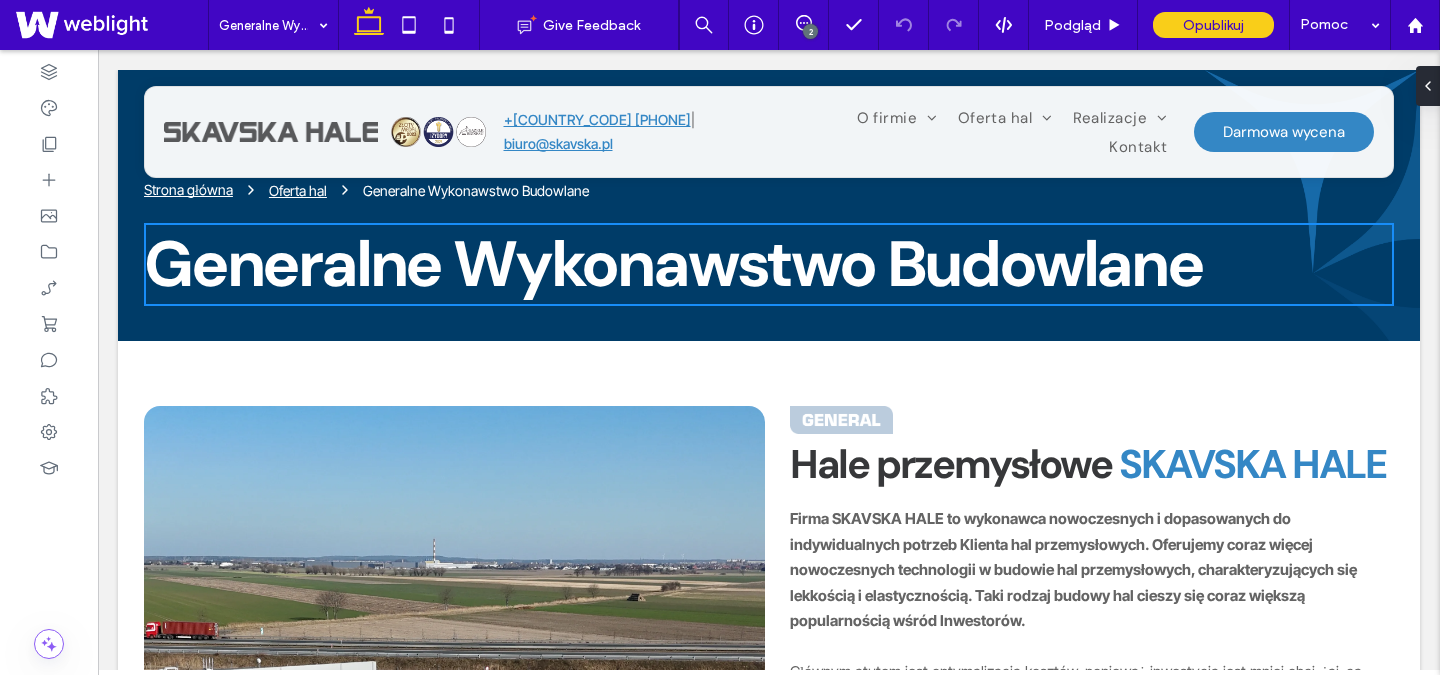 scroll, scrollTop: 0, scrollLeft: 0, axis: both 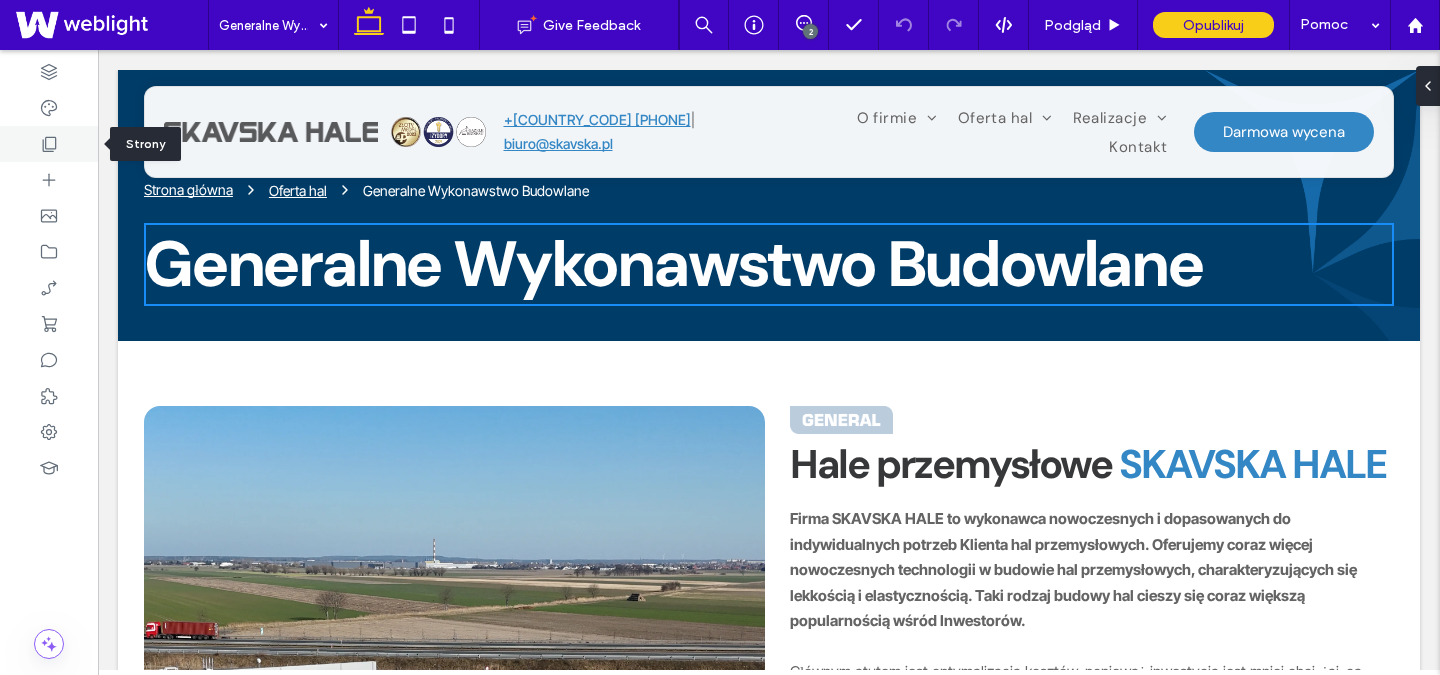 click 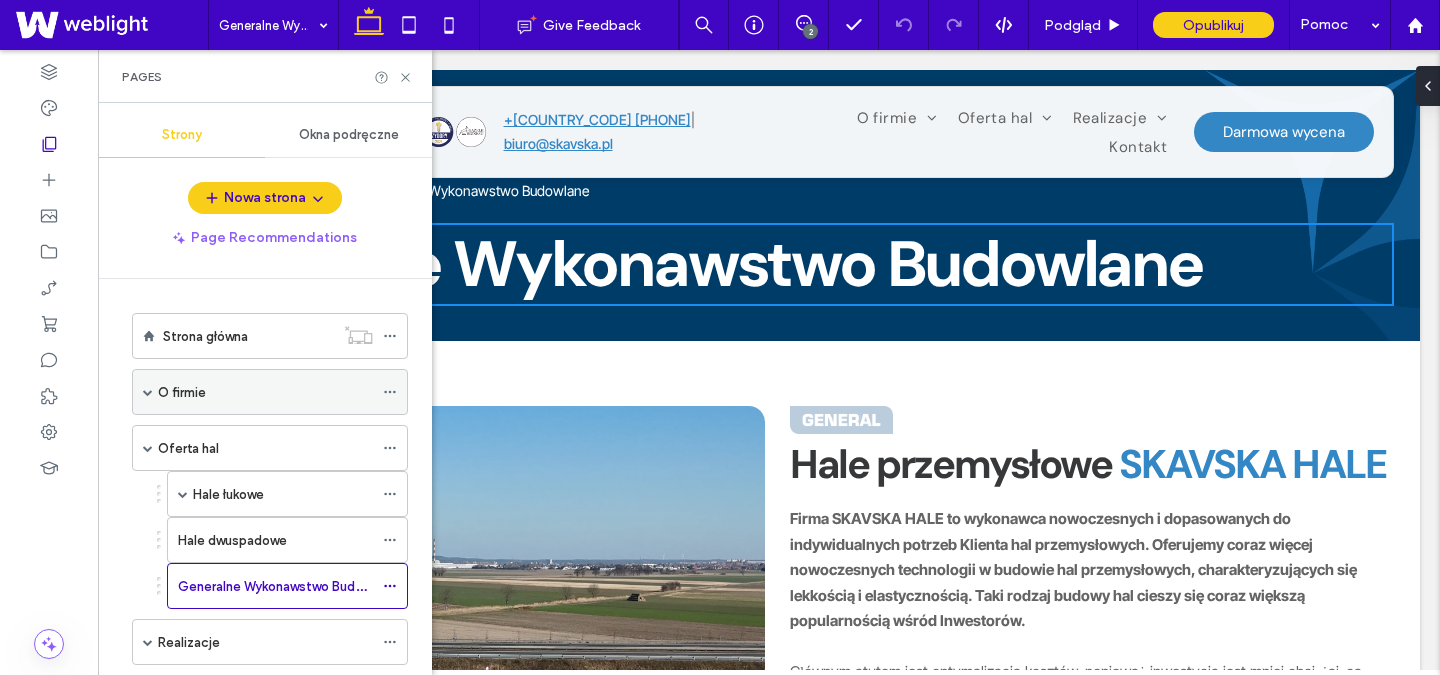 scroll, scrollTop: 330, scrollLeft: 0, axis: vertical 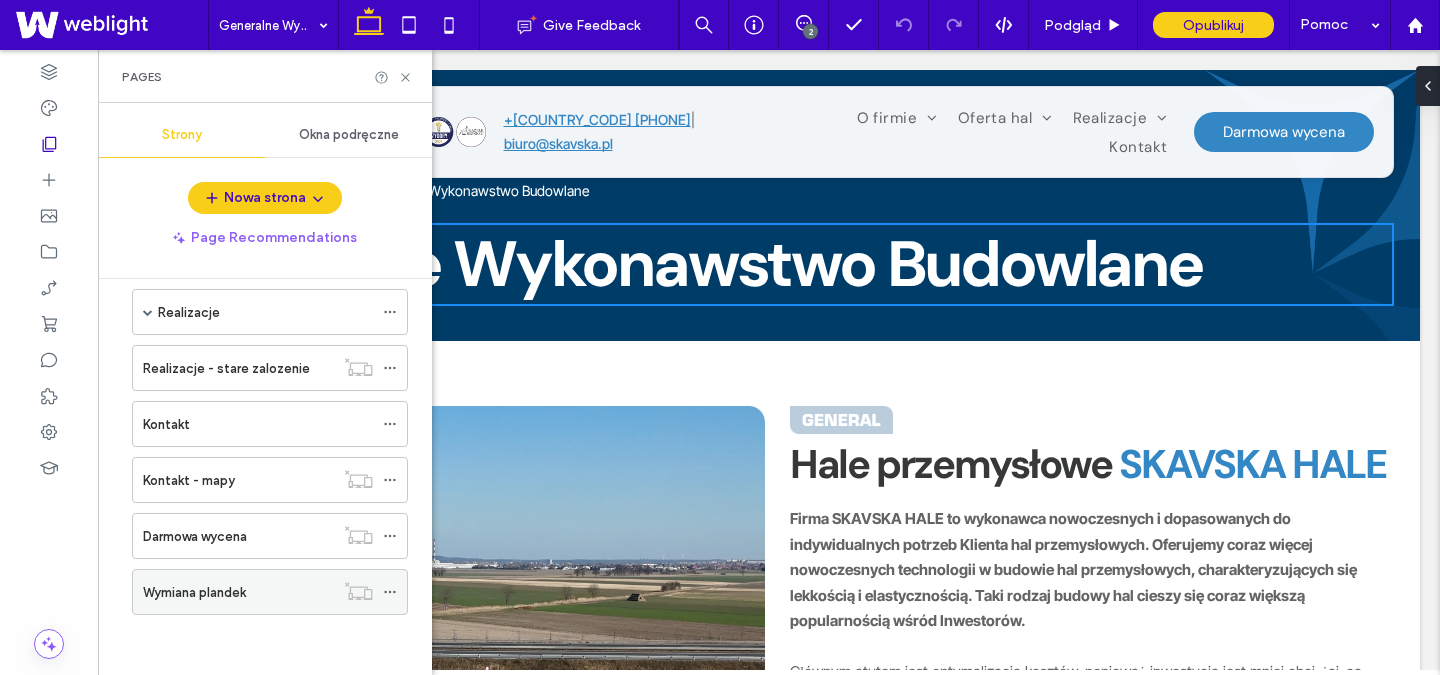 click on "Wymiana plandek" at bounding box center [194, 592] 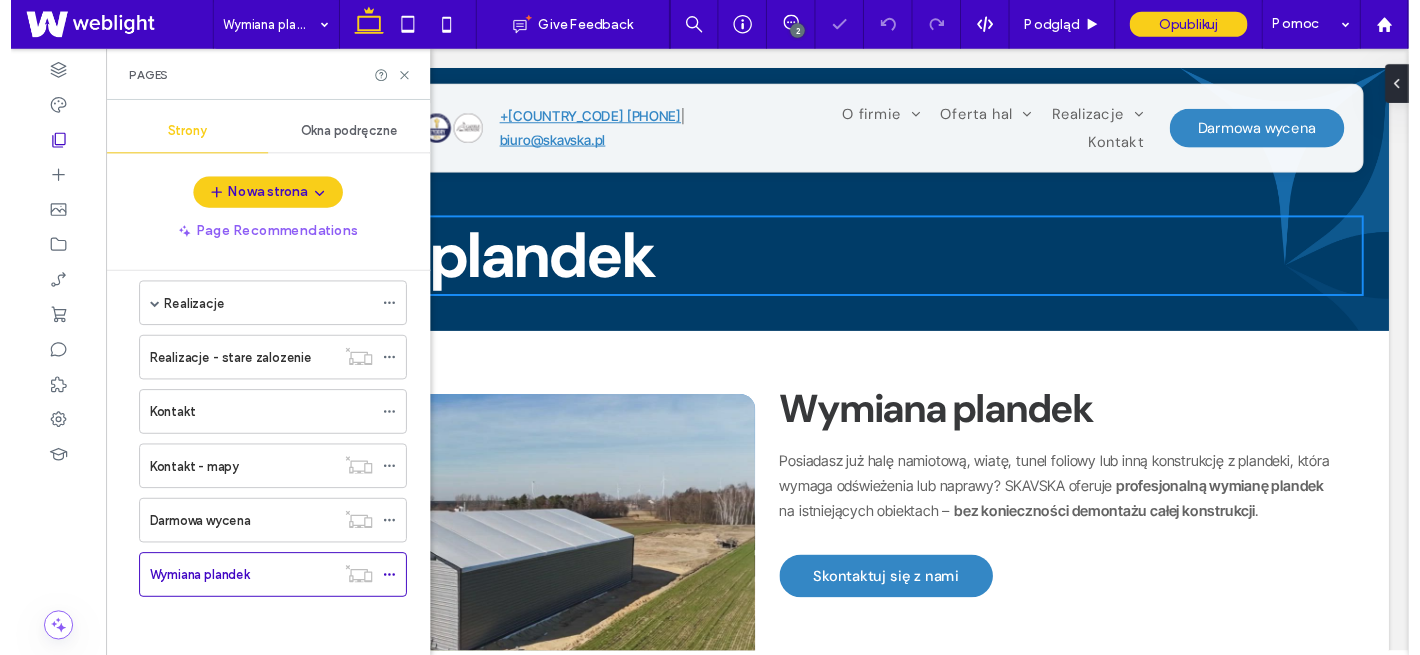 scroll, scrollTop: 0, scrollLeft: 0, axis: both 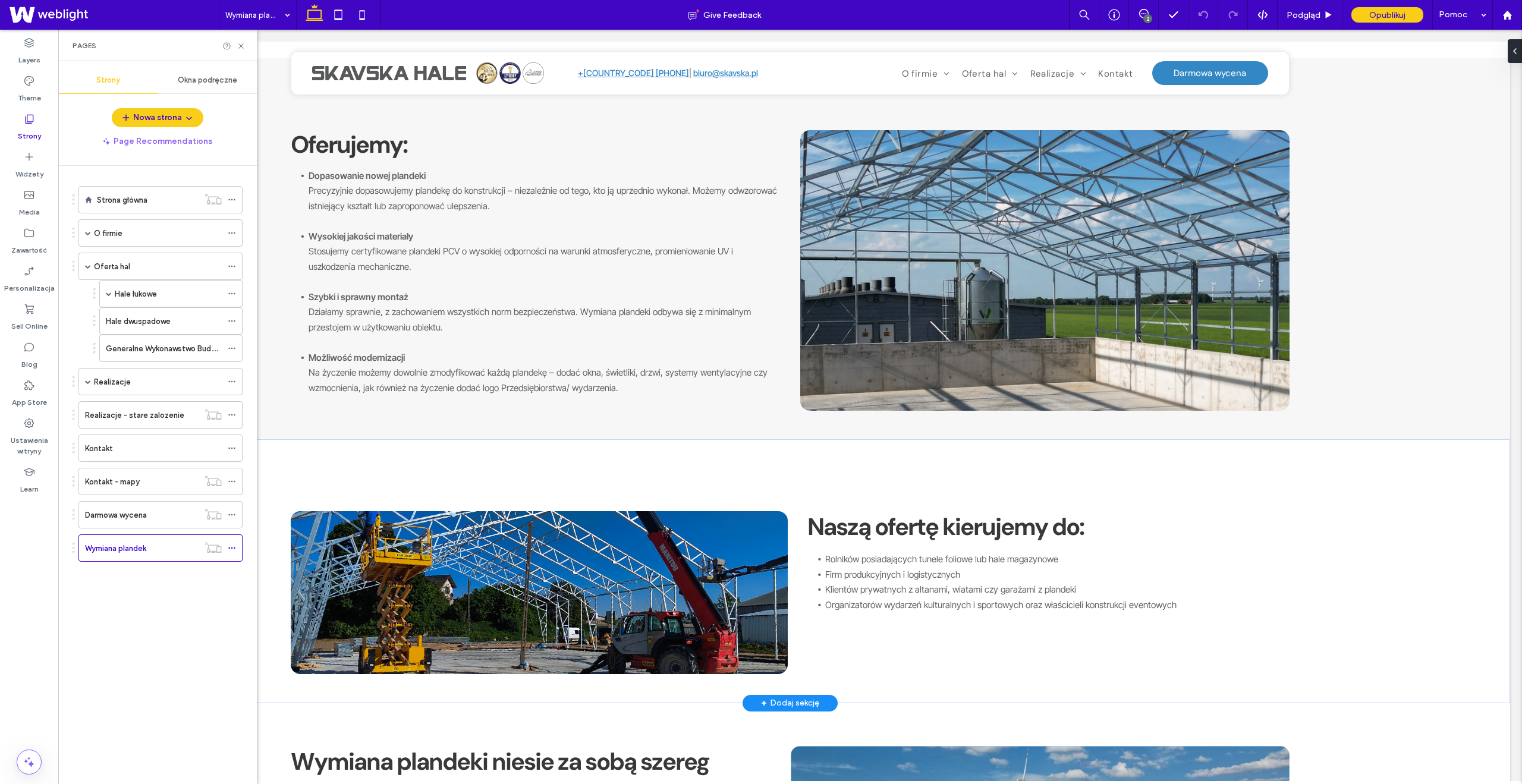 click on "Klientów prywatnych z altanami, wiatami czy garażami z plandeki" at bounding box center [951, 589] 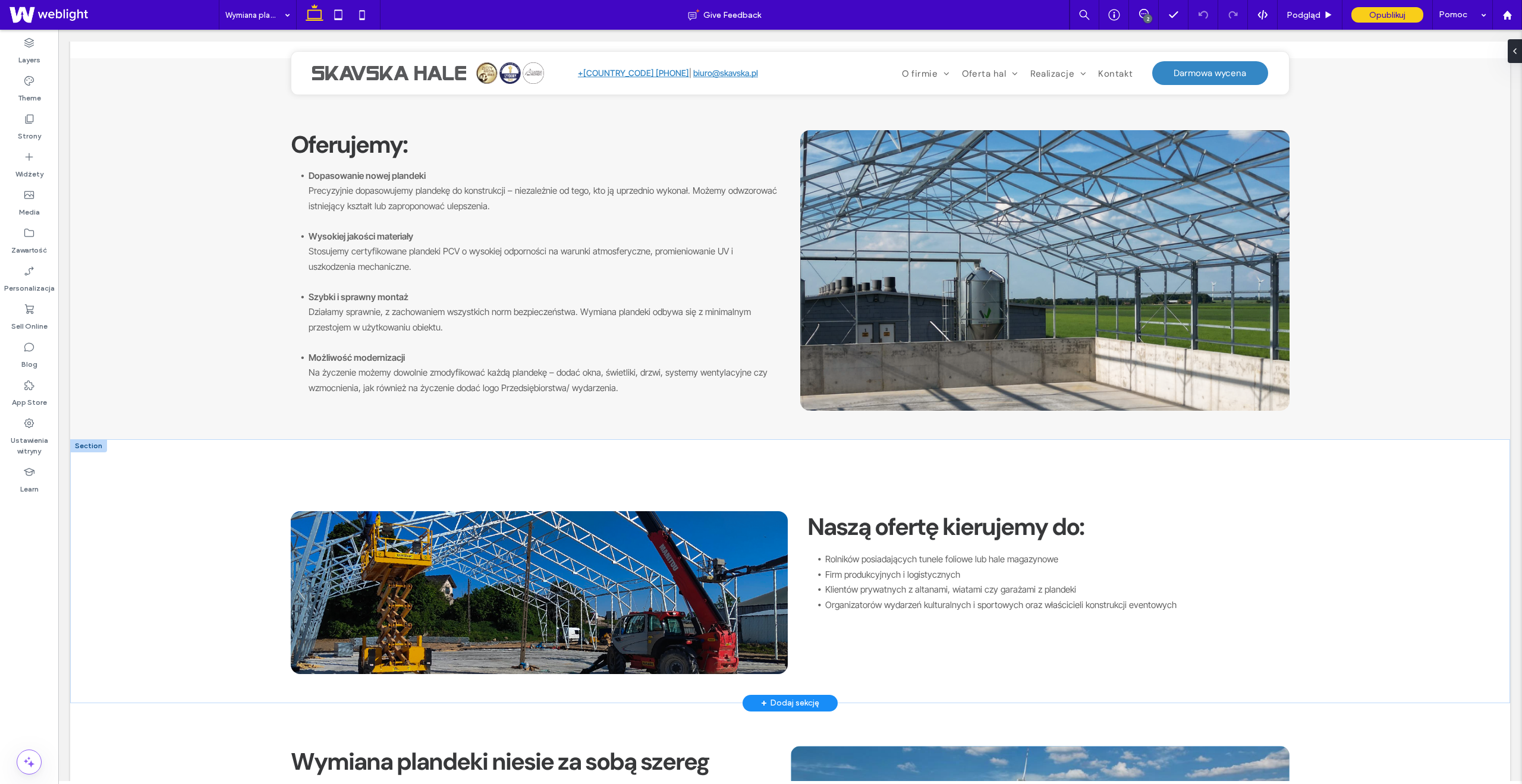 click on "Klientów prywatnych z altanami, wiatami czy garażami z plandeki" at bounding box center (951, 589) 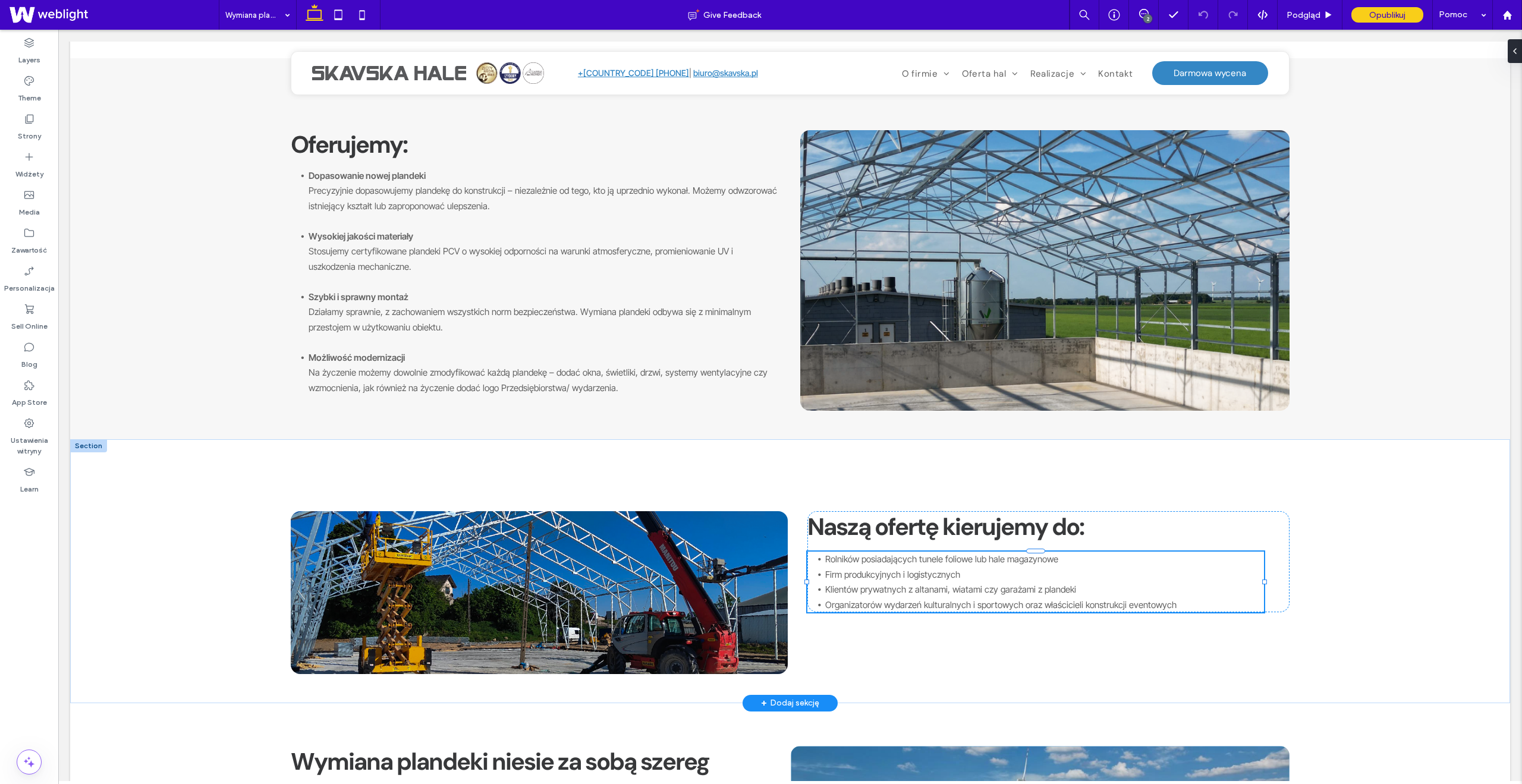click on "Klientów prywatnych z altanami, wiatami czy garażami z plandeki" at bounding box center (951, 589) 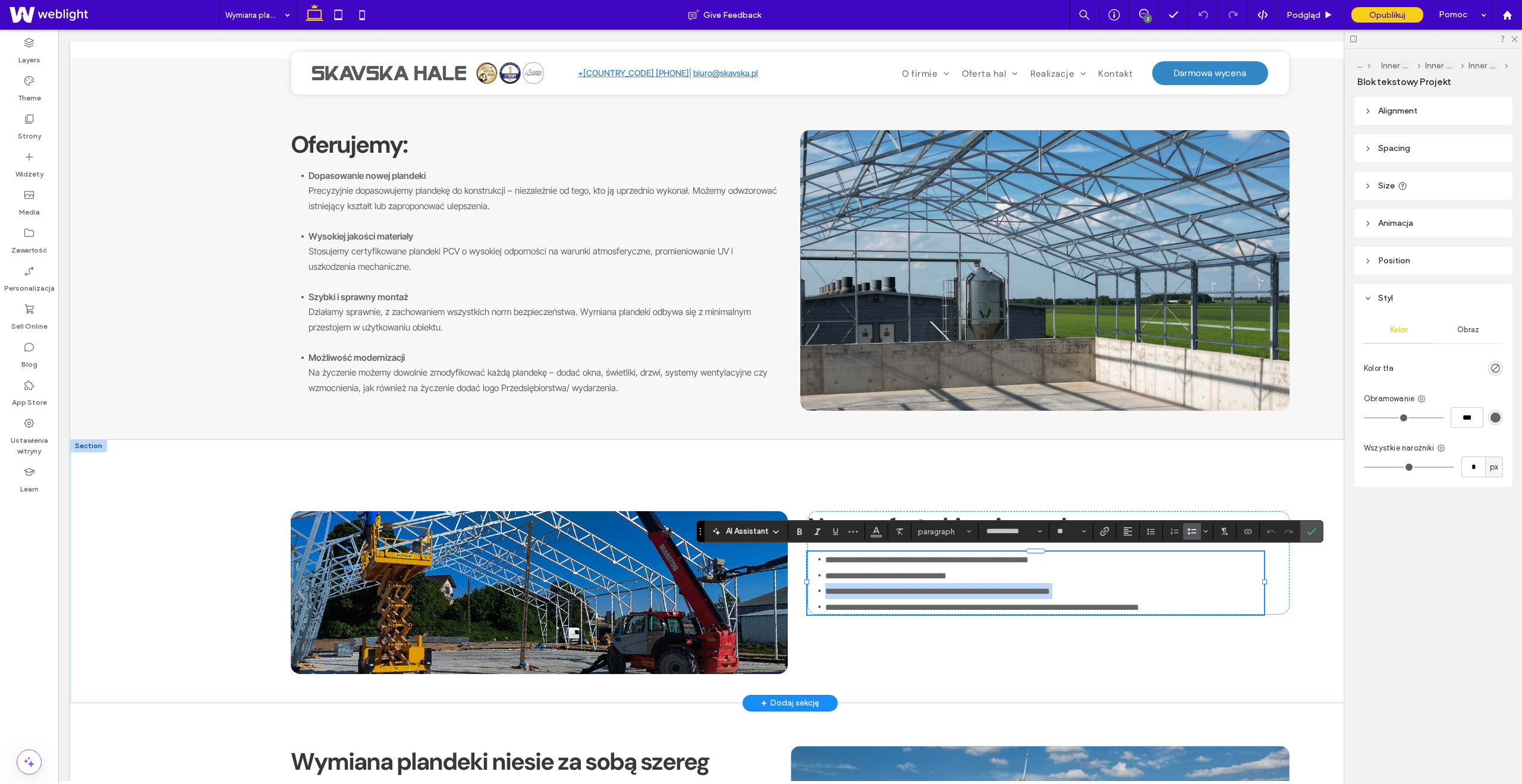 click on "**********" at bounding box center [938, 591] 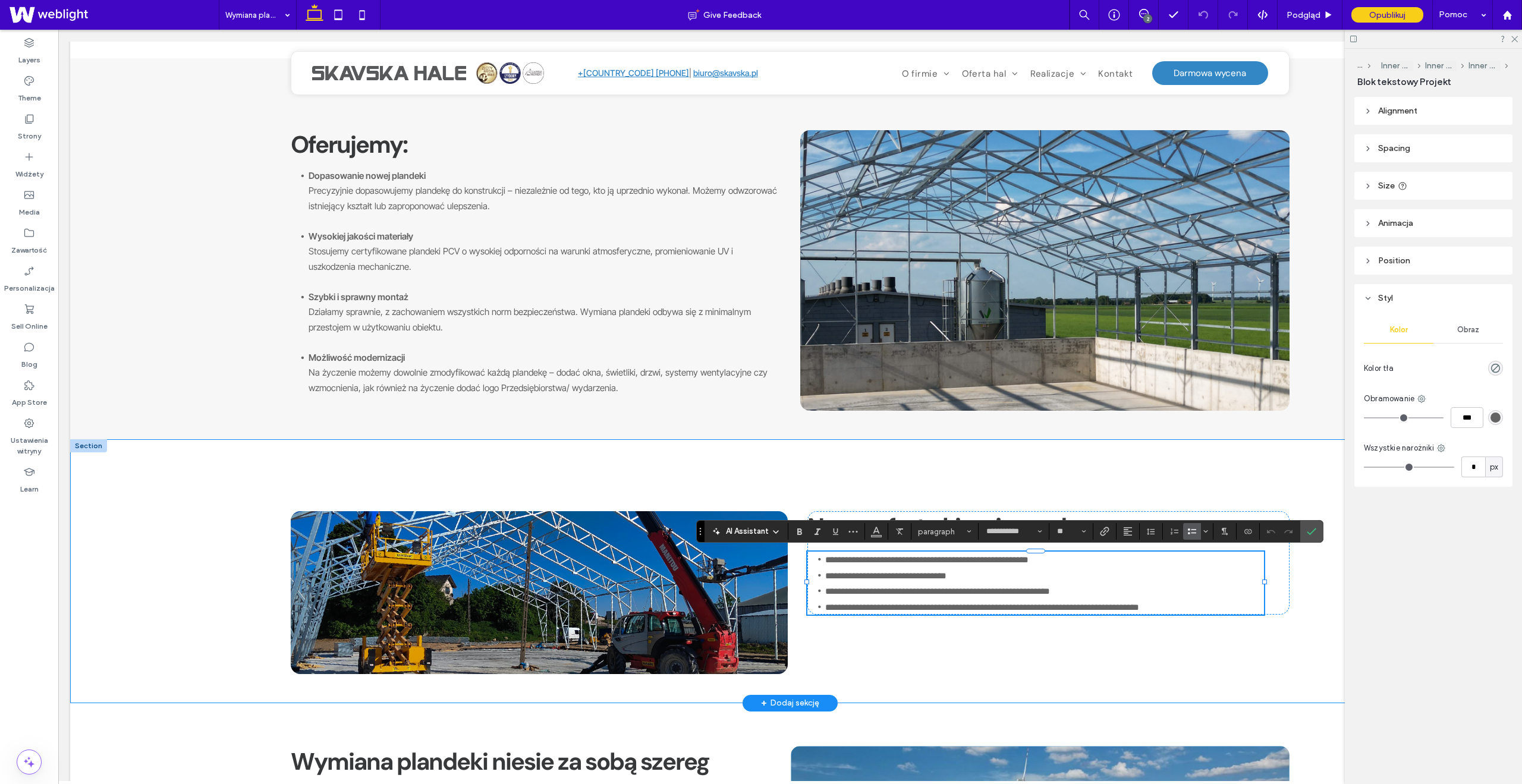 click on "**********" at bounding box center [790, 571] 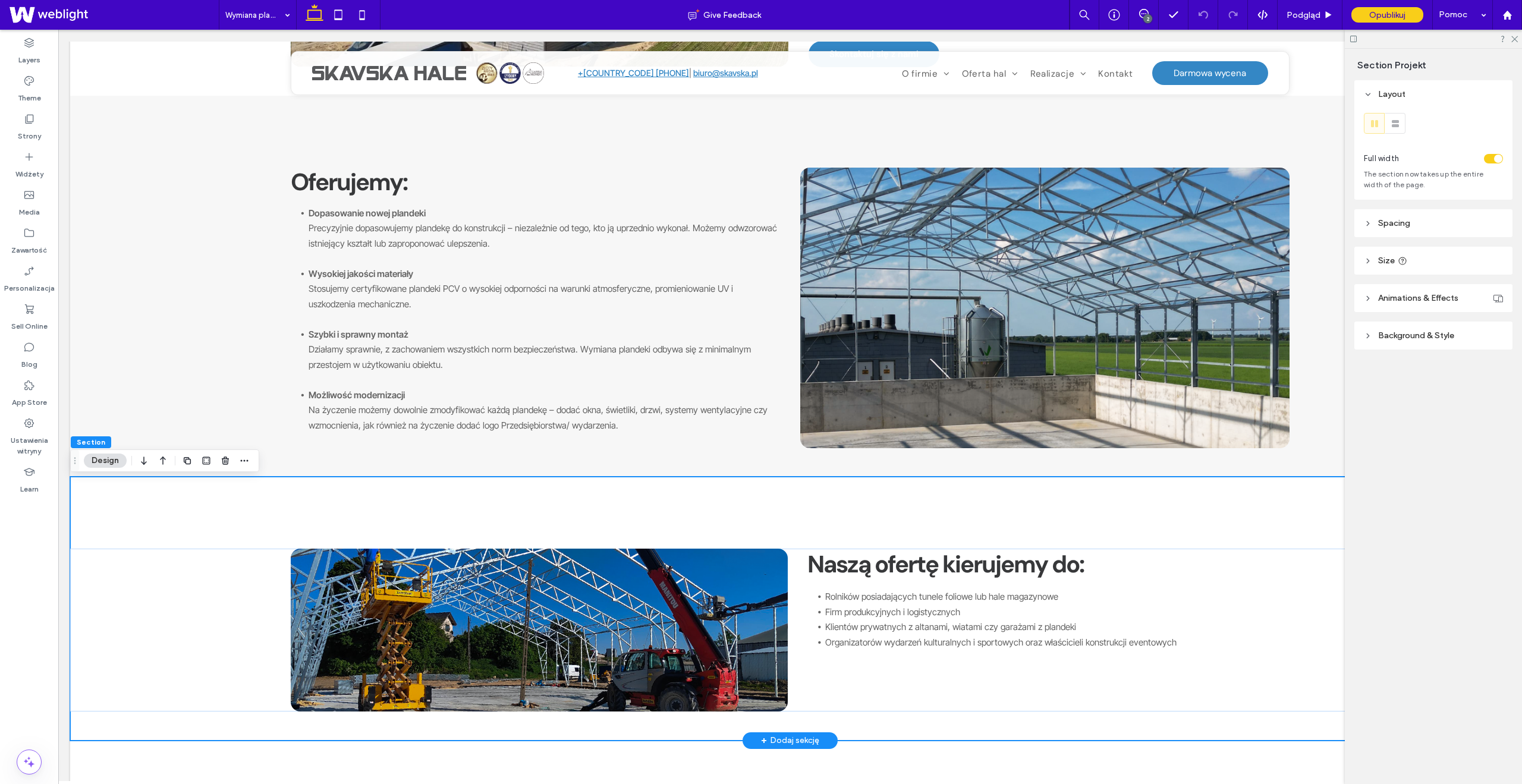 scroll, scrollTop: 388, scrollLeft: 0, axis: vertical 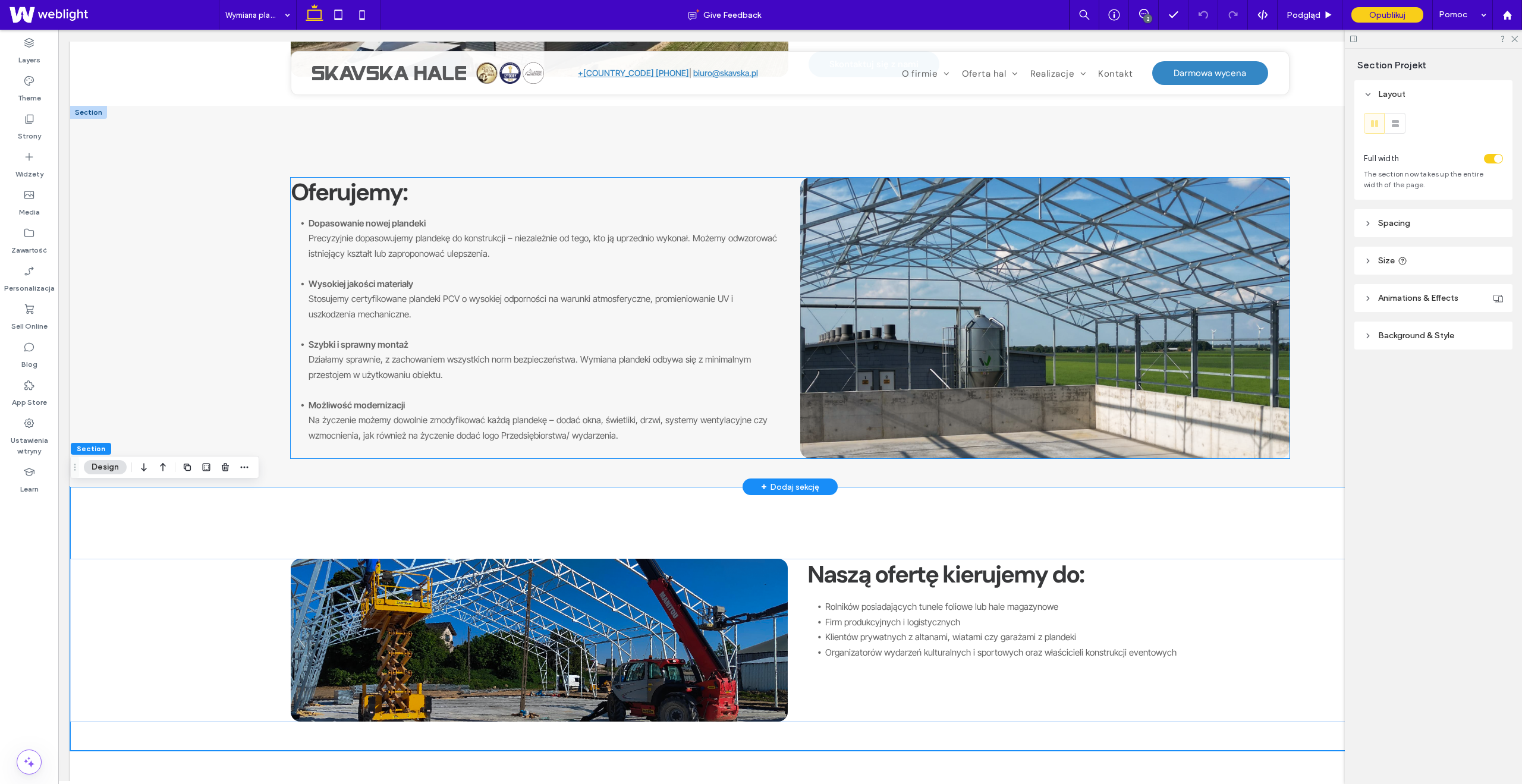 click on "Oferujemy:" at bounding box center [349, 192] 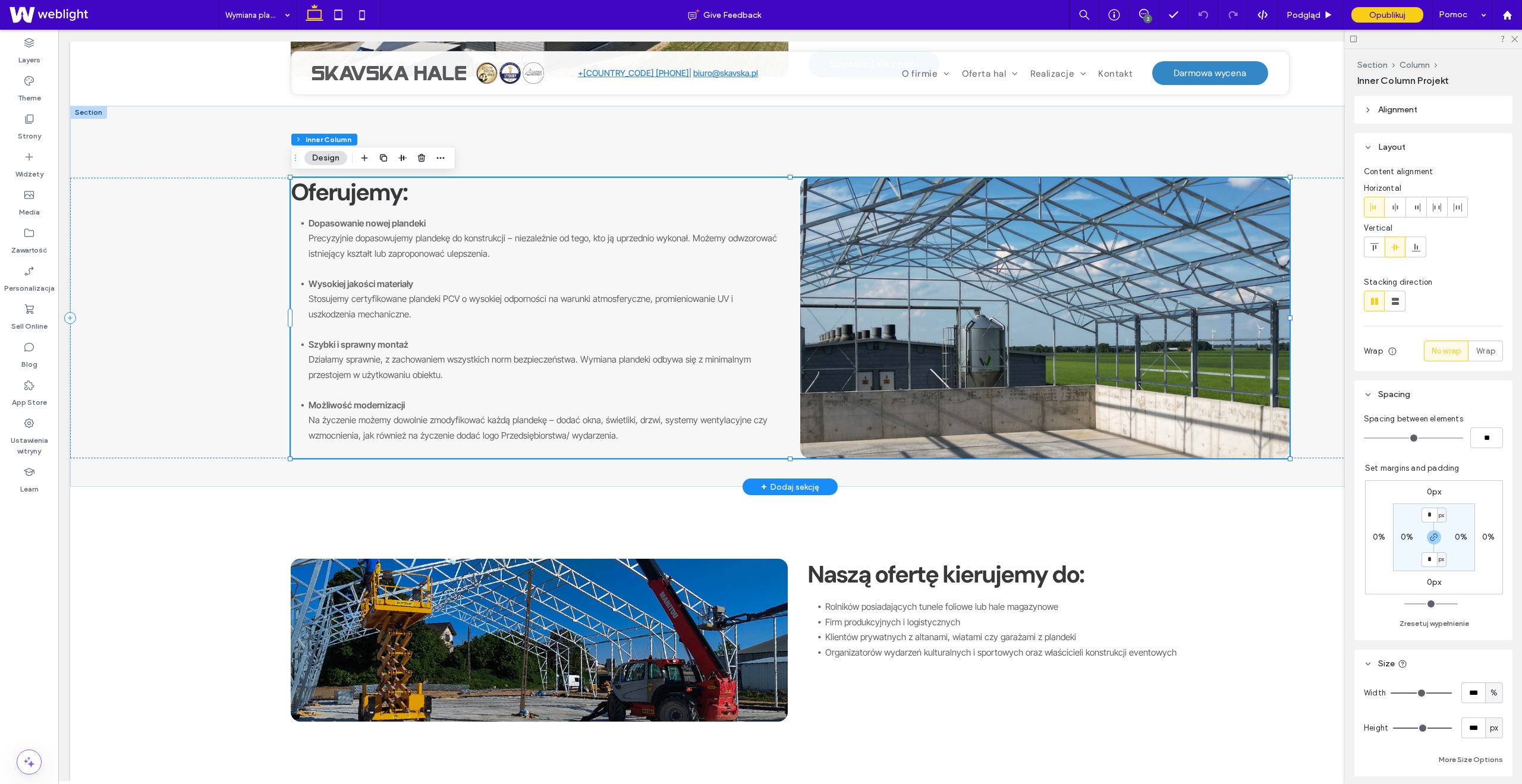 click on "Oferujemy:" at bounding box center [349, 192] 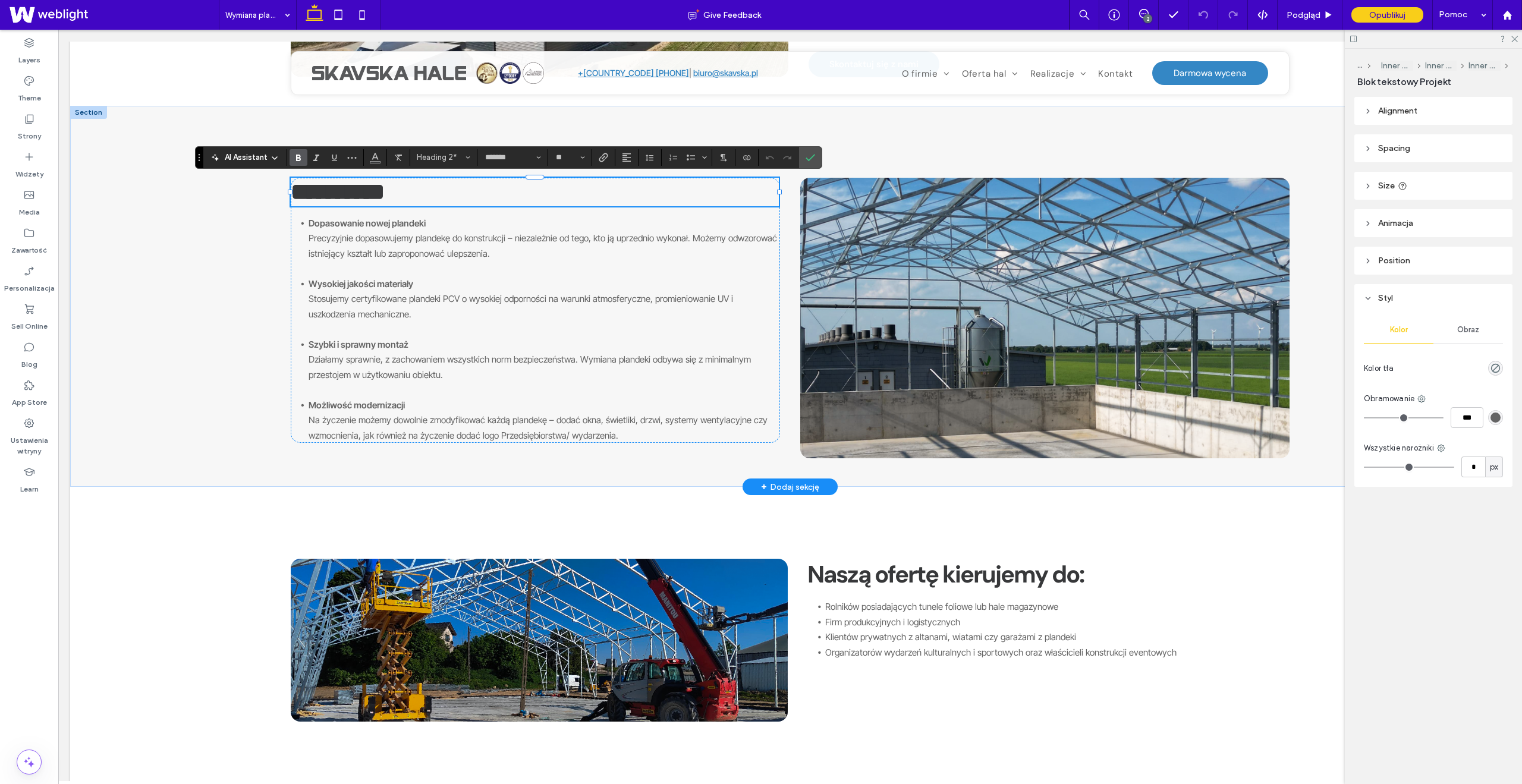click on "Dopasowanie nowej plandeki" at bounding box center (367, 223) 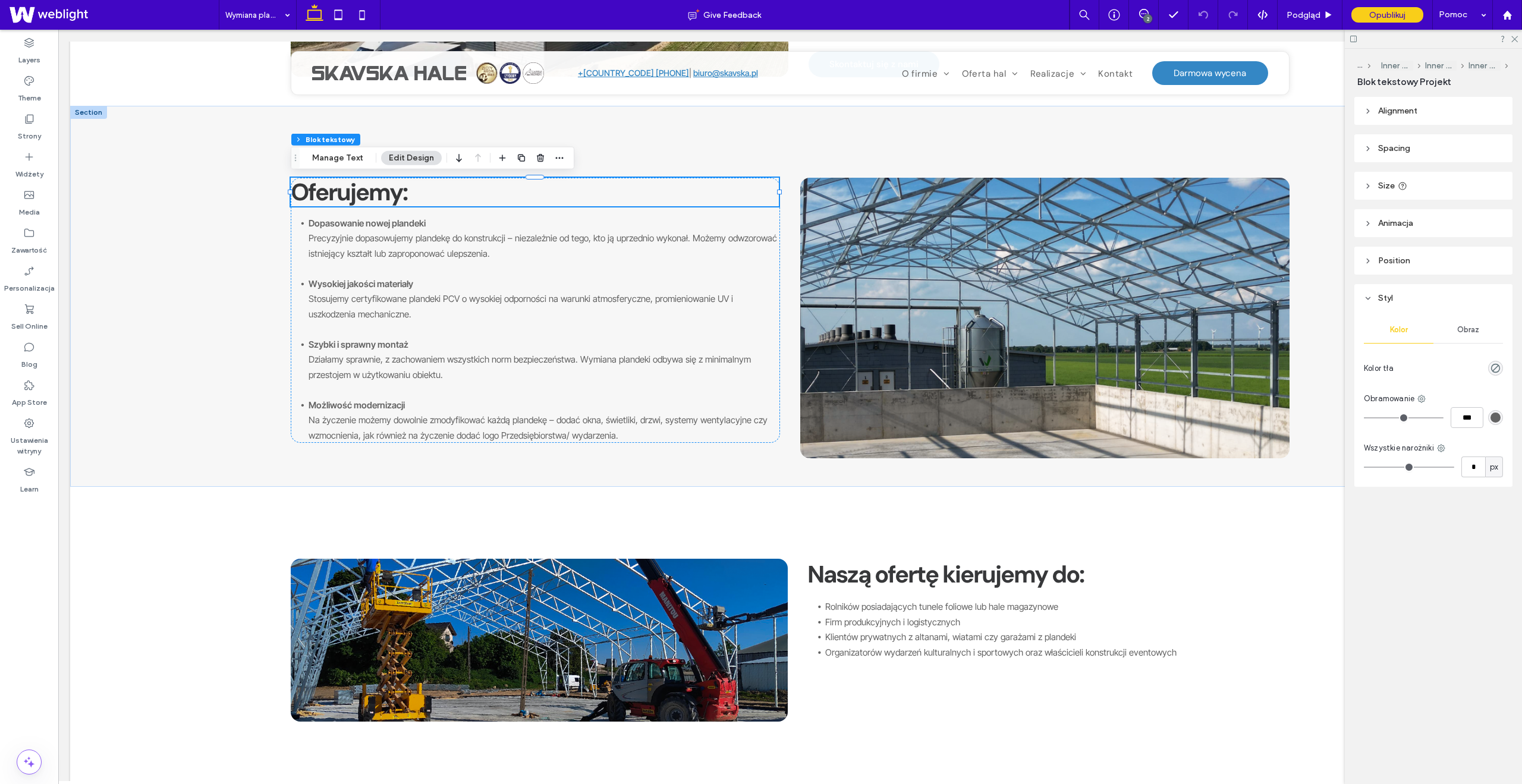 click 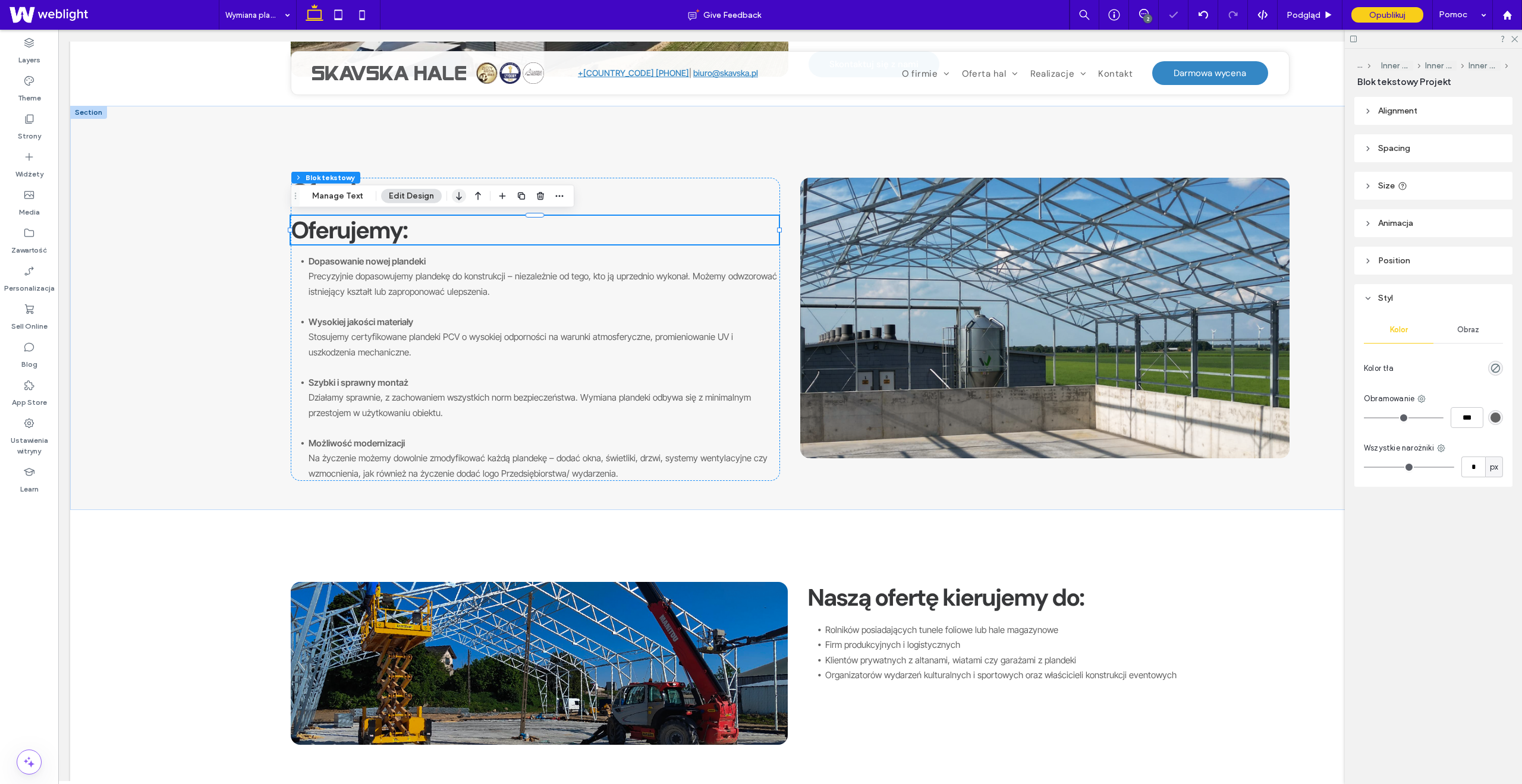 click 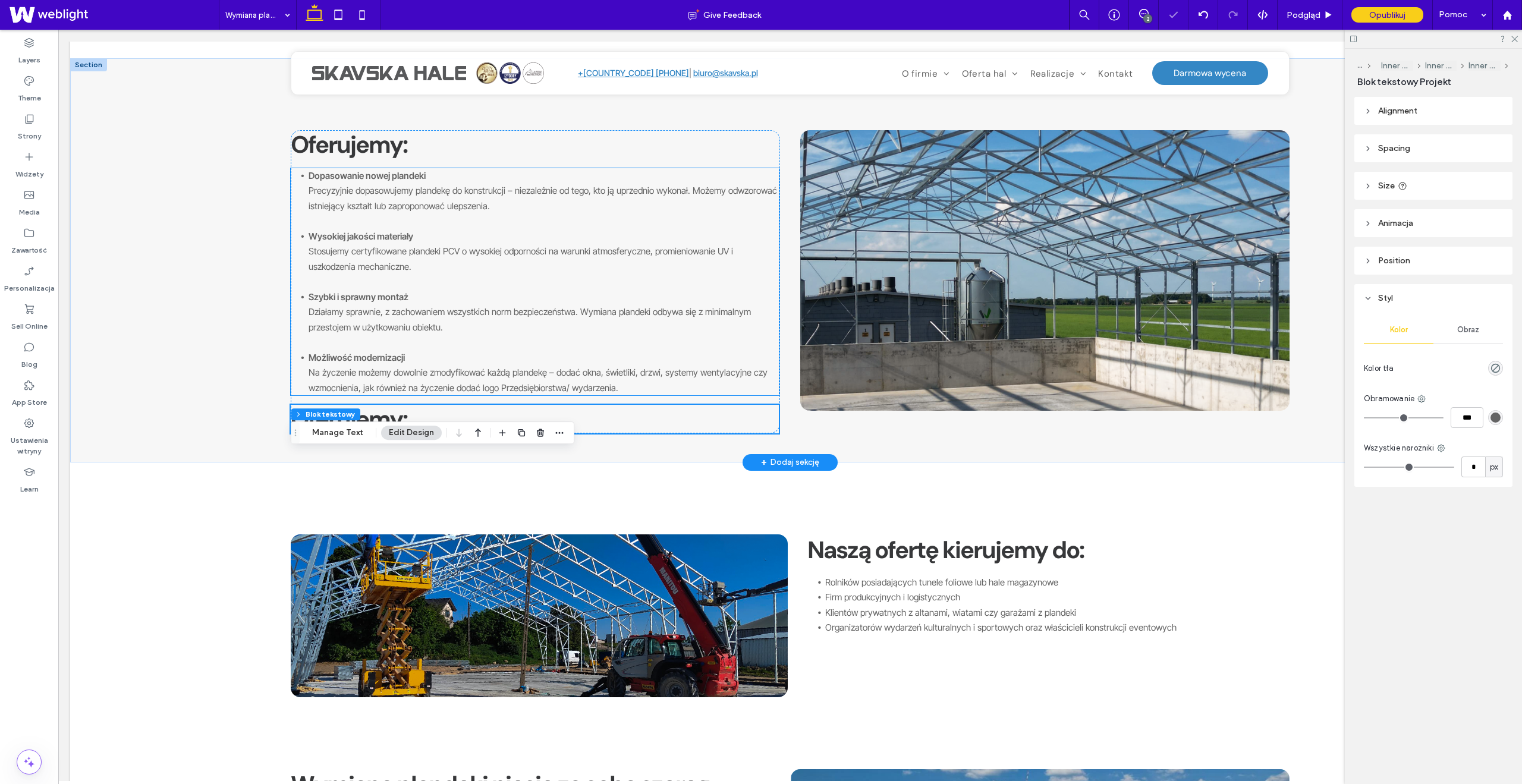 scroll, scrollTop: 445, scrollLeft: 0, axis: vertical 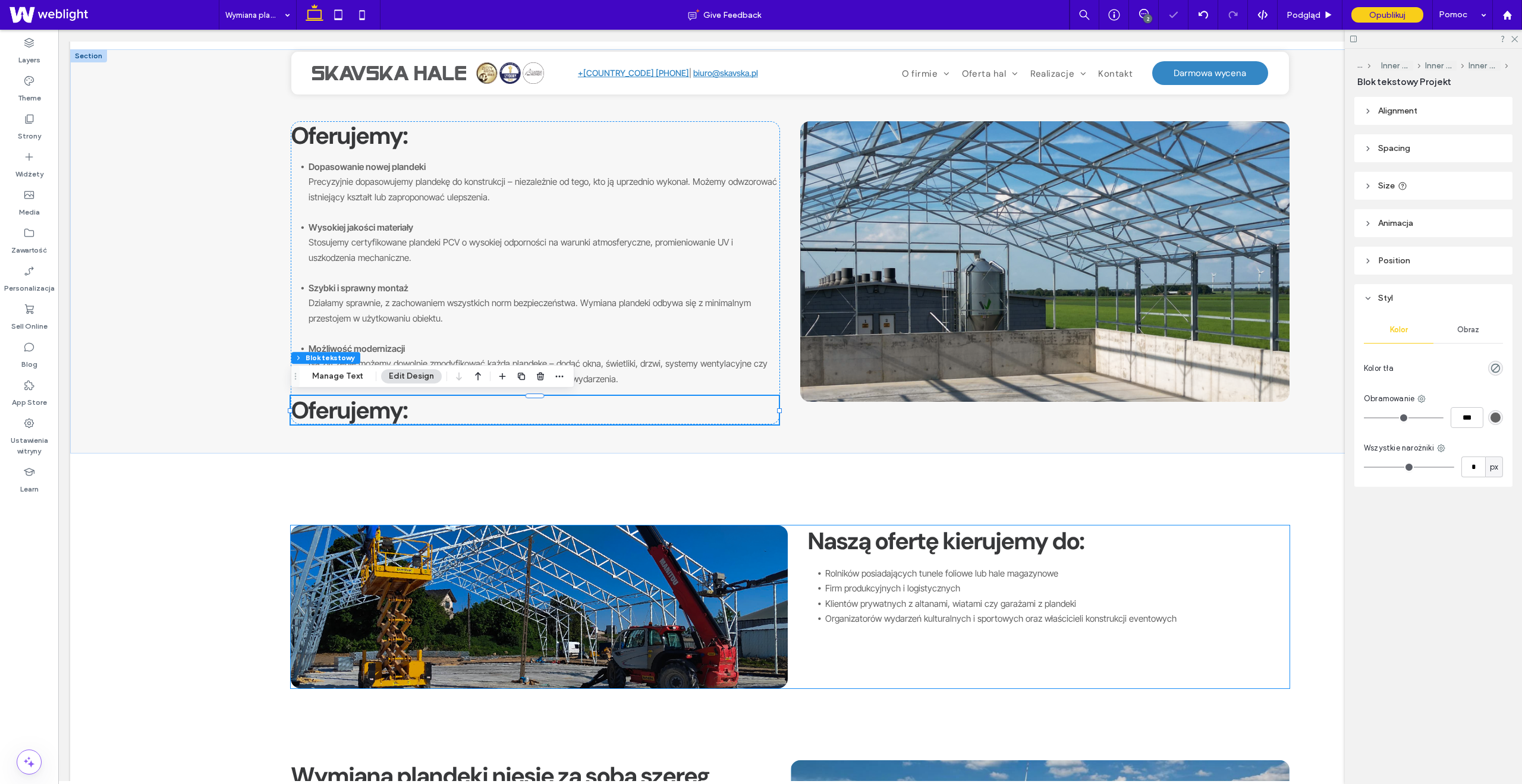 click on "Naszą ofertę kierujemy do:" at bounding box center (945, 541) 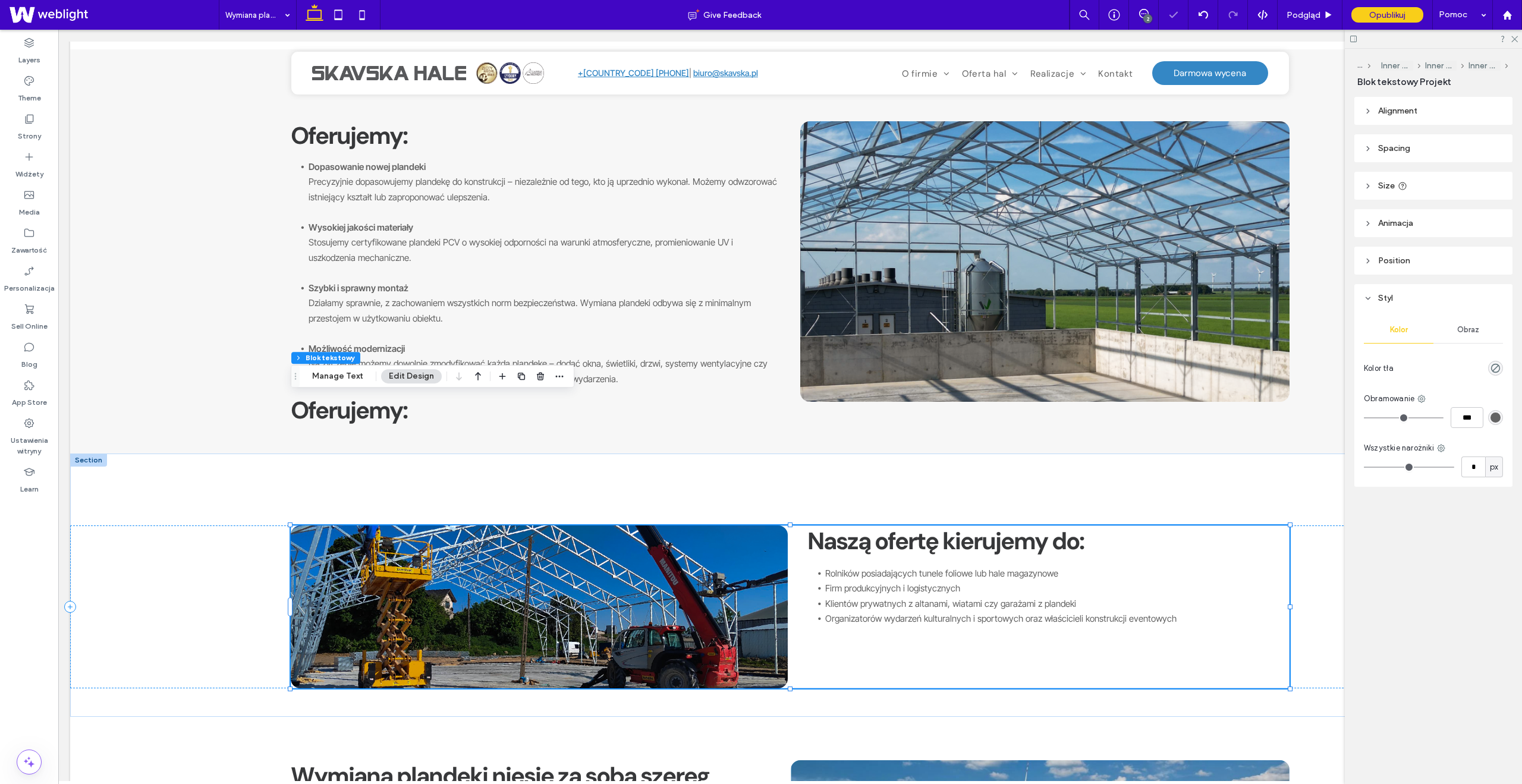 click on "Naszą ofertę kierujemy do:" at bounding box center [945, 541] 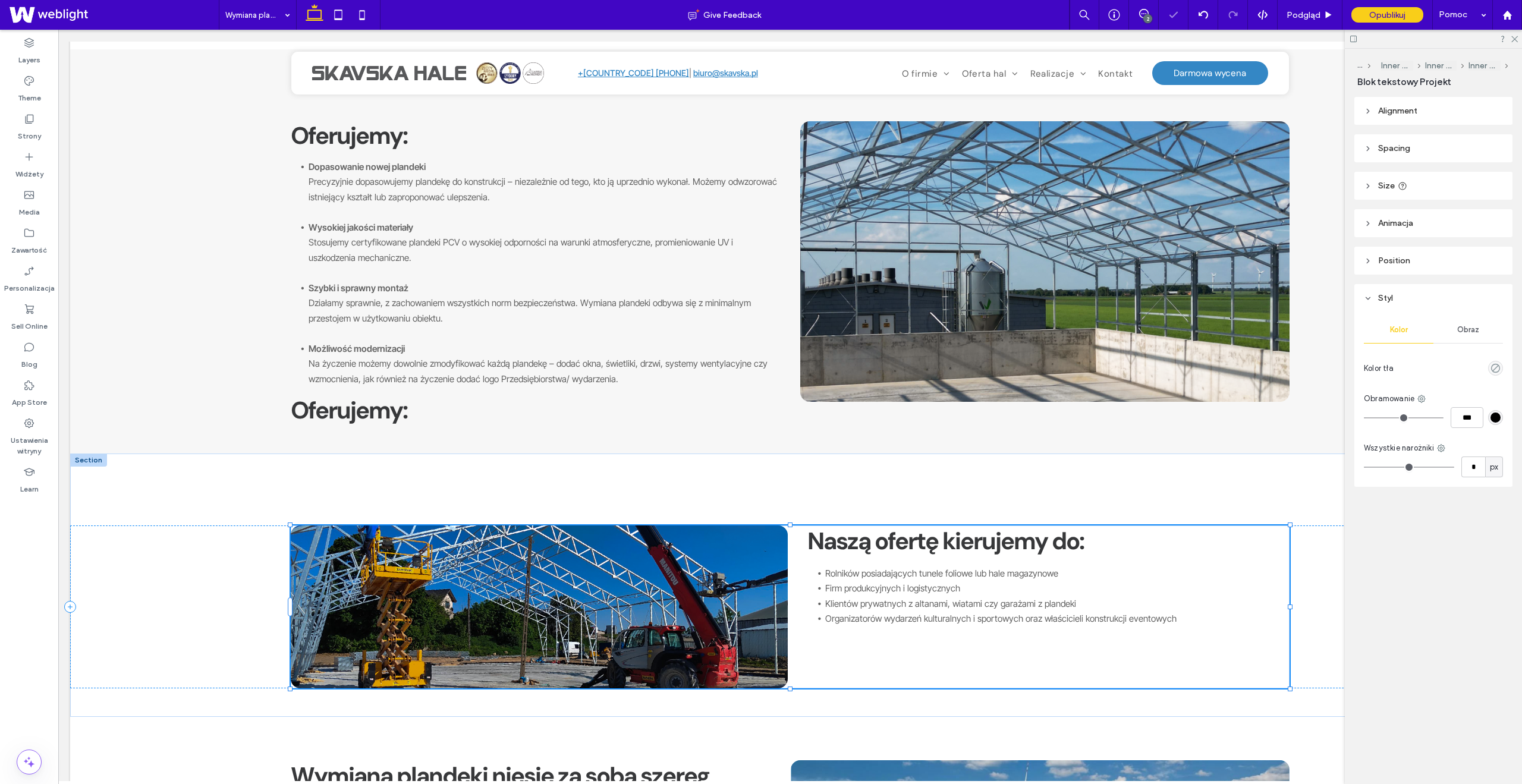 type on "*******" 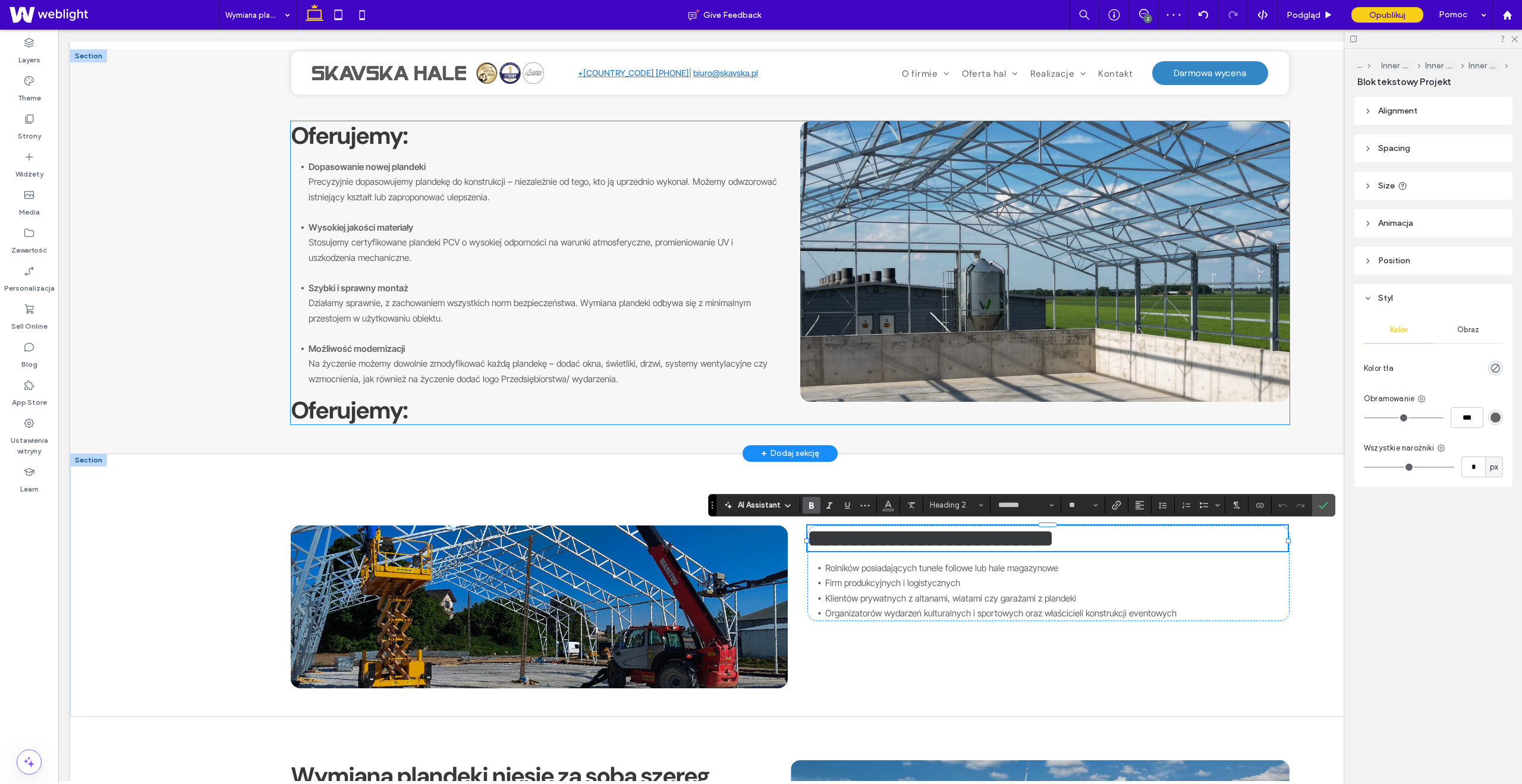 click on "Oferujemy:" at bounding box center [349, 410] 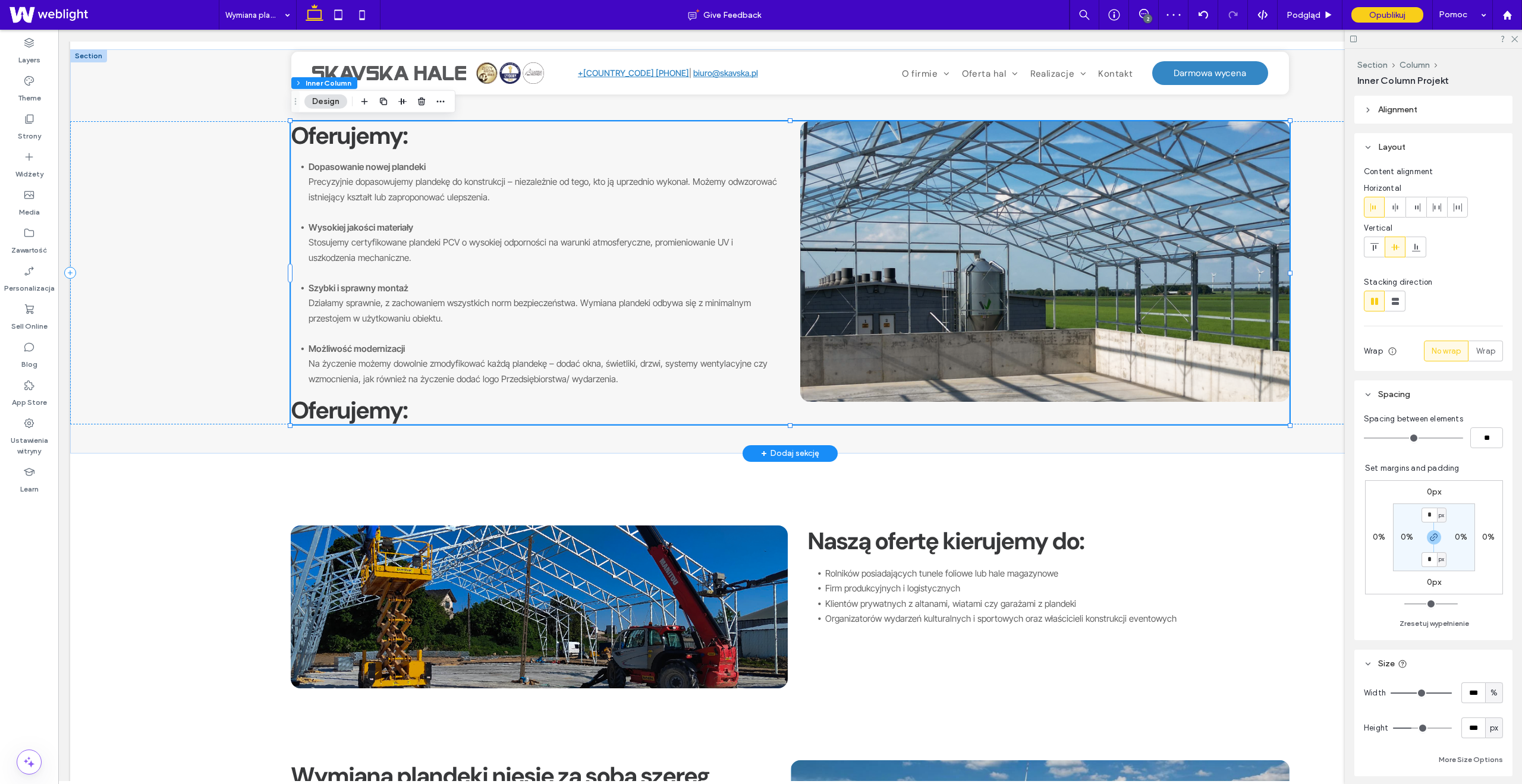 click on "Oferujemy:" at bounding box center [349, 410] 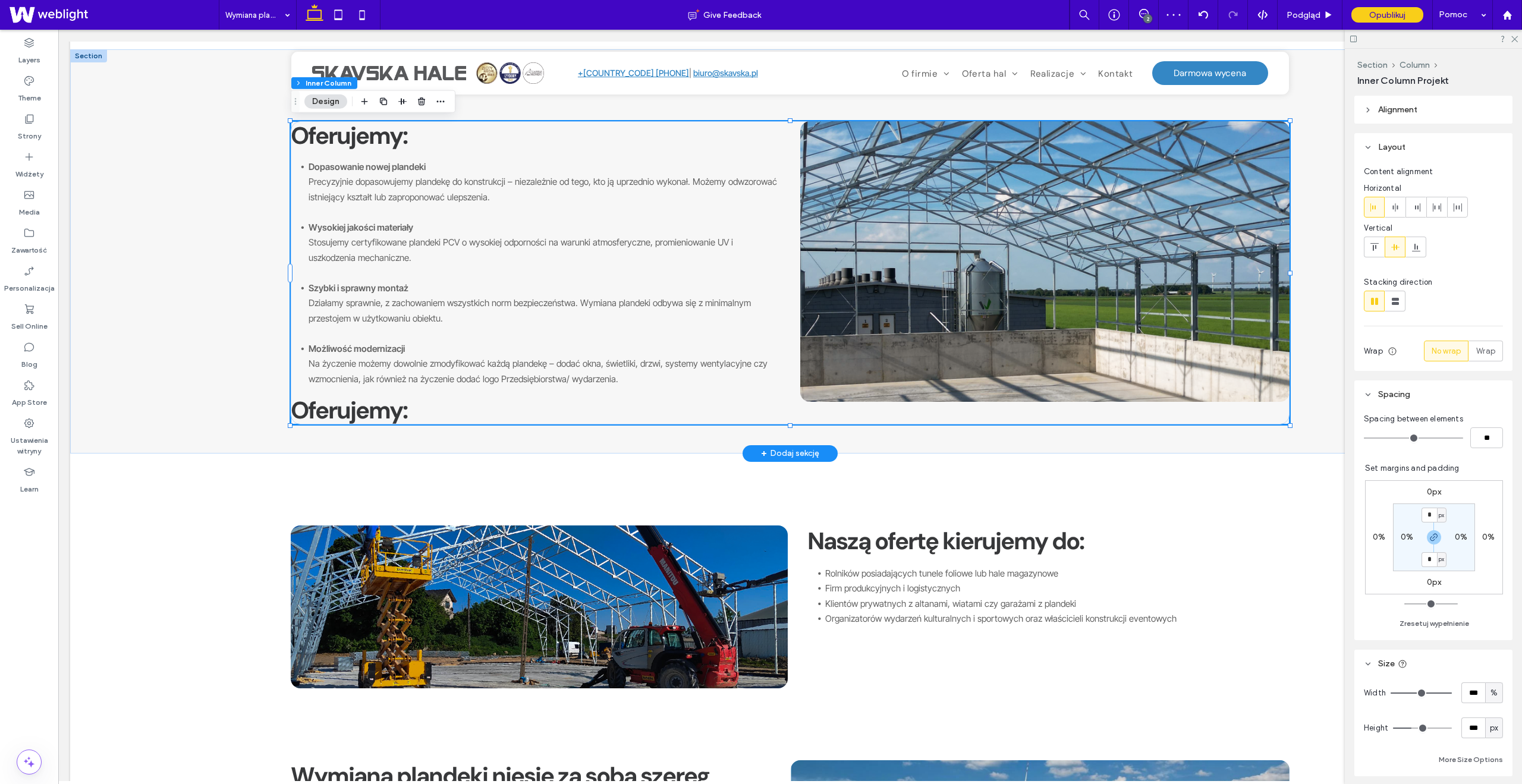 click on "Oferujemy:" at bounding box center [349, 410] 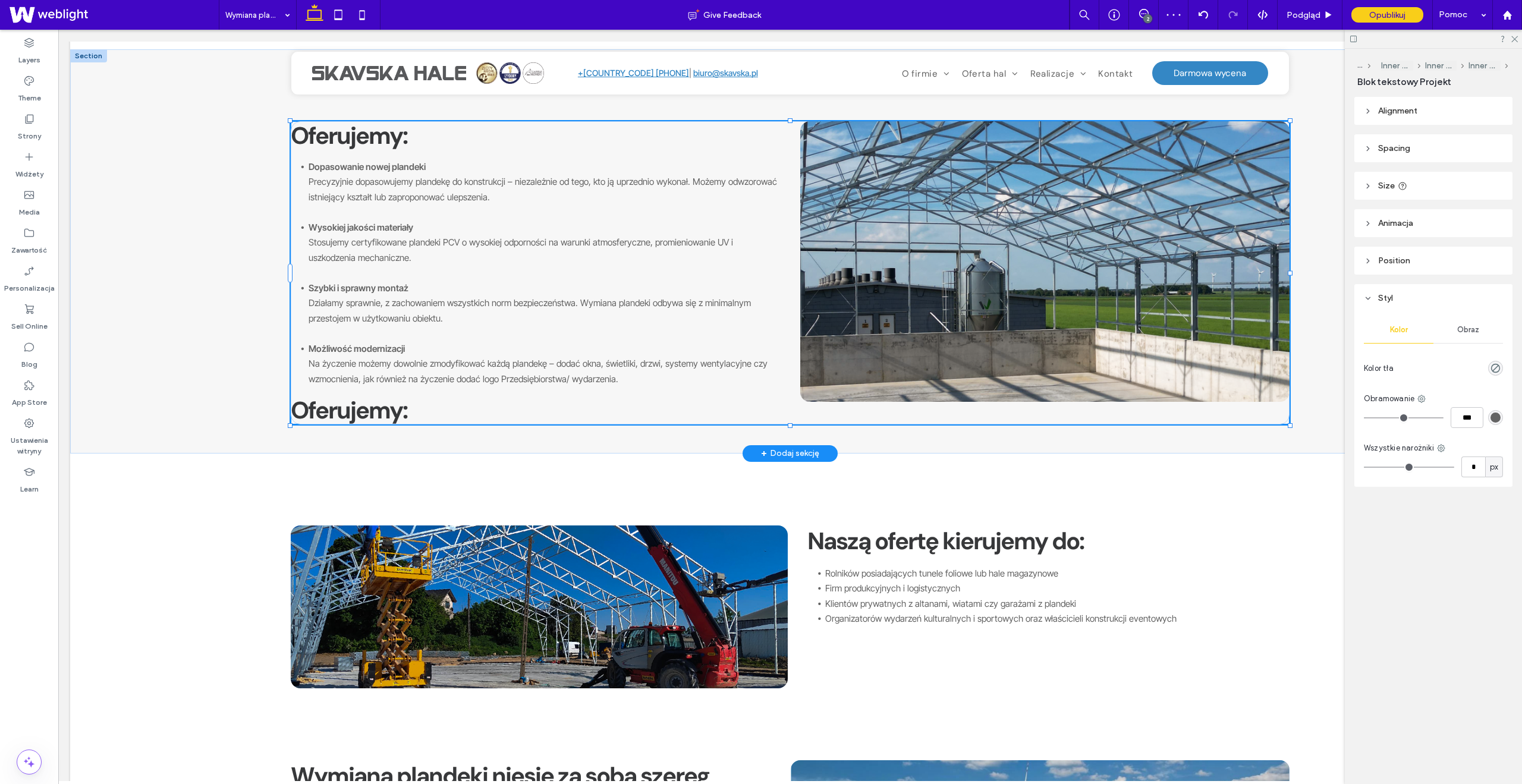 type on "*******" 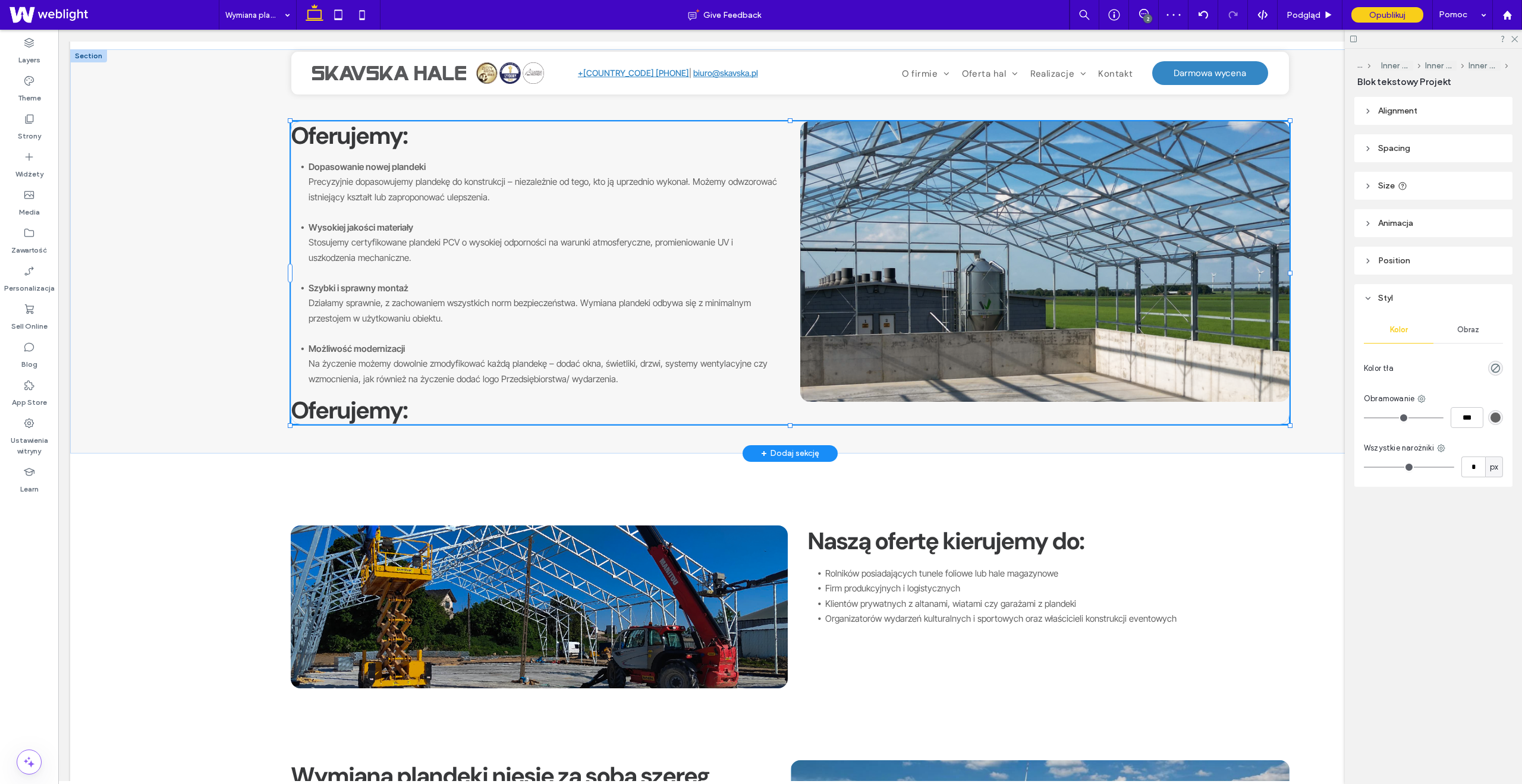 type on "**" 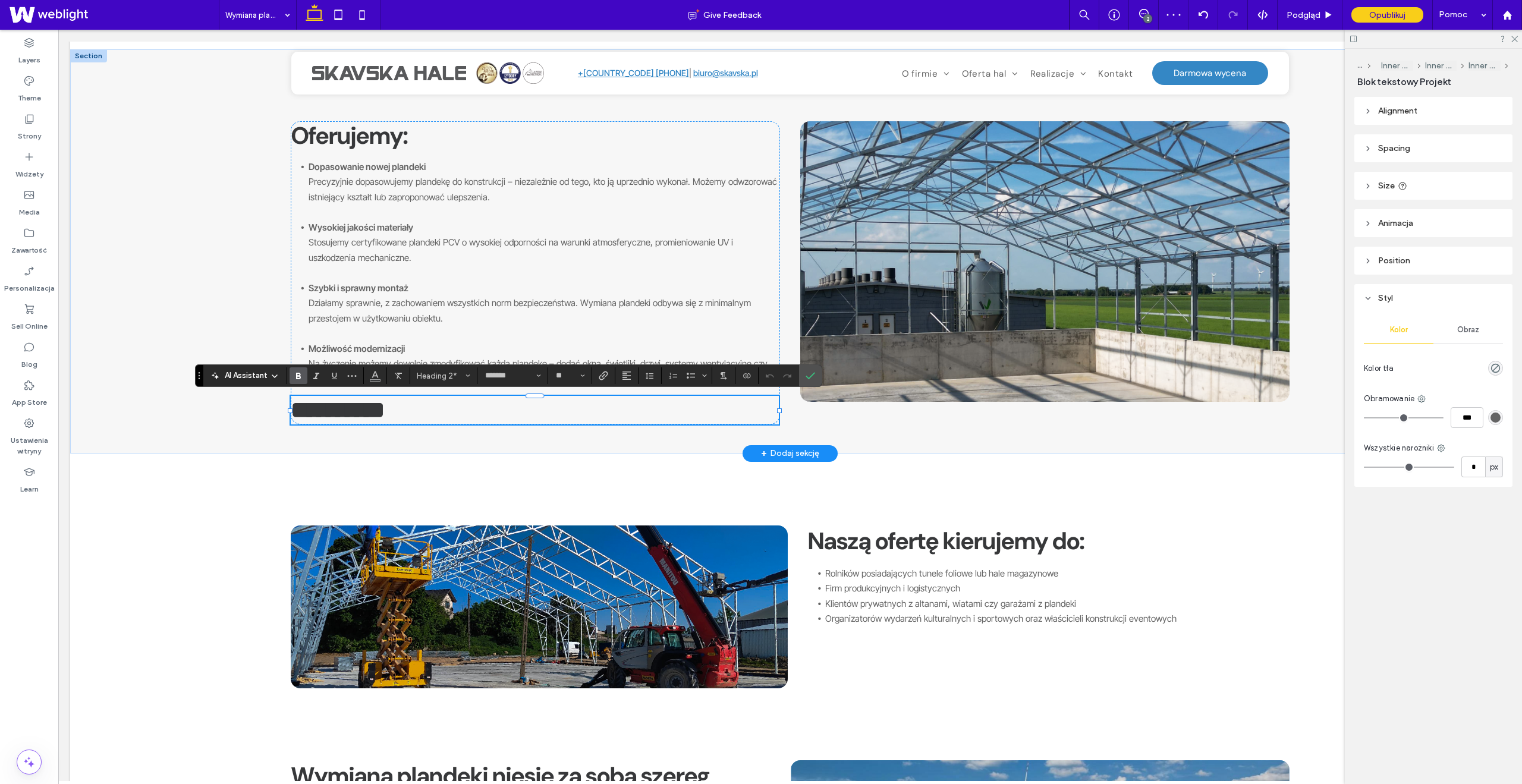 type on "**********" 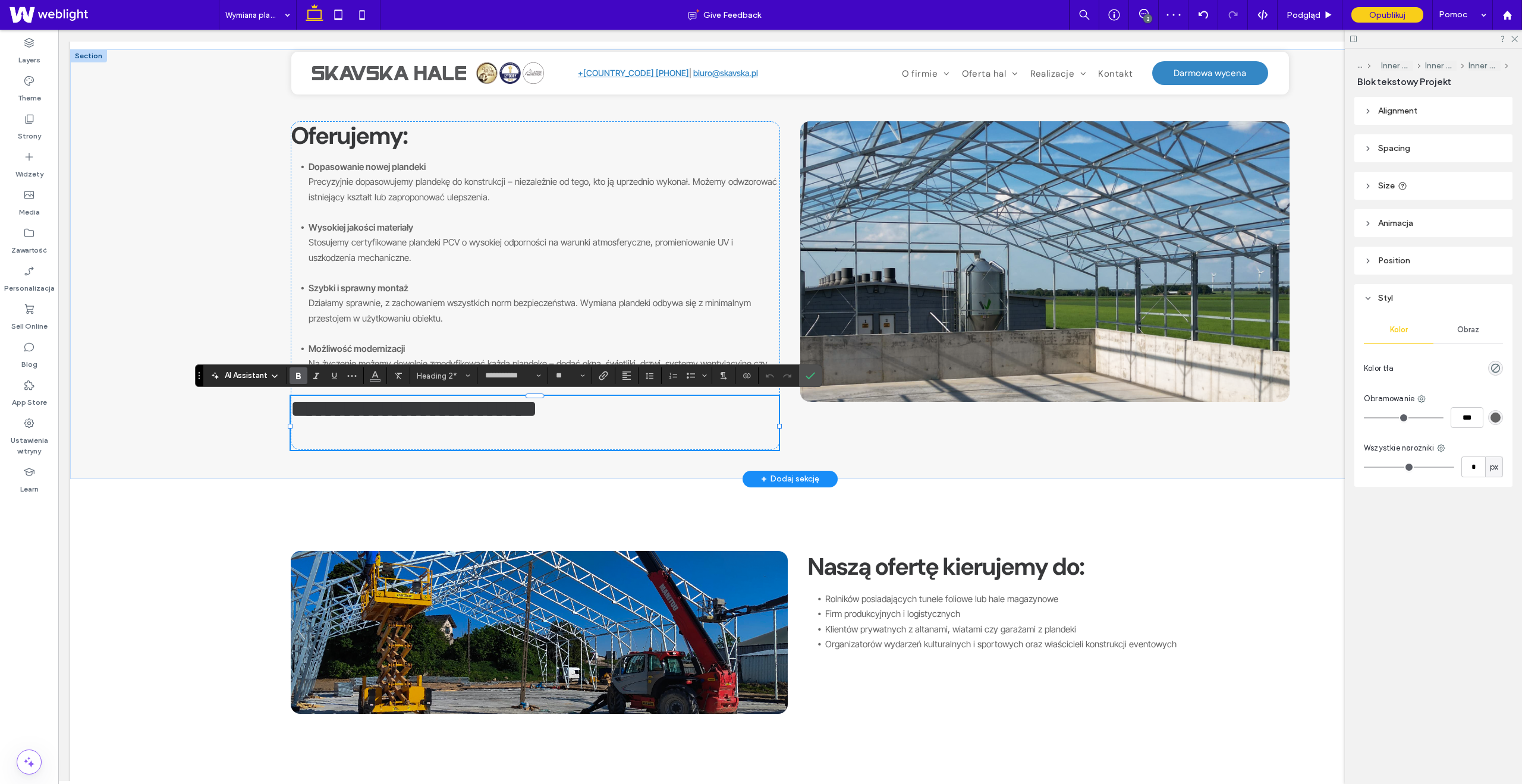 scroll, scrollTop: 0, scrollLeft: 0, axis: both 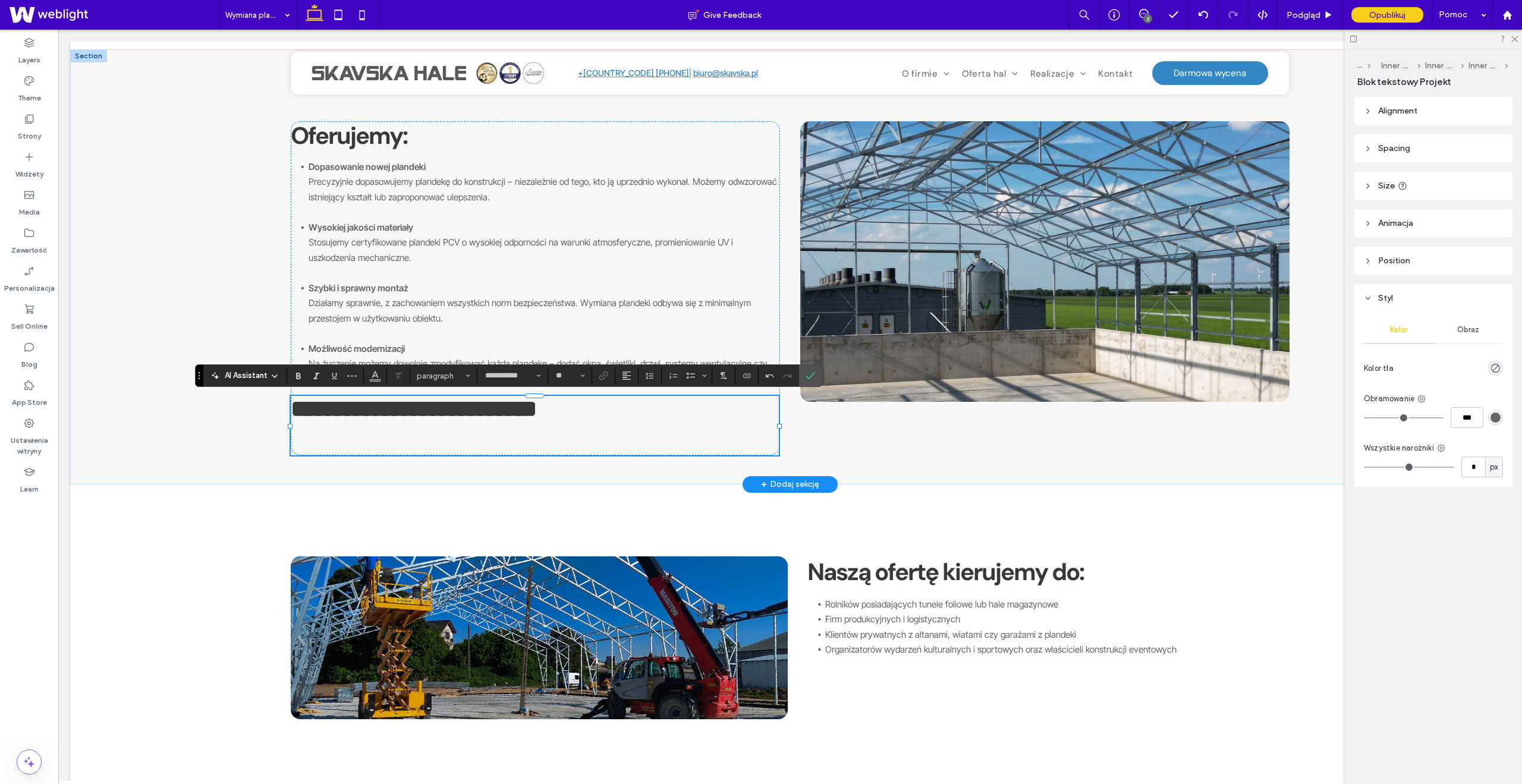 type on "*******" 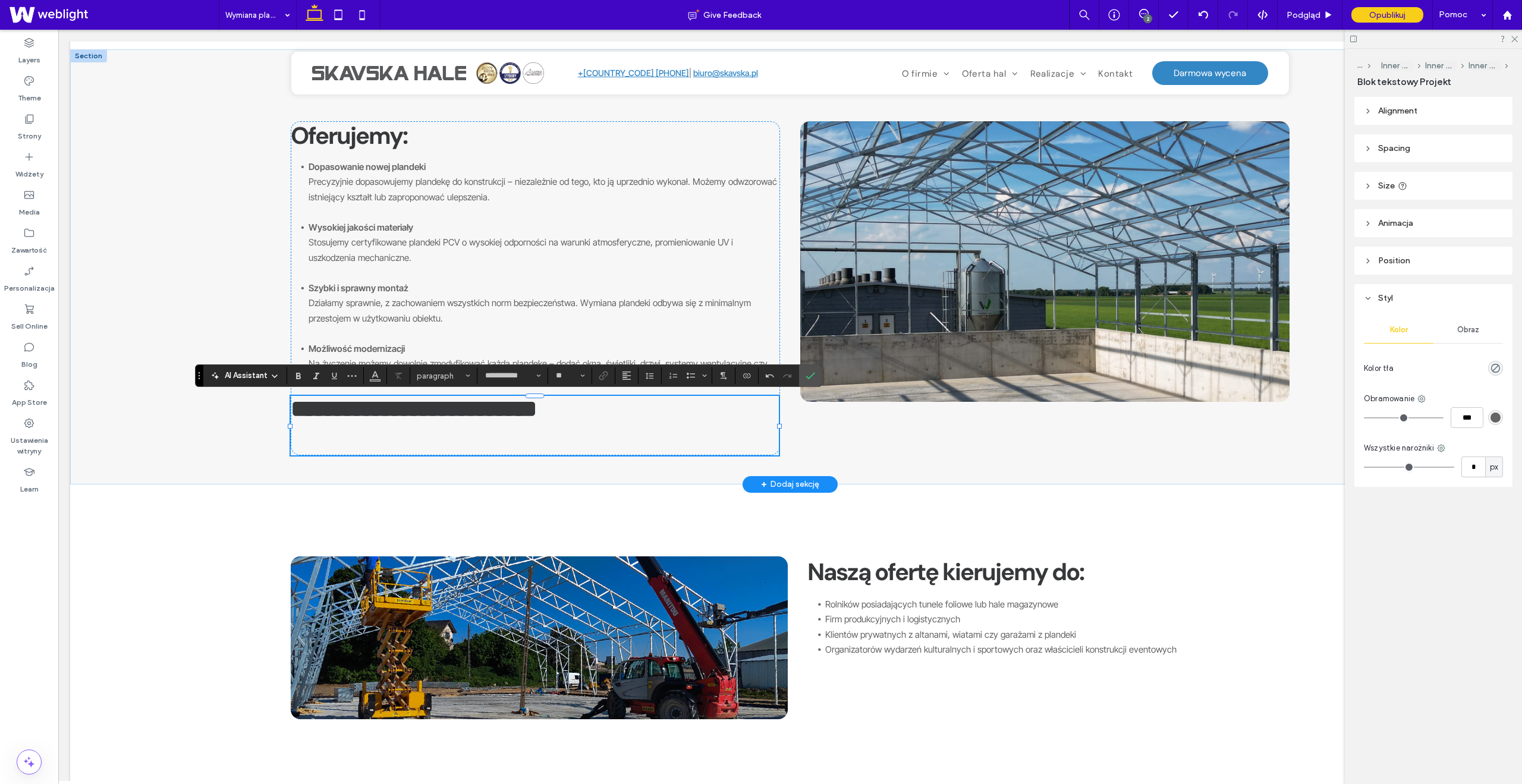 type on "**" 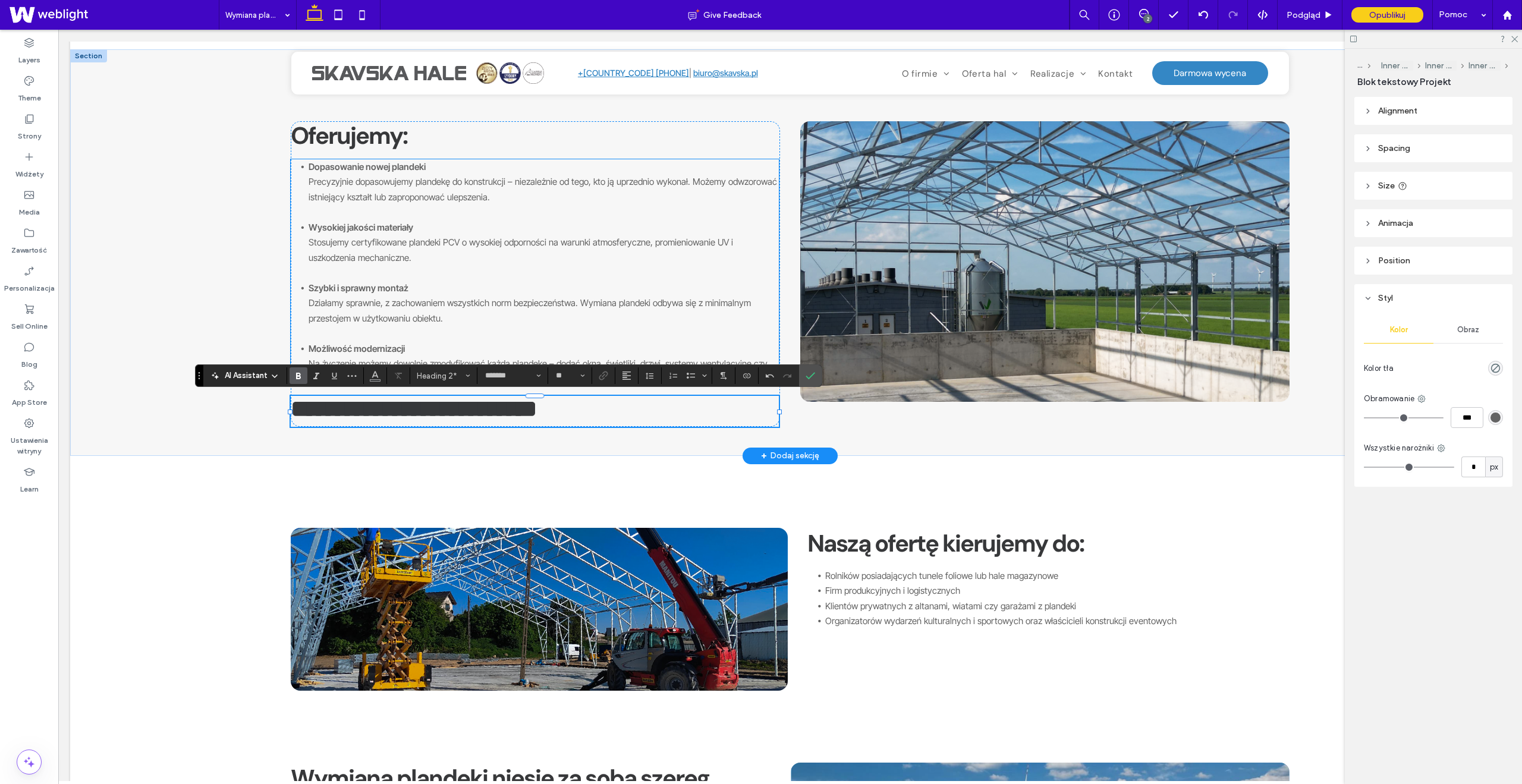 click on "Szybki i sprawny montaż Działamy sprawnie, z zachowaniem wszystkich norm bezpieczeństwa. Wymiana plandeki odbywa się z minimalnym przestojem w użytkowaniu obiektu." at bounding box center (543, 311) 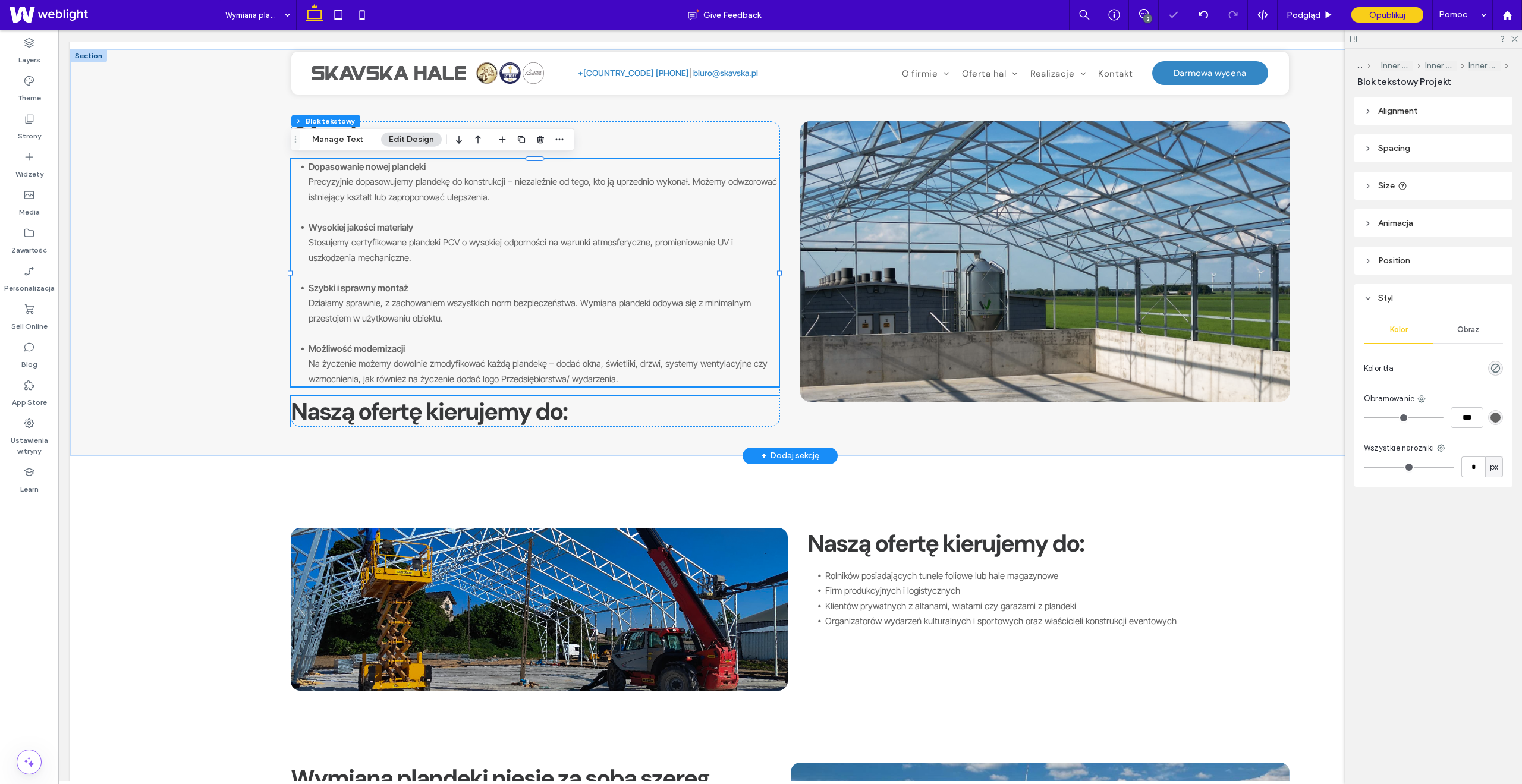 click on "Naszą ofertę kierujemy do:" at bounding box center [534, 411] 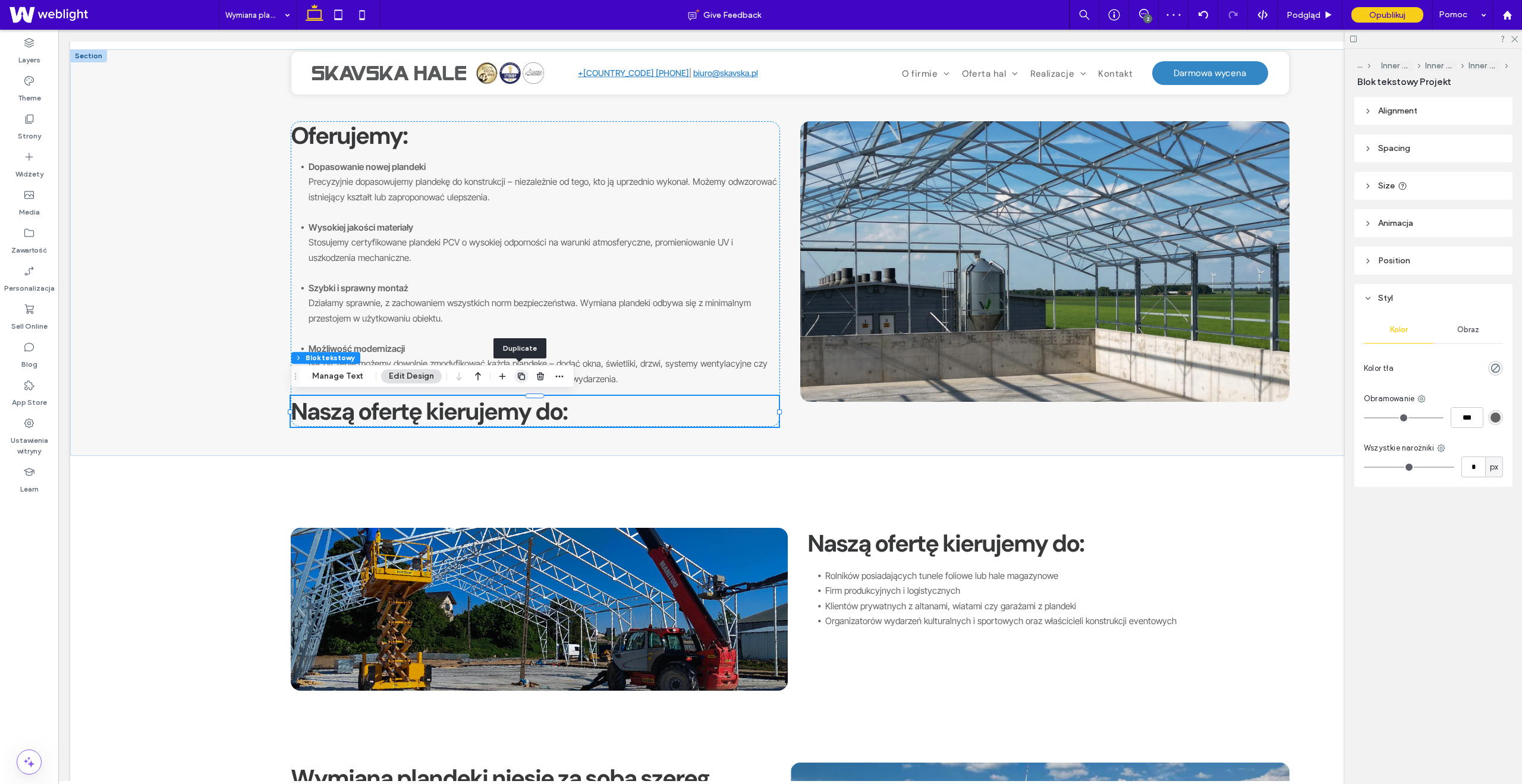click 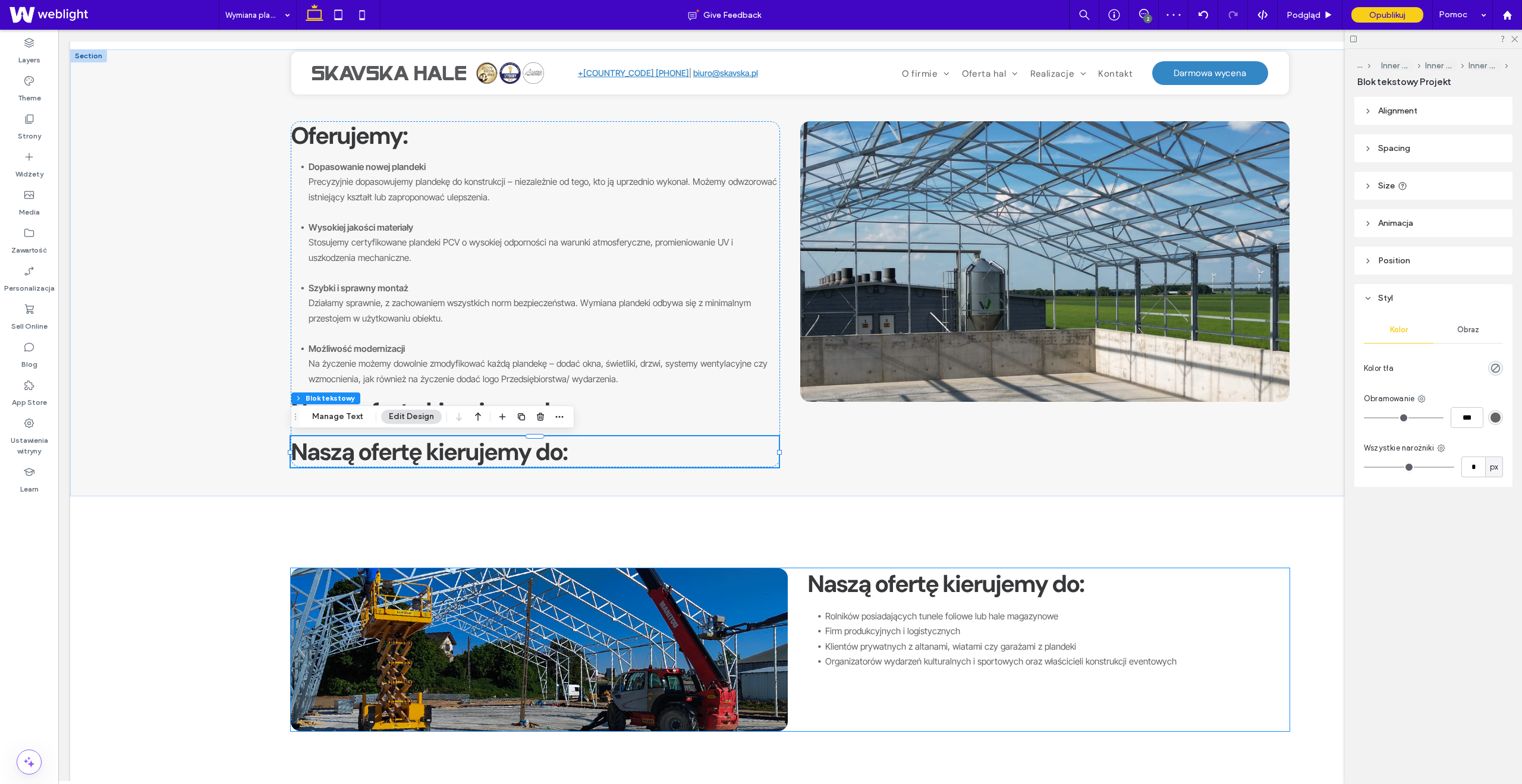 click on "Firm produkcyjnych i logistycznych" at bounding box center (892, 631) 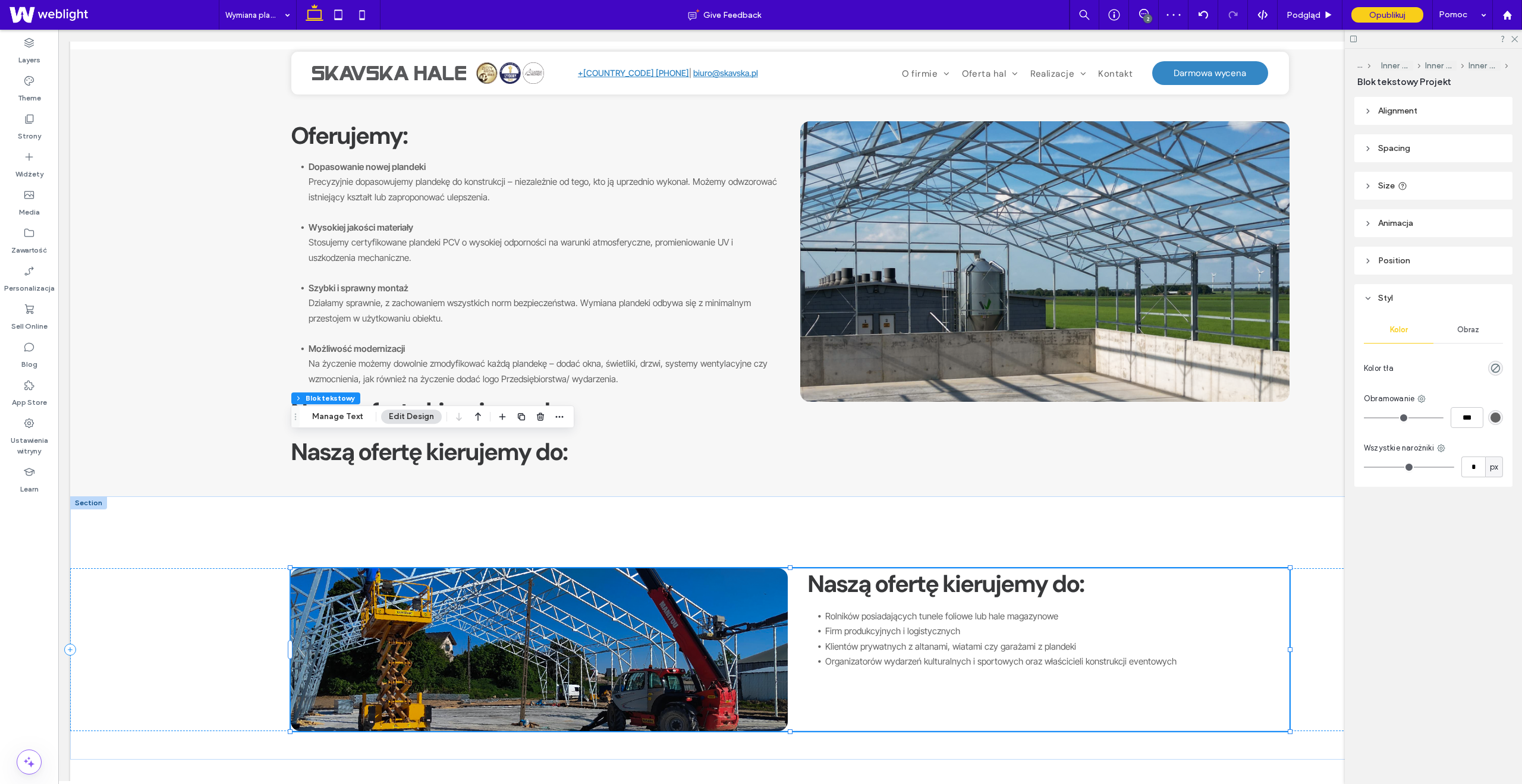 click on "Firm produkcyjnych i logistycznych" at bounding box center [892, 631] 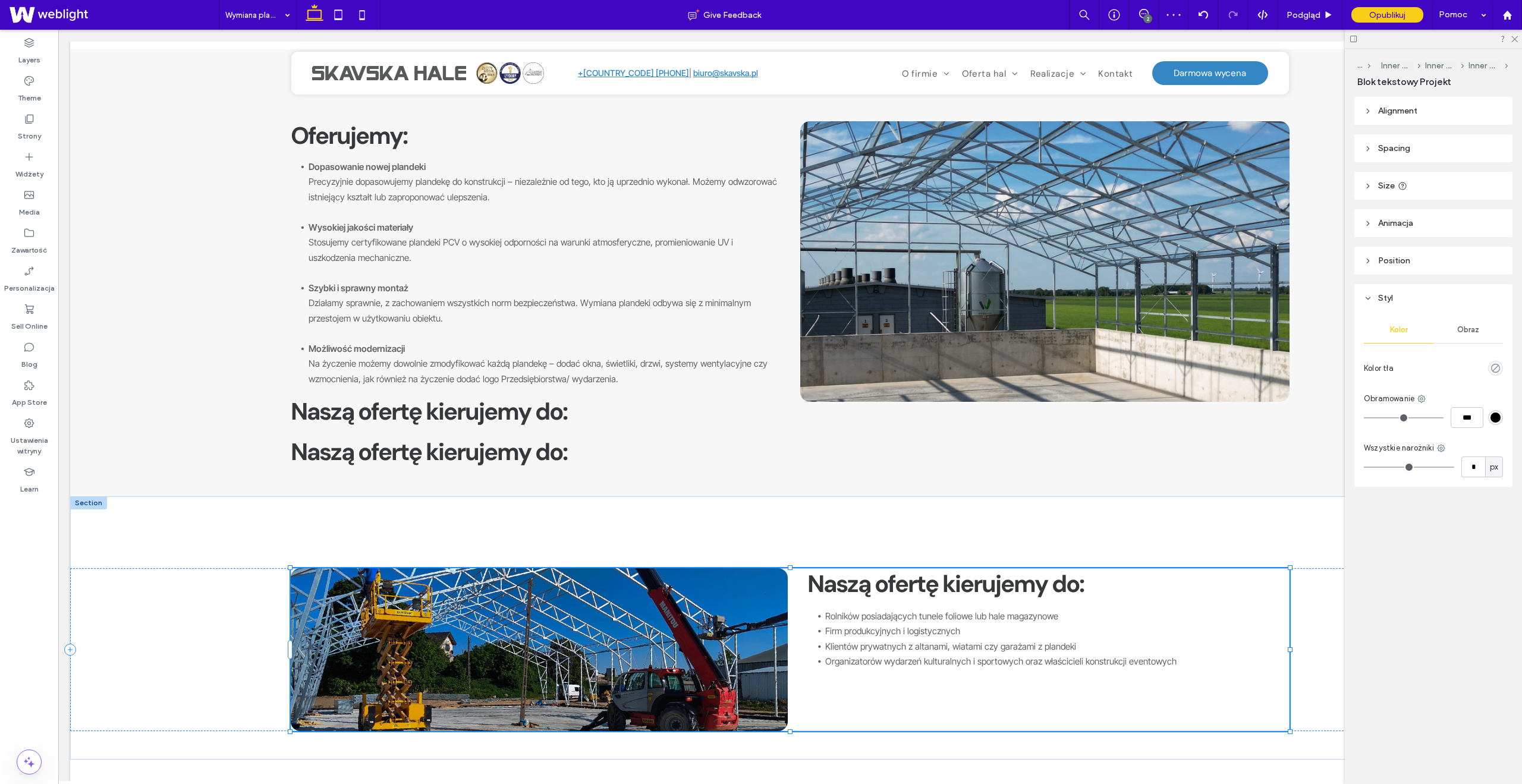 click on "Rolników posiadających tunele foliowe lub hale magazynowe Firm produkcyjnych i logistycznych Klientów prywatnych z altanami, wiatami czy garażami z plandeki Organizatorów wydarzeń kulturalnych i sportowych oraz właścicieli konstrukcji eventowych" at bounding box center (1036, 639) 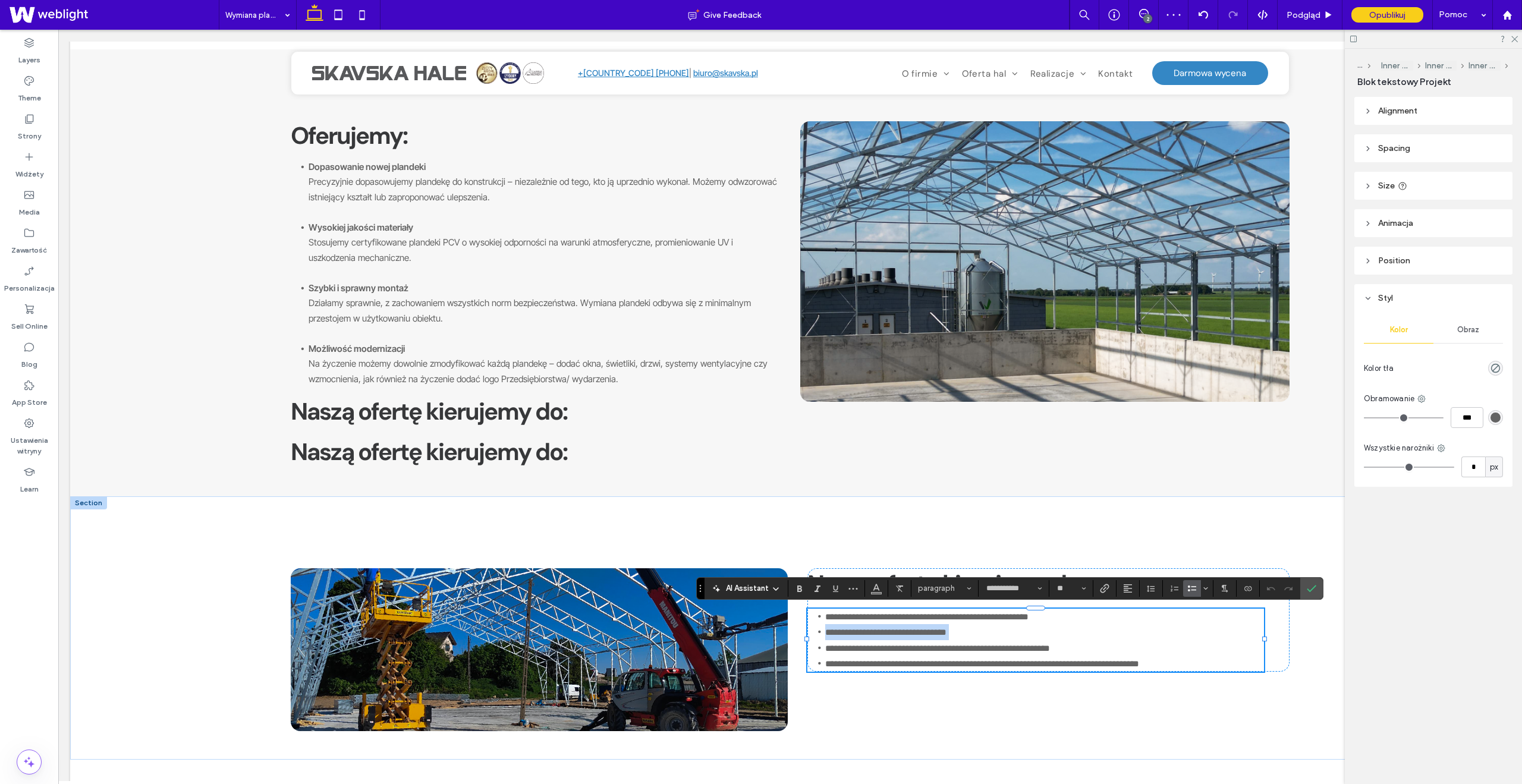click on "**********" at bounding box center [886, 632] 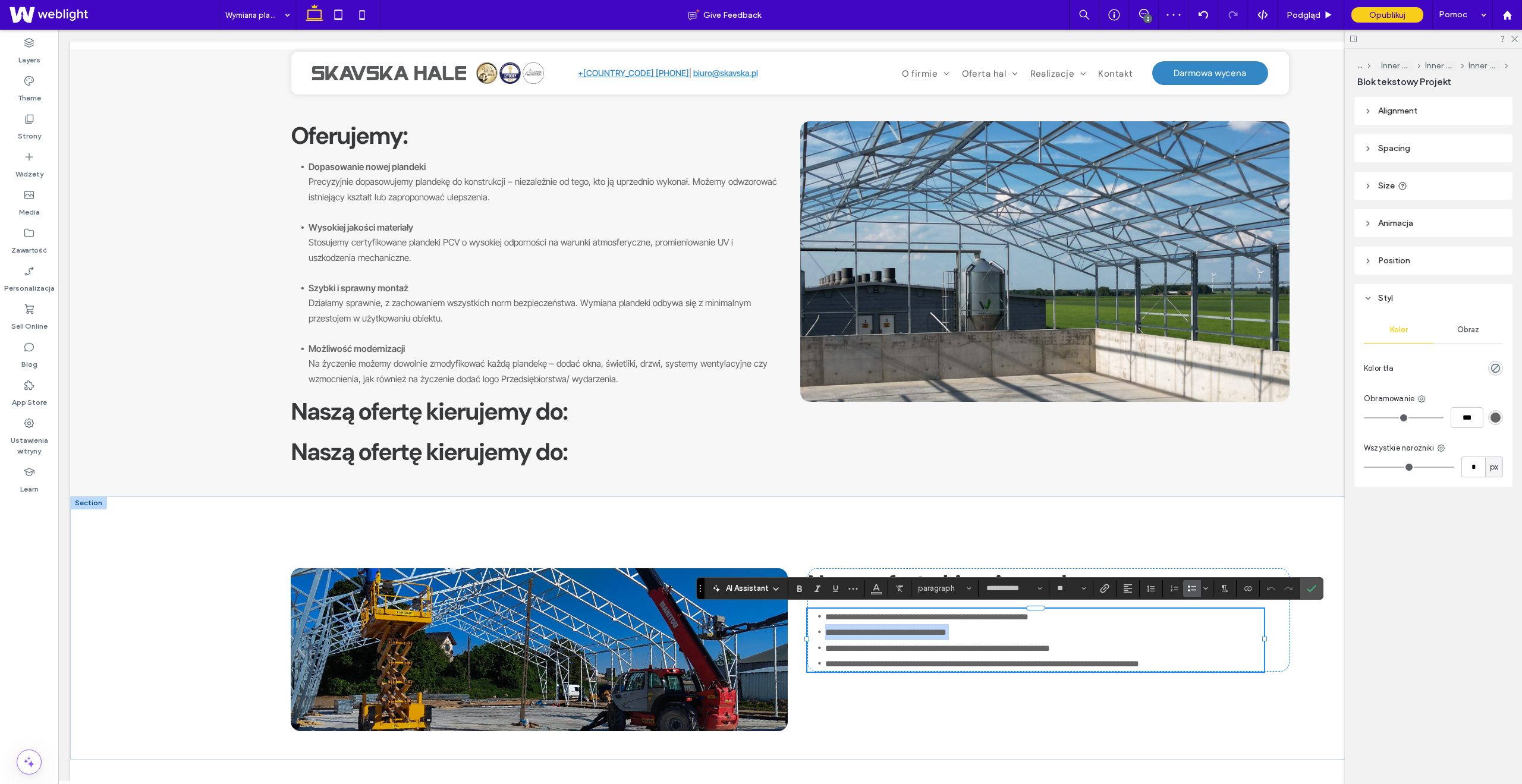 click on "**********" at bounding box center (886, 632) 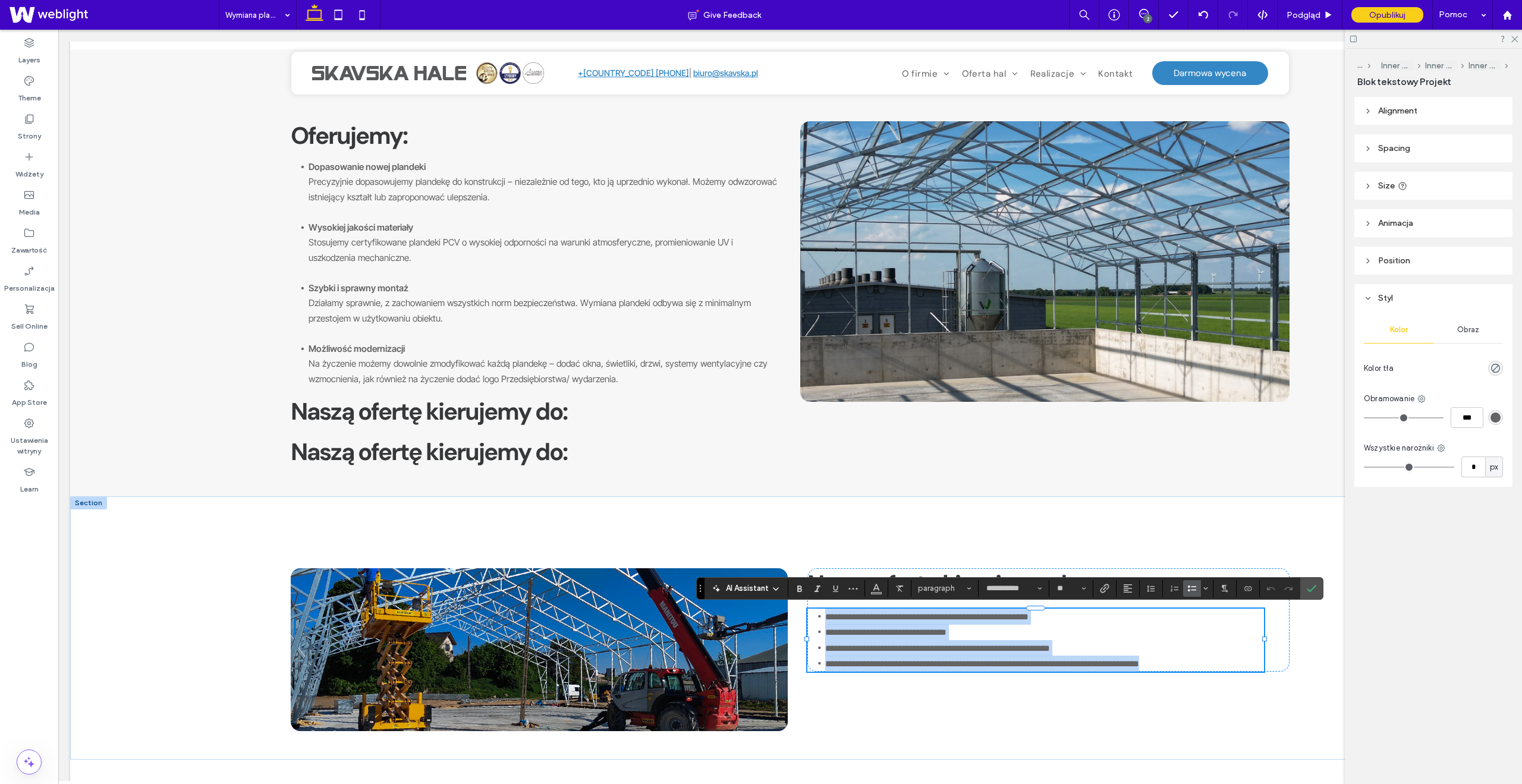 drag, startPoint x: 1181, startPoint y: 666, endPoint x: 809, endPoint y: 610, distance: 376.1914 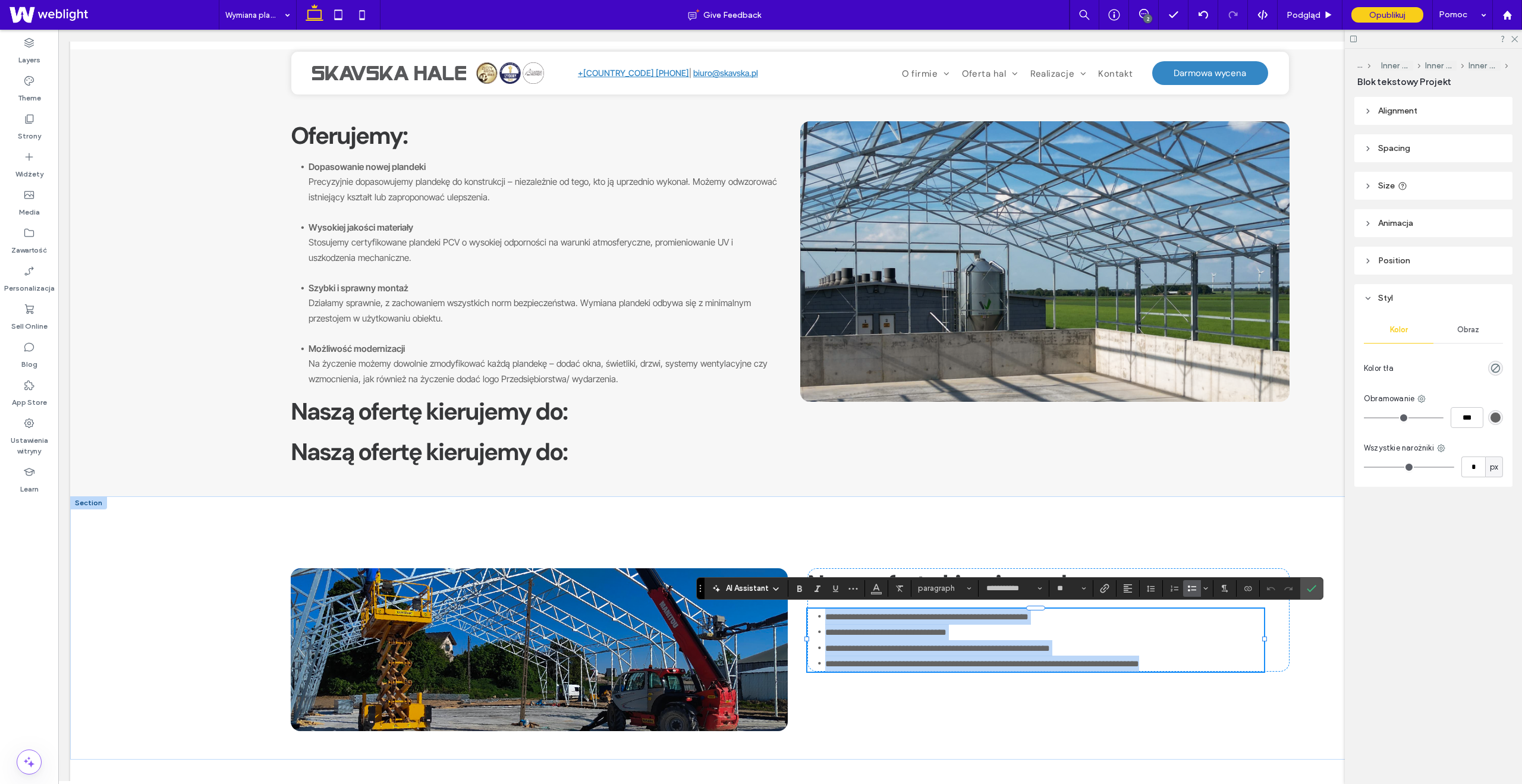 click on "**********" at bounding box center [1036, 640] 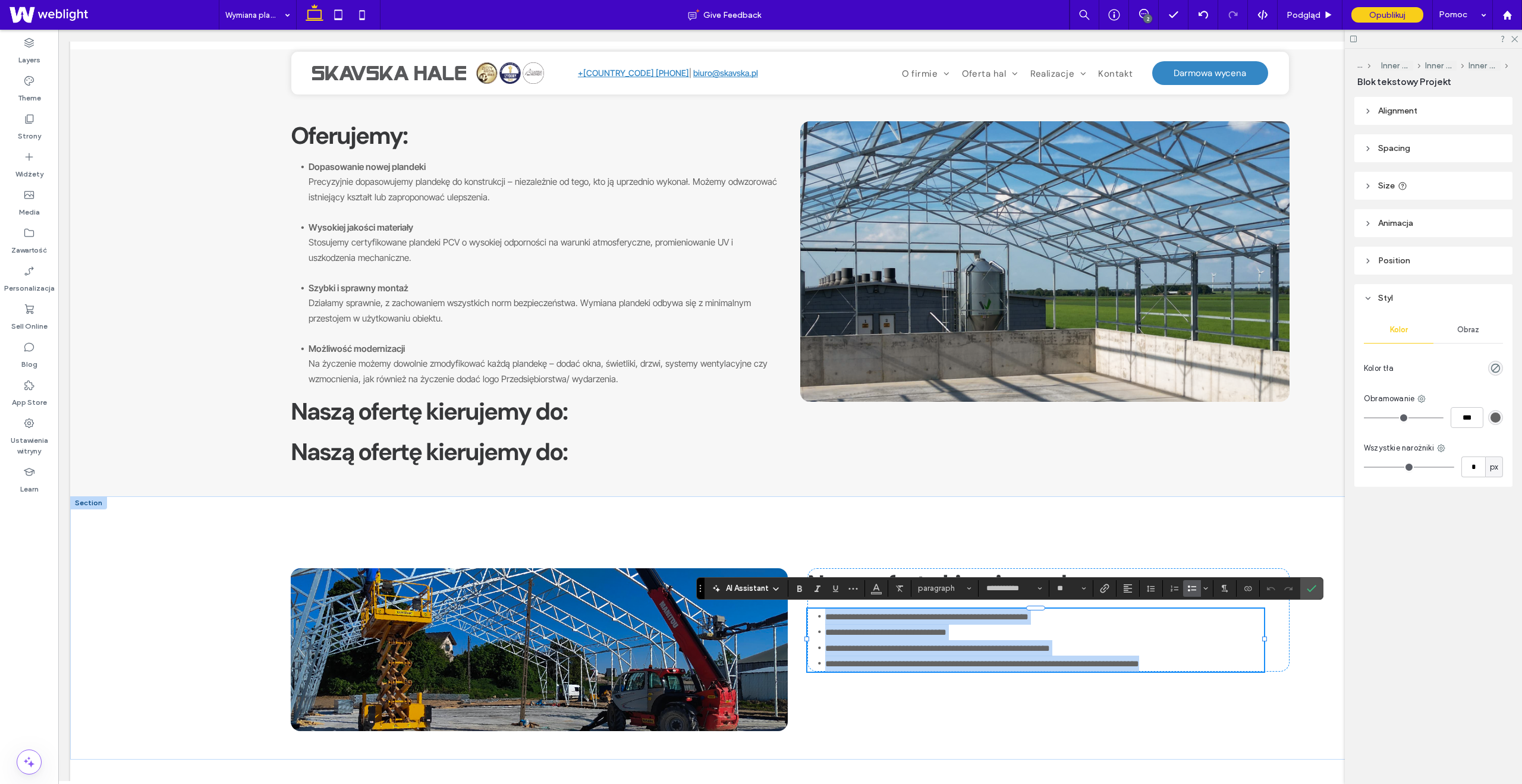 copy on "**********" 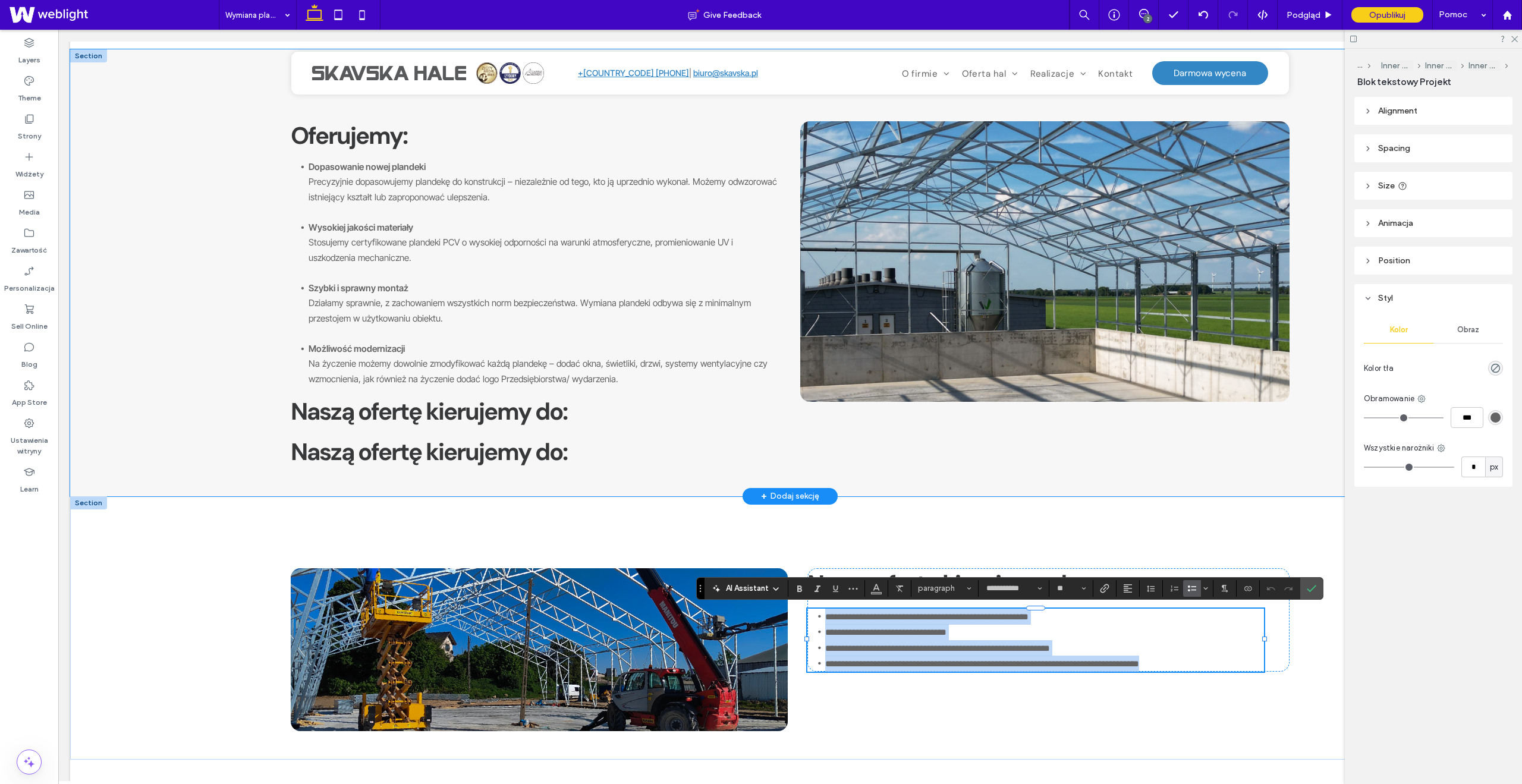 click on "Naszą ofertę kierujemy do:" at bounding box center (429, 452) 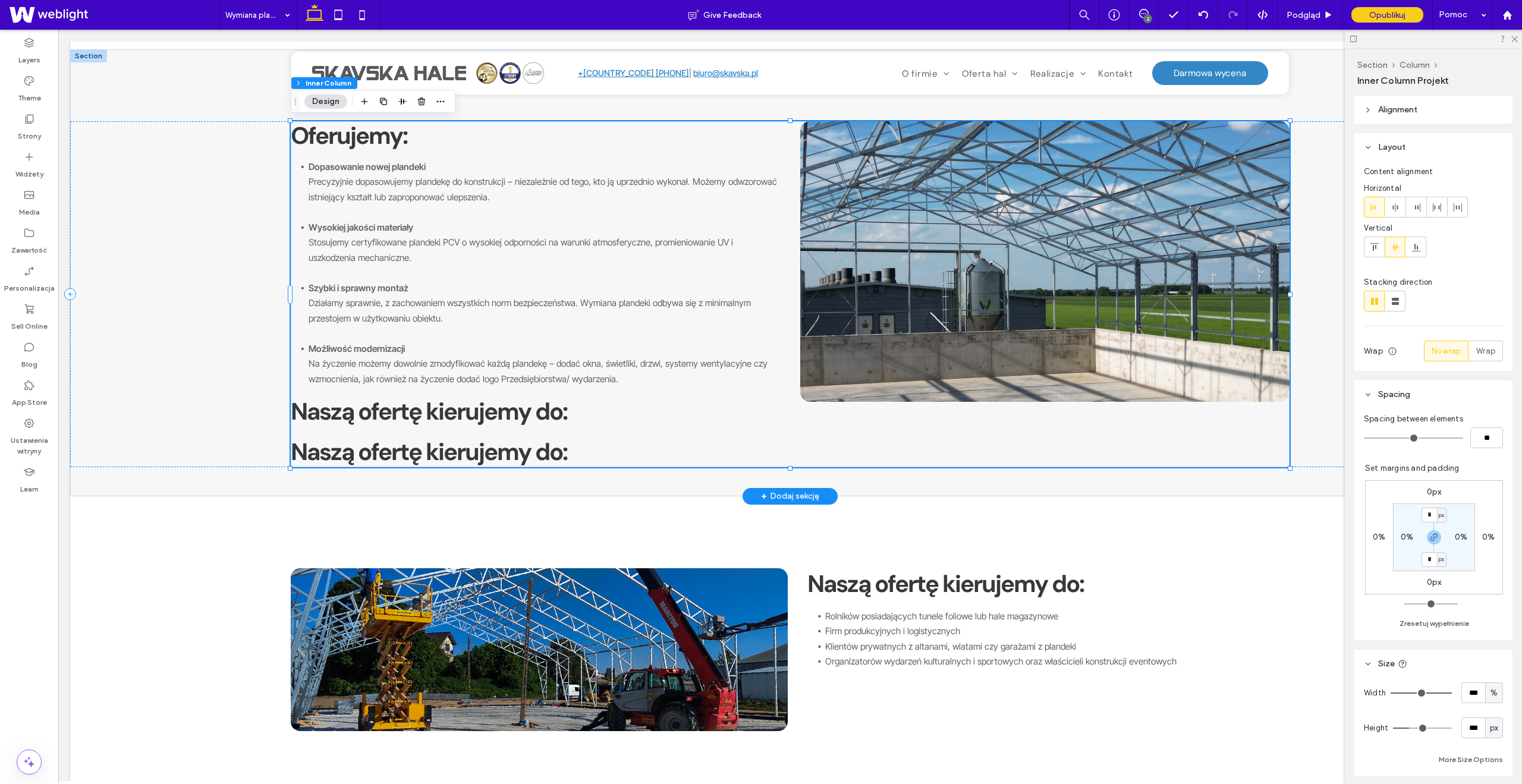 click on "Naszą ofertę kierujemy do:" at bounding box center [429, 452] 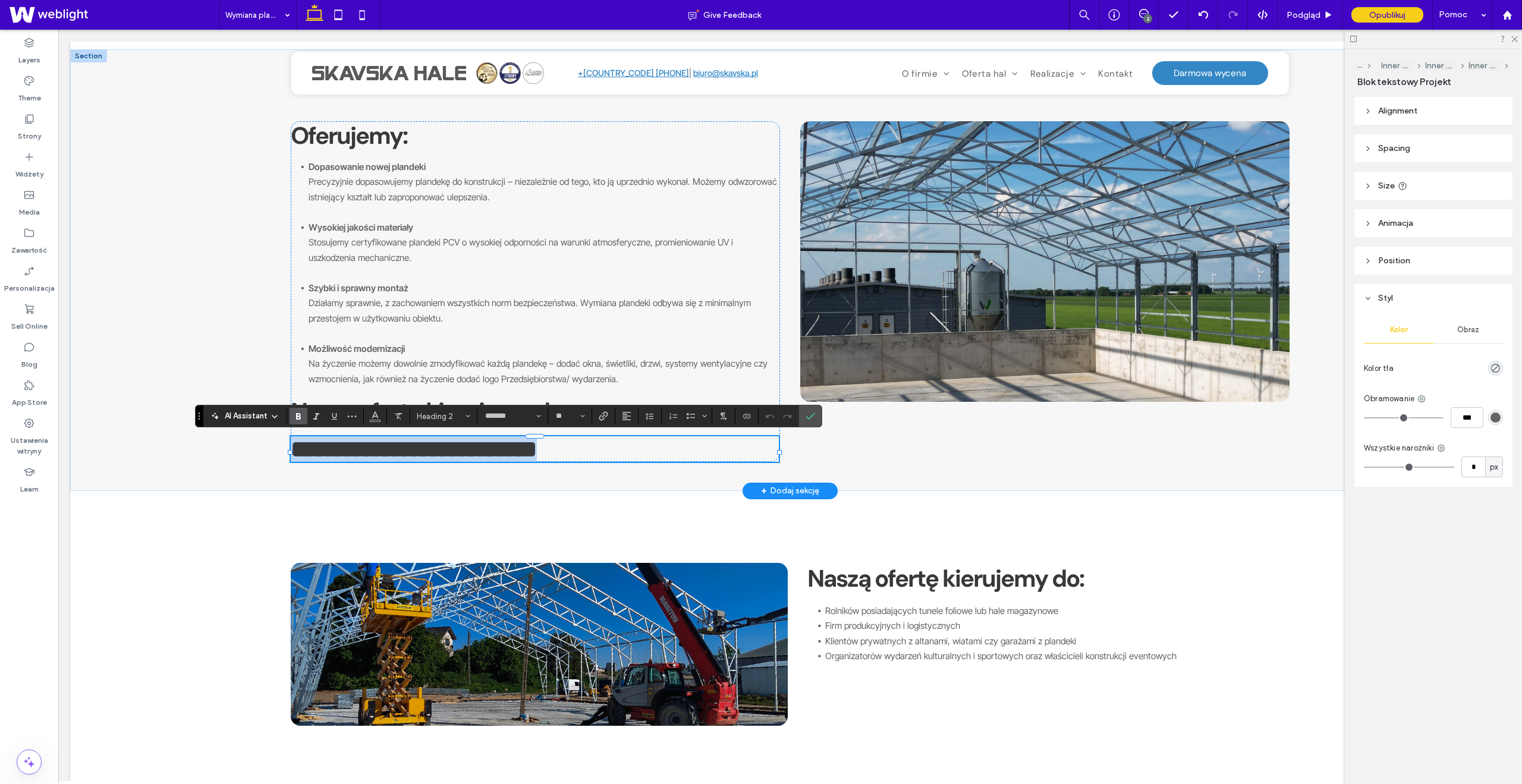 click on "**********" at bounding box center (414, 449) 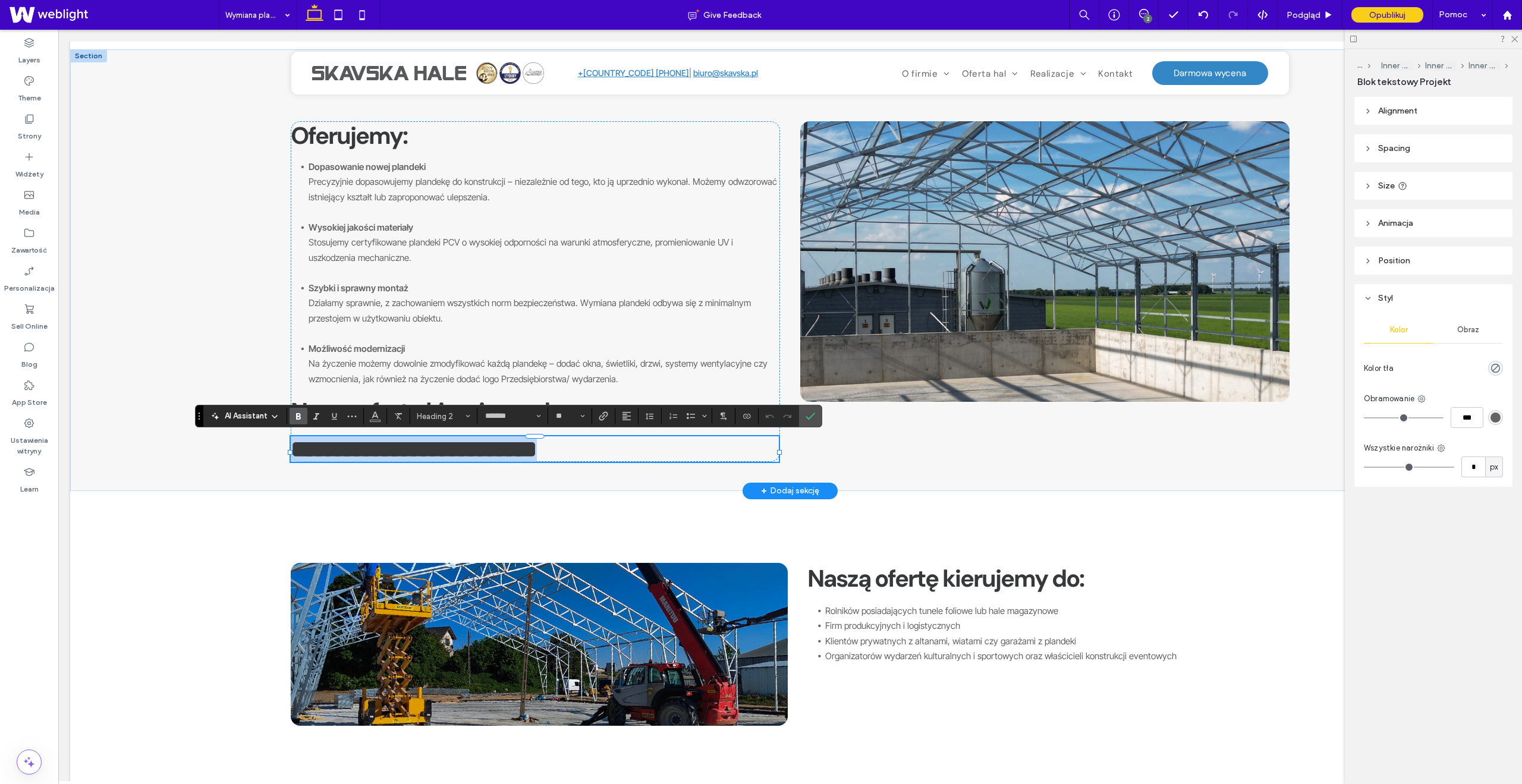 type on "**********" 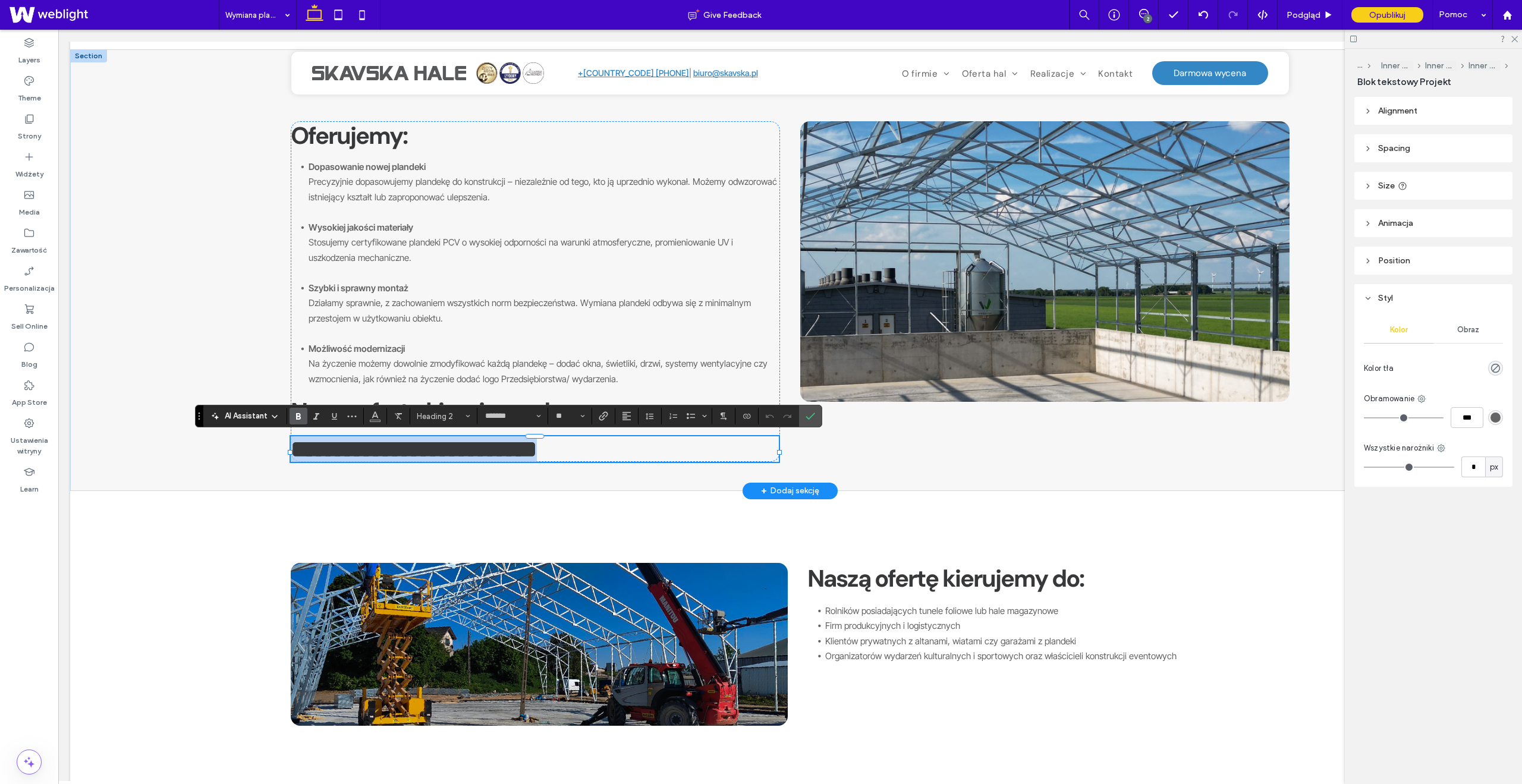 type on "**" 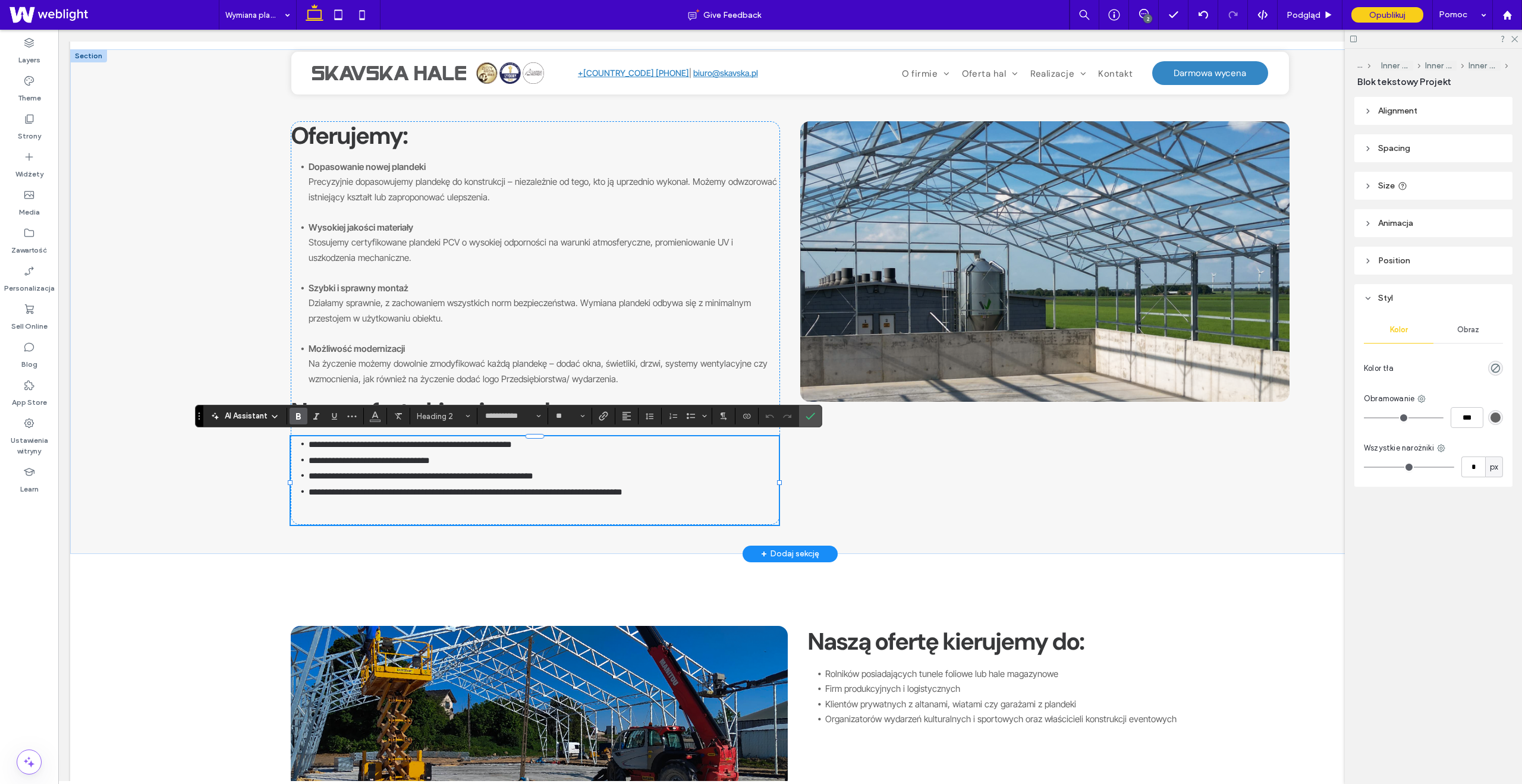 scroll, scrollTop: 0, scrollLeft: 0, axis: both 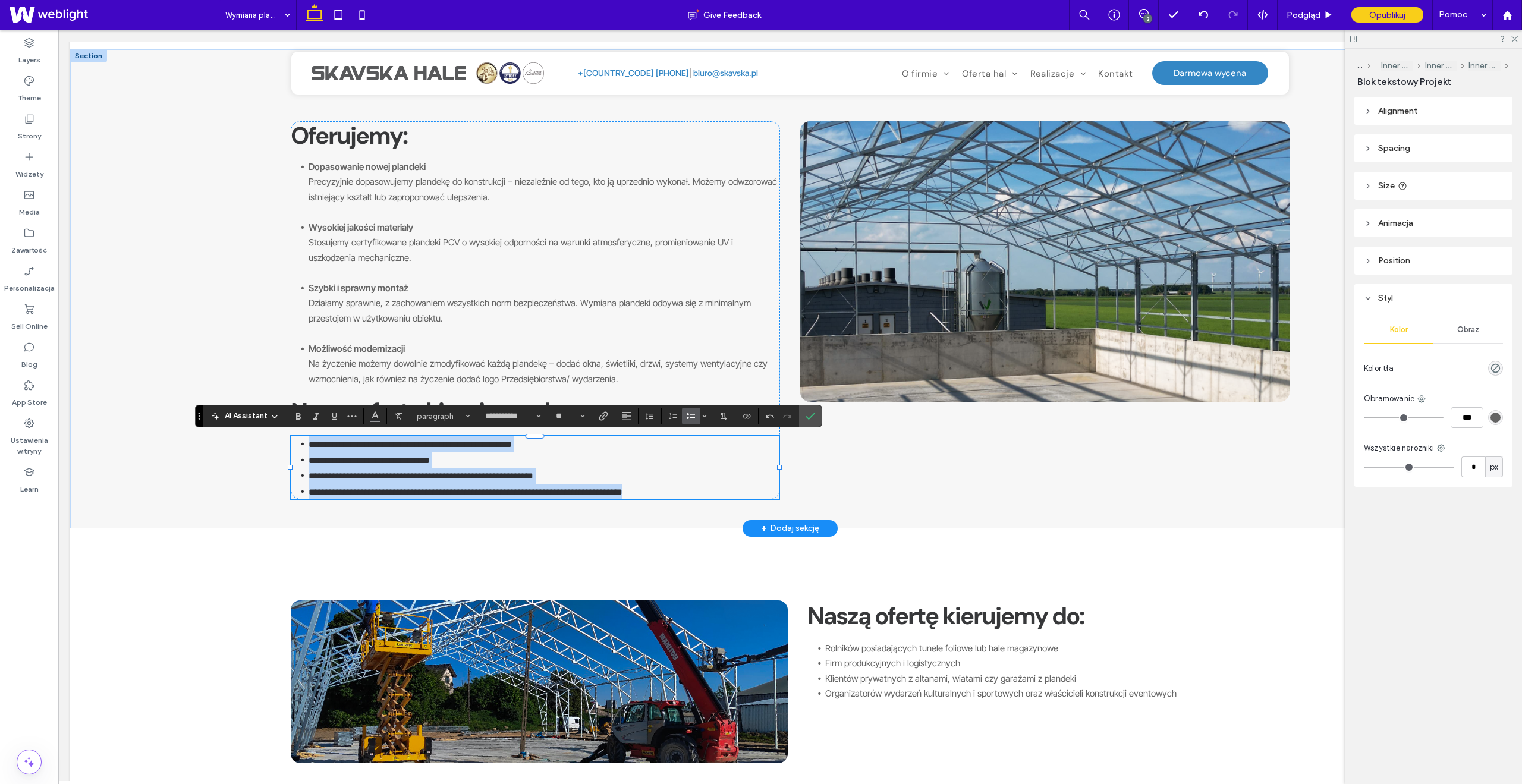 drag, startPoint x: 663, startPoint y: 493, endPoint x: 293, endPoint y: 440, distance: 373.7767 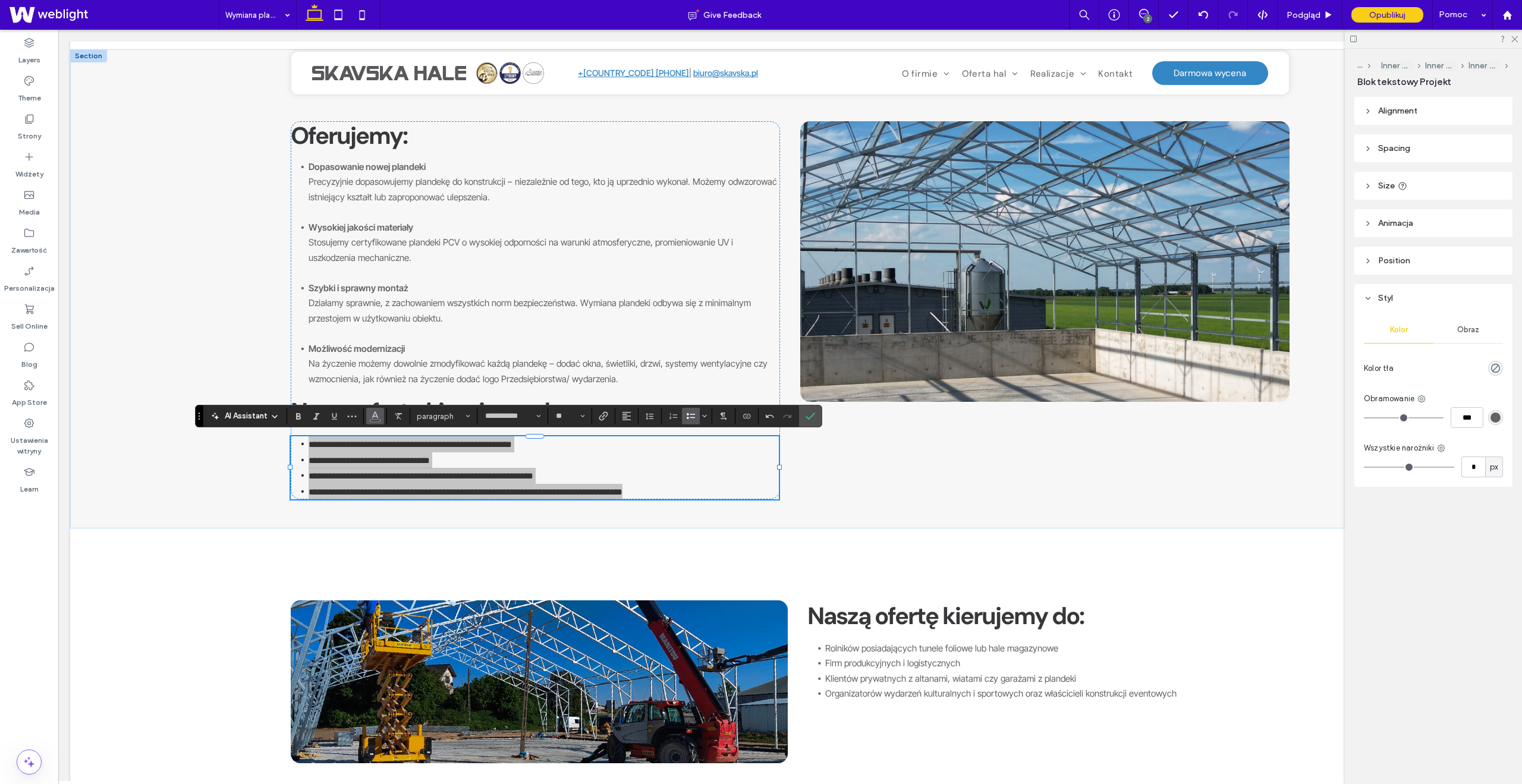 click at bounding box center (375, 415) 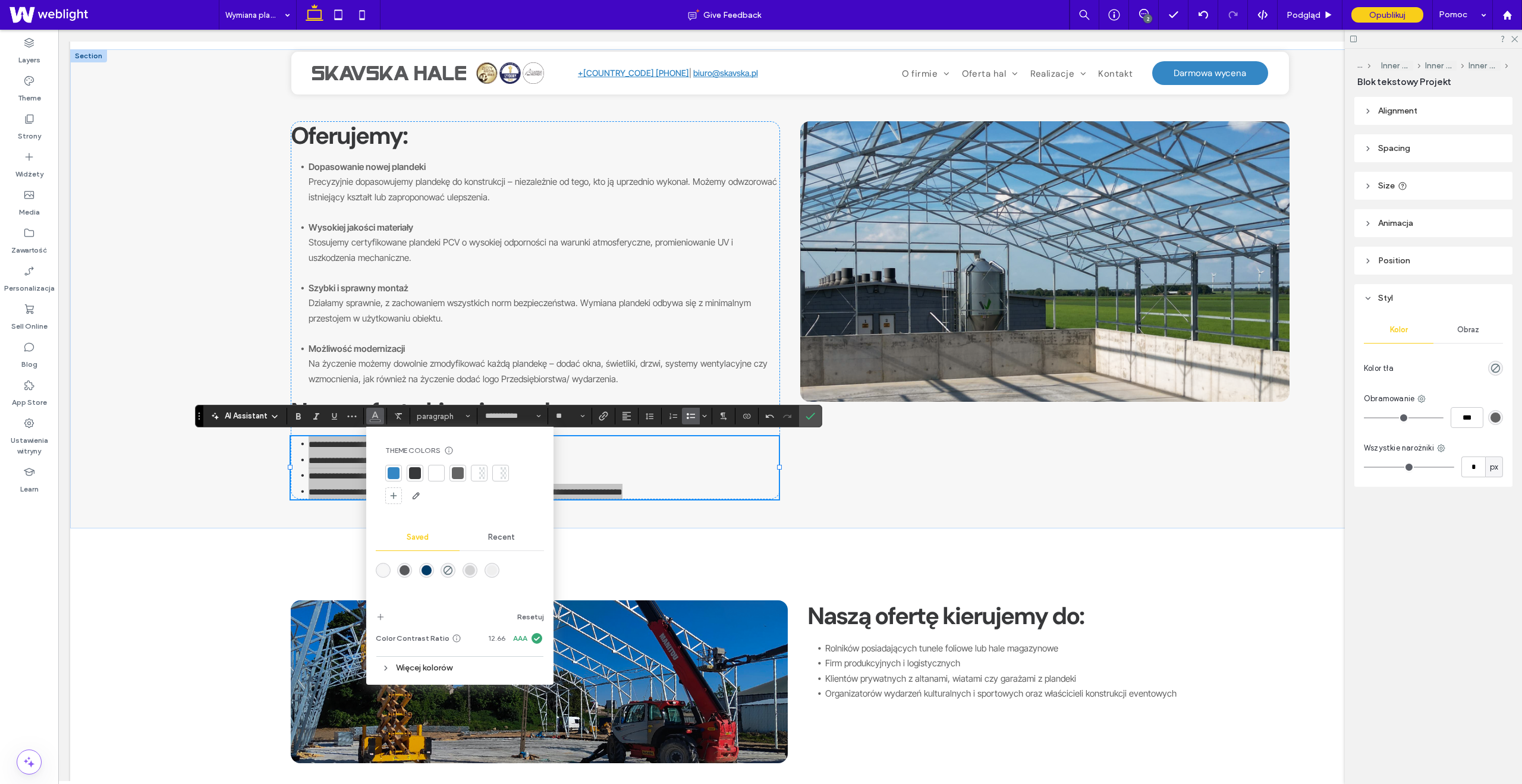 click at bounding box center [458, 473] 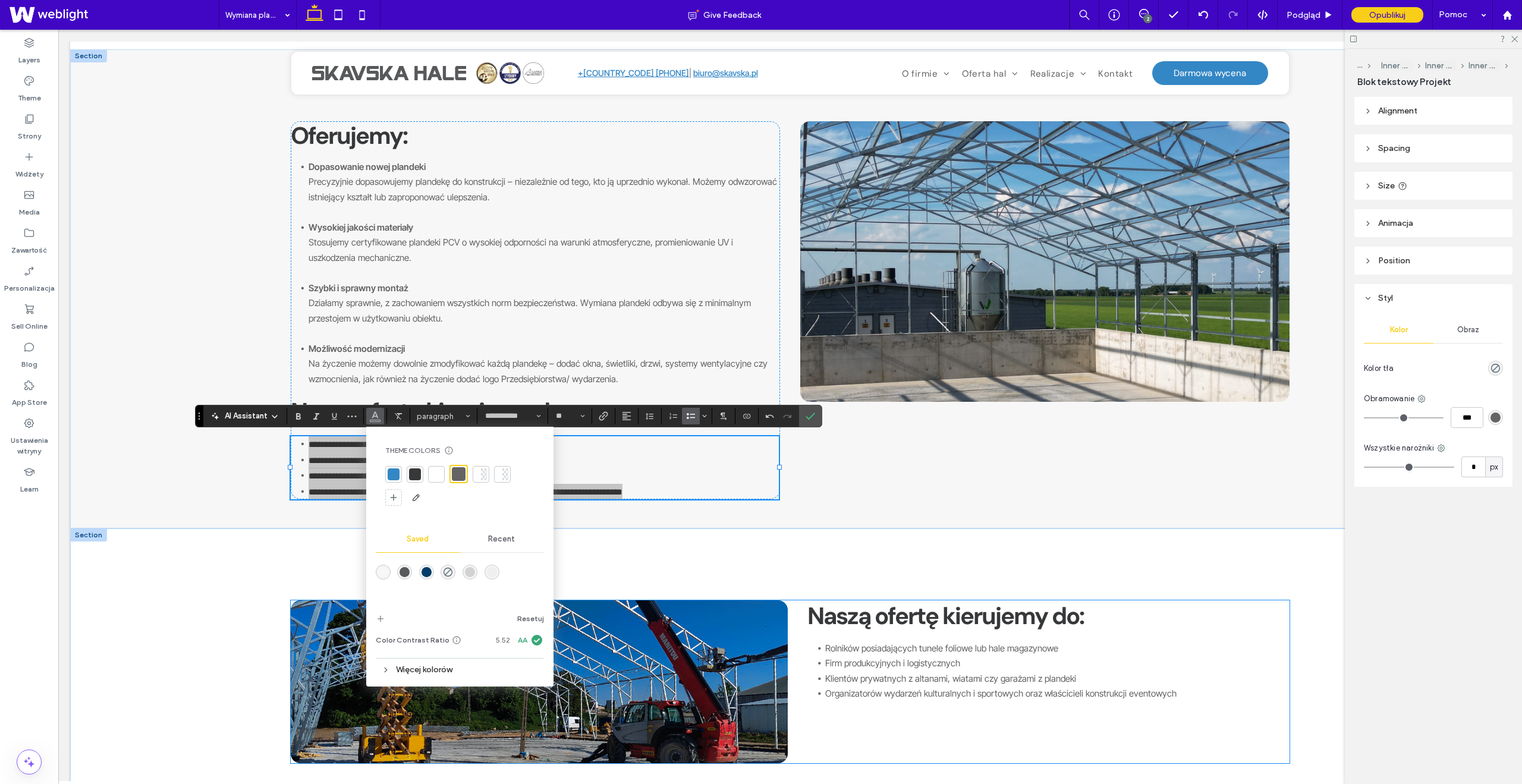 click on "Rolników posiadających tunele foliowe lub hale magazynowe" at bounding box center (942, 648) 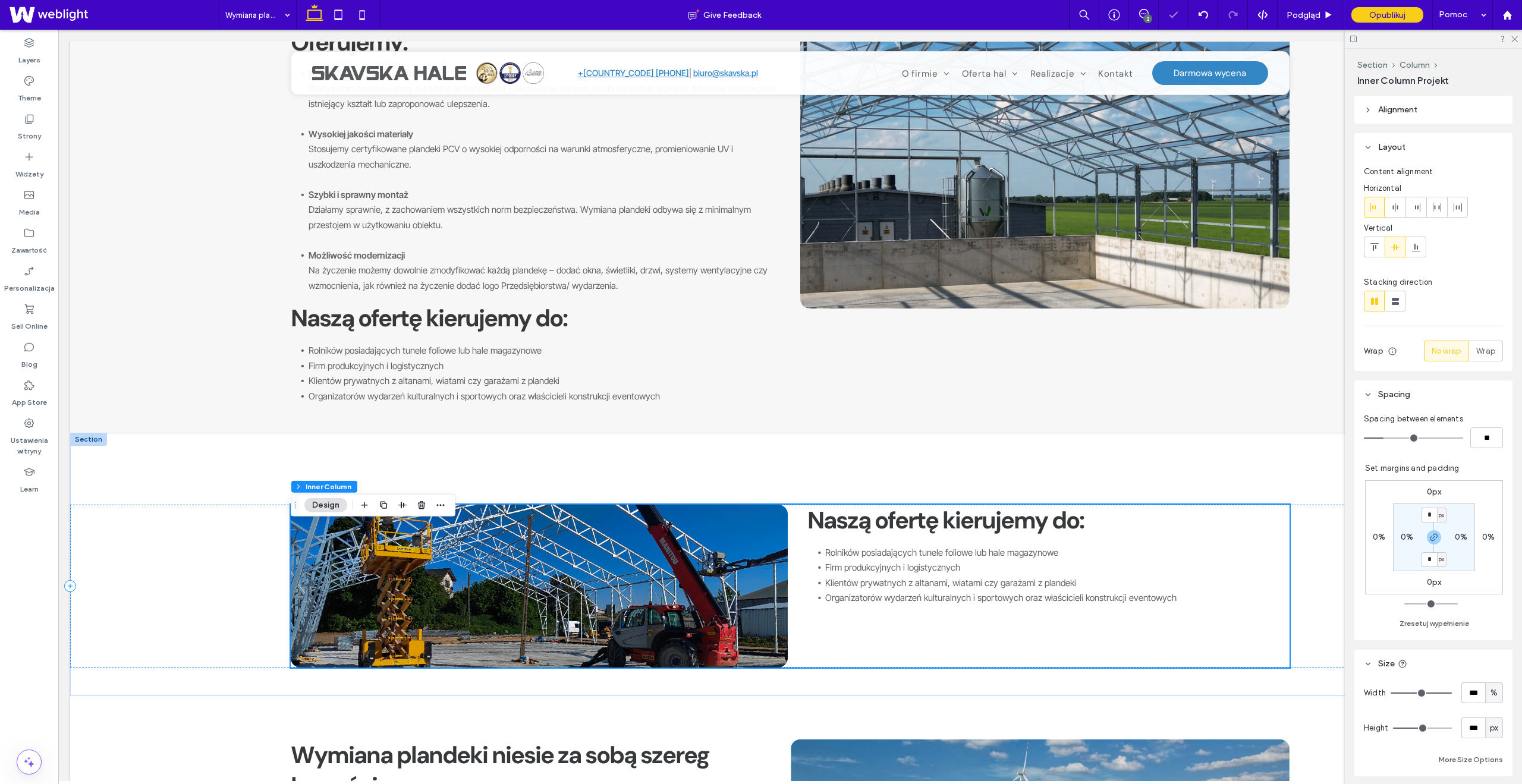 scroll, scrollTop: 540, scrollLeft: 0, axis: vertical 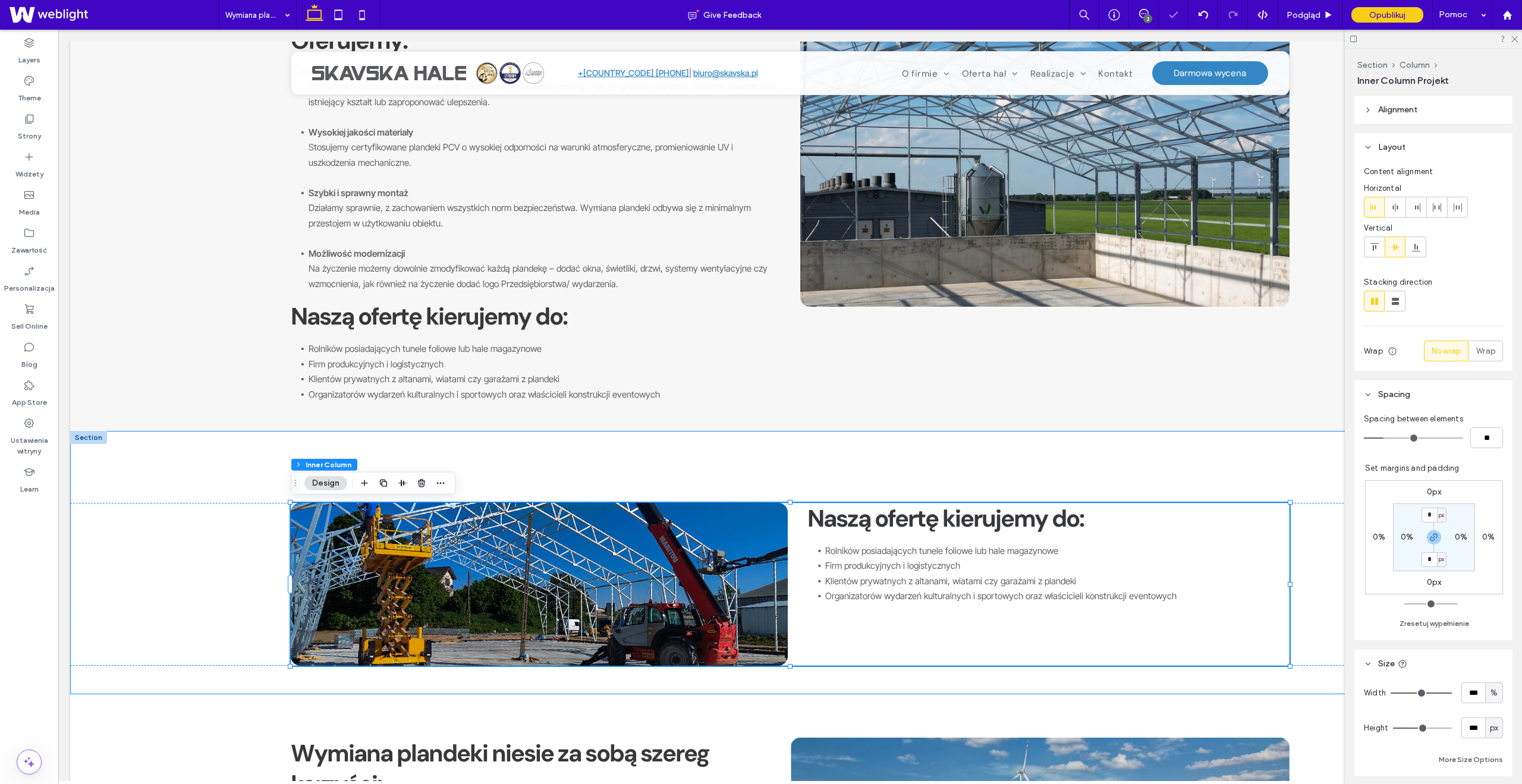 click on "Naszą ofertę kierujemy do:
Rolników posiadających tunele foliowe lub hale magazynowe Firm produkcyjnych i logistycznych Klientów prywatnych z altanami, wiatami czy garażami z plandeki Organizatorów wydarzeń kulturalnych i sportowych oraz właścicieli konstrukcji eventowych" at bounding box center [790, 563] 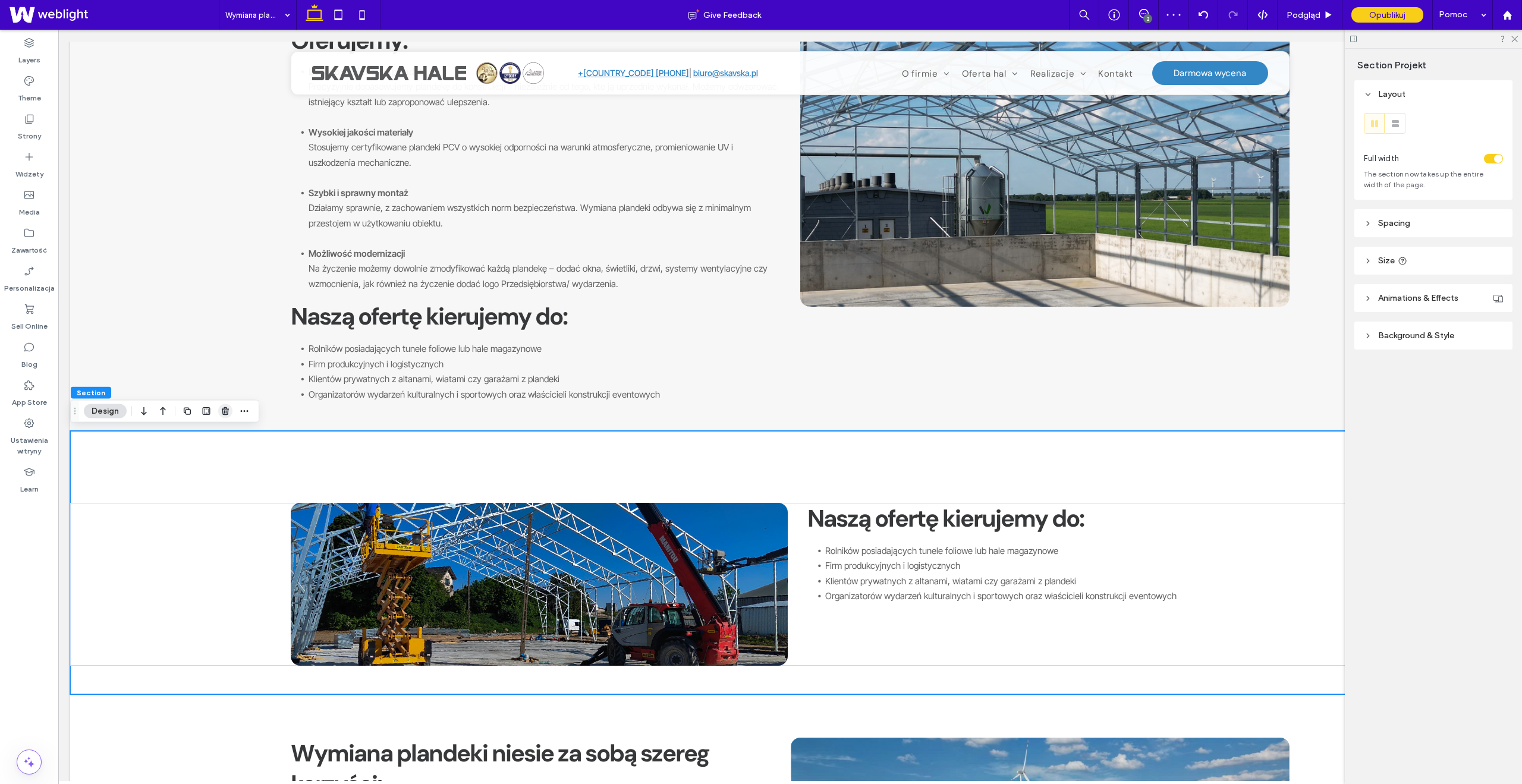 click 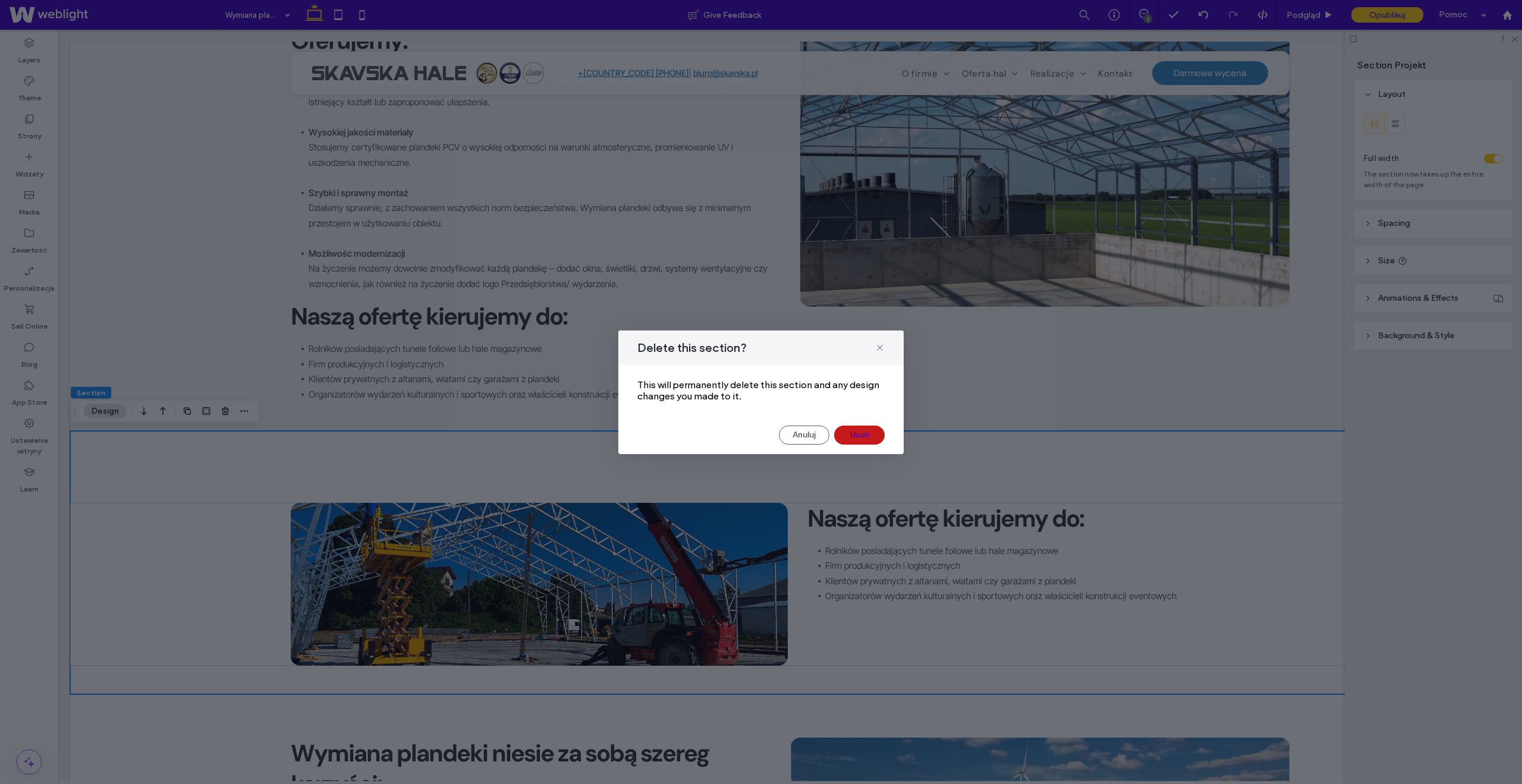 click on "Usuń" at bounding box center [859, 435] 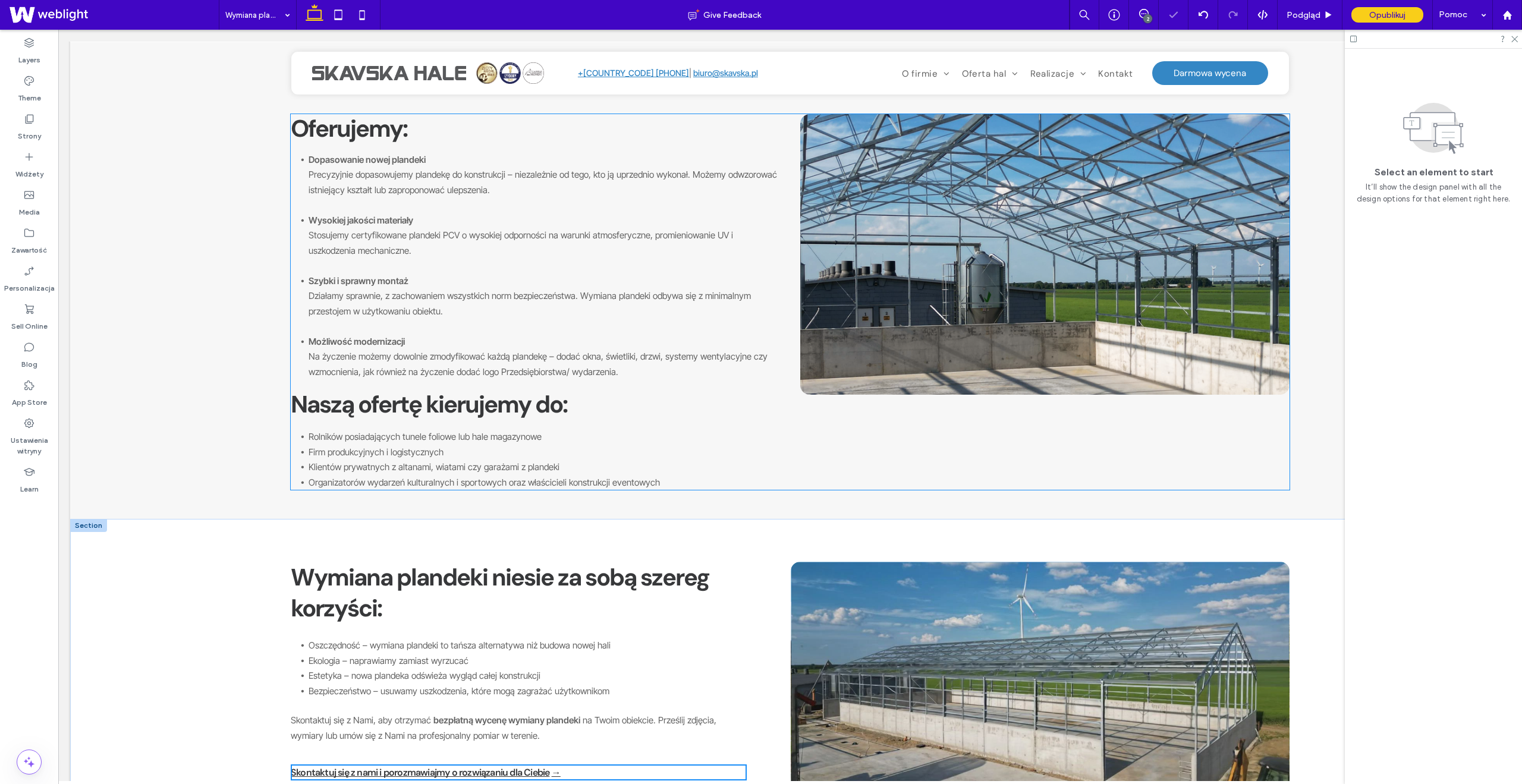 scroll, scrollTop: 619, scrollLeft: 0, axis: vertical 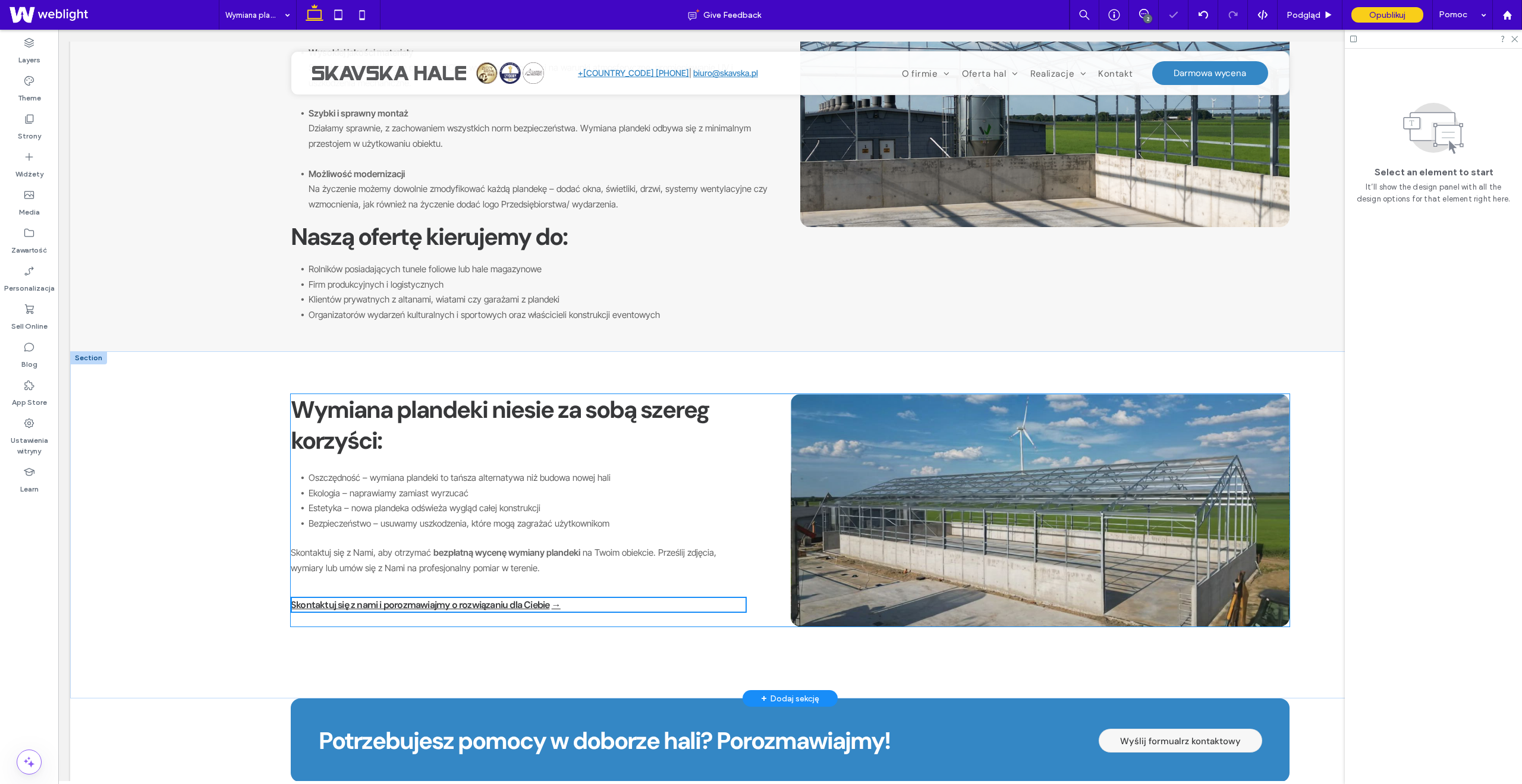 click on "Wymiana plandeki niesie za sobą szereg korzyści:
Oszczędność – wymiana plandeki to tańsza alternatywa niż budowa nowej hali Ekologia – naprawiamy zamiast wyrzucać Estetyka – nowa plandeka odświeża wygląd całej konstrukcji Bezpieczeństwo – usuwamy uszkodzenia, które mogą zagrażać użytkownikom
Skontaktuj się z Nami, aby otrzymać
bezpłatną wycenę wymiany plandeki
na Twoim obiekcie. Prześlij zdjęcia, wymiary lub umów się z Nami na profesjonalny pomiar w terenie.
Skontaktuj się z nami i porozmawiajmy o rozwiązaniu dla Ciebie   →" at bounding box center (530, 503) 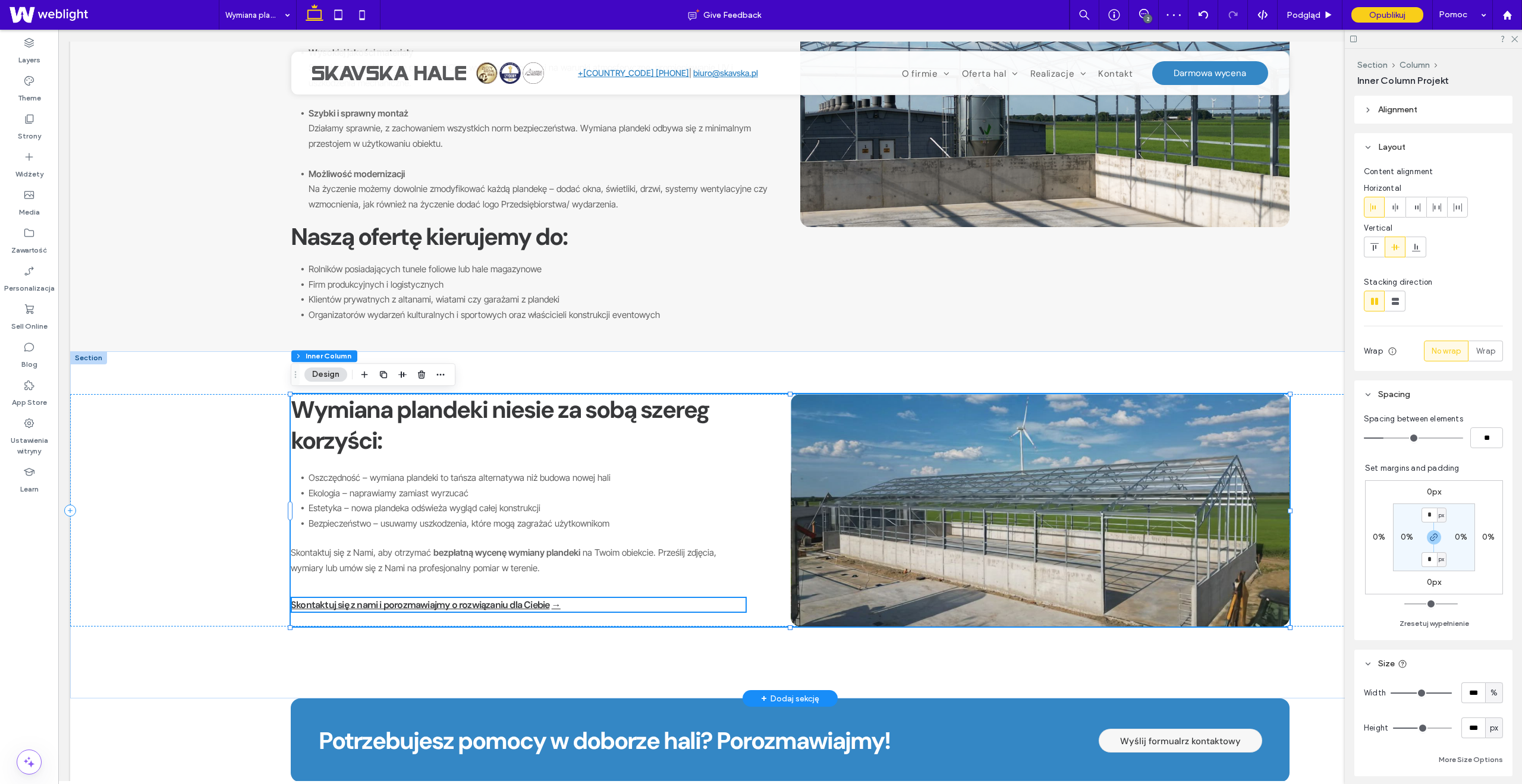click on "Wymiana plandeki niesie za sobą szereg korzyści:" at bounding box center (530, 425) 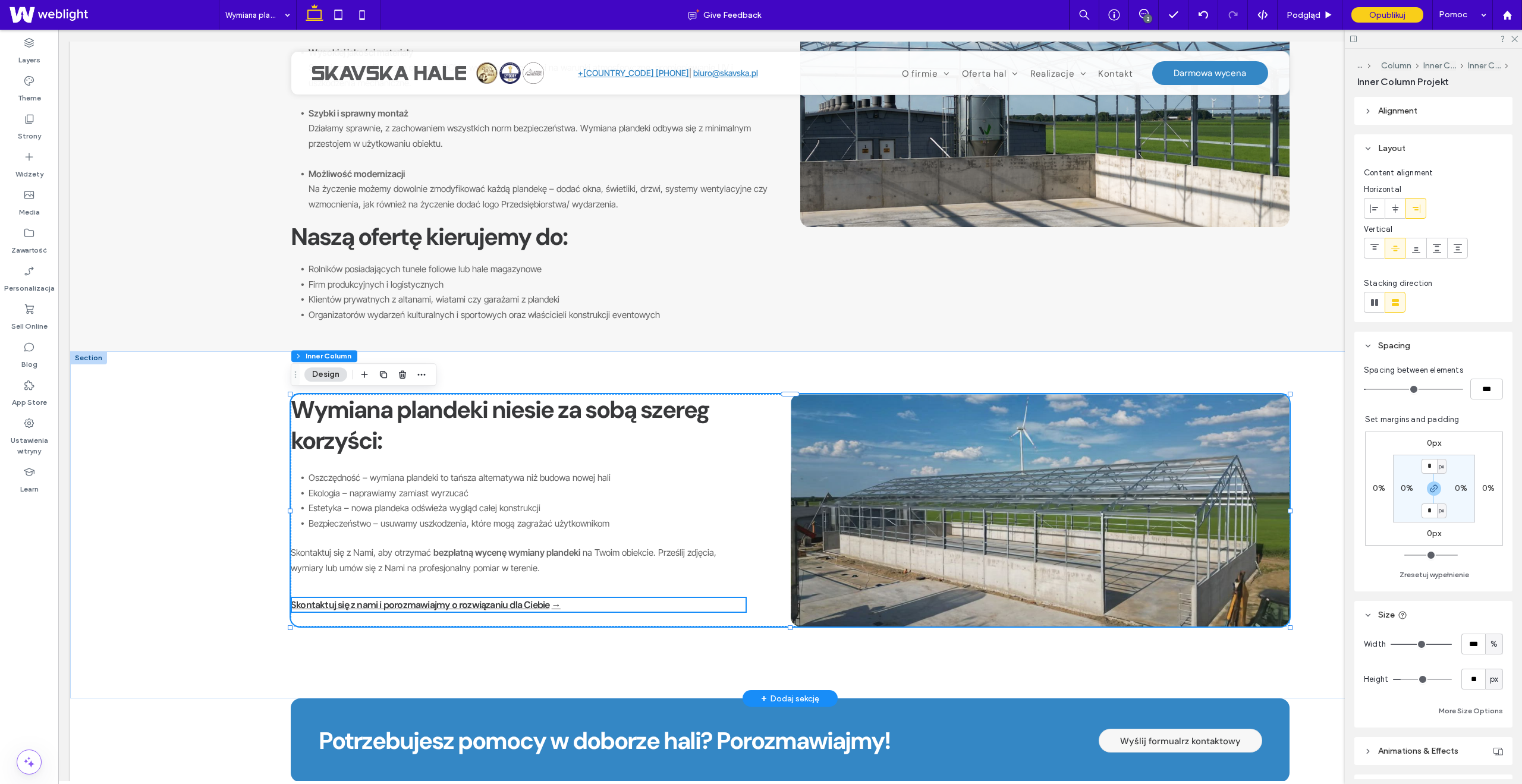 click on "Wymiana plandeki niesie za sobą szereg korzyści:" at bounding box center (500, 425) 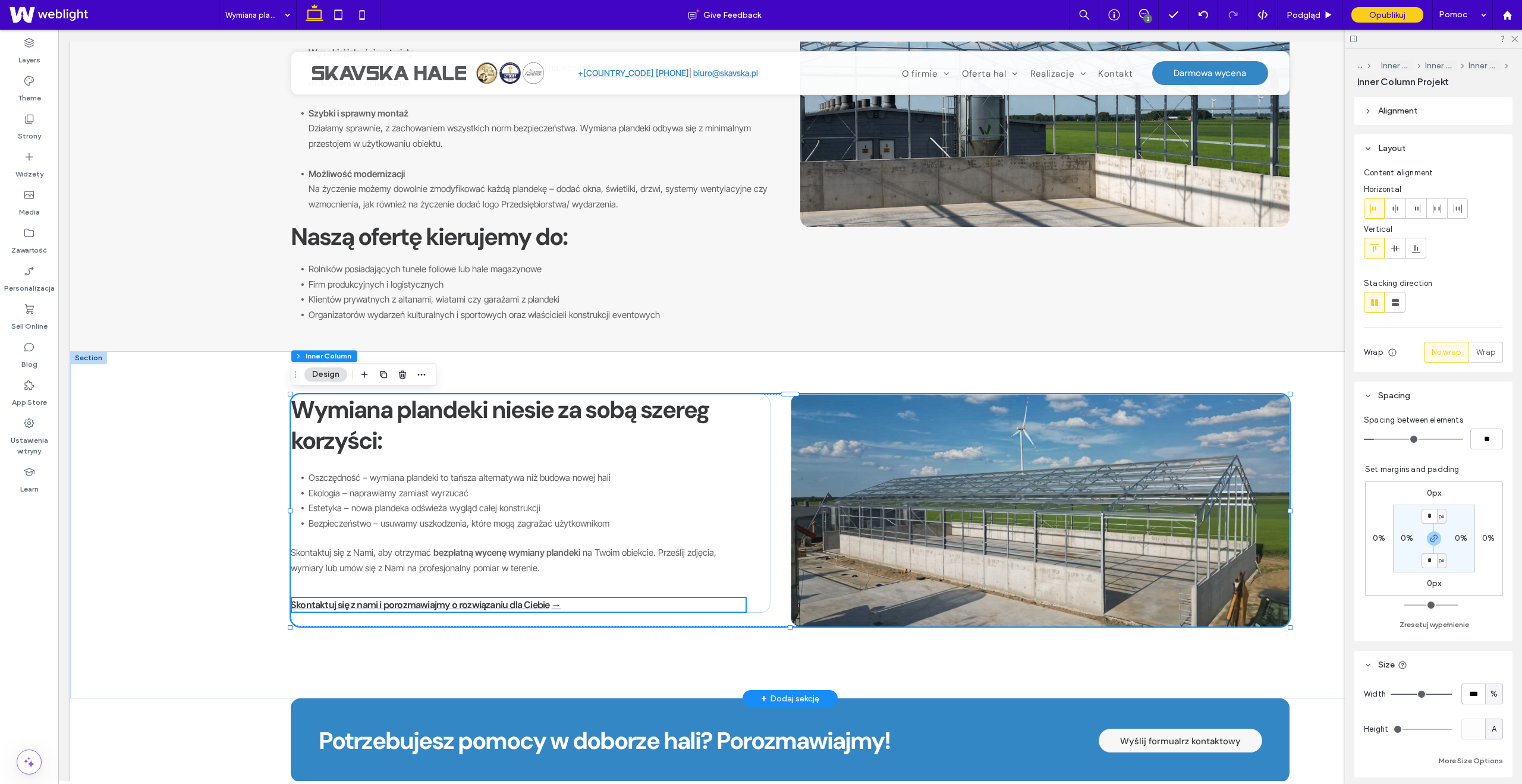 click on "Wymiana plandeki niesie za sobą szereg korzyści:" at bounding box center (500, 425) 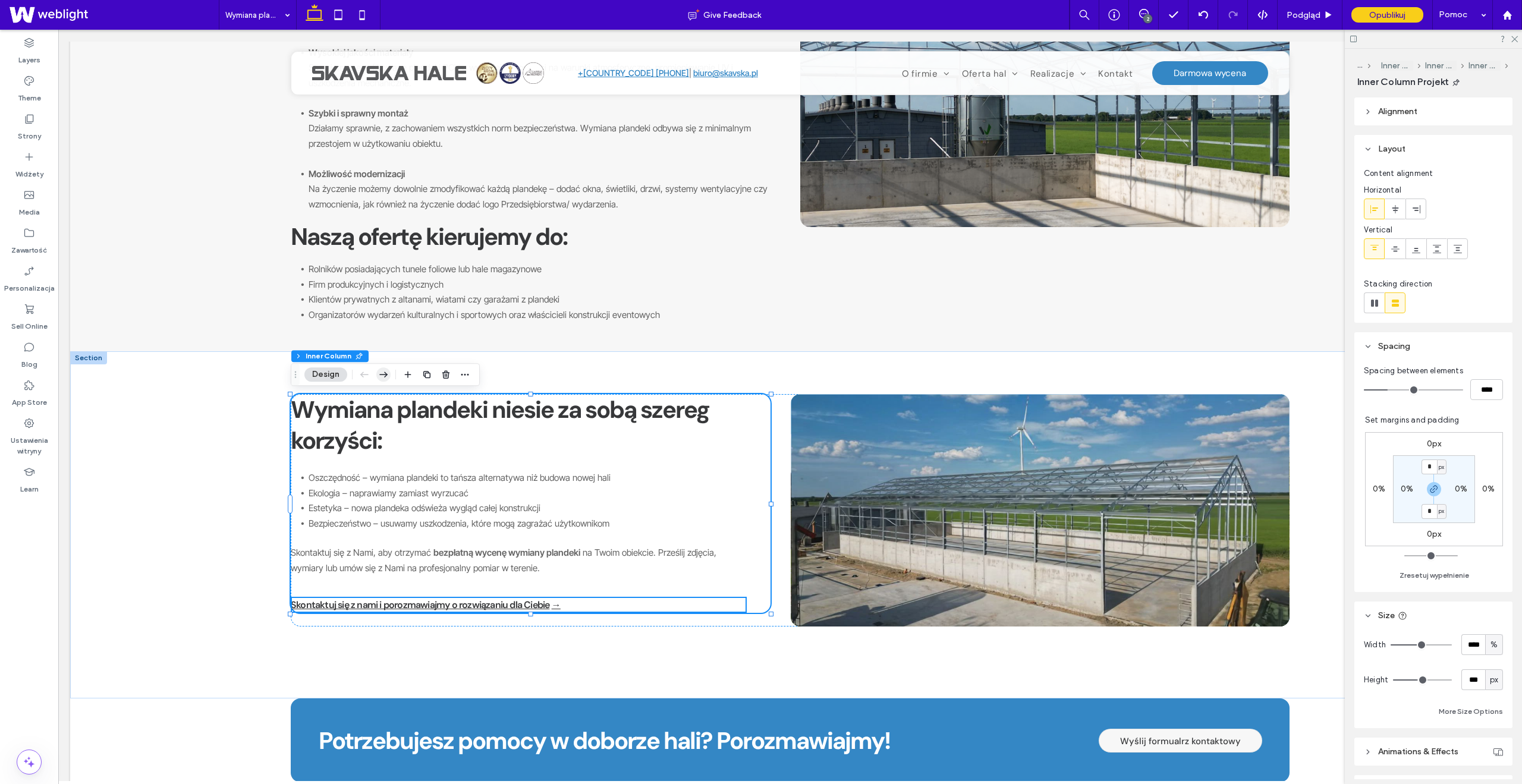 click 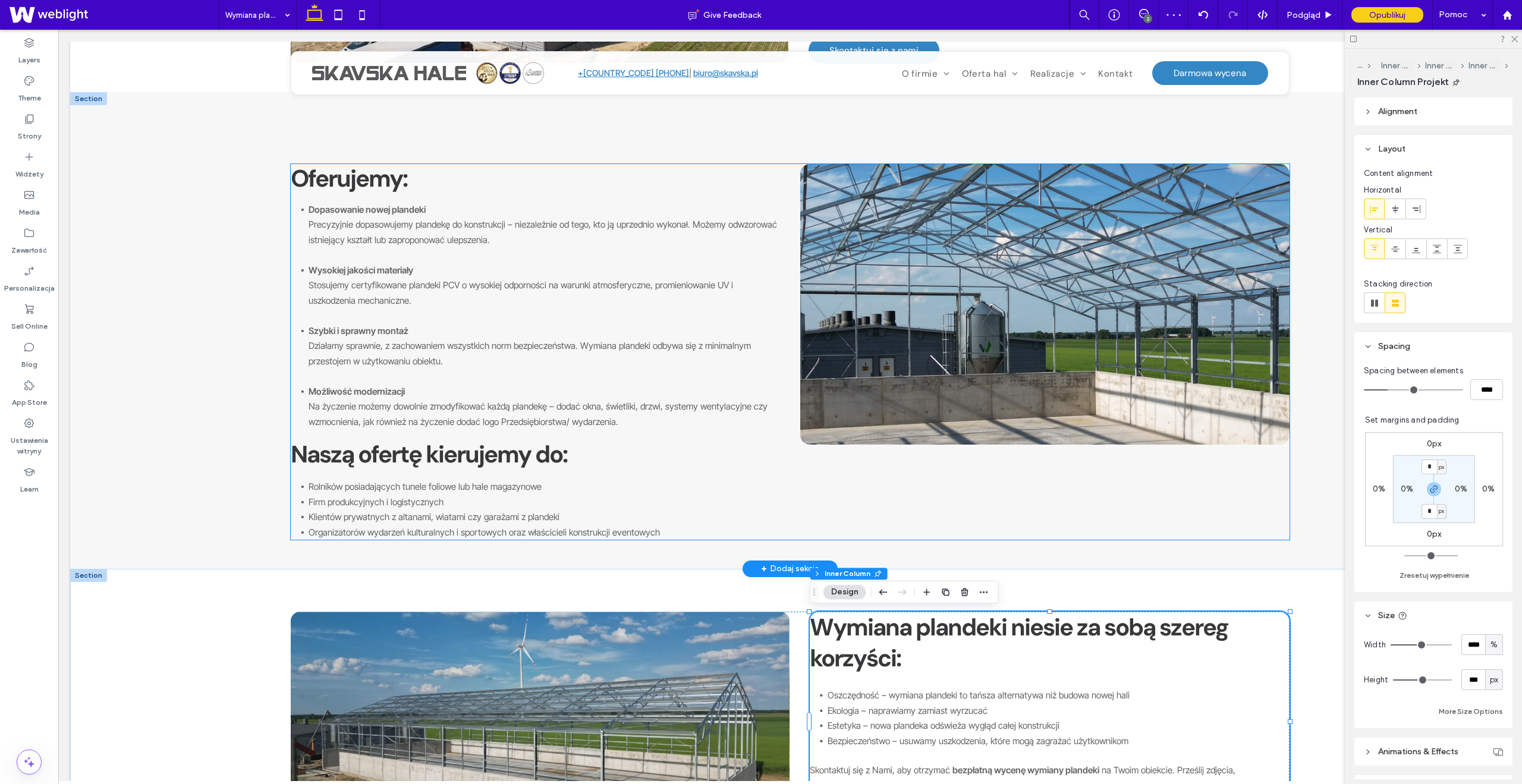 click on "Szybki i sprawny montaż Działamy sprawnie, z zachowaniem wszystkich norm bezpieczeństwa. Wymiana plandeki odbywa się z minimalnym przestojem w użytkowaniu obiektu." at bounding box center (543, 354) 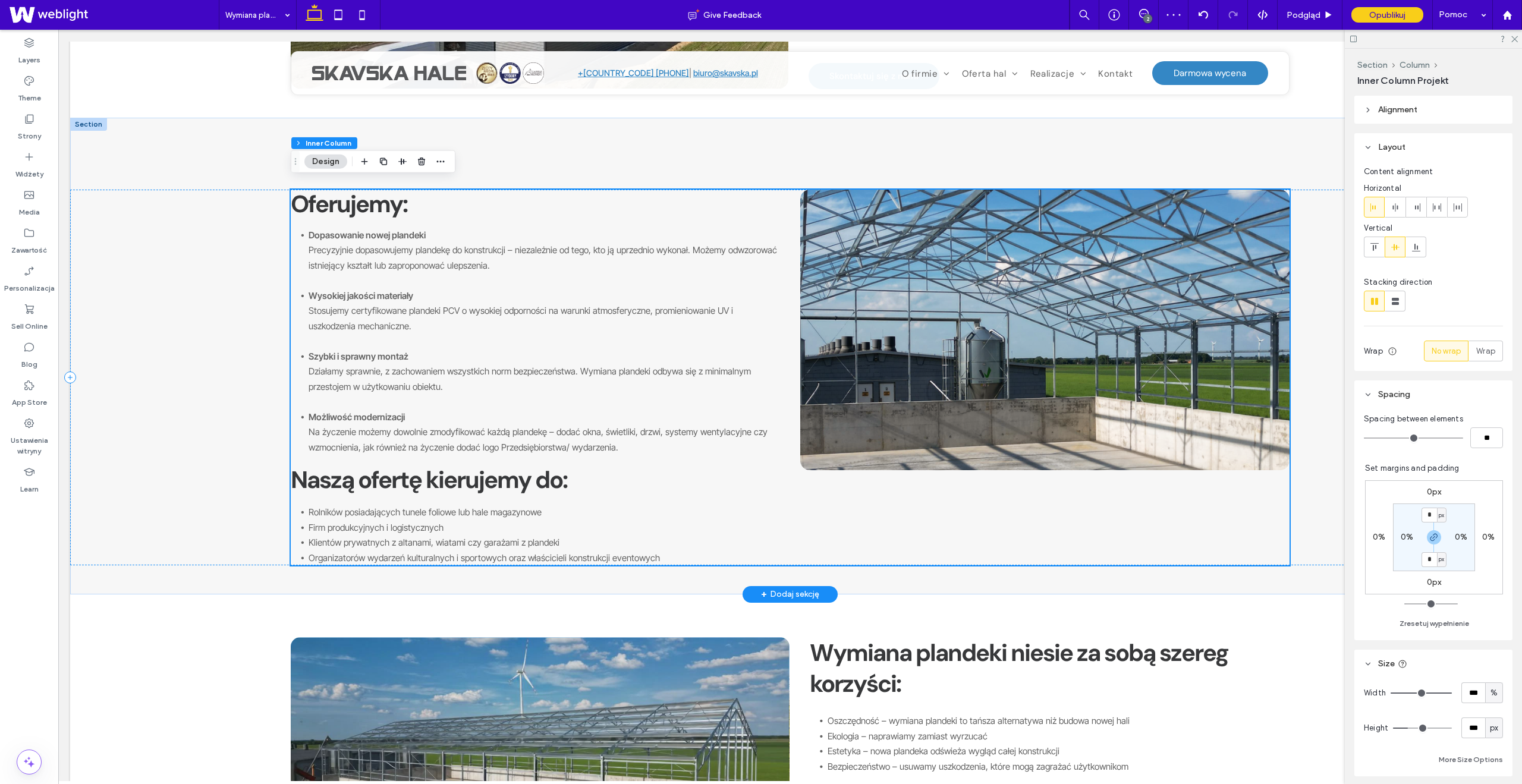 scroll, scrollTop: 373, scrollLeft: 0, axis: vertical 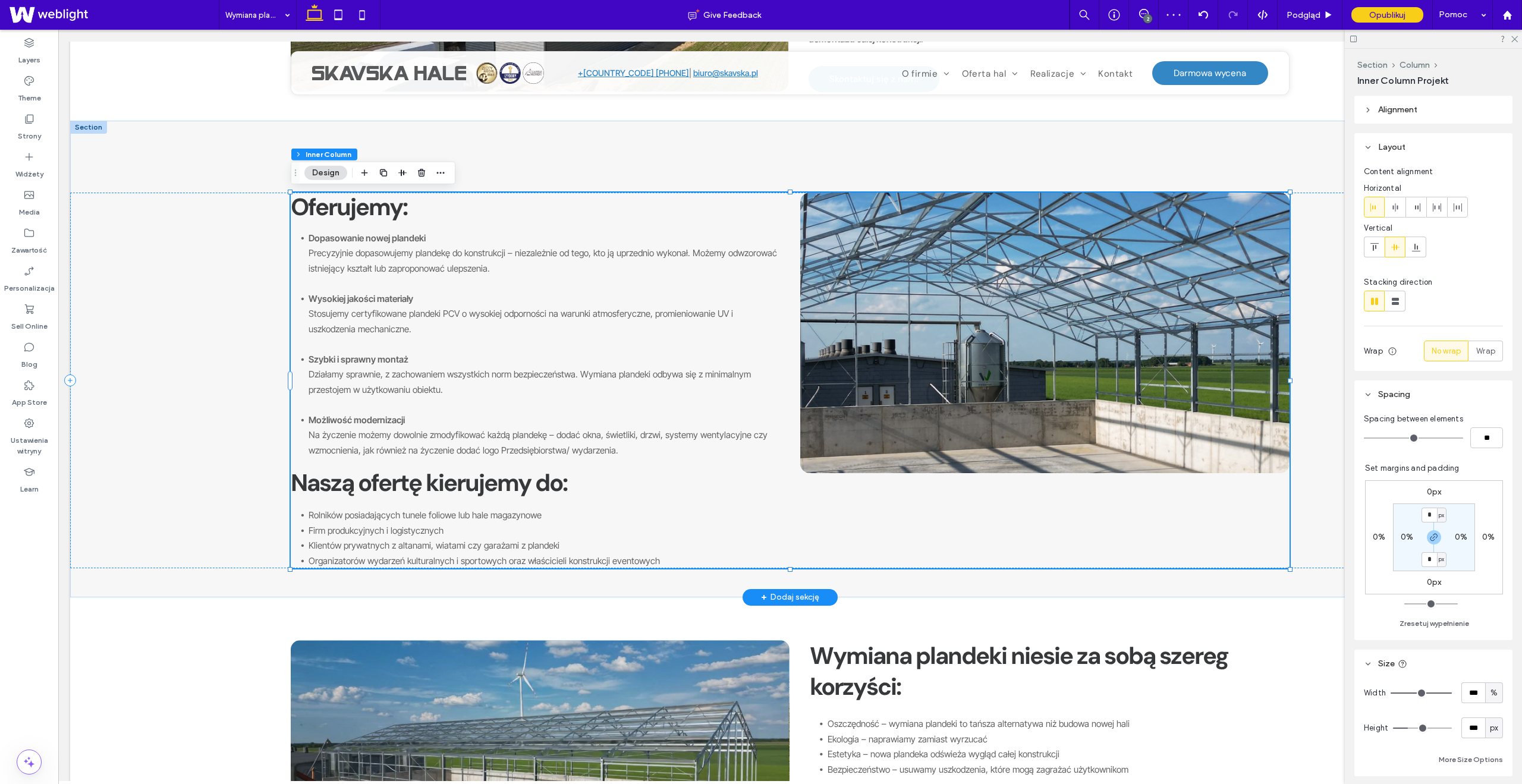 click at bounding box center [1045, 333] 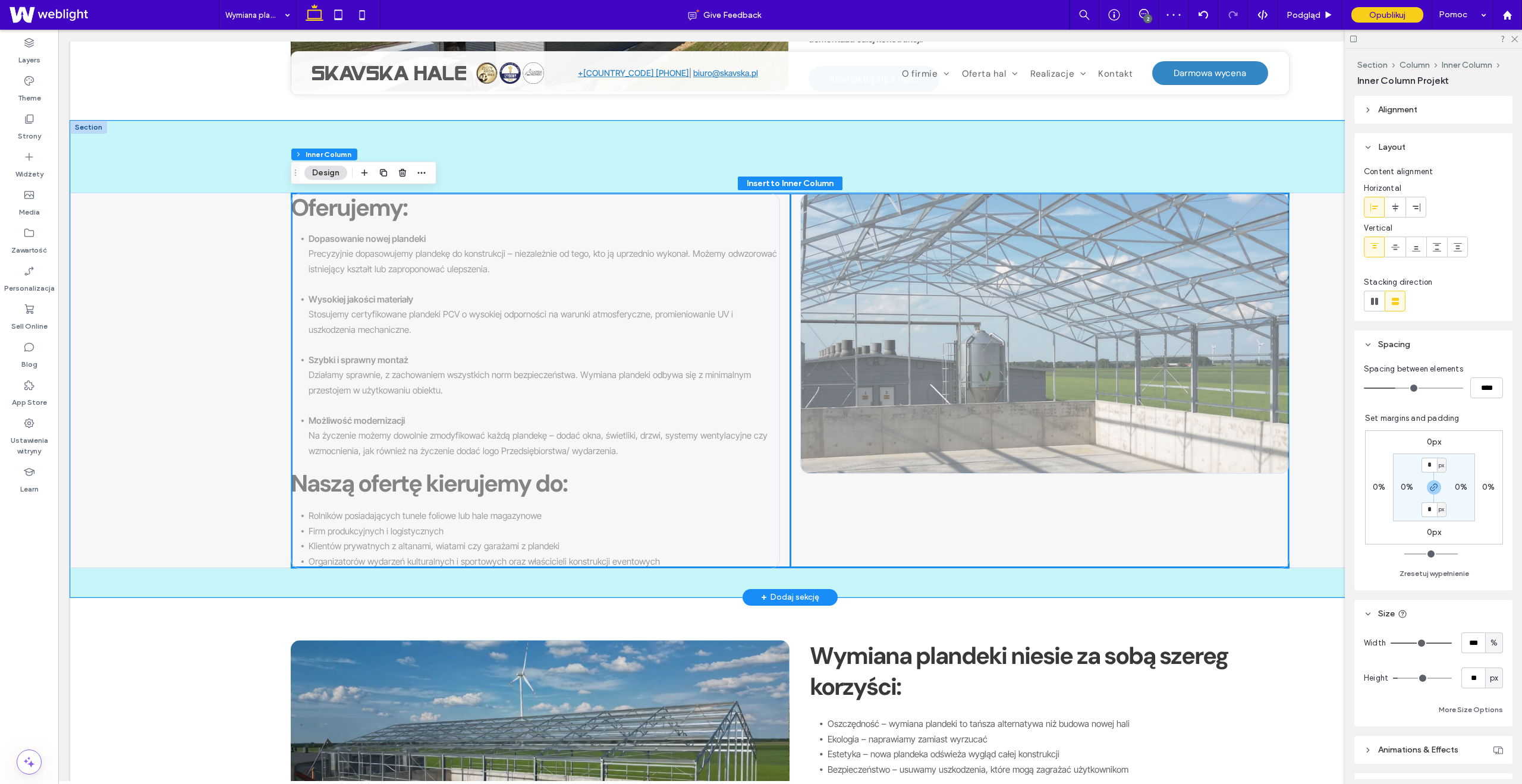 click at bounding box center [1045, 333] 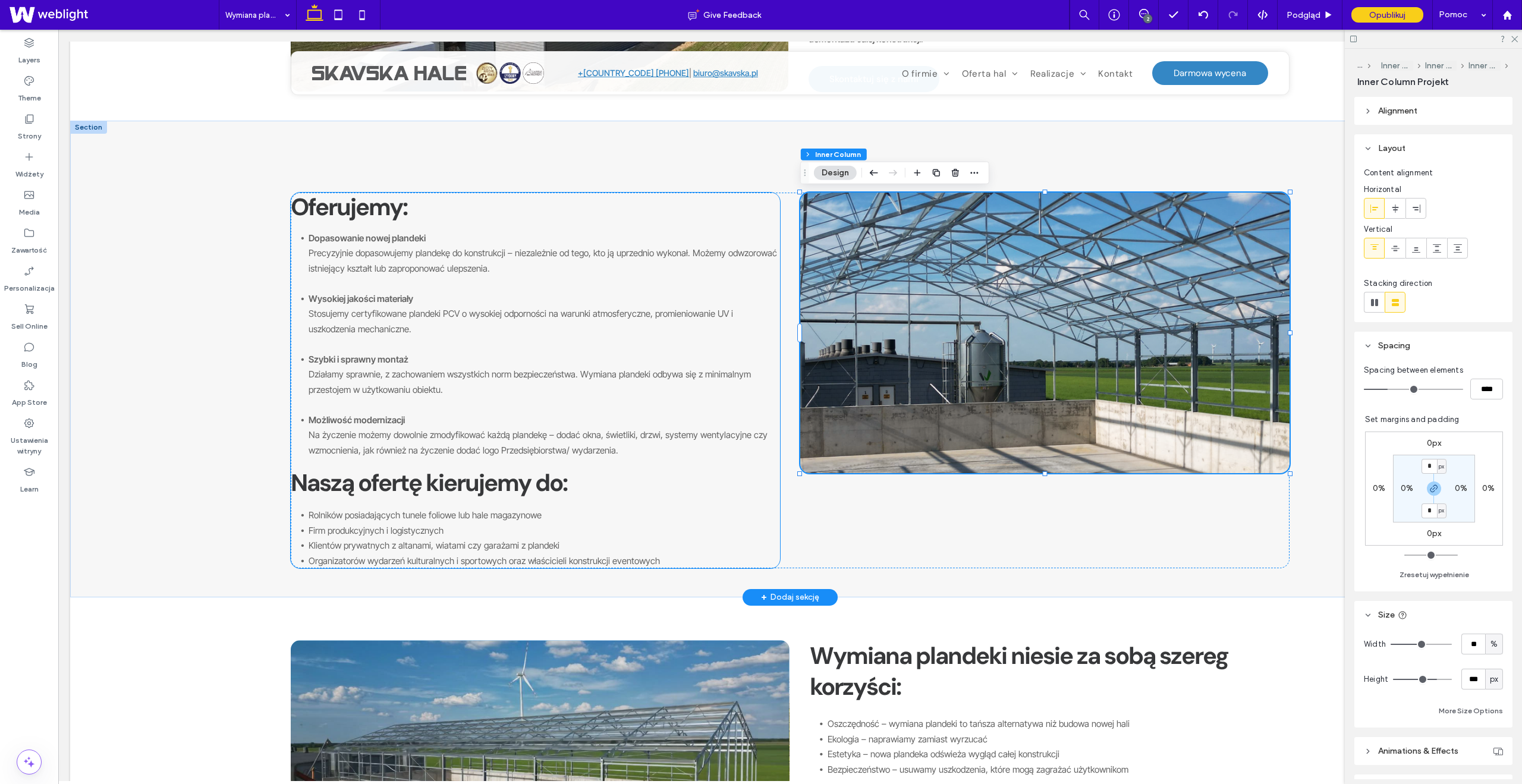 click on "Naszą ofertę kierujemy do:" at bounding box center (429, 483) 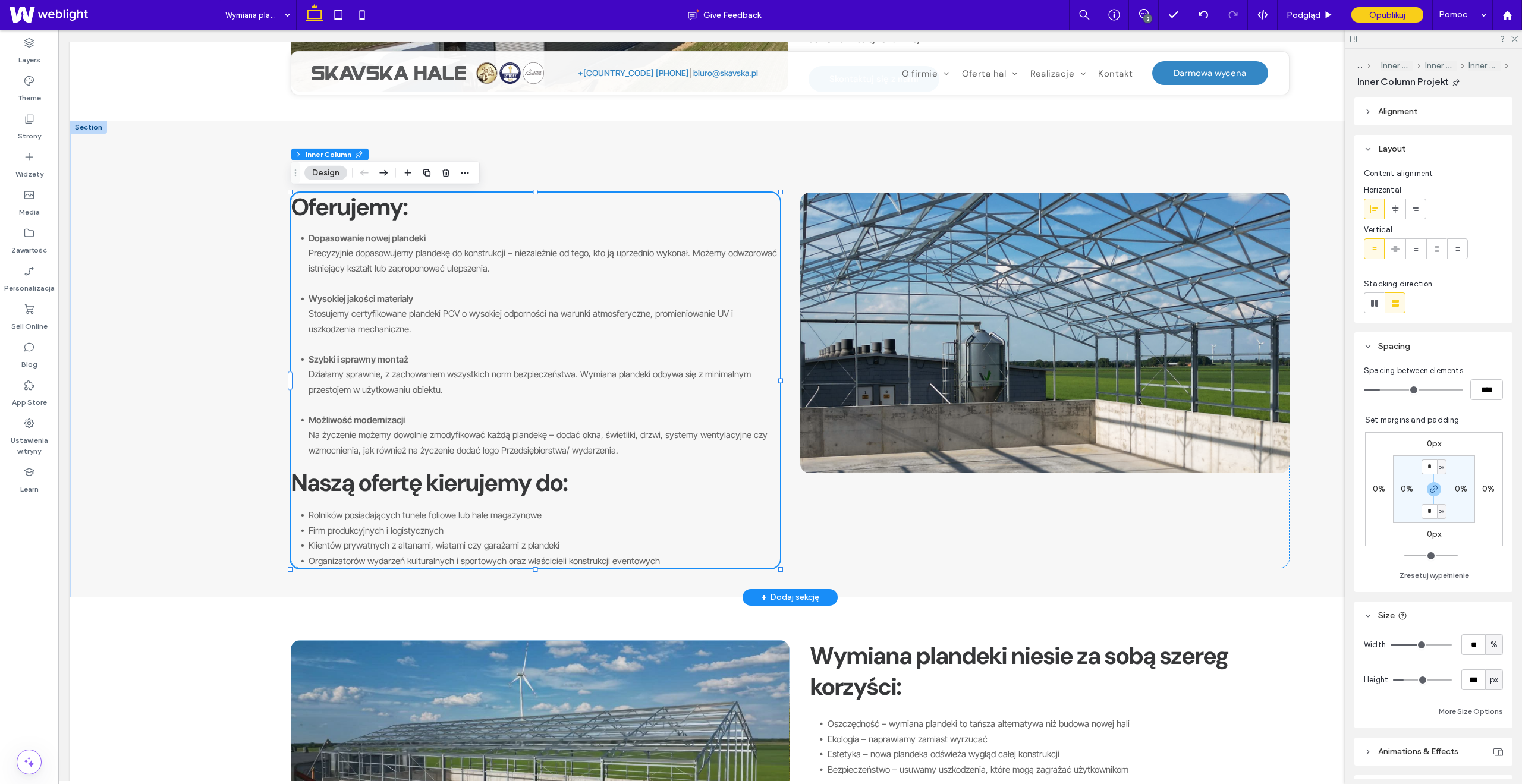 click on "Naszą ofertę kierujemy do:" at bounding box center [429, 483] 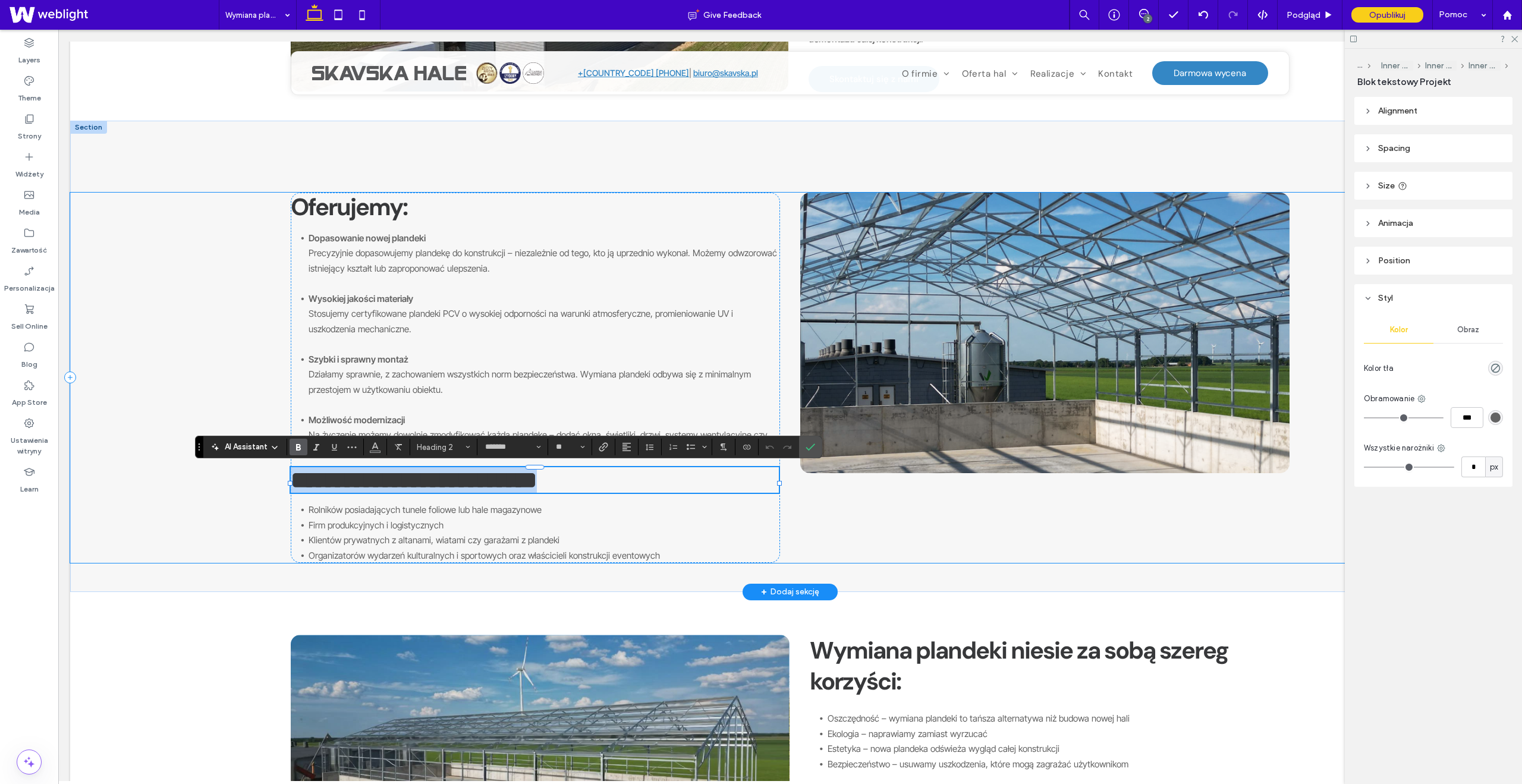 drag, startPoint x: 602, startPoint y: 491, endPoint x: 265, endPoint y: 489, distance: 337.0059 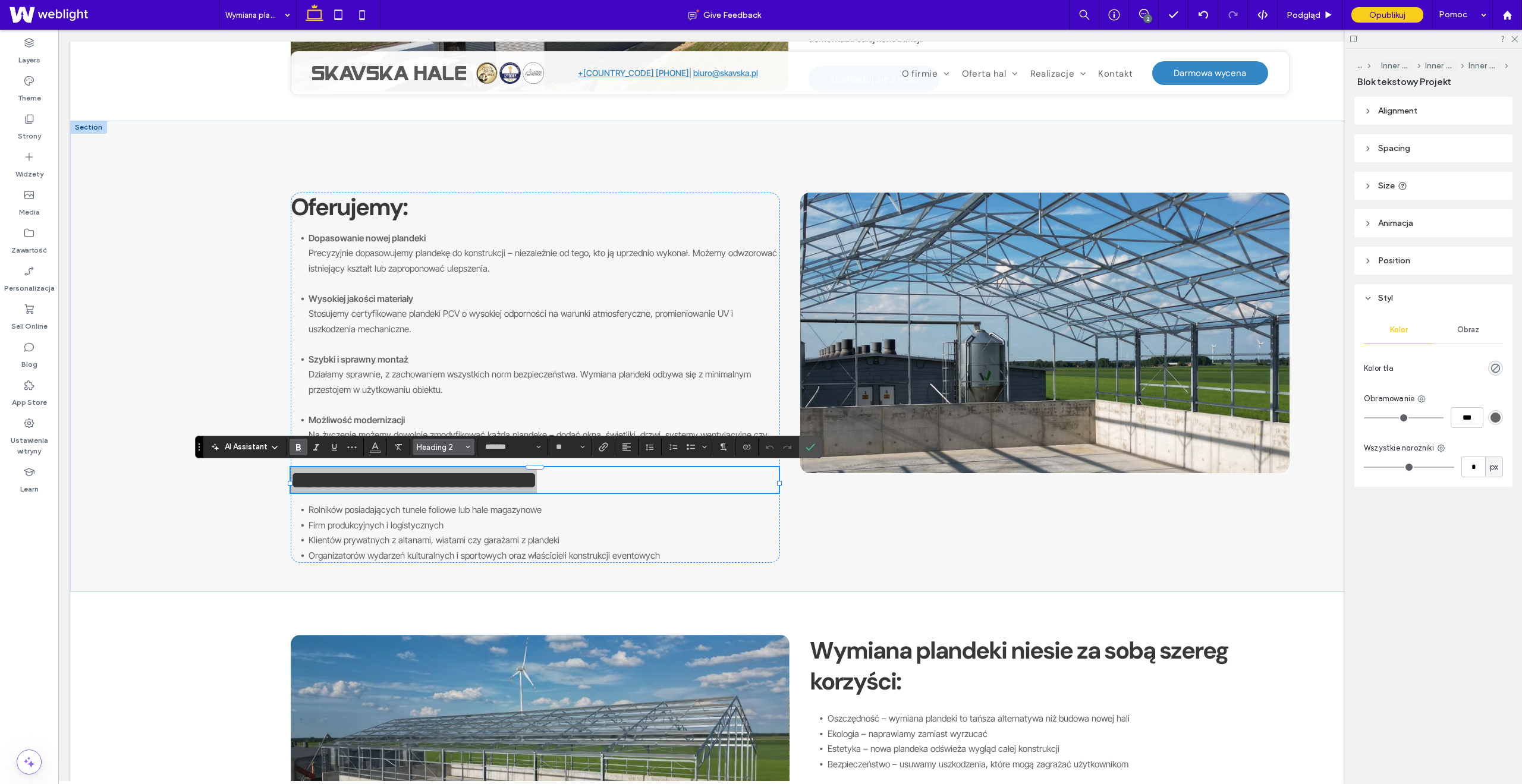 click on "Heading 2" at bounding box center [440, 447] 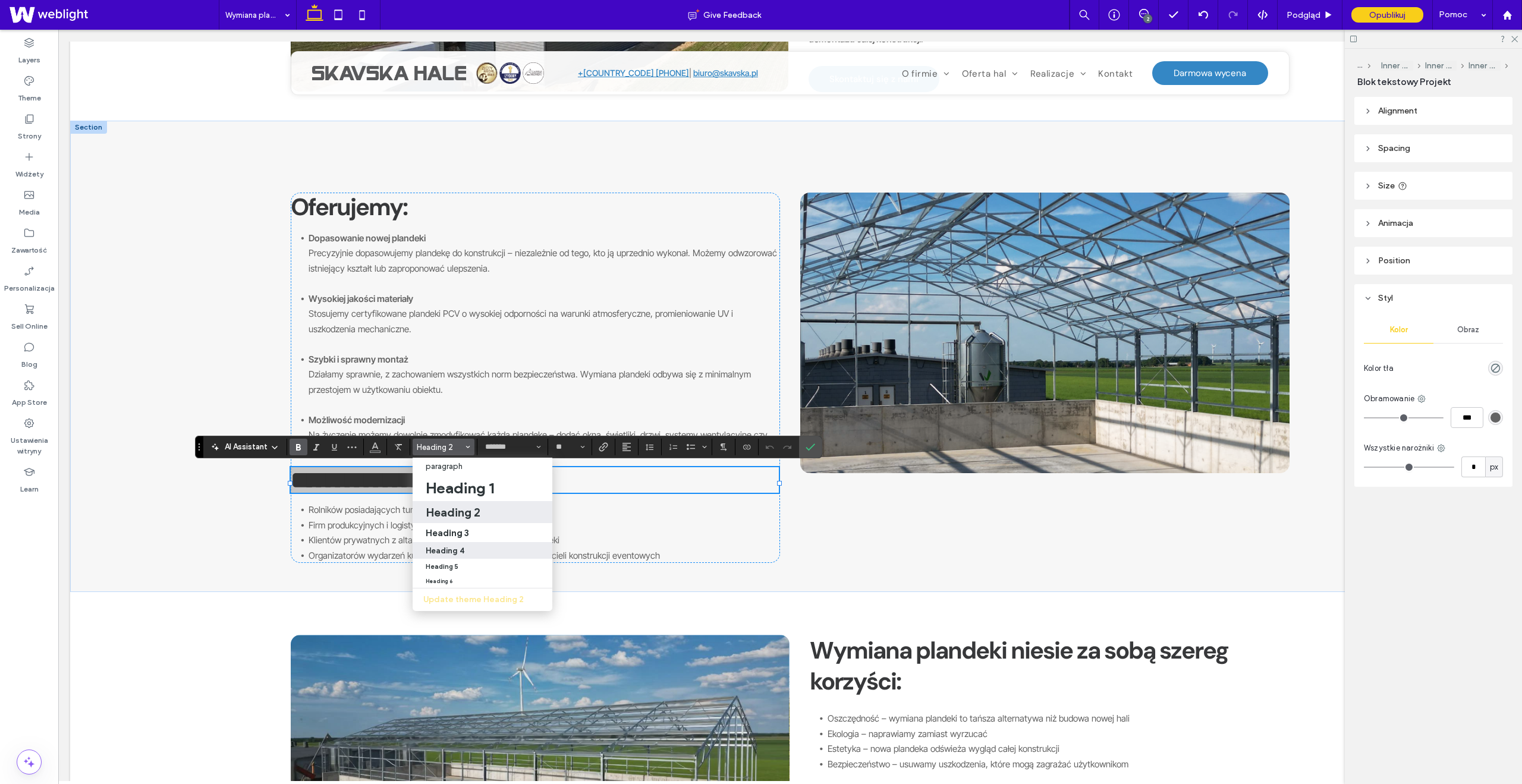 click on "Heading 4" at bounding box center [445, 550] 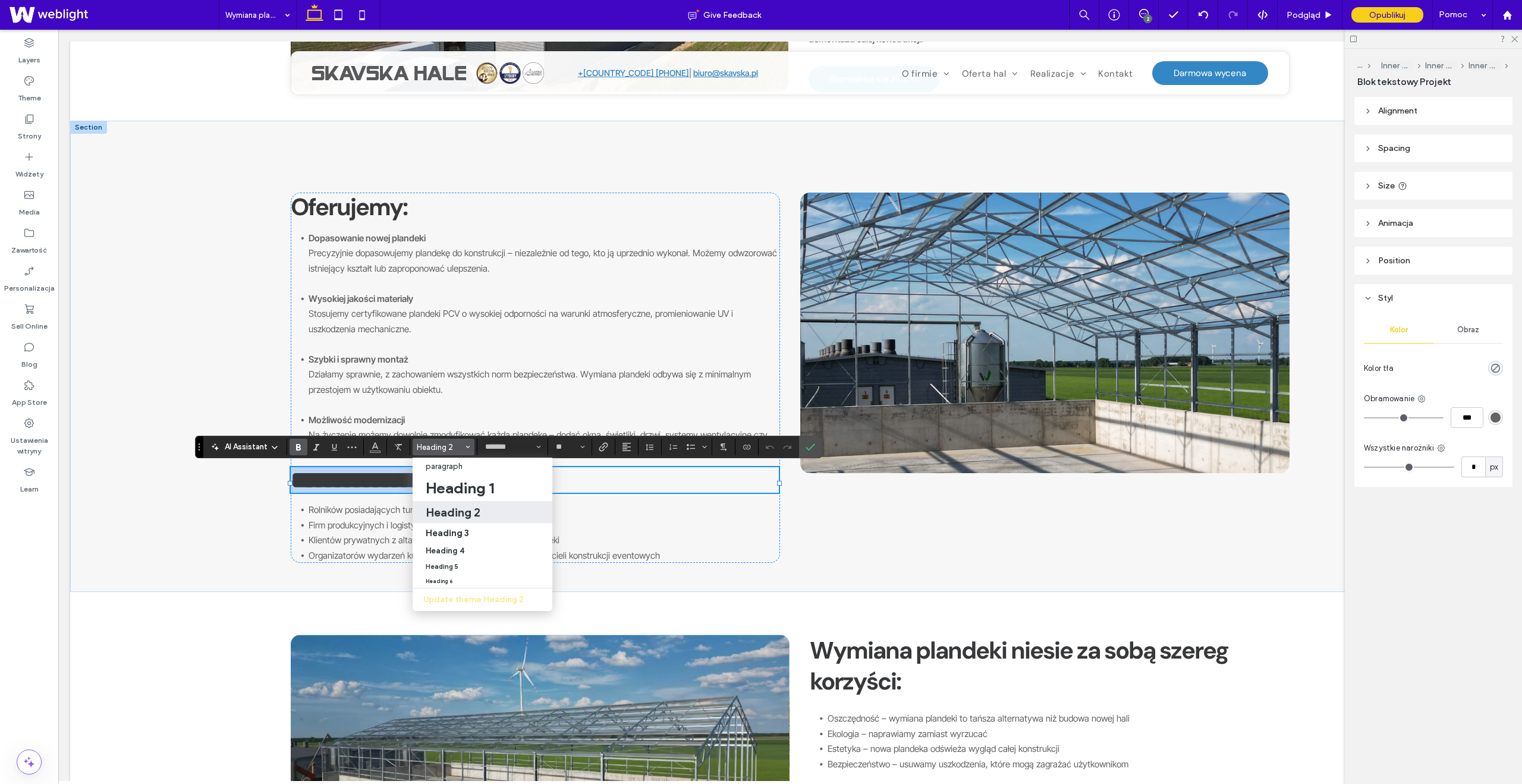 type on "**" 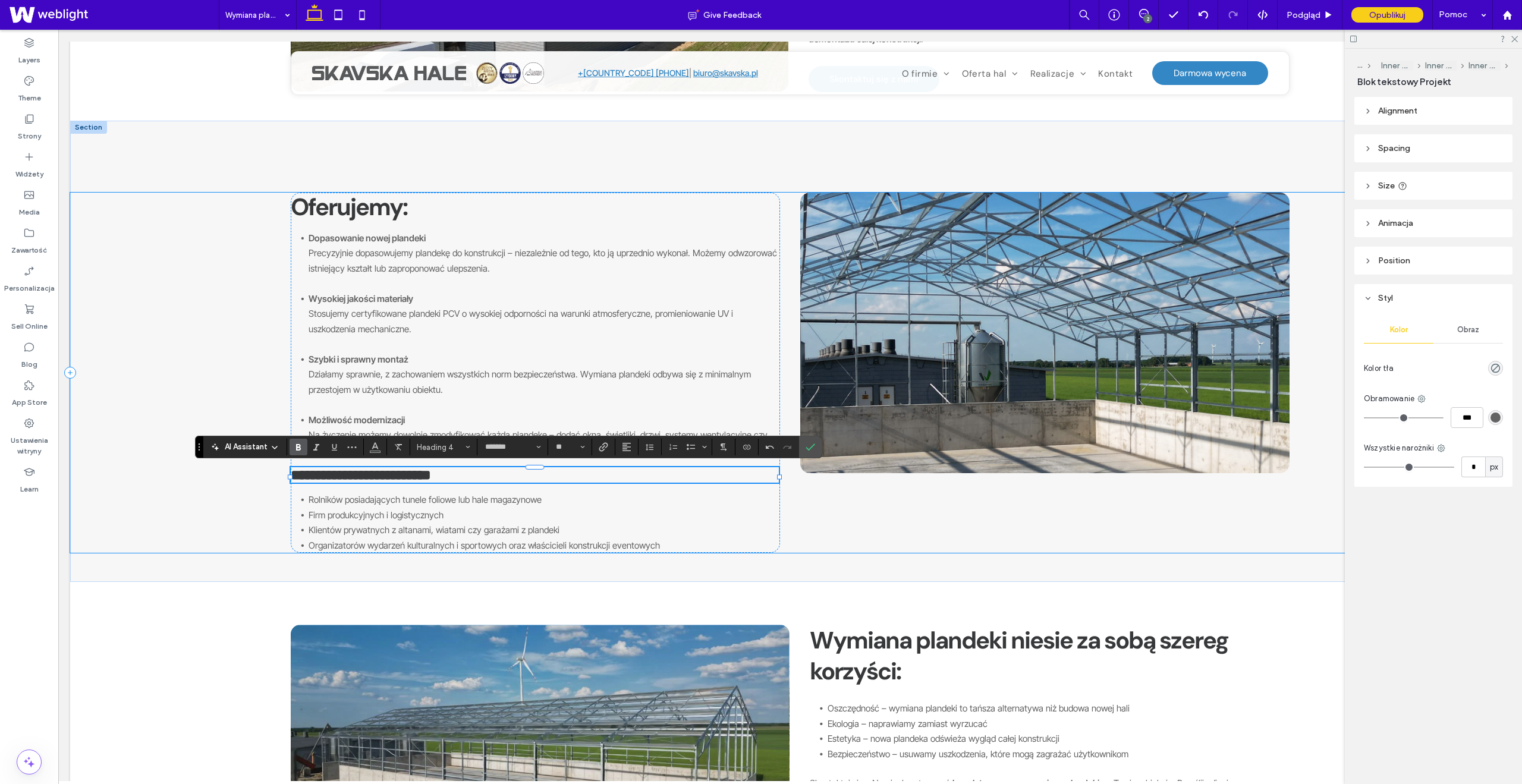 click on "**********" at bounding box center [790, 373] 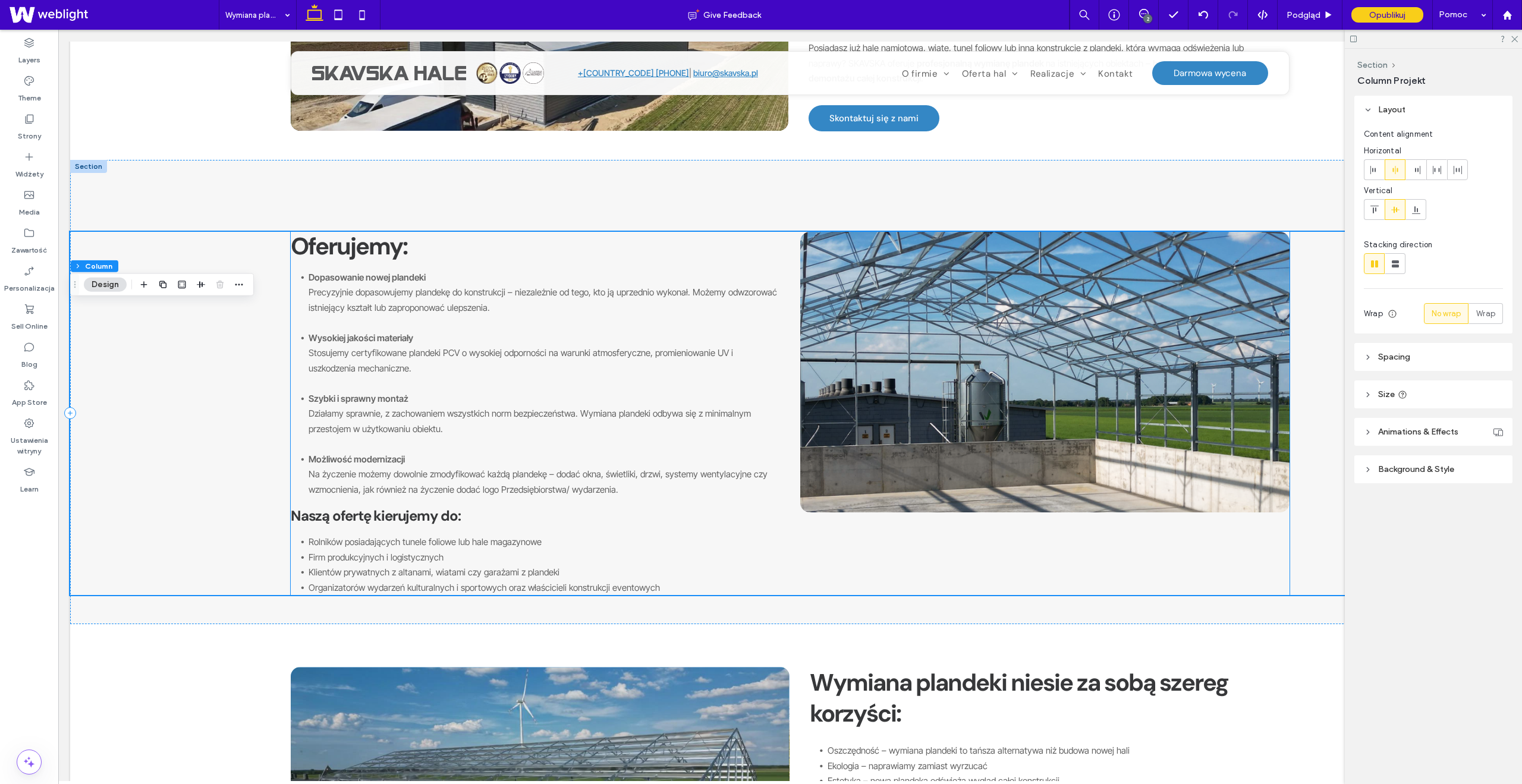 scroll, scrollTop: 350, scrollLeft: 0, axis: vertical 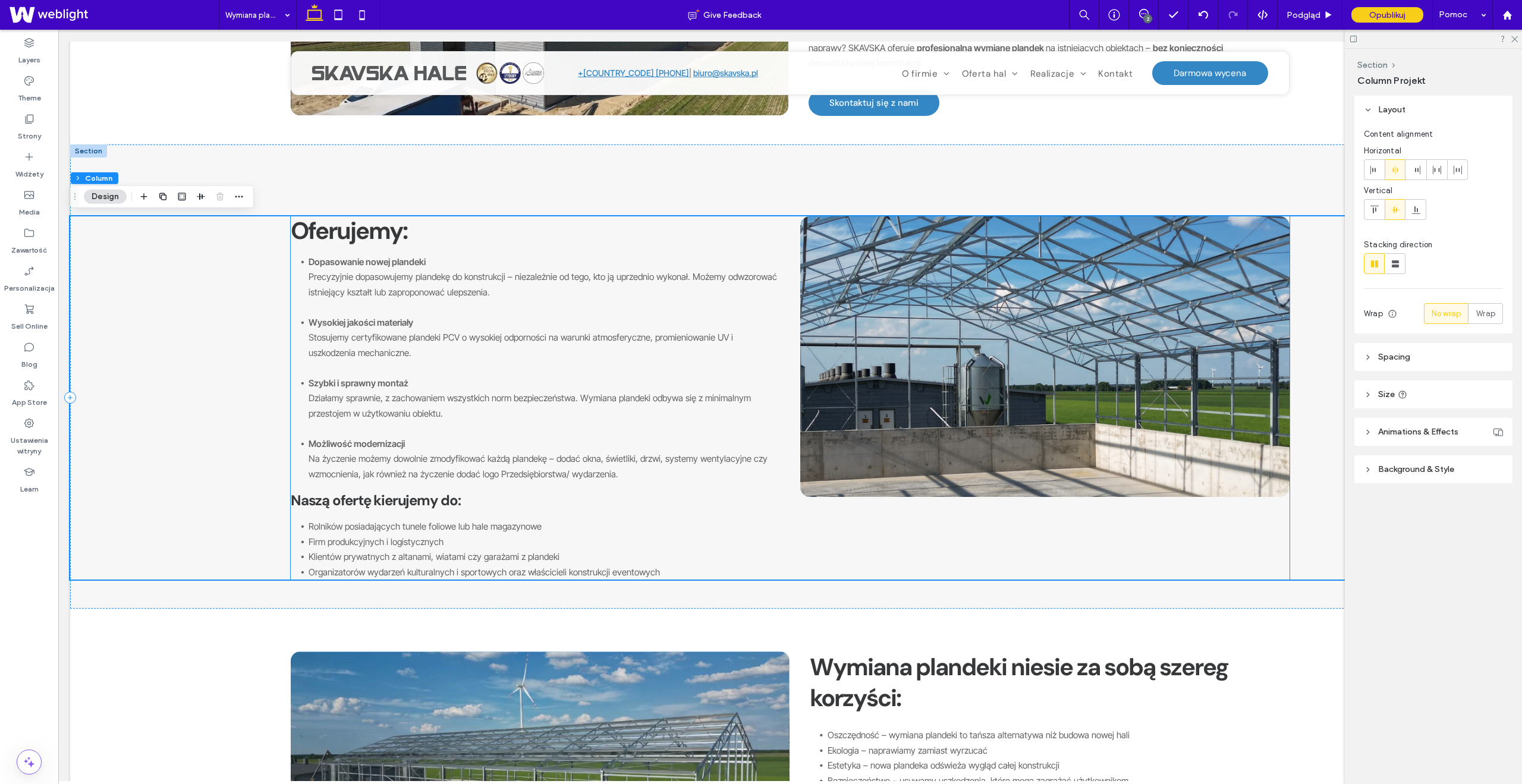 click on "Naszą ofertę kierujemy do:" at bounding box center (376, 500) 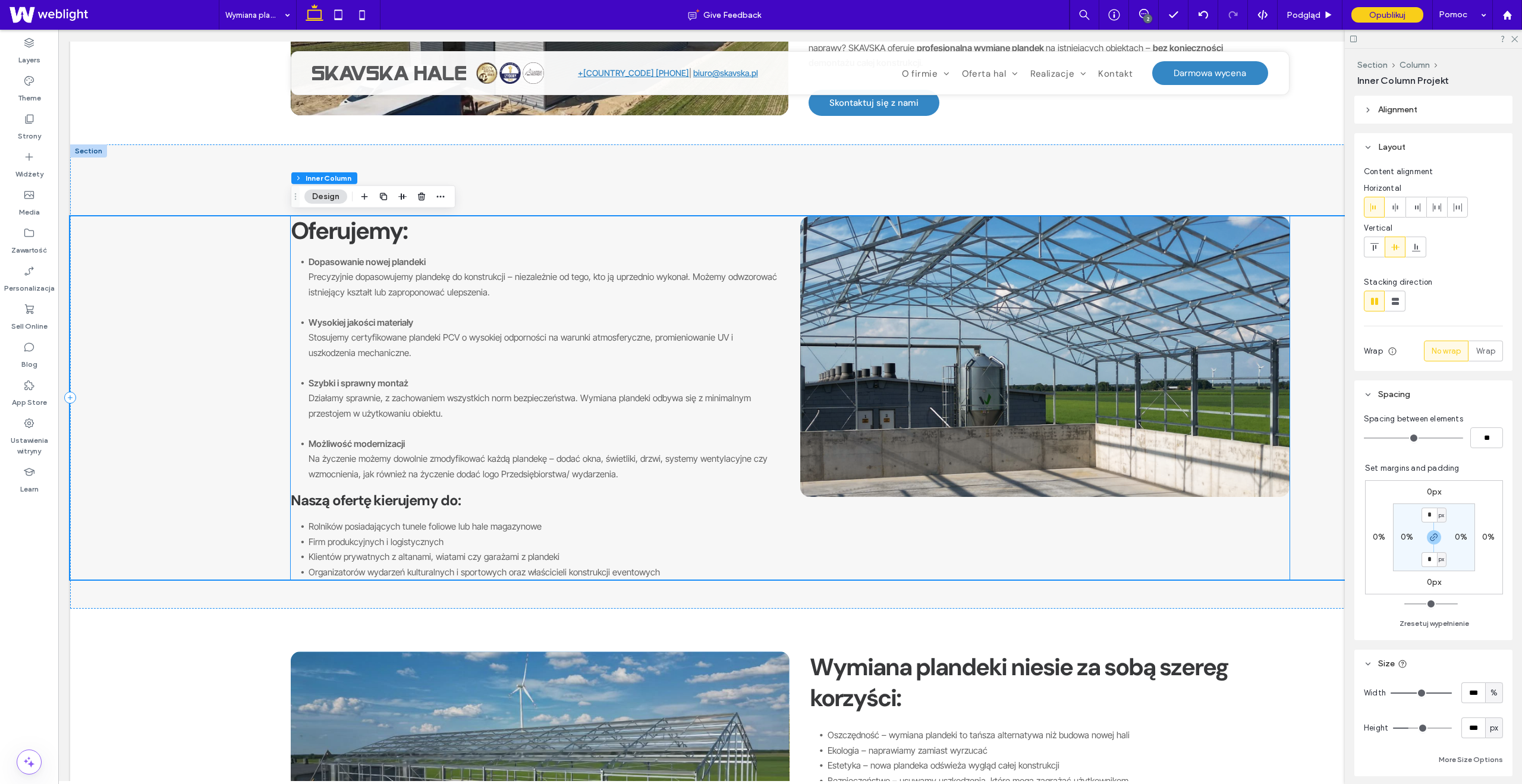 click on "Naszą ofertę kierujemy do:" at bounding box center [376, 500] 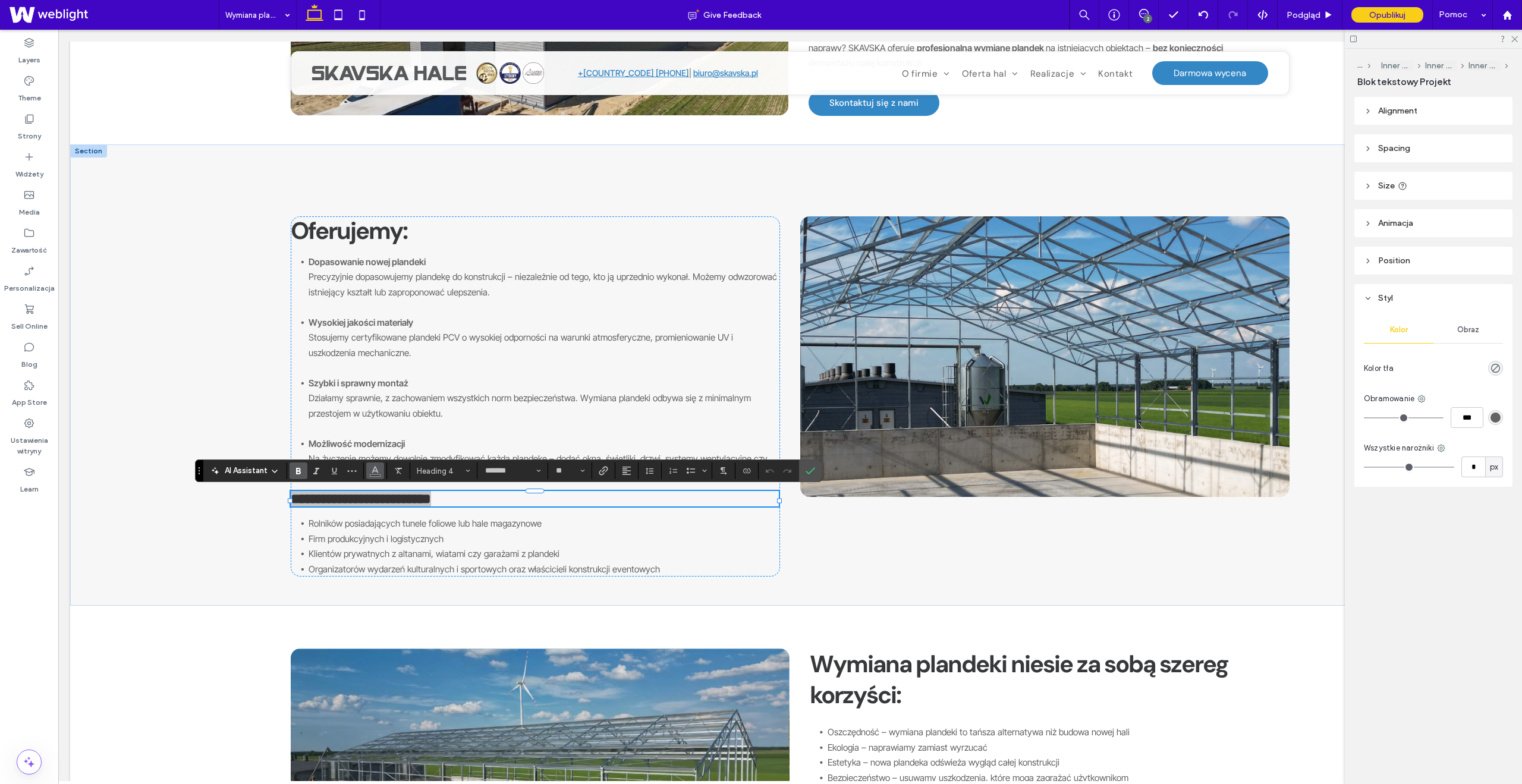 click at bounding box center [375, 471] 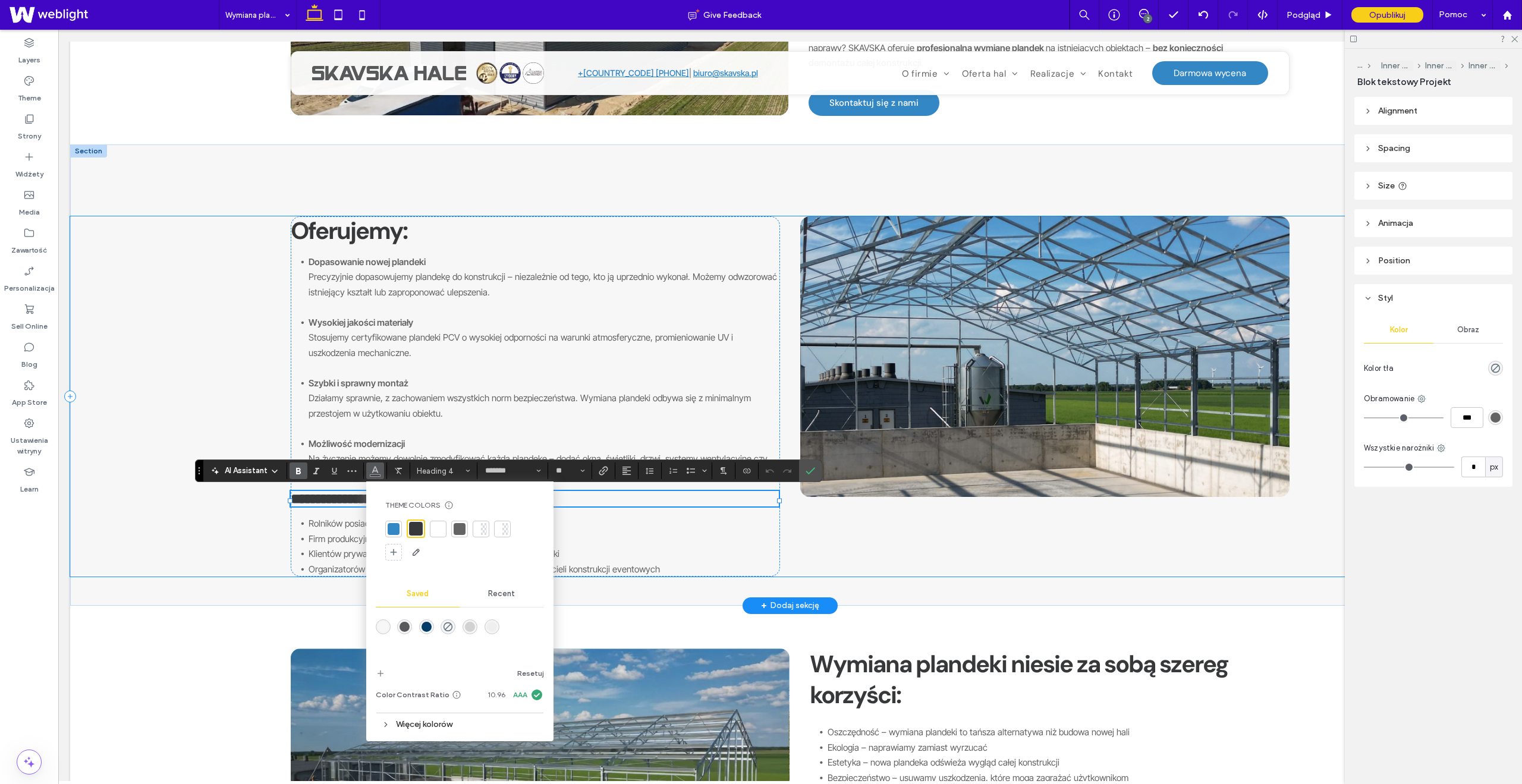 click on "**********" at bounding box center (790, 396) 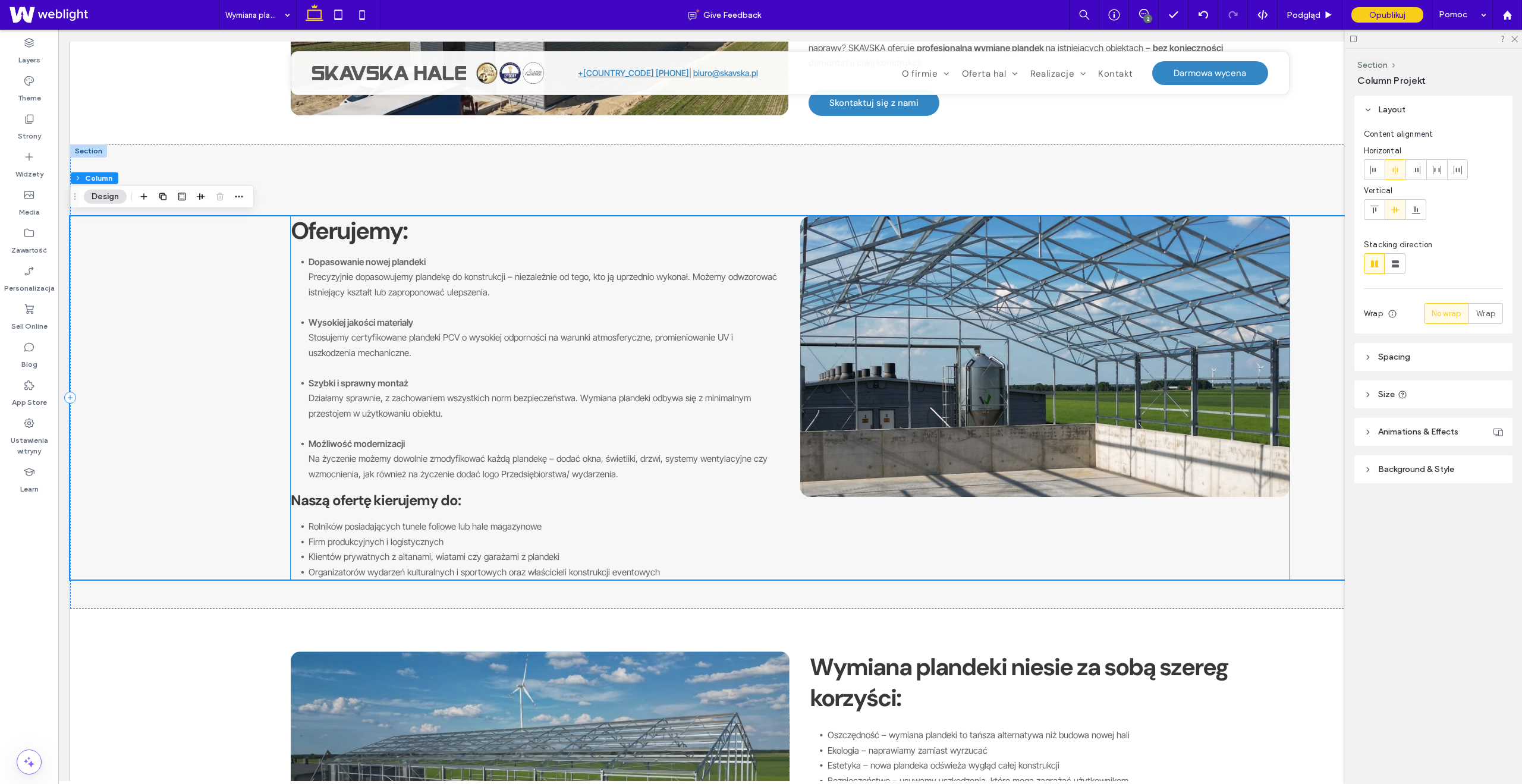 click on "Naszą ofertę kierujemy do:" at bounding box center (376, 500) 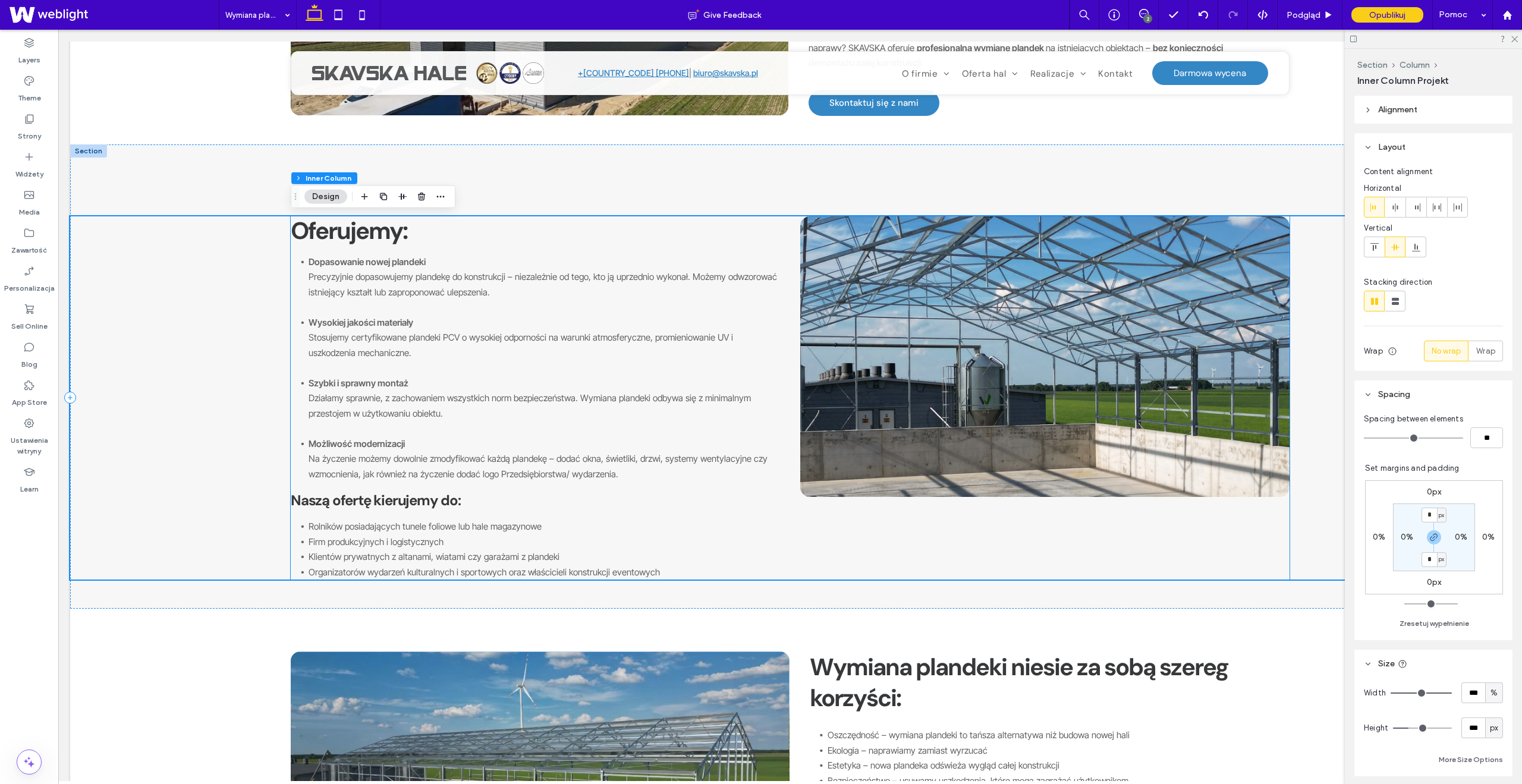 click on "Naszą ofertę kierujemy do:" at bounding box center [376, 500] 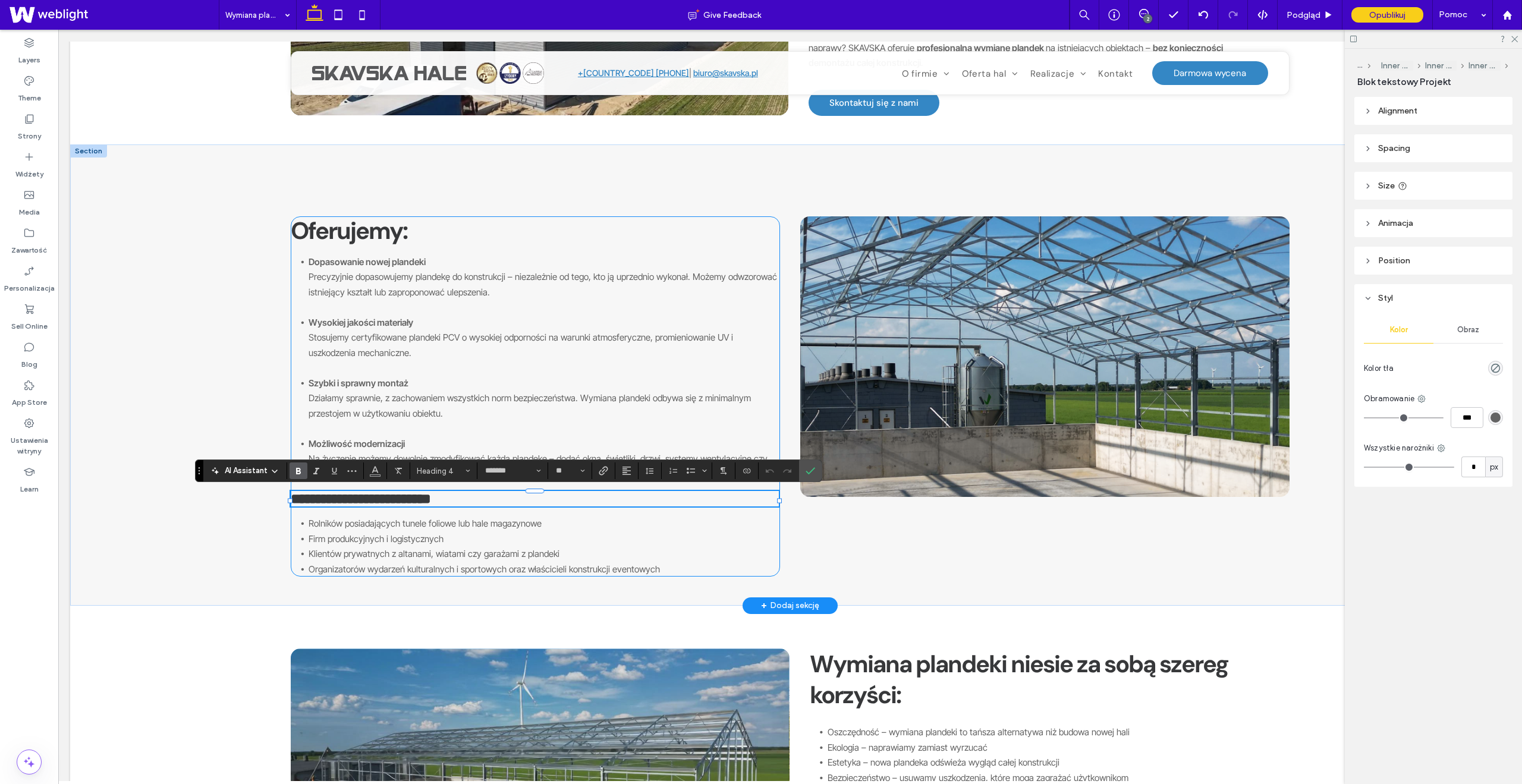 click on "**********" at bounding box center [535, 396] 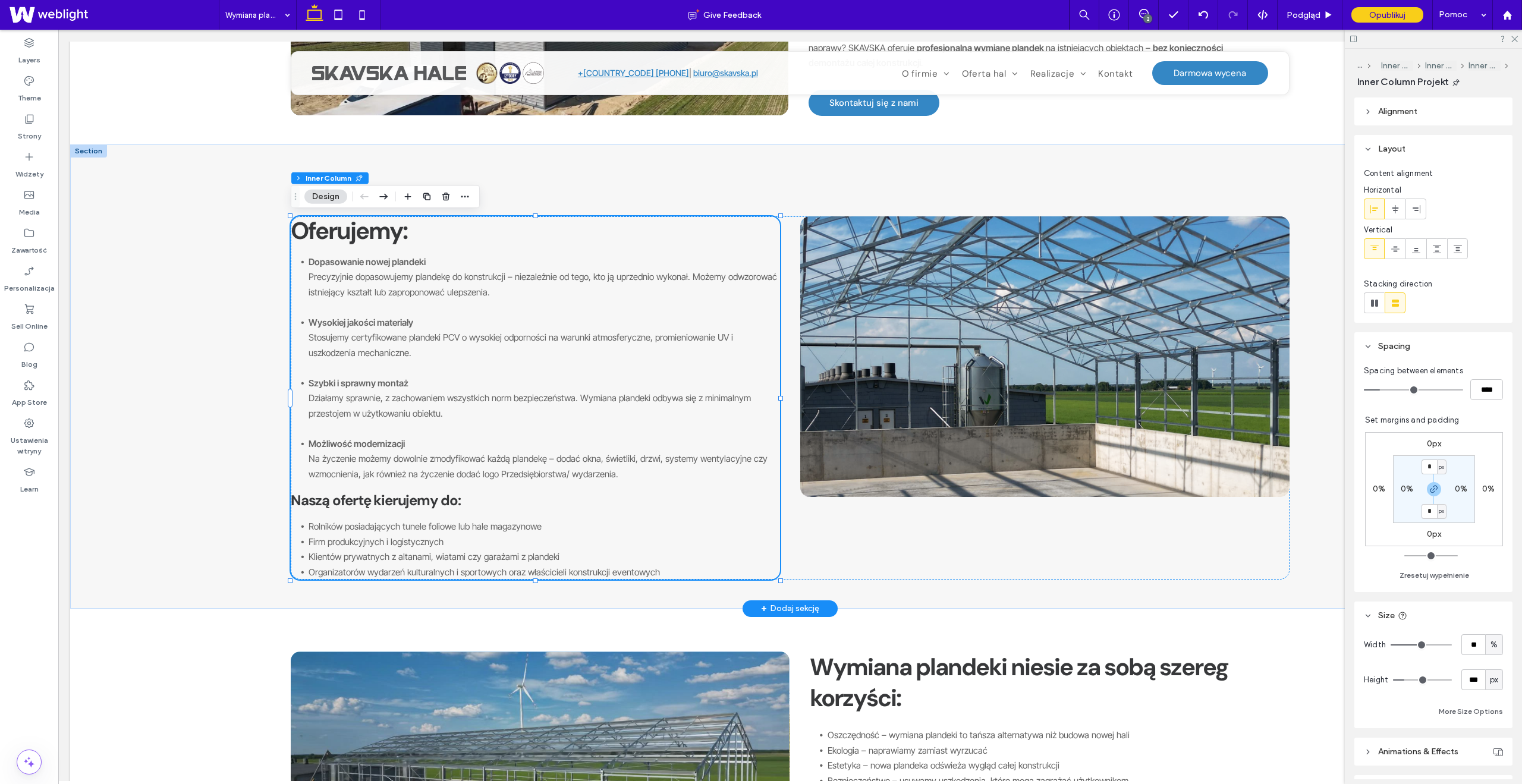 click on "Rolników posiadających tunele foliowe lub hale magazynowe" at bounding box center [543, 527] 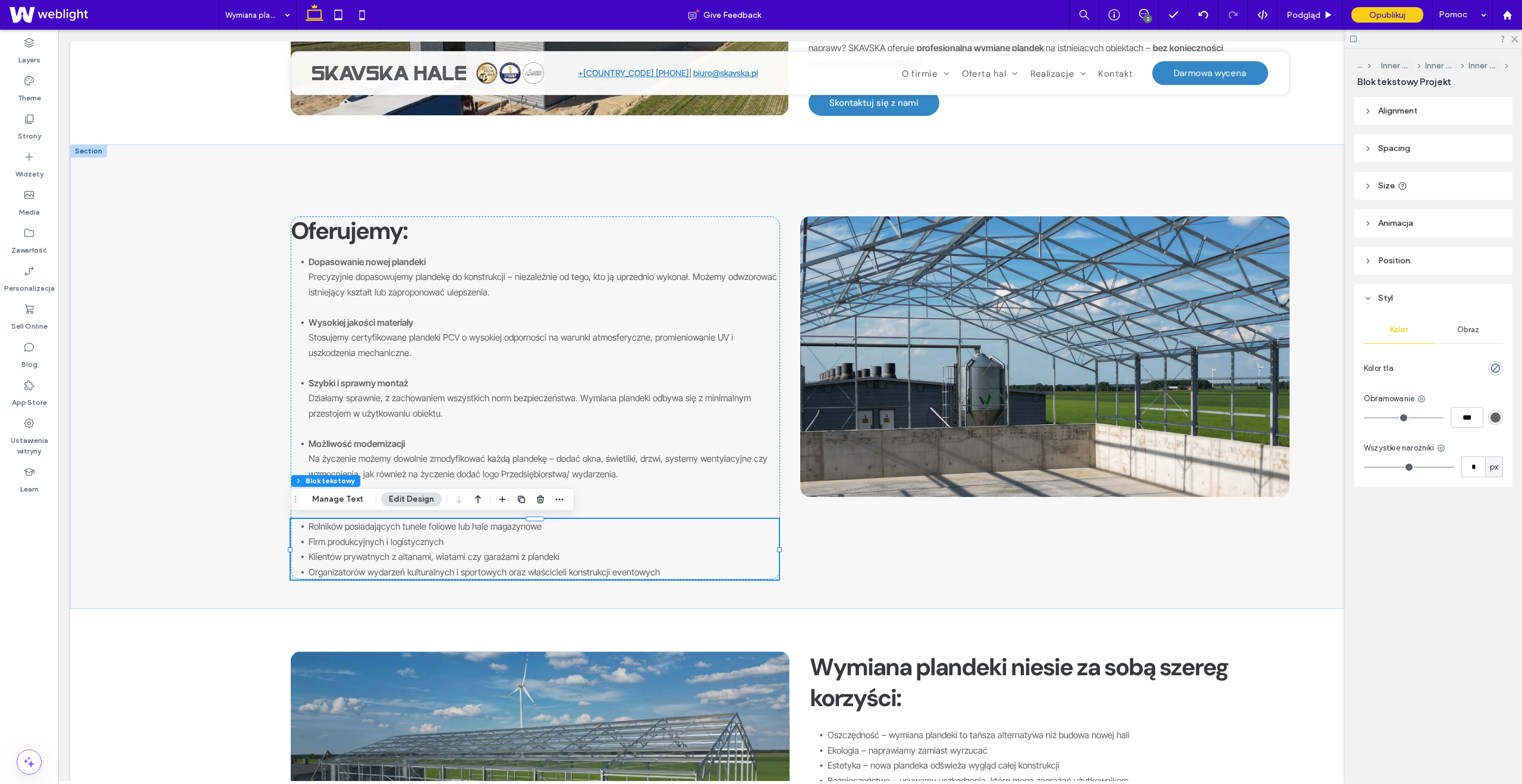 click on "Spacing" at bounding box center [1433, 148] 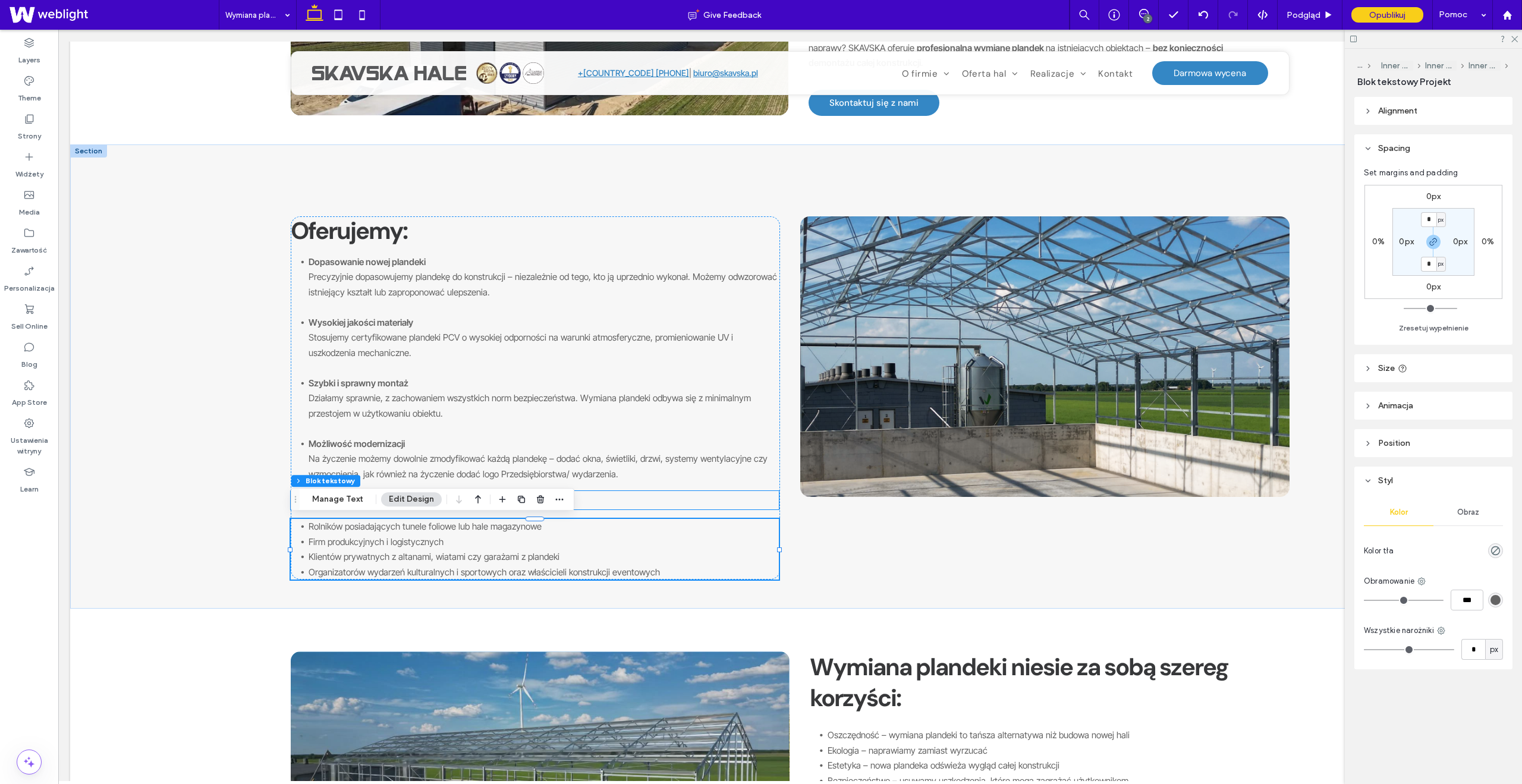 click on "Naszą ofertę kierujemy do:" at bounding box center (534, 500) 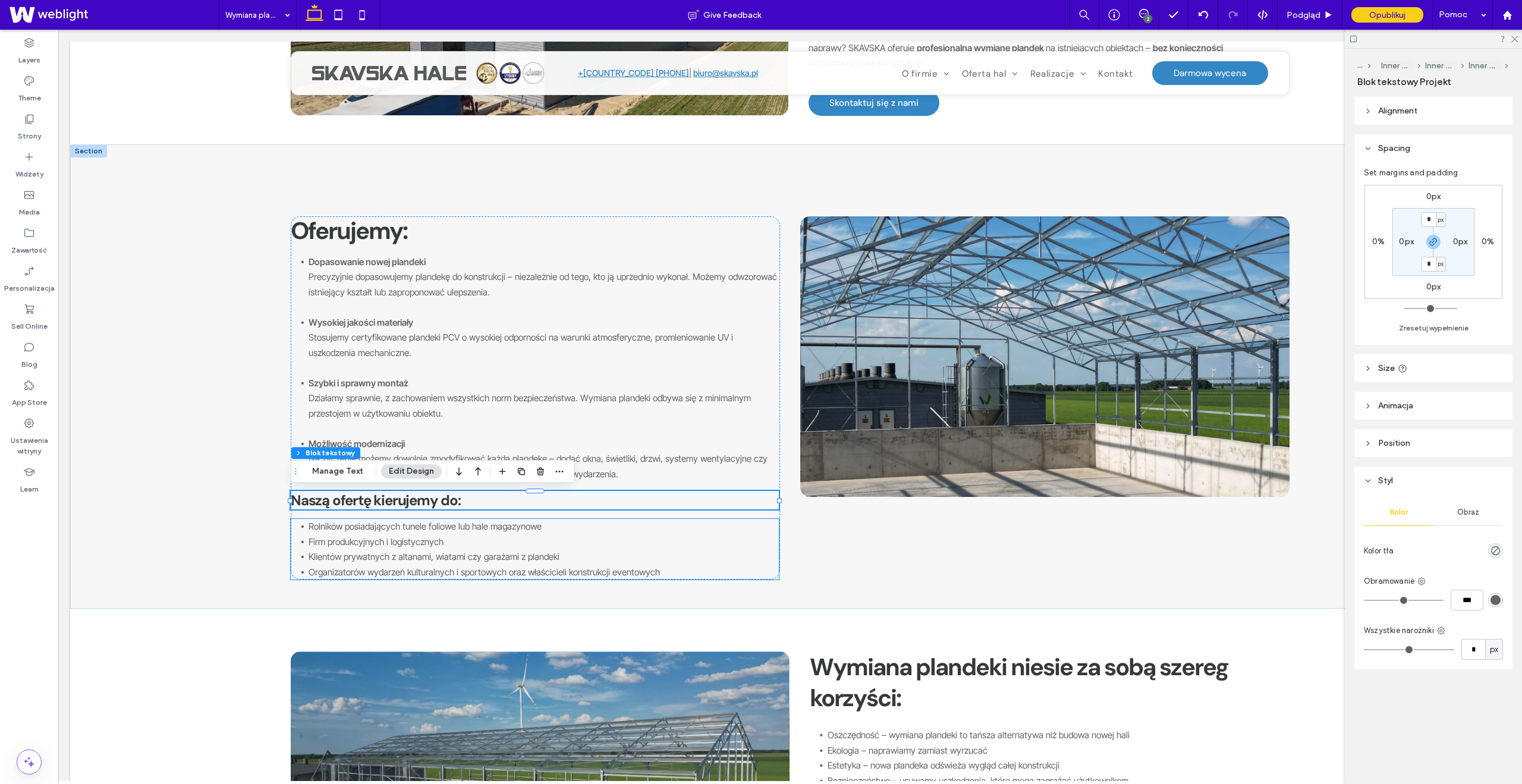 click on "Rolników posiadających tunele foliowe lub hale magazynowe" at bounding box center [425, 526] 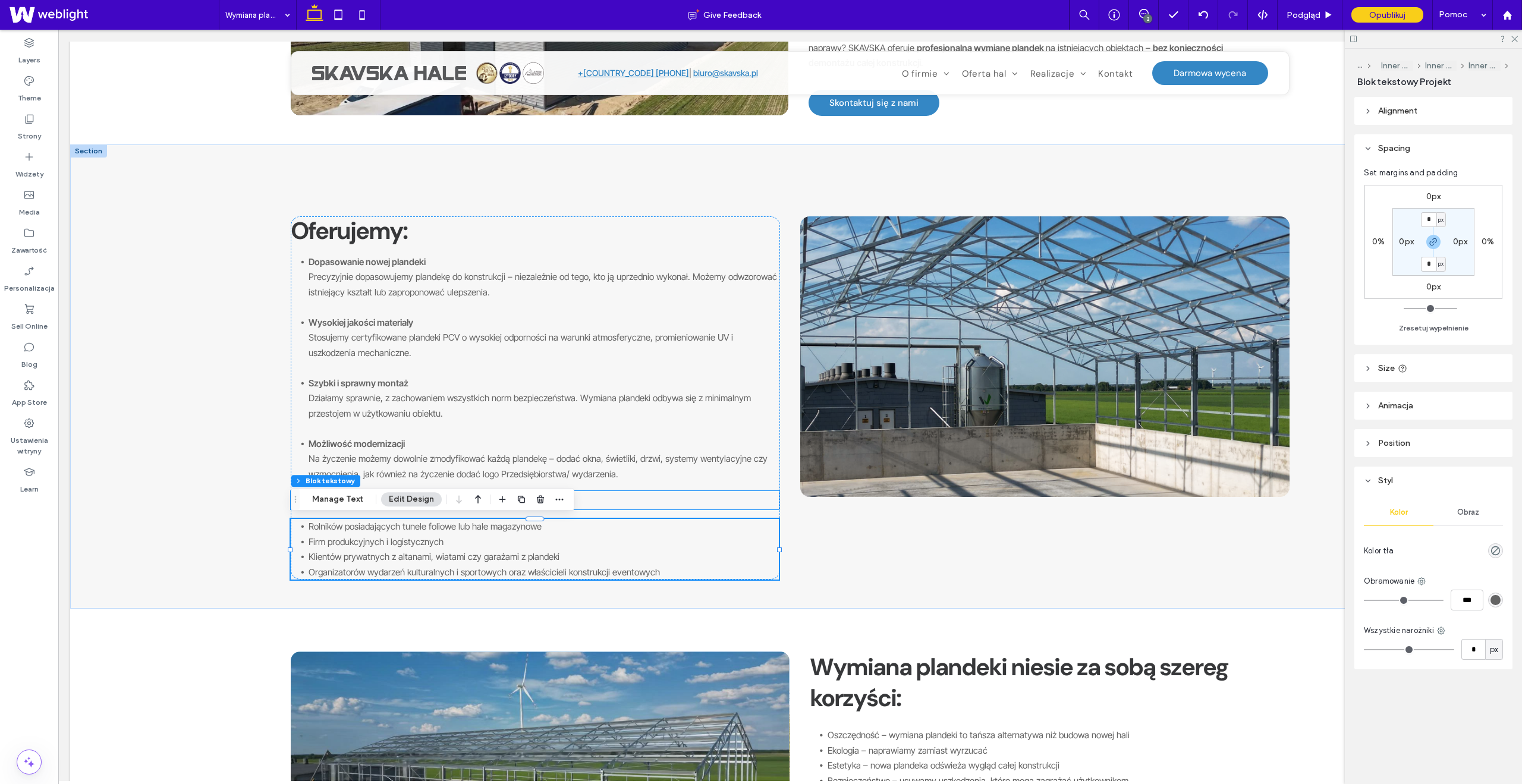click on "Naszą ofertę kierujemy do:" at bounding box center [534, 500] 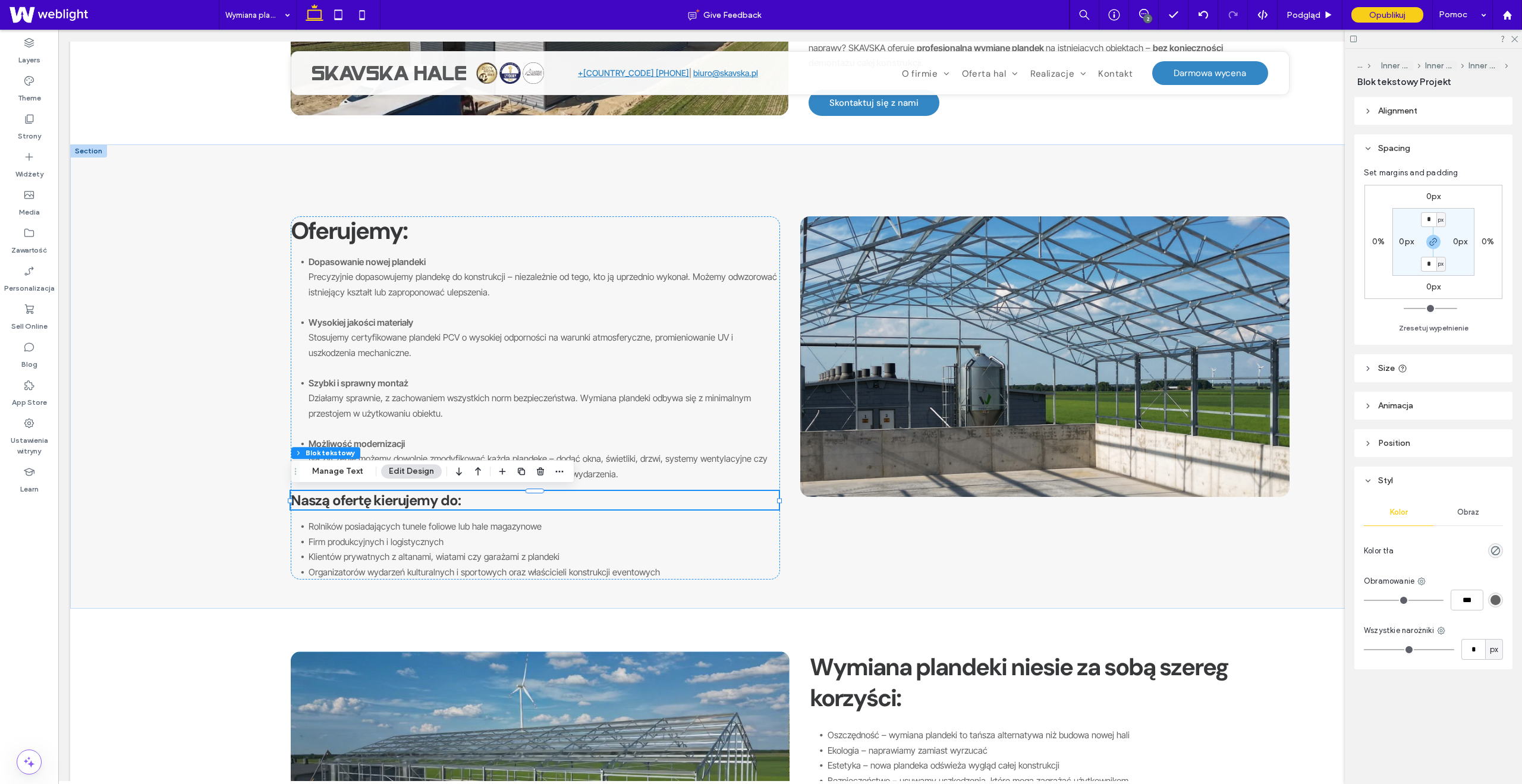 click on "0px" at bounding box center [1433, 196] 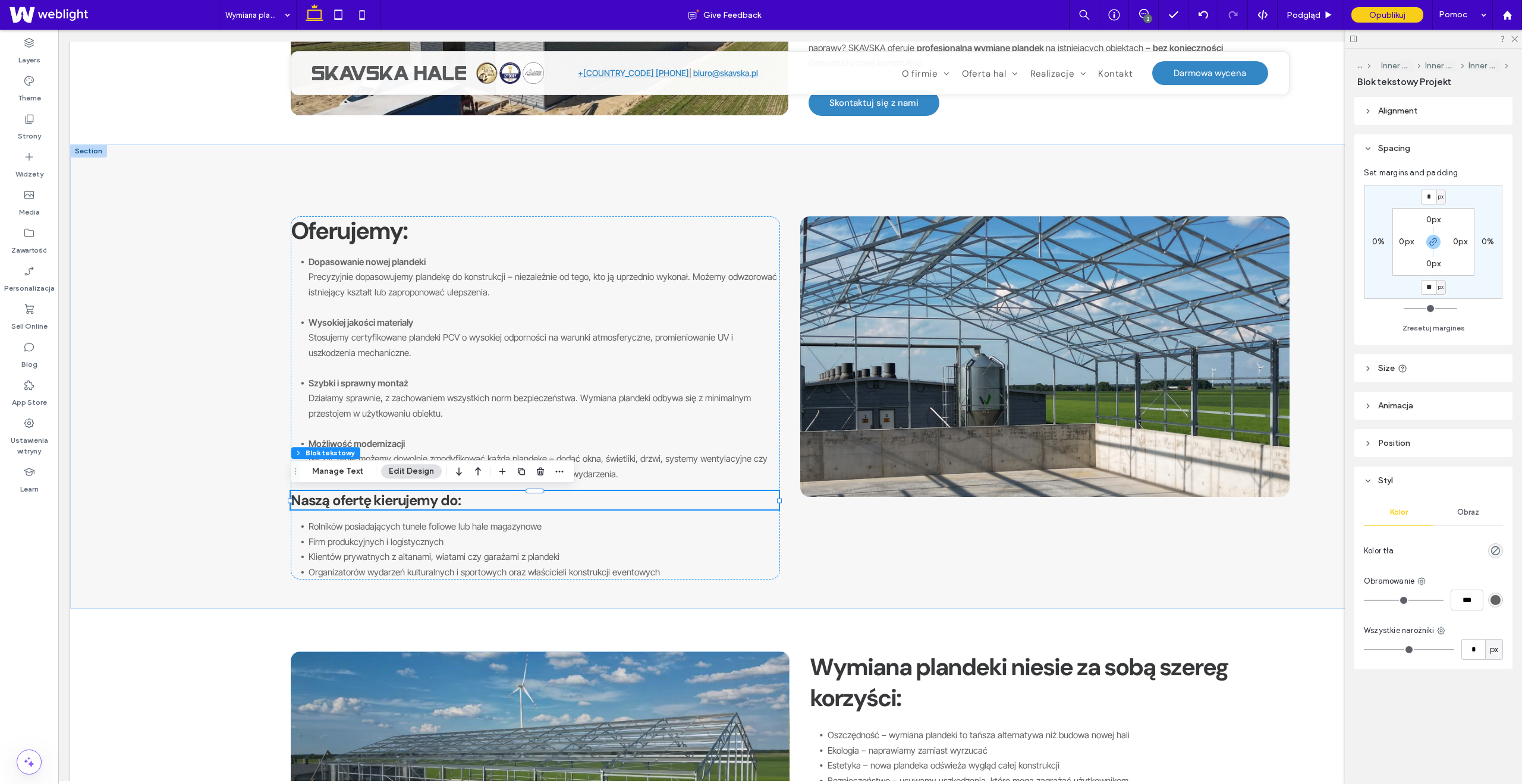 type on "**" 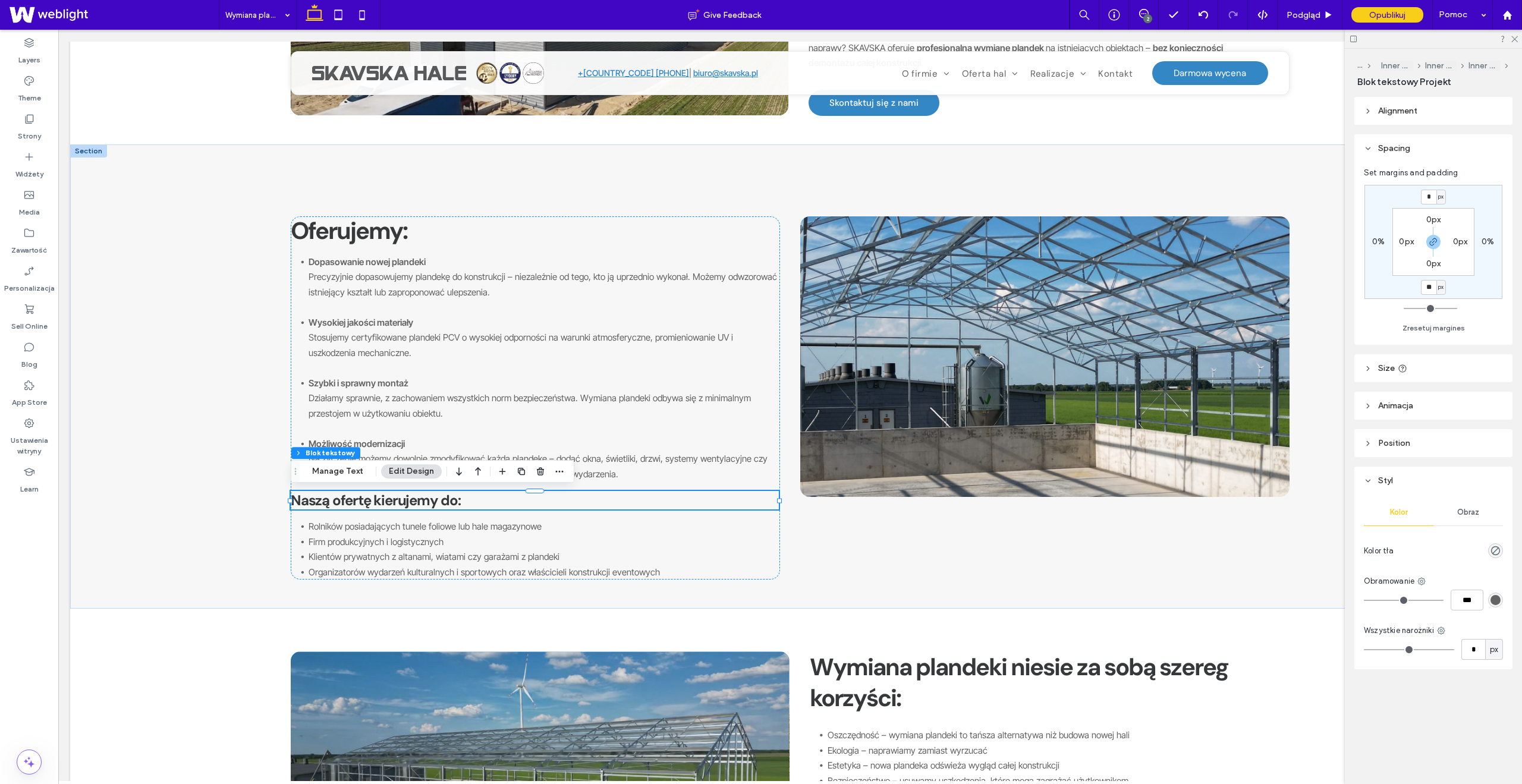 type on "**" 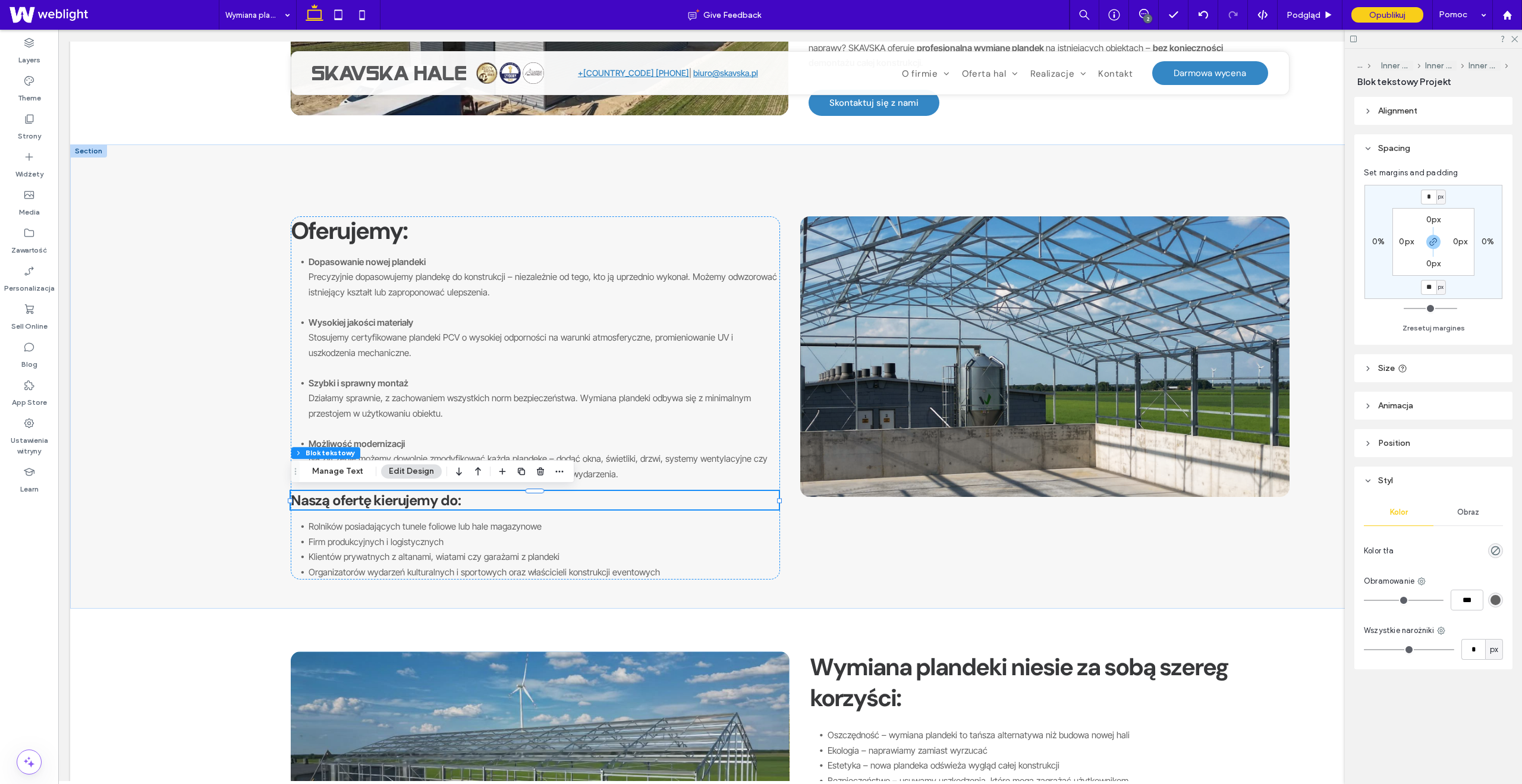 type on "**" 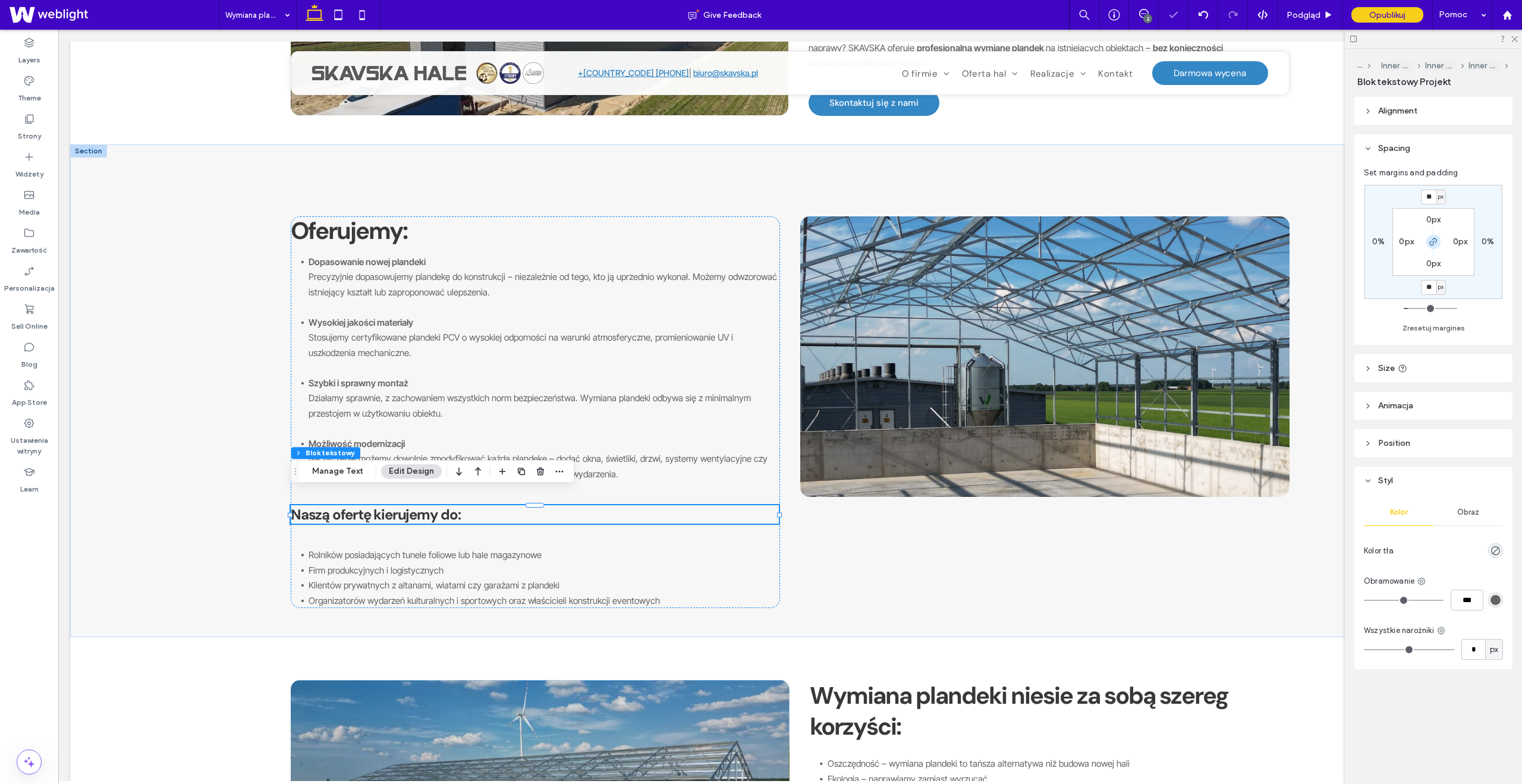 click 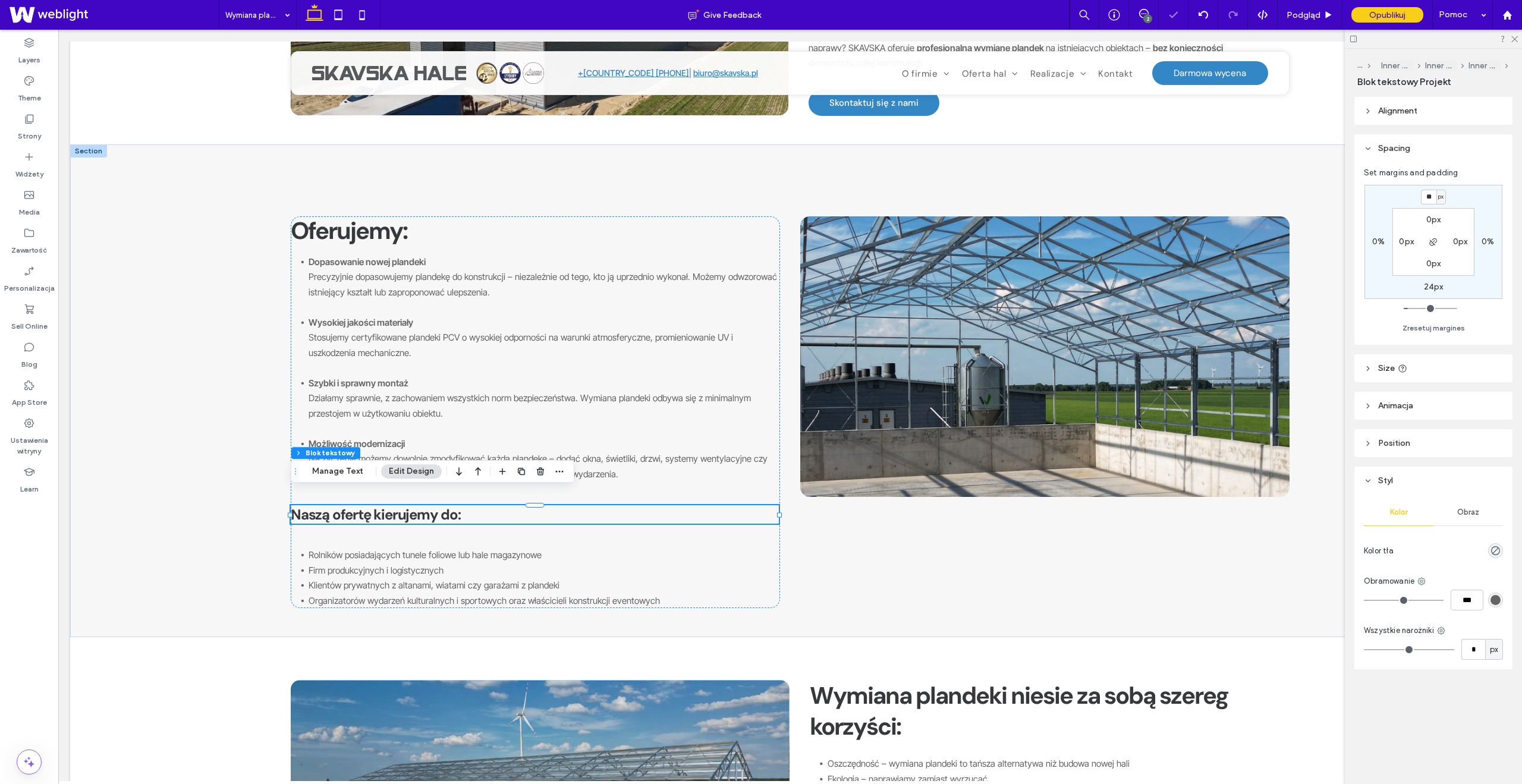 click on "24px" at bounding box center (1433, 286) 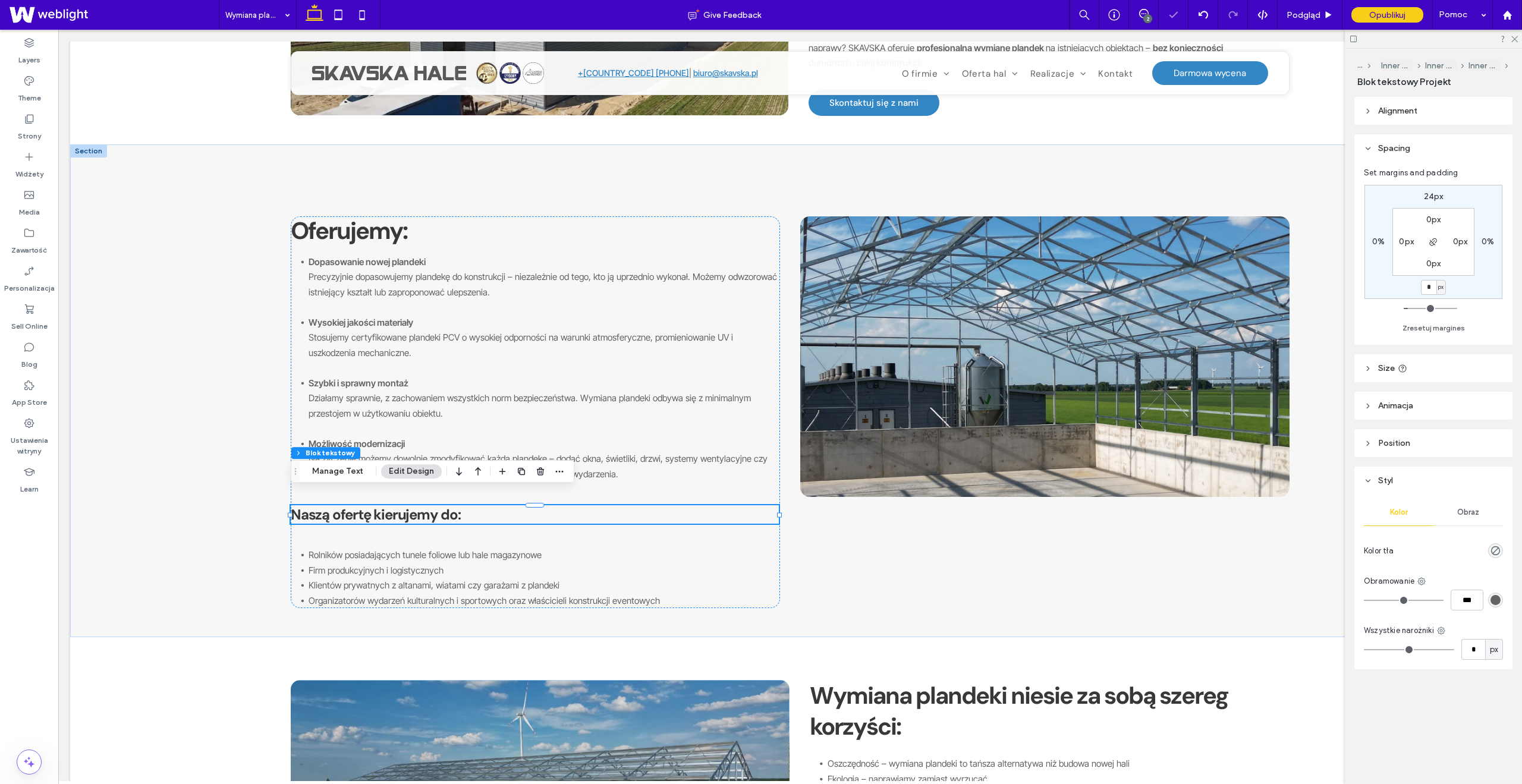 type on "*" 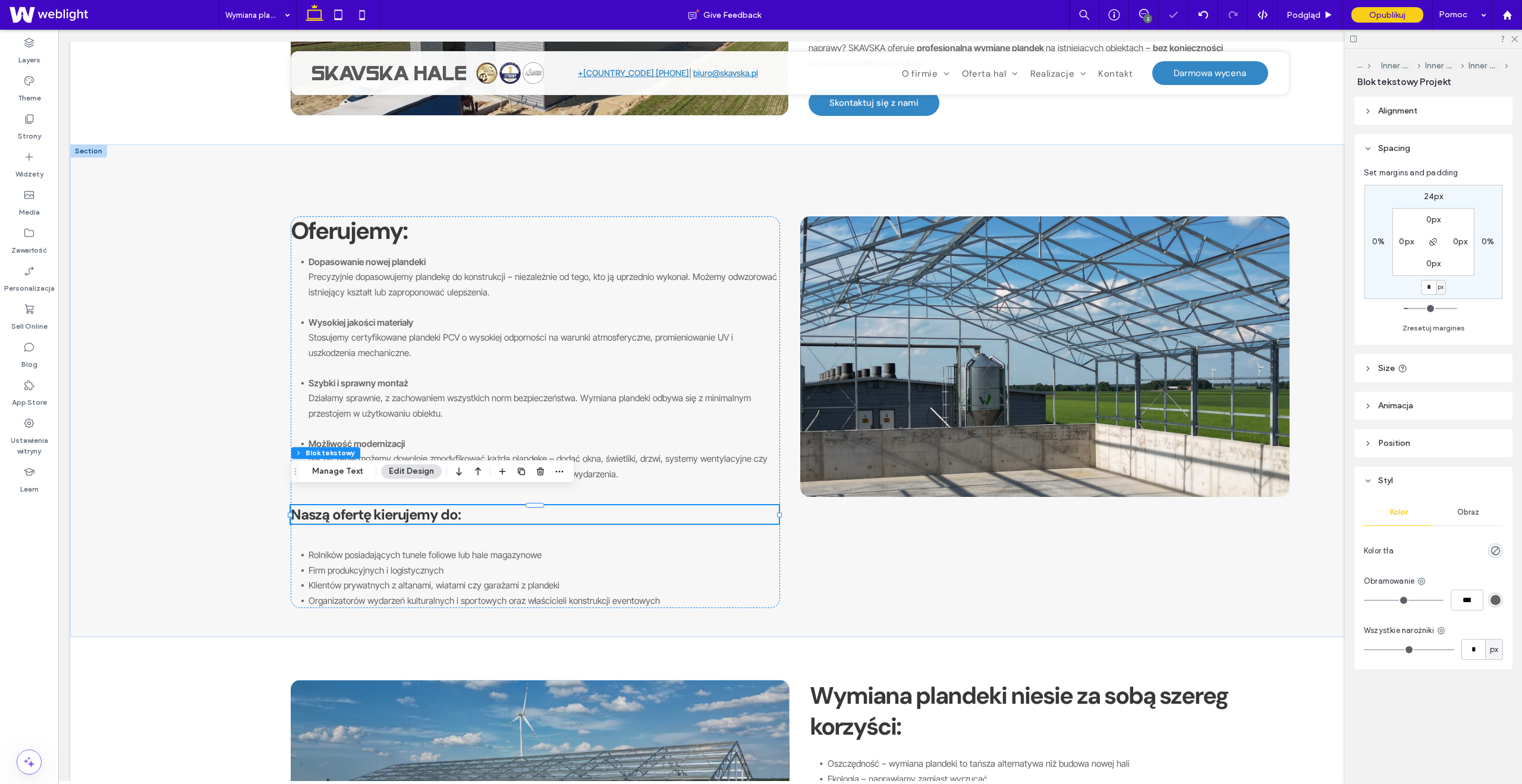 type on "*" 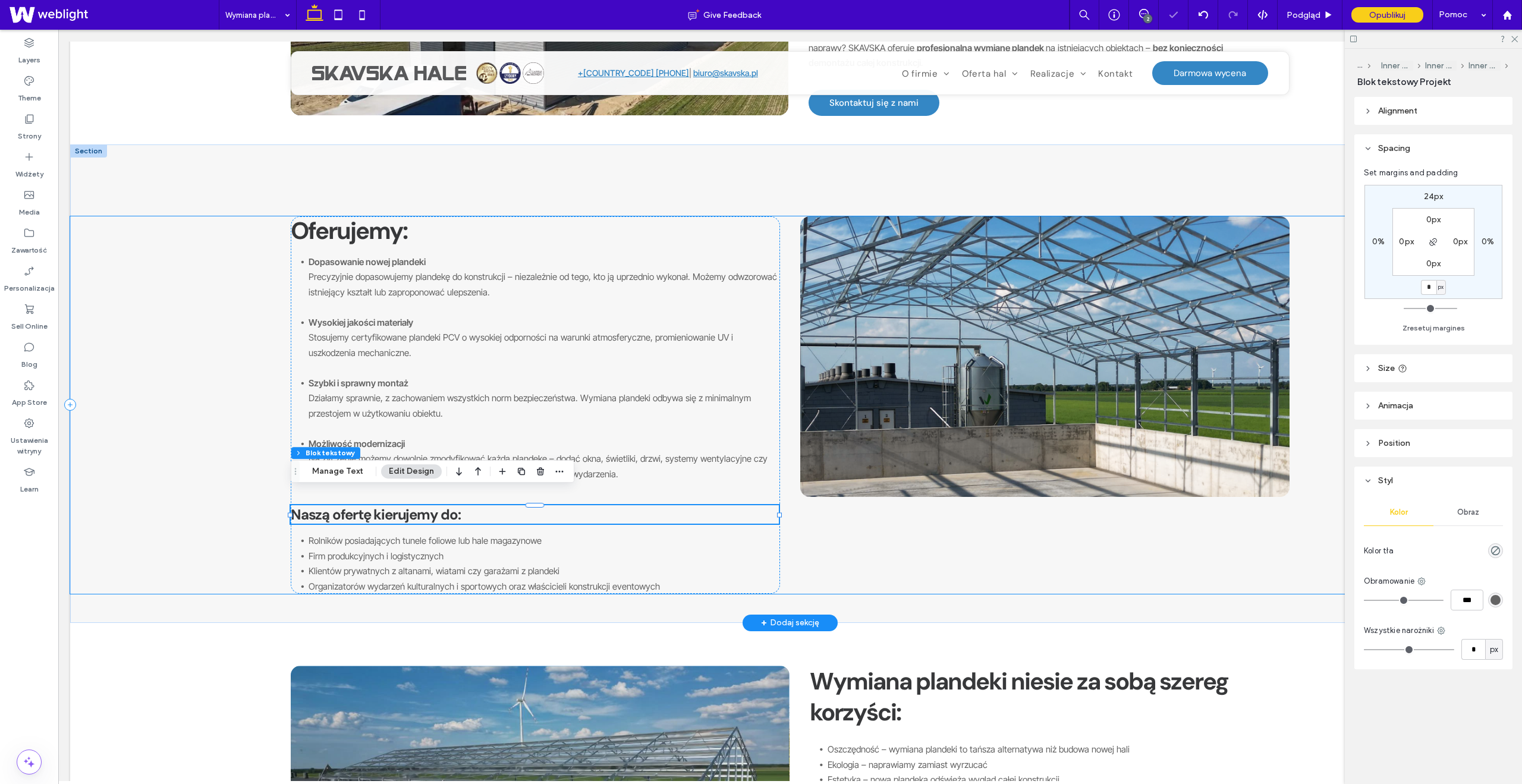 click on "Oferujemy:
Dopasowanie nowej plandeki Precyzyjnie dopasowujemy plandekę do konstrukcji – niezależnie od tego, kto ją uprzednio wykonał. Możemy odwzorować istniejący kształt lub zaproponować ulepszenia. Wysokiej jakości materiały Stosujemy certyfikowane plandeki PCV o wysokiej odporności na warunki atmosferyczne, promieniowanie UV i uszkodzenia mechaniczne. Szybki i sprawny montaż Działamy sprawnie, z zachowaniem wszystkich norm bezpieczeństwa. Wymiana plandeki odbywa się z minimalnym przestojem w użytkowaniu obiektu. Możliwość modernizacji Na życzenie możemy dowolnie zmodyfikować każdą plandekę – dodać okna, świetliki, drzwi, systemy wentylacyjne czy wzmocnienia, jak również na życzenie dodać logo Przedsiębiorstwa/ wydarzenia.
Naszą ofertę kierujemy do:
Rolników posiadających tunele foliowe lub hale magazynowe Firm produkcyjnych i logistycznych Klientów prywatnych z altanami, wiatami czy garażami z plandeki" at bounding box center (790, 405) 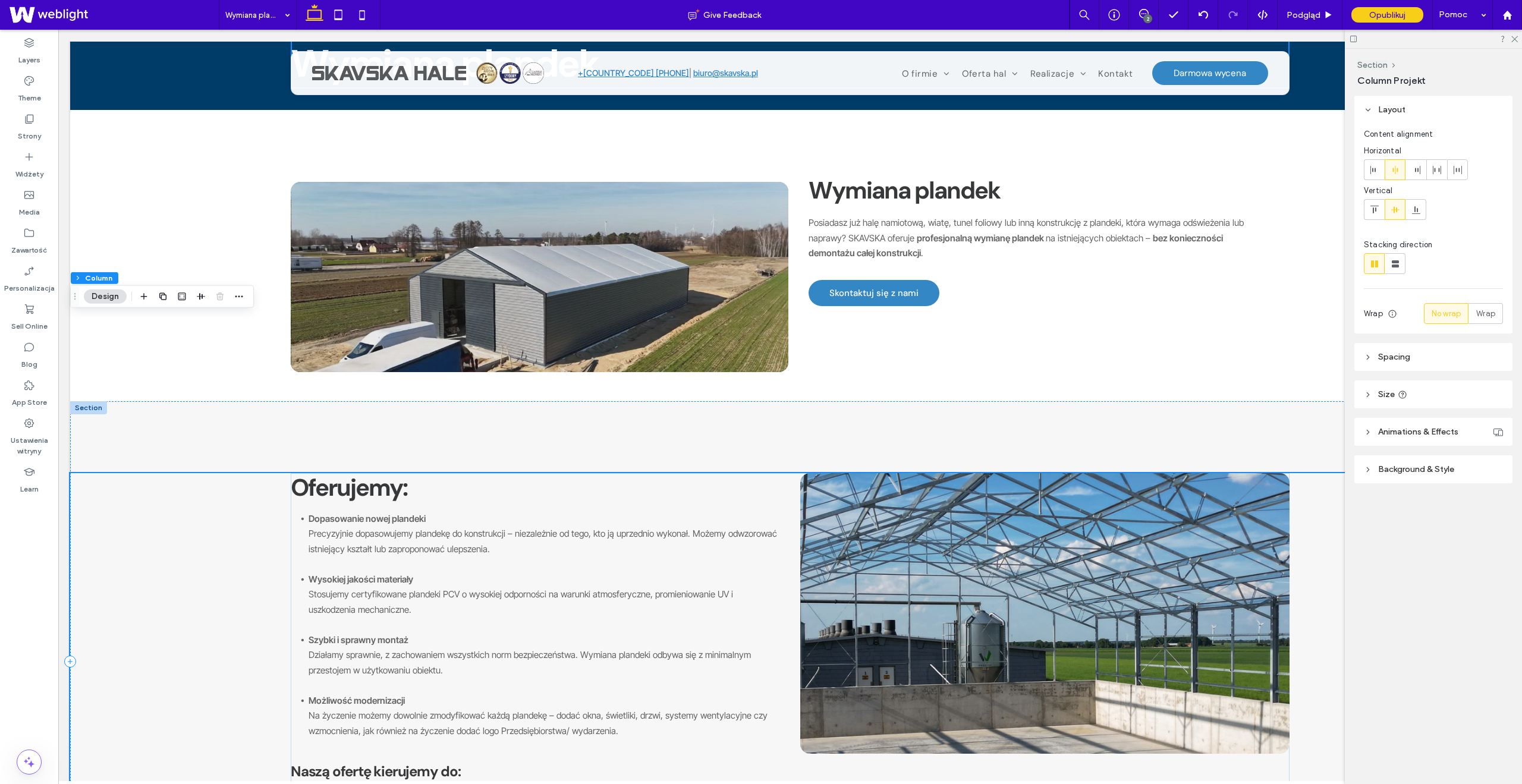scroll, scrollTop: 0, scrollLeft: 0, axis: both 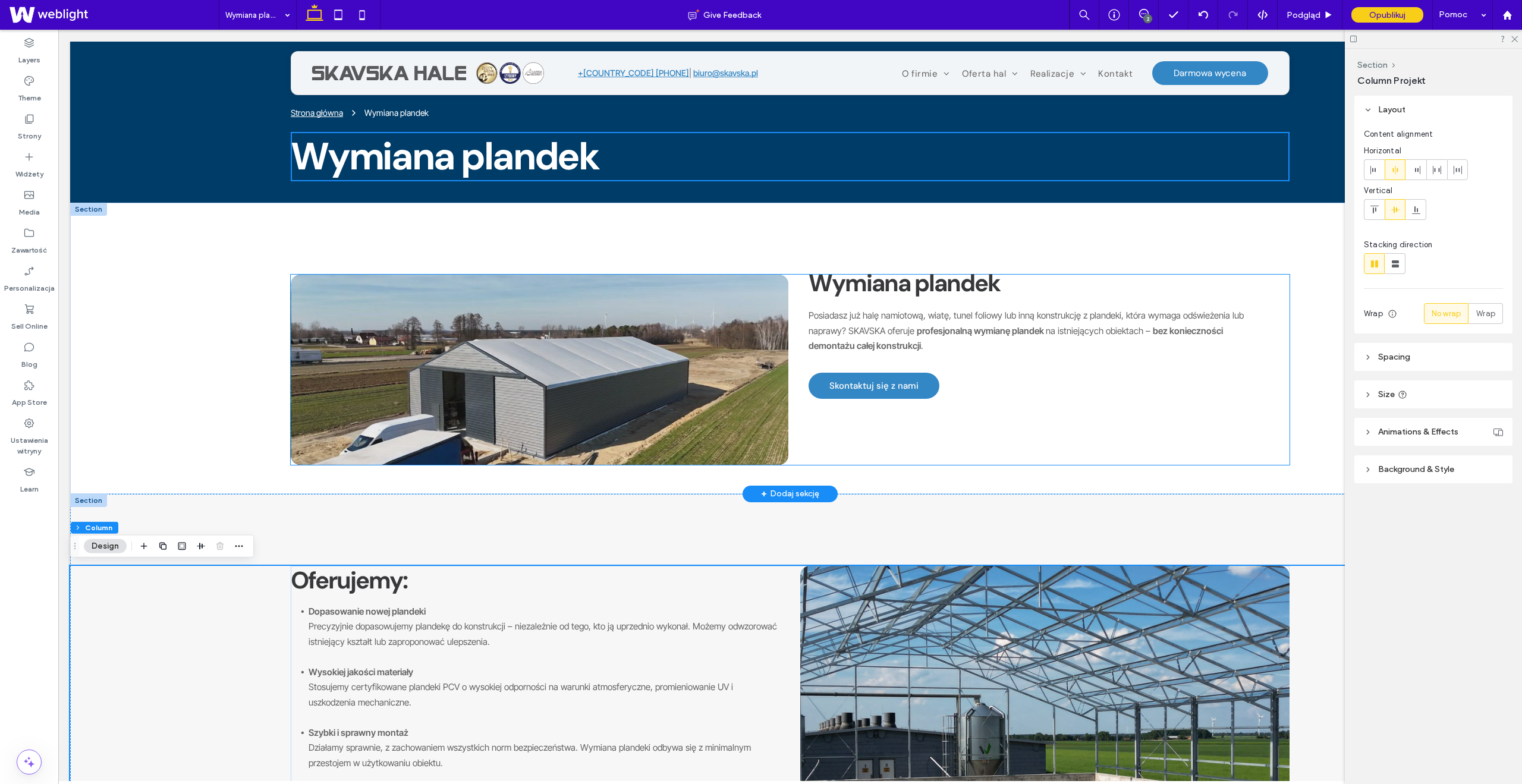 click at bounding box center (539, 370) 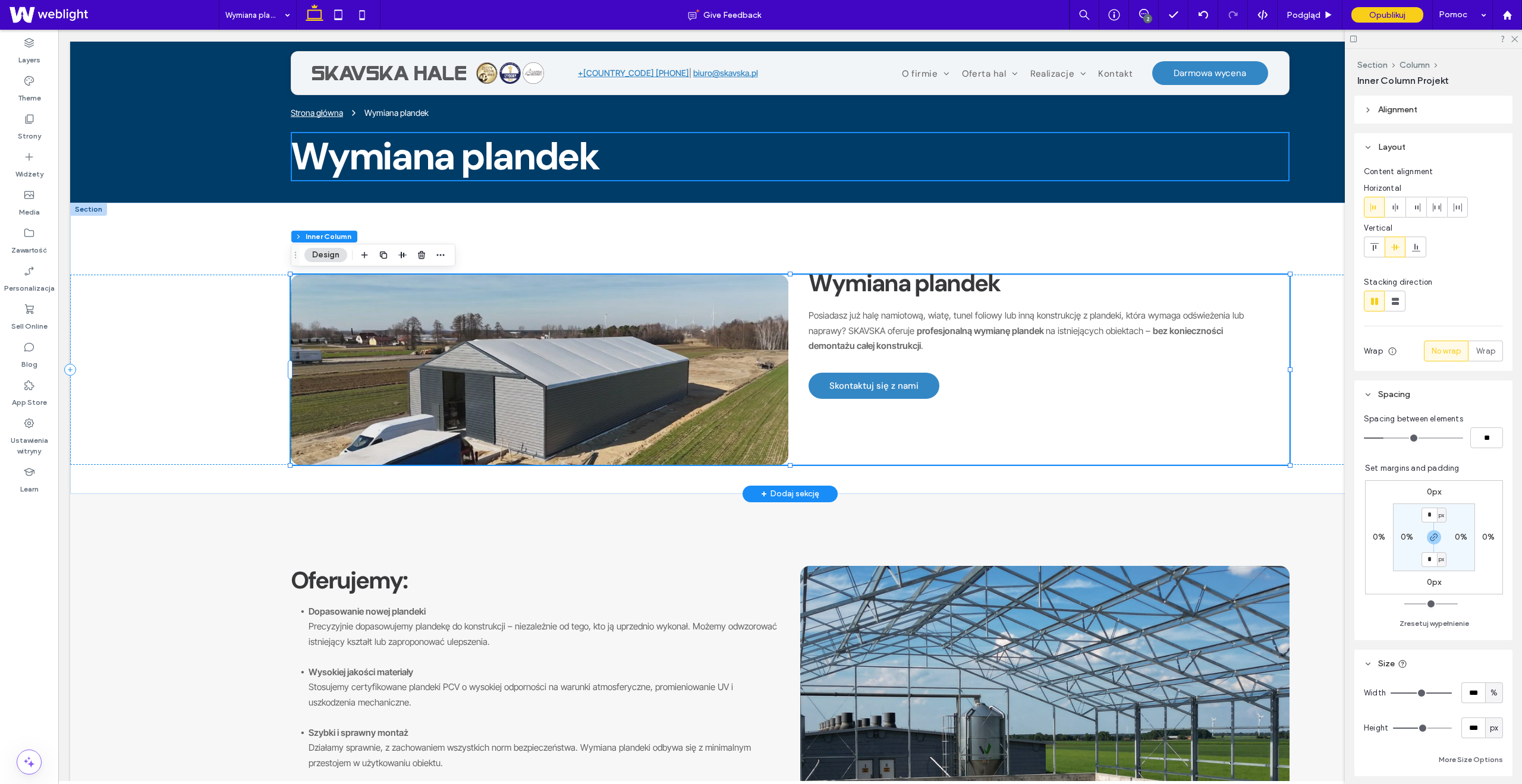 click at bounding box center (539, 370) 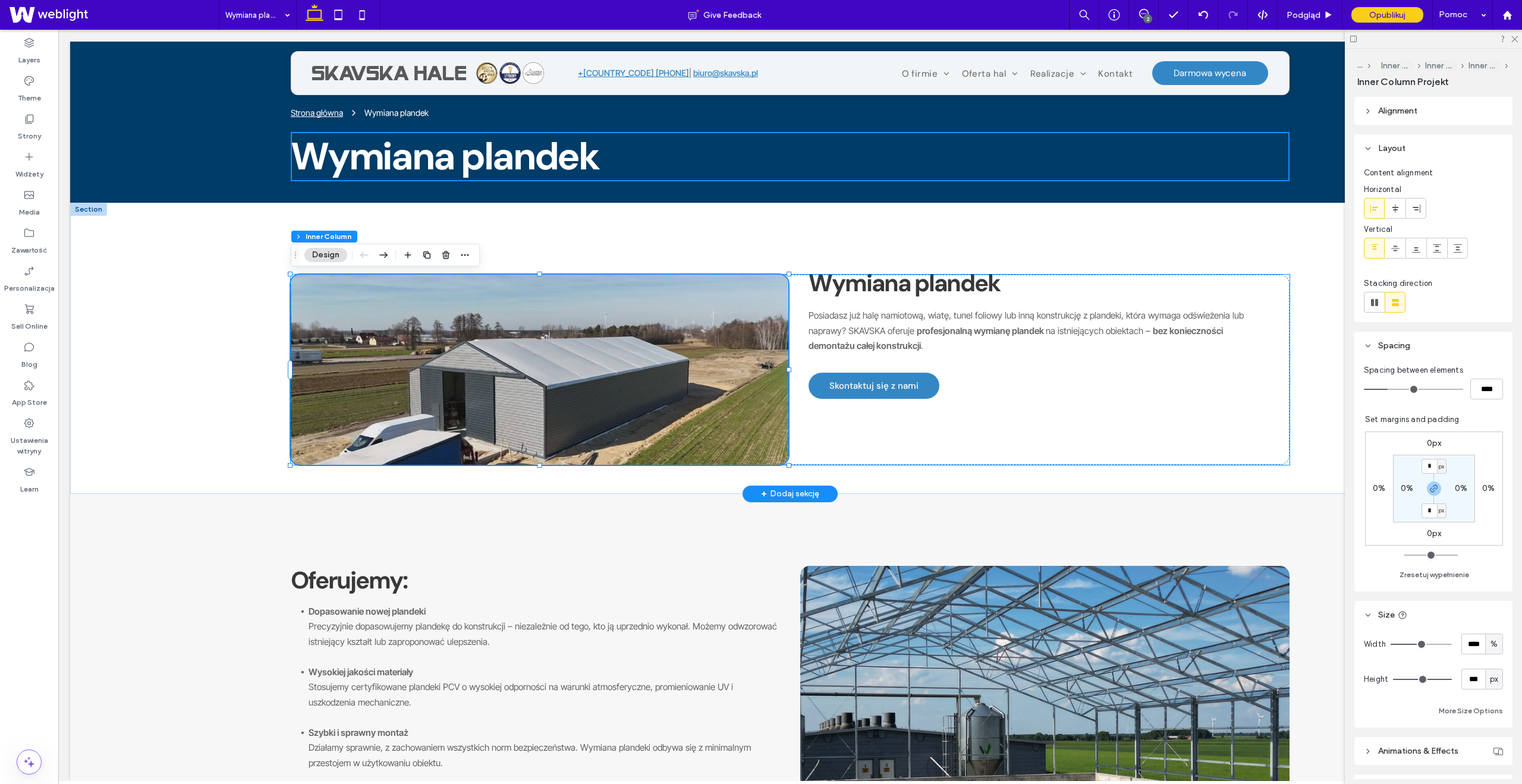 click at bounding box center (539, 370) 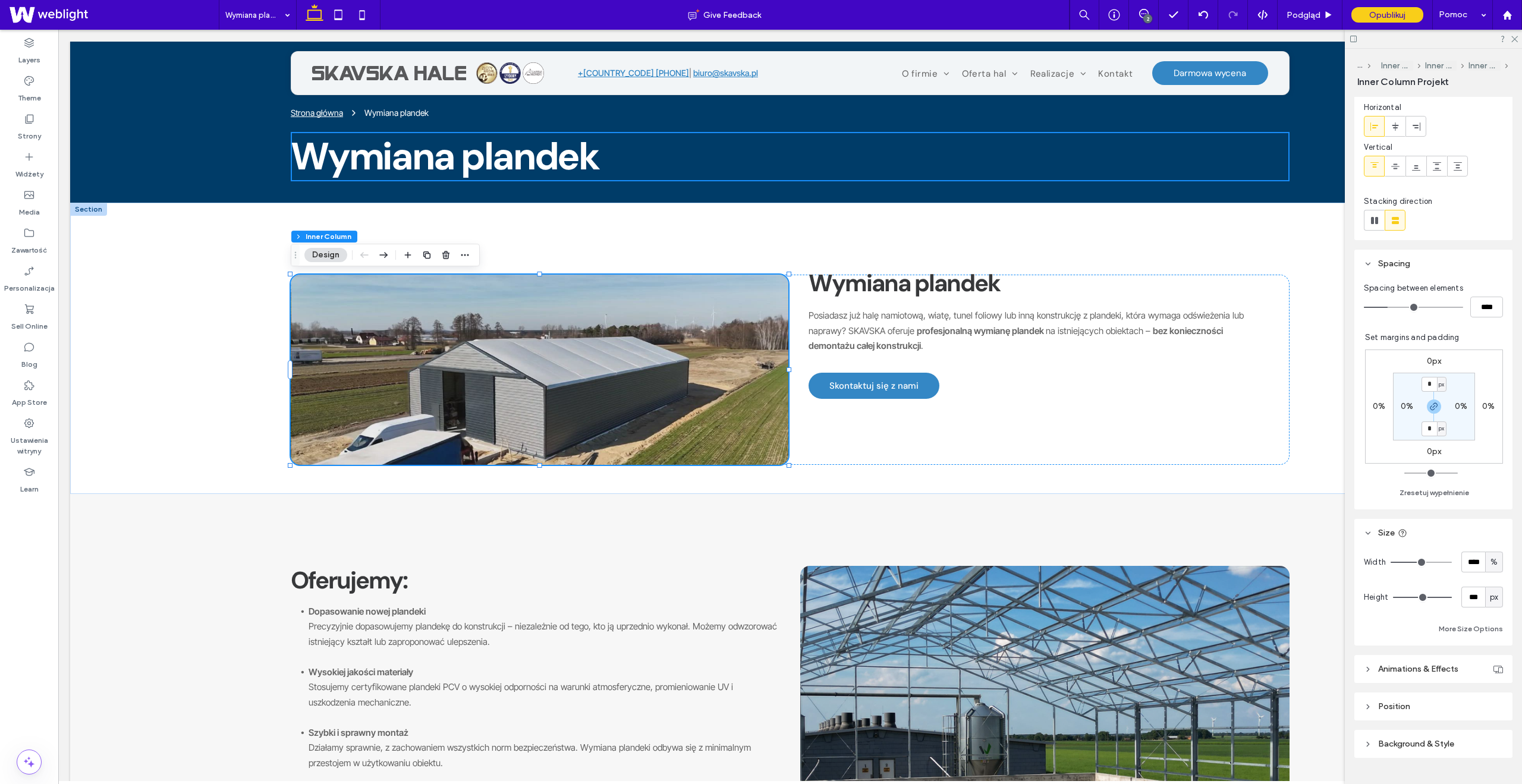 scroll, scrollTop: 108, scrollLeft: 0, axis: vertical 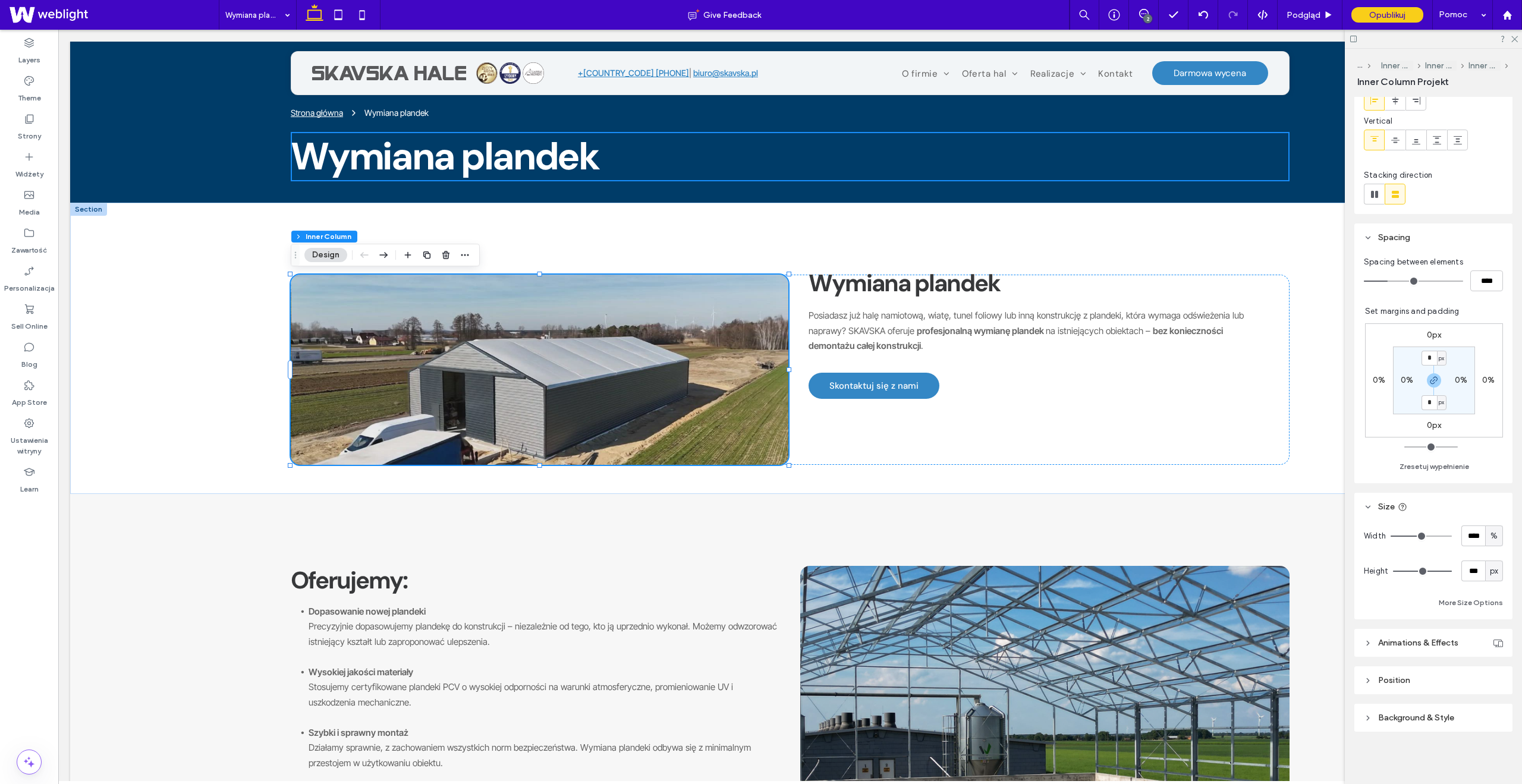 click on "Background & Style" at bounding box center (1416, 717) 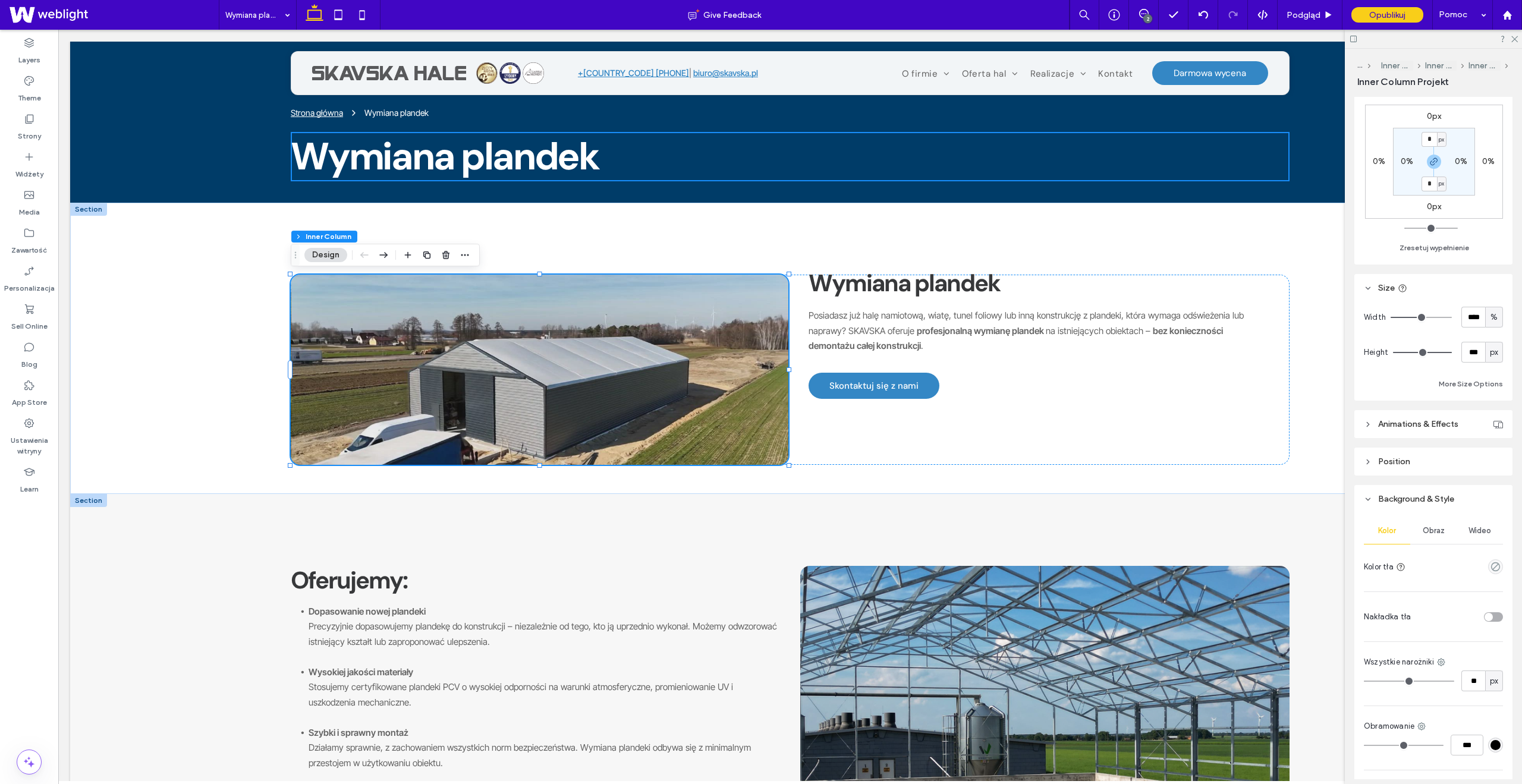 scroll, scrollTop: 410, scrollLeft: 0, axis: vertical 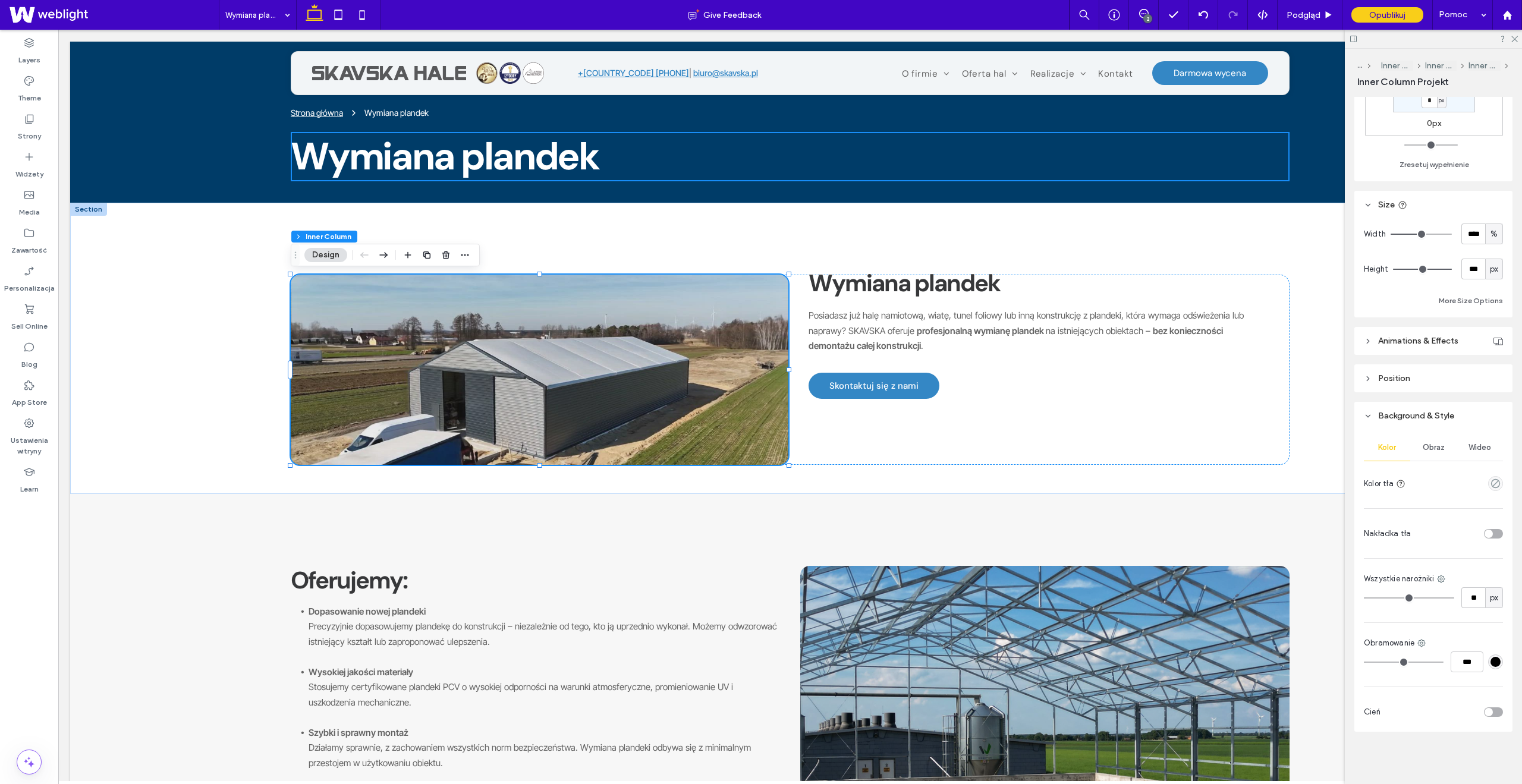click on "Obraz" at bounding box center (1433, 448) 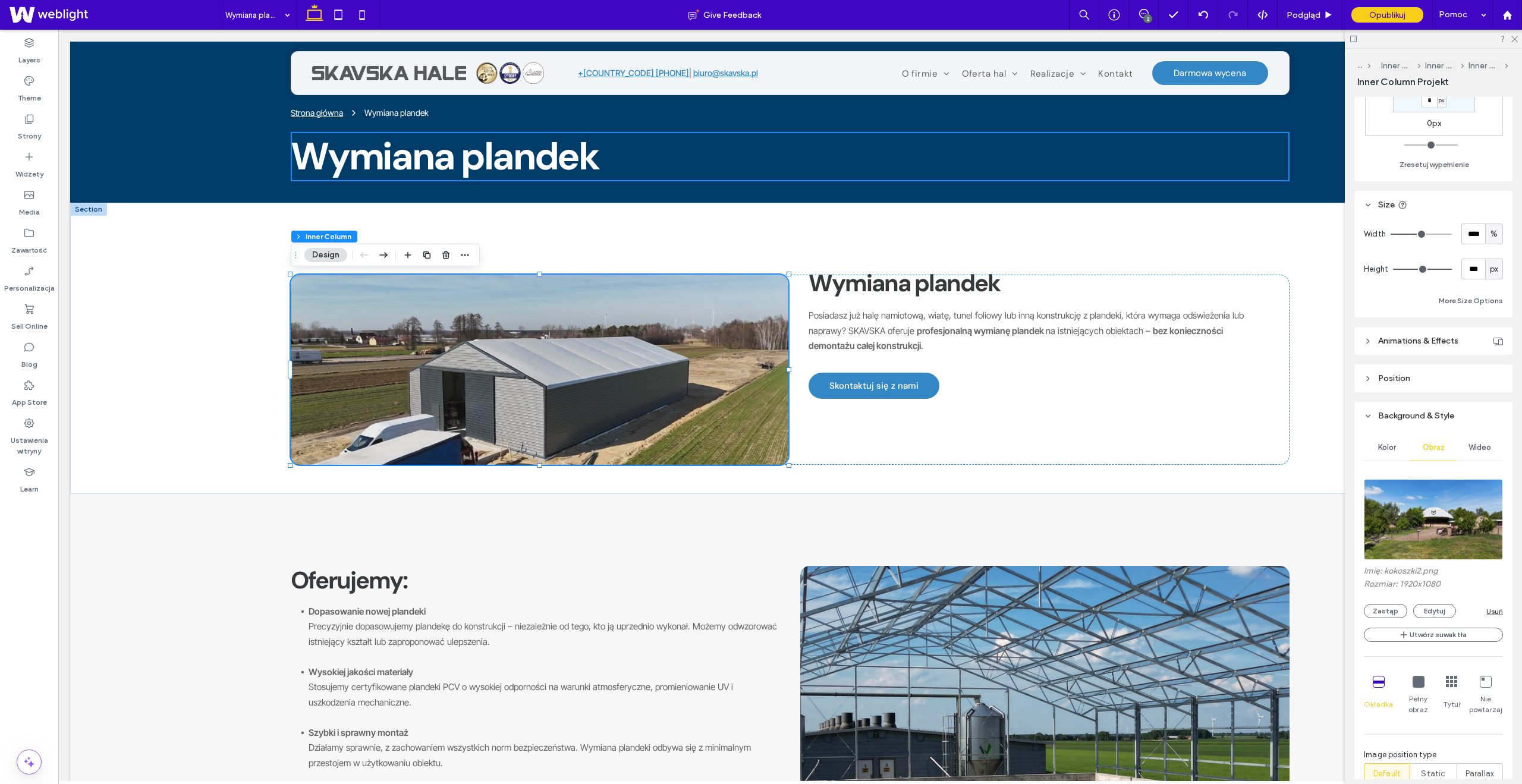 click on "Wideo" at bounding box center [1480, 448] 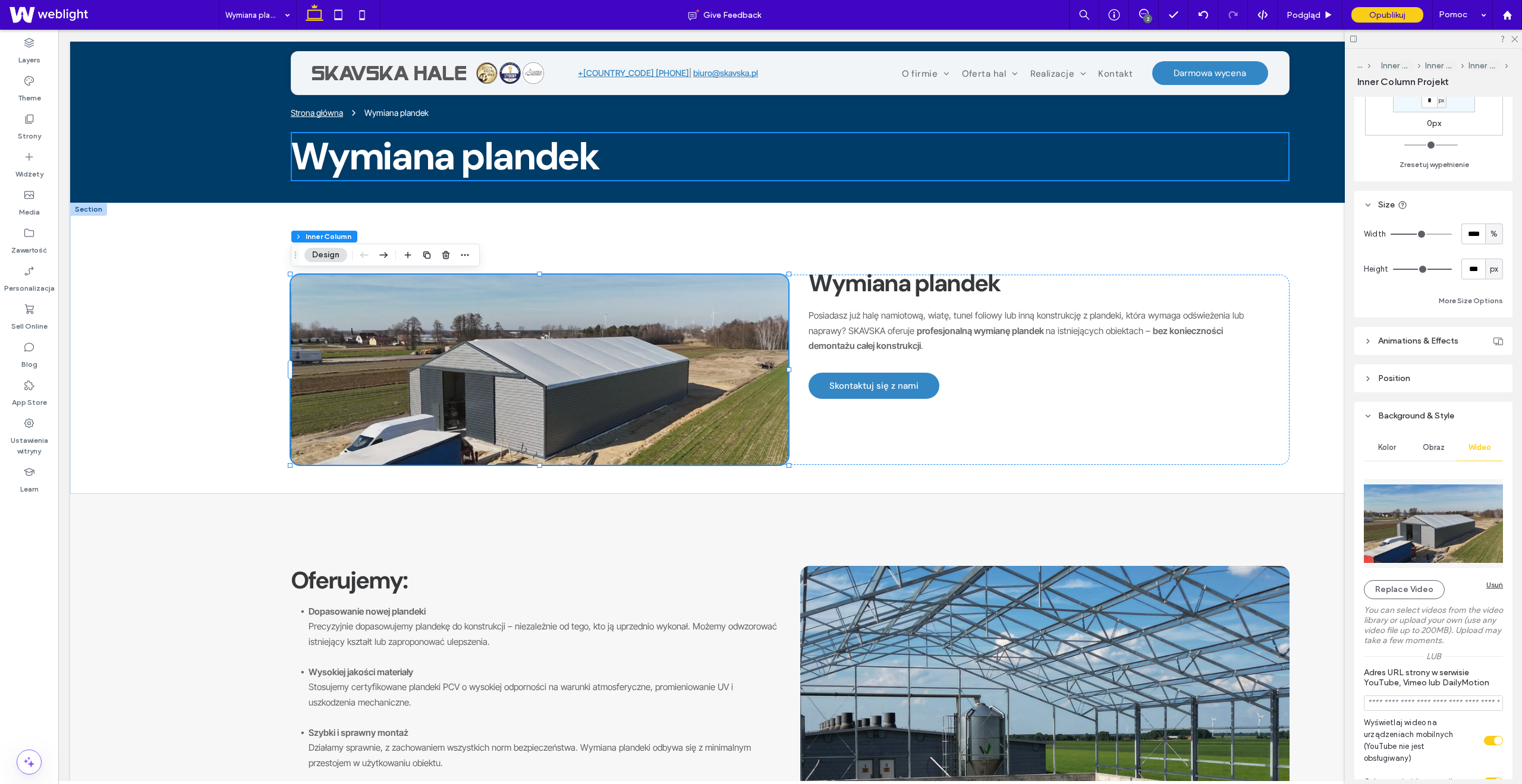 click on "Usuń" at bounding box center [1495, 584] 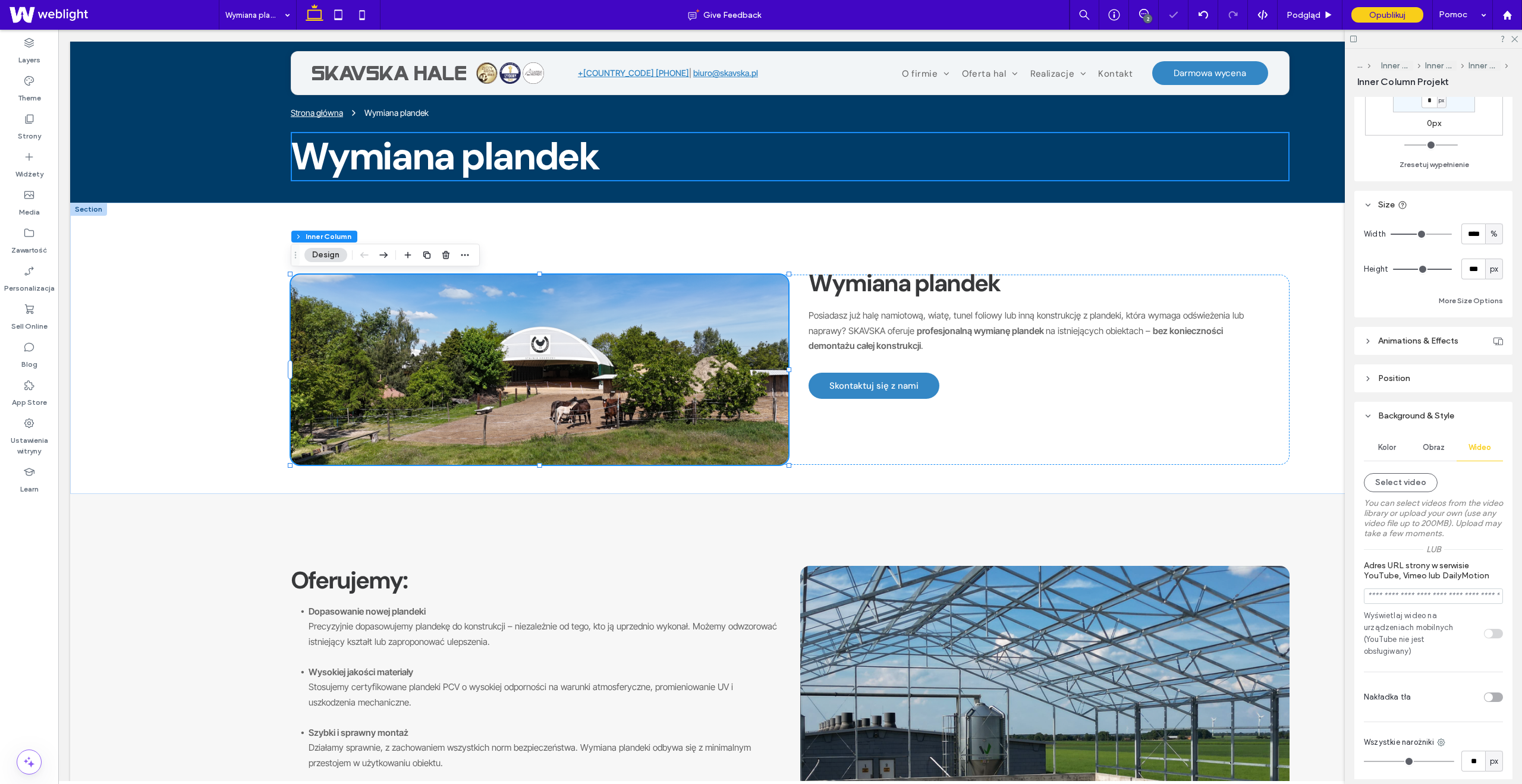click on "Obraz" at bounding box center [1433, 448] 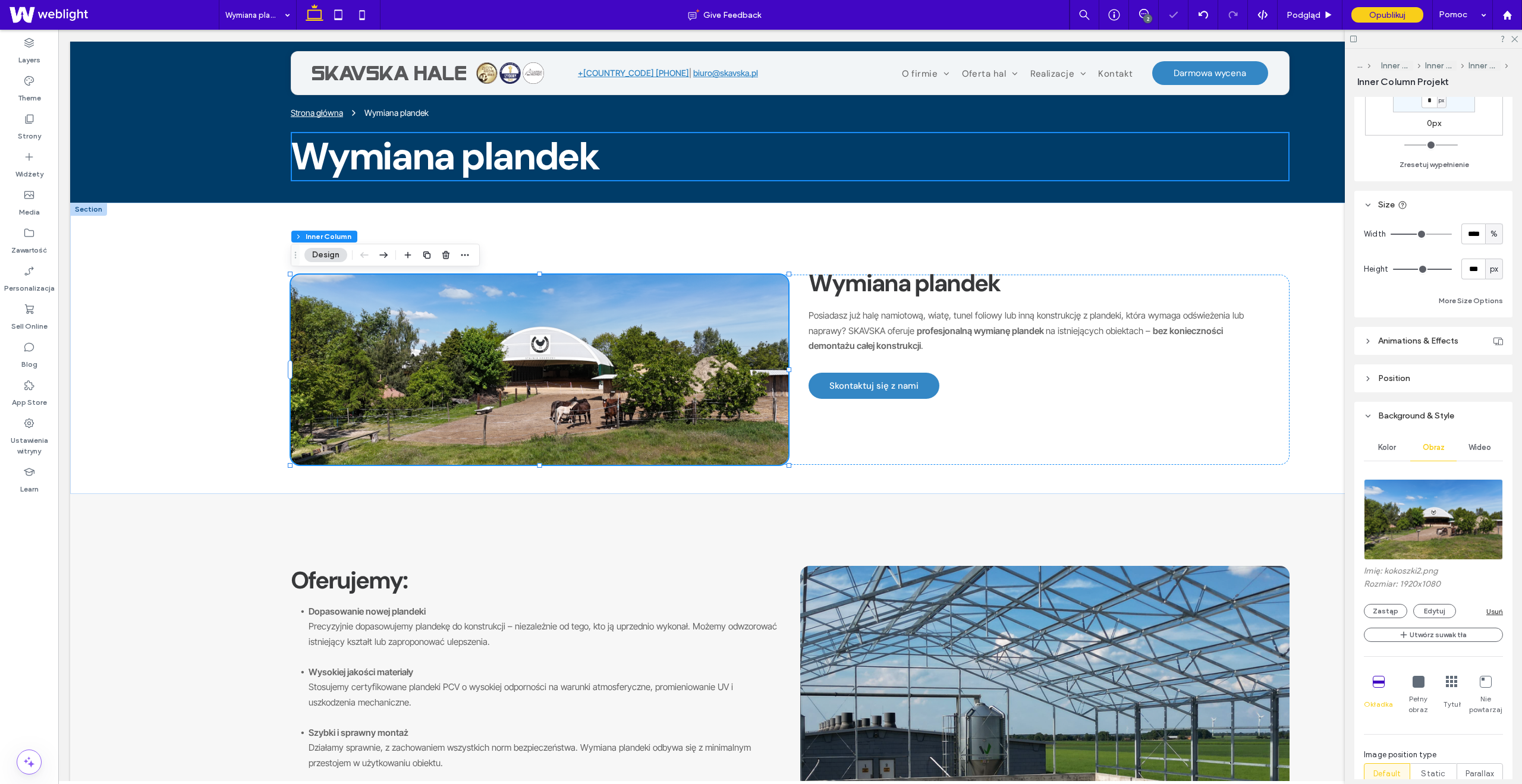 click at bounding box center [1433, 519] 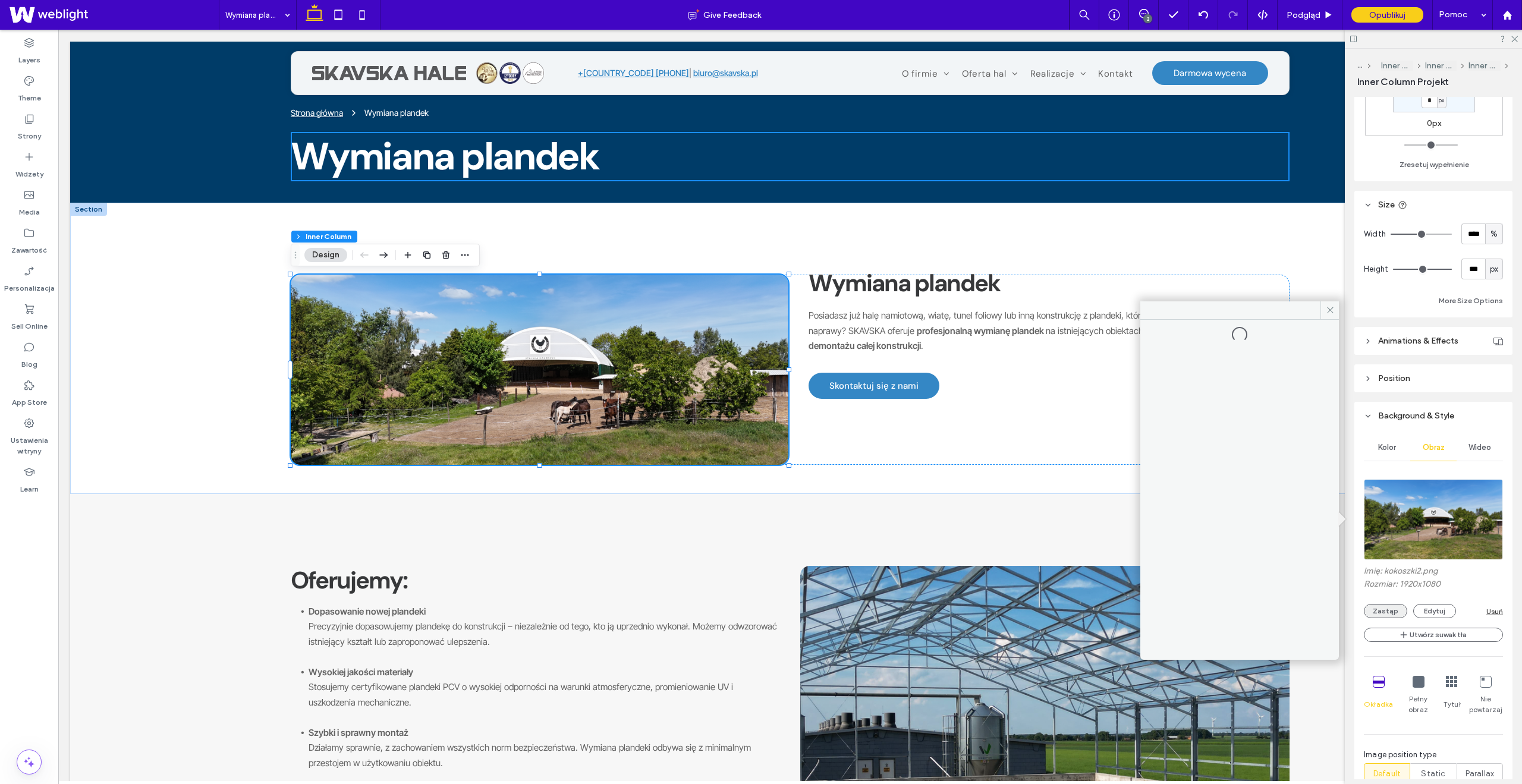 click on "Imię: kokoszki2.png Rozmiar: 1920x1080 Zastąp Edytuj Usuń" at bounding box center [1433, 592] 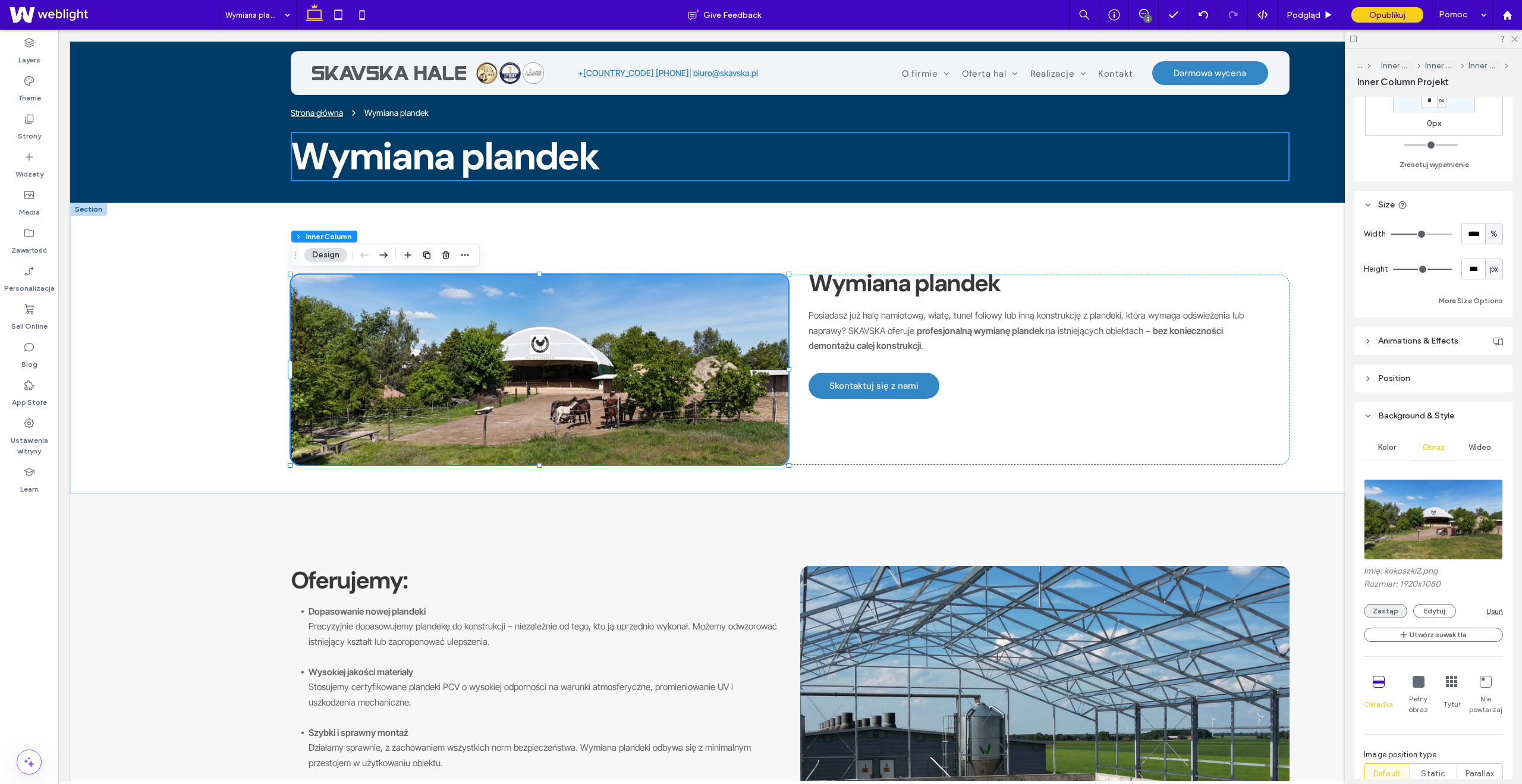 click on "Zastąp" at bounding box center (1385, 611) 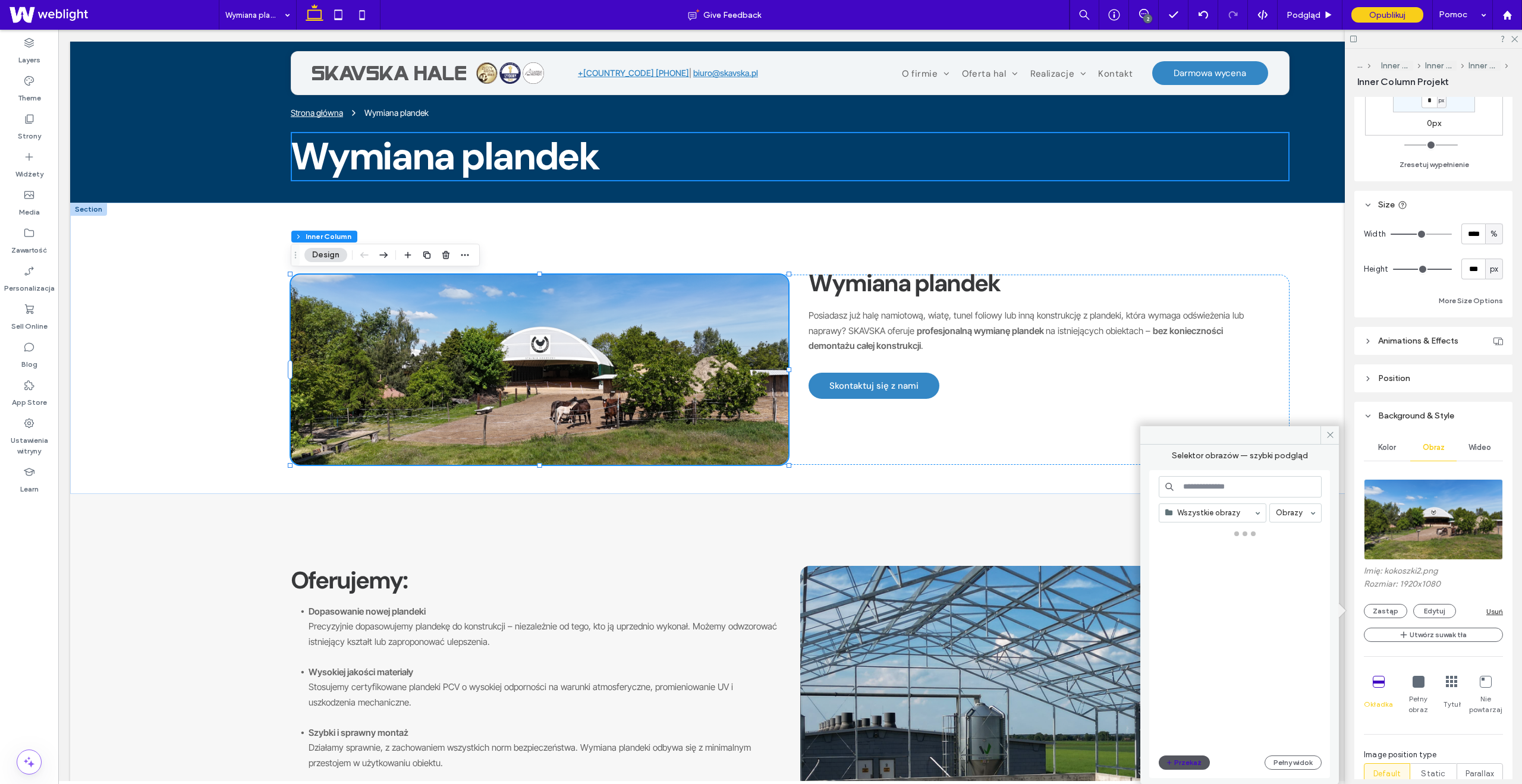click on "Przekaż" at bounding box center [1184, 763] 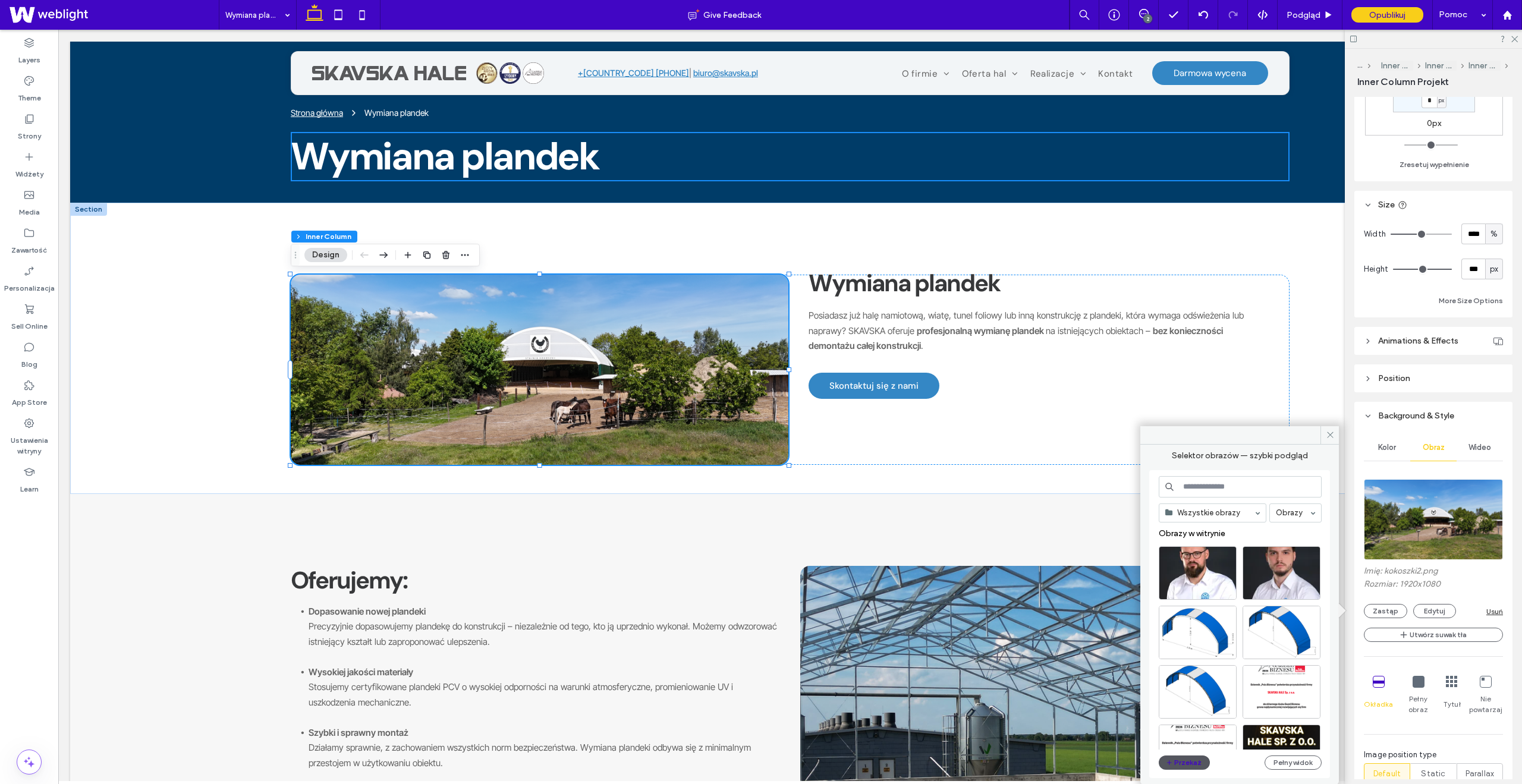 click on "Przekaż" at bounding box center [1184, 763] 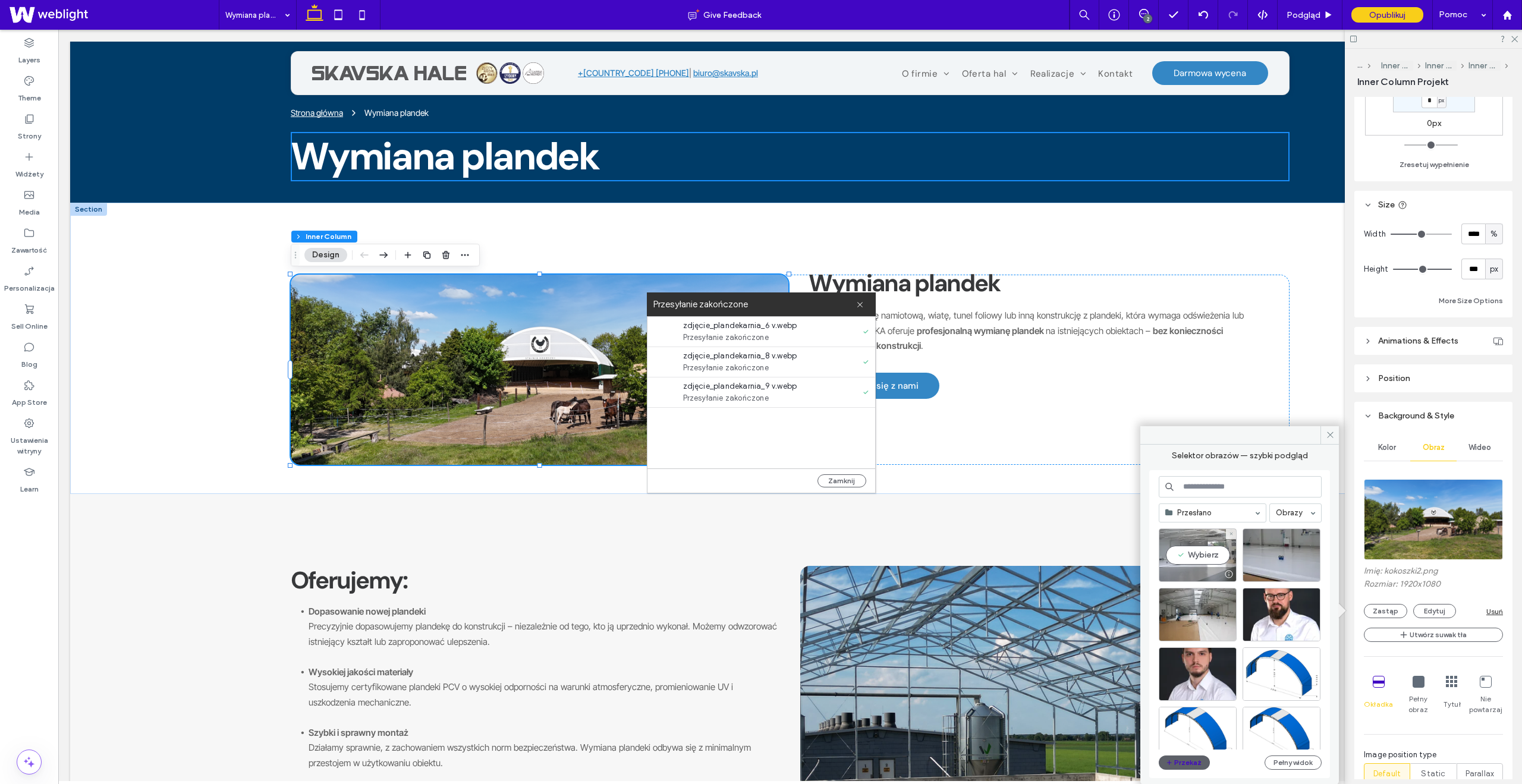 click on "Wybierz" at bounding box center [1197, 555] 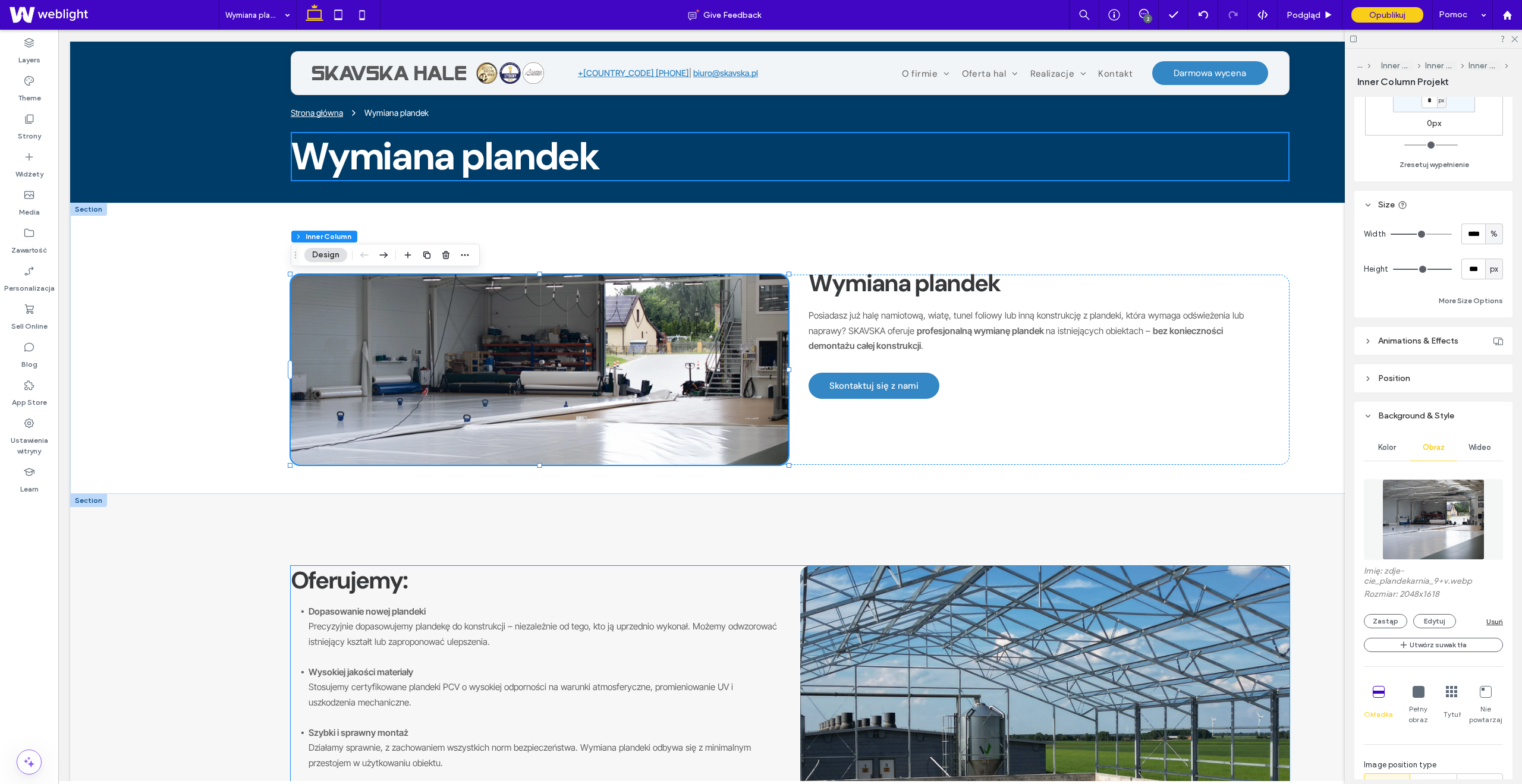 scroll, scrollTop: 1, scrollLeft: 0, axis: vertical 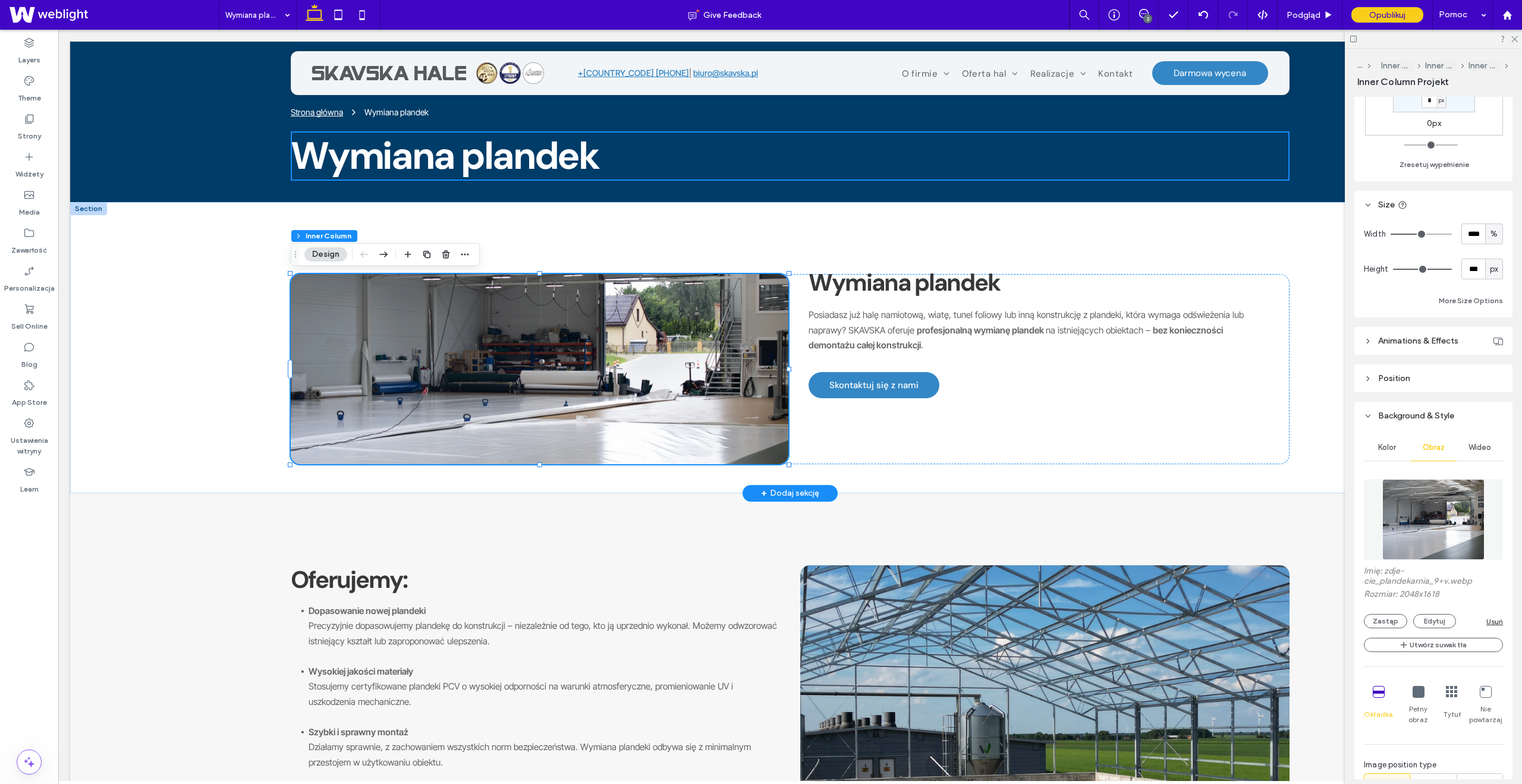 click at bounding box center [539, 369] 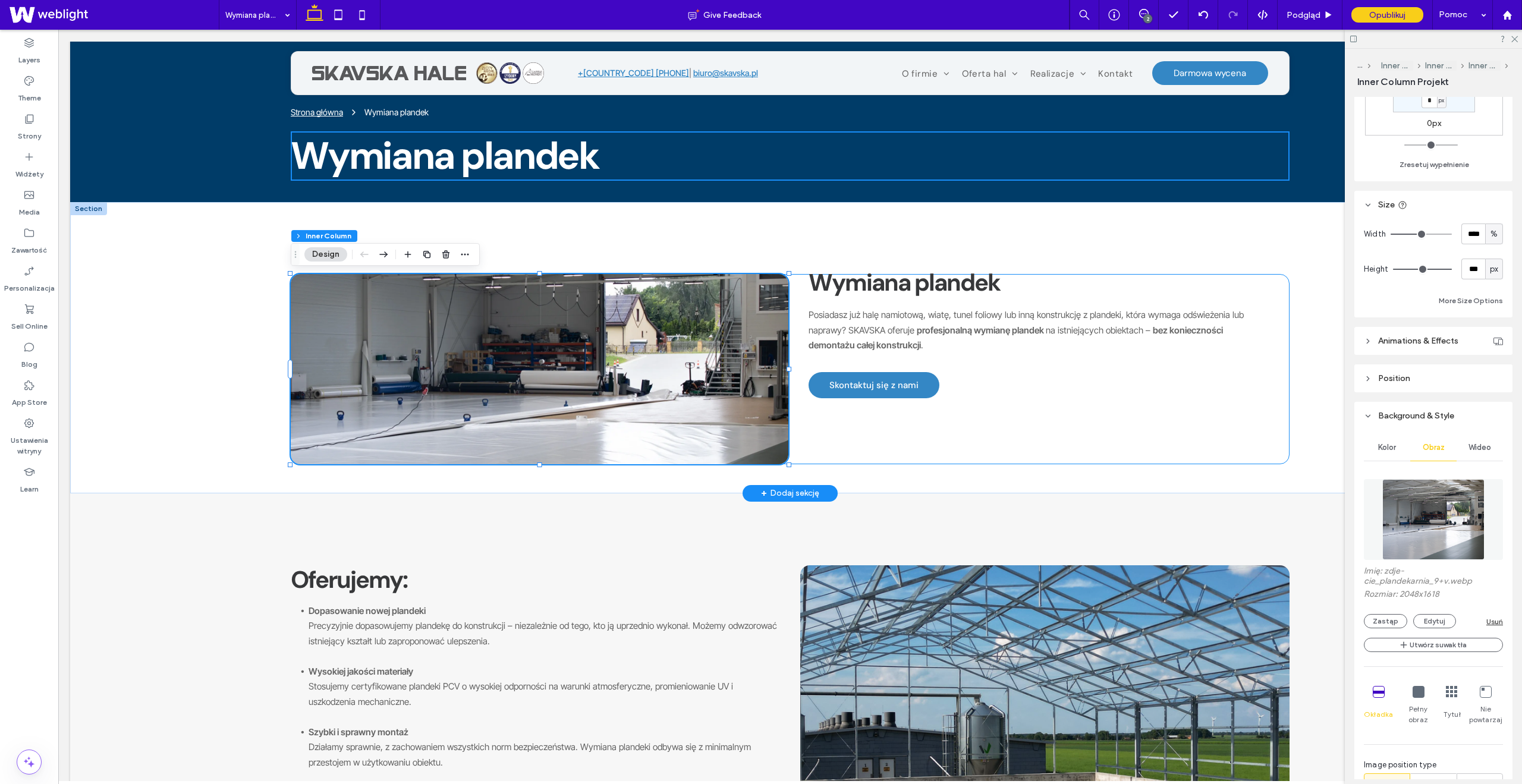 click on "Wymiana plandek
Posiadasz już halę namiotową, wiatę, tunel foliowy lub inną konstrukcję z plandeki, która wymaga odświeżenia lub naprawy? SKAVSKA oferuje
profesjonalną wymianę plandek
na istniejących obiektach –
bez konieczności demontażu całej konstrukcji .
Skontaktuj się z nami
Zastosowania" at bounding box center [790, 369] 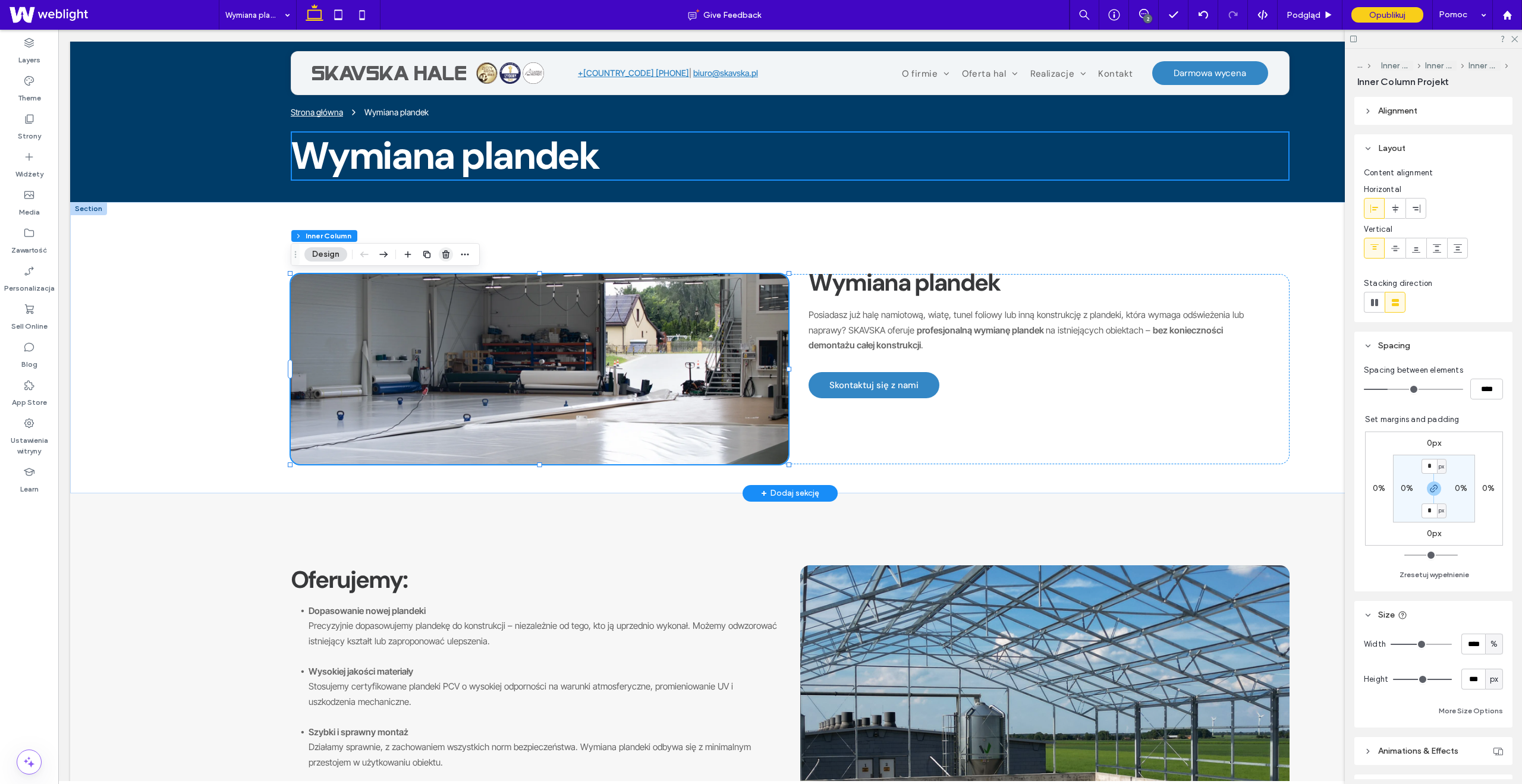 click 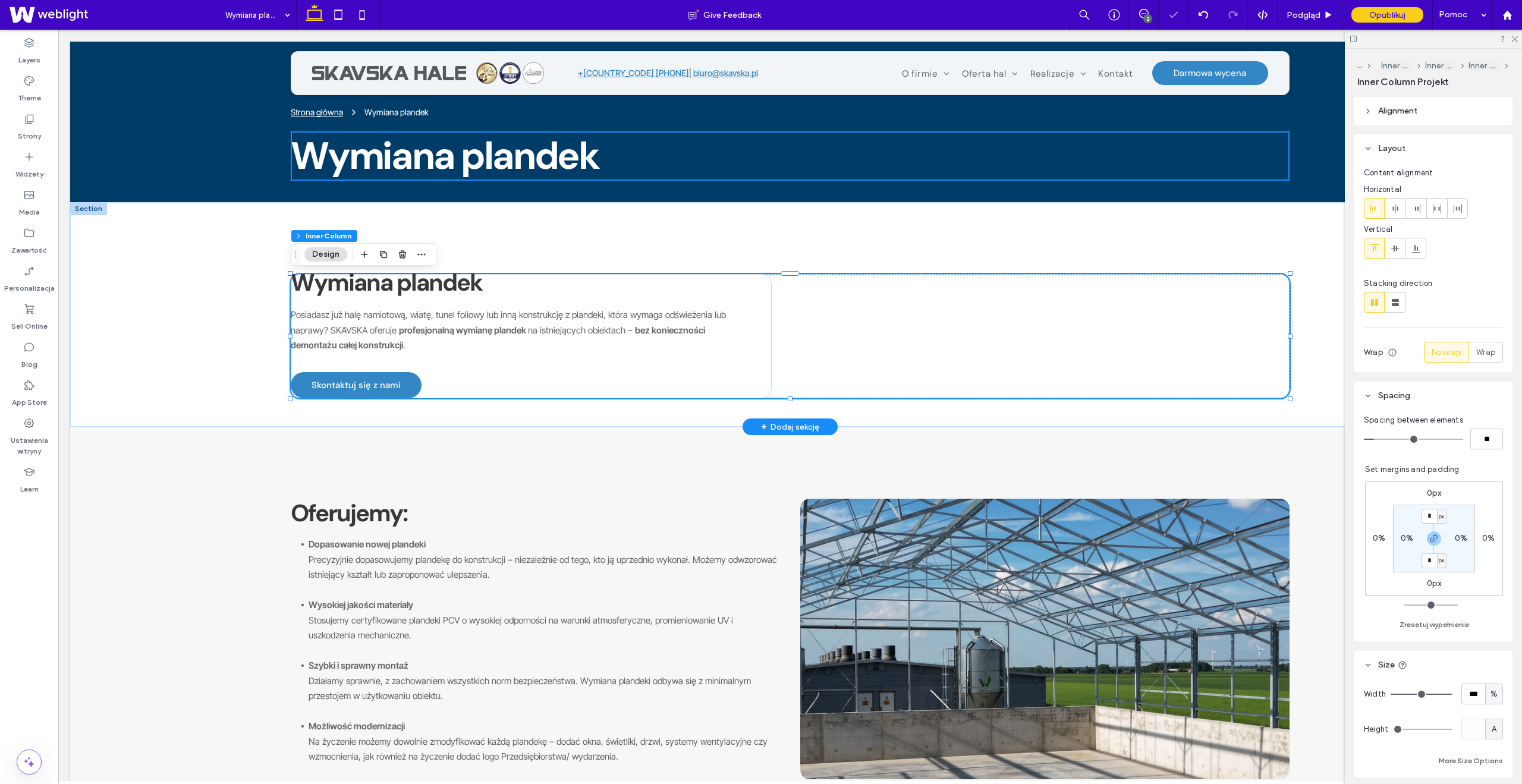 click on "Wymiana plandek
Posiadasz już halę namiotową, wiatę, tunel foliowy lub inną konstrukcję z plandeki, która wymaga odświeżenia lub naprawy? SKAVSKA oferuje
profesjonalną wymianę plandek
na istniejących obiektach –
bez konieczności demontażu całej konstrukcji .
Skontaktuj się z nami
Zastosowania" at bounding box center [790, 336] 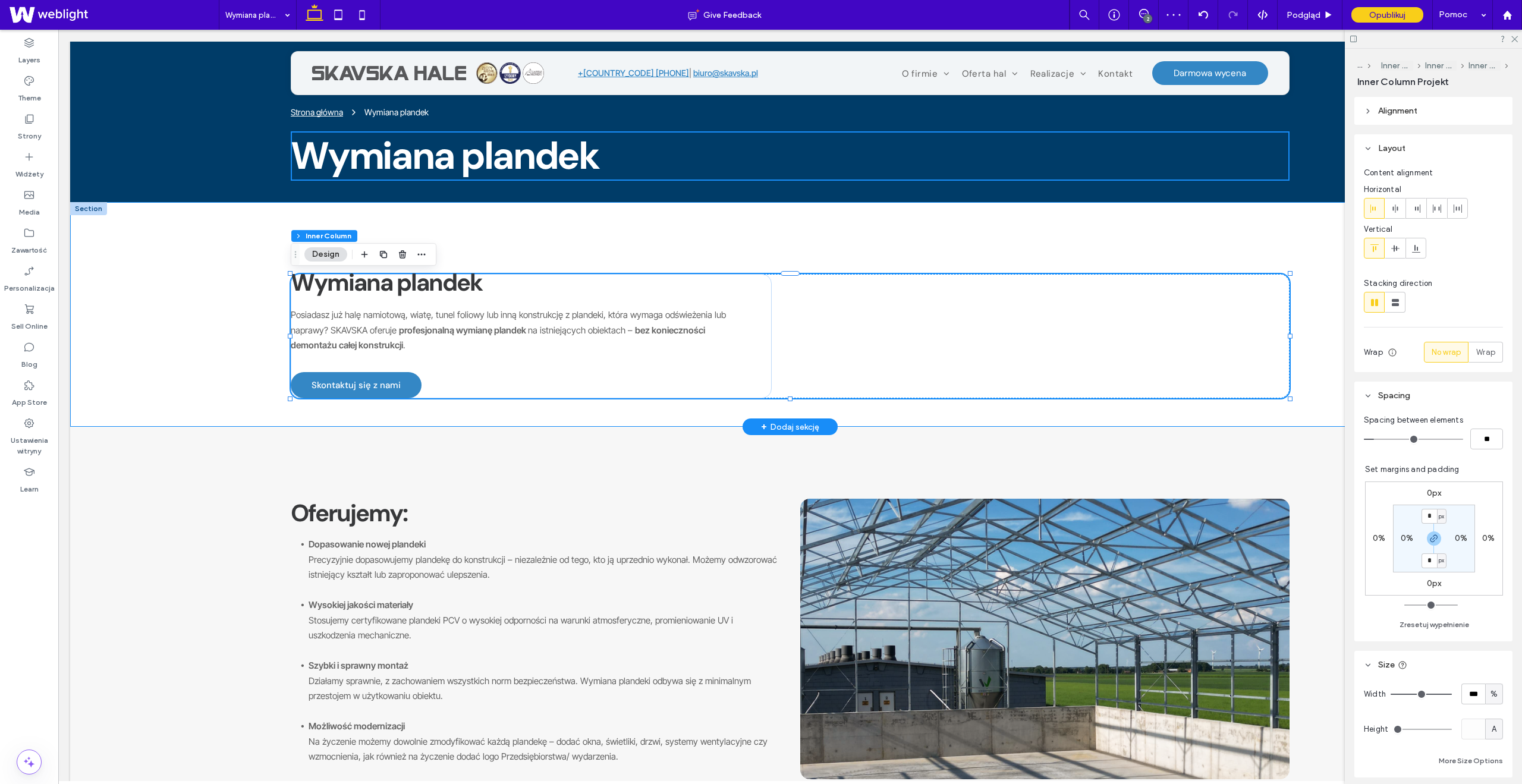 click on "Wymiana plandek
Posiadasz już halę namiotową, wiatę, tunel foliowy lub inną konstrukcję z plandeki, która wymaga odświeżenia lub naprawy? SKAVSKA oferuje
profesjonalną wymianę plandek
na istniejących obiektach –
bez konieczności demontażu całej konstrukcji .
Skontaktuj się z nami
Zastosowania" at bounding box center (790, 314) 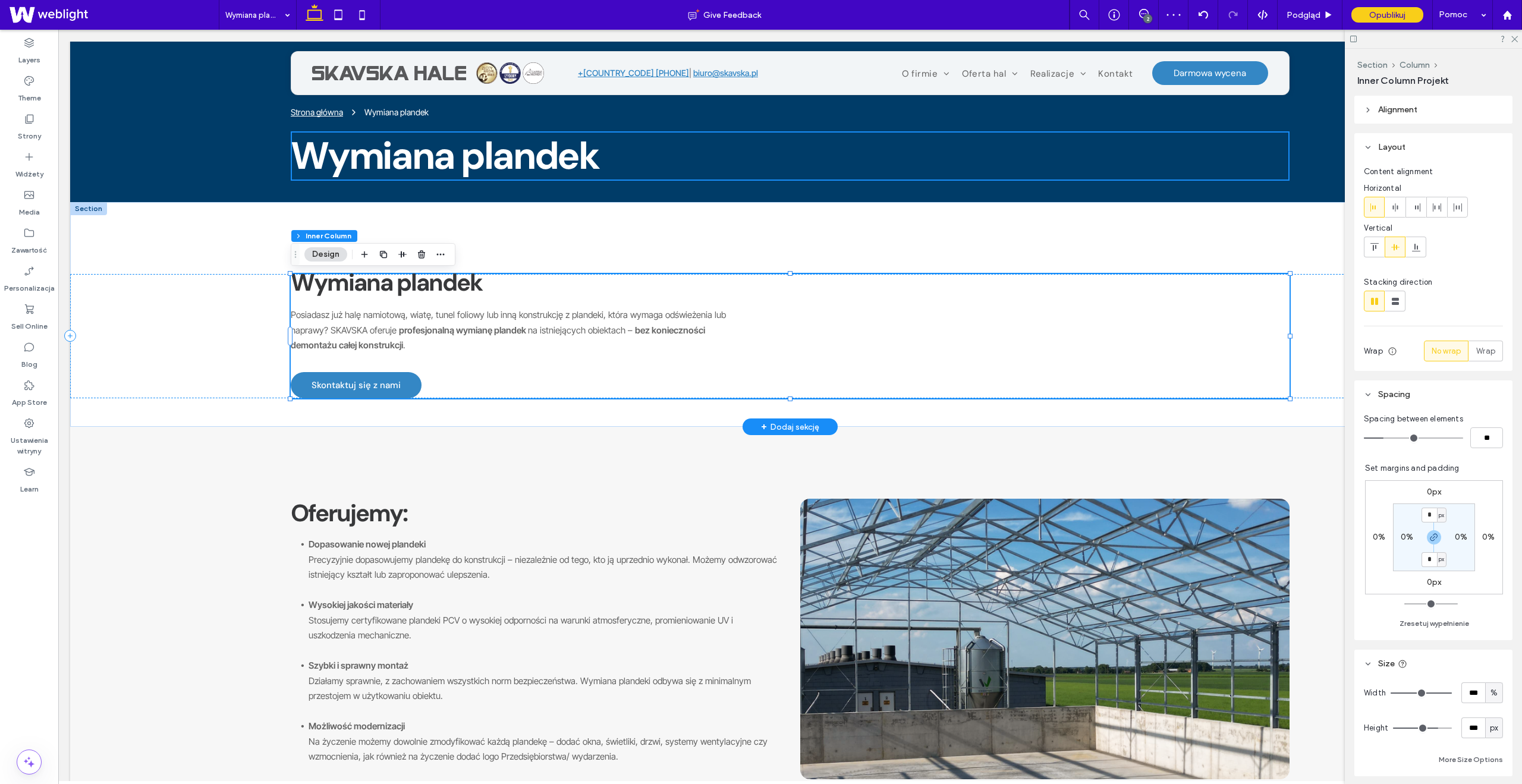 click on "Wymiana plandek" at bounding box center (386, 282) 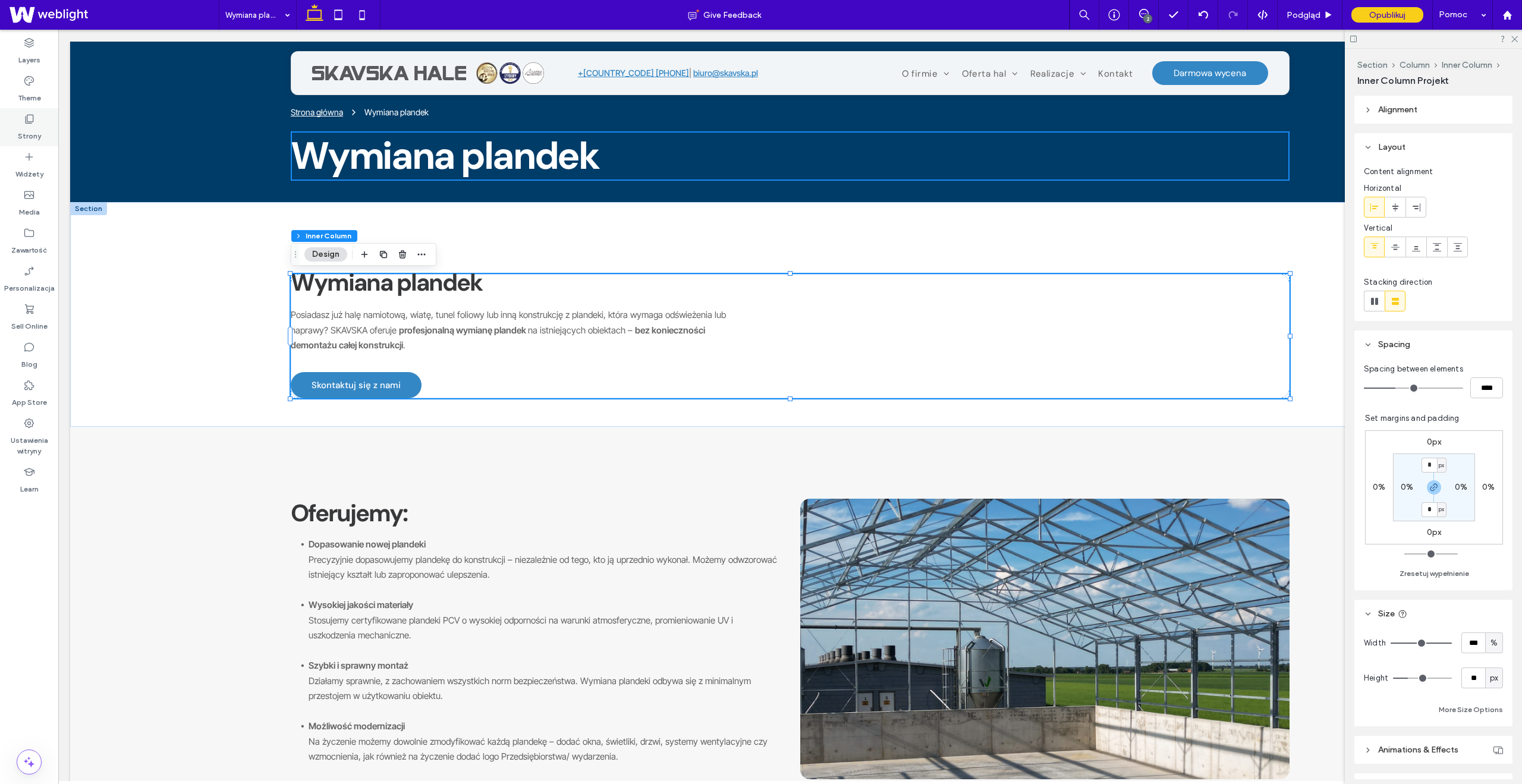 click 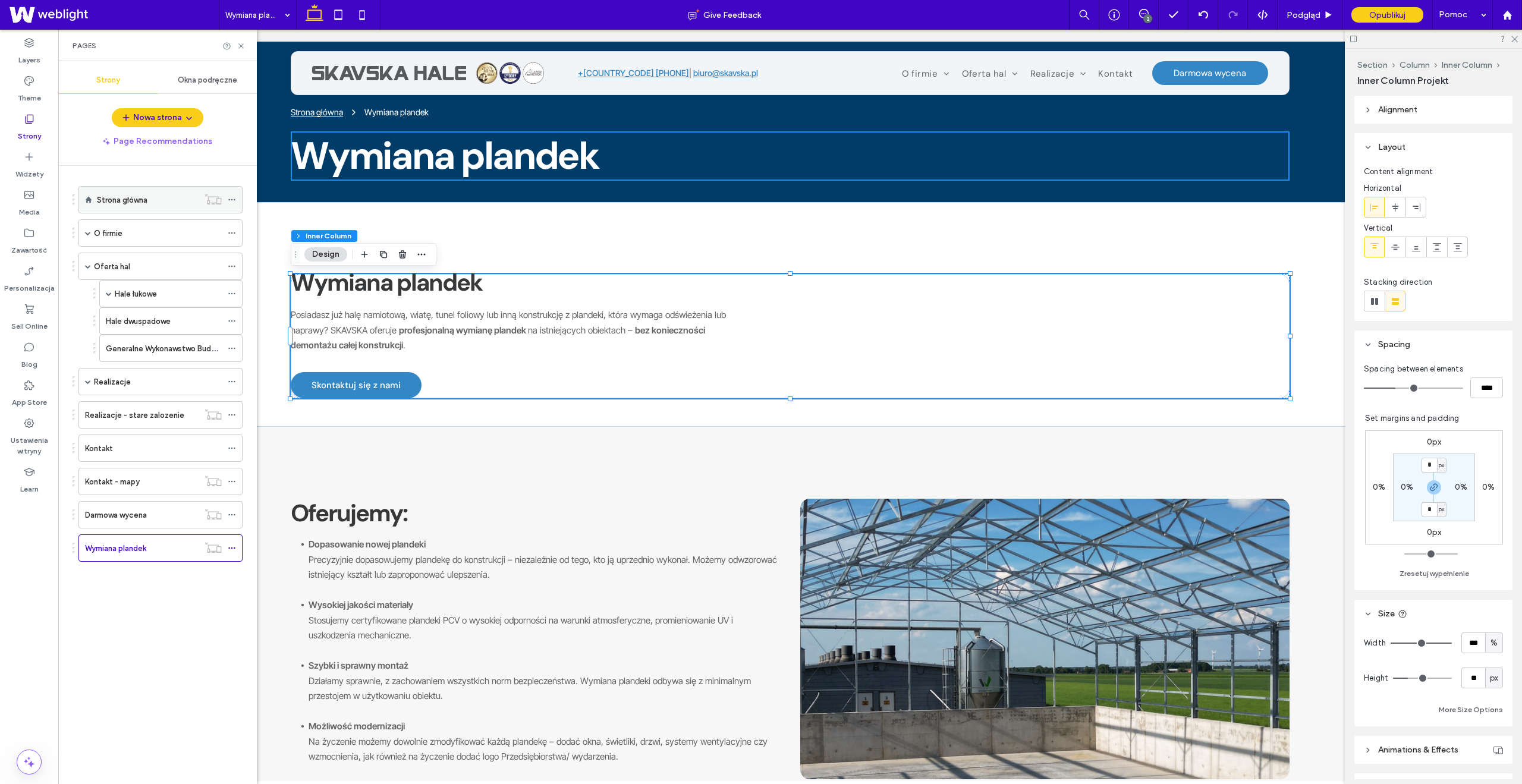 click on "Strona główna" at bounding box center [122, 200] 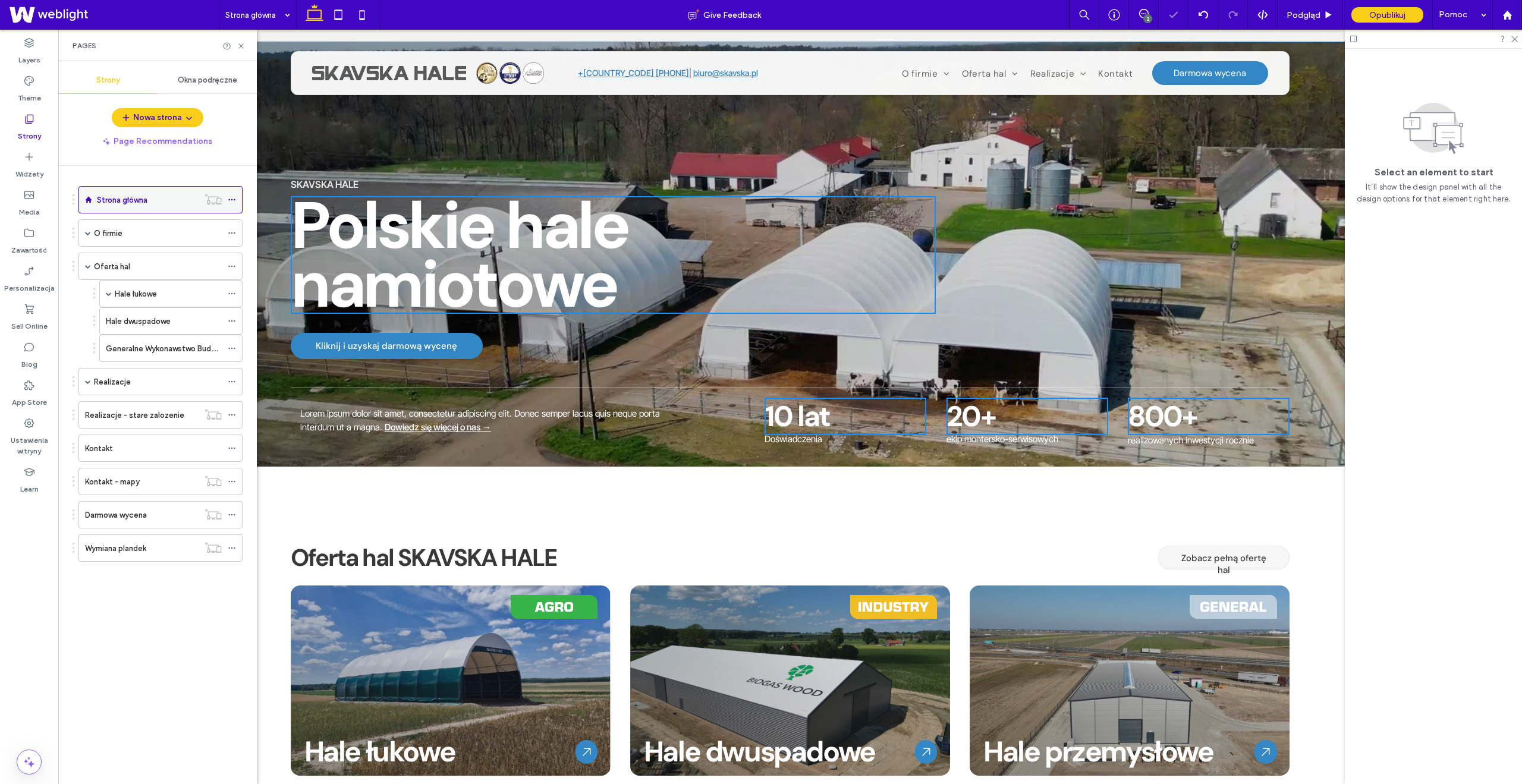 scroll, scrollTop: 0, scrollLeft: 0, axis: both 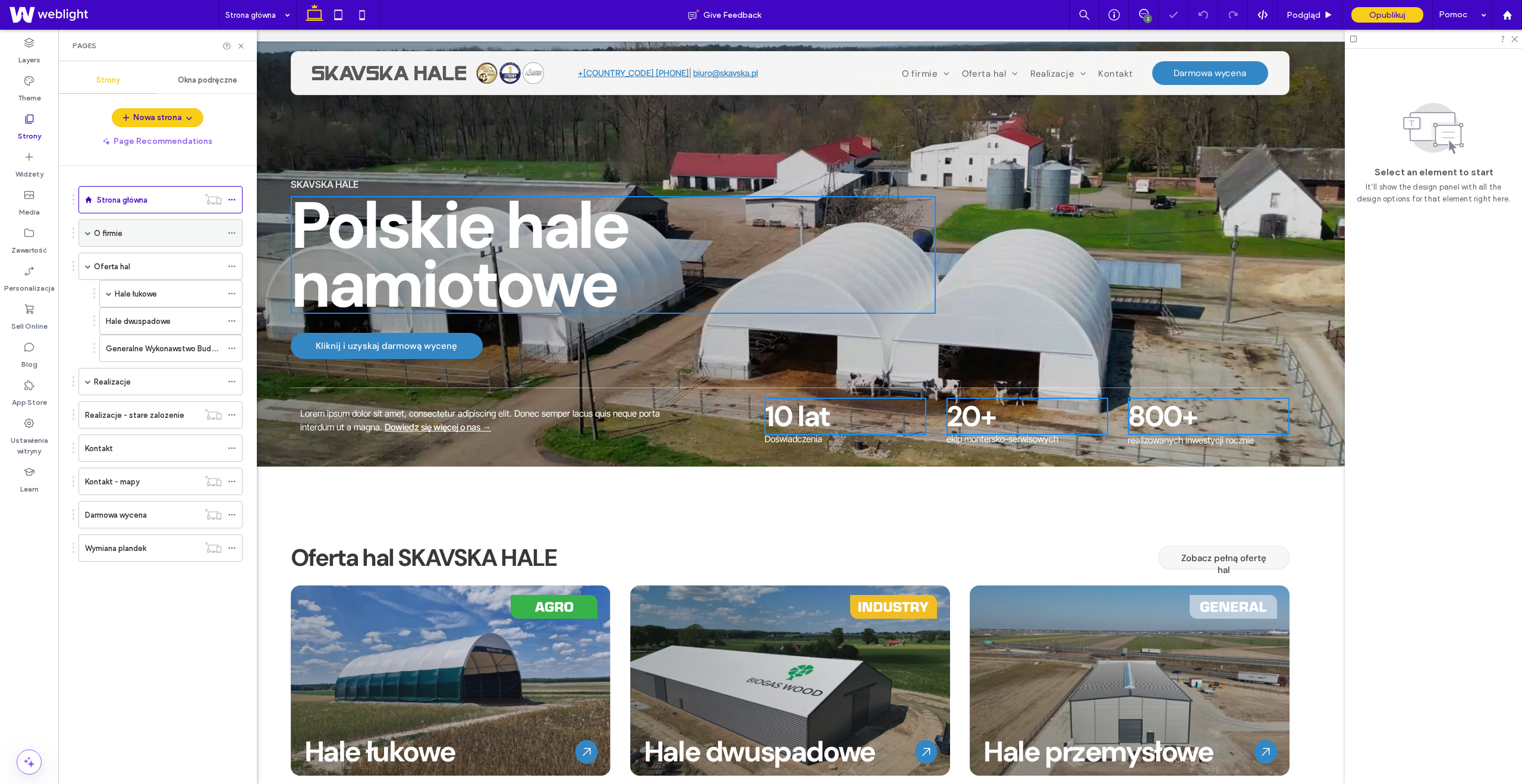 click on "O firmie" at bounding box center [158, 233] 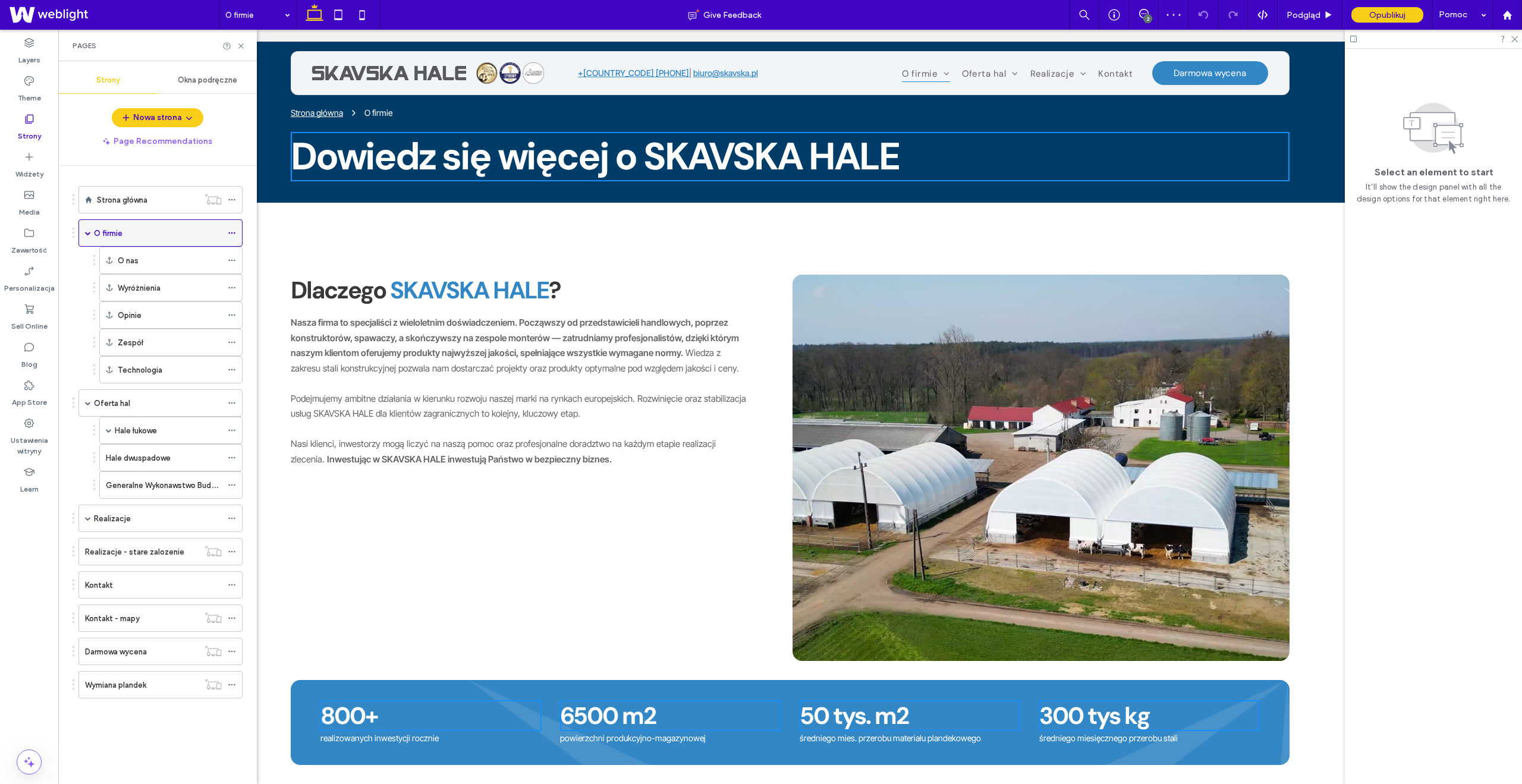 scroll, scrollTop: 0, scrollLeft: 0, axis: both 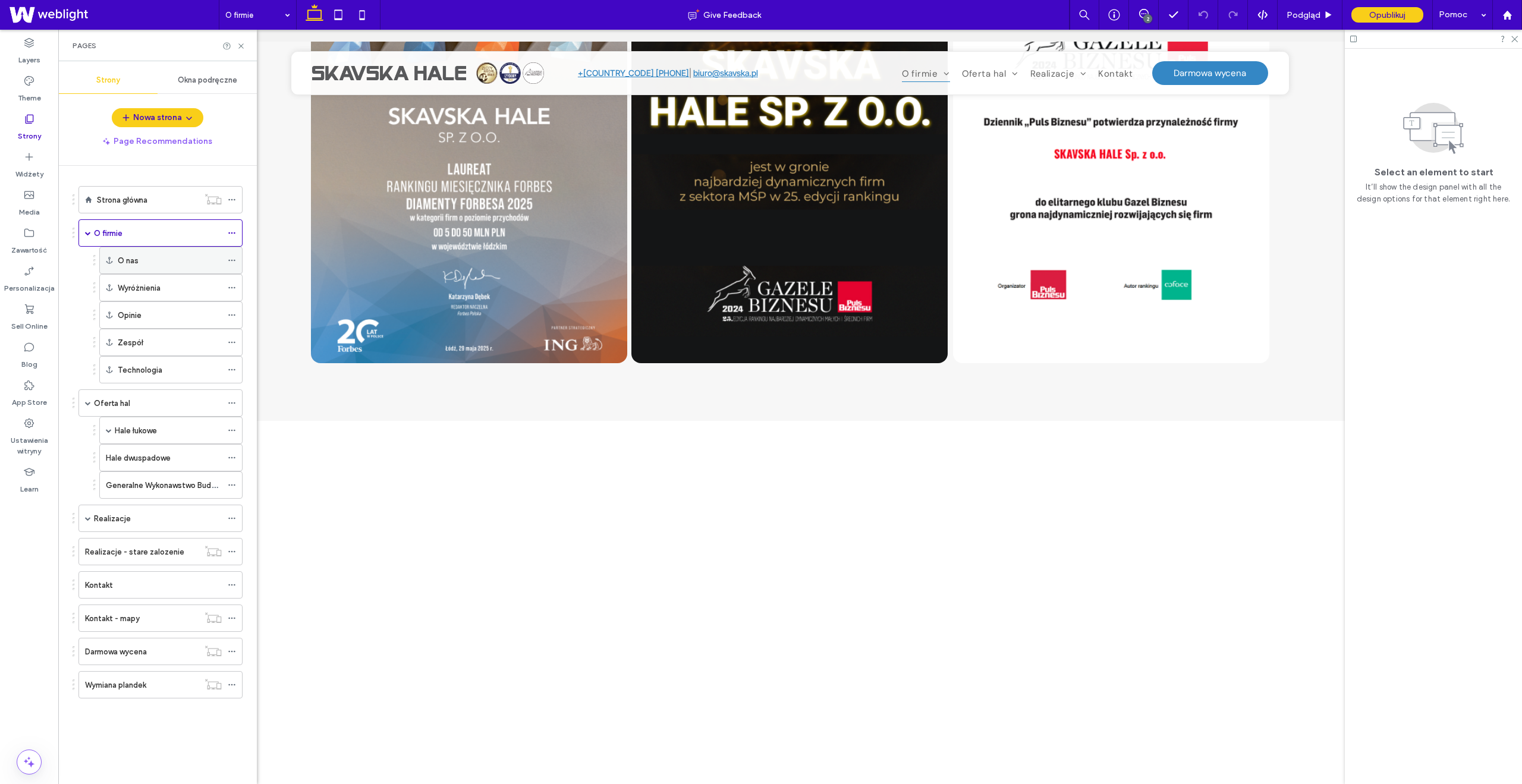 click on "O nas" at bounding box center (169, 260) 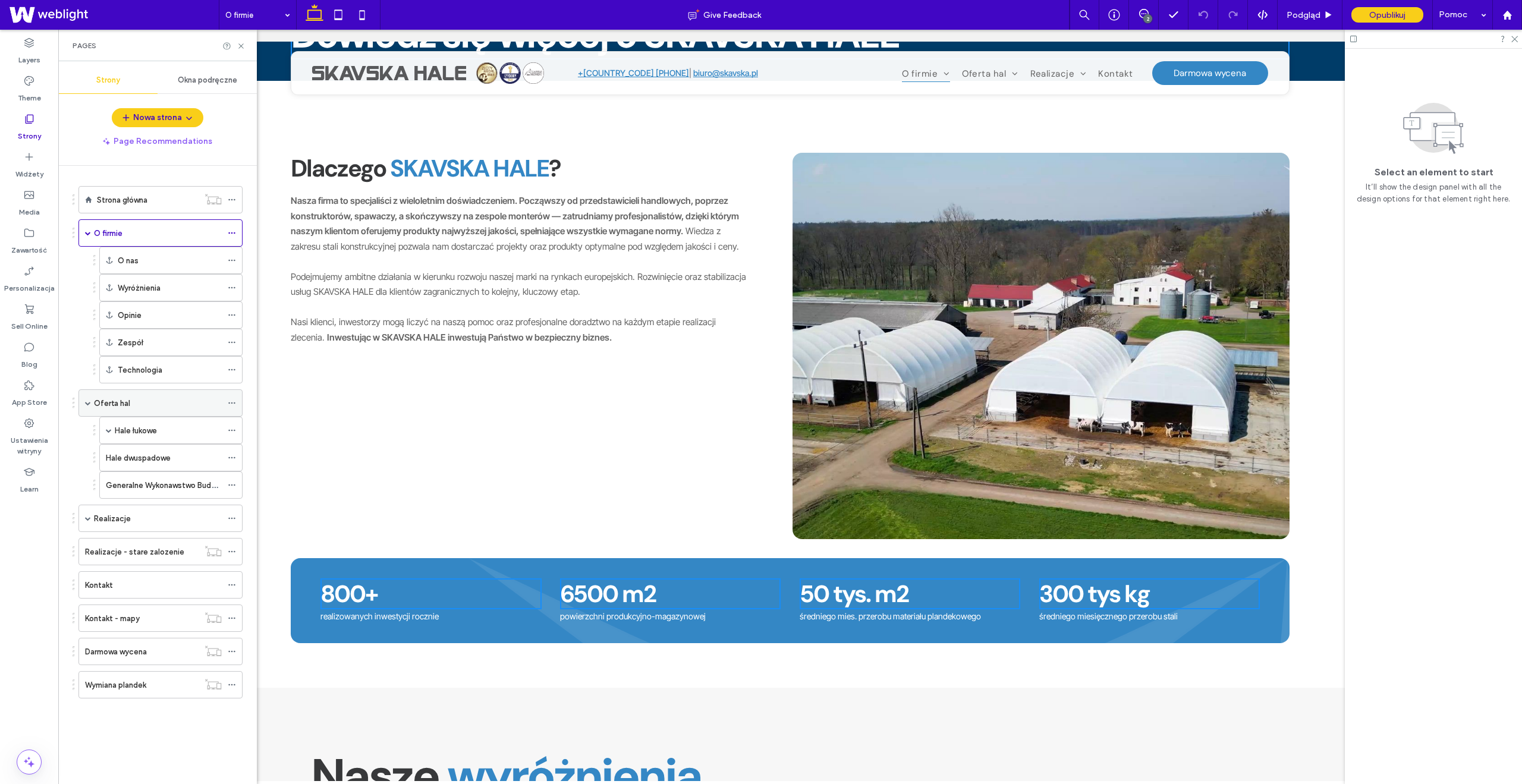 scroll, scrollTop: 98, scrollLeft: 0, axis: vertical 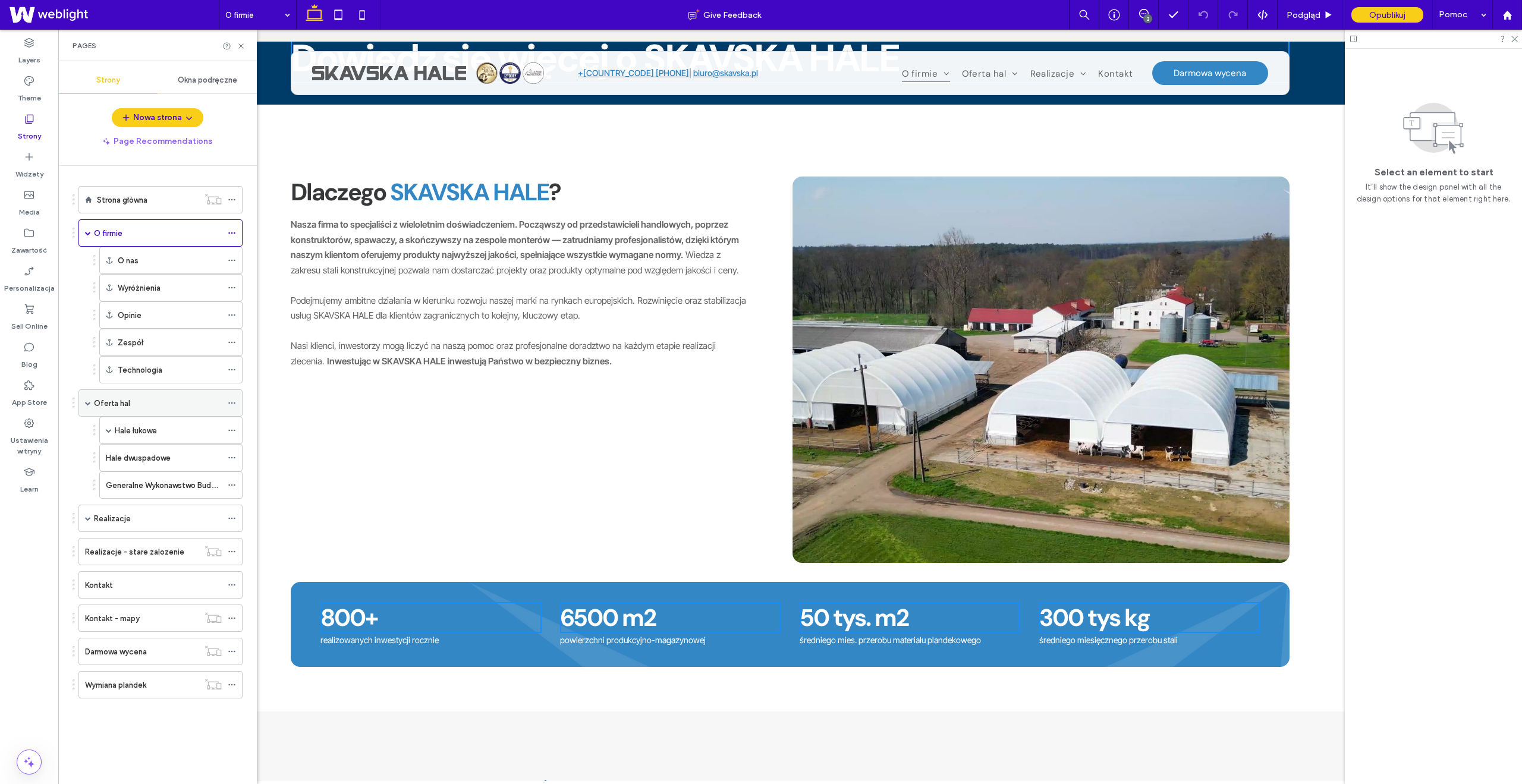 click on "Oferta hal" at bounding box center (158, 403) 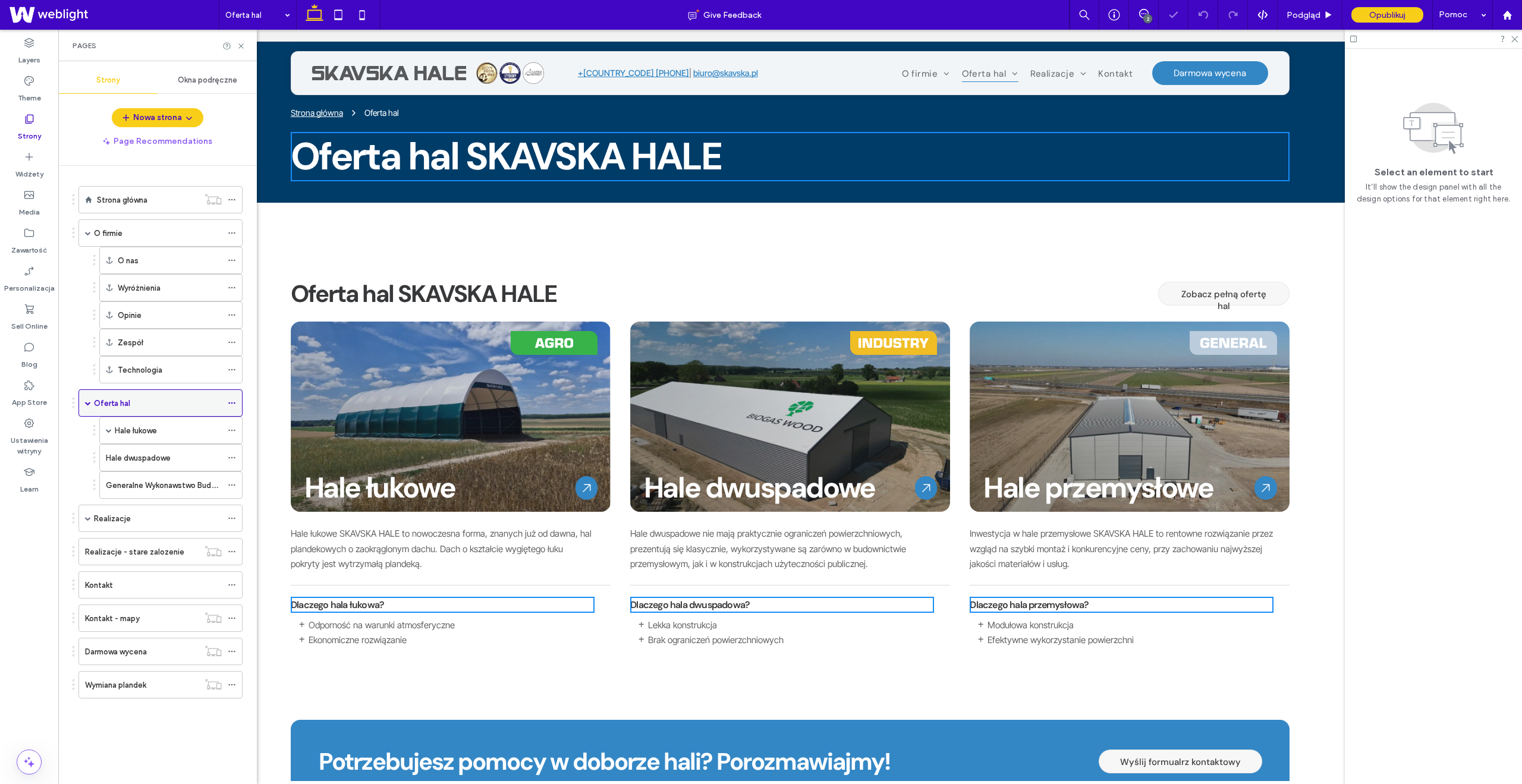 scroll, scrollTop: 0, scrollLeft: 0, axis: both 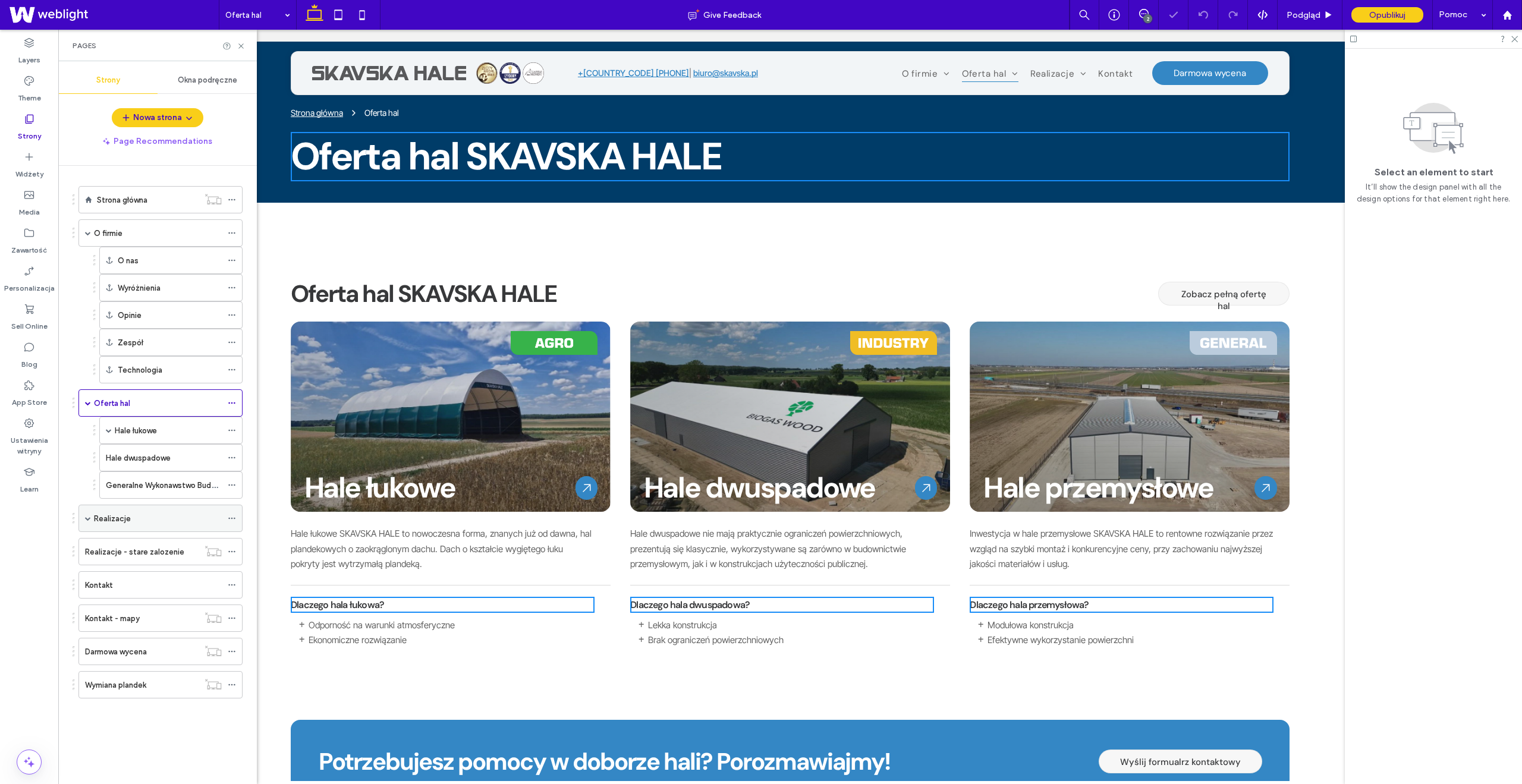click on "Realizacje" at bounding box center (112, 518) 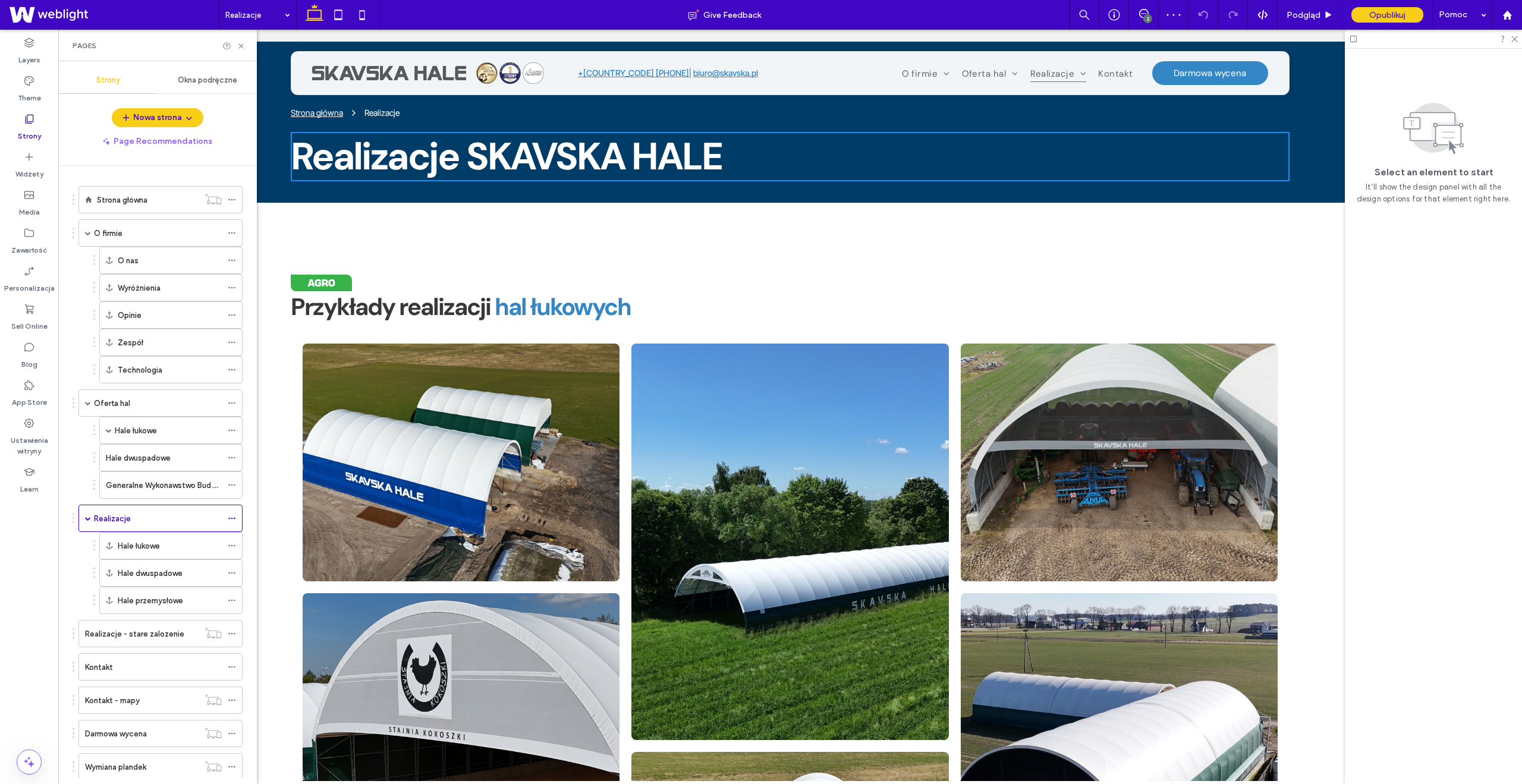 scroll, scrollTop: 0, scrollLeft: 0, axis: both 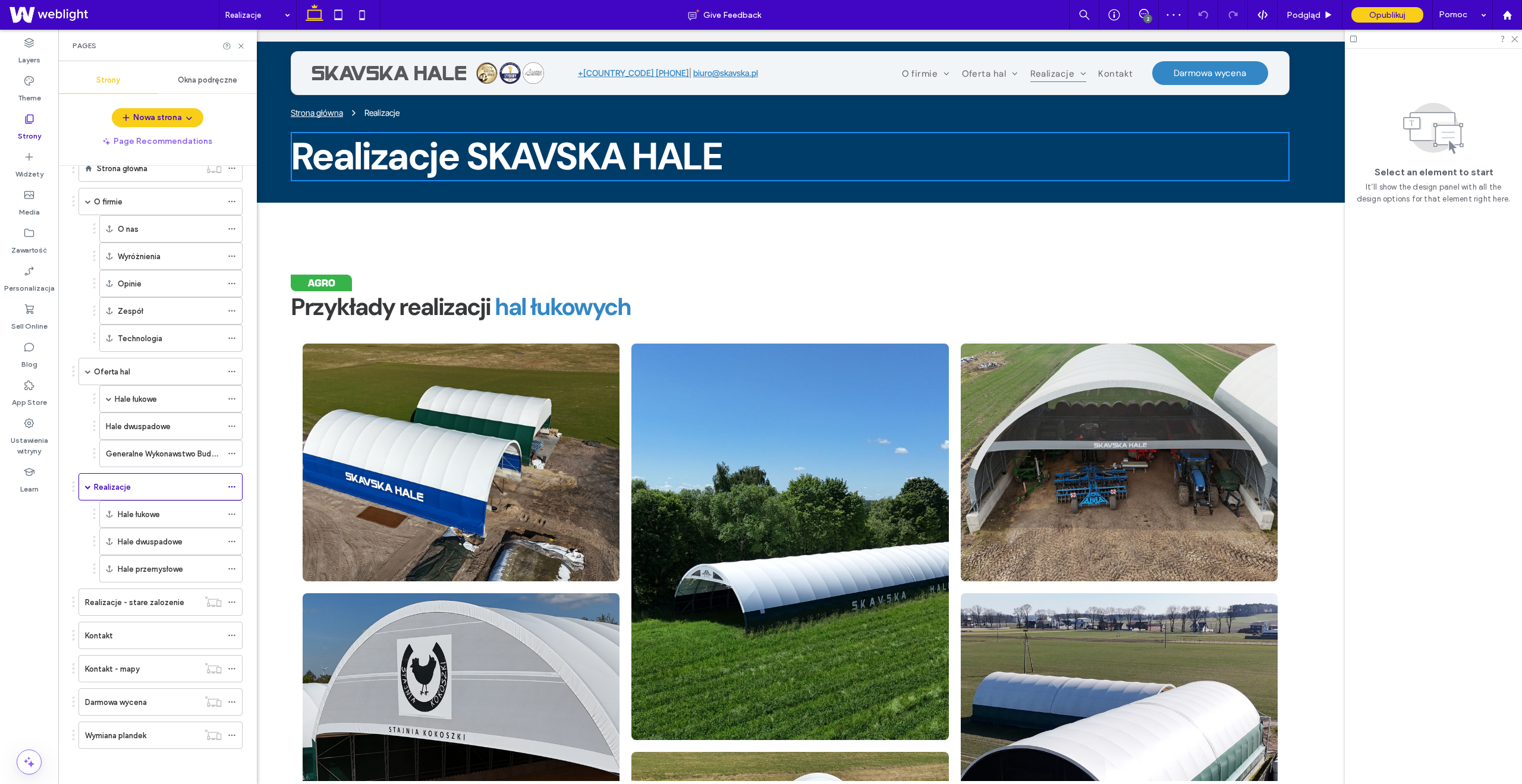 click on "Kontakt" at bounding box center [153, 635] 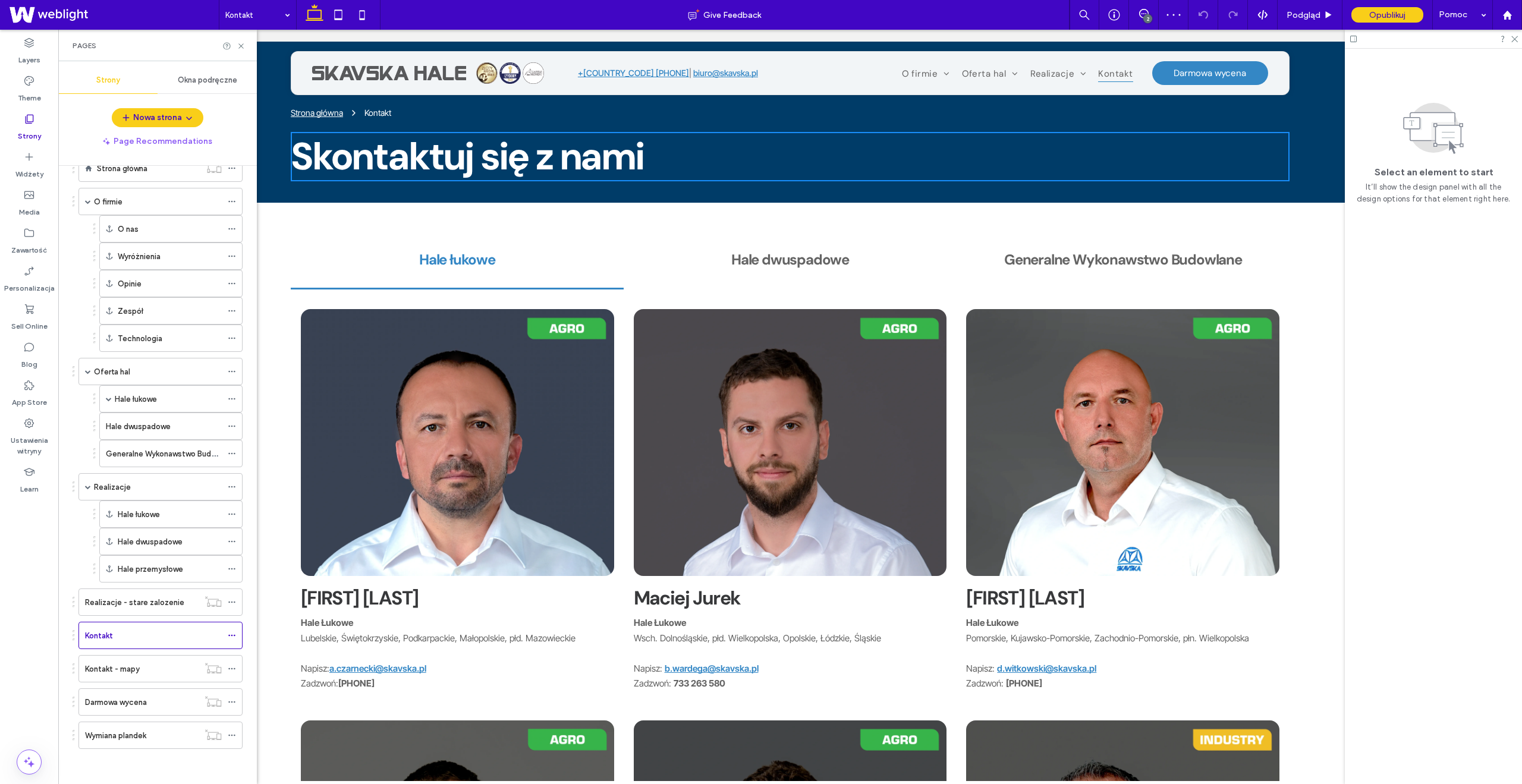 scroll, scrollTop: 0, scrollLeft: 0, axis: both 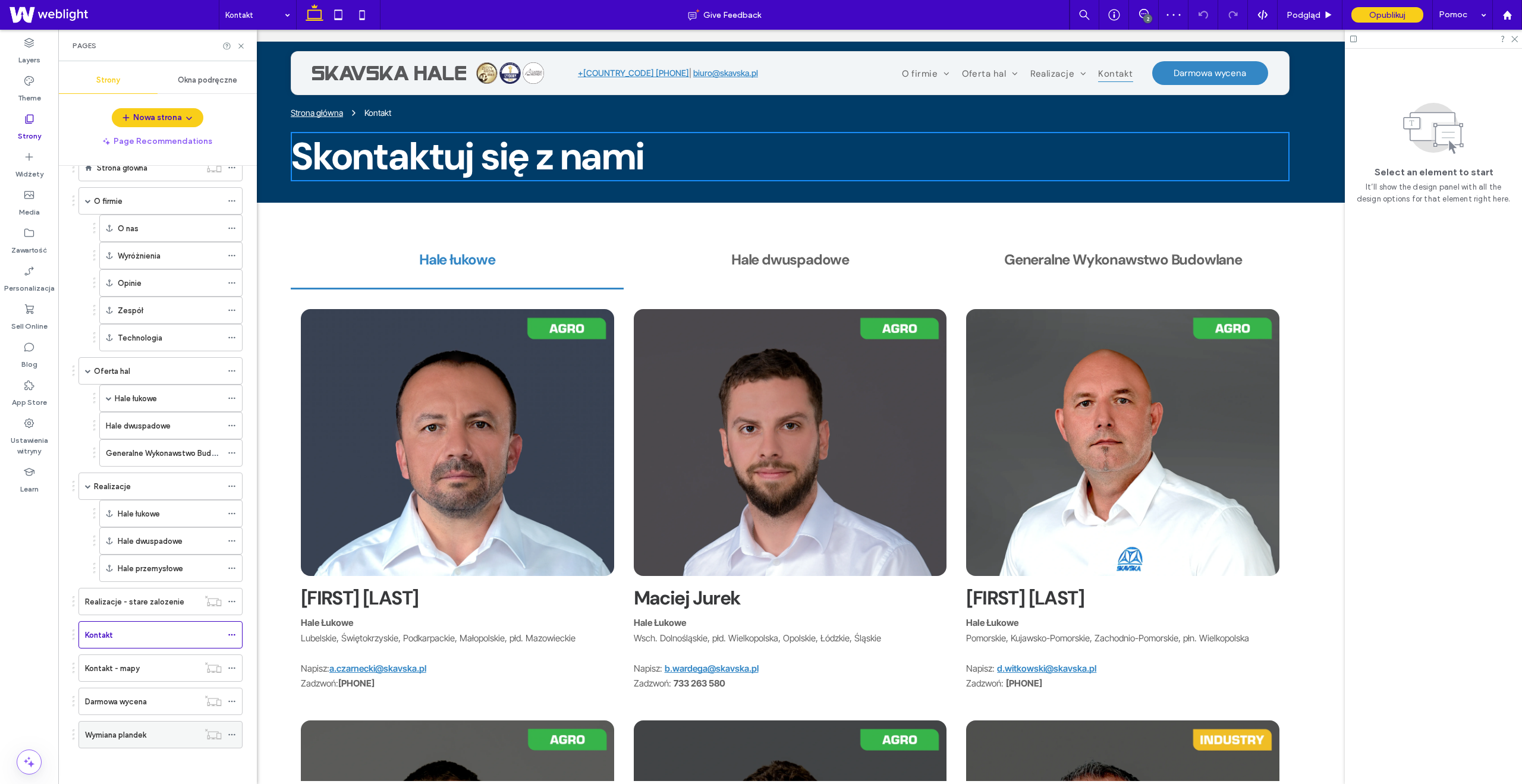 click on "Wymiana plandek" at bounding box center [115, 735] 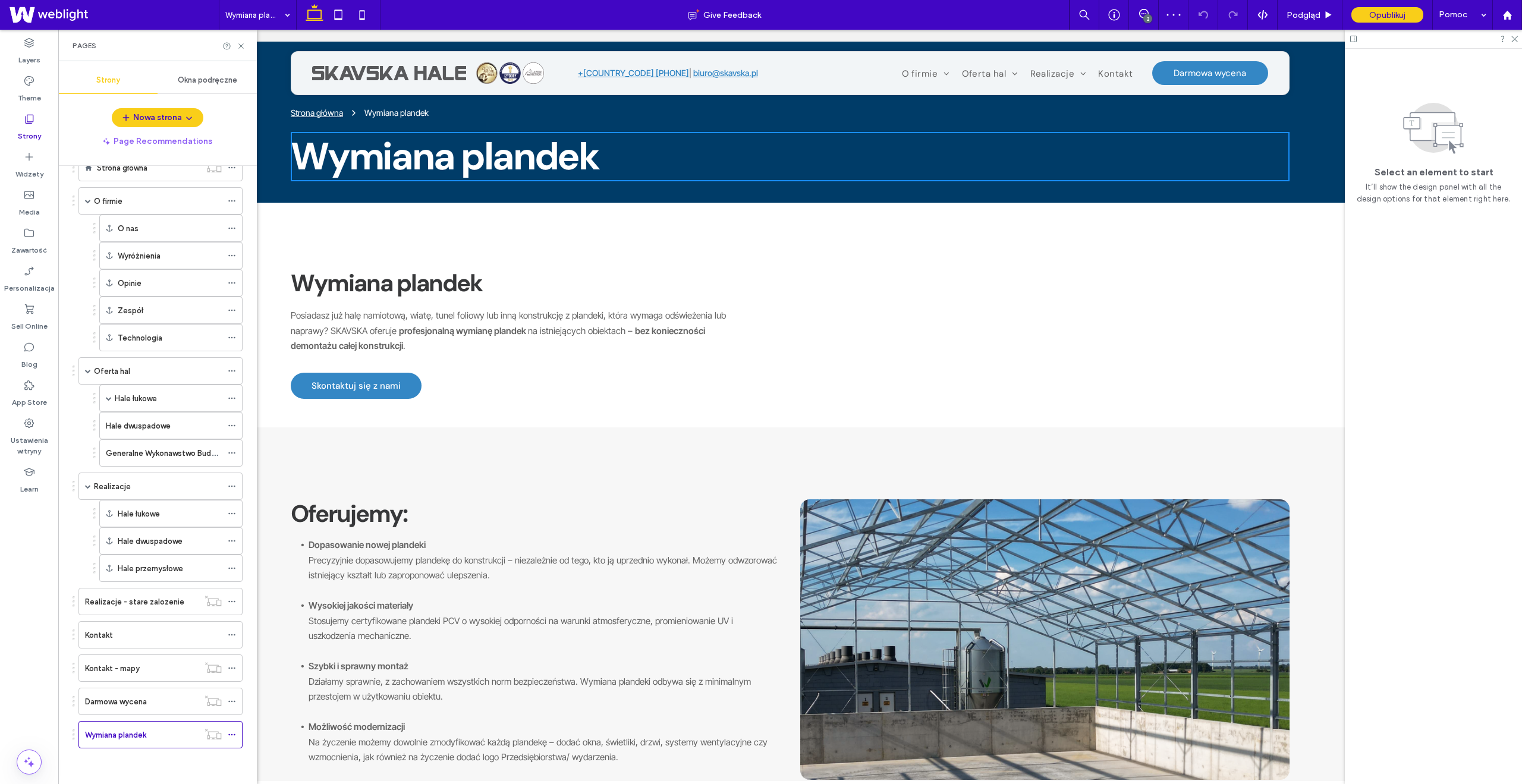 scroll, scrollTop: 0, scrollLeft: 0, axis: both 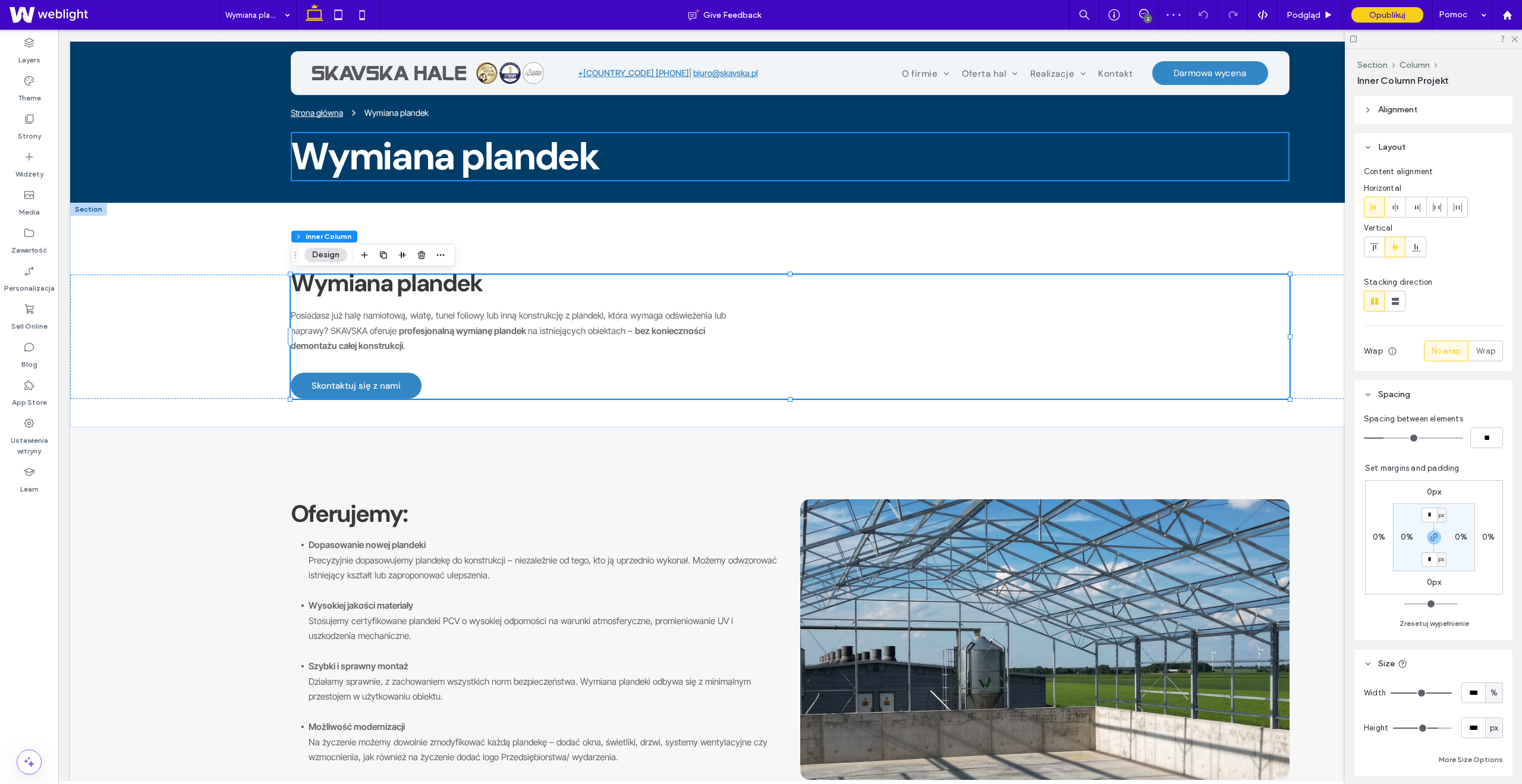 click on "Wymiana plandek" at bounding box center (386, 283) 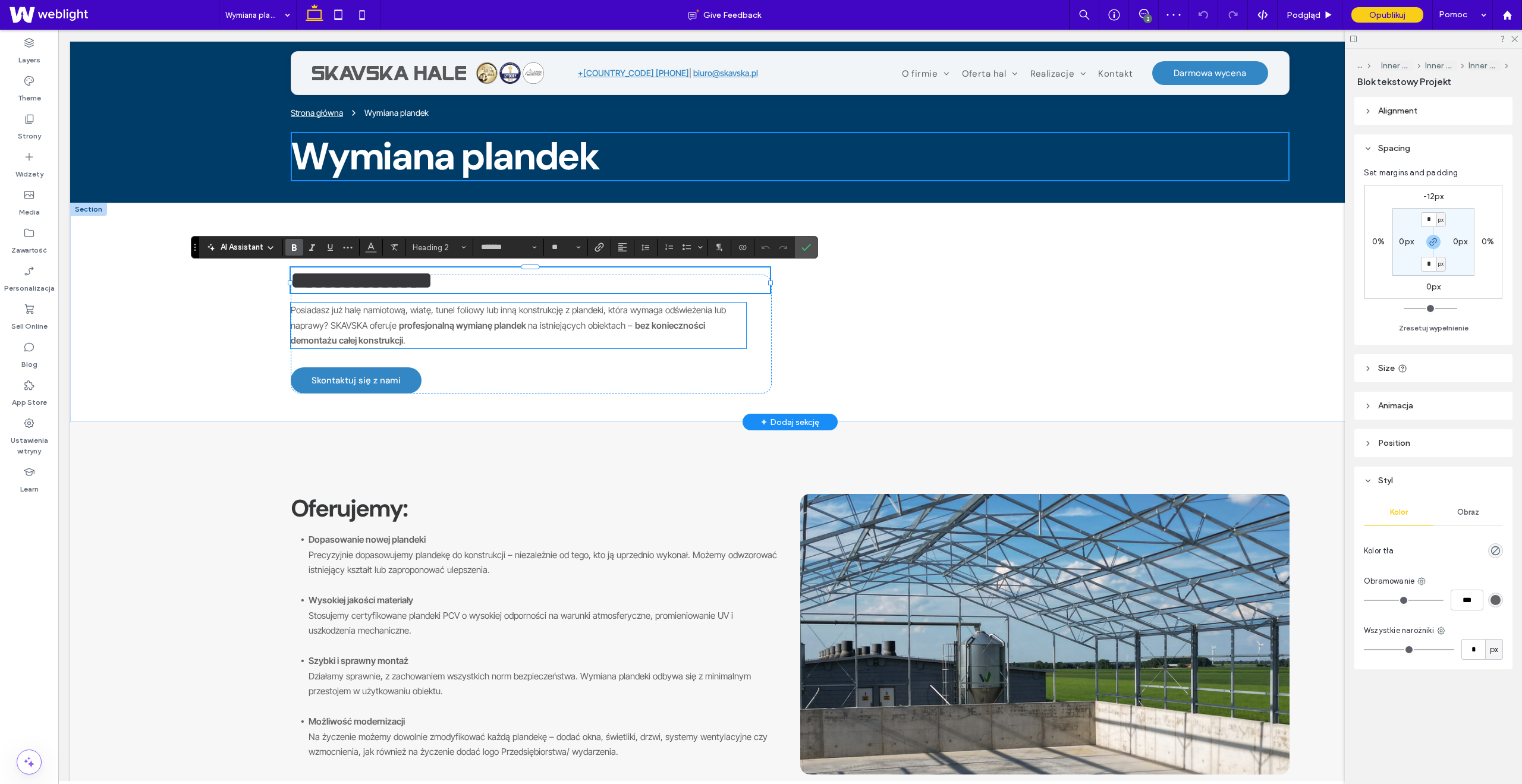 click on "Posiadasz już halę namiotową, wiatę, tunel foliowy lub inną konstrukcję z plandeki, która wymaga odświeżenia lub naprawy? SKAVSKA oferuje" at bounding box center [508, 317] 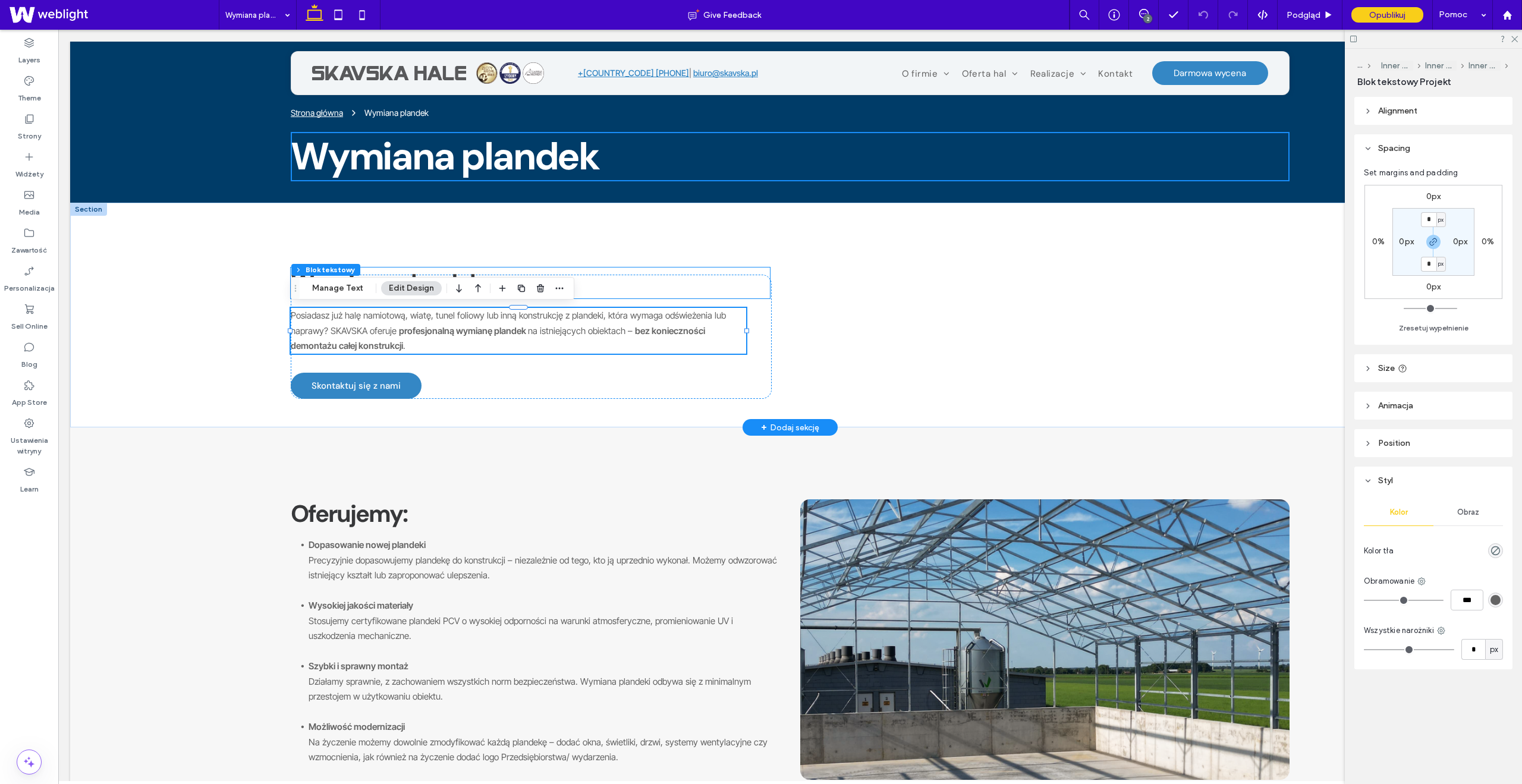 click on "Wymiana plandek" at bounding box center [530, 283] 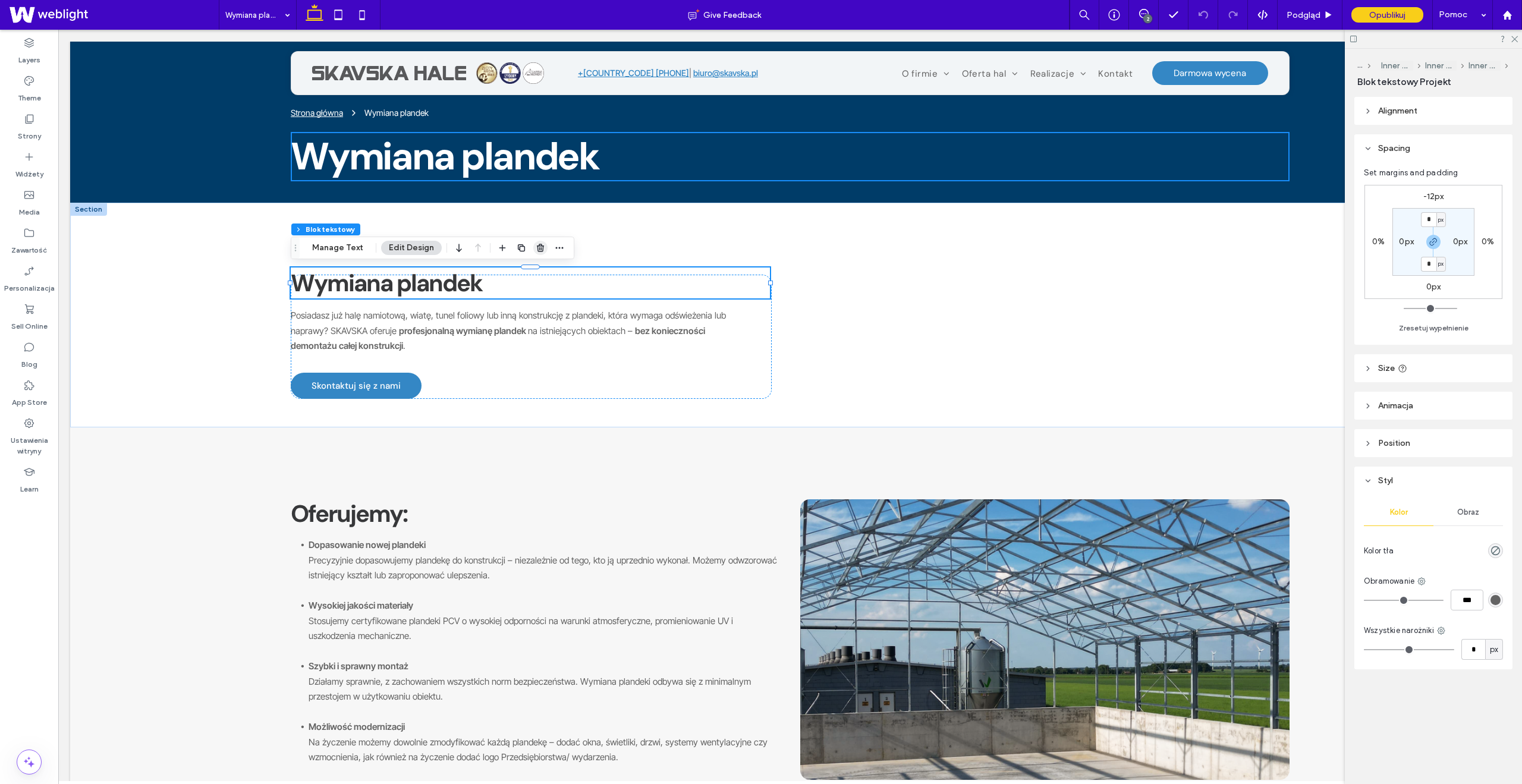 click 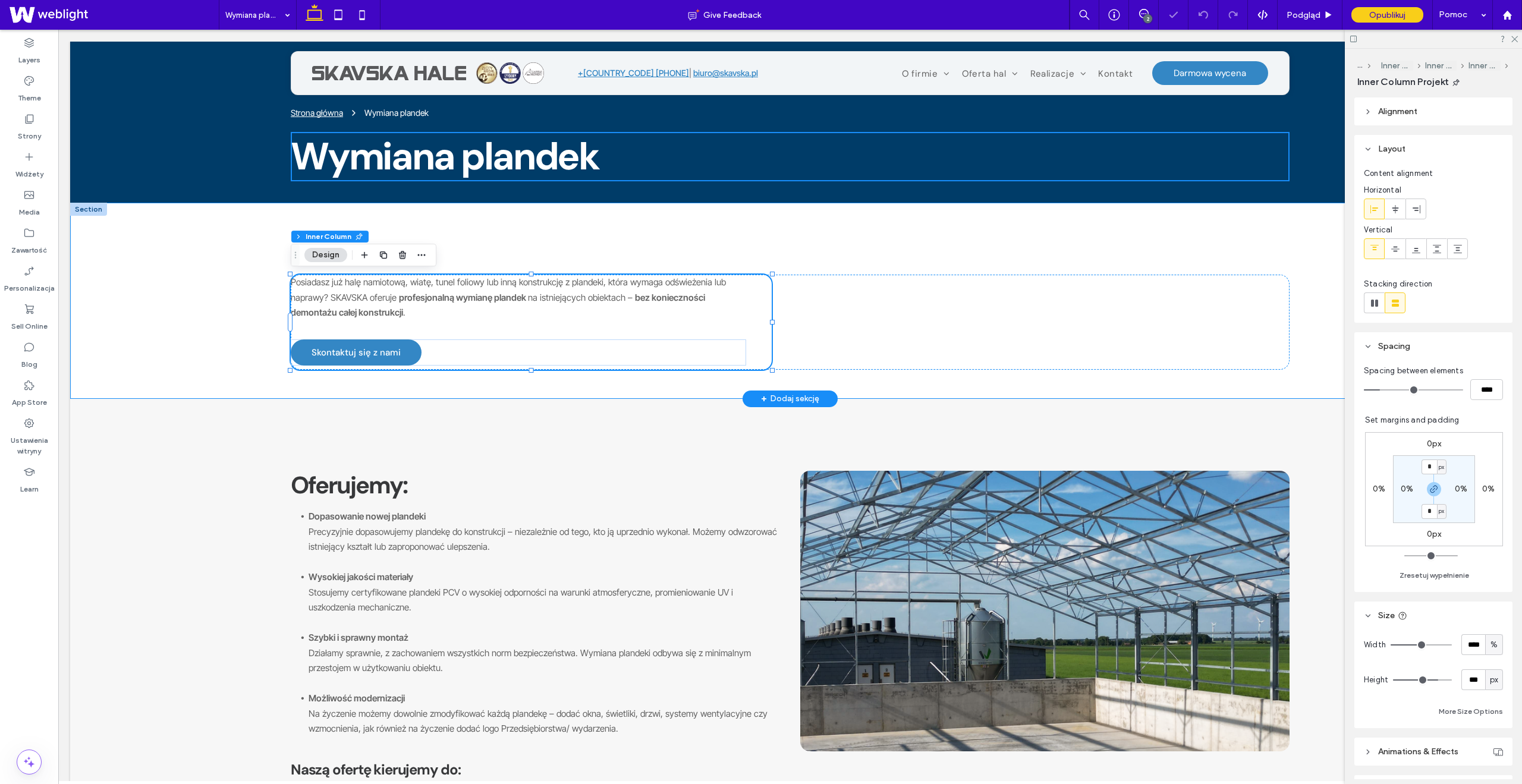 click on "Posiadasz już halę namiotową, wiatę, tunel foliowy lub inną konstrukcję z plandeki, która wymaga odświeżenia lub naprawy? SKAVSKA oferuje
profesjonalną wymianę plandek
na istniejących obiektach –
bez konieczności demontażu całej konstrukcji .
Skontaktuj się z nami
Zastosowania" at bounding box center [790, 301] 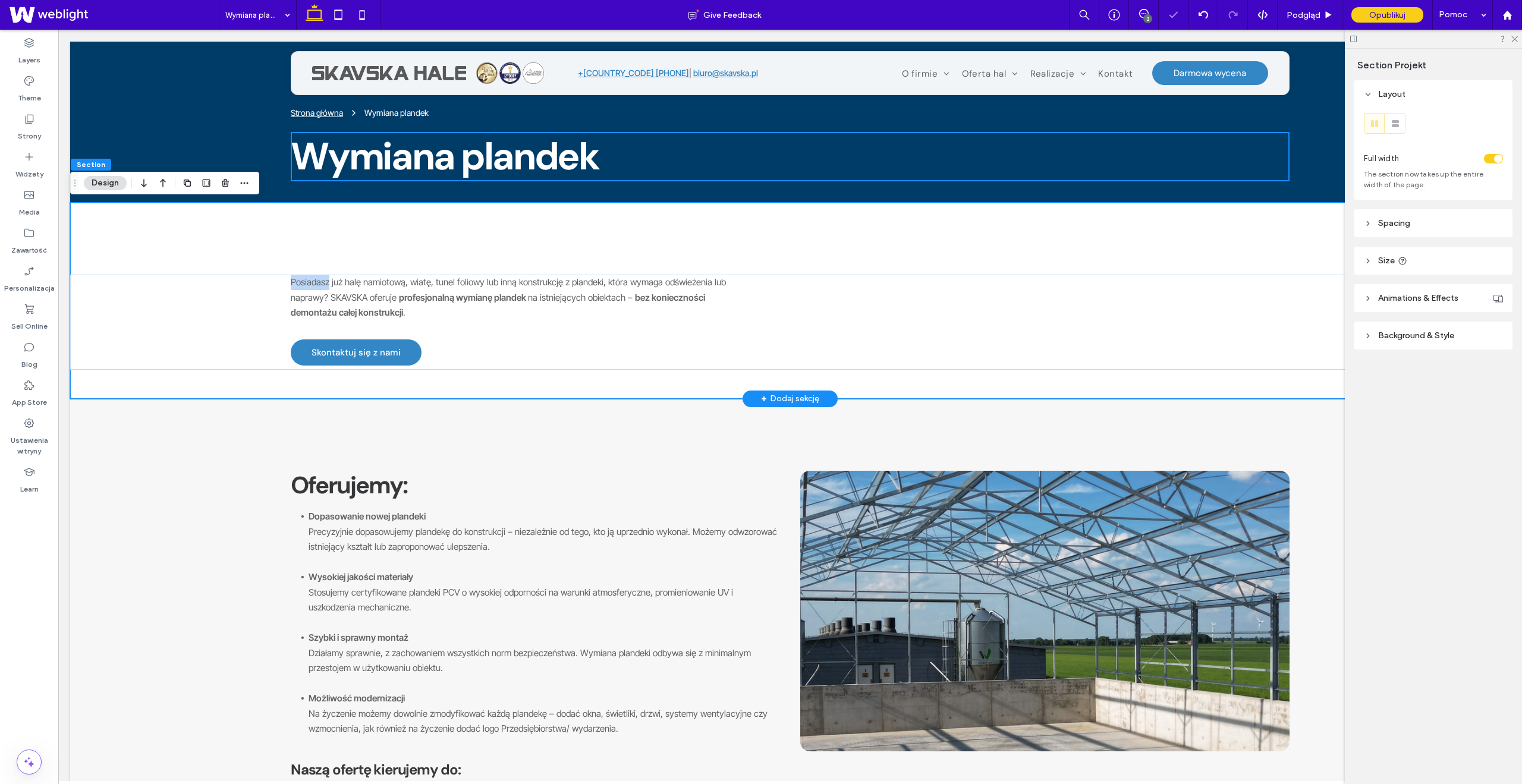 click on "Posiadasz już halę namiotową, wiatę, tunel foliowy lub inną konstrukcję z plandeki, która wymaga odświeżenia lub naprawy? SKAVSKA oferuje
profesjonalną wymianę plandek
na istniejących obiektach –
bez konieczności demontażu całej konstrukcji .
Skontaktuj się z nami
Zastosowania" at bounding box center [790, 301] 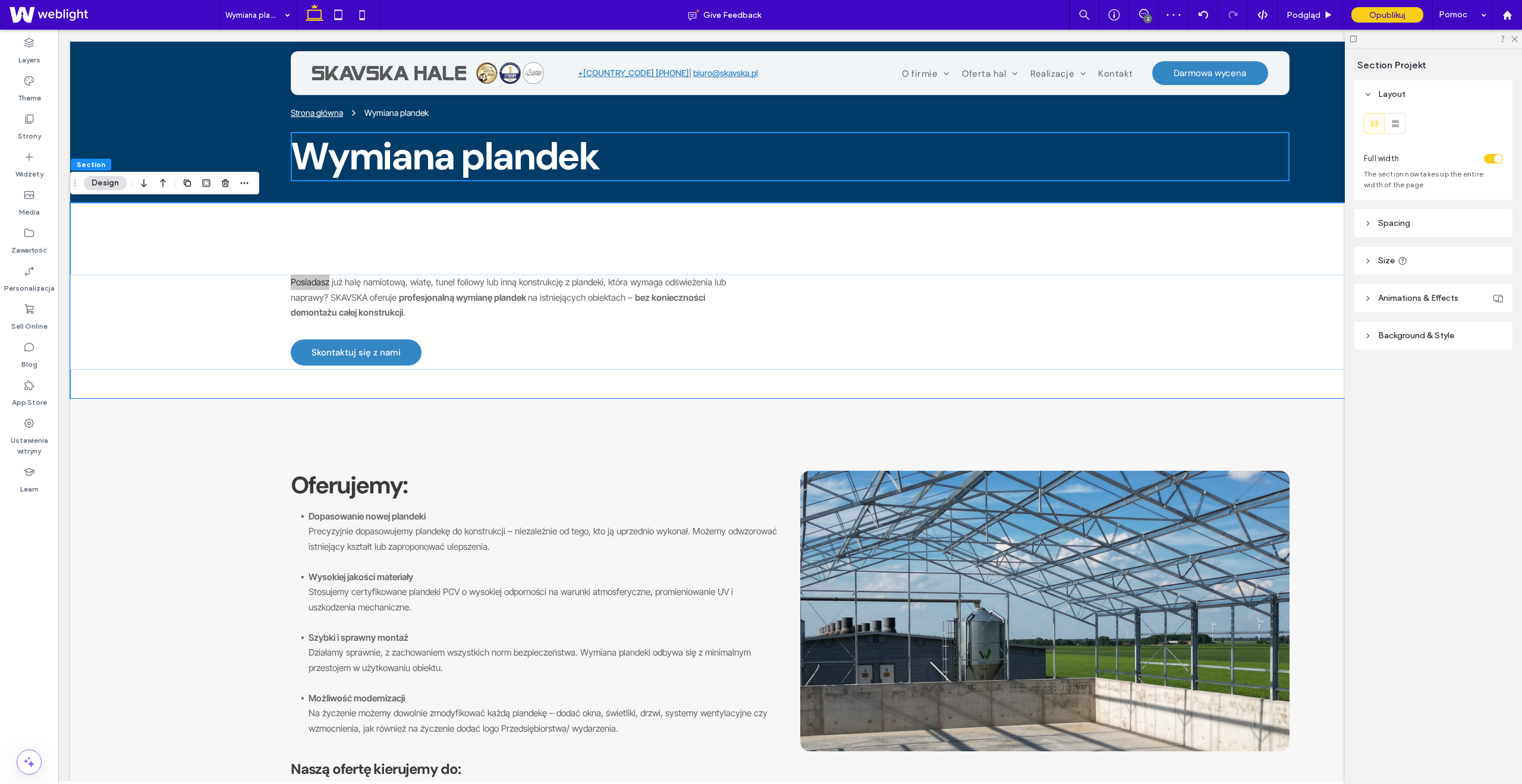 click 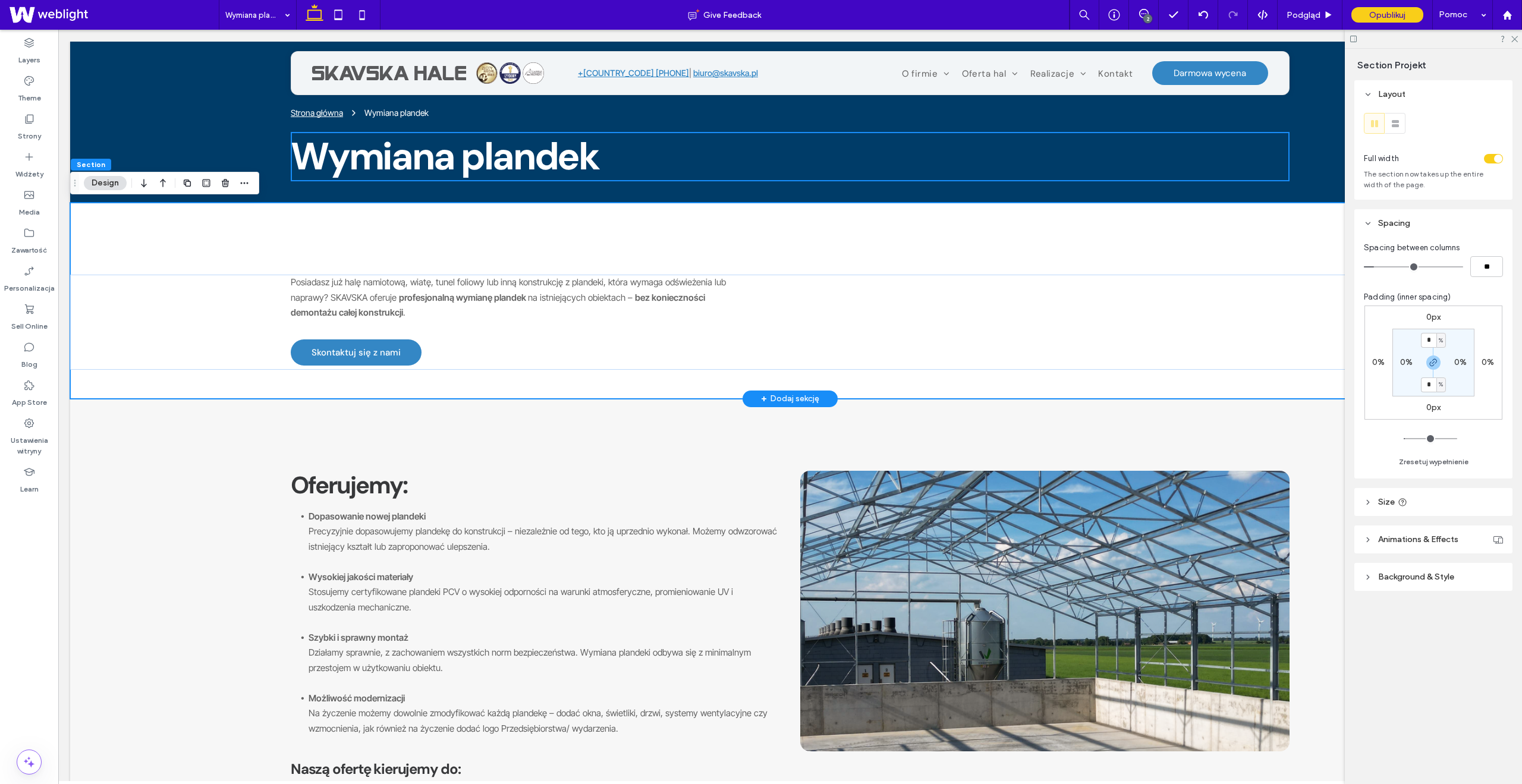 click on "Posiadasz już halę namiotową, wiatę, tunel foliowy lub inną konstrukcję z plandeki, która wymaga odświeżenia lub naprawy? SKAVSKA oferuje
profesjonalną wymianę plandek
na istniejących obiektach –
bez konieczności demontażu całej konstrukcji .
Skontaktuj się z nami
Zastosowania" at bounding box center [790, 301] 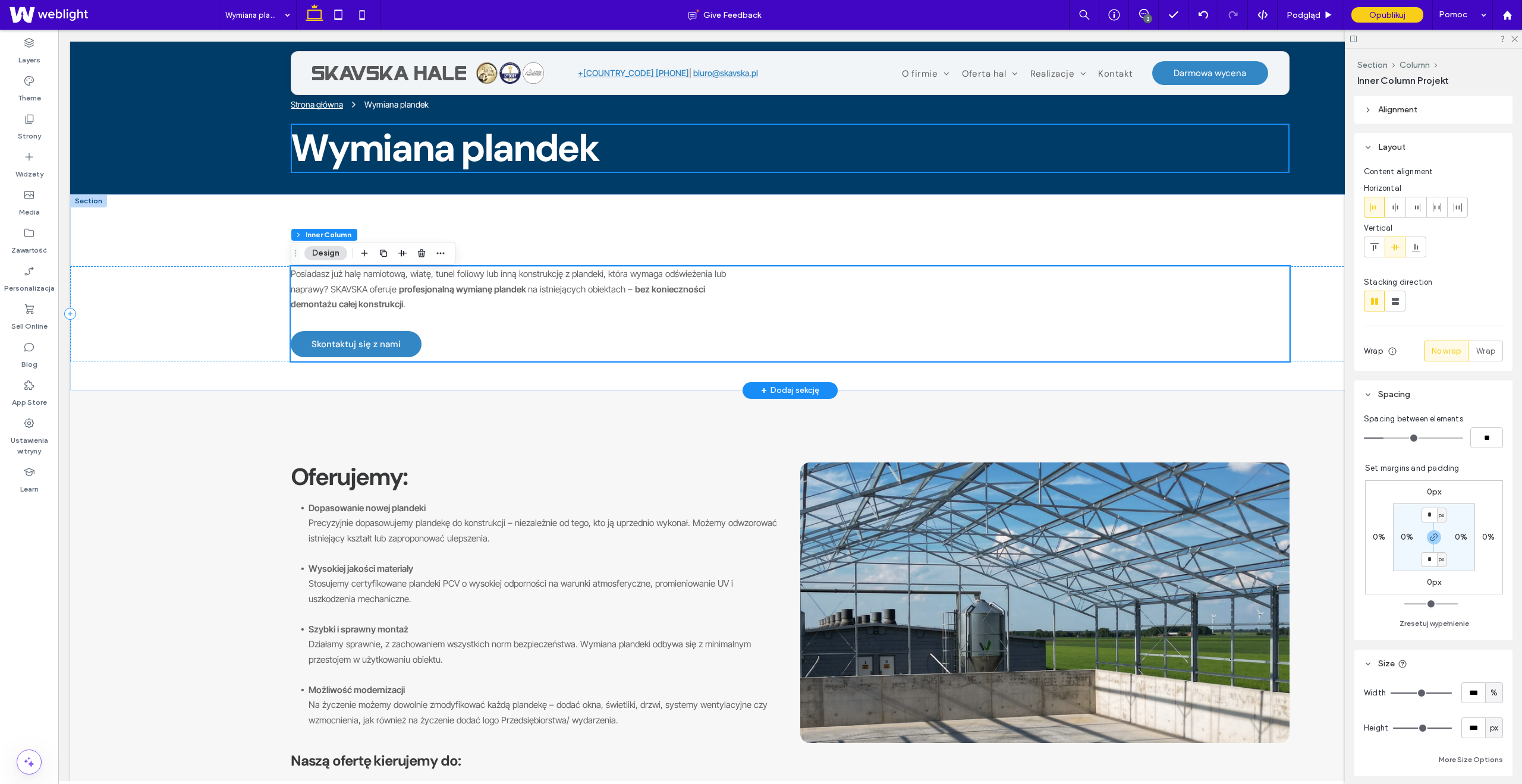 scroll, scrollTop: 10, scrollLeft: 0, axis: vertical 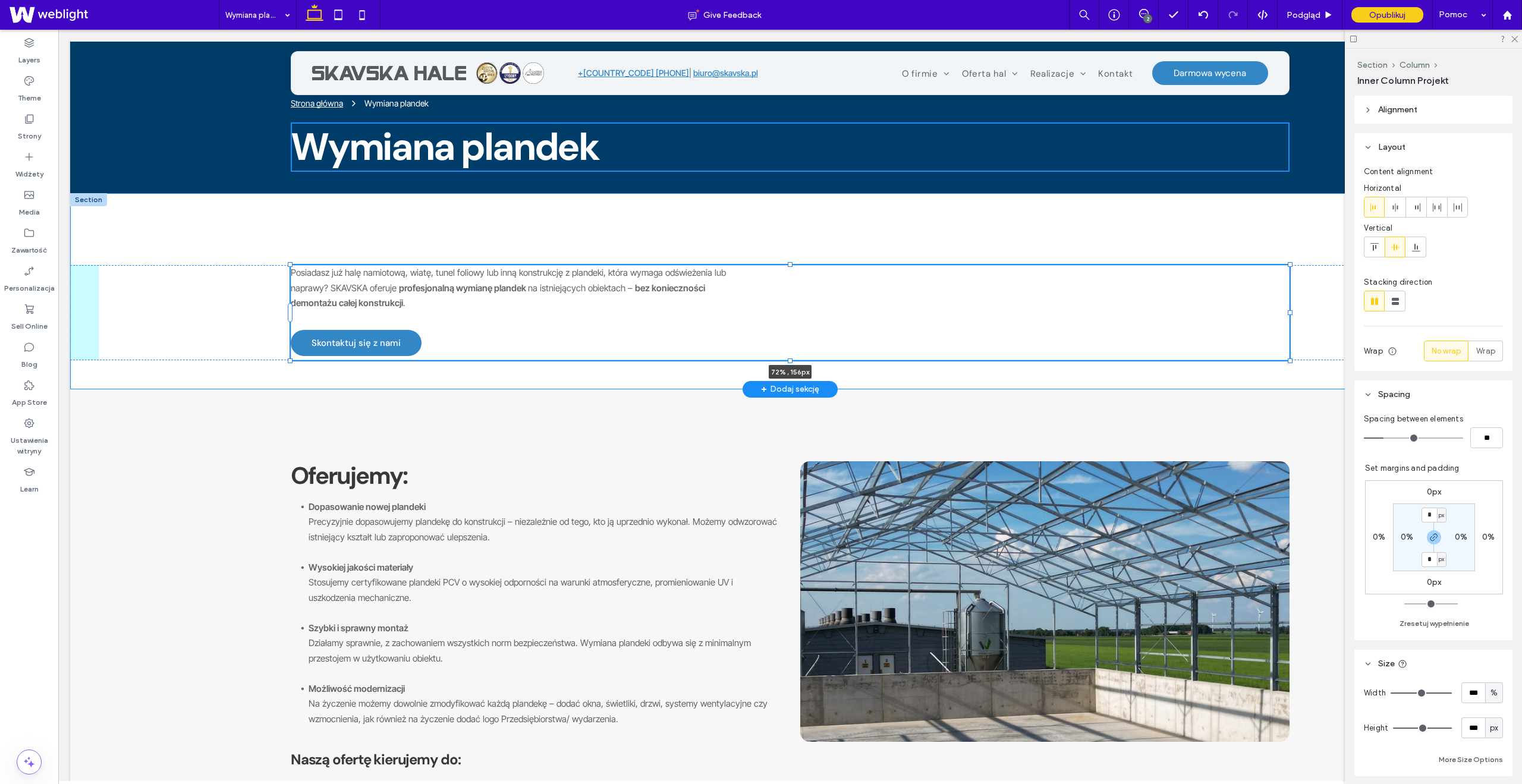 click on "Posiadasz już halę namiotową, wiatę, tunel foliowy lub inną konstrukcję z plandeki, która wymaga odświeżenia lub naprawy? SKAVSKA oferuje
profesjonalną wymianę plandek
na istniejących obiektach –
bez konieczności demontażu całej konstrukcji .
Skontaktuj się z nami
Zastosowania
72% , 156px" at bounding box center (790, 291) 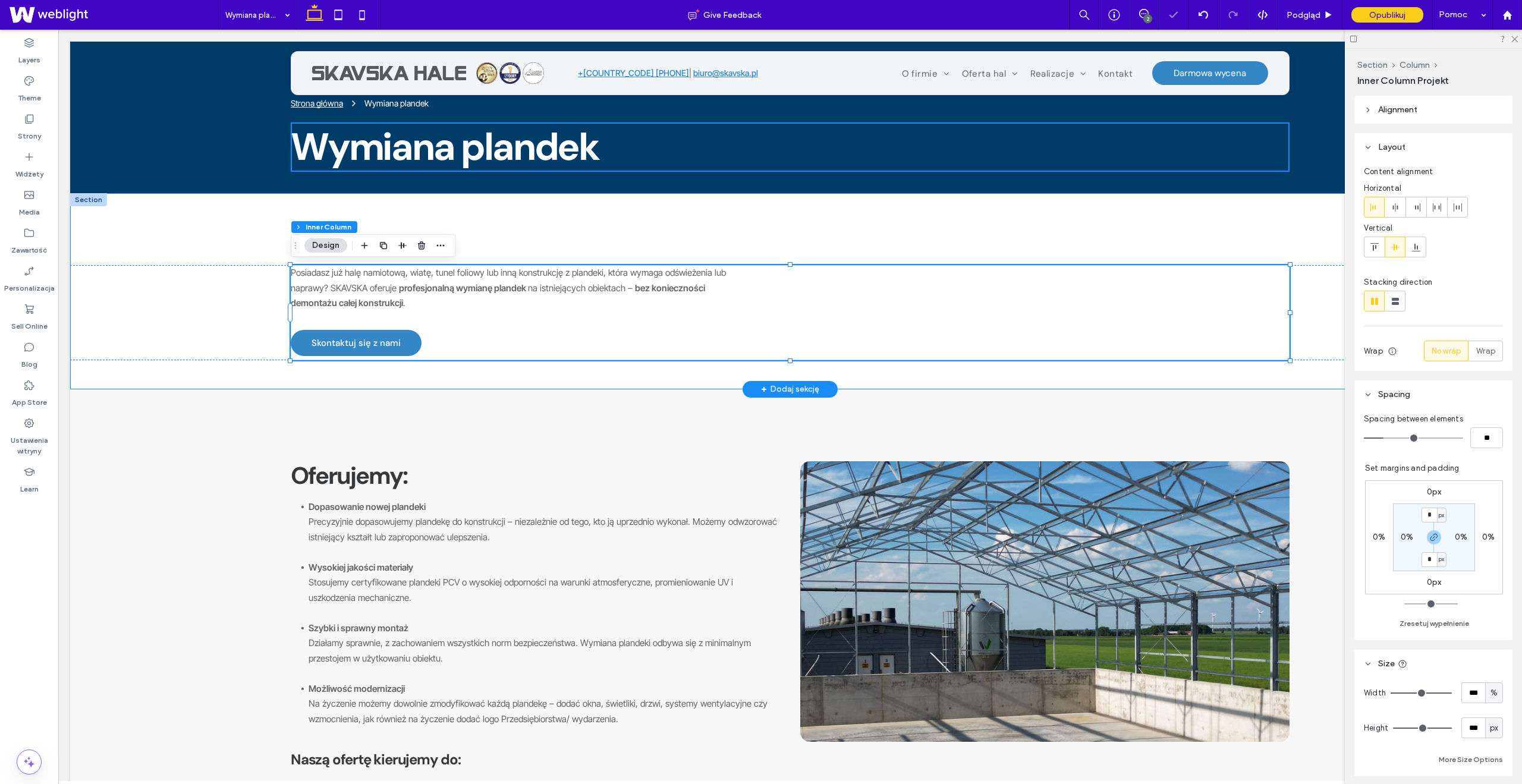 click on "Posiadasz już halę namiotową, wiatę, tunel foliowy lub inną konstrukcję z plandeki, która wymaga odświeżenia lub naprawy? SKAVSKA oferuje
profesjonalną wymianę plandek
na istniejących obiektach –
bez konieczności demontażu całej konstrukcji .
Skontaktuj się z nami
Zastosowania
72% , 156px" at bounding box center (790, 291) 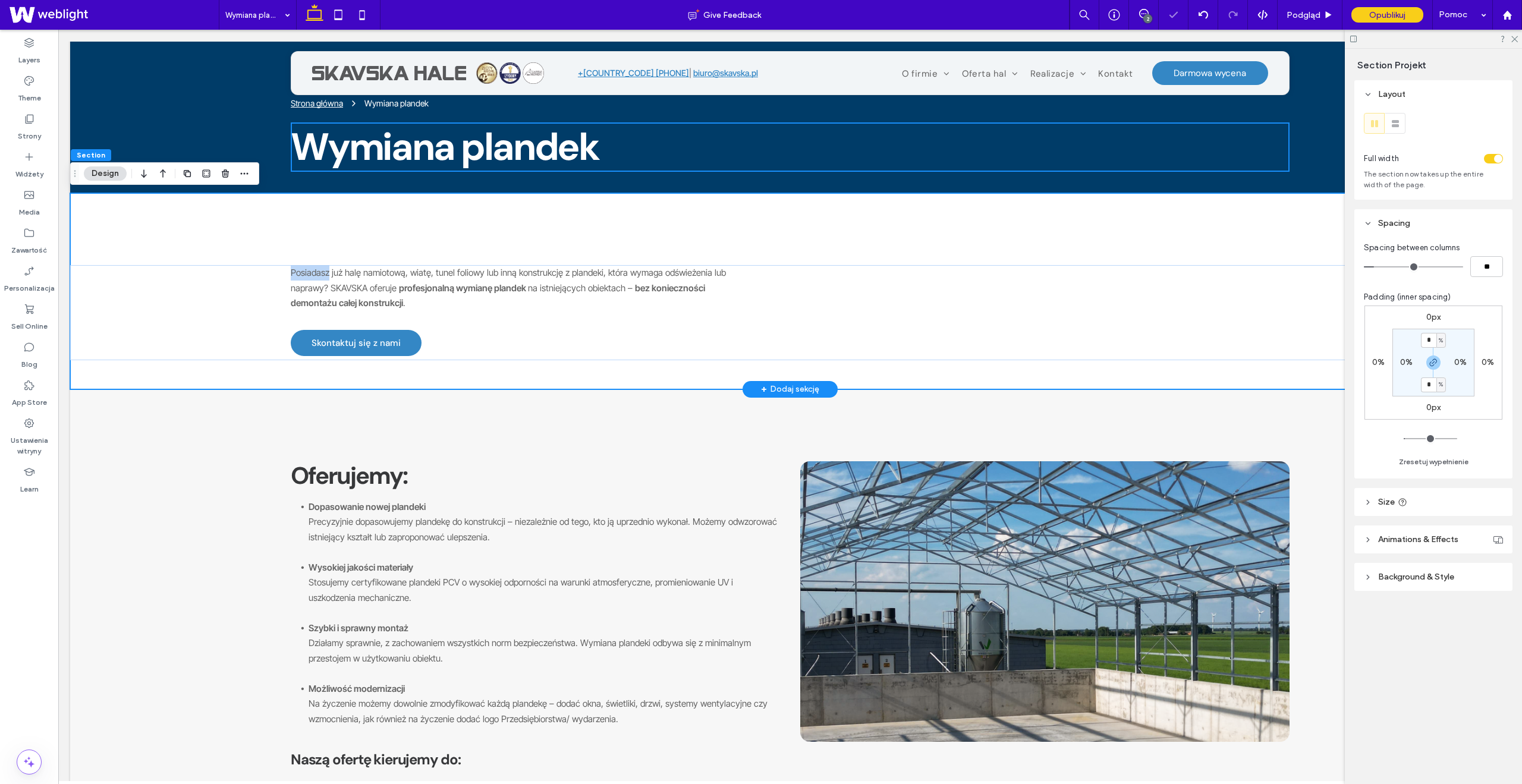 click on "Posiadasz już halę namiotową, wiatę, tunel foliowy lub inną konstrukcję z plandeki, która wymaga odświeżenia lub naprawy? SKAVSKA oferuje
profesjonalną wymianę plandek
na istniejących obiektach –
bez konieczności demontażu całej konstrukcji .
Skontaktuj się z nami
Zastosowania" at bounding box center (790, 291) 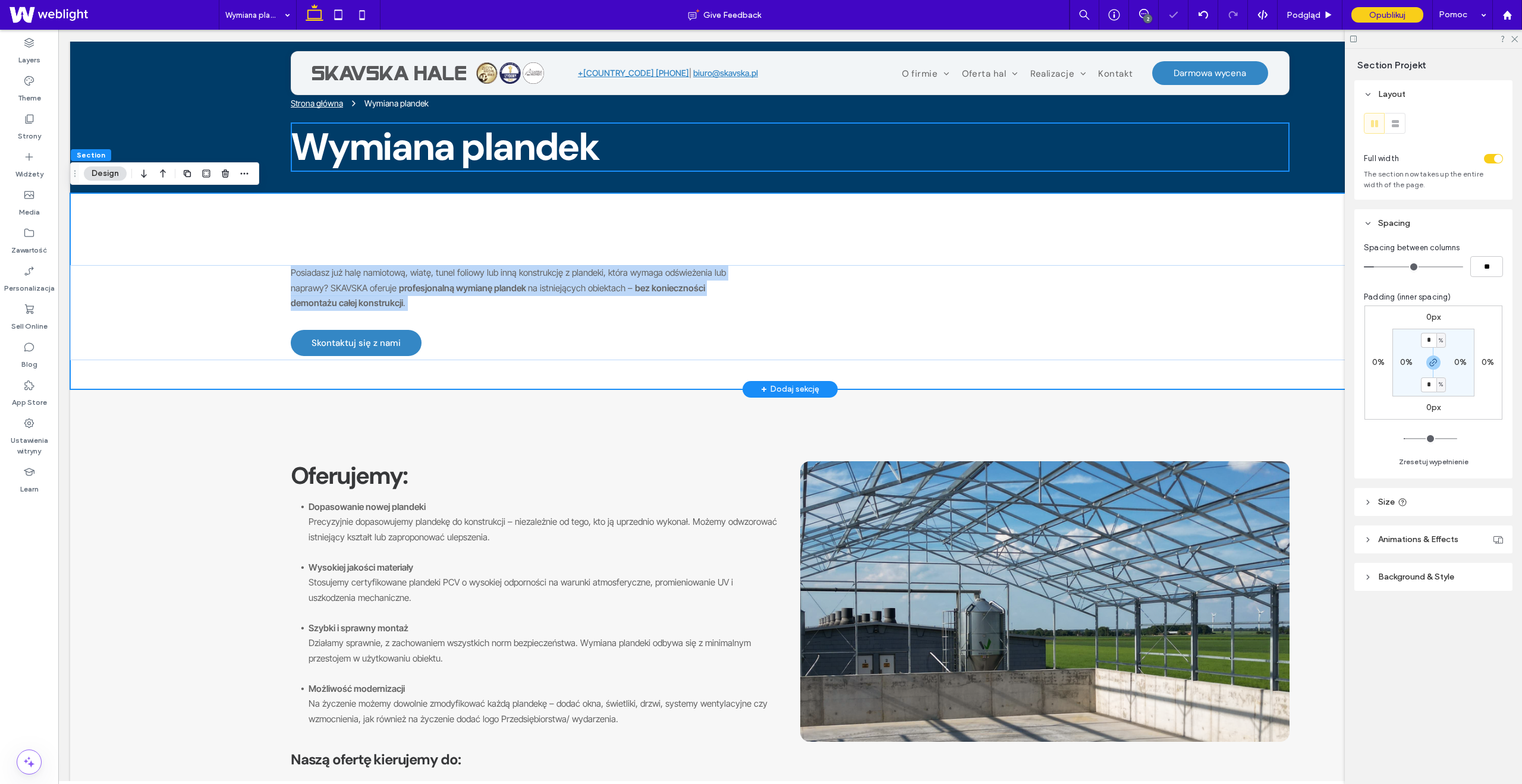 click on "Posiadasz już halę namiotową, wiatę, tunel foliowy lub inną konstrukcję z plandeki, która wymaga odświeżenia lub naprawy? SKAVSKA oferuje
profesjonalną wymianę plandek
na istniejących obiektach –
bez konieczności demontażu całej konstrukcji .
Skontaktuj się z nami
Zastosowania" at bounding box center (790, 291) 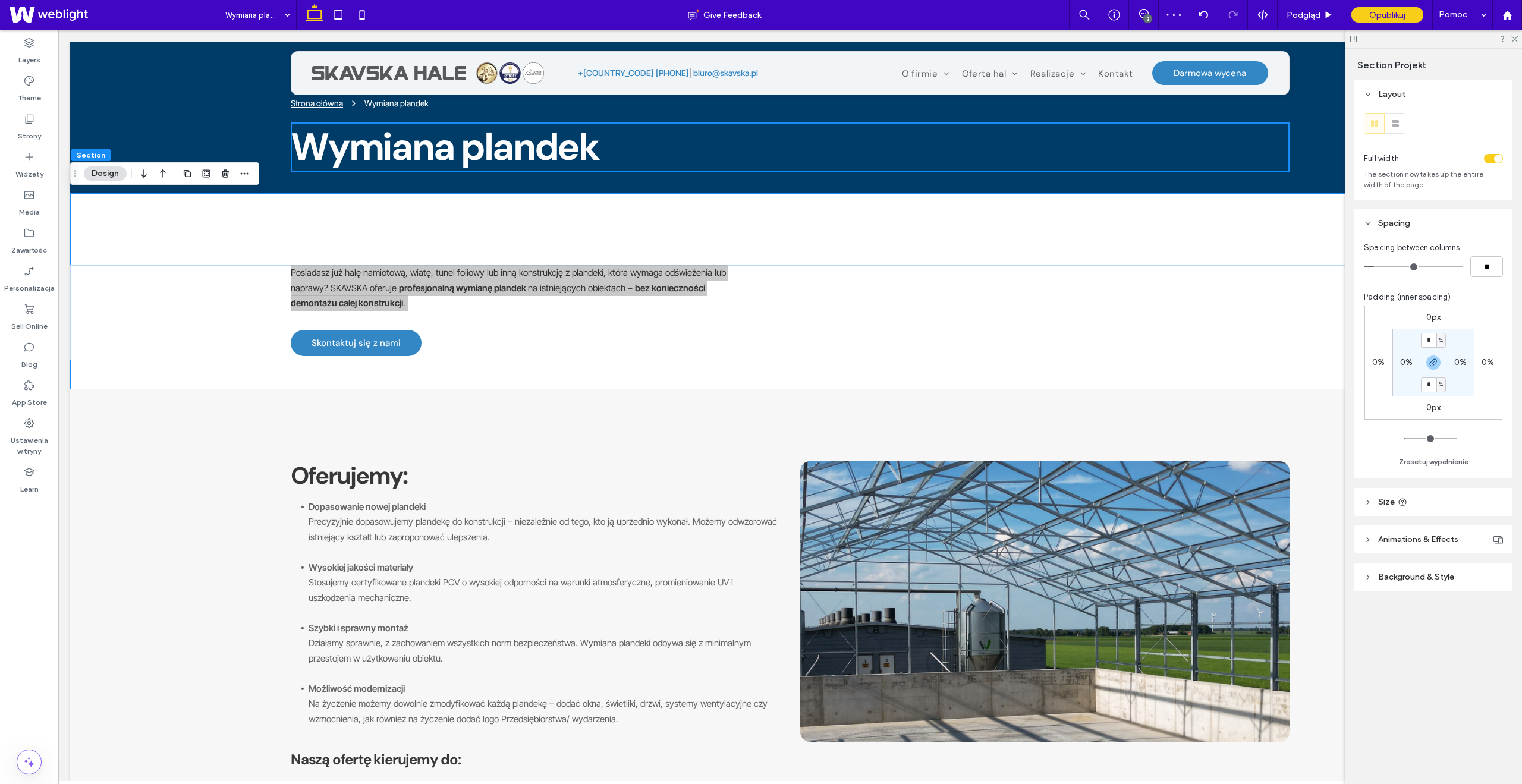 click on "Size" at bounding box center [1433, 502] 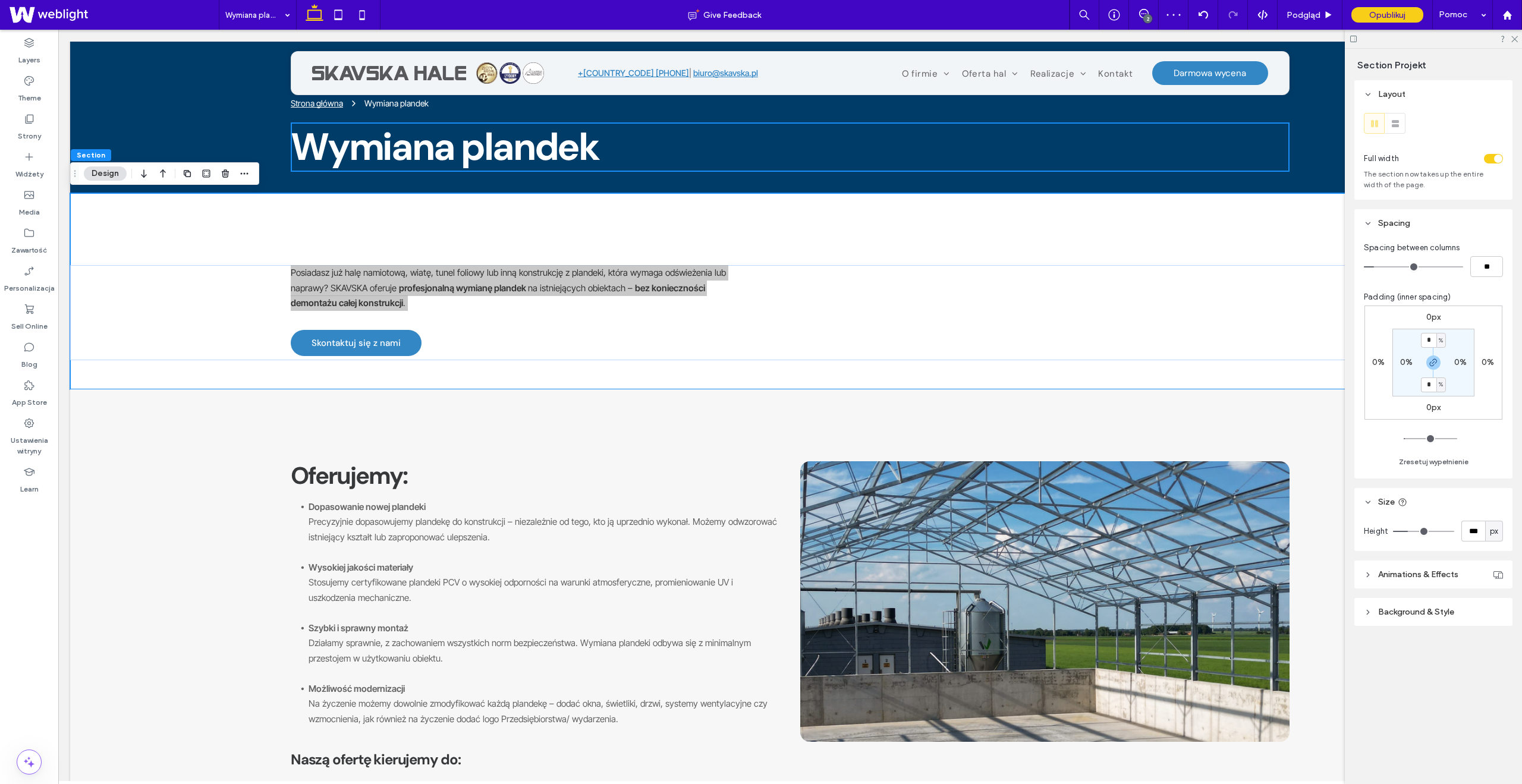 click on "Background & Style" at bounding box center (1433, 612) 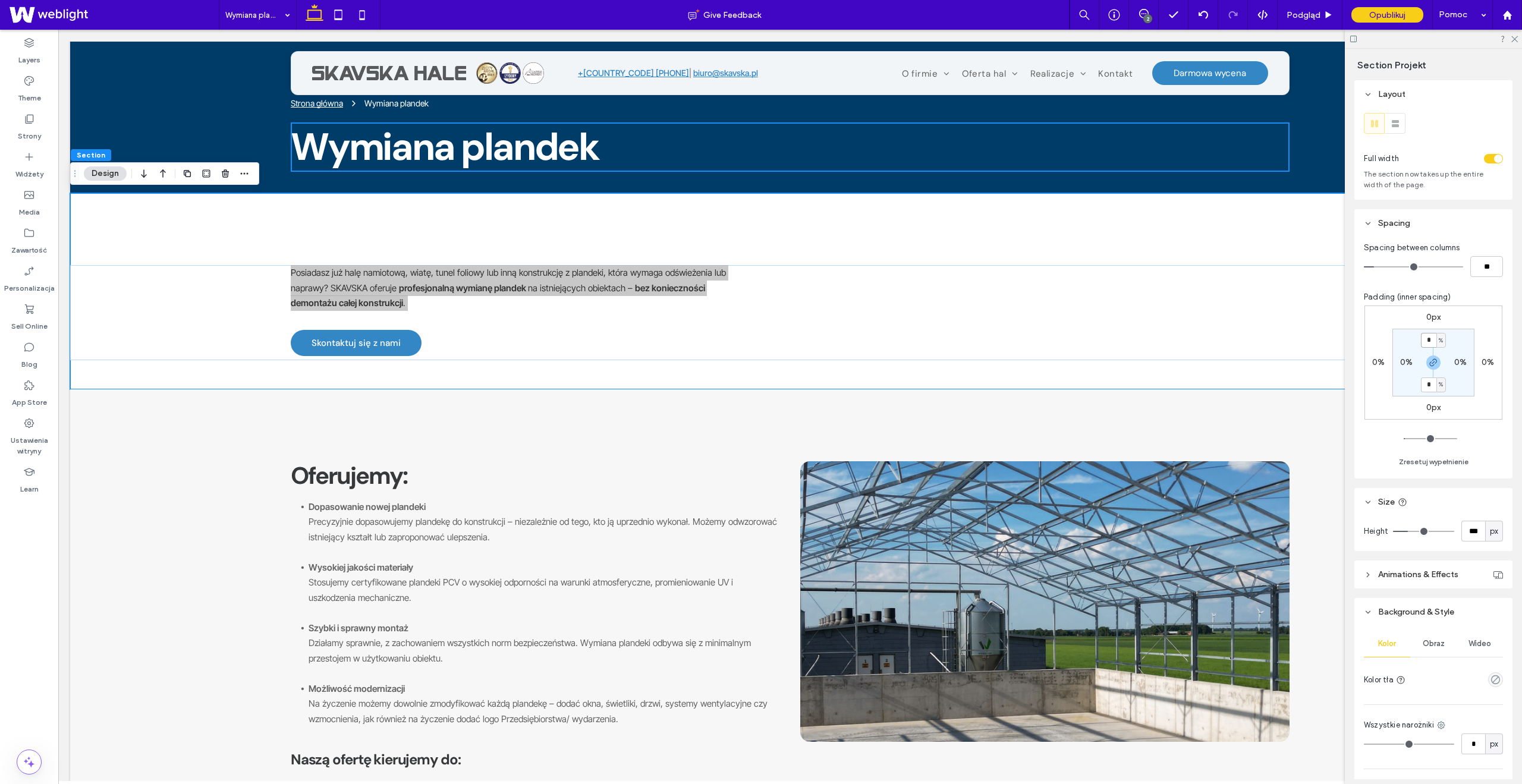 click on "*" at bounding box center (1429, 340) 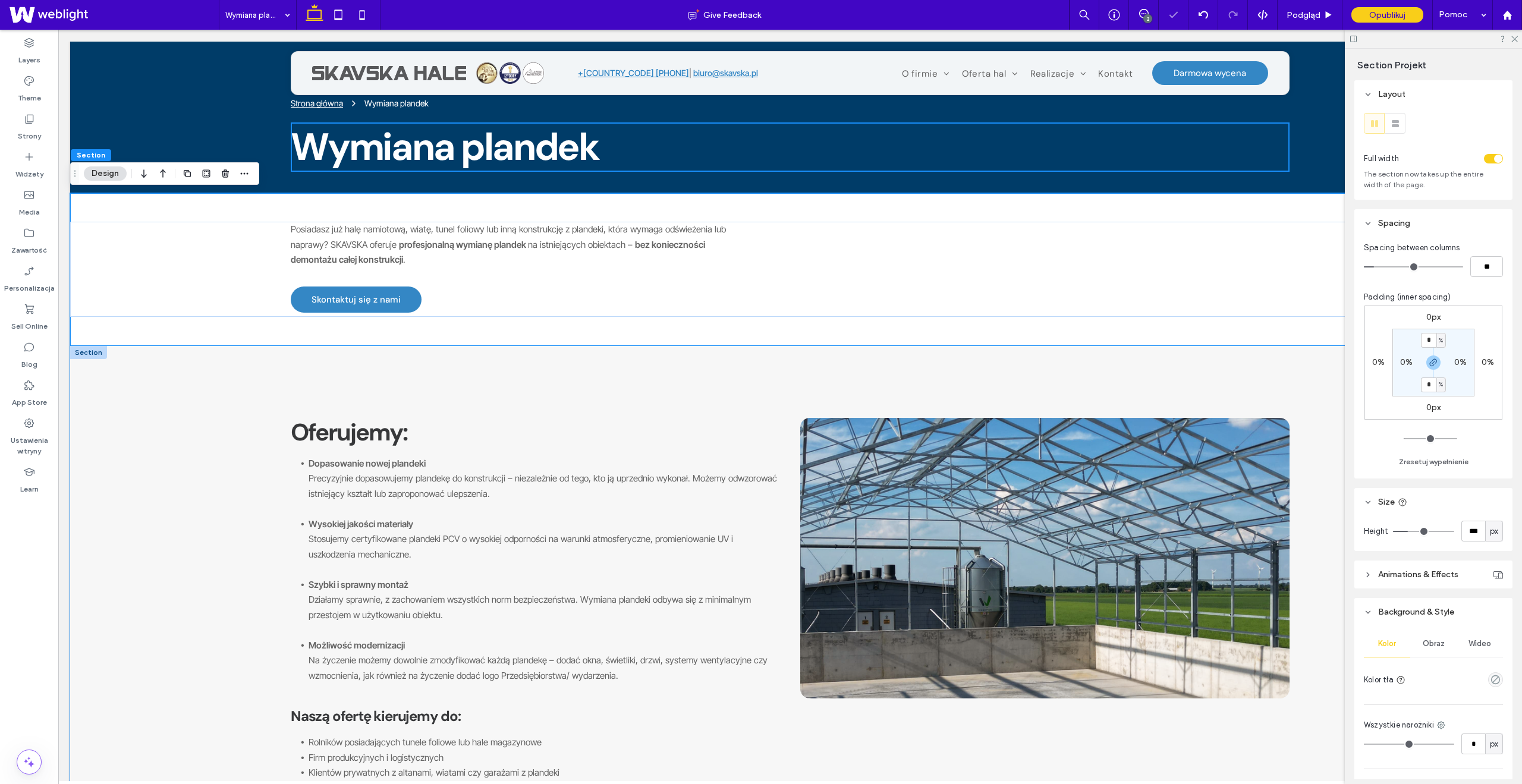 click on "Oferujemy:
Dopasowanie nowej plandeki Precyzyjnie dopasowujemy plandekę do konstrukcji – niezależnie od tego, kto ją uprzednio wykonał. Możemy odwzorować istniejący kształt lub zaproponować ulepszenia. Wysokiej jakości materiały Stosujemy certyfikowane plandeki PCV o wysokiej odporności na warunki atmosferyczne, promieniowanie UV i uszkodzenia mechaniczne. Szybki i sprawny montaż Działamy sprawnie, z zachowaniem wszystkich norm bezpieczeństwa. Wymiana plandeki odbywa się z minimalnym przestojem w użytkowaniu obiektu. Możliwość modernizacji Na życzenie możemy dowolnie zmodyfikować każdą plandekę – dodać okna, świetliki, drzwi, systemy wentylacyjne czy wzmocnienia, jak również na życzenie dodać logo Przedsiębiorstwa/ wydarzenia.
Naszą ofertę kierujemy do:
Rolników posiadających tunele foliowe lub hale magazynowe Firm produkcyjnych i logistycznych Klientów prywatnych z altanami, wiatami czy garażami z plandeki" at bounding box center (790, 585) 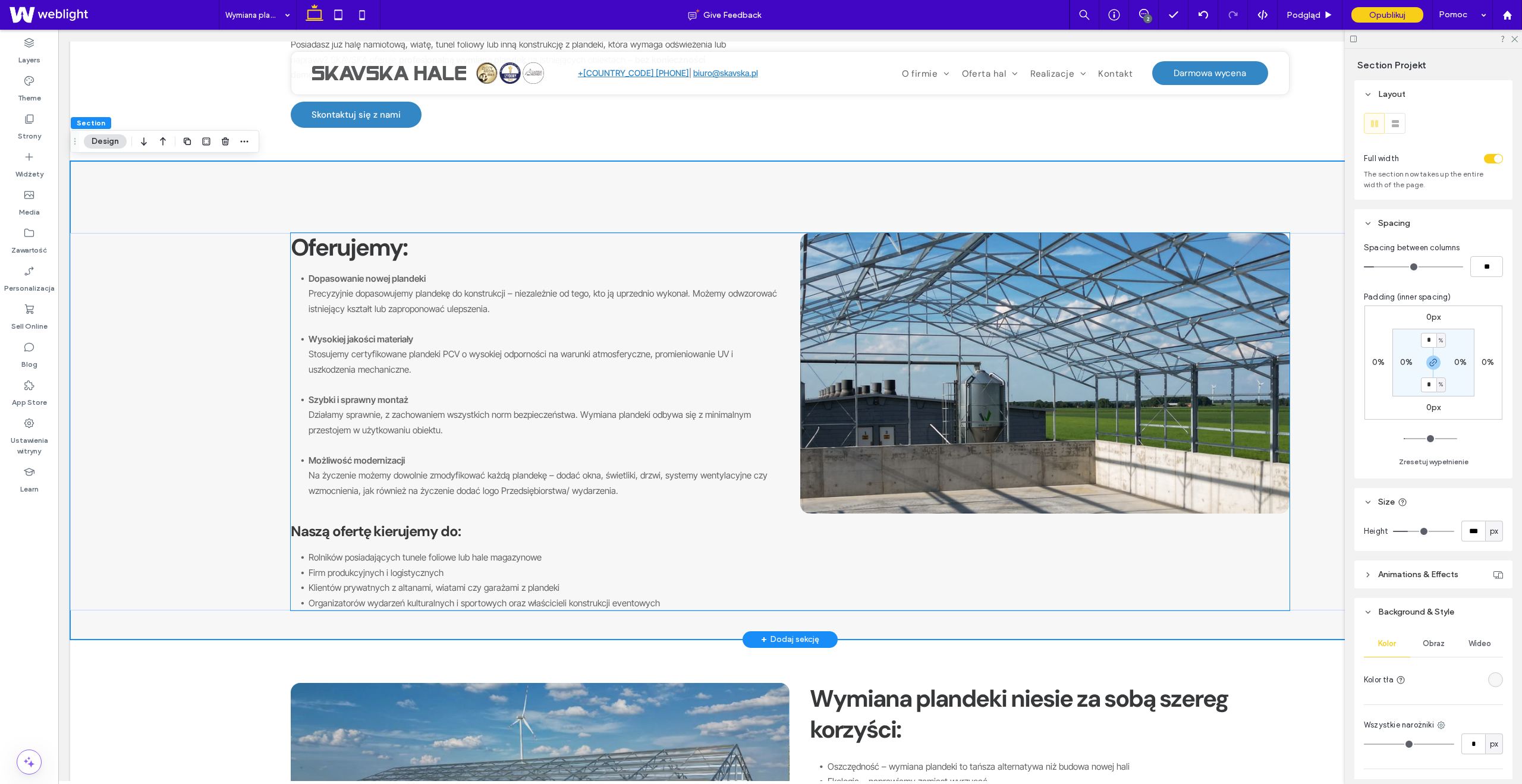 scroll, scrollTop: 0, scrollLeft: 0, axis: both 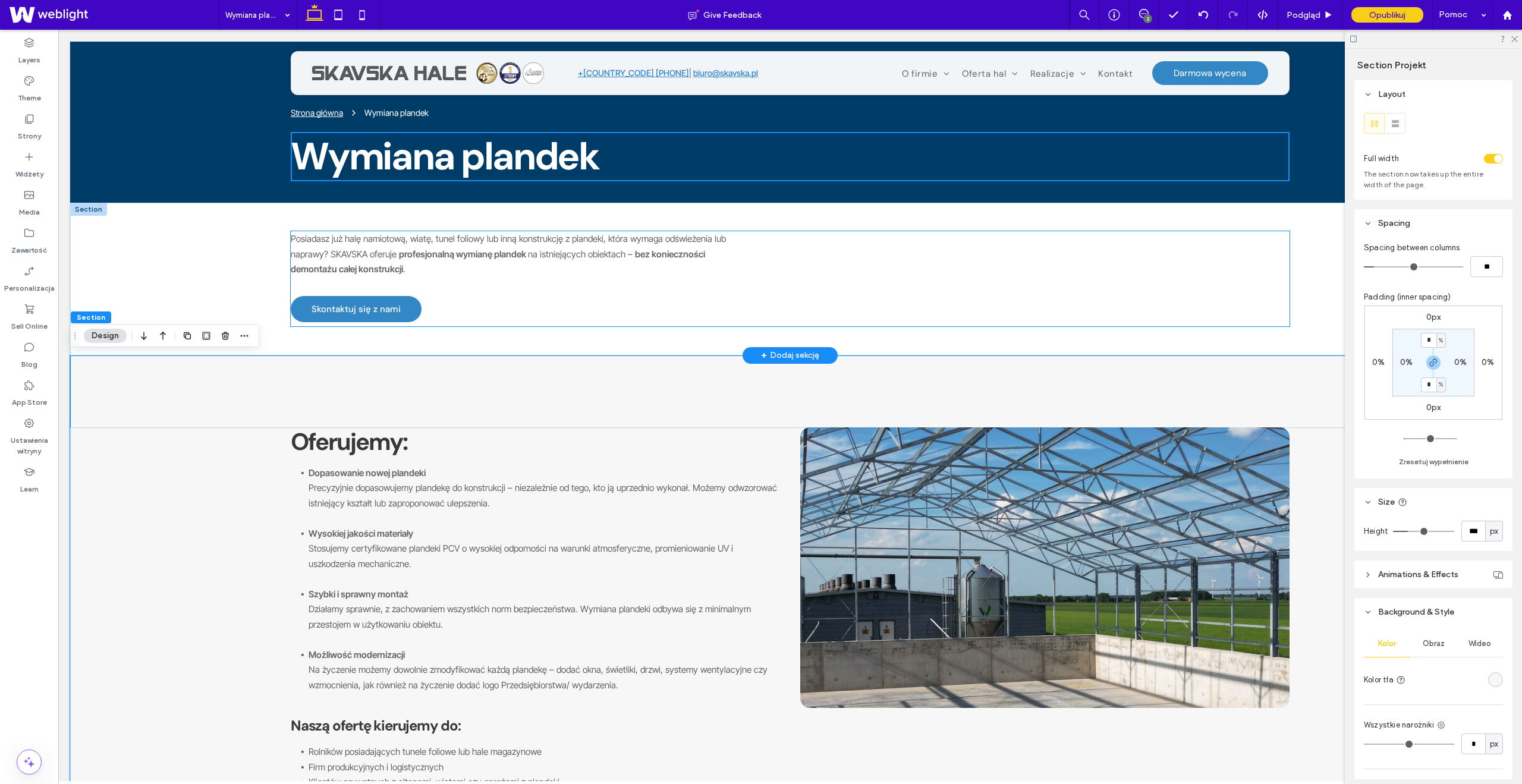click on "Skontaktuj się z nami
Zastosowania" at bounding box center [518, 309] 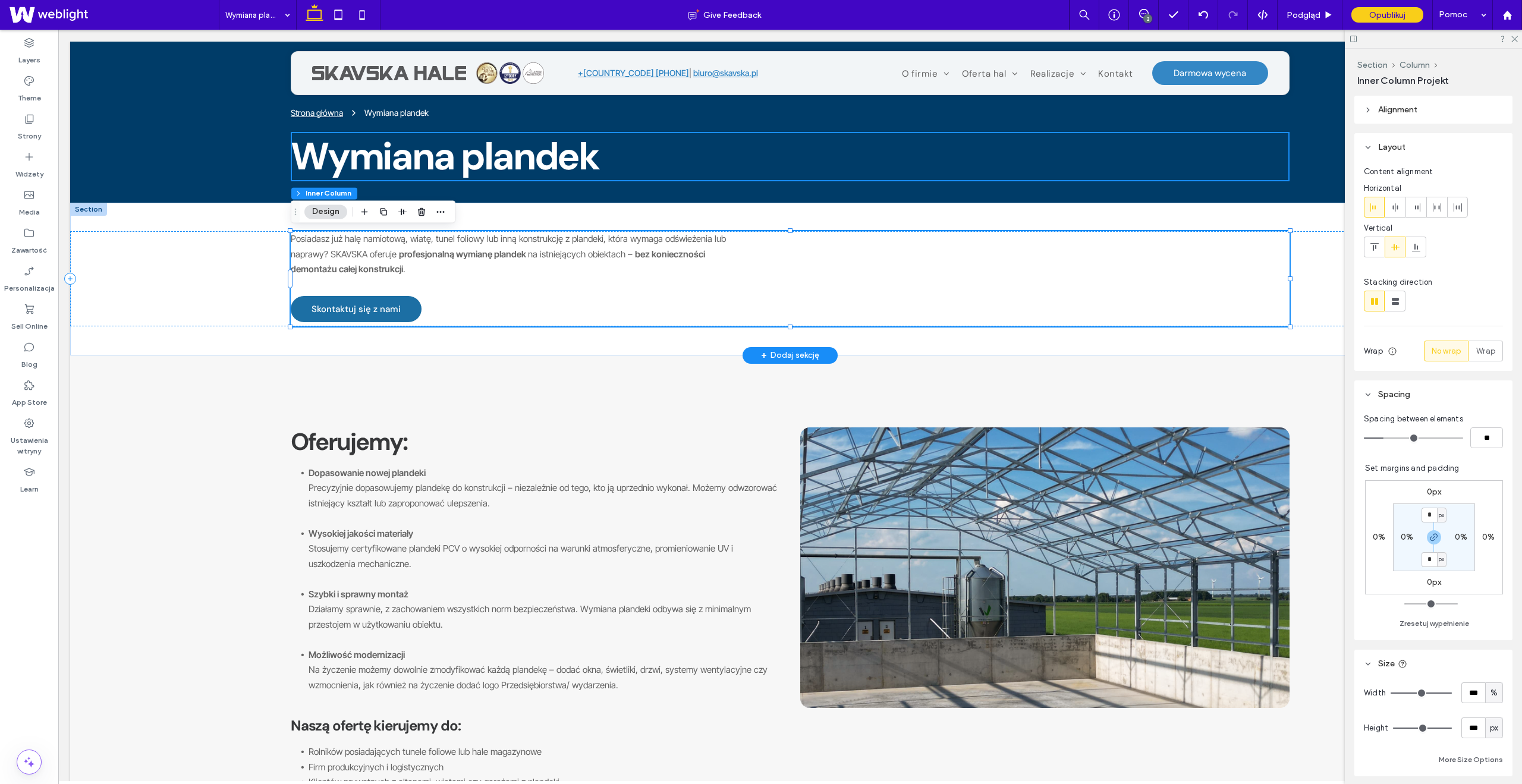 click on "Skontaktuj się z nami" at bounding box center (356, 309) 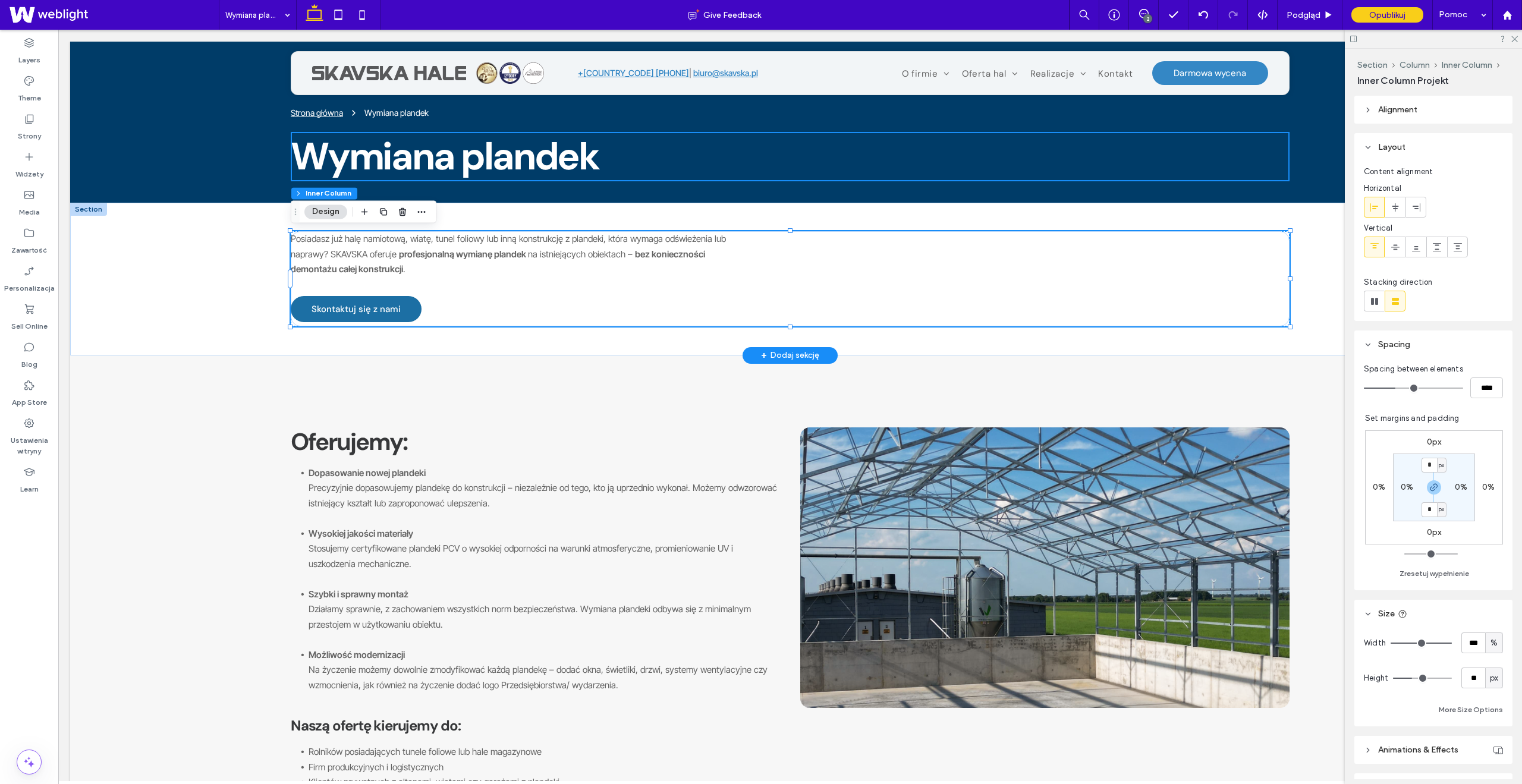 click on "Skontaktuj się z nami" at bounding box center (356, 309) 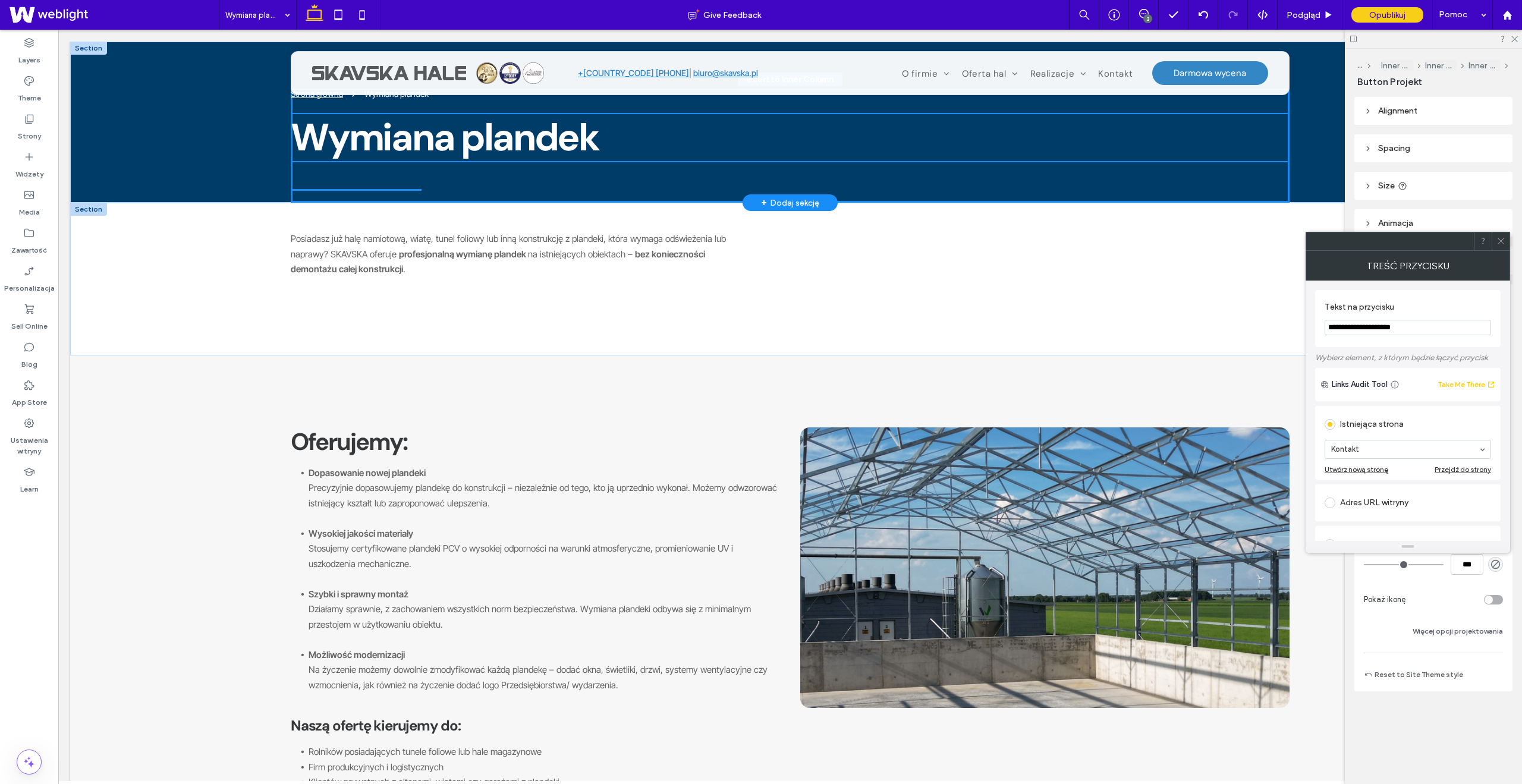 drag, startPoint x: 389, startPoint y: 313, endPoint x: 1169, endPoint y: 193, distance: 789.1768 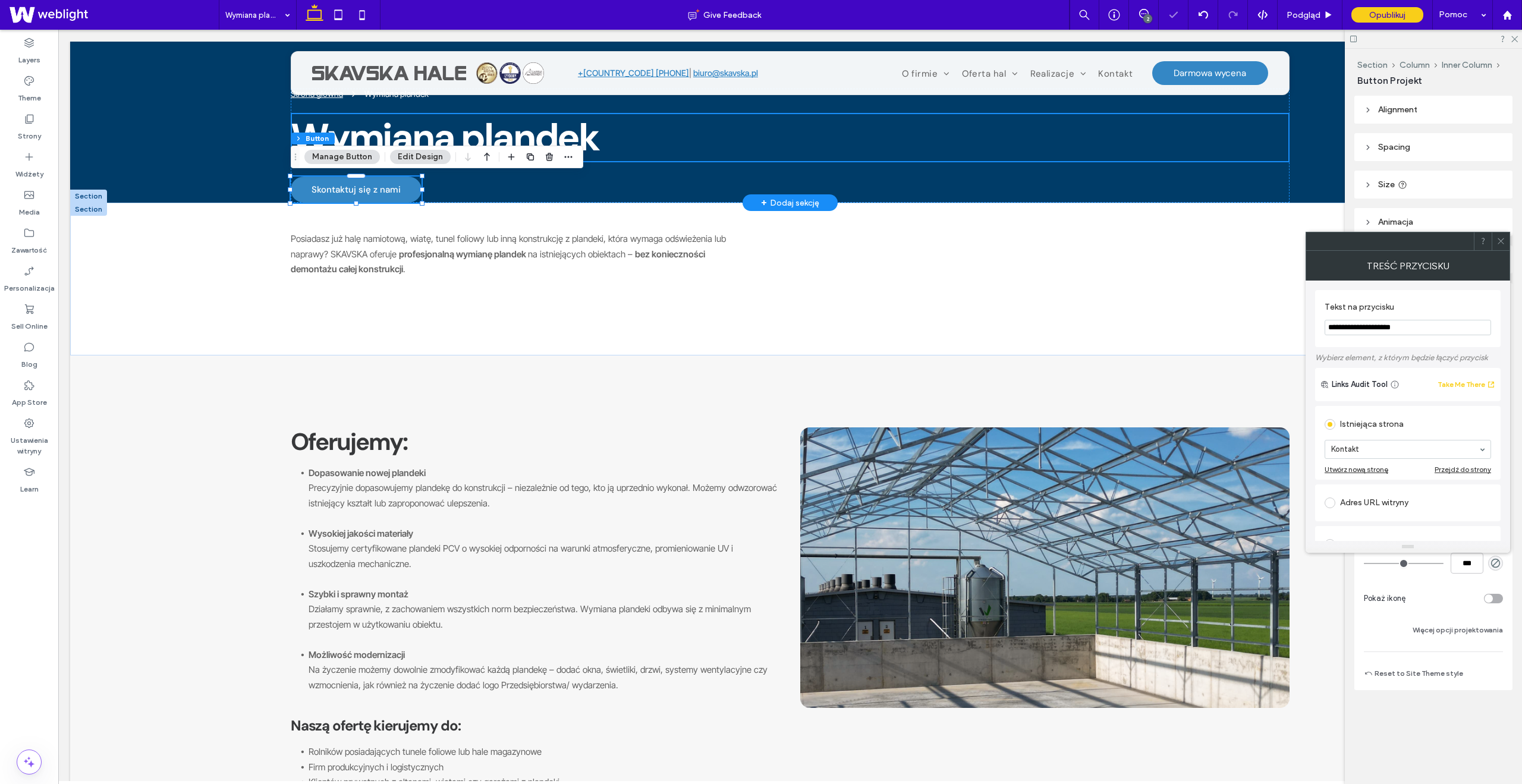 click on "Strona główna Wymiana plandek
Wymiana plandek
Skontaktuj się z nami" at bounding box center (790, 146) 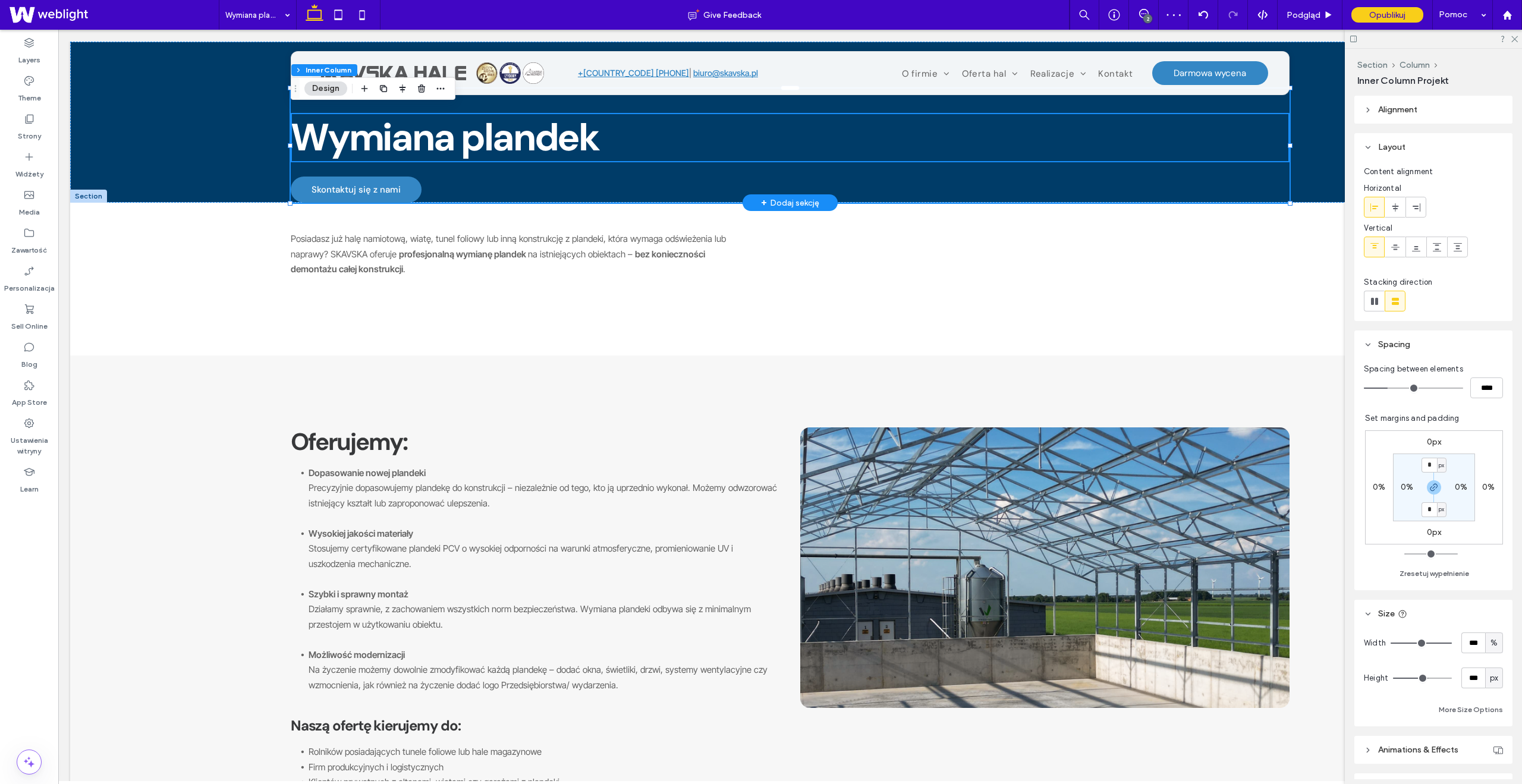 click on "Strona główna Wymiana plandek
Wymiana plandek
Skontaktuj się z nami" at bounding box center (790, 146) 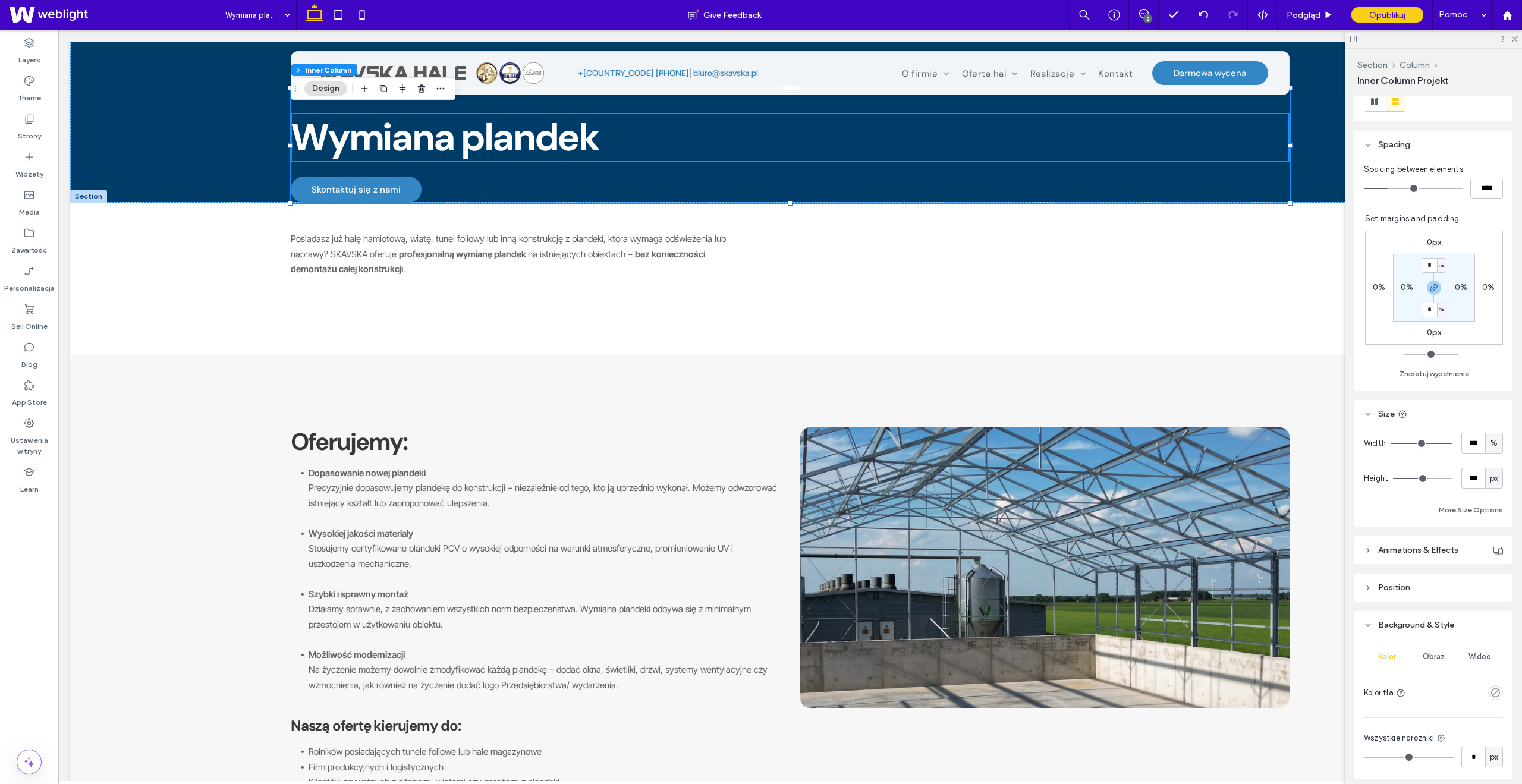 scroll, scrollTop: 0, scrollLeft: 0, axis: both 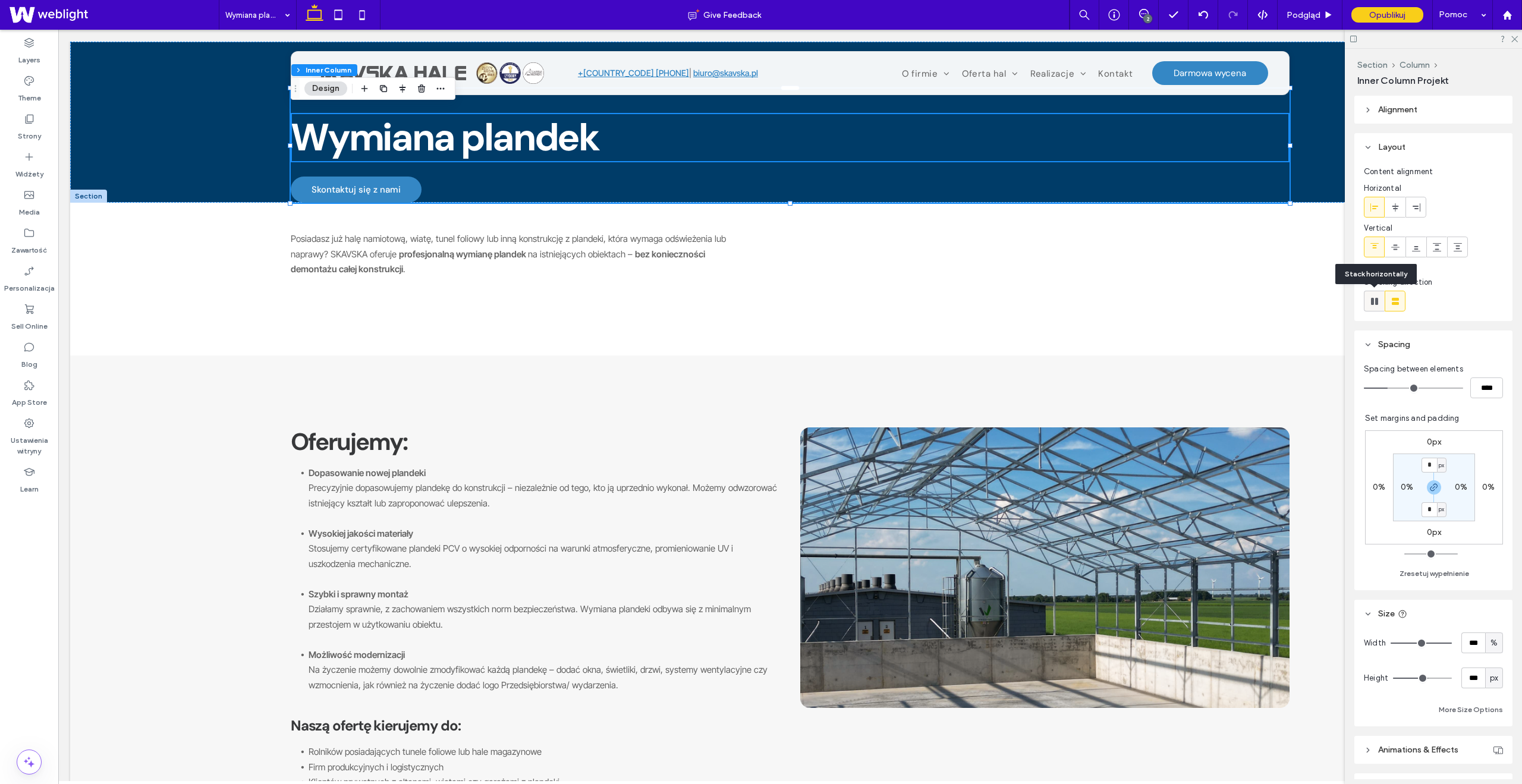 click 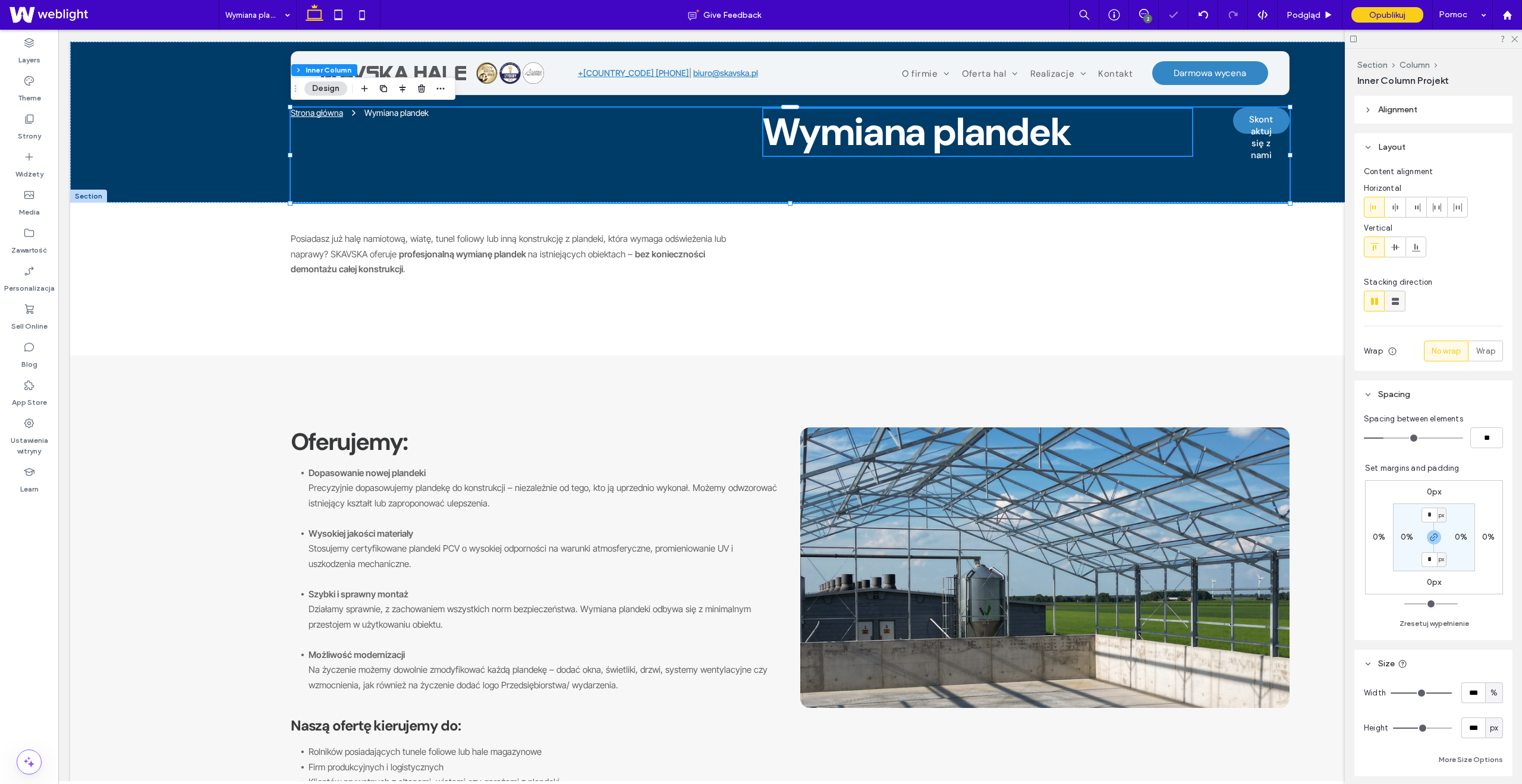 click 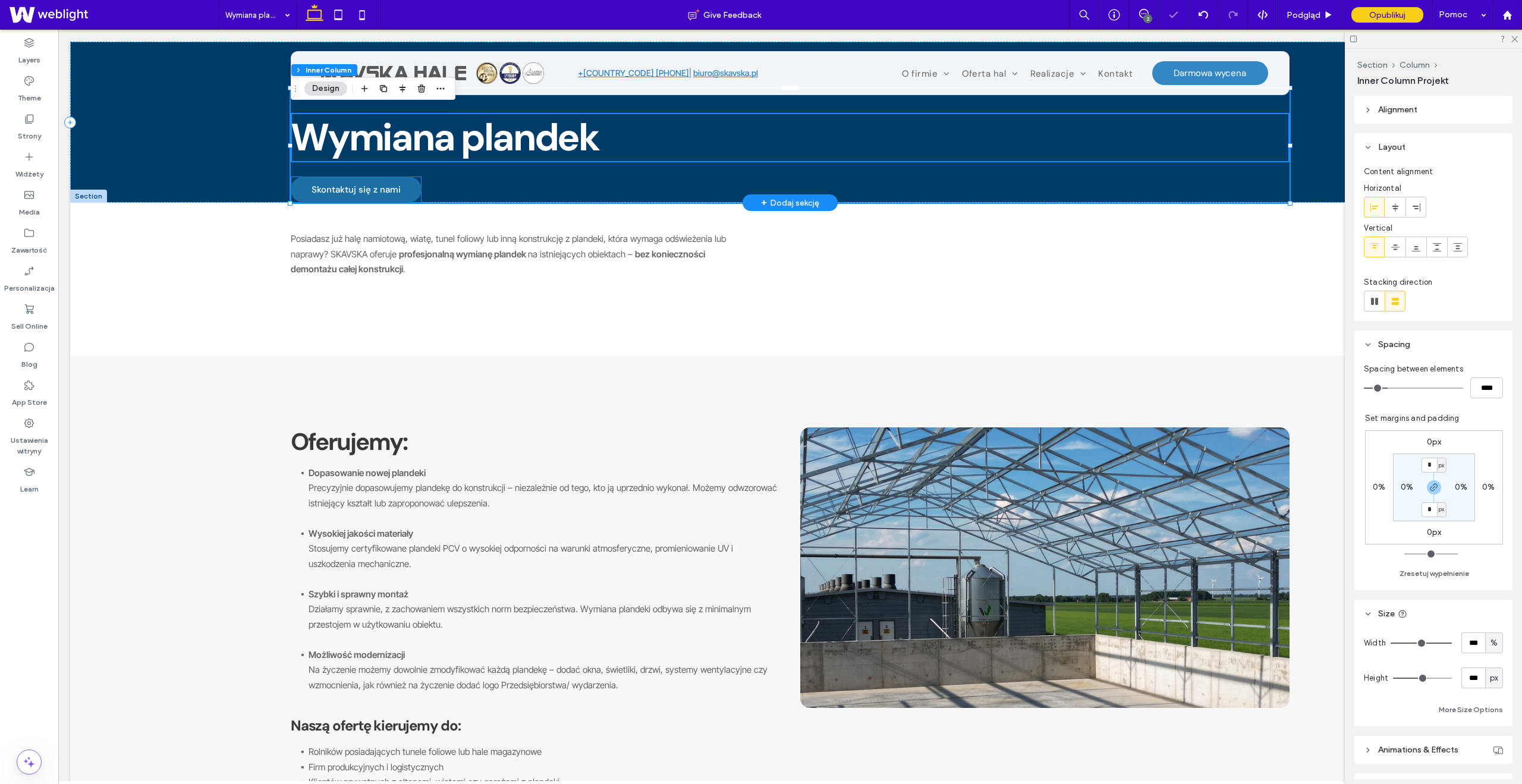 click on "Skontaktuj się z nami" at bounding box center (356, 190) 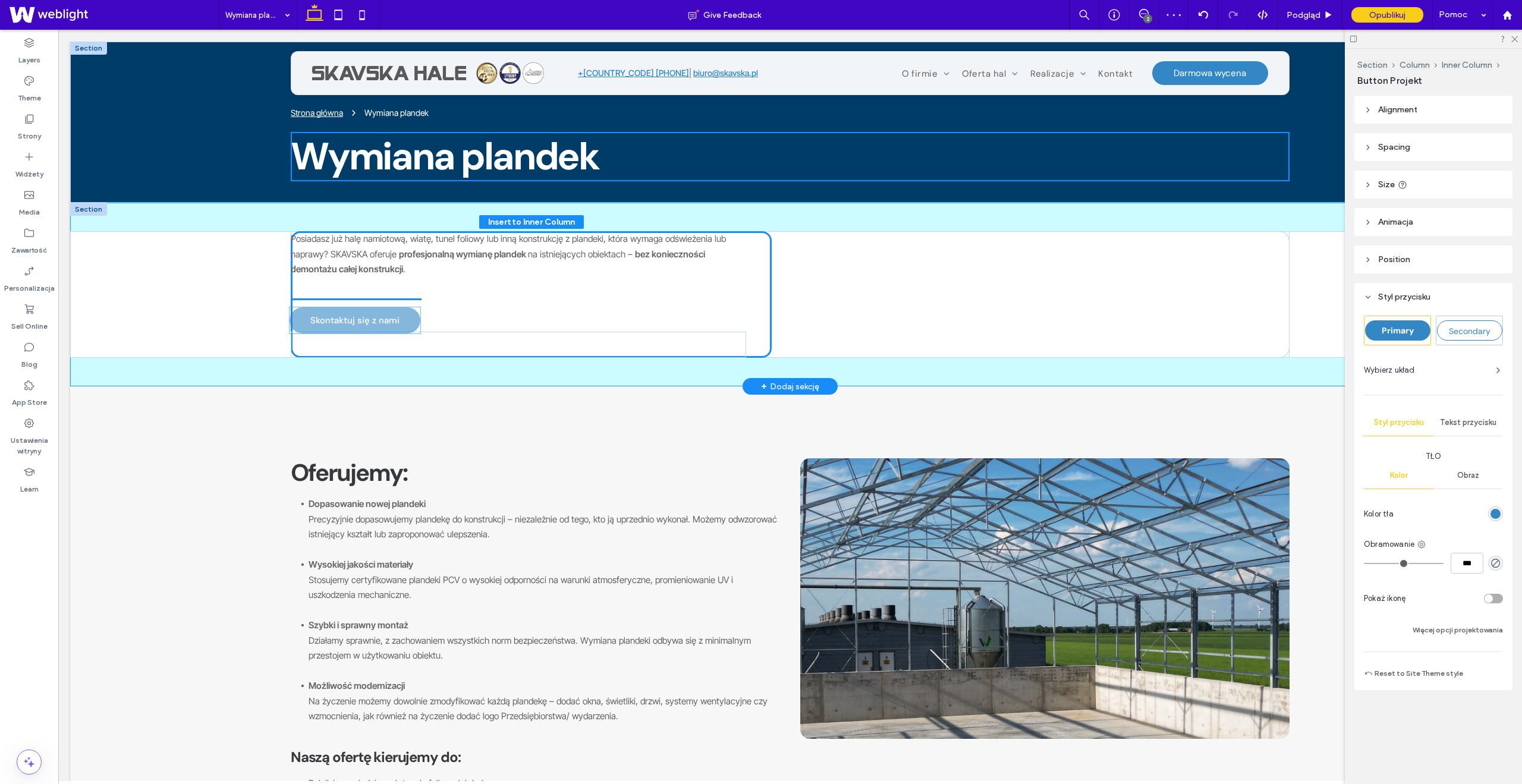 drag, startPoint x: 382, startPoint y: 186, endPoint x: 381, endPoint y: 316, distance: 130.00385 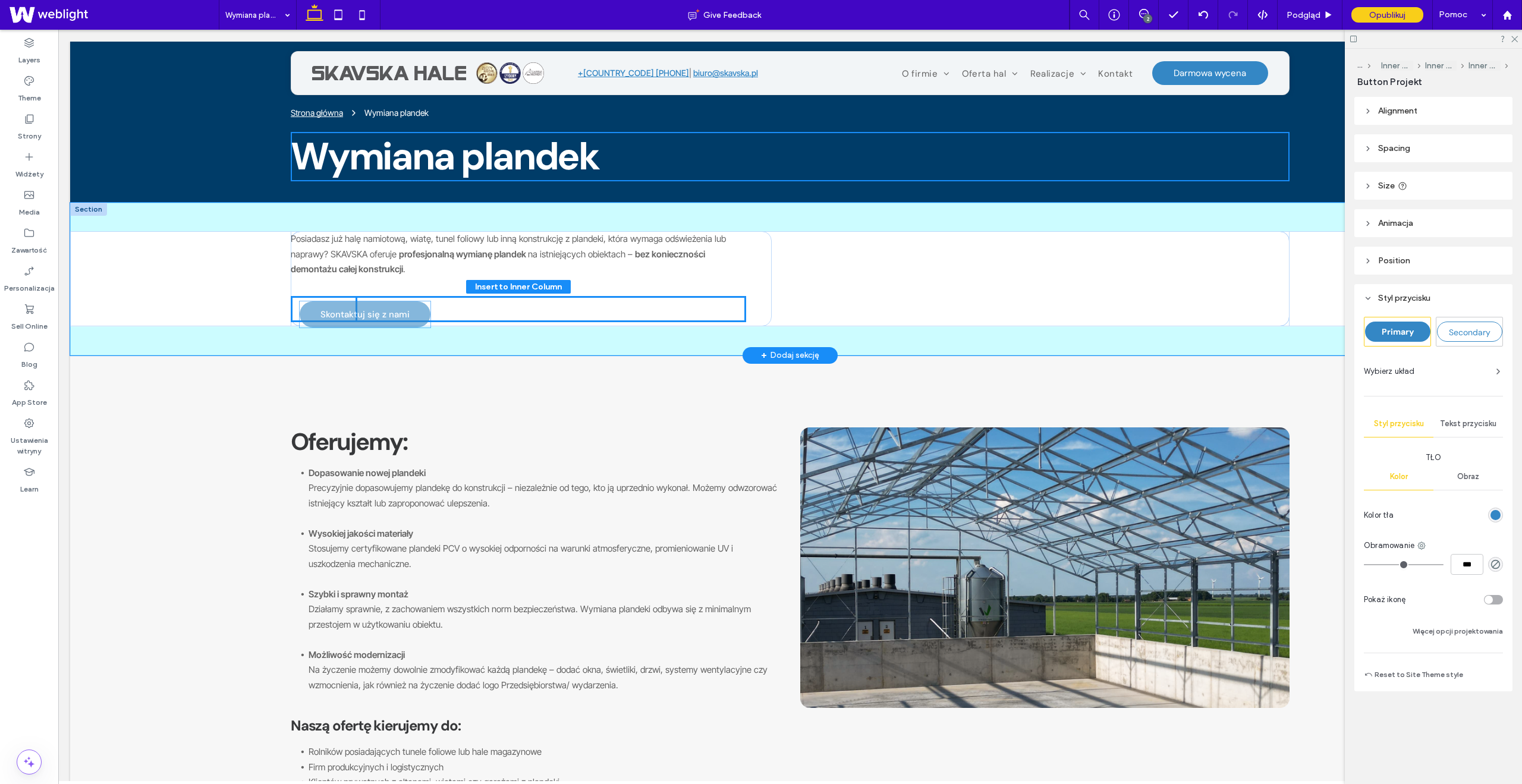 drag, startPoint x: 385, startPoint y: 296, endPoint x: 394, endPoint y: 311, distance: 17.49286 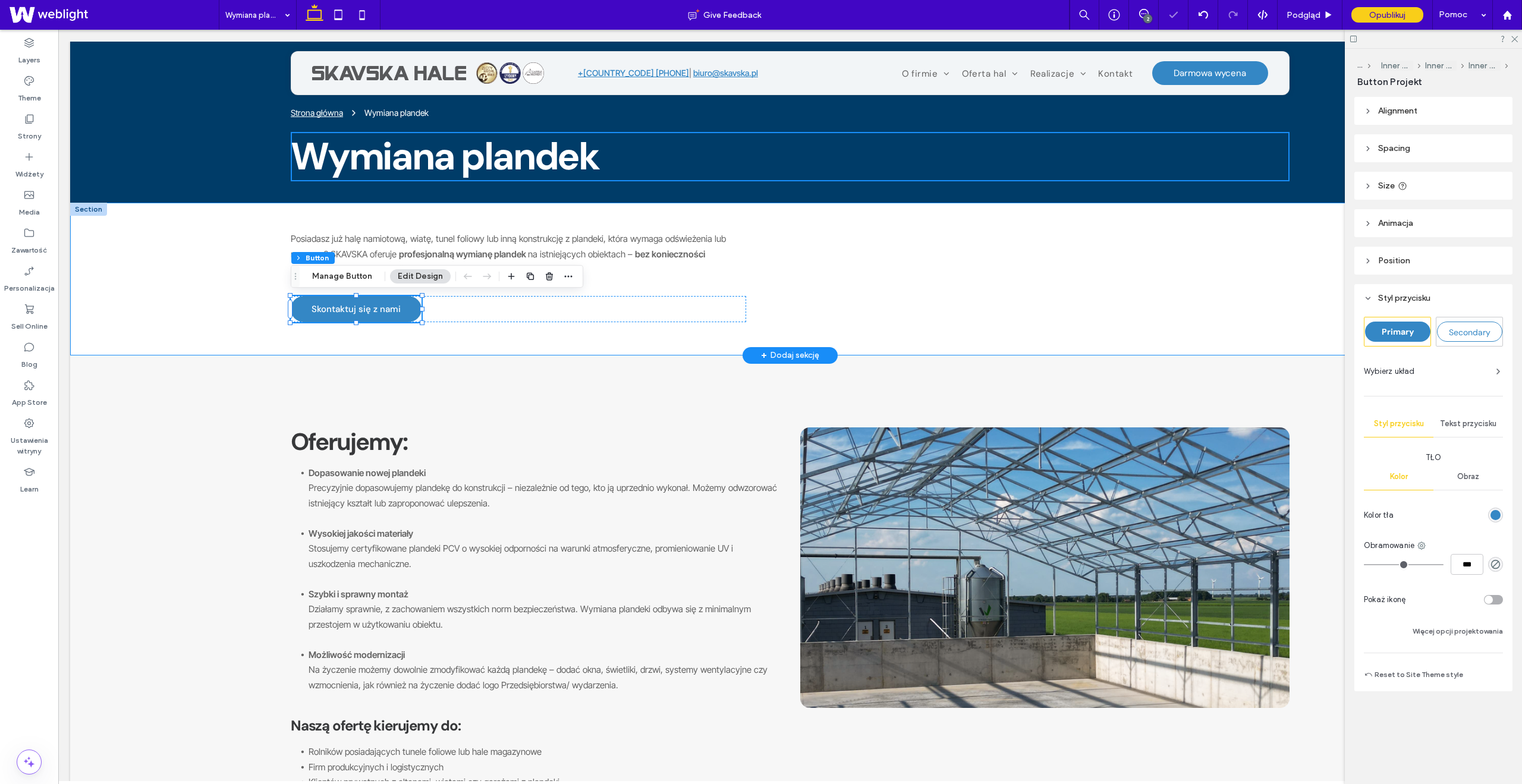 click on "Posiadasz już halę namiotową, wiatę, tunel foliowy lub inną konstrukcję z plandeki, która wymaga odświeżenia lub naprawy? SKAVSKA oferuje
profesjonalną wymianę plandek
na istniejących obiektach –
bez konieczności demontażu całej konstrukcji .
Zastosowania
Skontaktuj się z nami" at bounding box center [790, 279] 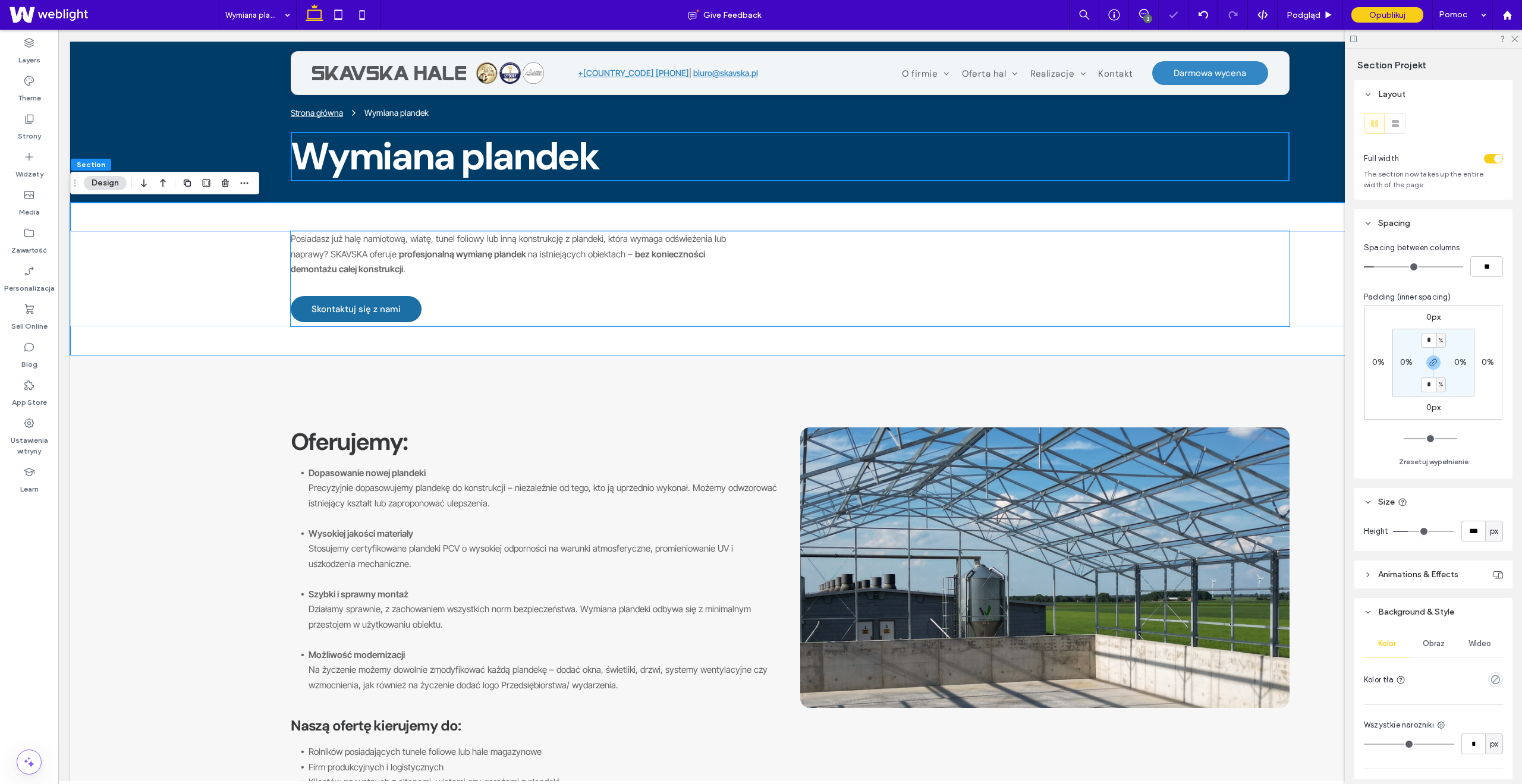 click on "Skontaktuj się z nami" at bounding box center (356, 309) 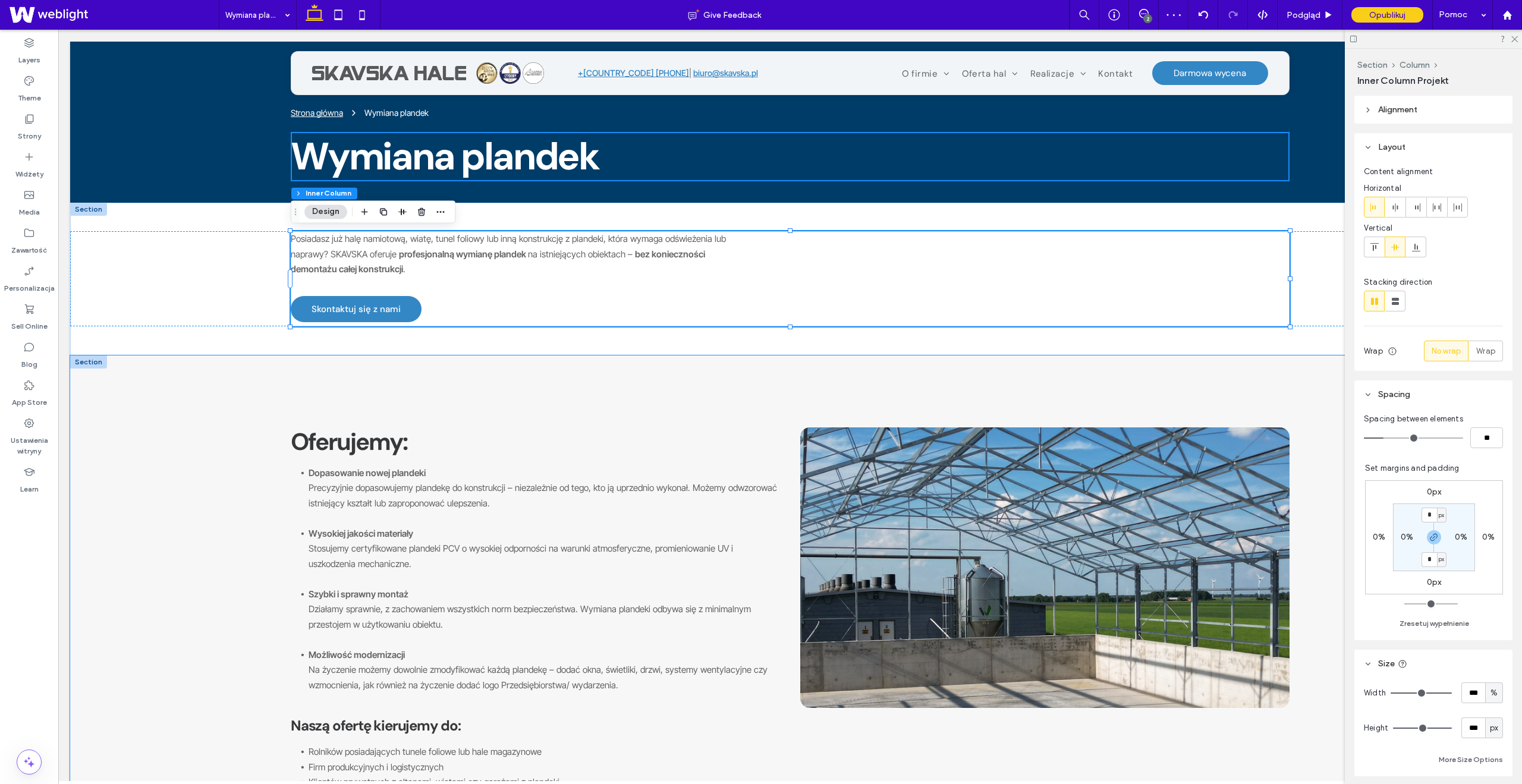 click on "Oferujemy:
Dopasowanie nowej plandeki Precyzyjnie dopasowujemy plandekę do konstrukcji – niezależnie od tego, kto ją uprzednio wykonał. Możemy odwzorować istniejący kształt lub zaproponować ulepszenia. Wysokiej jakości materiały Stosujemy certyfikowane plandeki PCV o wysokiej odporności na warunki atmosferyczne, promieniowanie UV i uszkodzenia mechaniczne. Szybki i sprawny montaż Działamy sprawnie, z zachowaniem wszystkich norm bezpieczeństwa. Wymiana plandeki odbywa się z minimalnym przestojem w użytkowaniu obiektu. Możliwość modernizacji Na życzenie możemy dowolnie zmodyfikować każdą plandekę – dodać okna, świetliki, drzwi, systemy wentylacyjne czy wzmocnienia, jak również na życzenie dodać logo Przedsiębiorstwa/ wydarzenia.
Naszą ofertę kierujemy do:
Rolników posiadających tunele foliowe lub hale magazynowe Firm produkcyjnych i logistycznych Klientów prywatnych z altanami, wiatami czy garażami z plandeki" at bounding box center (790, 594) 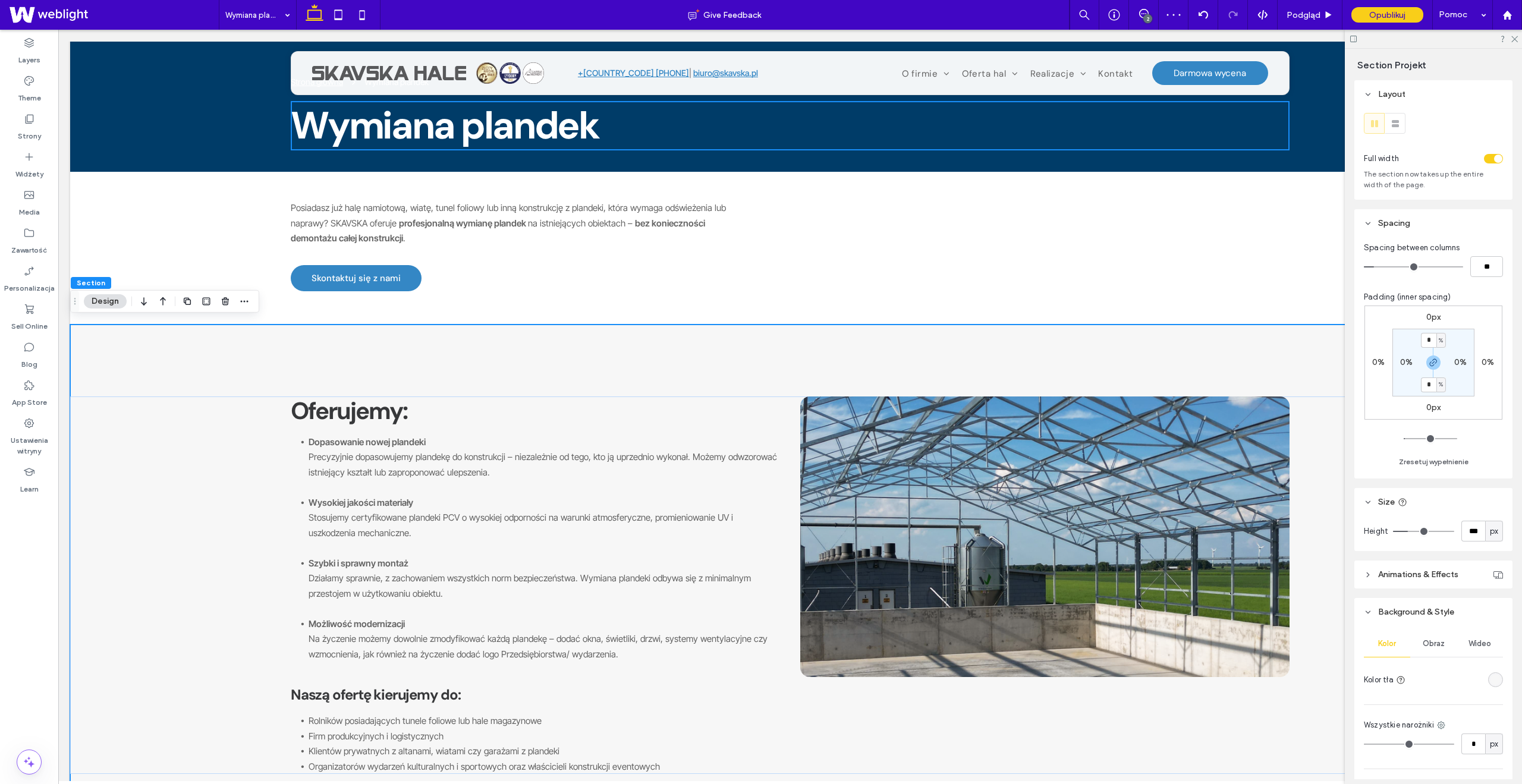 scroll, scrollTop: 36, scrollLeft: 0, axis: vertical 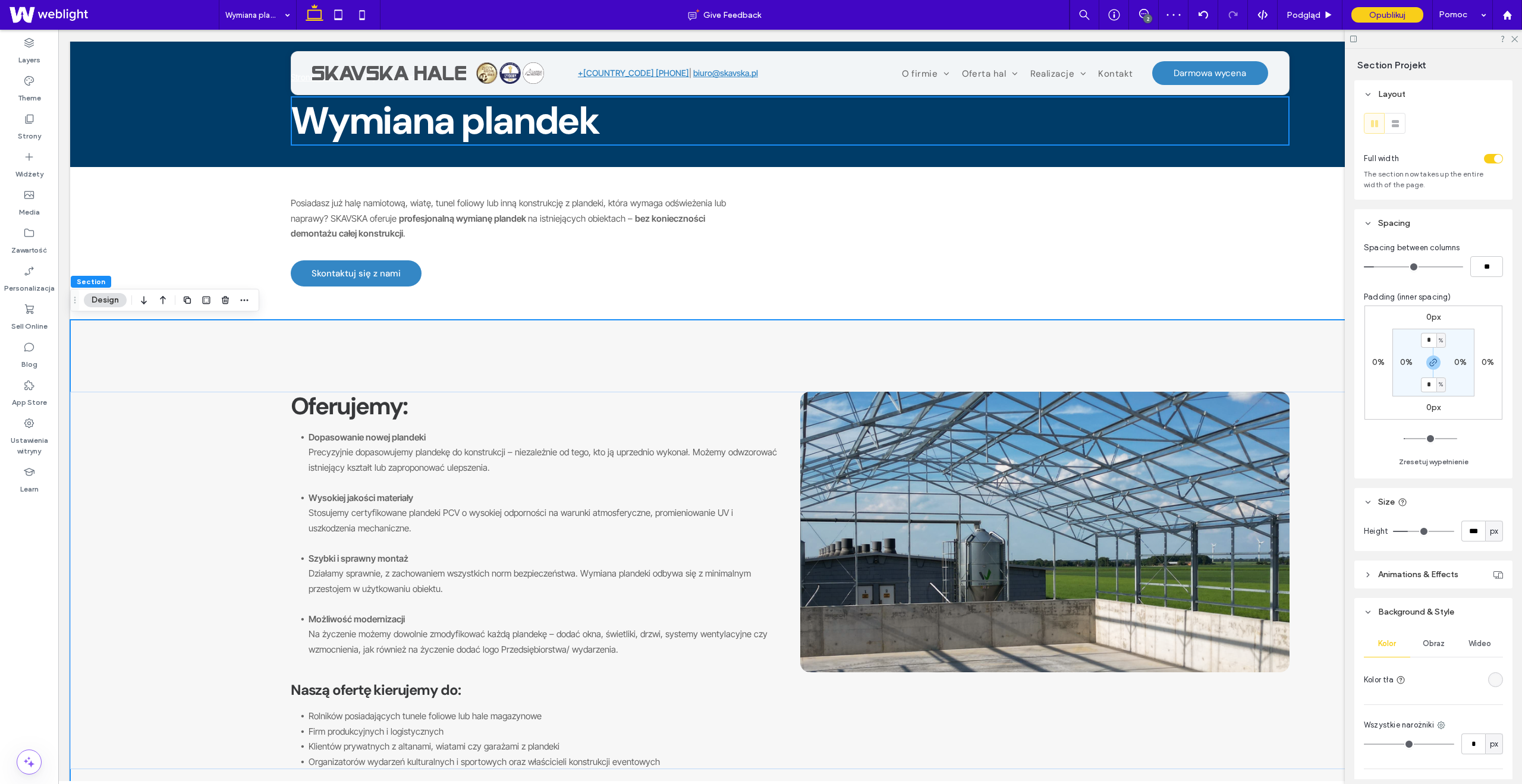 click on "Oferujemy:
Dopasowanie nowej plandeki Precyzyjnie dopasowujemy plandekę do konstrukcji – niezależnie od tego, kto ją uprzednio wykonał. Możemy odwzorować istniejący kształt lub zaproponować ulepszenia. Wysokiej jakości materiały Stosujemy certyfikowane plandeki PCV o wysokiej odporności na warunki atmosferyczne, promieniowanie UV i uszkodzenia mechaniczne. Szybki i sprawny montaż Działamy sprawnie, z zachowaniem wszystkich norm bezpieczeństwa. Wymiana plandeki odbywa się z minimalnym przestojem w użytkowaniu obiektu. Możliwość modernizacji Na życzenie możemy dowolnie zmodyfikować każdą plandekę – dodać okna, świetliki, drzwi, systemy wentylacyjne czy wzmocnienia, jak również na życzenie dodać logo Przedsiębiorstwa/ wydarzenia.
Naszą ofertę kierujemy do:
Rolników posiadających tunele foliowe lub hale magazynowe Firm produkcyjnych i logistycznych Klientów prywatnych z altanami, wiatami czy garażami z plandeki" at bounding box center (790, 559) 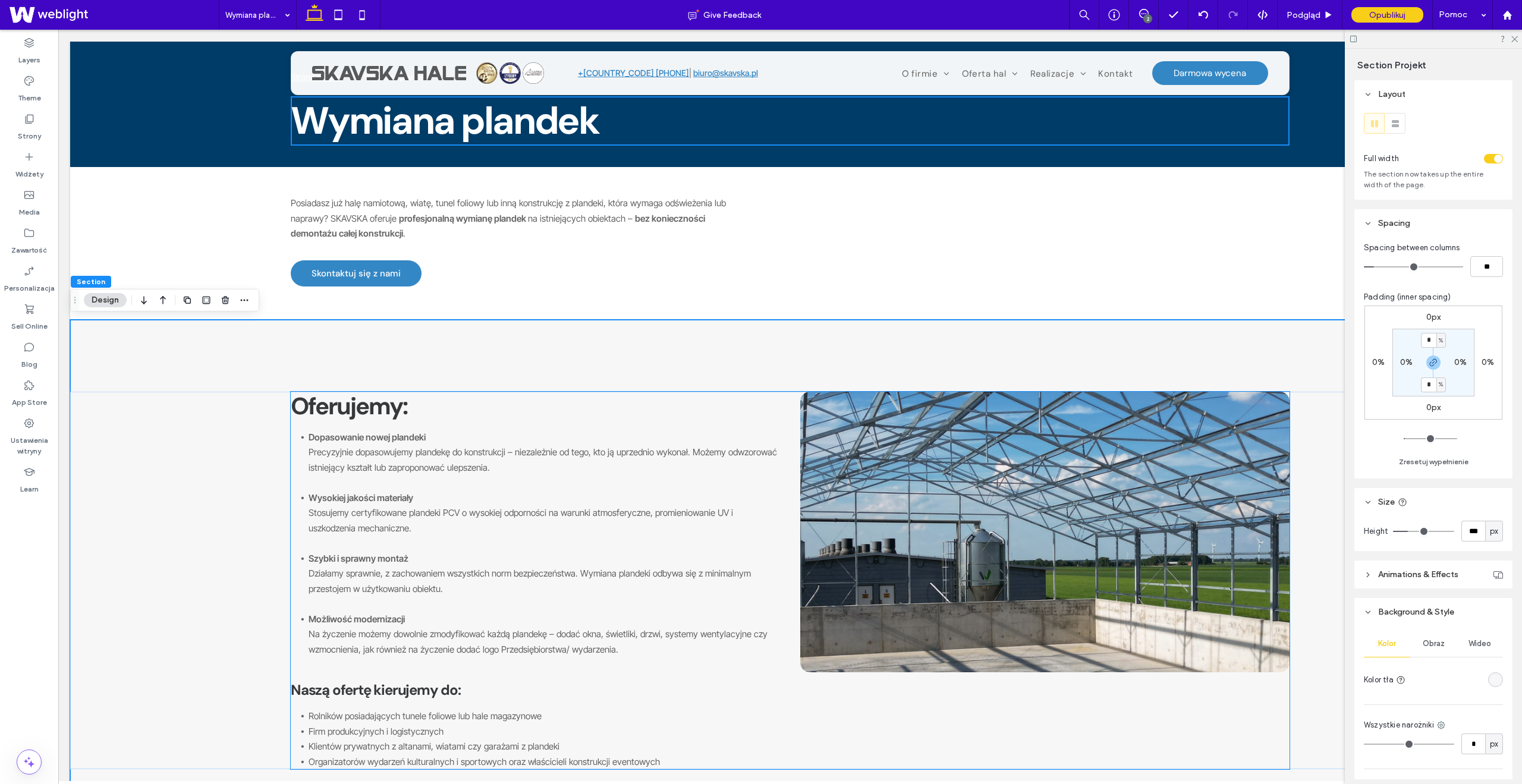 click on "Dopasowanie nowej plandeki Precyzyjnie dopasowujemy plandekę do konstrukcji – niezależnie od tego, kto ją uprzednio wykonał. Możemy odwzorować istniejący kształt lub zaproponować ulepszenia." at bounding box center [543, 460] 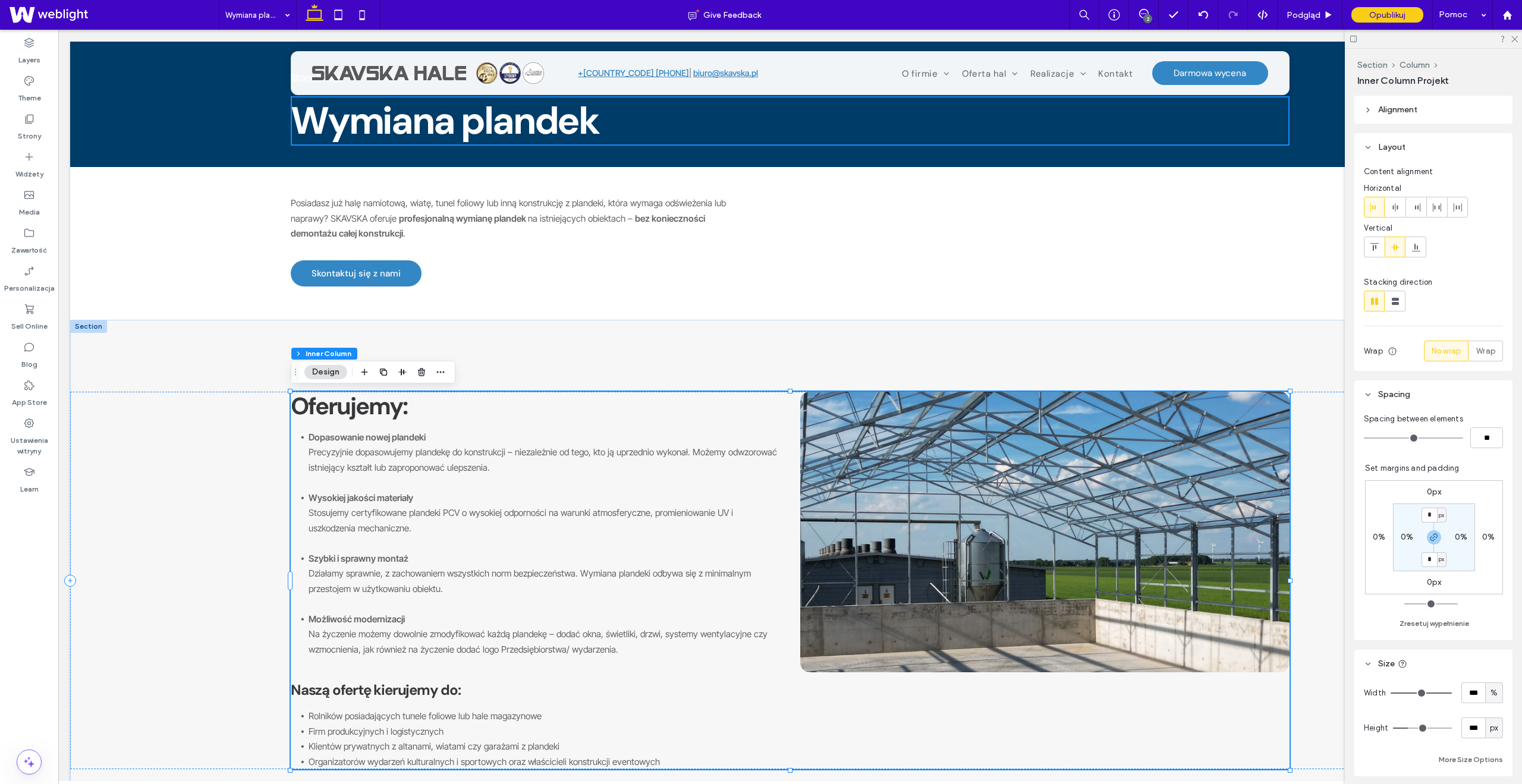 click on "Oferujemy:" at bounding box center [349, 406] 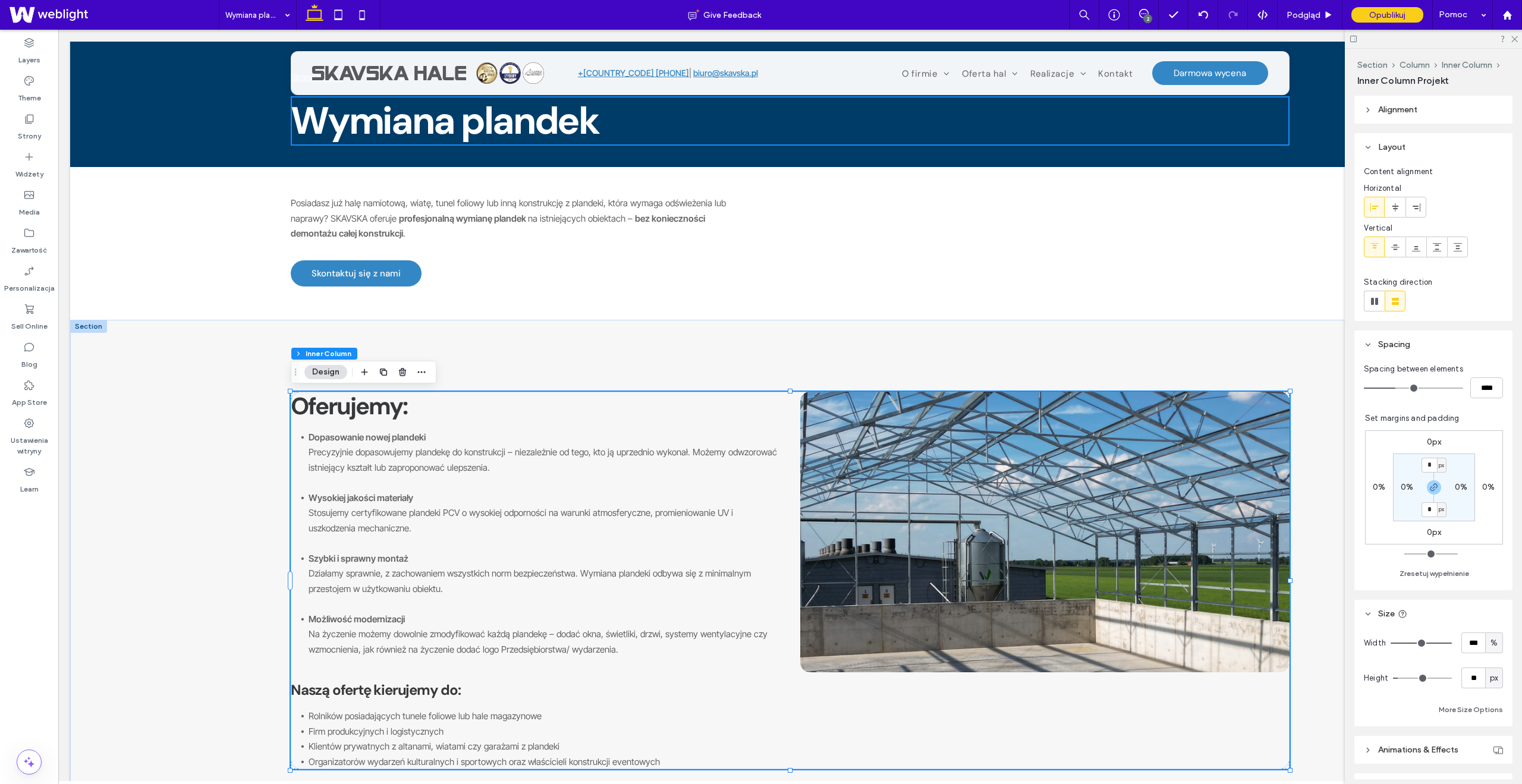 click on "Oferujemy:" at bounding box center [349, 406] 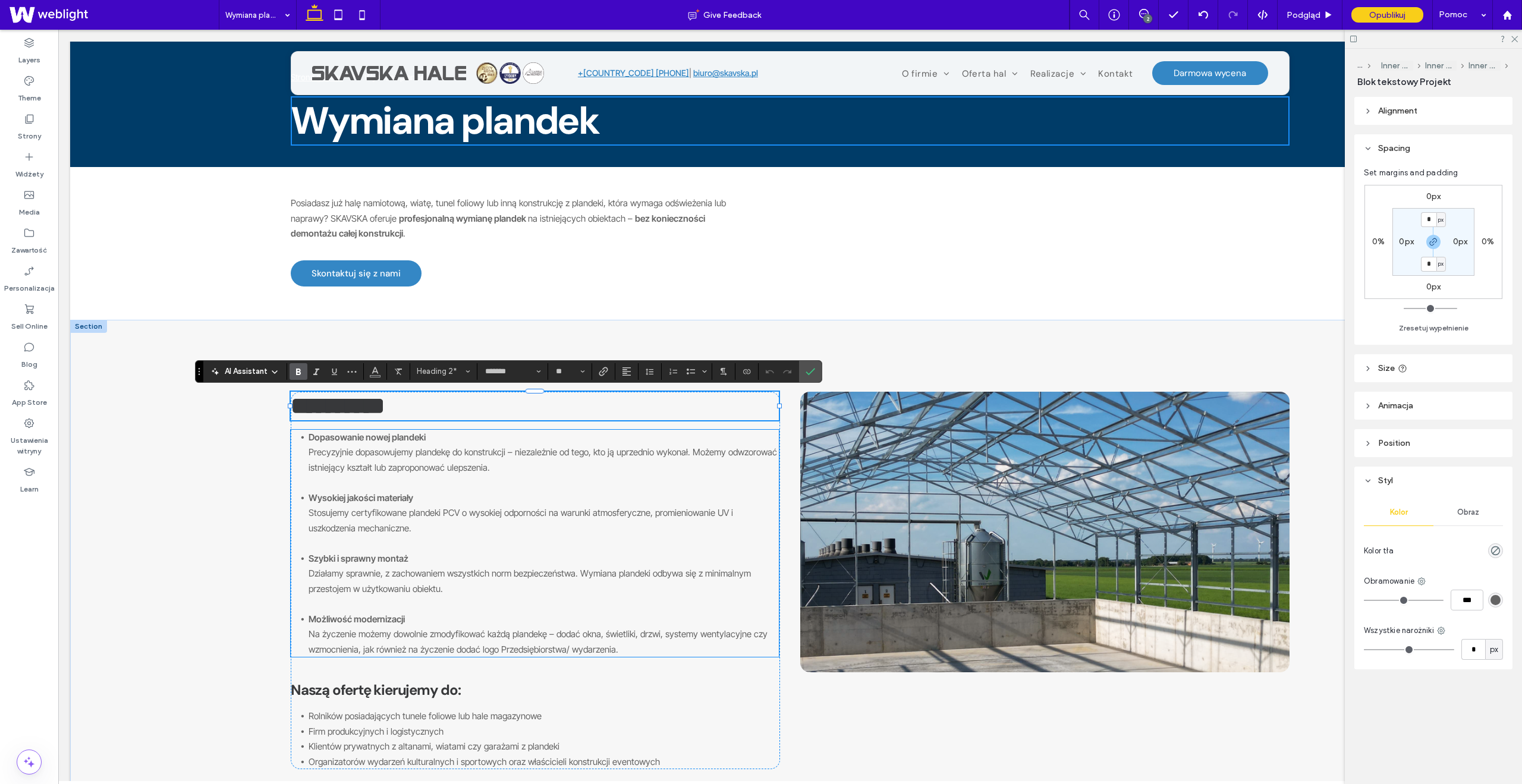 click on "Dopasowanie nowej plandeki Precyzyjnie dopasowujemy plandekę do konstrukcji – niezależnie od tego, kto ją uprzednio wykonał. Możemy odwzorować istniejący kształt lub zaproponować ulepszenia." at bounding box center [543, 460] 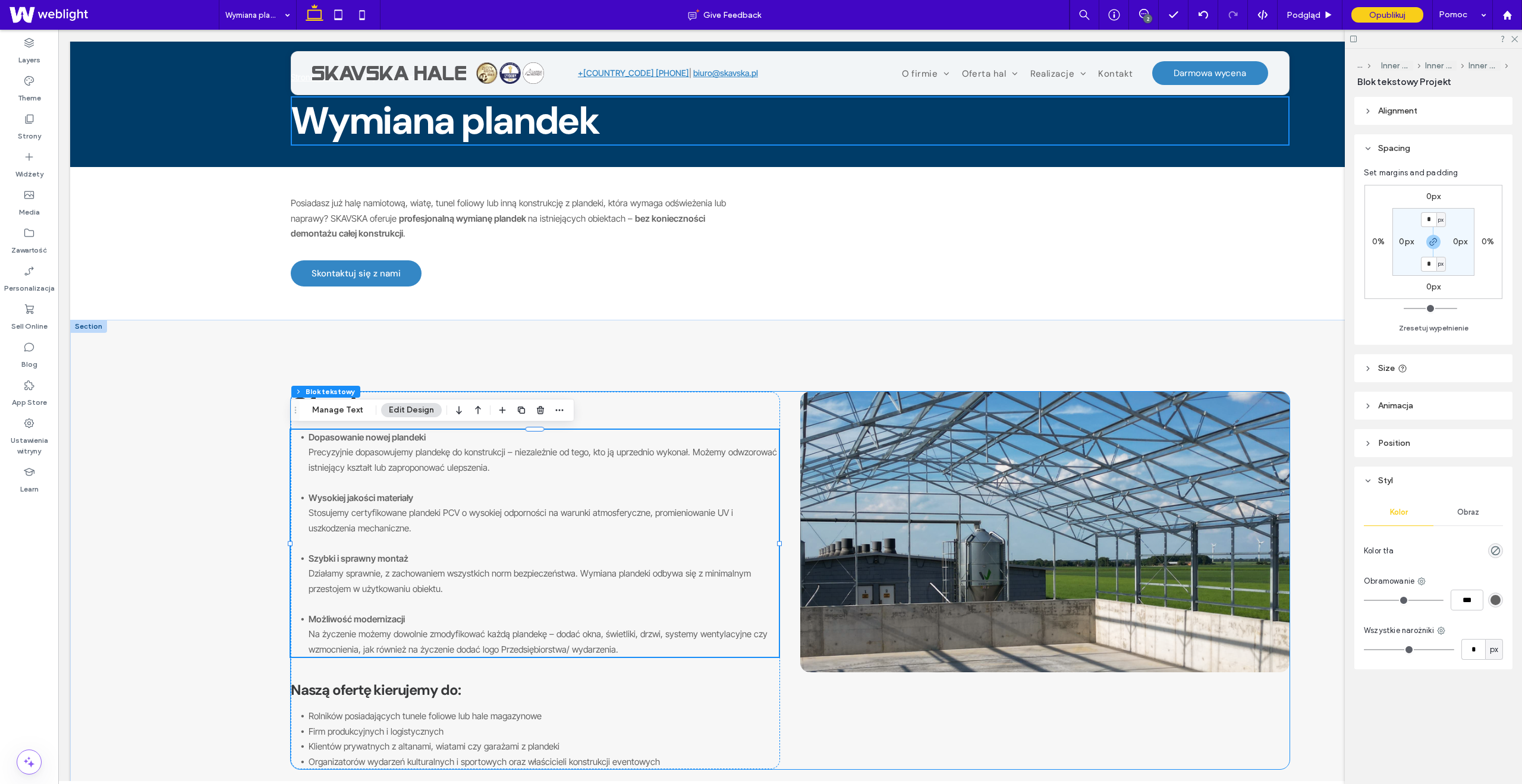 click on "Oferujemy:
Dopasowanie nowej plandeki Precyzyjnie dopasowujemy plandekę do konstrukcji – niezależnie od tego, kto ją uprzednio wykonał. Możemy odwzorować istniejący kształt lub zaproponować ulepszenia. Wysokiej jakości materiały Stosujemy certyfikowane plandeki PCV o wysokiej odporności na warunki atmosferyczne, promieniowanie UV i uszkodzenia mechaniczne. Szybki i sprawny montaż Działamy sprawnie, z zachowaniem wszystkich norm bezpieczeństwa. Wymiana plandeki odbywa się z minimalnym przestojem w użytkowaniu obiektu. Możliwość modernizacji Na życzenie możemy dowolnie zmodyfikować każdą plandekę – dodać okna, świetliki, drzwi, systemy wentylacyjne czy wzmocnienia, jak również na życzenie dodać logo Przedsiębiorstwa/ wydarzenia.
Naszą ofertę kierujemy do:
Rolników posiadających tunele foliowe lub hale magazynowe Firm produkcyjnych i logistycznych Klientów prywatnych z altanami, wiatami czy garażami z plandeki" at bounding box center [790, 581] 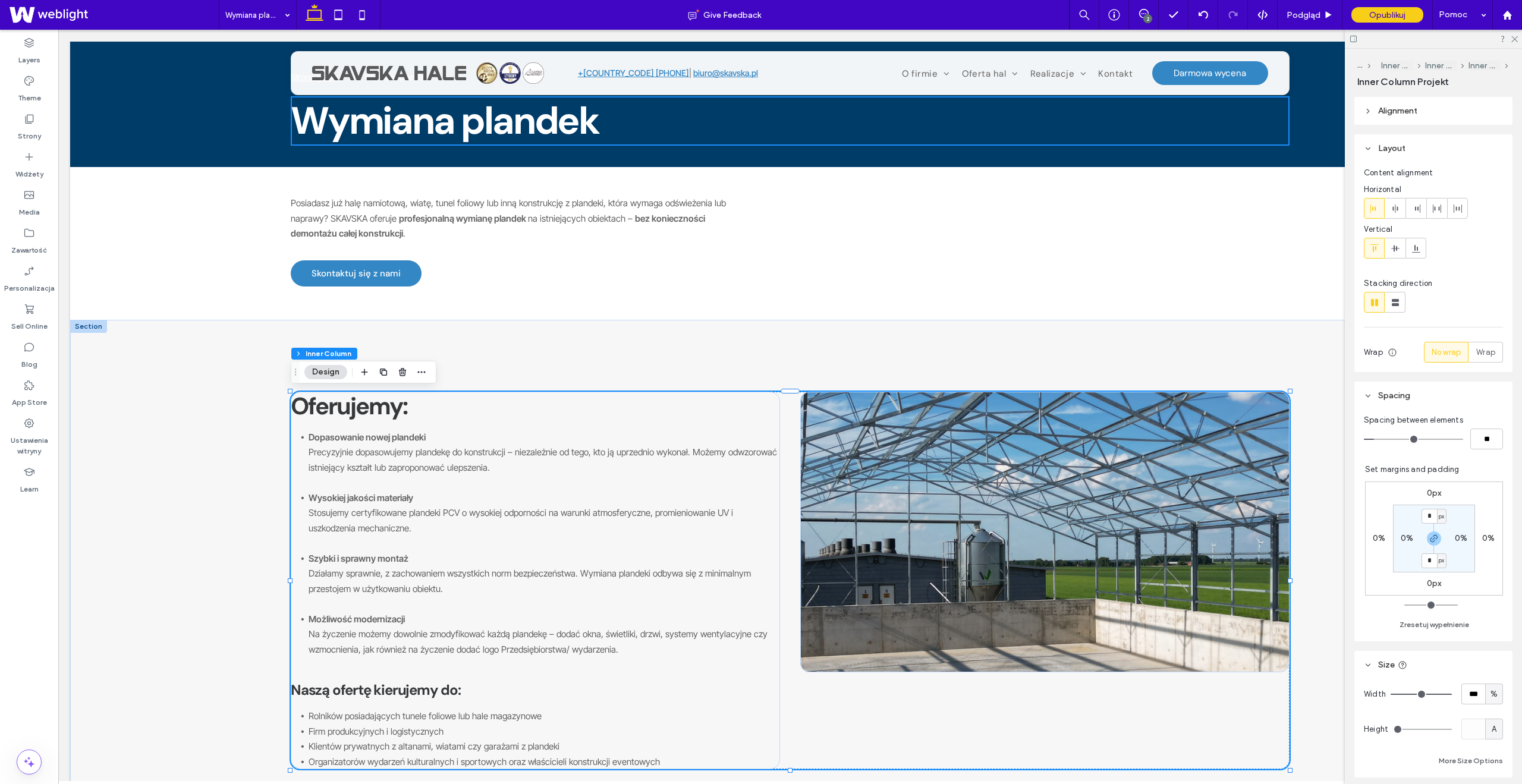 click on "Oferujemy:
Dopasowanie nowej plandeki Precyzyjnie dopasowujemy plandekę do konstrukcji – niezależnie od tego, kto ją uprzednio wykonał. Możemy odwzorować istniejący kształt lub zaproponować ulepszenia. Wysokiej jakości materiały Stosujemy certyfikowane plandeki PCV o wysokiej odporności na warunki atmosferyczne, promieniowanie UV i uszkodzenia mechaniczne. Szybki i sprawny montaż Działamy sprawnie, z zachowaniem wszystkich norm bezpieczeństwa. Wymiana plandeki odbywa się z minimalnym przestojem w użytkowaniu obiektu. Możliwość modernizacji Na życzenie możemy dowolnie zmodyfikować każdą plandekę – dodać okna, świetliki, drzwi, systemy wentylacyjne czy wzmocnienia, jak również na życzenie dodać logo Przedsiębiorstwa/ wydarzenia.
Naszą ofertę kierujemy do:
Rolników posiadających tunele foliowe lub hale magazynowe Firm produkcyjnych i logistycznych Klientów prywatnych z altanami, wiatami czy garażami z plandeki" at bounding box center (790, 581) 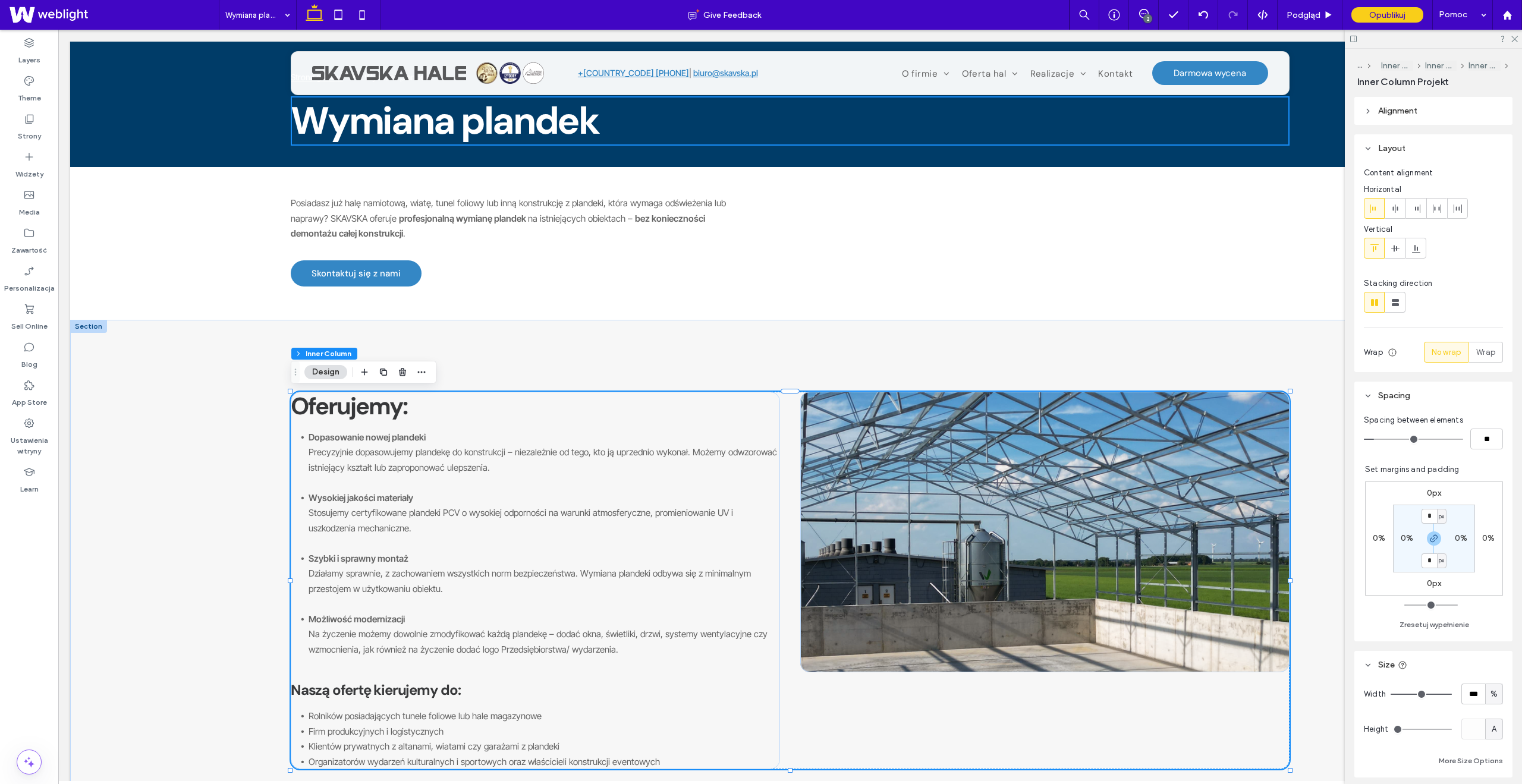 click on "Oferujemy:
Dopasowanie nowej plandeki Precyzyjnie dopasowujemy plandekę do konstrukcji – niezależnie od tego, kto ją uprzednio wykonał. Możemy odwzorować istniejący kształt lub zaproponować ulepszenia. Wysokiej jakości materiały Stosujemy certyfikowane plandeki PCV o wysokiej odporności na warunki atmosferyczne, promieniowanie UV i uszkodzenia mechaniczne. Szybki i sprawny montaż Działamy sprawnie, z zachowaniem wszystkich norm bezpieczeństwa. Wymiana plandeki odbywa się z minimalnym przestojem w użytkowaniu obiektu. Możliwość modernizacji Na życzenie możemy dowolnie zmodyfikować każdą plandekę – dodać okna, świetliki, drzwi, systemy wentylacyjne czy wzmocnienia, jak również na życzenie dodać logo Przedsiębiorstwa/ wydarzenia.
Naszą ofertę kierujemy do:
Rolników posiadających tunele foliowe lub hale magazynowe Firm produkcyjnych i logistycznych Klientów prywatnych z altanami, wiatami czy garażami z plandeki" at bounding box center (790, 581) 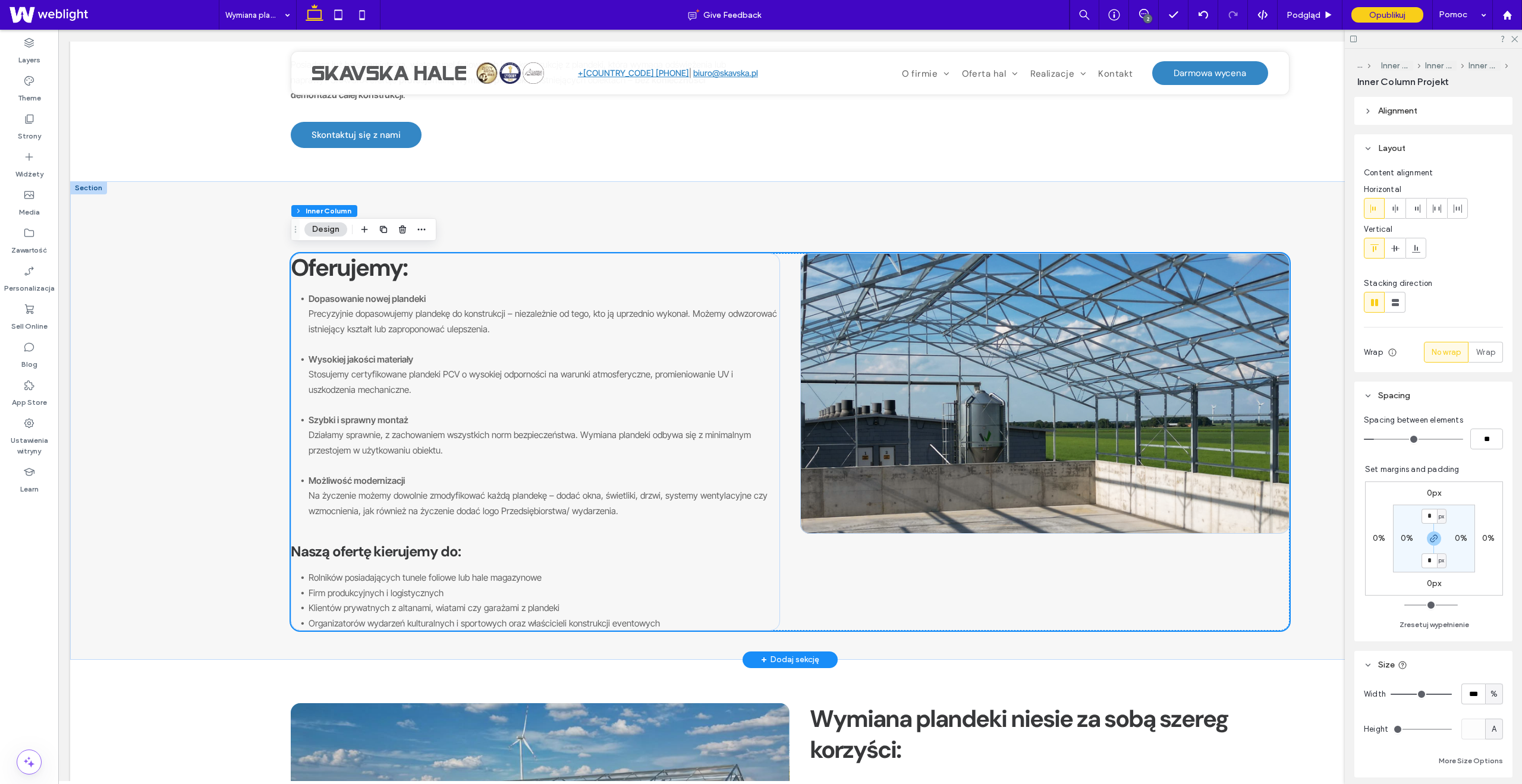 scroll, scrollTop: 178, scrollLeft: 0, axis: vertical 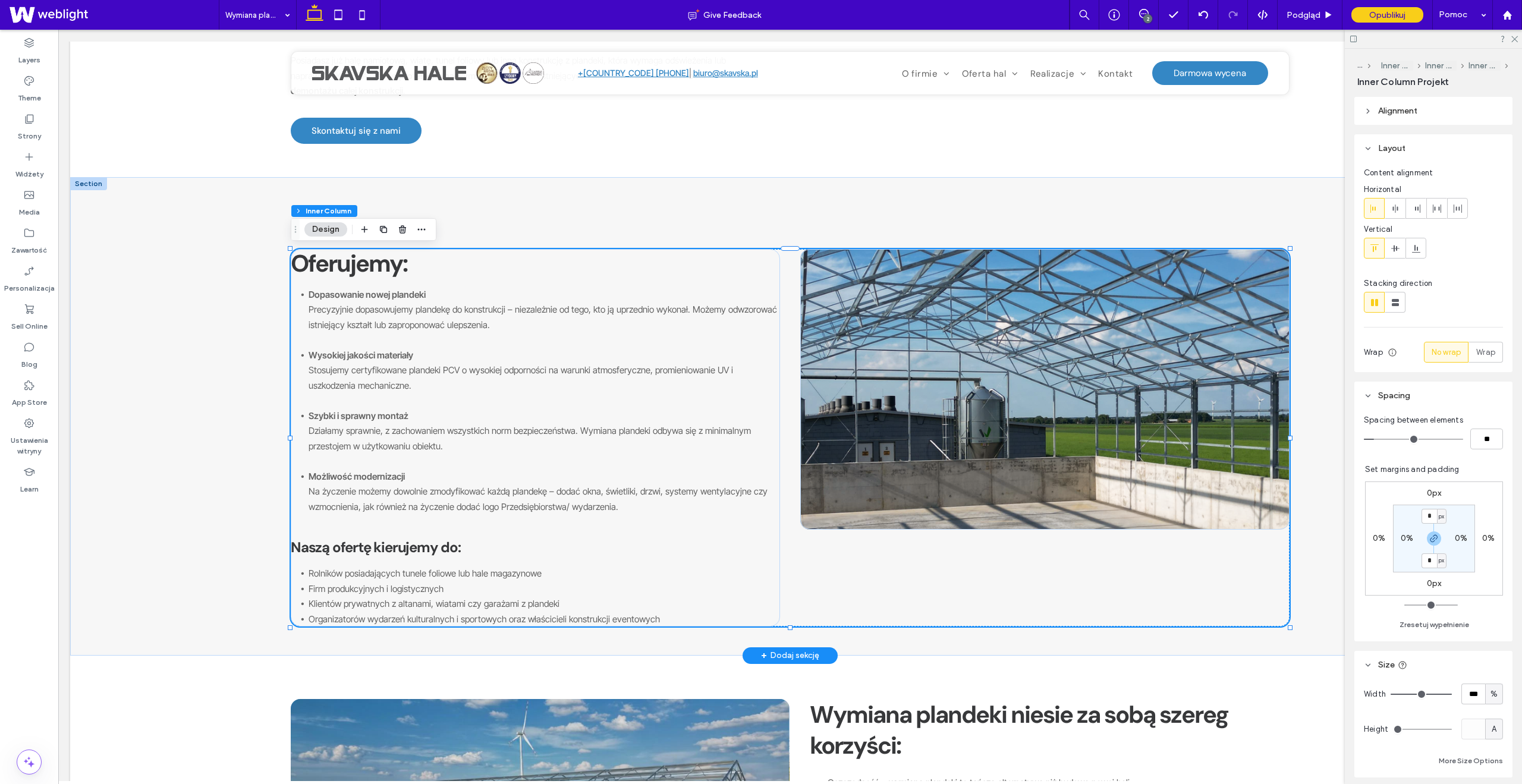 click on "Oferujemy:
Dopasowanie nowej plandeki Precyzyjnie dopasowujemy plandekę do konstrukcji – niezależnie od tego, kto ją uprzednio wykonał. Możemy odwzorować istniejący kształt lub zaproponować ulepszenia. Wysokiej jakości materiały Stosujemy certyfikowane plandeki PCV o wysokiej odporności na warunki atmosferyczne, promieniowanie UV i uszkodzenia mechaniczne. Szybki i sprawny montaż Działamy sprawnie, z zachowaniem wszystkich norm bezpieczeństwa. Wymiana plandeki odbywa się z minimalnym przestojem w użytkowaniu obiektu. Możliwość modernizacji Na życzenie możemy dowolnie zmodyfikować każdą plandekę – dodać okna, świetliki, drzwi, systemy wentylacyjne czy wzmocnienia, jak również na życzenie dodać logo Przedsiębiorstwa/ wydarzenia.
Naszą ofertę kierujemy do:
Rolników posiadających tunele foliowe lub hale magazynowe Firm produkcyjnych i logistycznych Klientów prywatnych z altanami, wiatami czy garażami z plandeki" at bounding box center (790, 438) 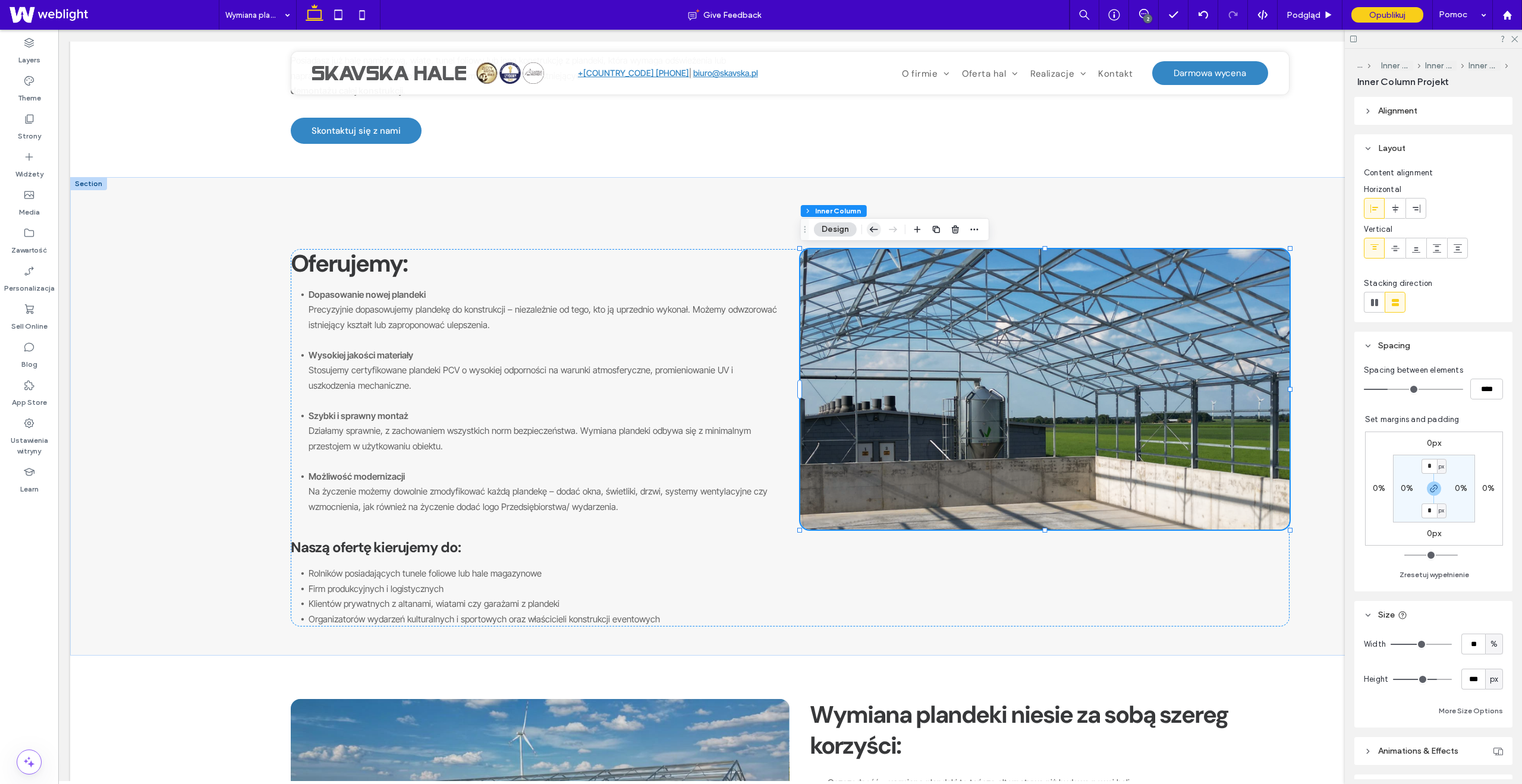 click 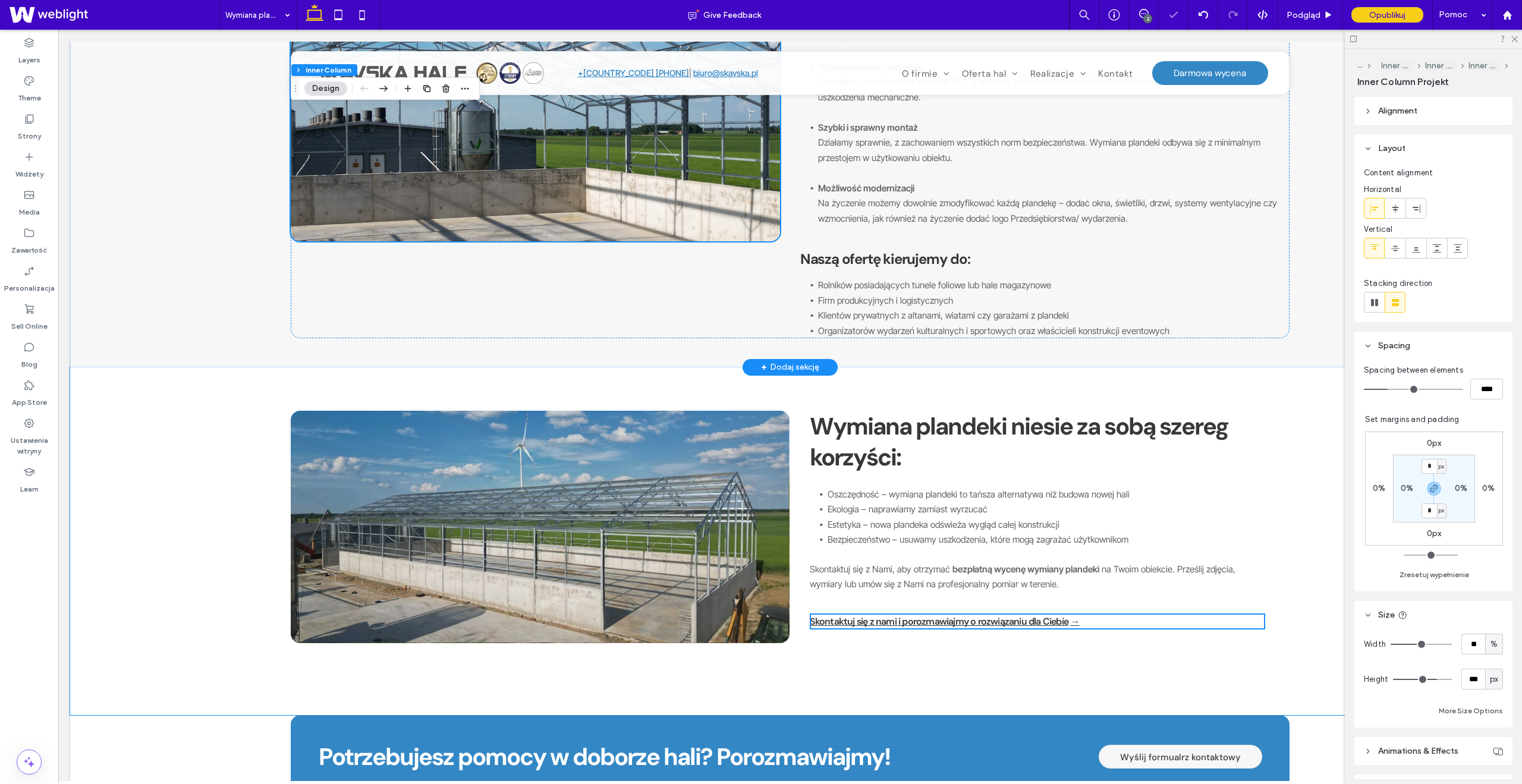 scroll, scrollTop: 501, scrollLeft: 0, axis: vertical 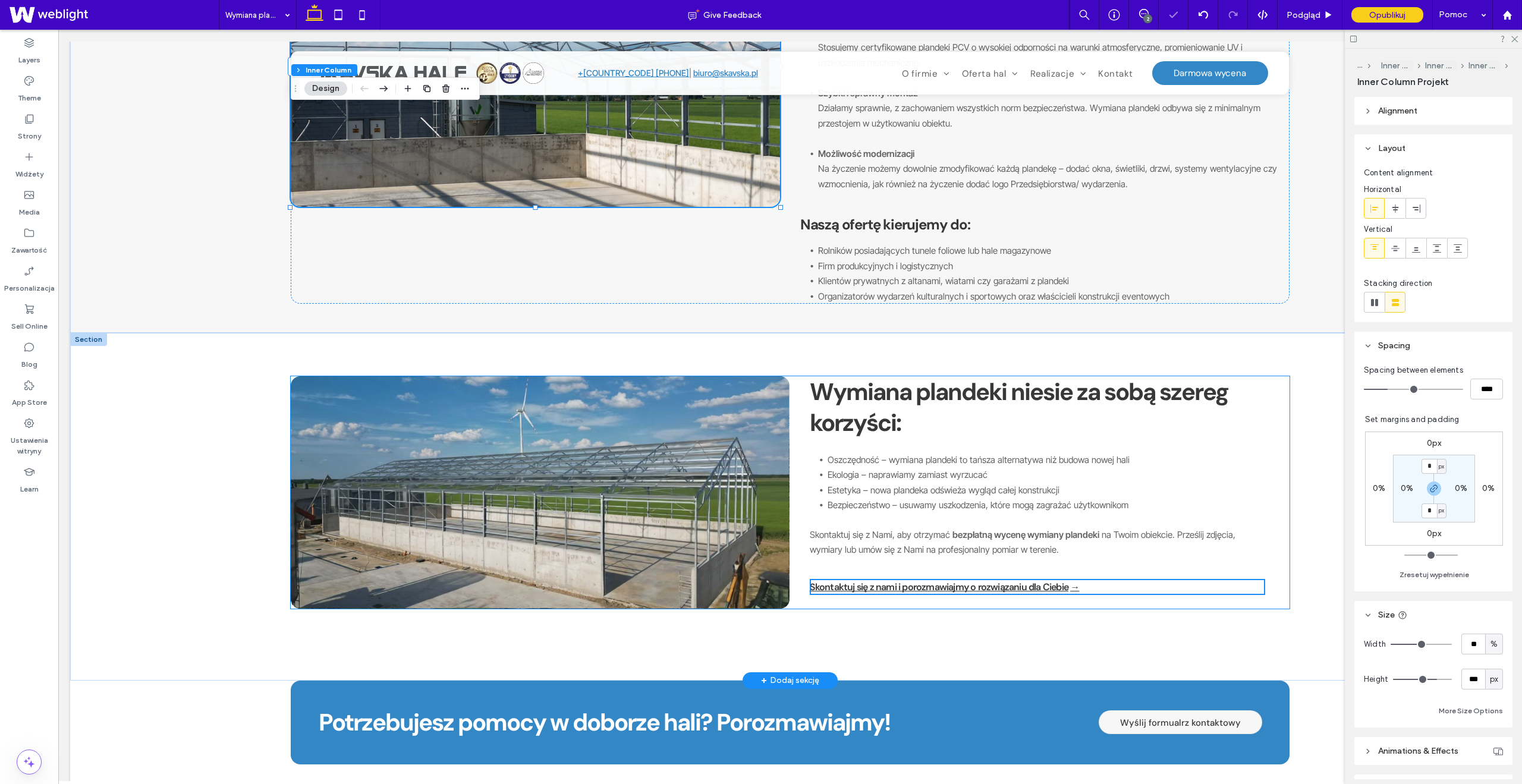 click on "Wymiana plandeki niesie za sobą szereg korzyści:
Oszczędność – wymiana plandeki to tańsza alternatywa niż budowa nowej hali Ekologia – naprawiamy zamiast wyrzucać Estetyka – nowa plandeka odświeża wygląd całej konstrukcji Bezpieczeństwo – usuwamy uszkodzenia, które mogą zagrażać użytkownikom
Skontaktuj się z Nami, aby otrzymać
bezpłatną wycenę wymiany plandeki
na Twoim obiekcie. Prześlij zdjęcia, wymiary lub umów się z Nami na profesjonalny pomiar w terenie.
Skontaktuj się z nami i porozmawiajmy o rozwiązaniu dla Ciebie   →" at bounding box center (790, 492) 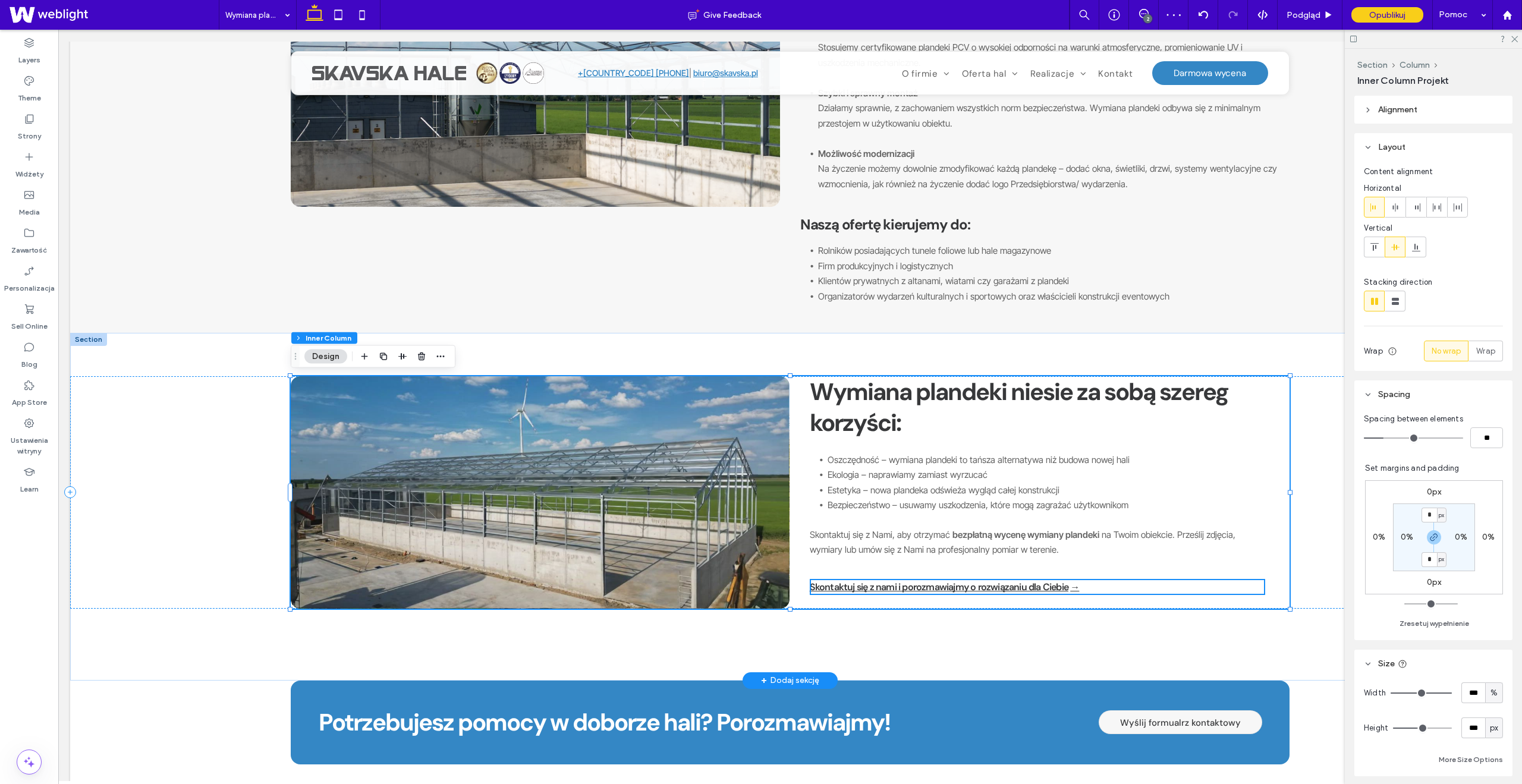 click on "Wymiana plandeki niesie za sobą szereg korzyści:
Oszczędność – wymiana plandeki to tańsza alternatywa niż budowa nowej hali Ekologia – naprawiamy zamiast wyrzucać Estetyka – nowa plandeka odświeża wygląd całej konstrukcji Bezpieczeństwo – usuwamy uszkodzenia, które mogą zagrażać użytkownikom
Skontaktuj się z Nami, aby otrzymać
bezpłatną wycenę wymiany plandeki
na Twoim obiekcie. Prześlij zdjęcia, wymiary lub umów się z Nami na profesjonalny pomiar w terenie.
Skontaktuj się z nami i porozmawiajmy o rozwiązaniu dla Ciebie   →" at bounding box center [790, 492] 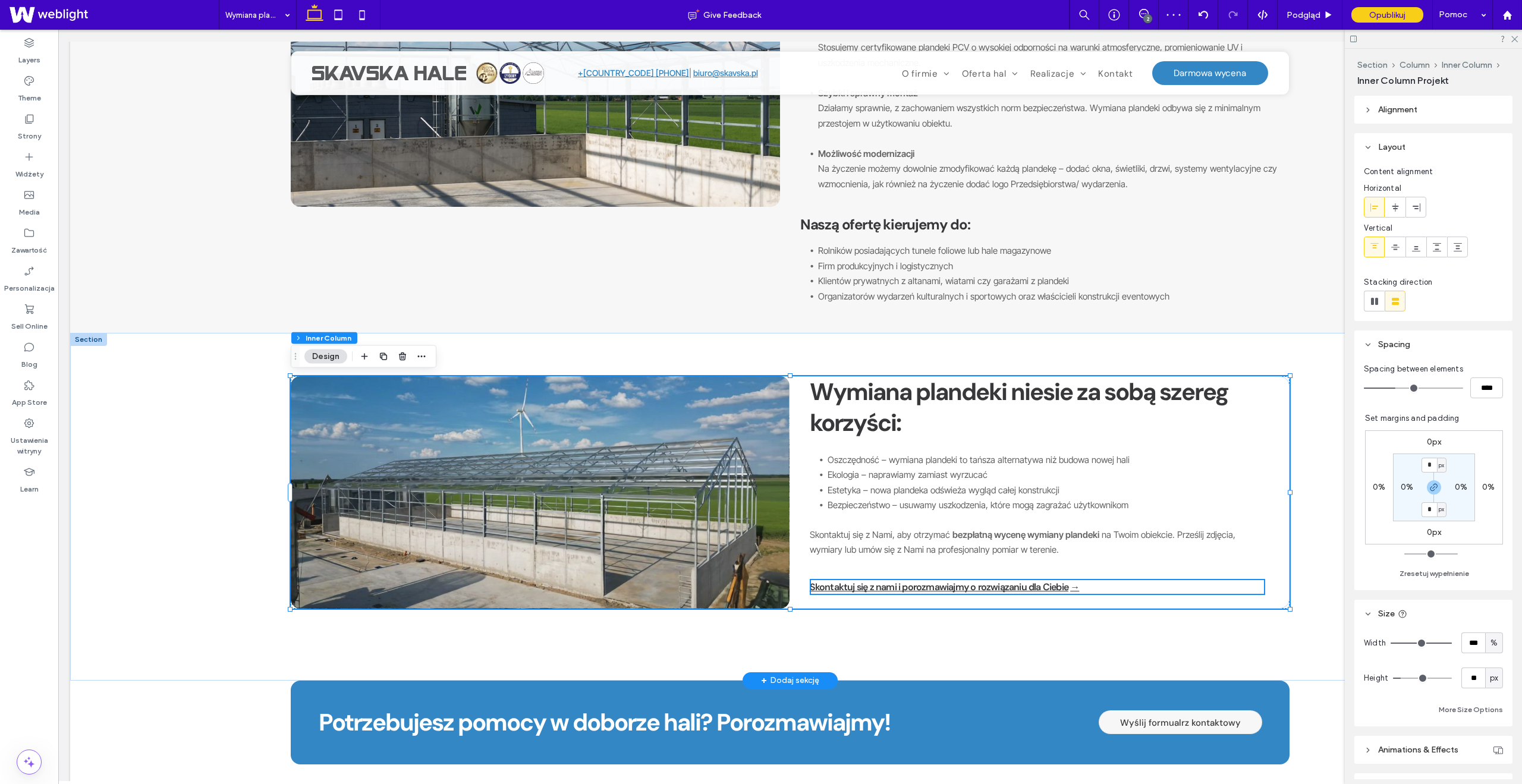 click on "Wymiana plandeki niesie za sobą szereg korzyści:
Oszczędność – wymiana plandeki to tańsza alternatywa niż budowa nowej hali Ekologia – naprawiamy zamiast wyrzucać Estetyka – nowa plandeka odświeża wygląd całej konstrukcji Bezpieczeństwo – usuwamy uszkodzenia, które mogą zagrażać użytkownikom
Skontaktuj się z Nami, aby otrzymać
bezpłatną wycenę wymiany plandeki
na Twoim obiekcie. Prześlij zdjęcia, wymiary lub umów się z Nami na profesjonalny pomiar w terenie.
Skontaktuj się z nami i porozmawiajmy o rozwiązaniu dla Ciebie   →" at bounding box center [790, 492] 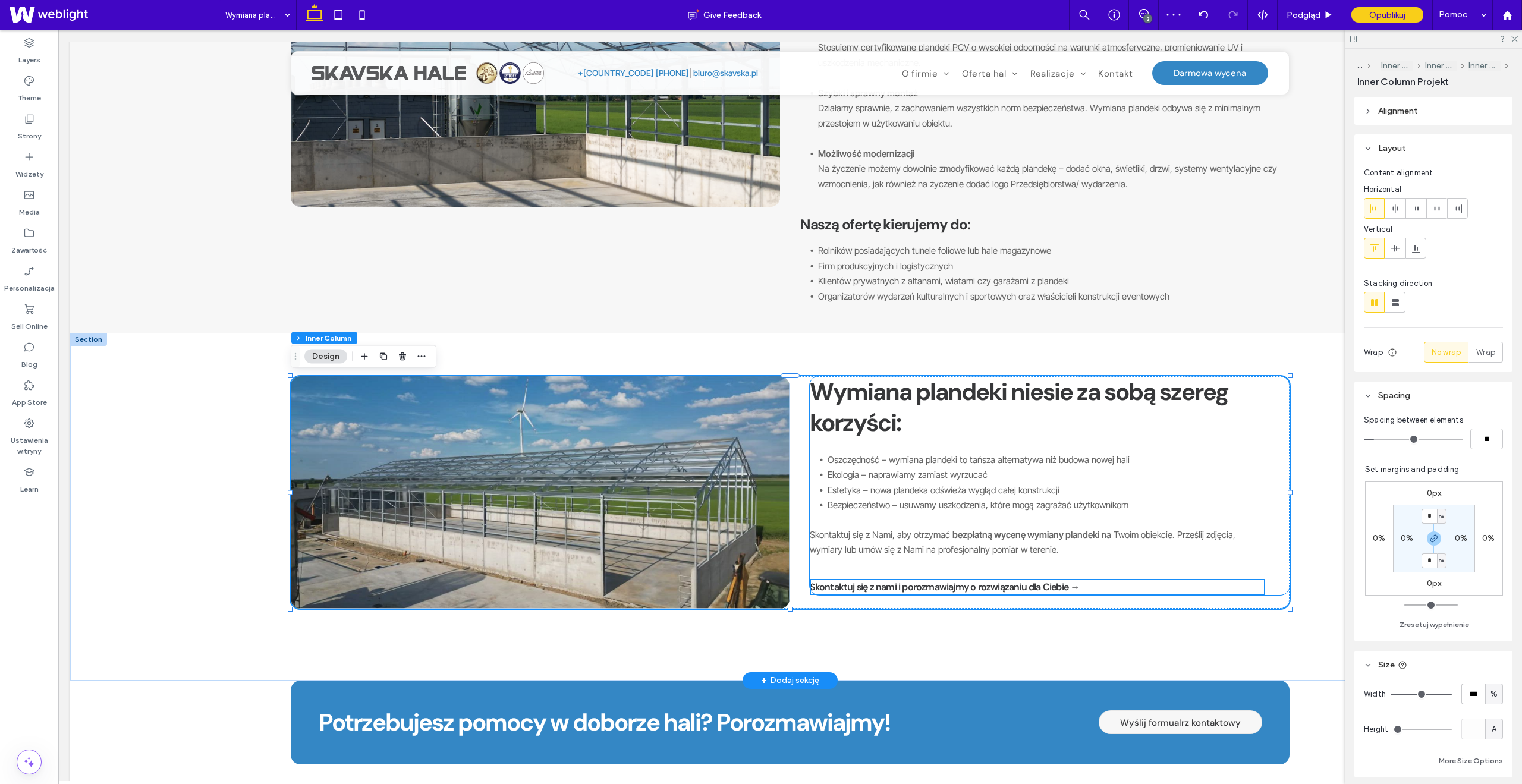click on "Wymiana plandeki niesie za sobą szereg korzyści:" at bounding box center (1019, 407) 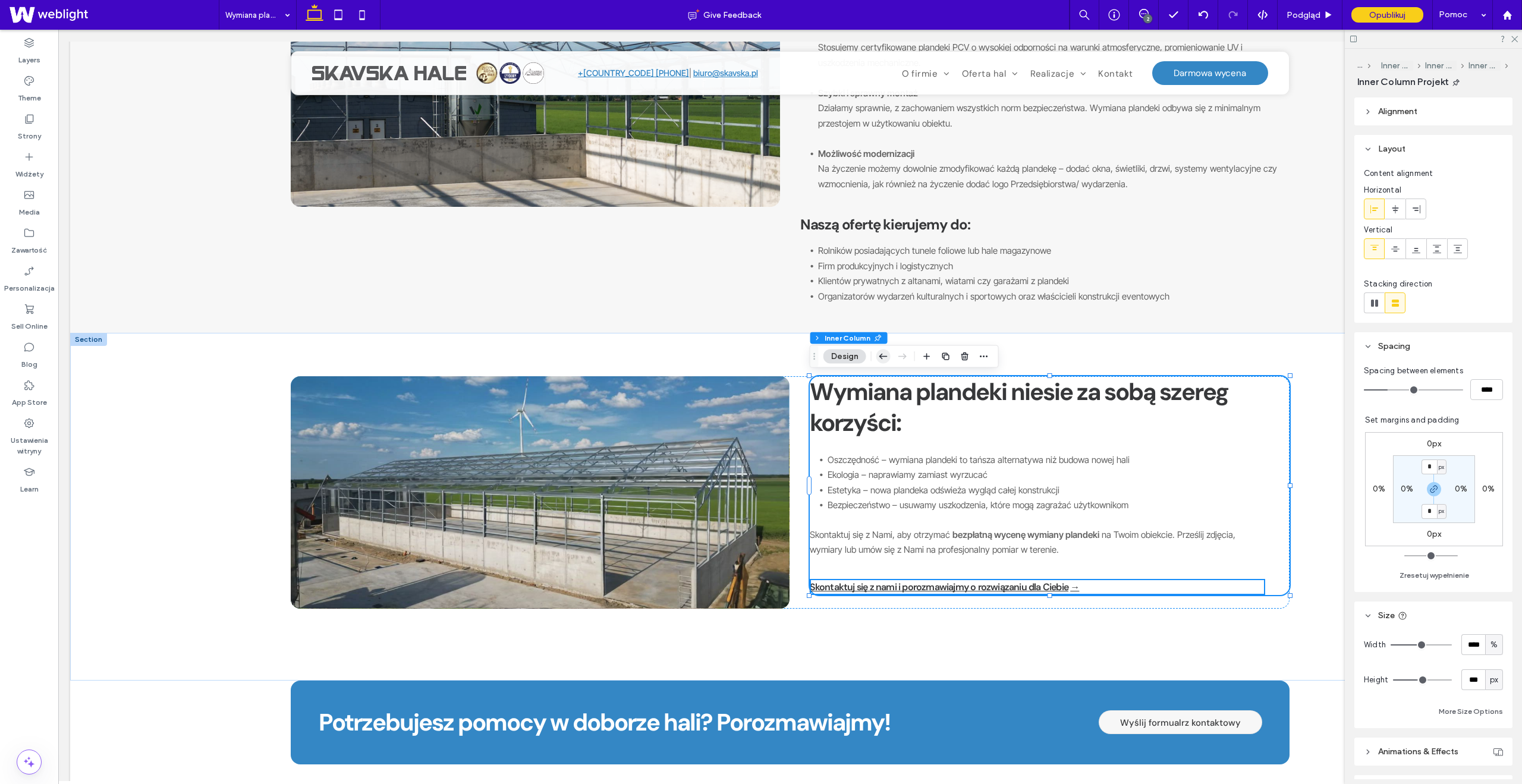 click 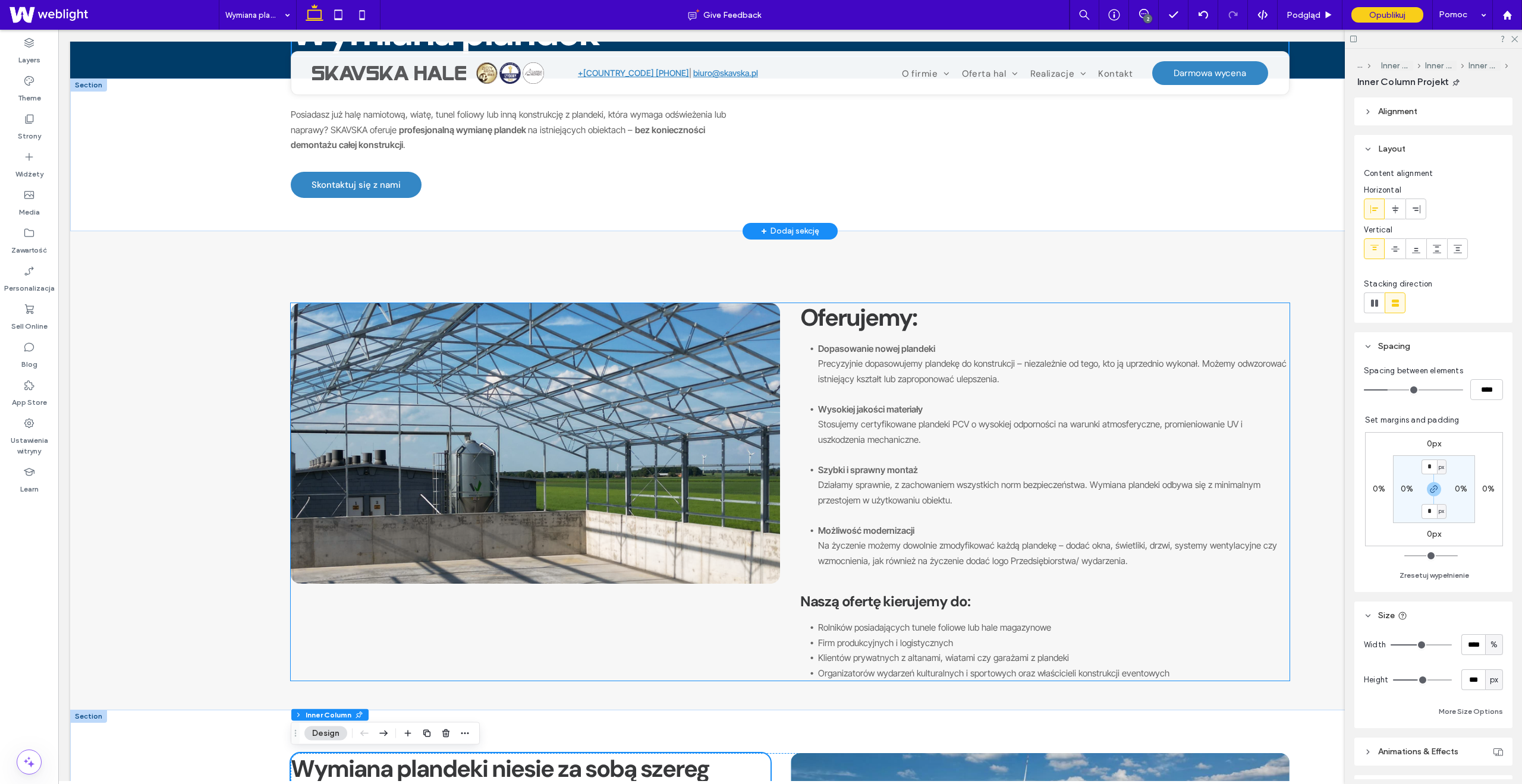scroll, scrollTop: 223, scrollLeft: 0, axis: vertical 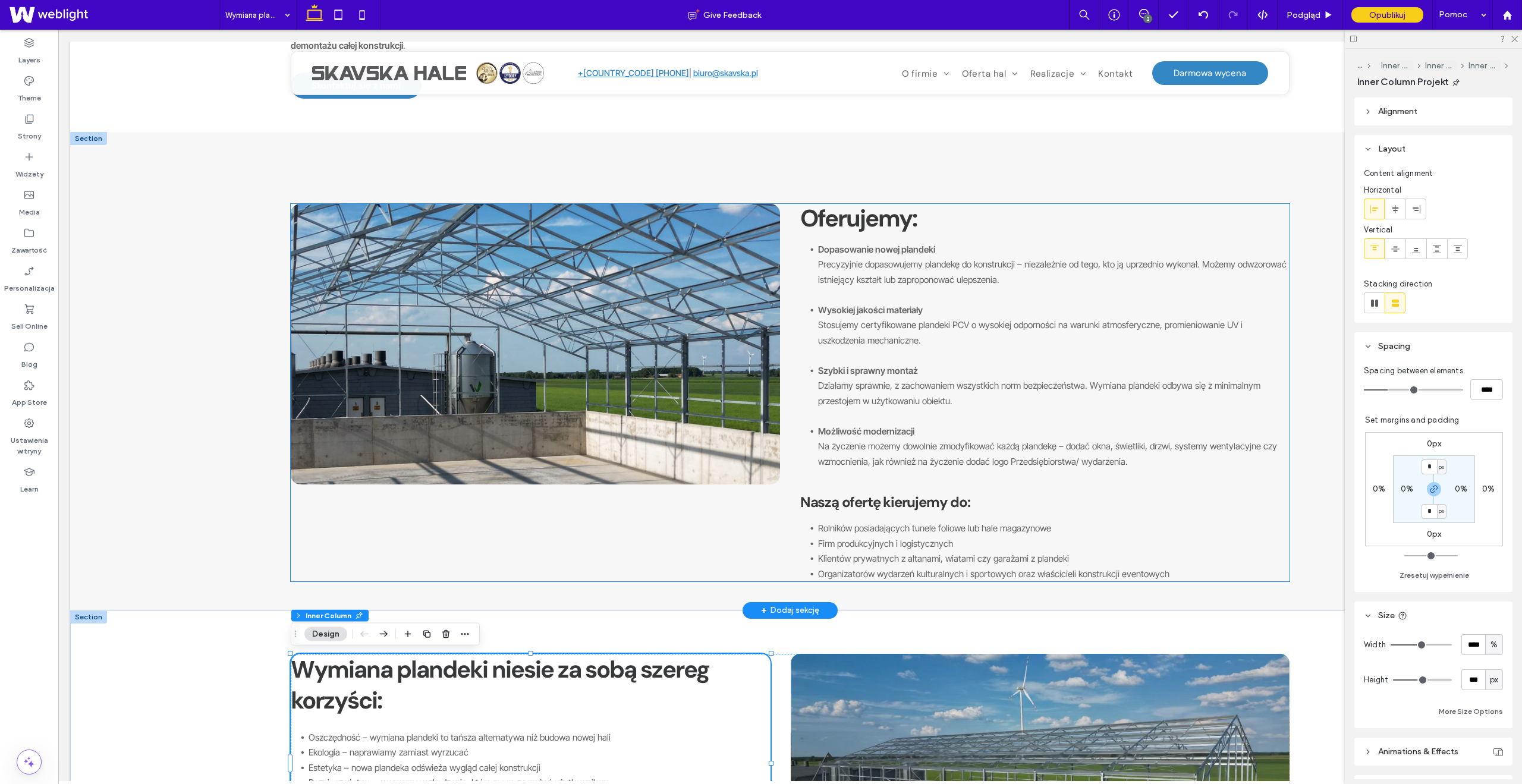 click at bounding box center (535, 344) 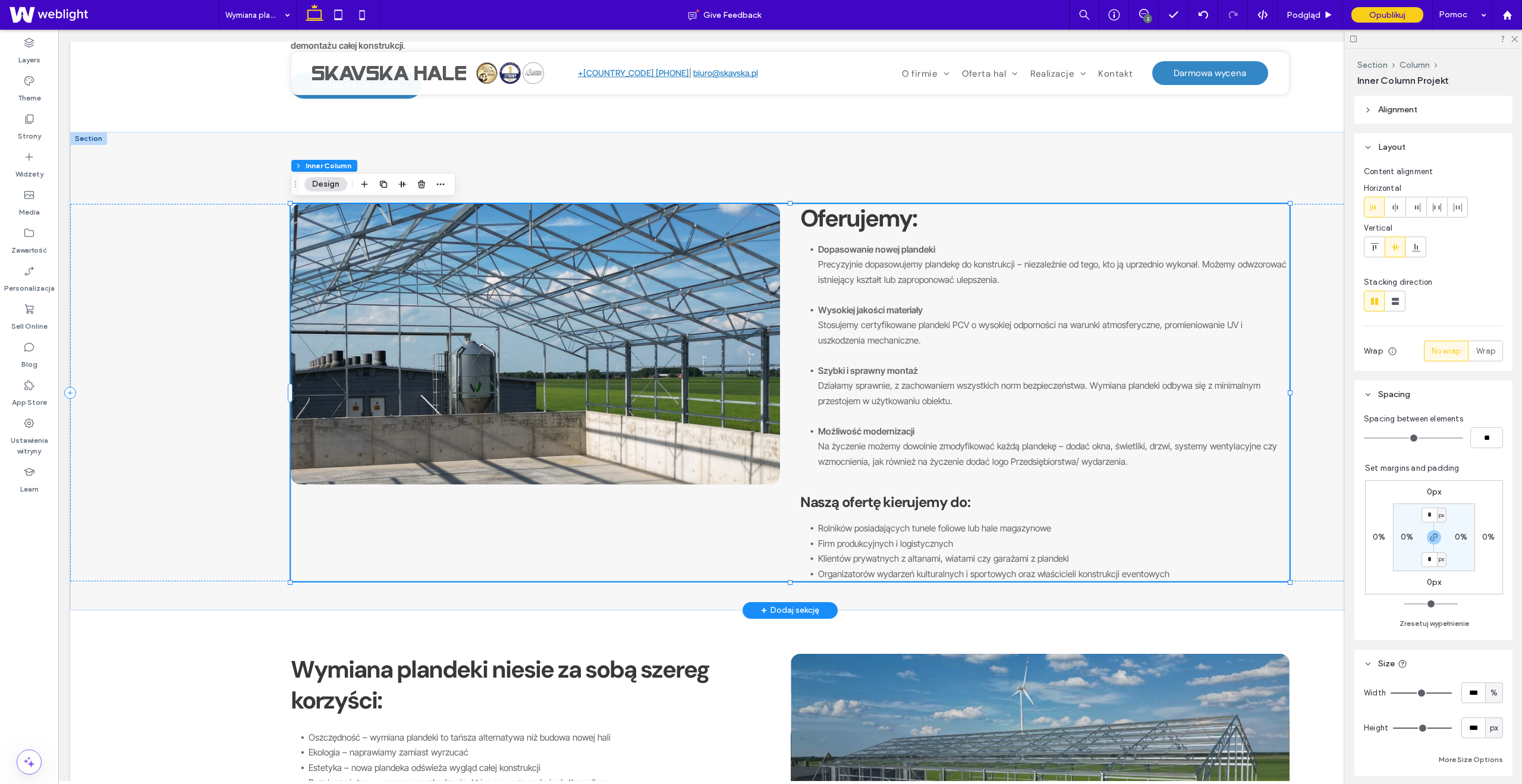 click at bounding box center (535, 344) 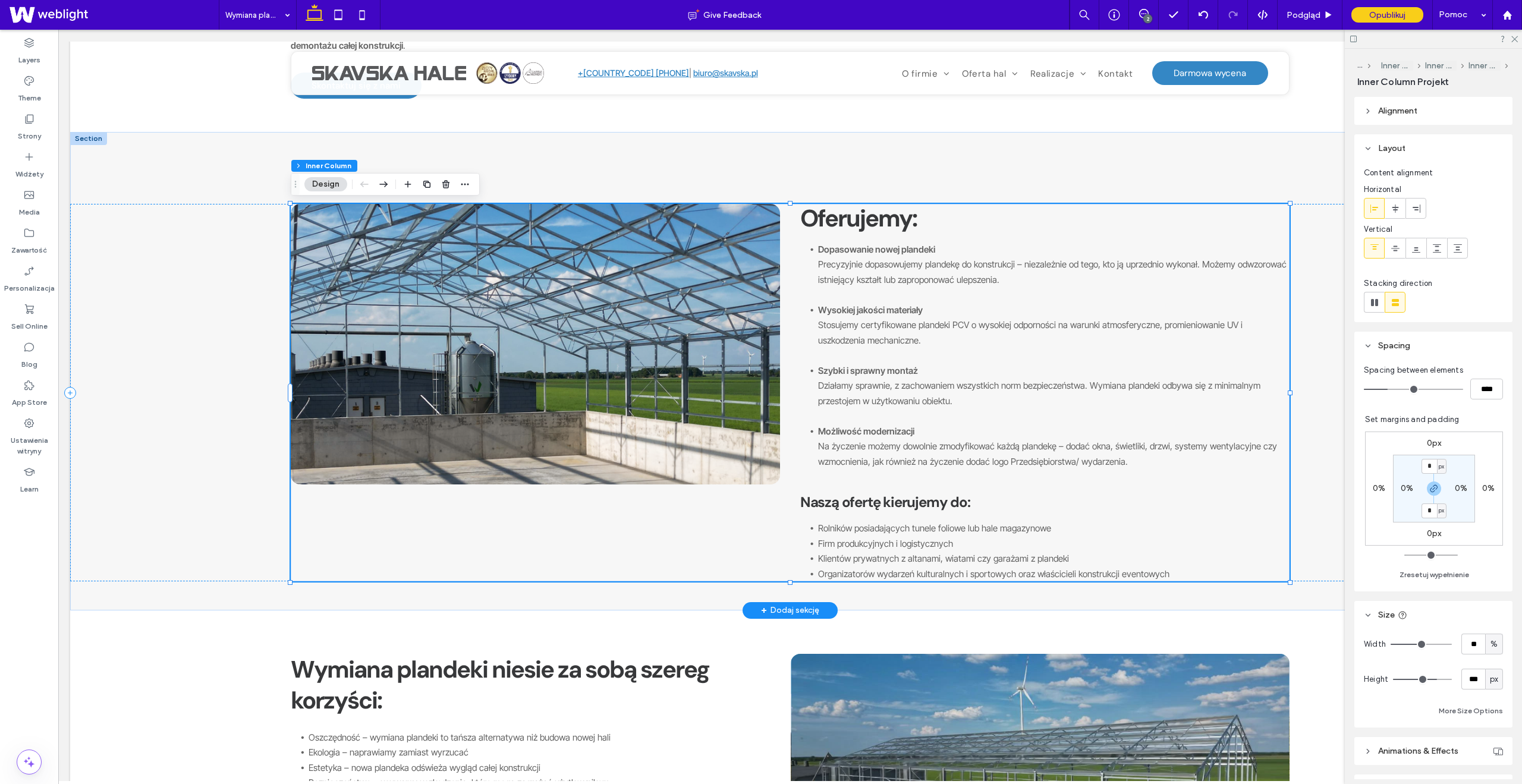 click at bounding box center (535, 344) 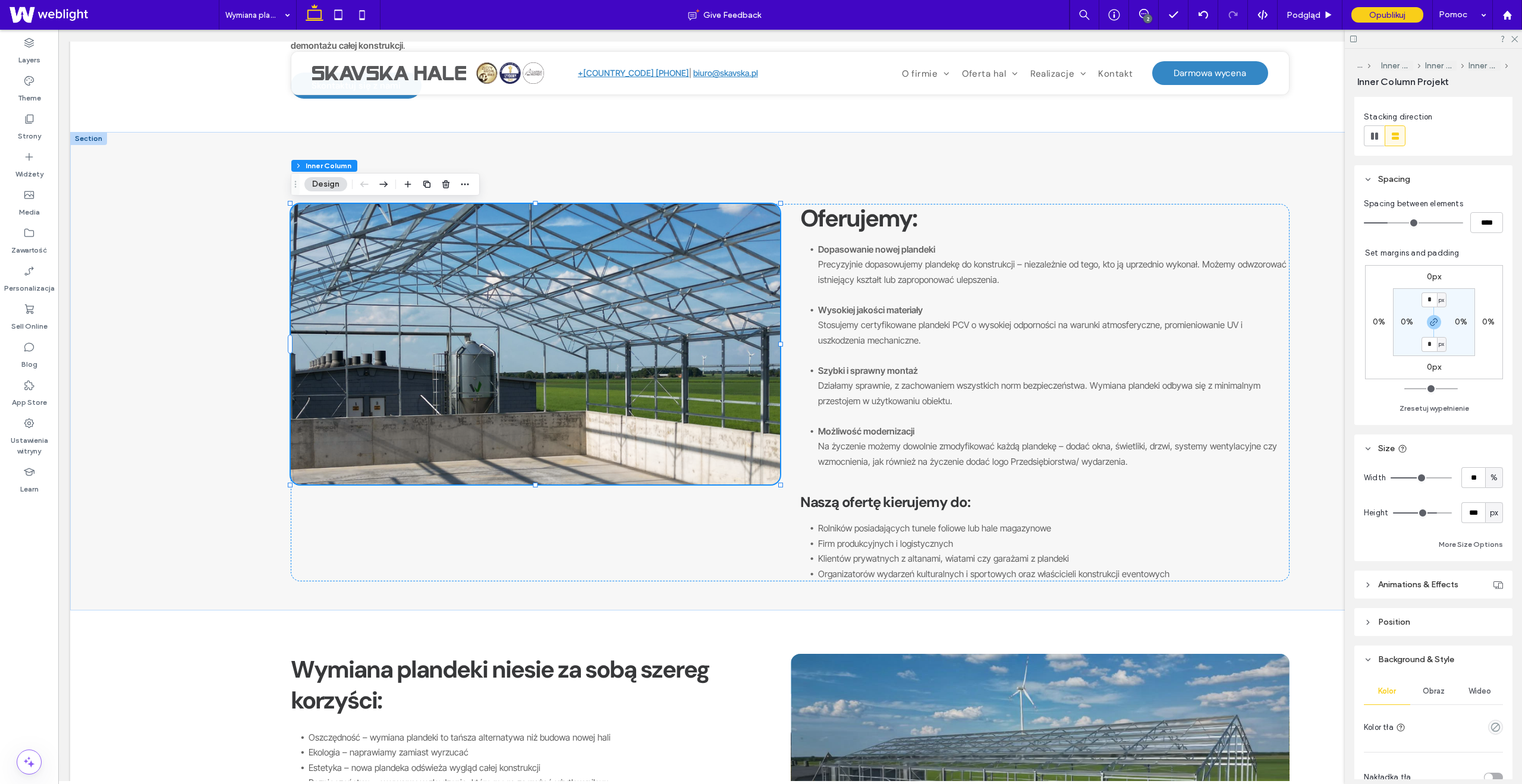 scroll, scrollTop: 410, scrollLeft: 0, axis: vertical 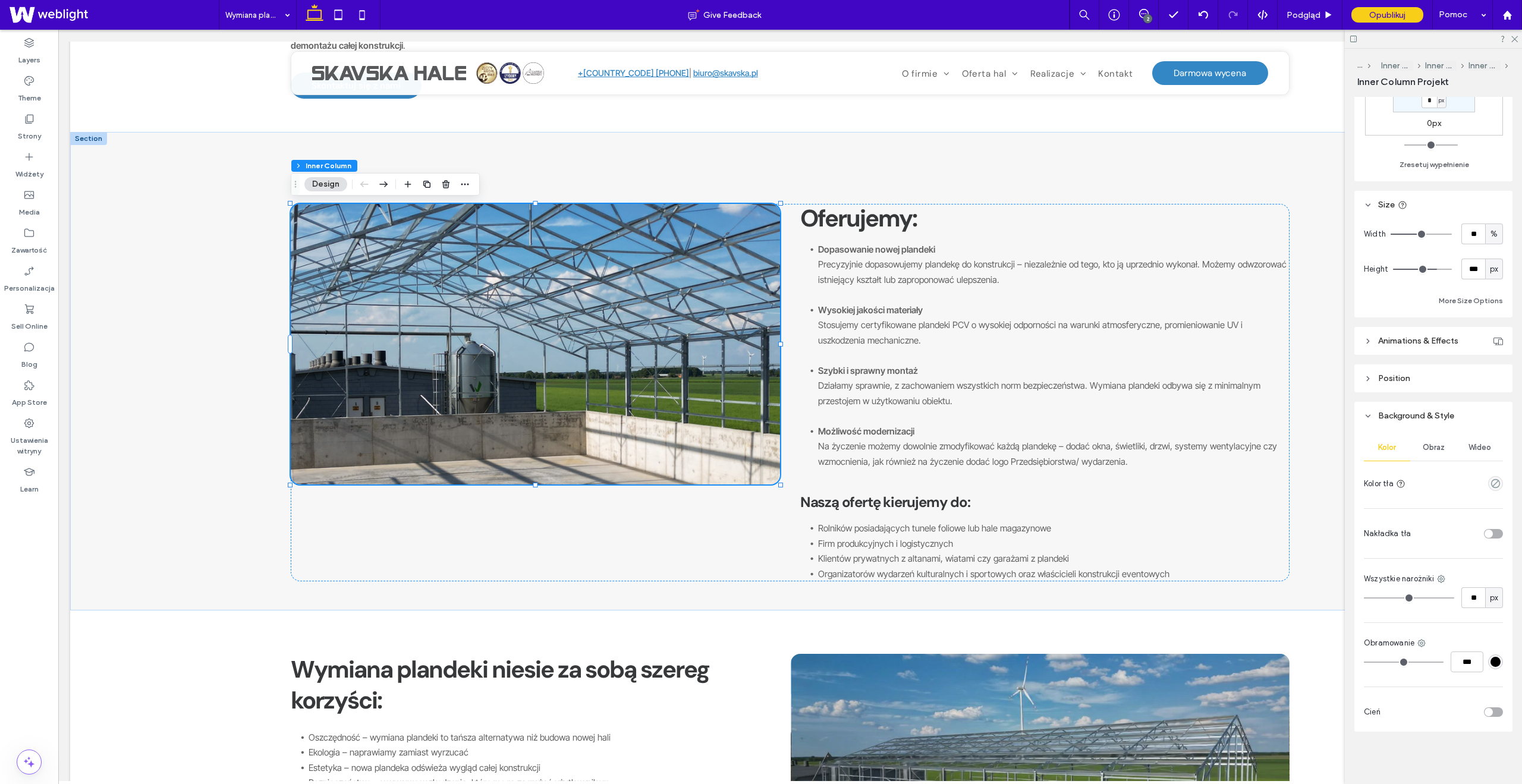click on "Obraz" at bounding box center [1433, 448] 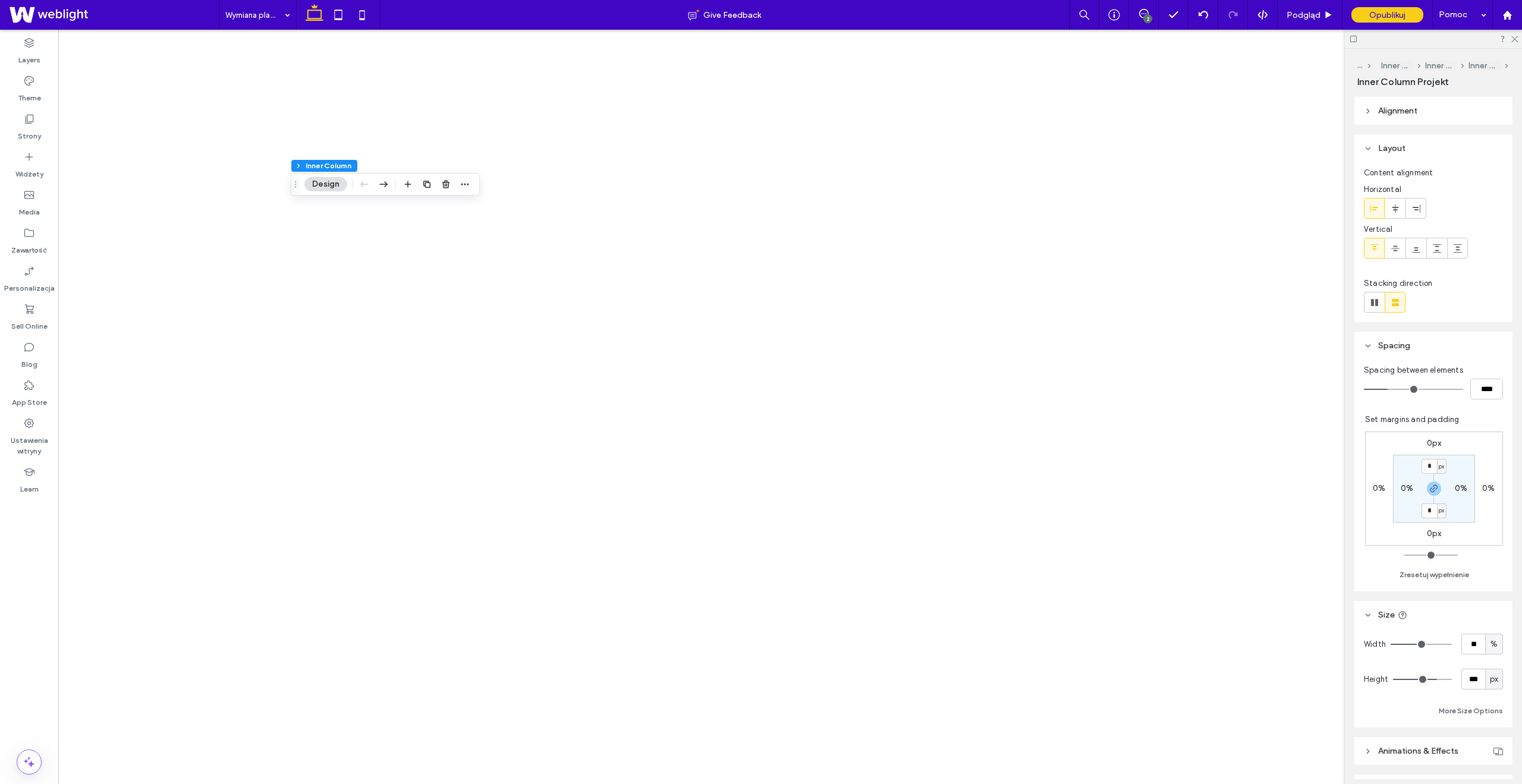 click on "Zastąp" at bounding box center (1385, 1031) 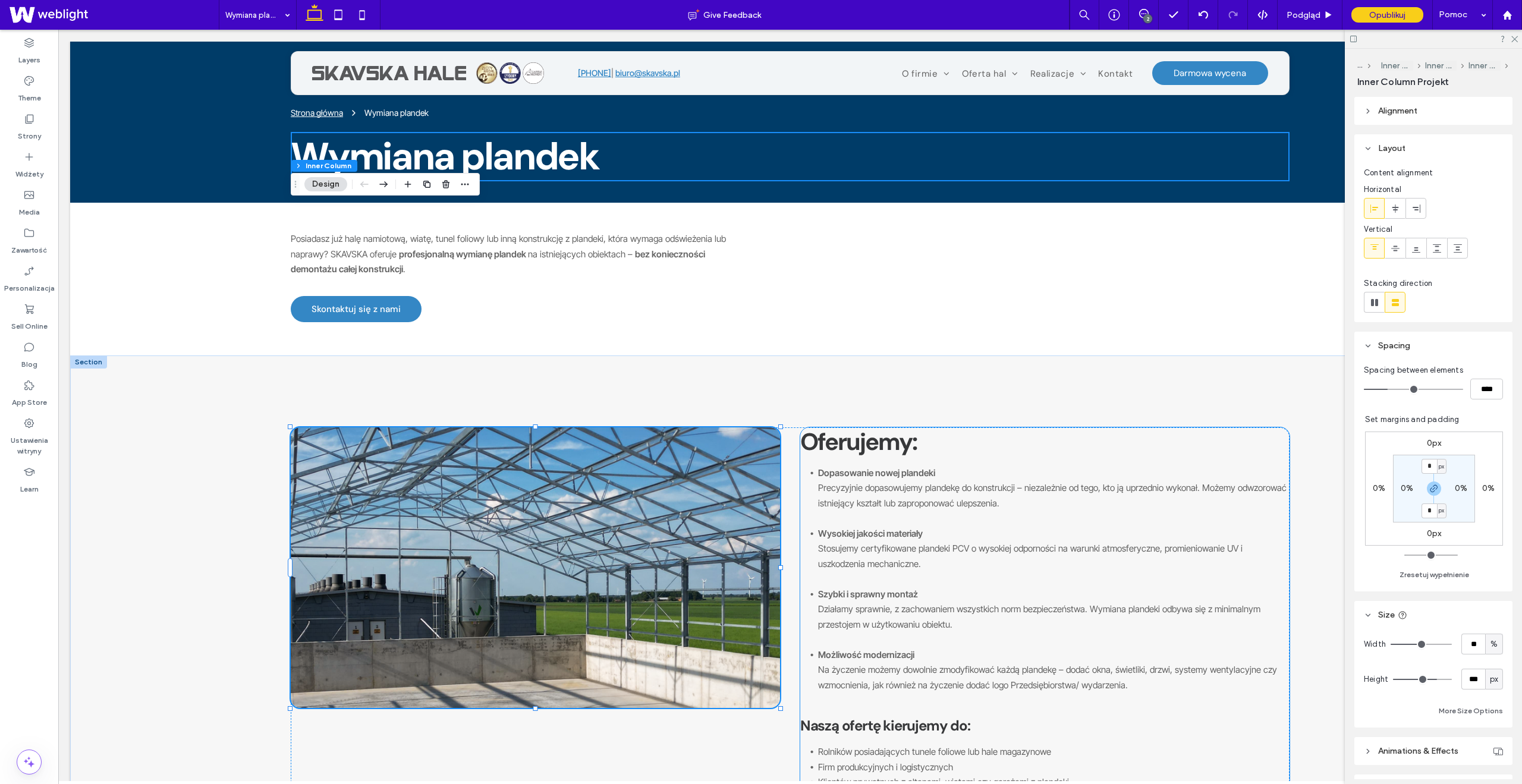 scroll, scrollTop: 223, scrollLeft: 0, axis: vertical 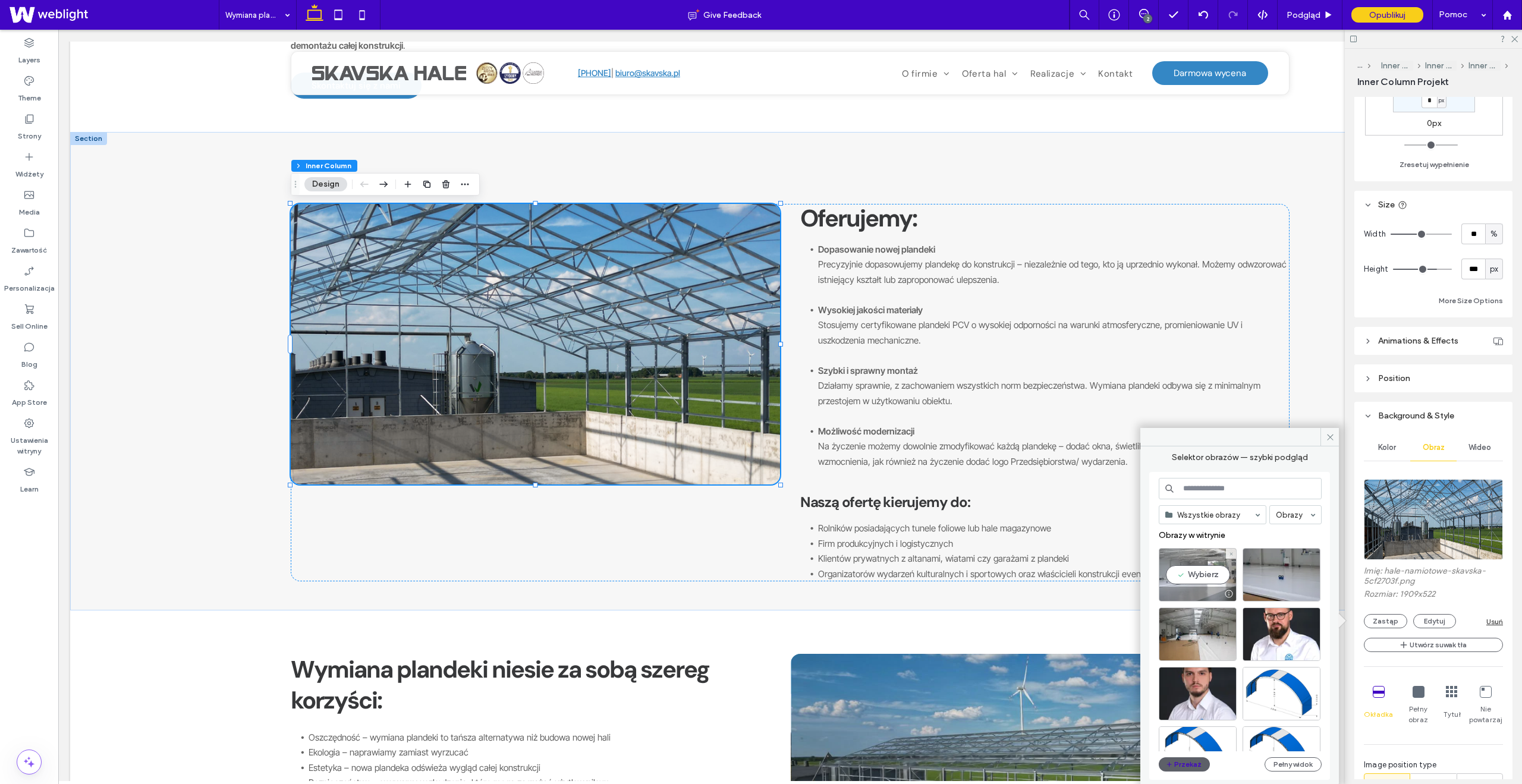 click on "Wybierz" at bounding box center [1197, 575] 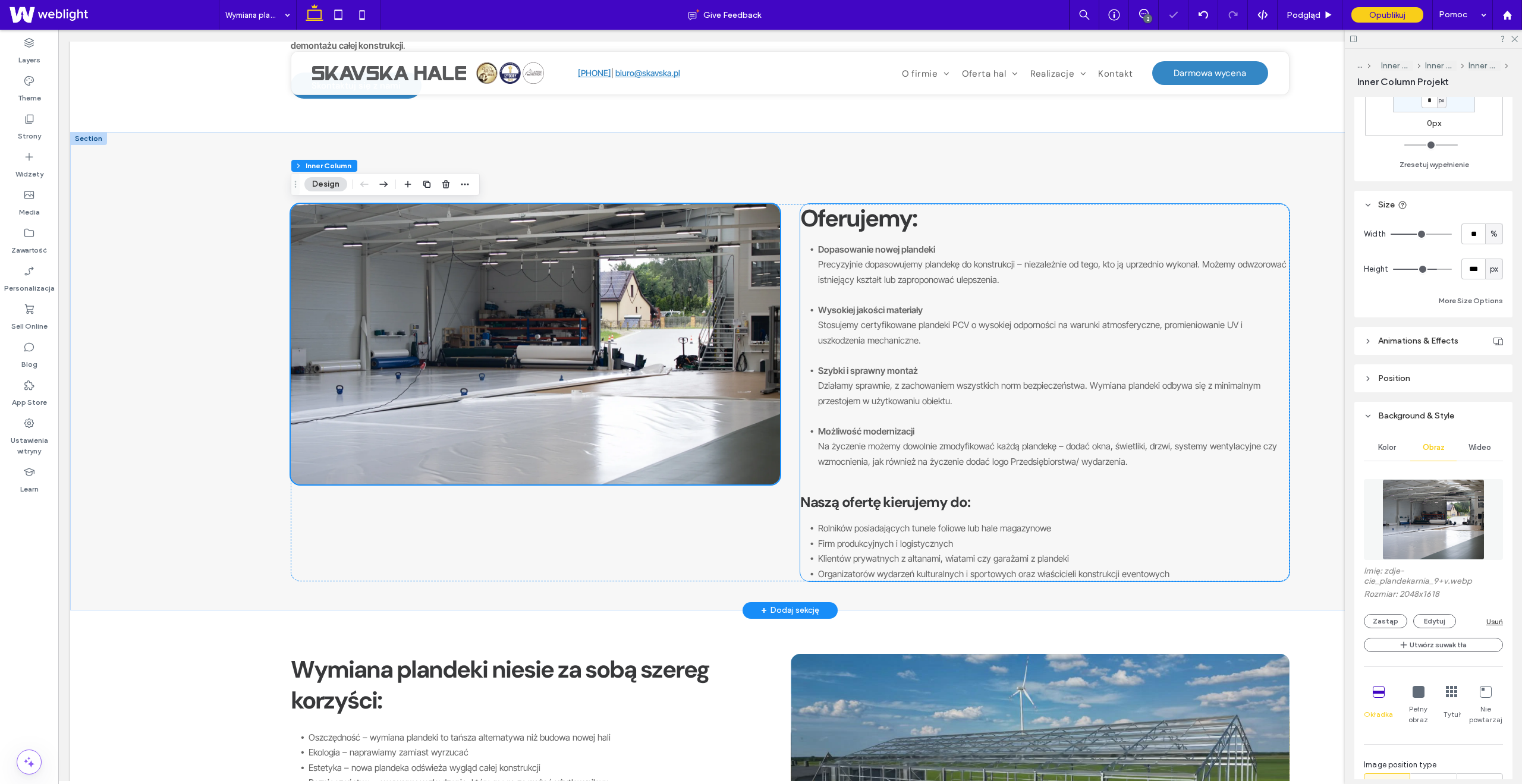 scroll, scrollTop: 284, scrollLeft: 0, axis: vertical 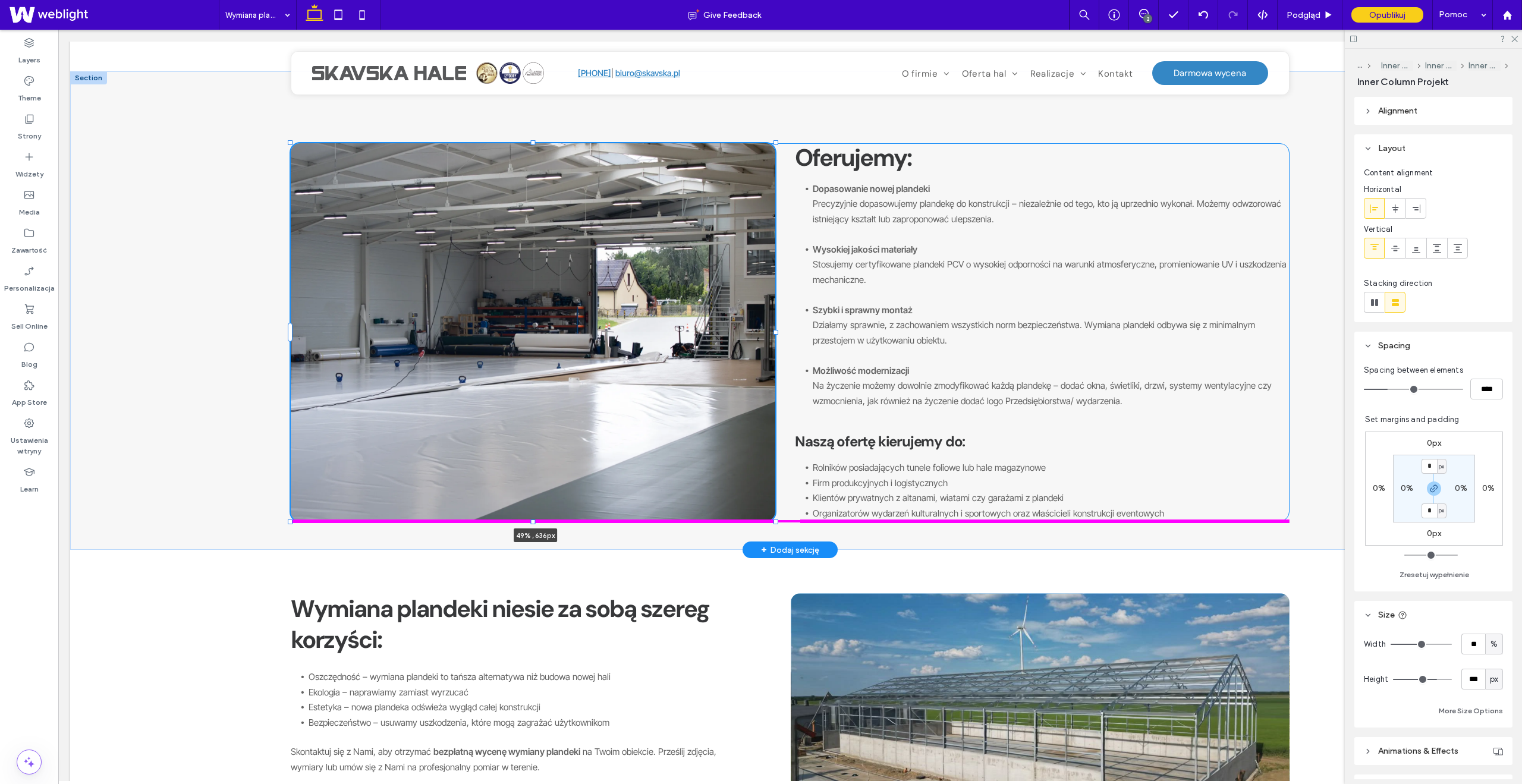 drag, startPoint x: 535, startPoint y: 426, endPoint x: 541, endPoint y: 522, distance: 96.18732 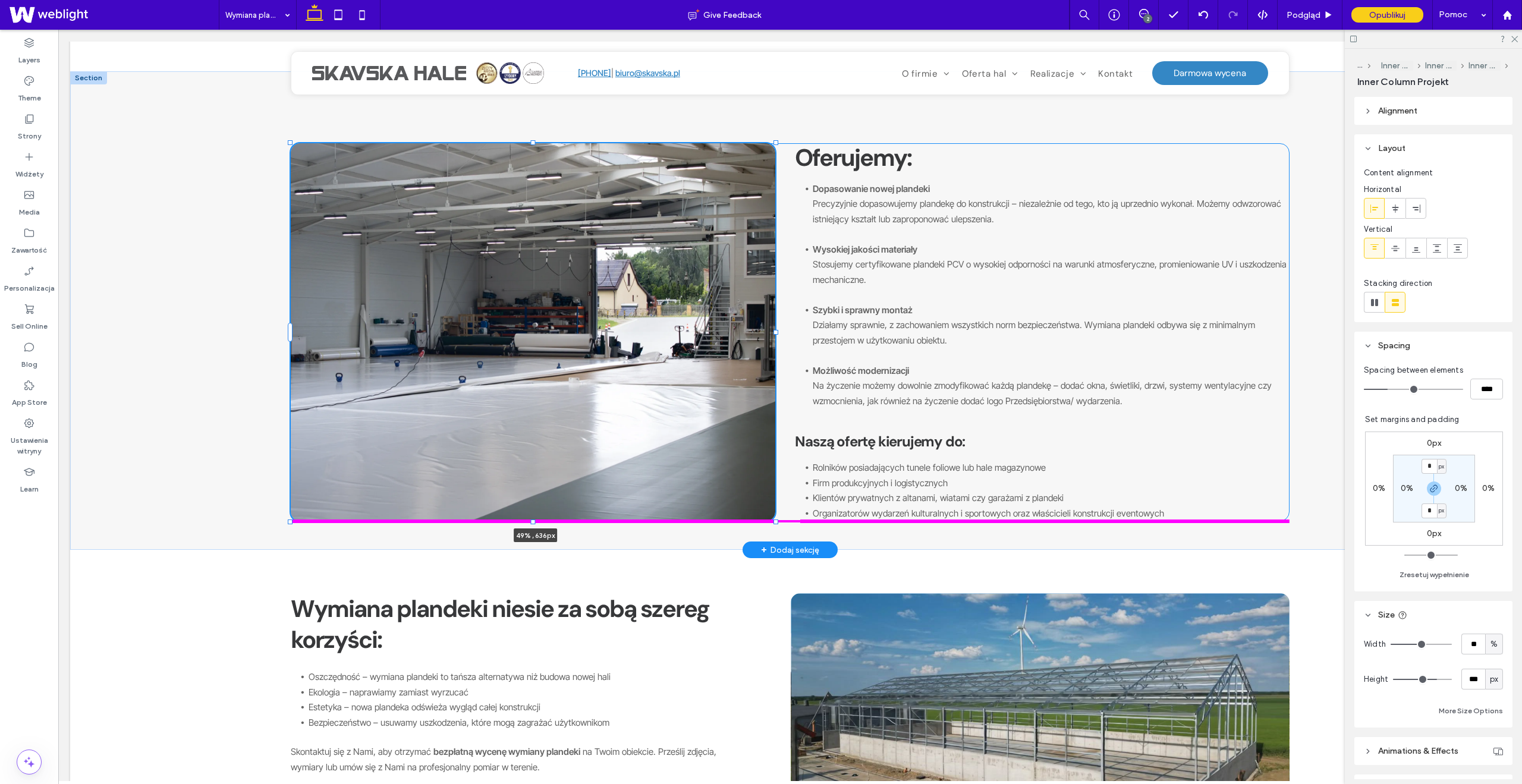 click on "49% , 636px     Oferujemy:
Dopasowanie nowej plandeki Precyzyjnie dopasowujemy plandekę do konstrukcji – niezależnie od tego, kto ją uprzednio wykonał. Możemy odwzorować istniejący kształt lub zaproponować ulepszenia. Wysokiej jakości materiały Stosujemy certyfikowane plandeki PCV o wysokiej odporności na warunki atmosferyczne, promieniowanie UV i uszkodzenia mechaniczne. Szybki i sprawny montaż Działamy sprawnie, z zachowaniem wszystkich norm bezpieczeństwa. Wymiana plandeki odbywa się z minimalnym przestojem w użytkowaniu obiektu. Możliwość modernizacji Na życzenie możemy dowolnie zmodyfikować każdą plandekę – dodać okna, świetliki, drzwi, systemy wentylacyjne czy wzmocnienia, jak również na życzenie dodać logo Przedsiębiorstwa/ wydarzenia.
Naszą ofertę kierujemy do:
Rolników posiadających tunele foliowe lub hale magazynowe Firm produkcyjnych i logistycznych" at bounding box center (790, 311) 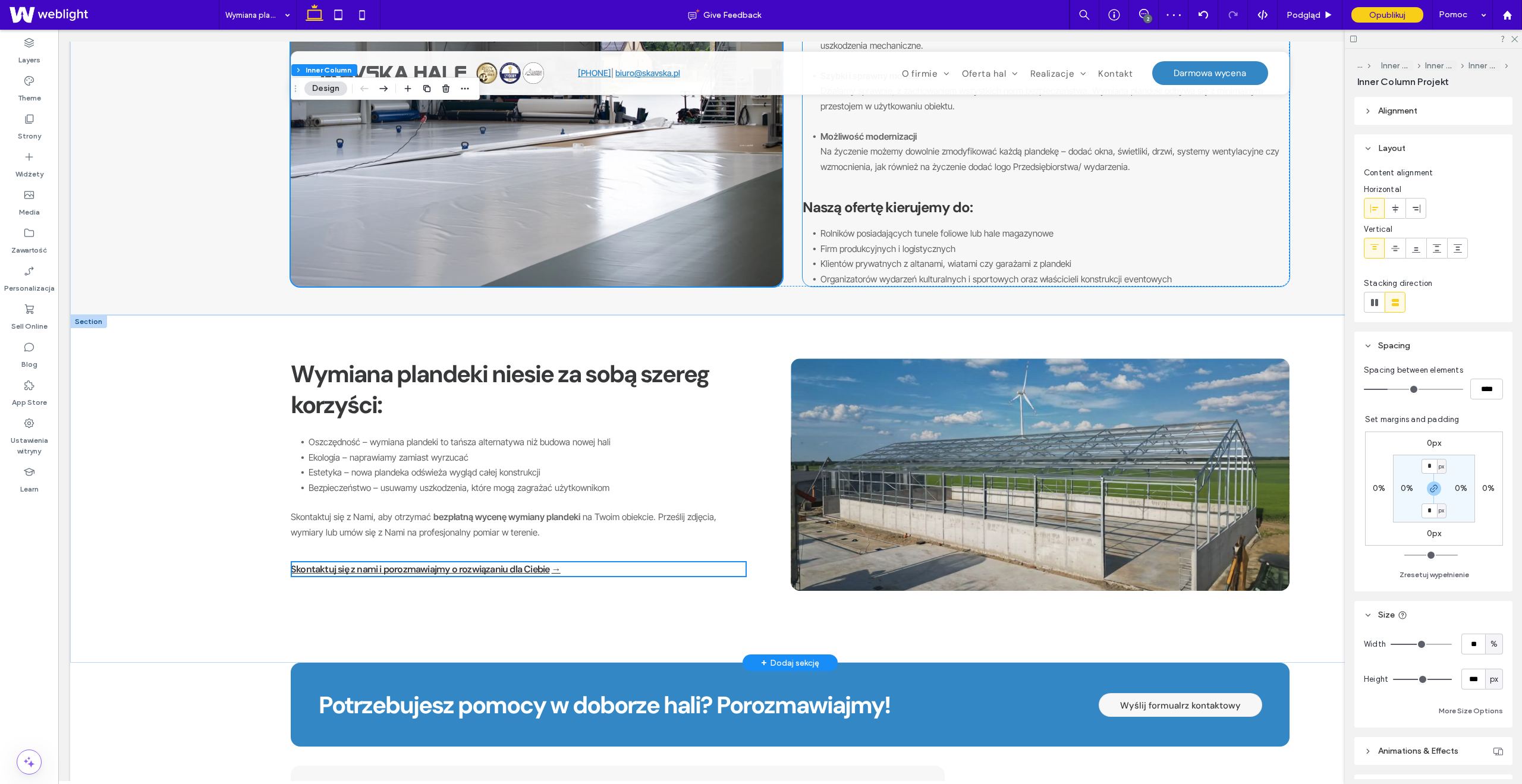 scroll, scrollTop: 530, scrollLeft: 0, axis: vertical 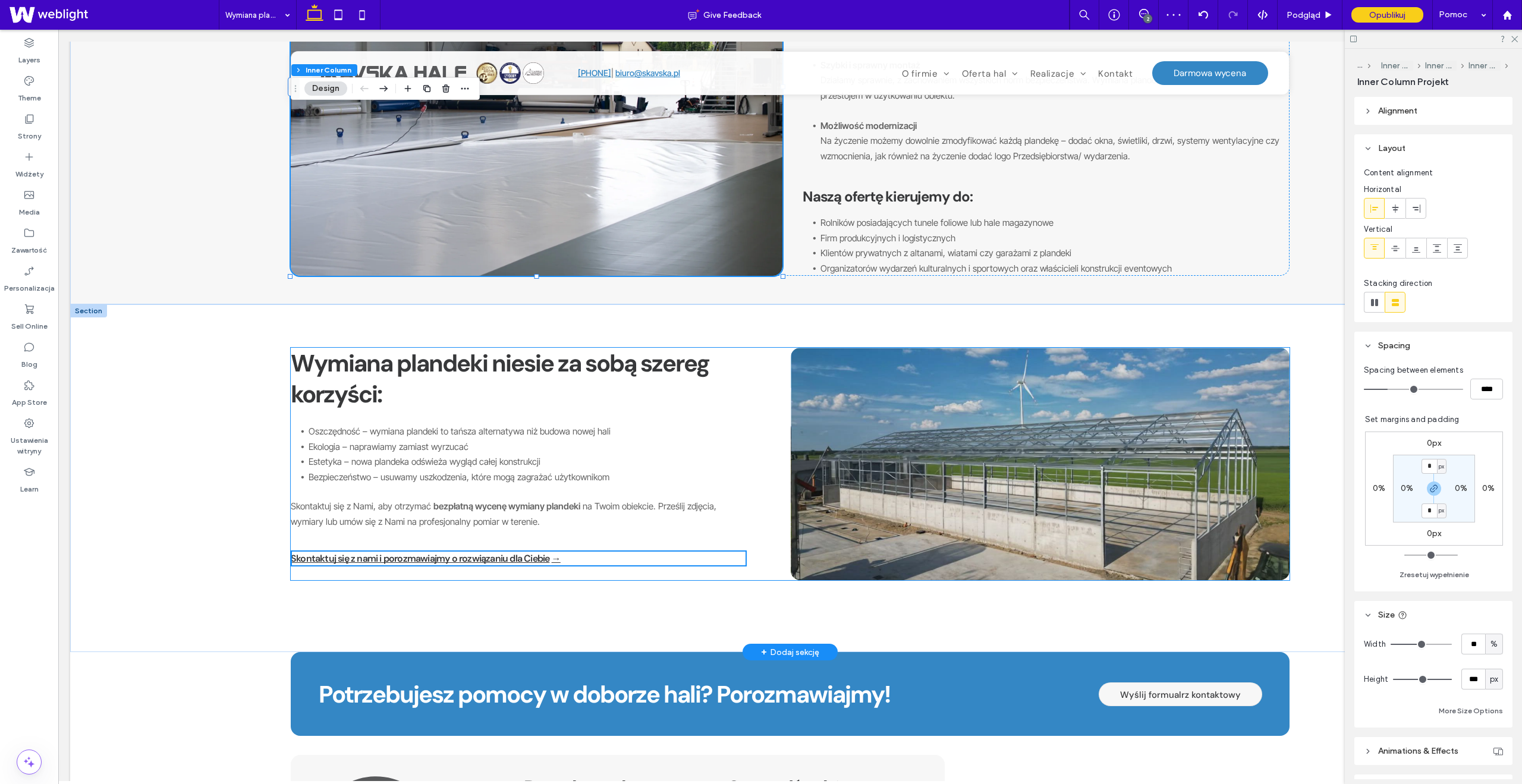click at bounding box center [1040, 464] 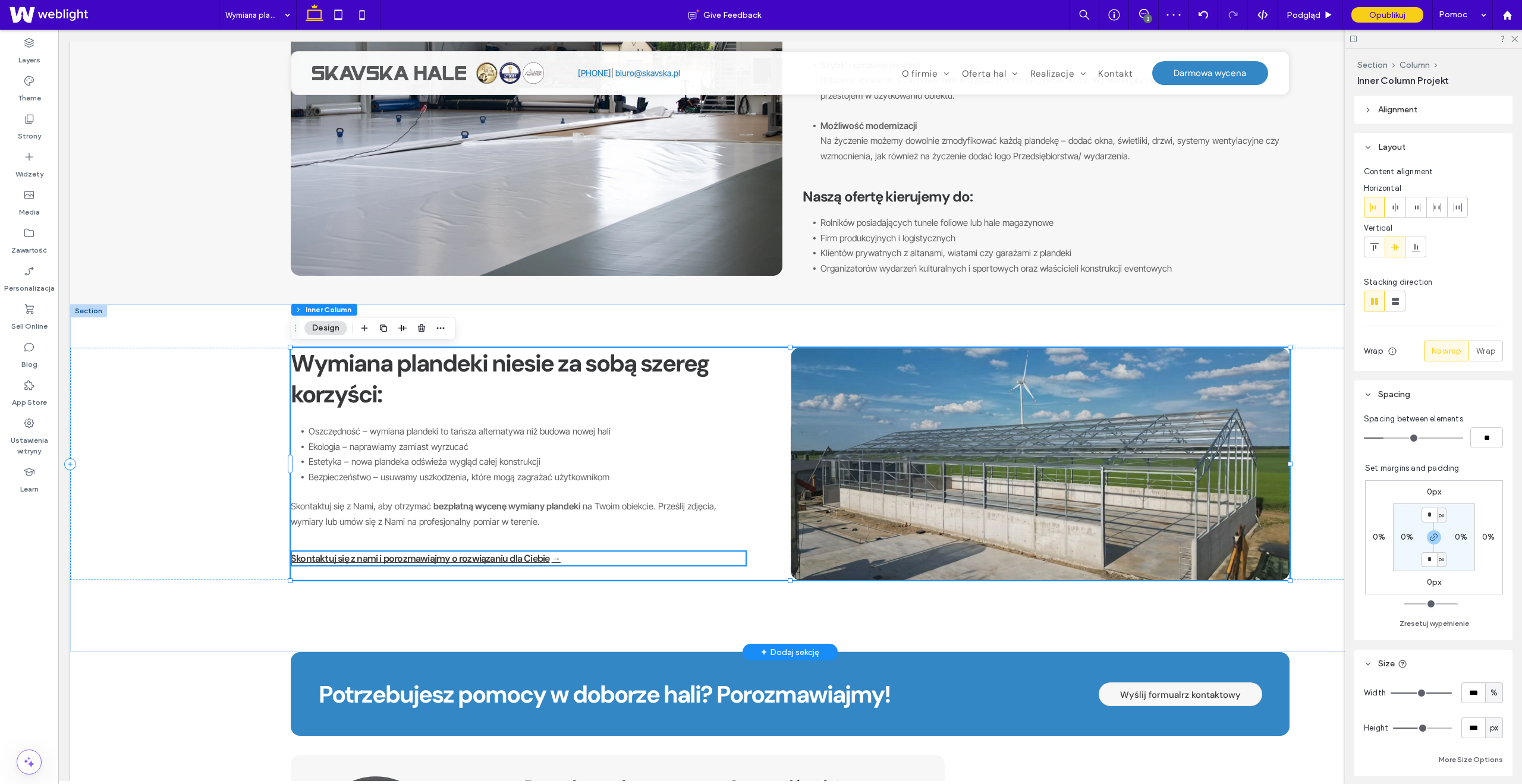 click at bounding box center (1040, 464) 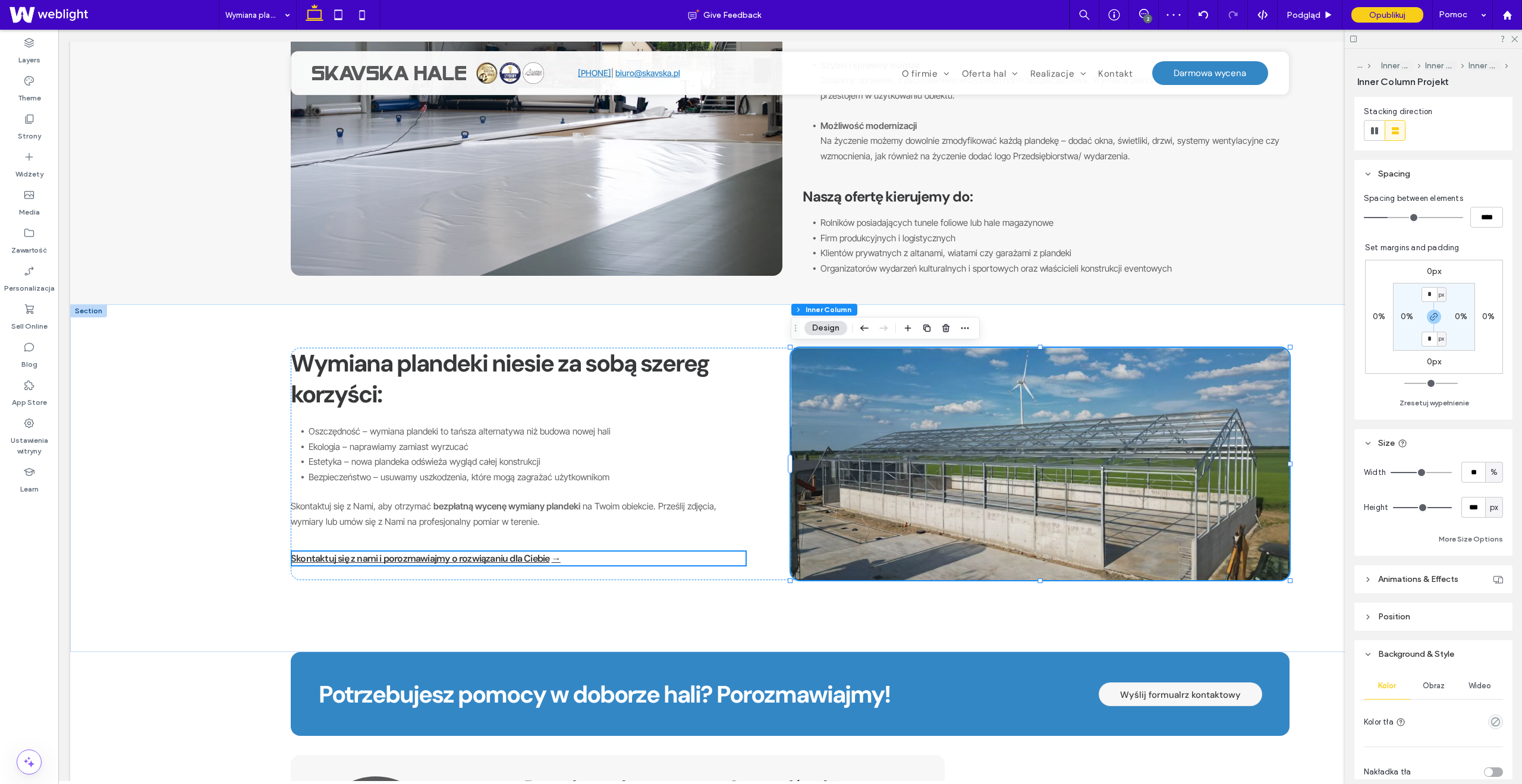 scroll, scrollTop: 175, scrollLeft: 0, axis: vertical 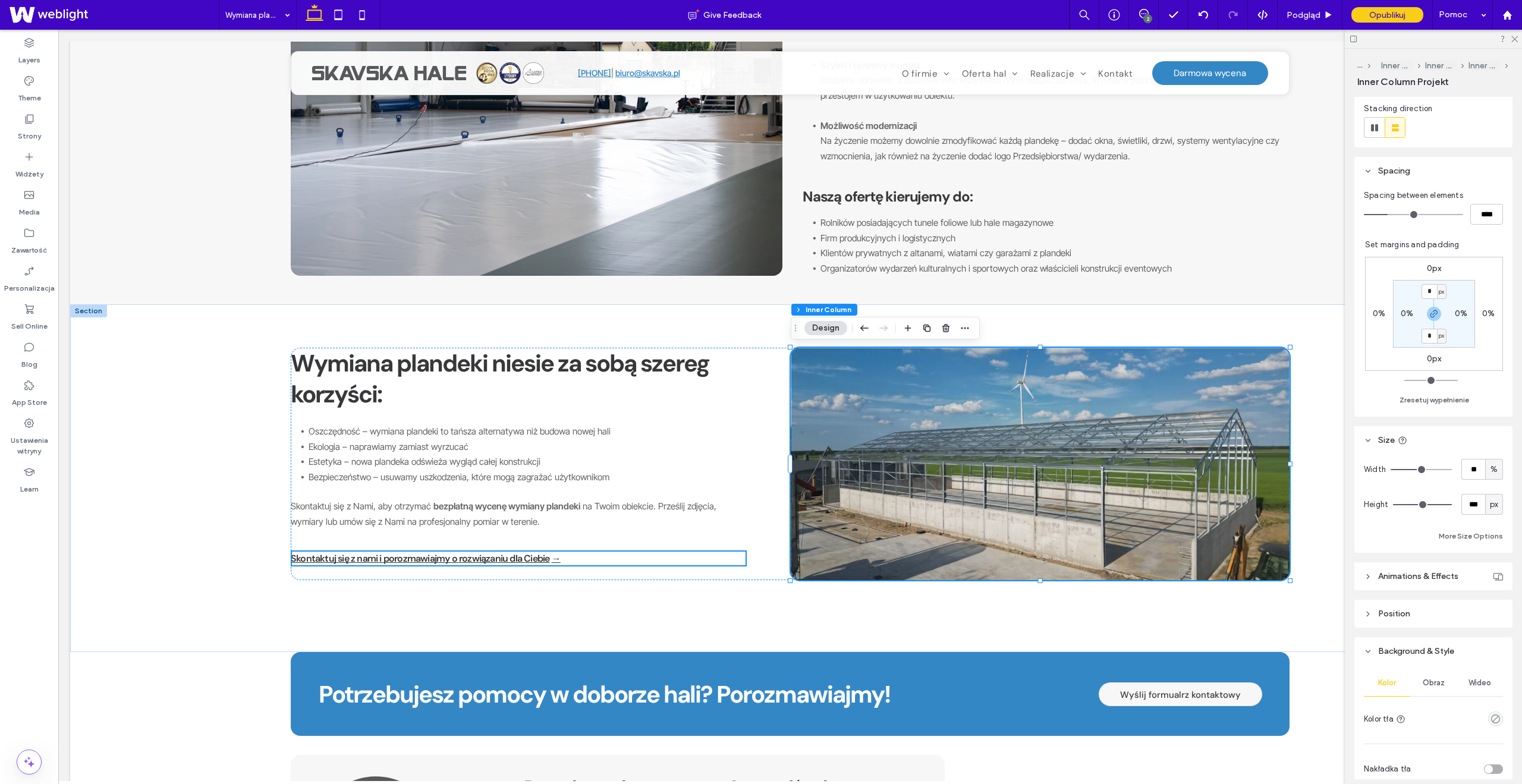 click on "Obraz" at bounding box center (1433, 683) 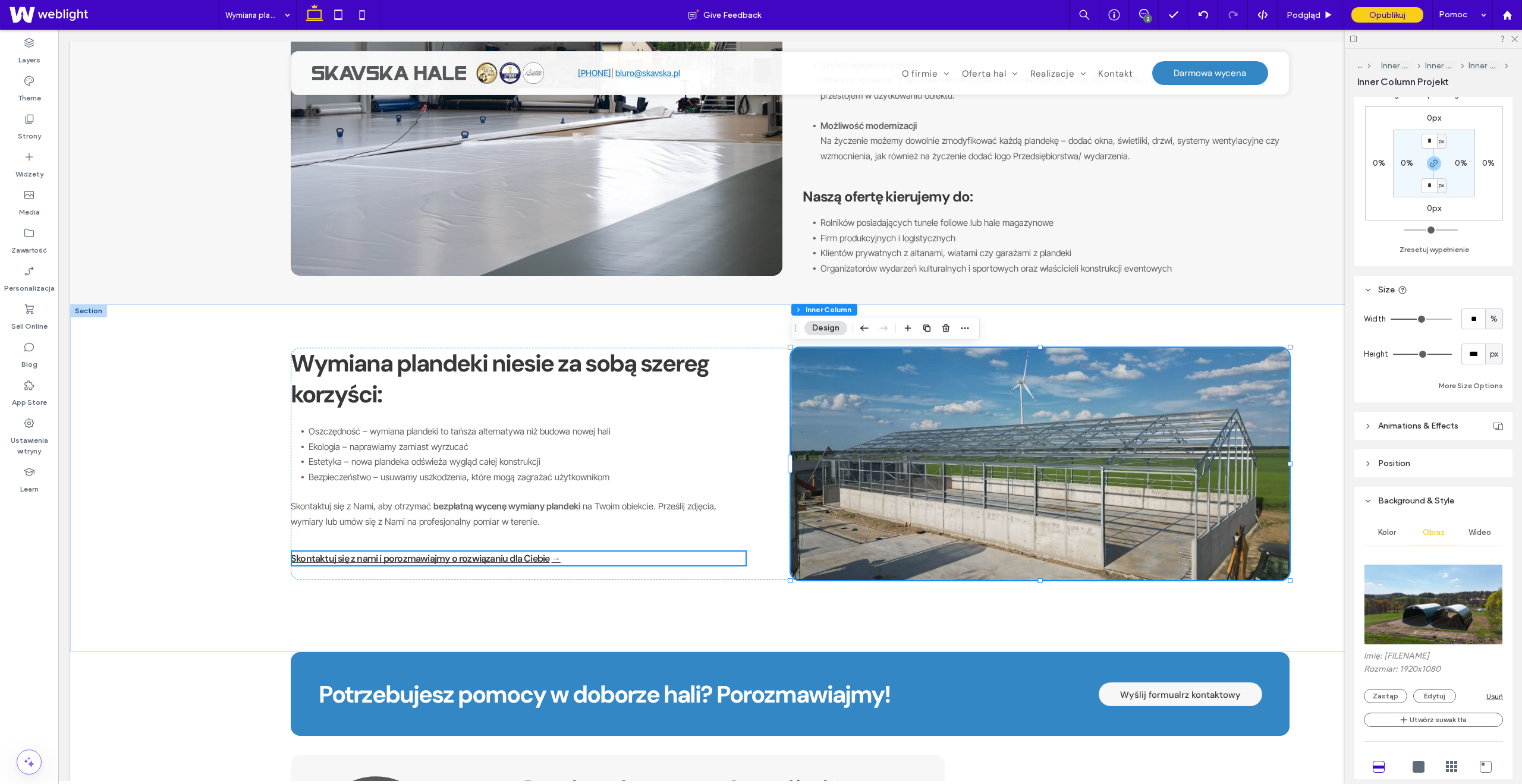 scroll, scrollTop: 329, scrollLeft: 0, axis: vertical 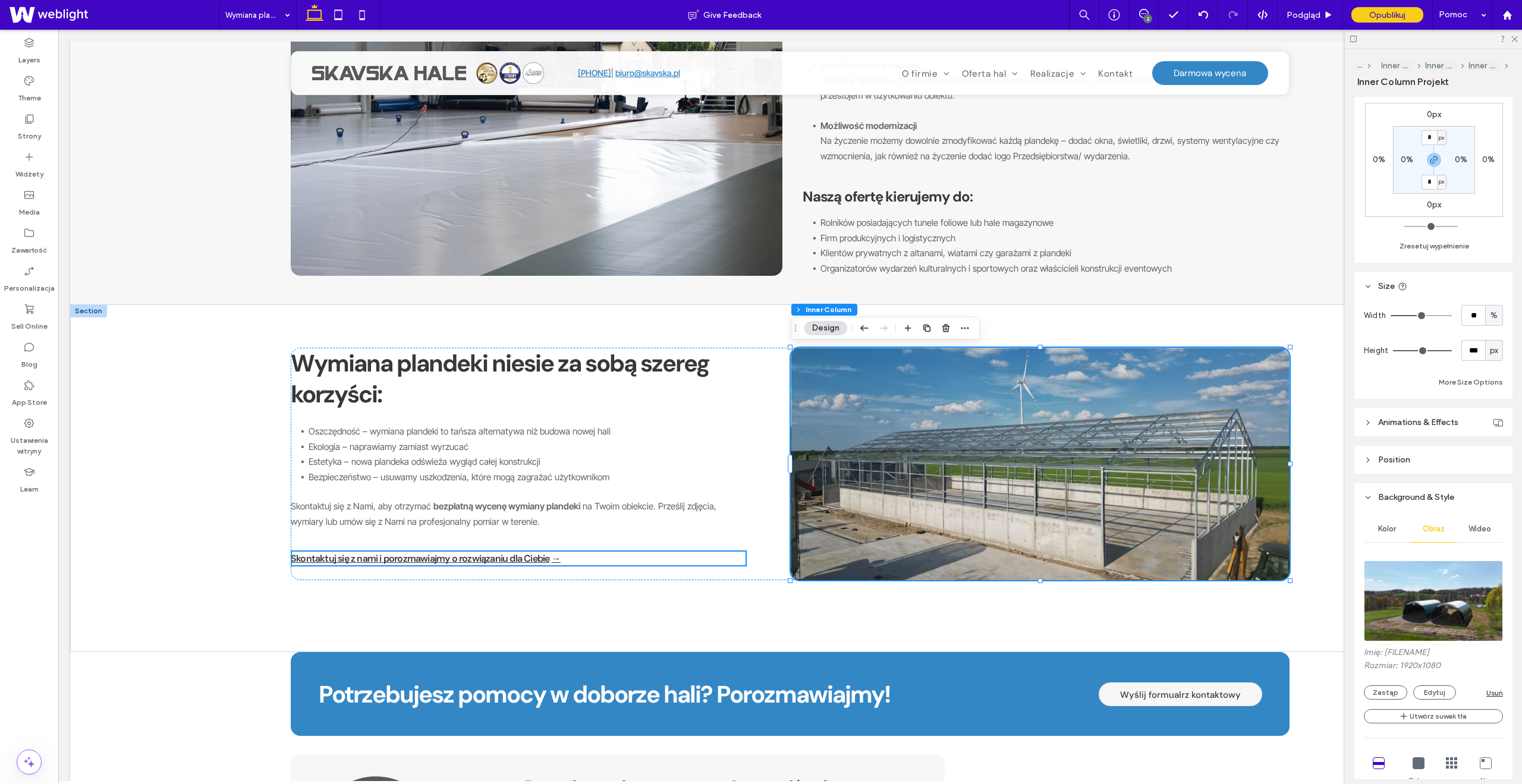 click at bounding box center (1433, 601) 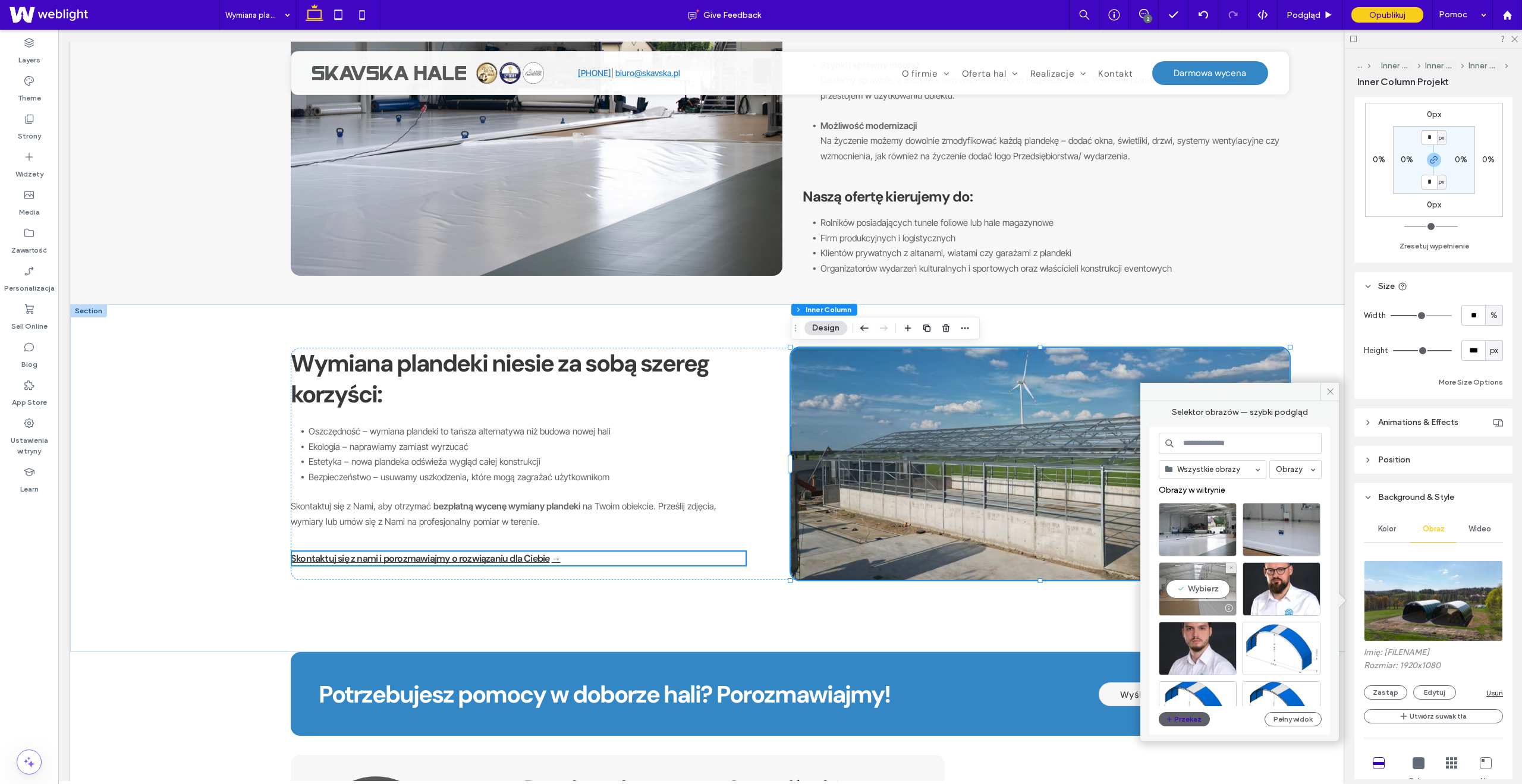 click on "Wybierz" at bounding box center (1197, 589) 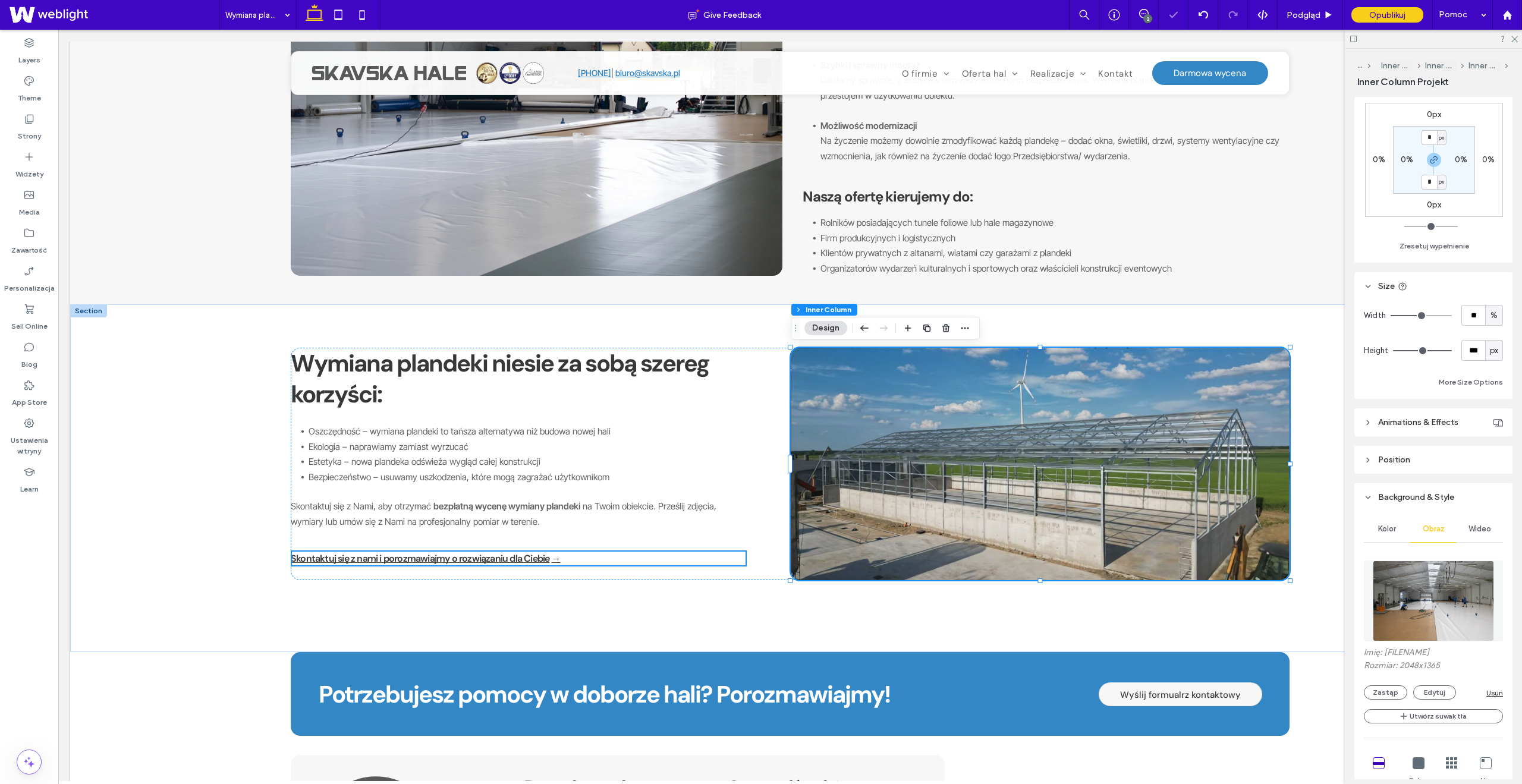 click on "Wideo" at bounding box center (1480, 529) 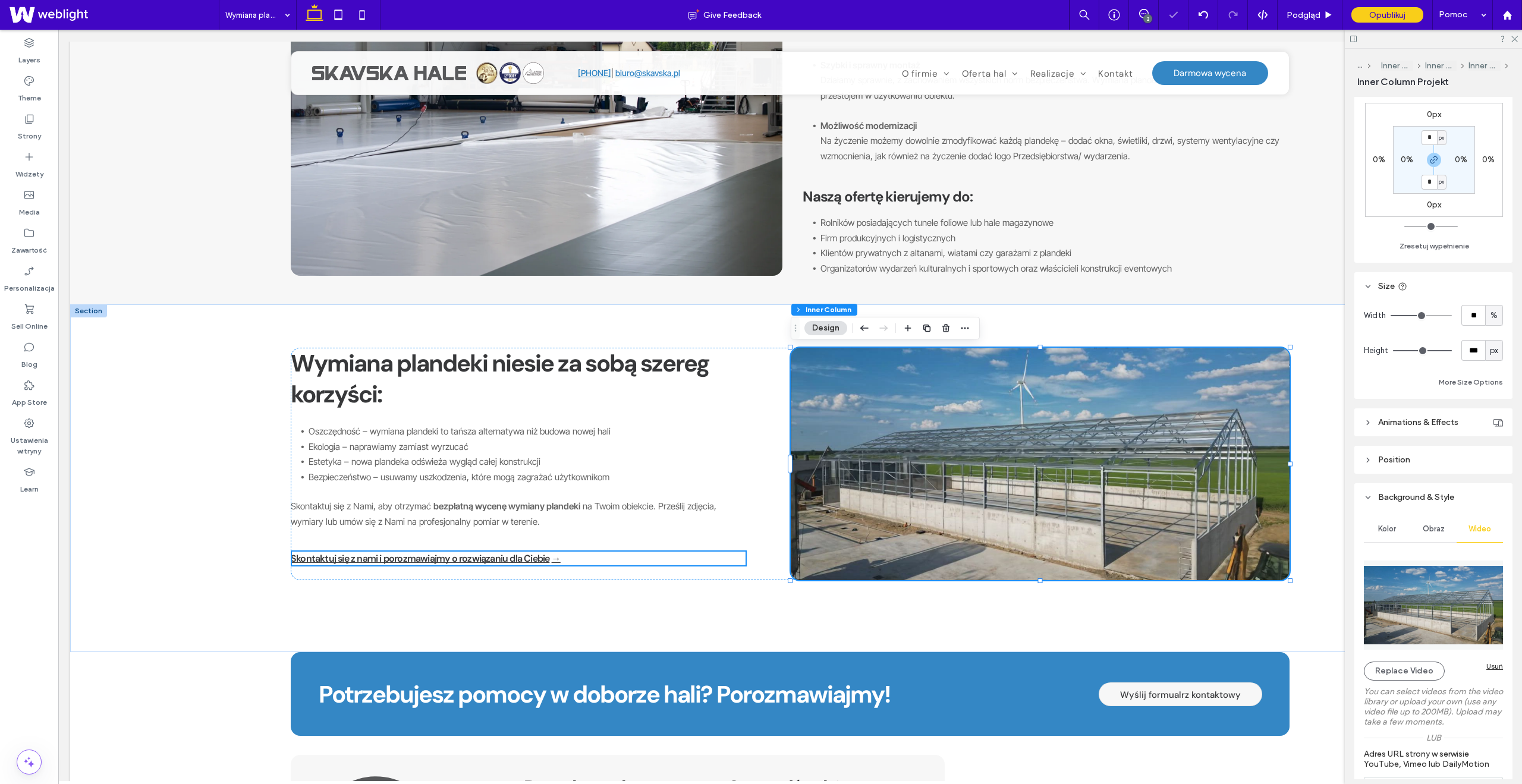 click on "Usuń" at bounding box center [1495, 666] 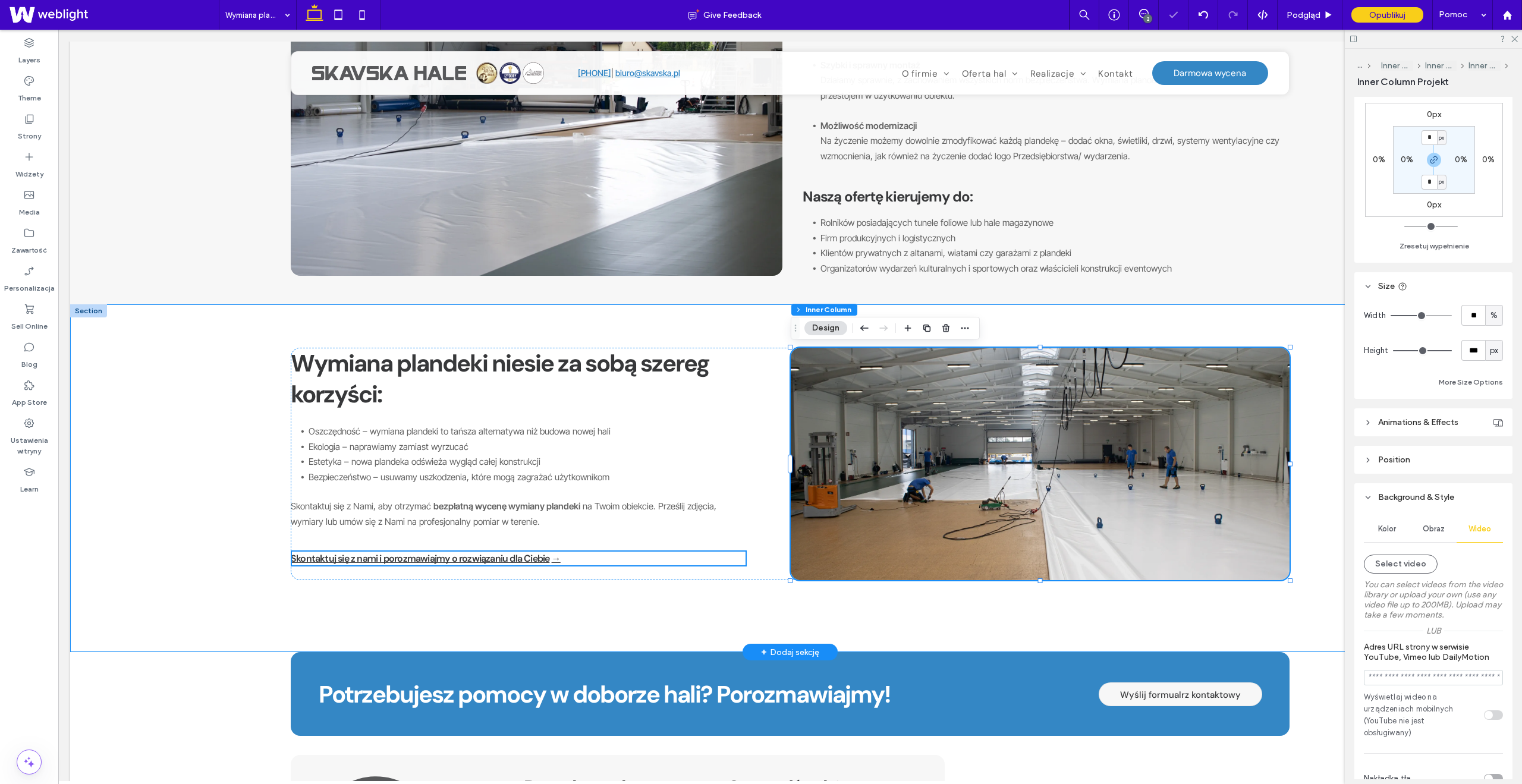 click on "Wymiana plandeki niesie za sobą szereg korzyści:
Oszczędność – wymiana plandeki to tańsza alternatywa niż budowa nowej hali Ekologia – naprawiamy zamiast wyrzucać Estetyka – nowa plandeka odświeża wygląd całej konstrukcji Bezpieczeństwo – usuwamy uszkodzenia, które mogą zagrażać użytkownikom
Skontaktuj się z Nami, aby otrzymać
bezpłatną wycenę wymiany plandeki
na Twoim obiekcie. Prześlij zdjęcia, wymiary lub umów się z Nami na profesjonalny pomiar w terenie.
Skontaktuj się z nami i porozmawiajmy o rozwiązaniu dla Ciebie   →" at bounding box center [790, 478] 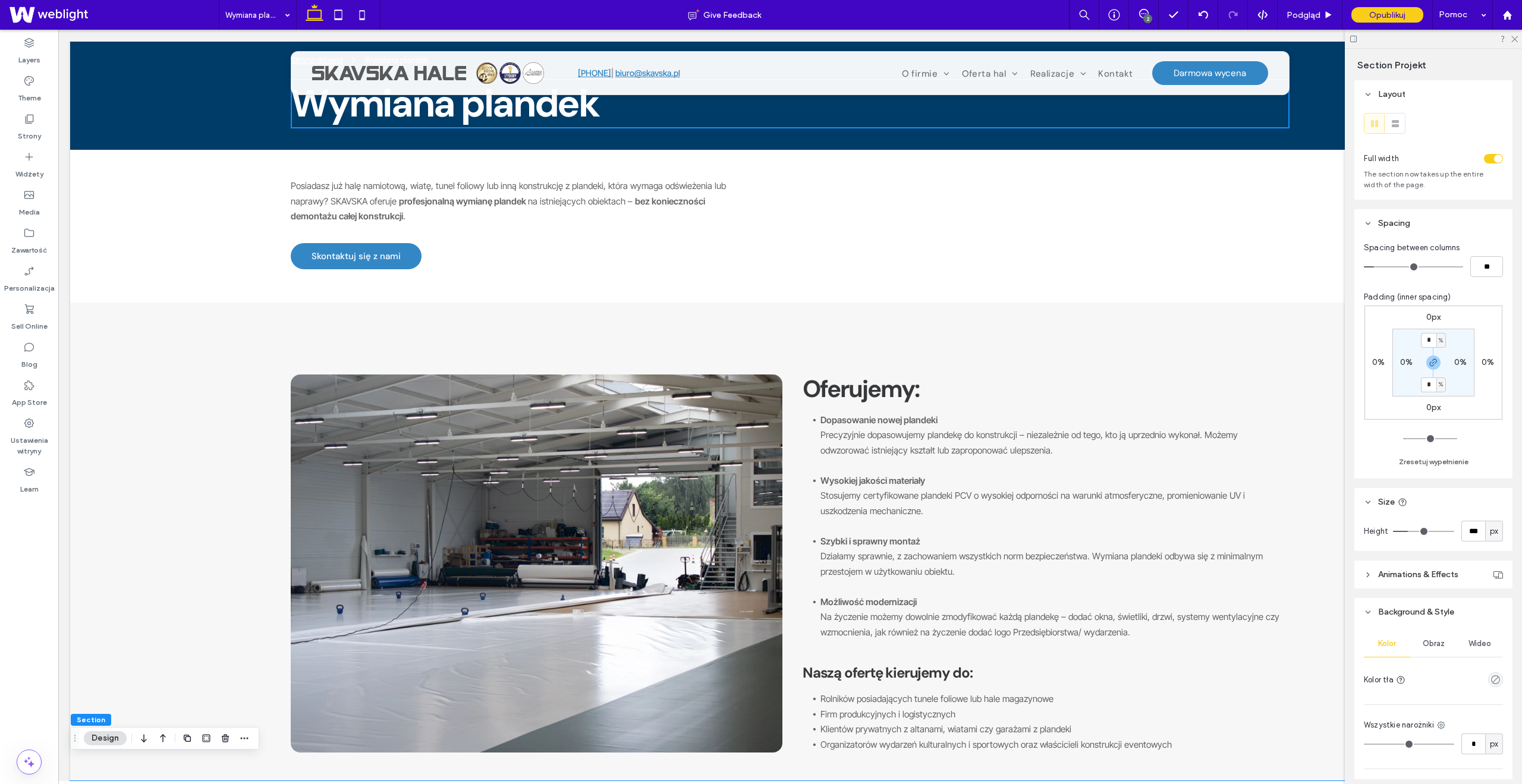 scroll, scrollTop: 0, scrollLeft: 0, axis: both 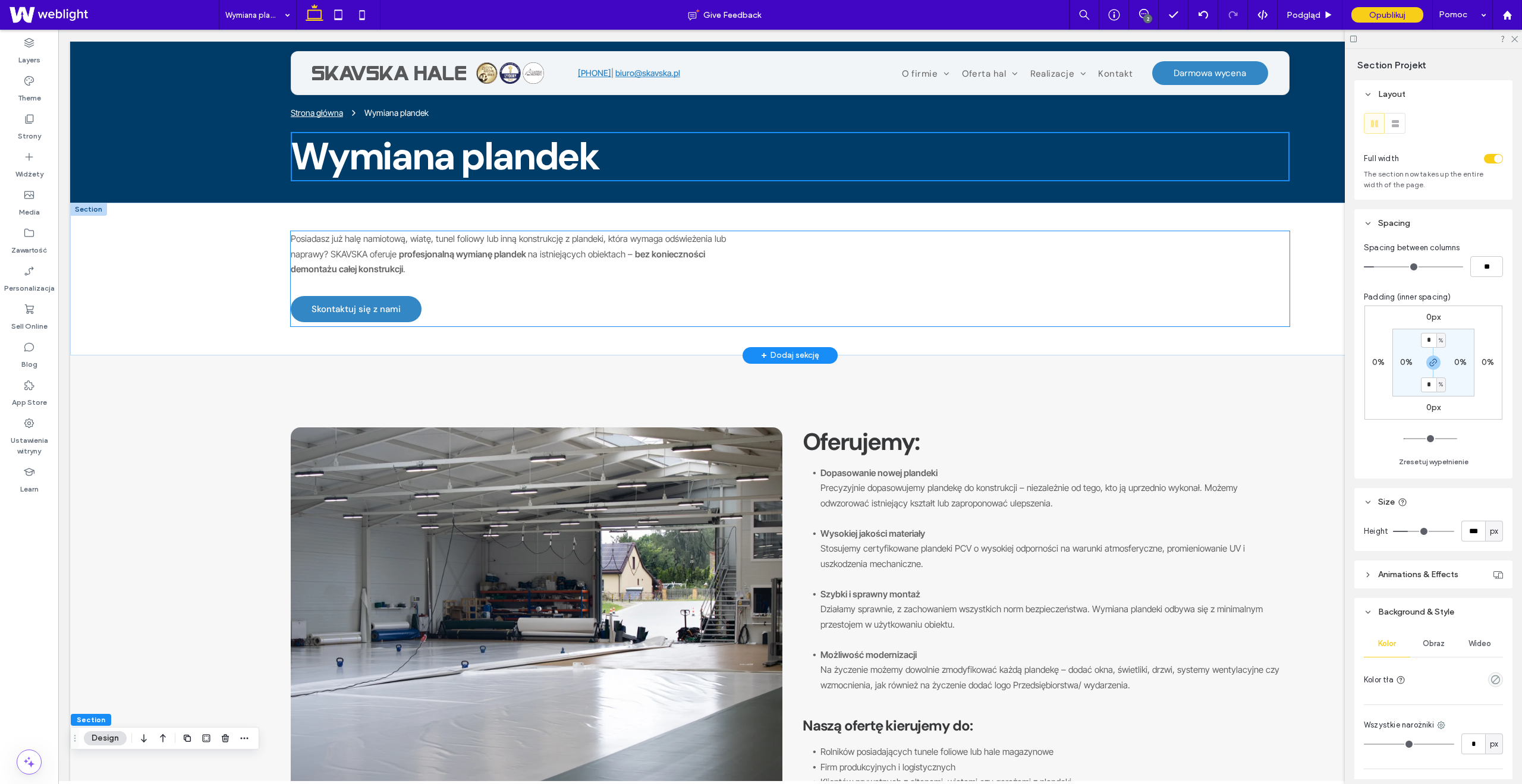 click on "Posiadasz już halę namiotową, wiatę, tunel foliowy lub inną konstrukcję z plandeki, która wymaga odświeżenia lub naprawy? SKAVSKA oferuje" at bounding box center (508, 246) 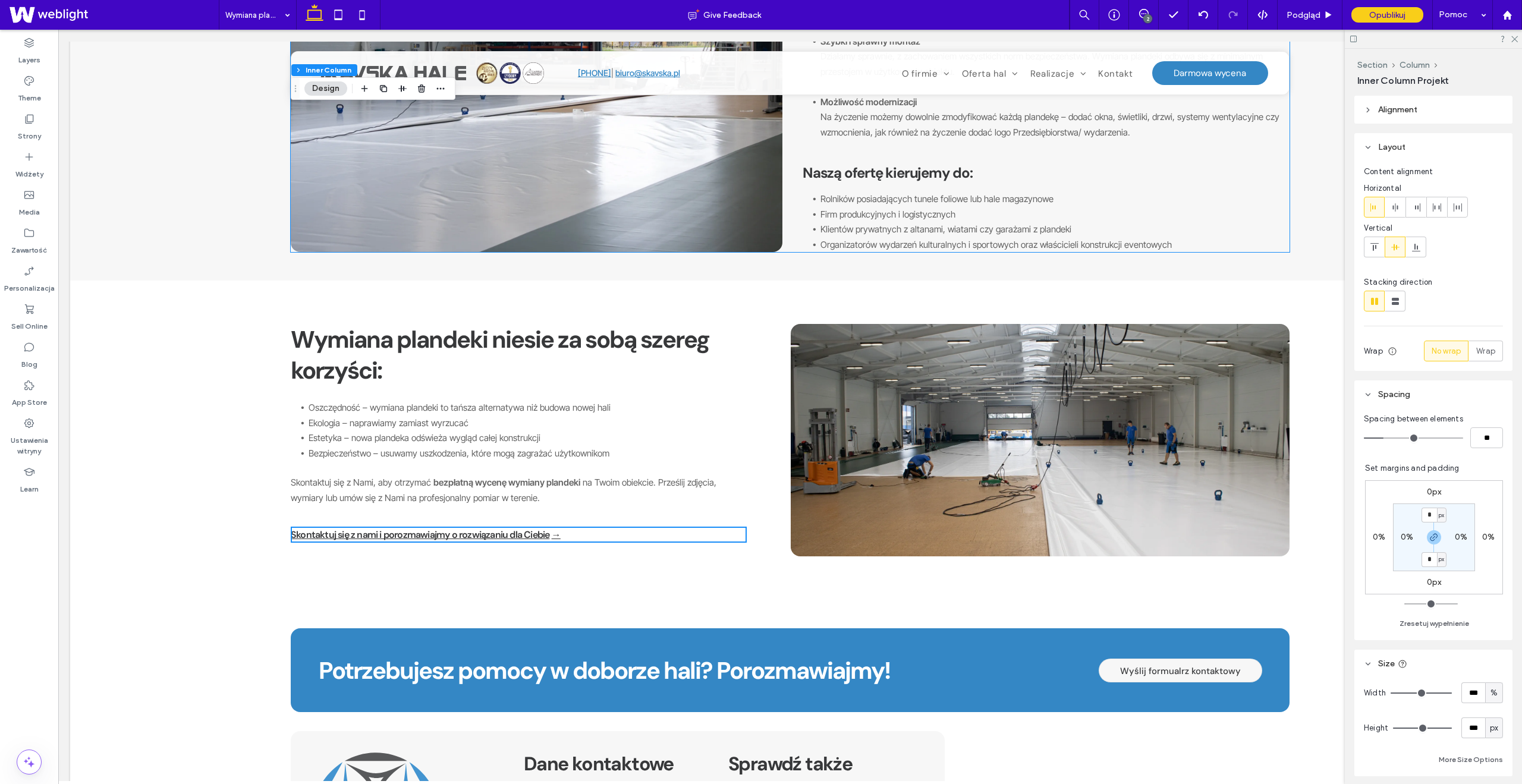 scroll, scrollTop: 555, scrollLeft: 0, axis: vertical 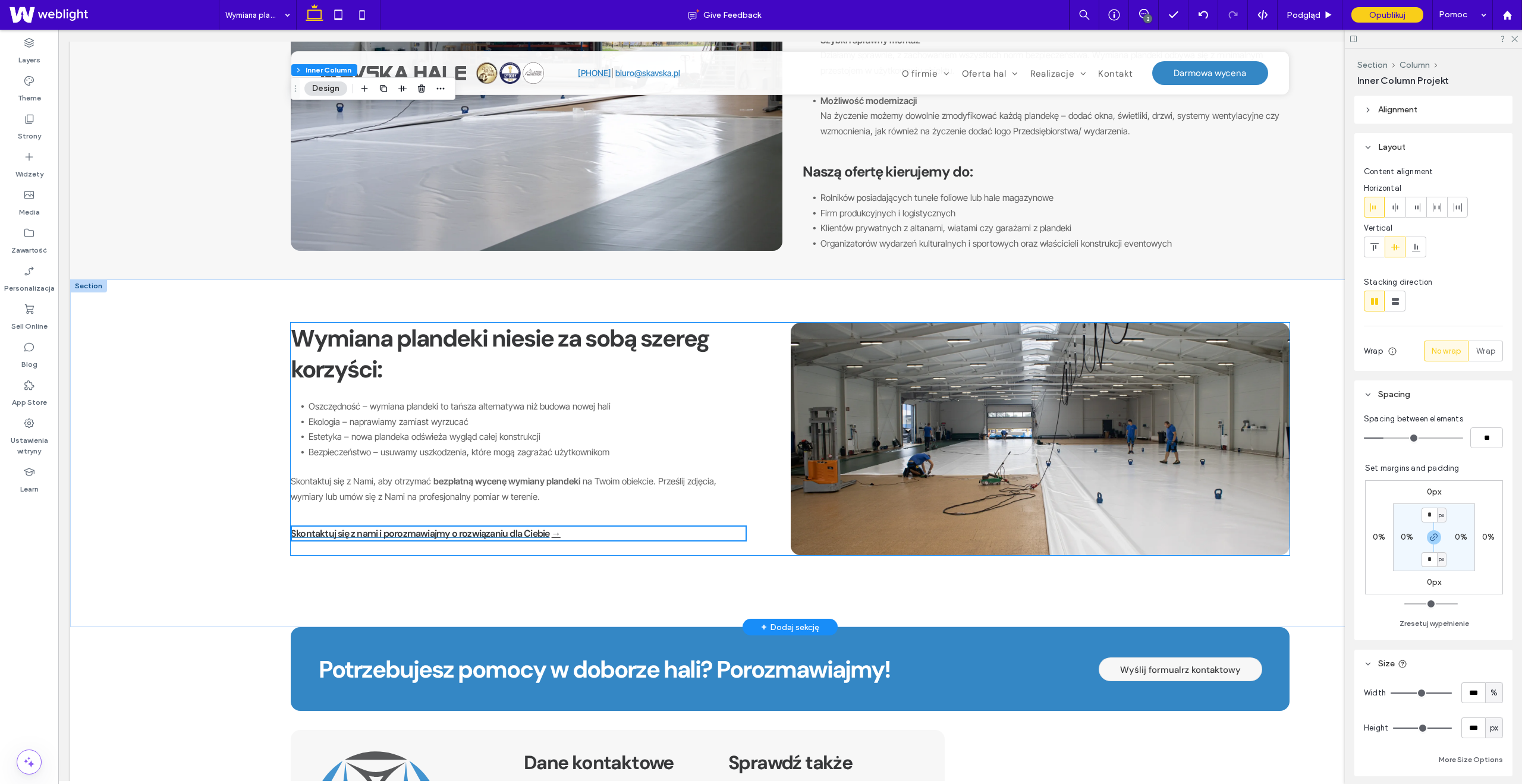 click on "Skontaktuj się z nami i porozmawiajmy o rozwiązaniu dla Ciebie" at bounding box center [420, 533] 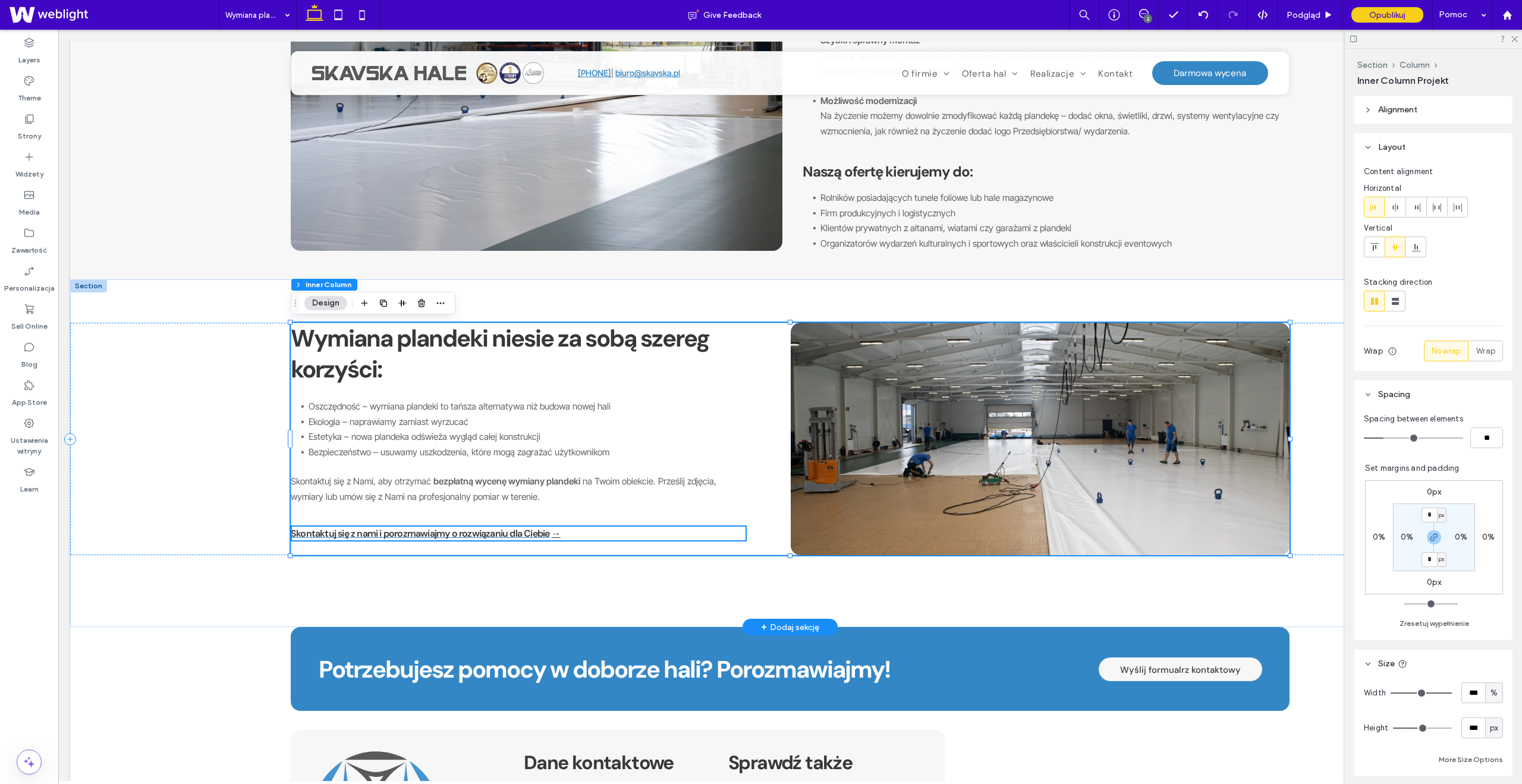 click on "Skontaktuj się z nami i porozmawiajmy o rozwiązaniu dla Ciebie" at bounding box center (420, 533) 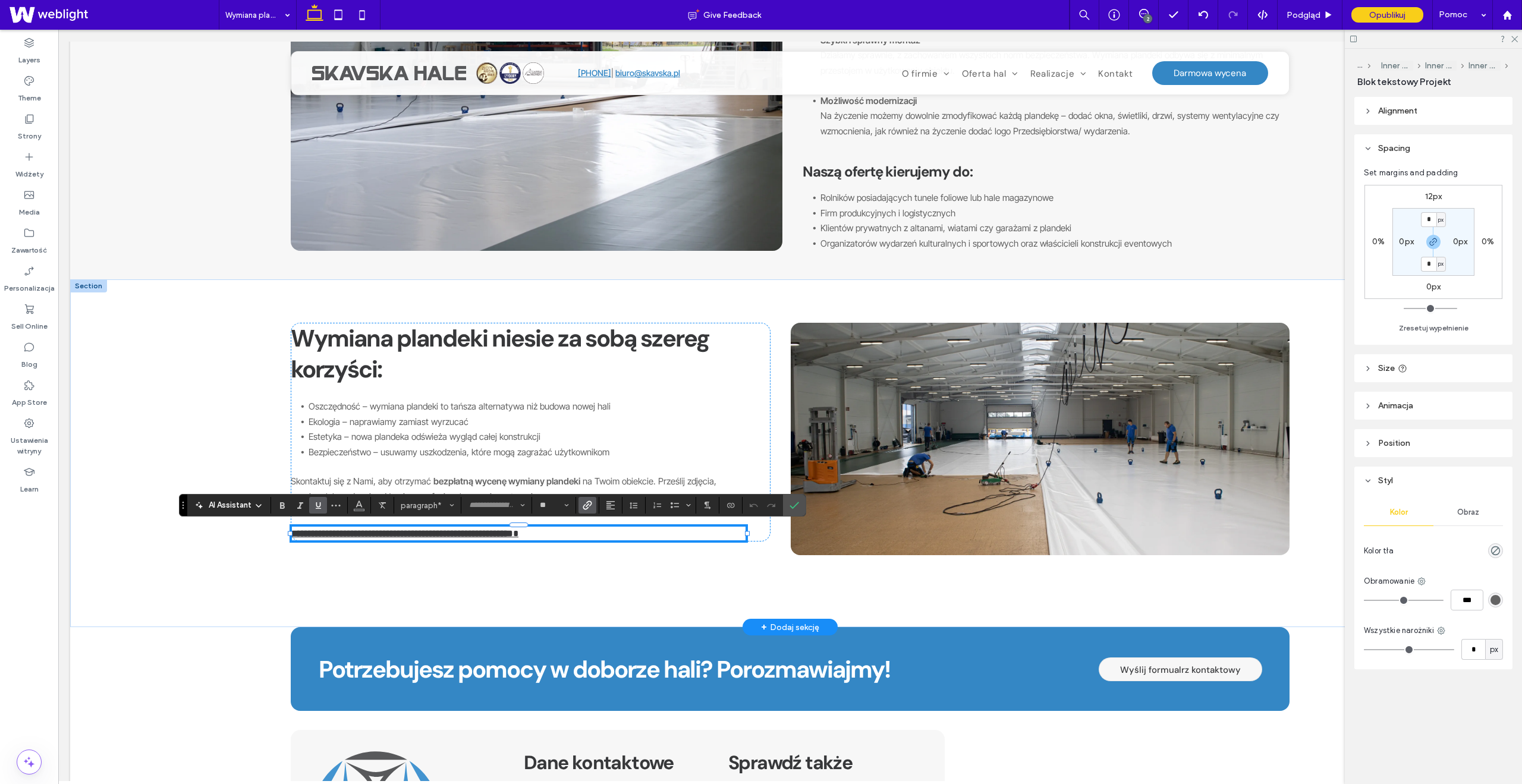 click at bounding box center (518, 525) 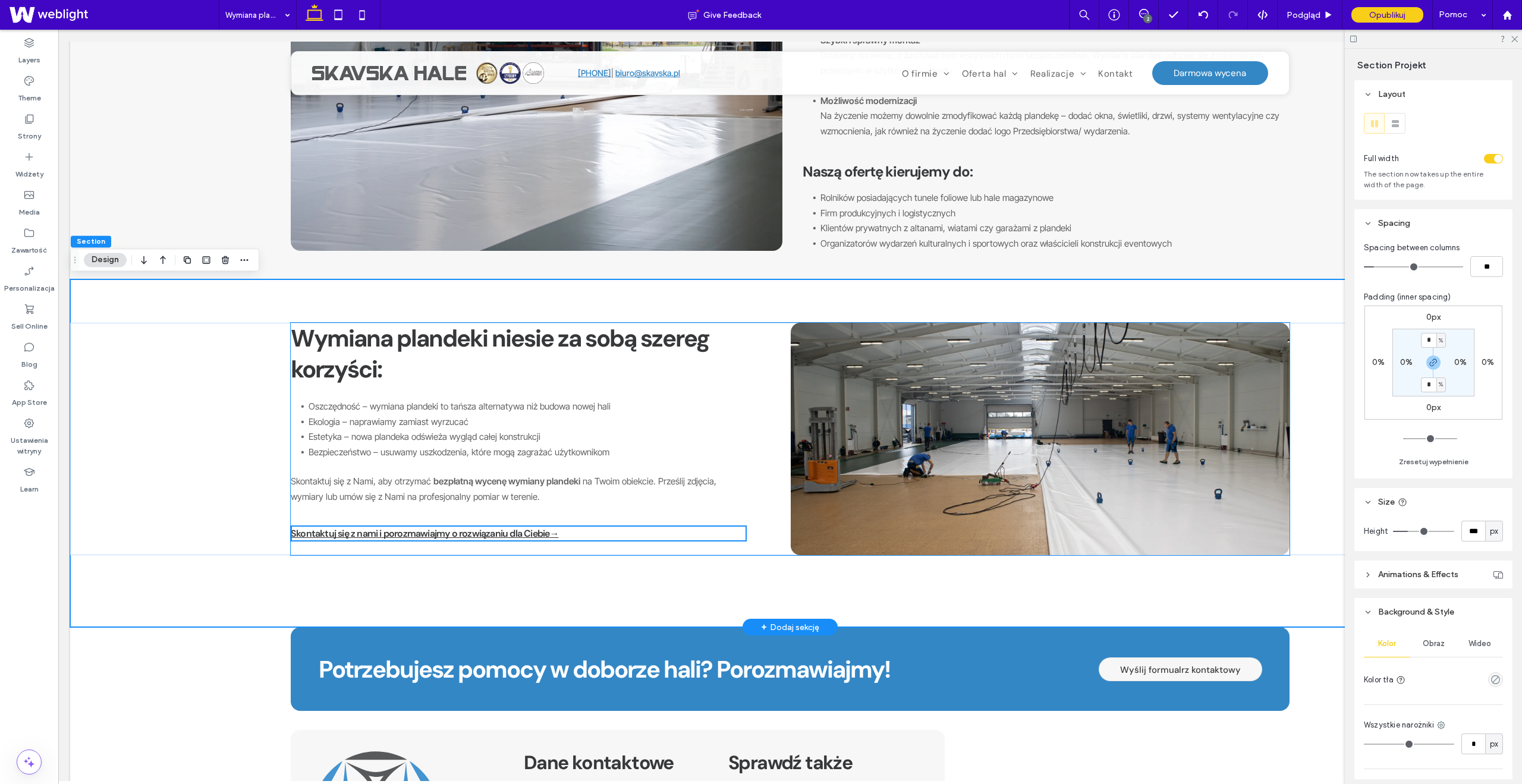 click on "Wymiana plandeki niesie za sobą szereg korzyści:
Oszczędność – wymiana plandeki to tańsza alternatywa niż budowa nowej hali Ekologia – naprawiamy zamiast wyrzucać Estetyka – nowa plandeka odświeża wygląd całej konstrukcji Bezpieczeństwo – usuwamy uszkodzenia, które mogą zagrażać użytkownikom
Skontaktuj się z Nami, aby otrzymać
bezpłatną wycenę wymiany plandeki
na Twoim obiekcie. Prześlij zdjęcia, wymiary lub umów się z Nami na profesjonalny pomiar w terenie.
Skontaktuj się z nami i porozmawiajmy o rozwiązaniu dla Ciebie →" at bounding box center [530, 432] 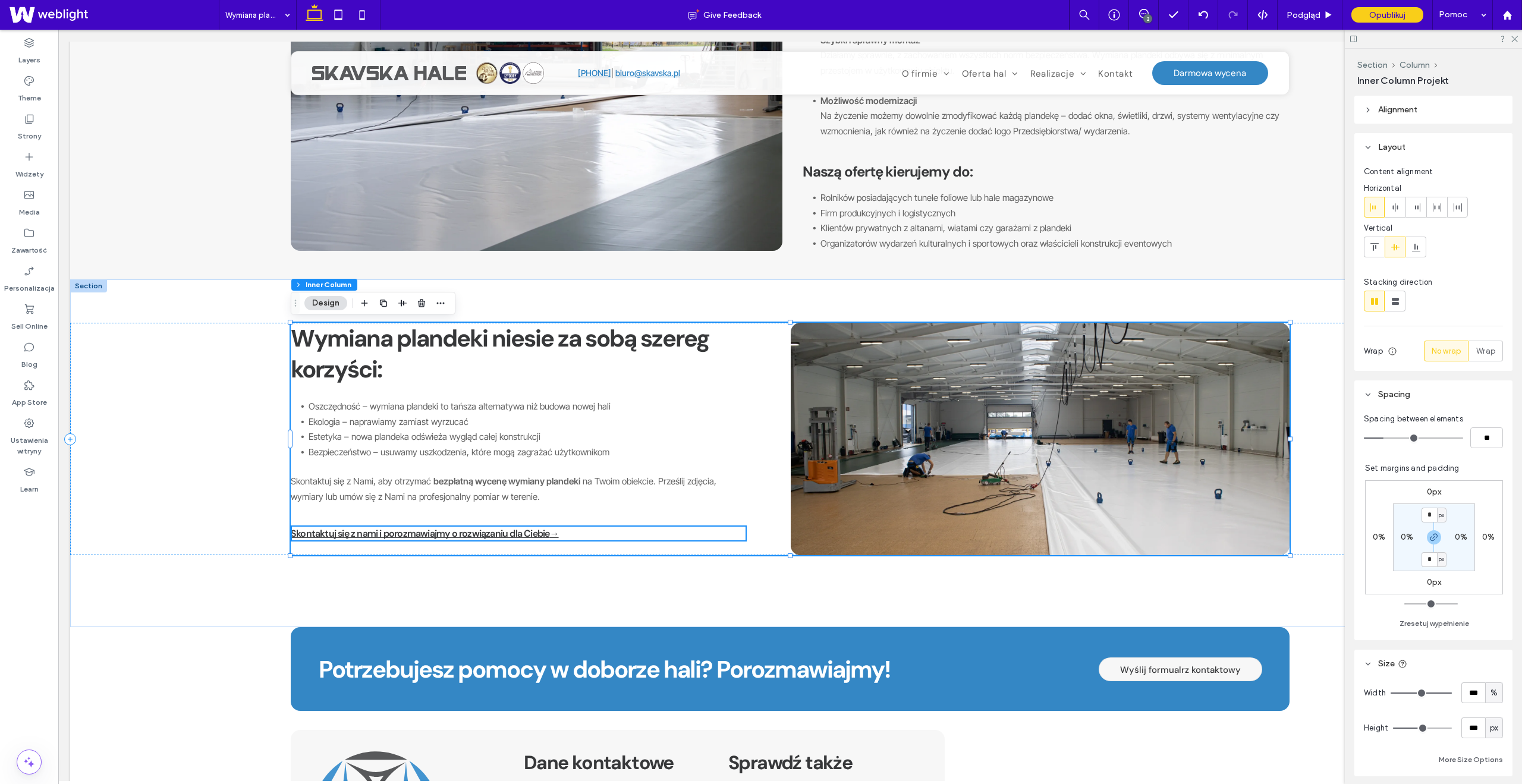 click on "Skontaktuj się z nami i porozmawiajmy o rozwiązaniu dla Ciebie →" at bounding box center [518, 533] 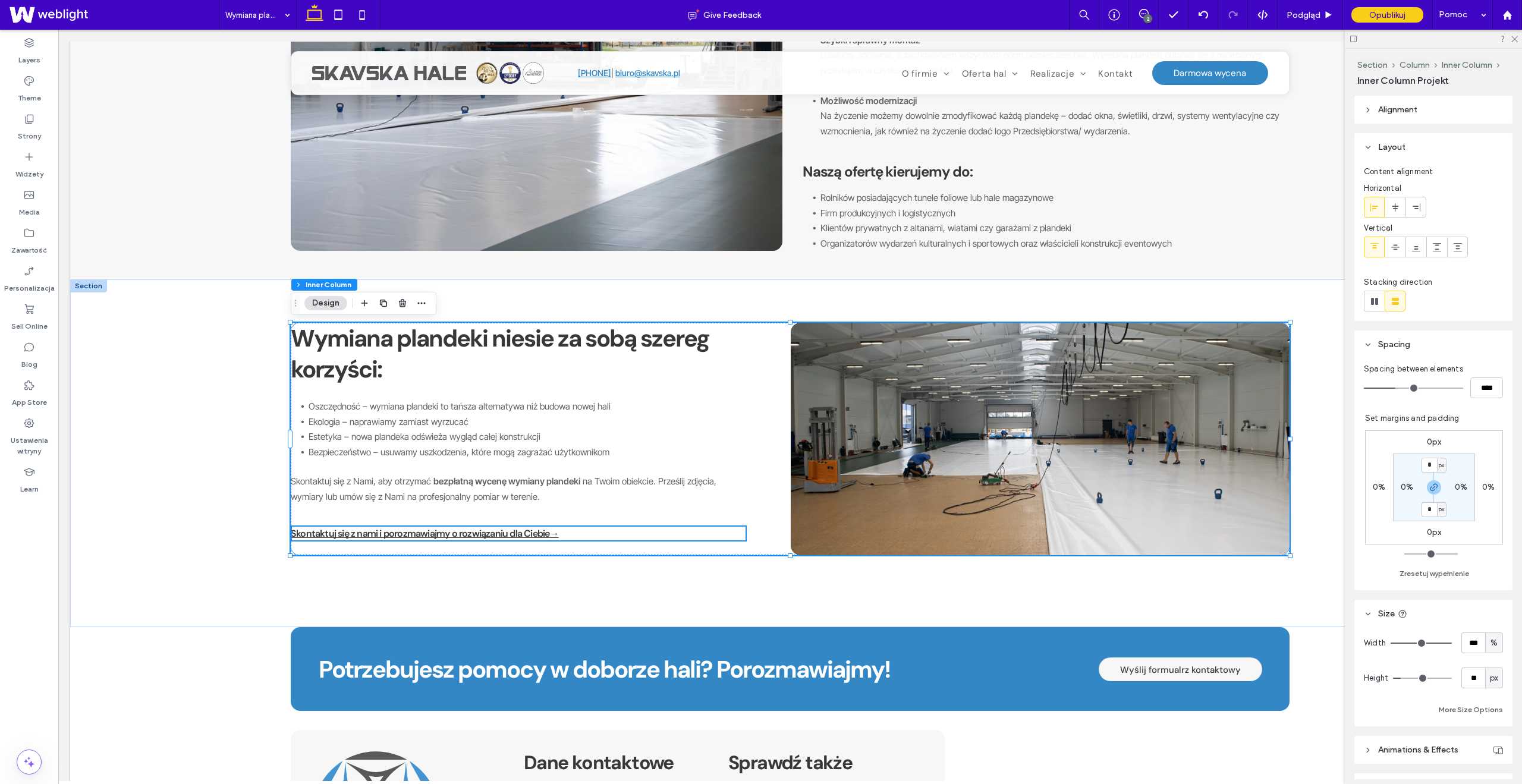 click on "Wymiana plandeki niesie za sobą szereg korzyści:
Oszczędność – wymiana plandeki to tańsza alternatywa niż budowa nowej hali Ekologia – naprawiamy zamiast wyrzucać Estetyka – nowa plandeka odświeża wygląd całej konstrukcji Bezpieczeństwo – usuwamy uszkodzenia, które mogą zagrażać użytkownikom
Skontaktuj się z Nami, aby otrzymać
bezpłatną wycenę wymiany plandeki
na Twoim obiekcie. Prześlij zdjęcia, wymiary lub umów się z Nami na profesjonalny pomiar w terenie.
Skontaktuj się z nami i porozmawiajmy o rozwiązaniu dla Ciebie →" at bounding box center [530, 432] 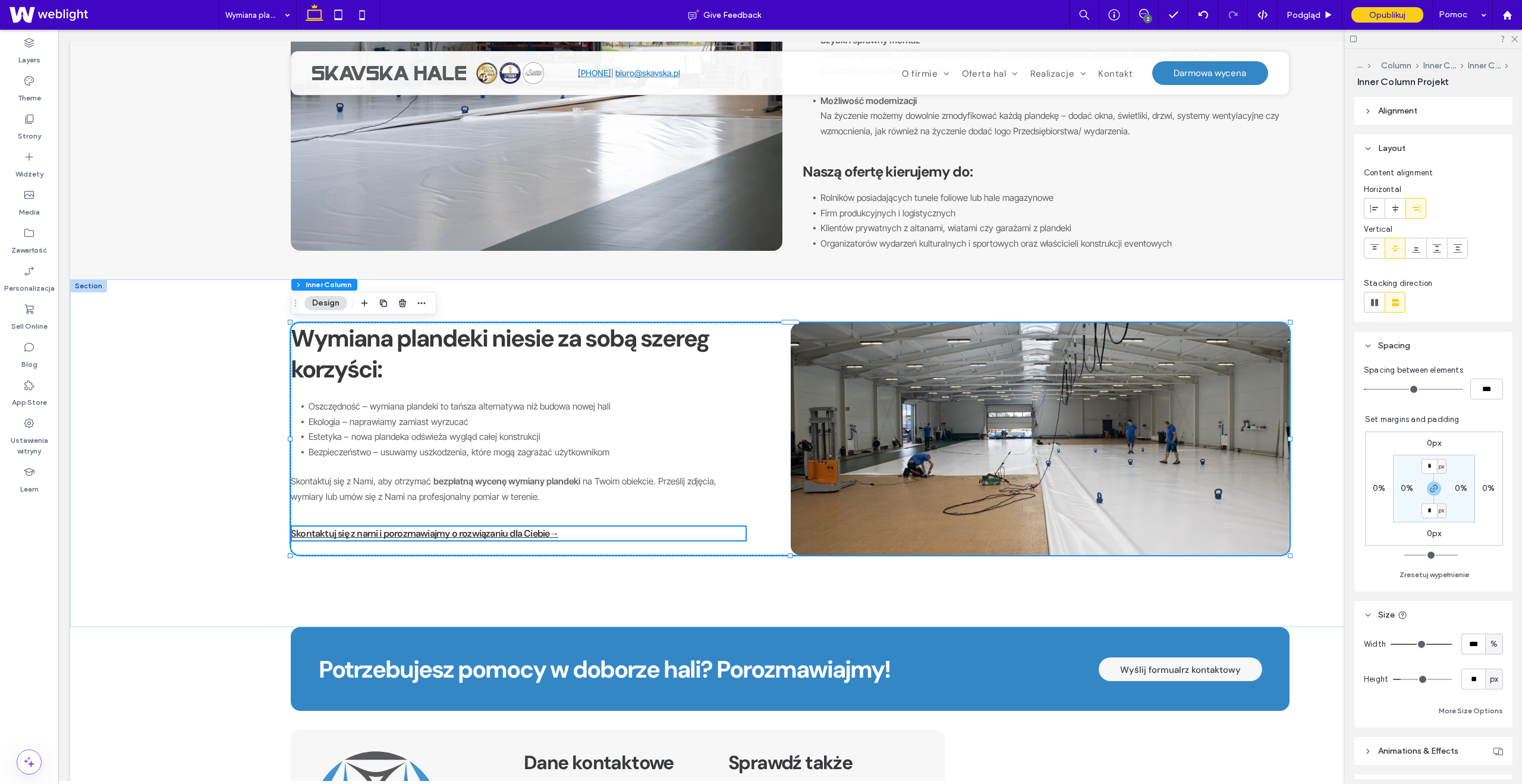 click on "Skontaktuj się z nami i porozmawiajmy o rozwiązaniu dla Ciebie →" at bounding box center [518, 533] 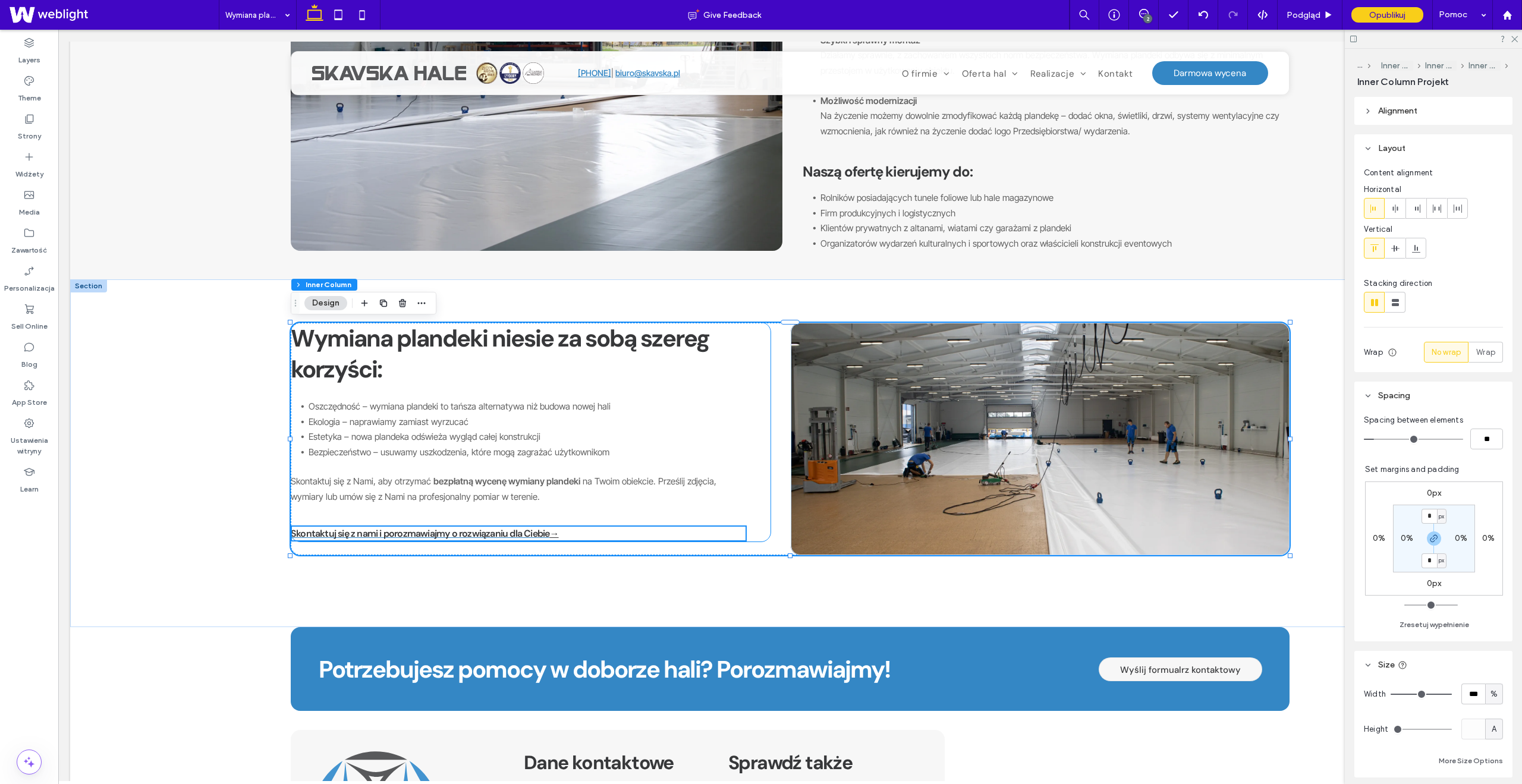 click on "Skontaktuj się z nami i porozmawiajmy o rozwiązaniu dla Ciebie" at bounding box center (420, 533) 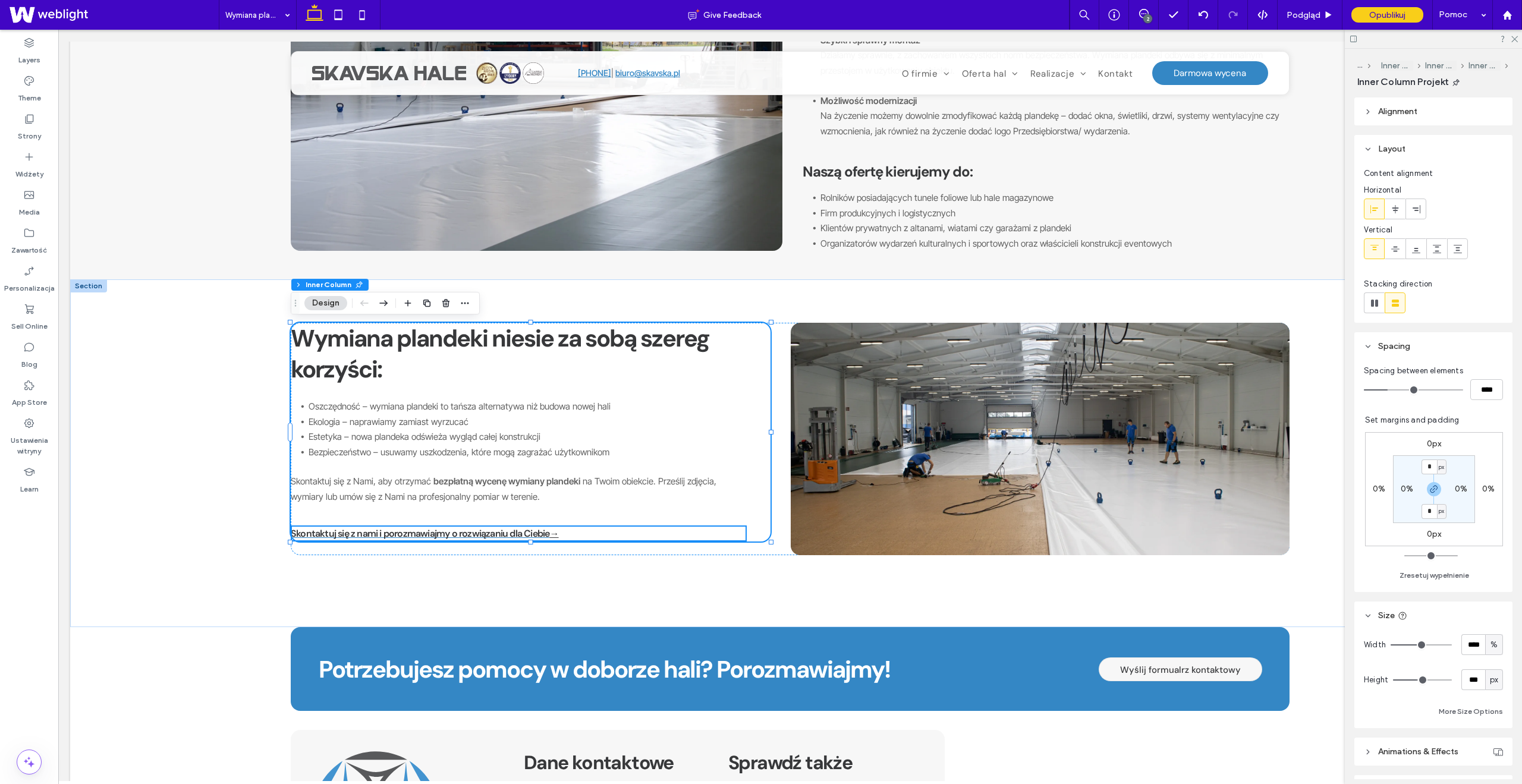 click on "Skontaktuj się z nami i porozmawiajmy o rozwiązaniu dla Ciebie" at bounding box center (420, 533) 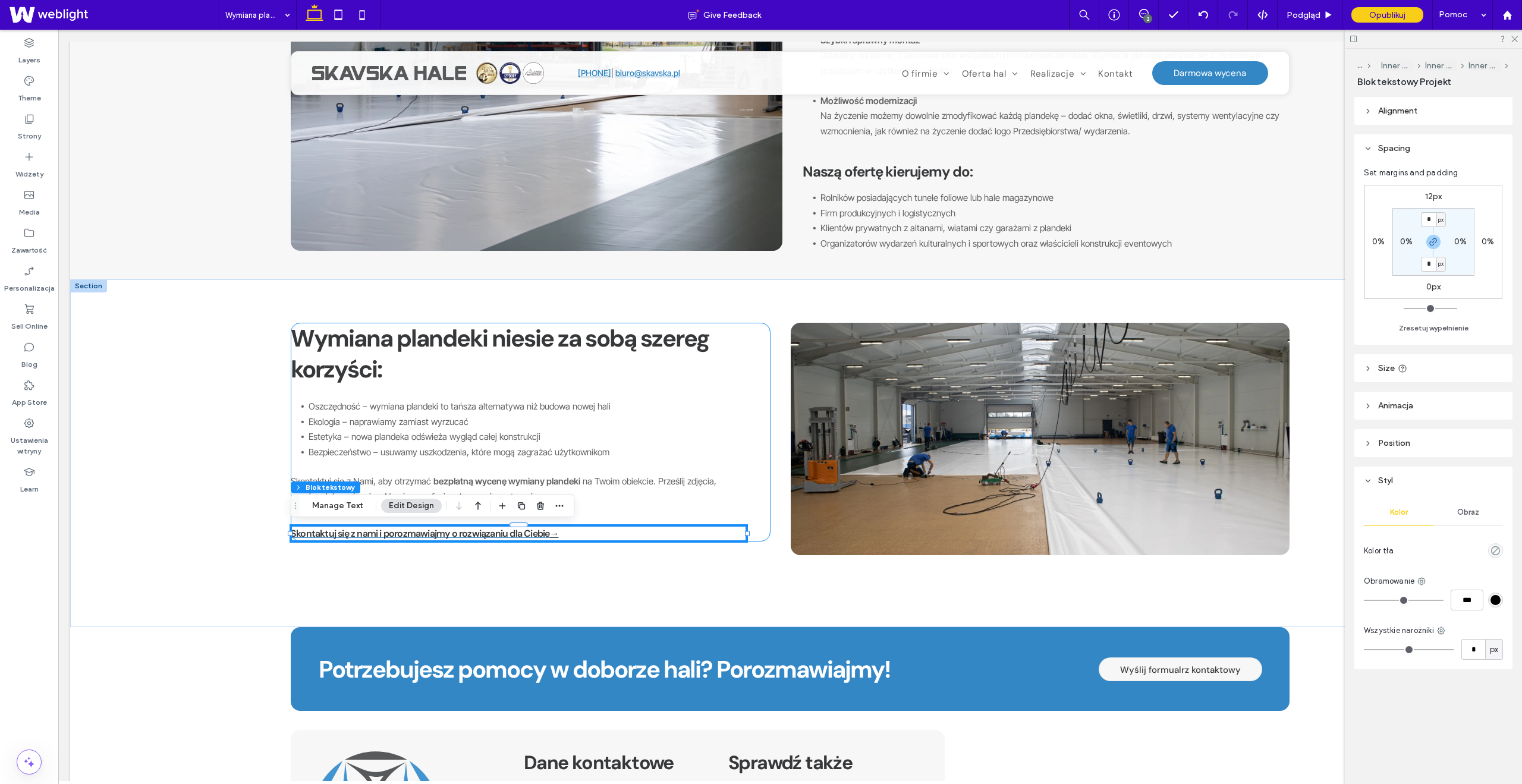 click on "Skontaktuj się z nami i porozmawiajmy o rozwiązaniu dla Ciebie" at bounding box center [420, 533] 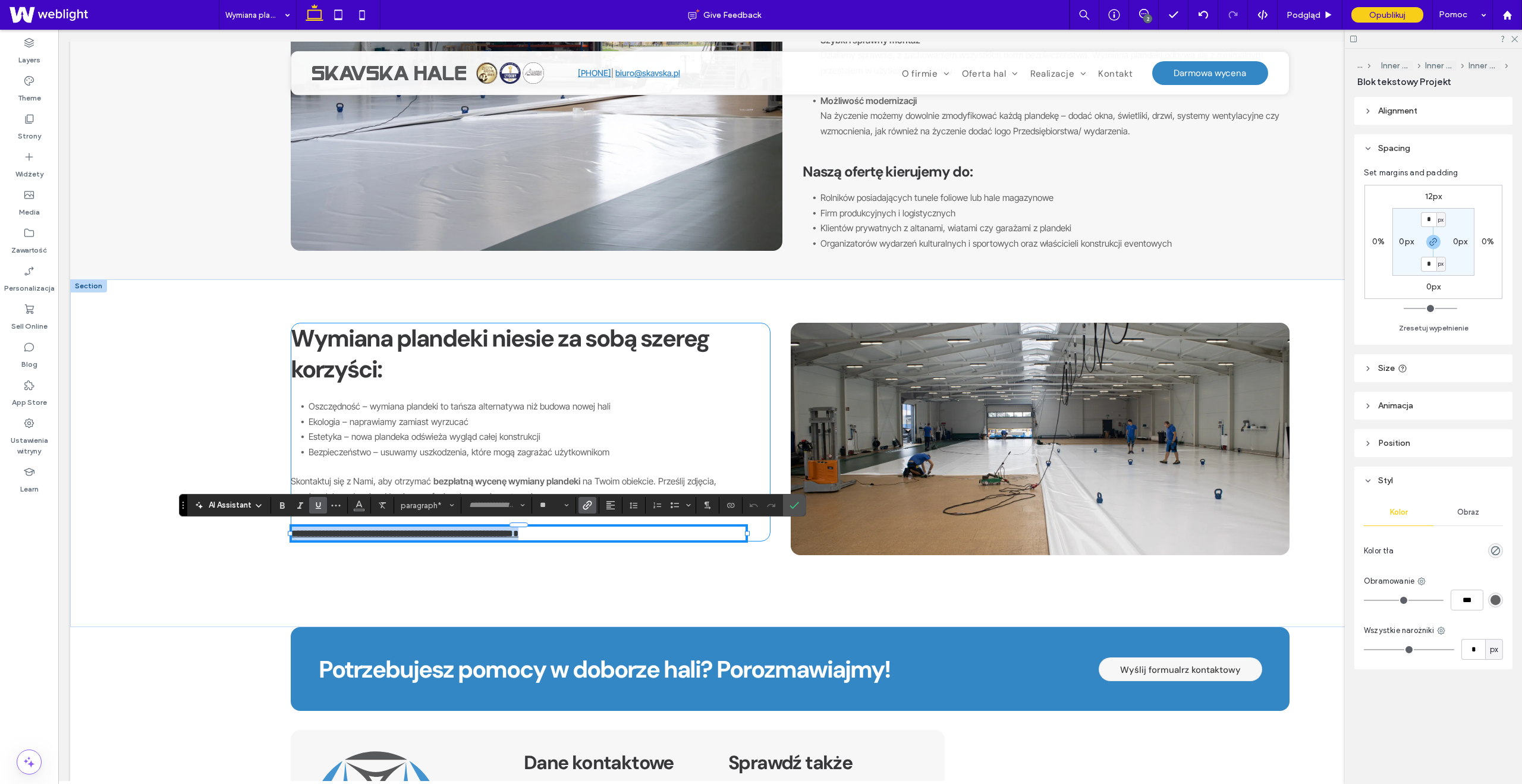 click on "**********" at bounding box center (402, 533) 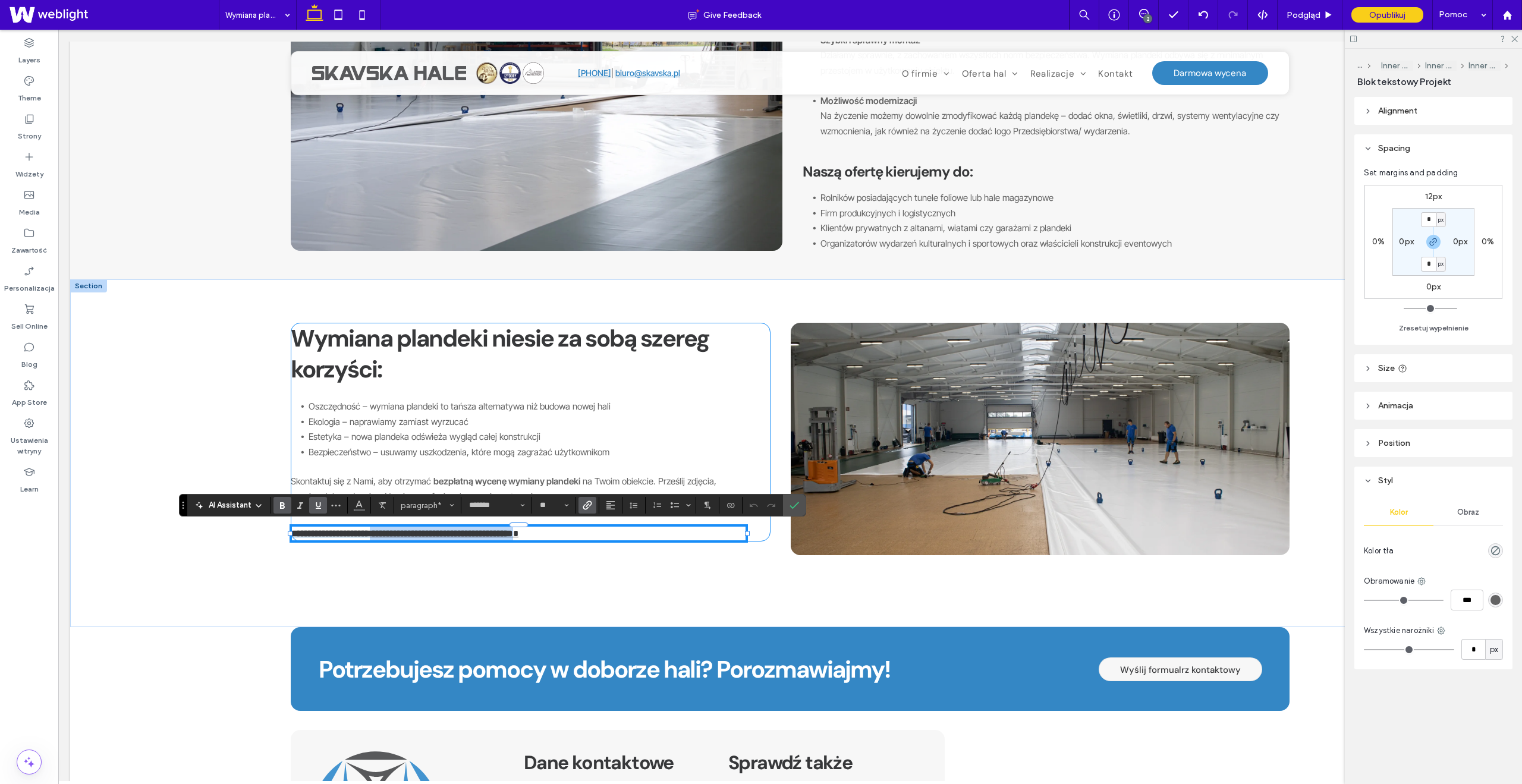 drag, startPoint x: 379, startPoint y: 535, endPoint x: 547, endPoint y: 535, distance: 168 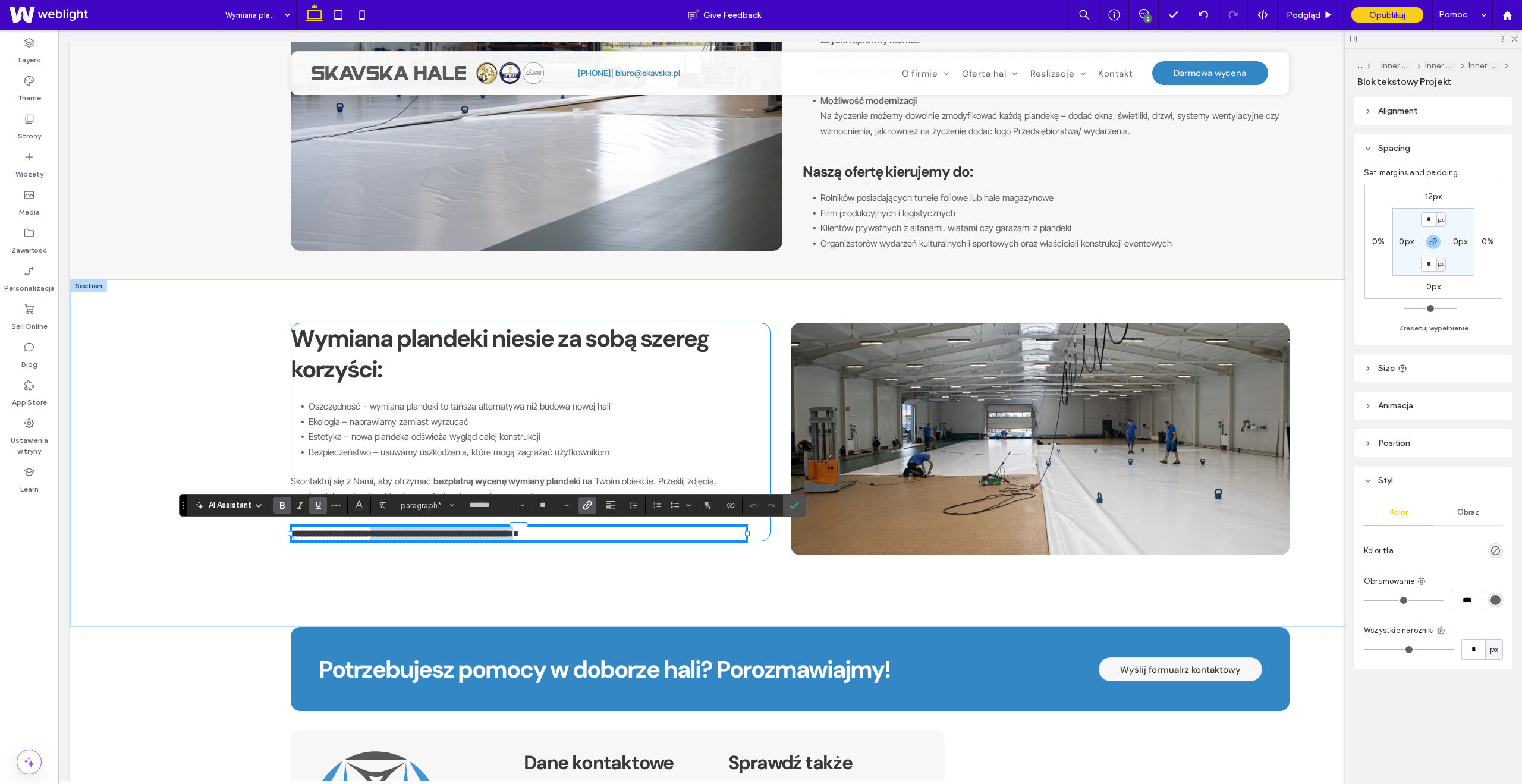 click on "**********" at bounding box center (402, 533) 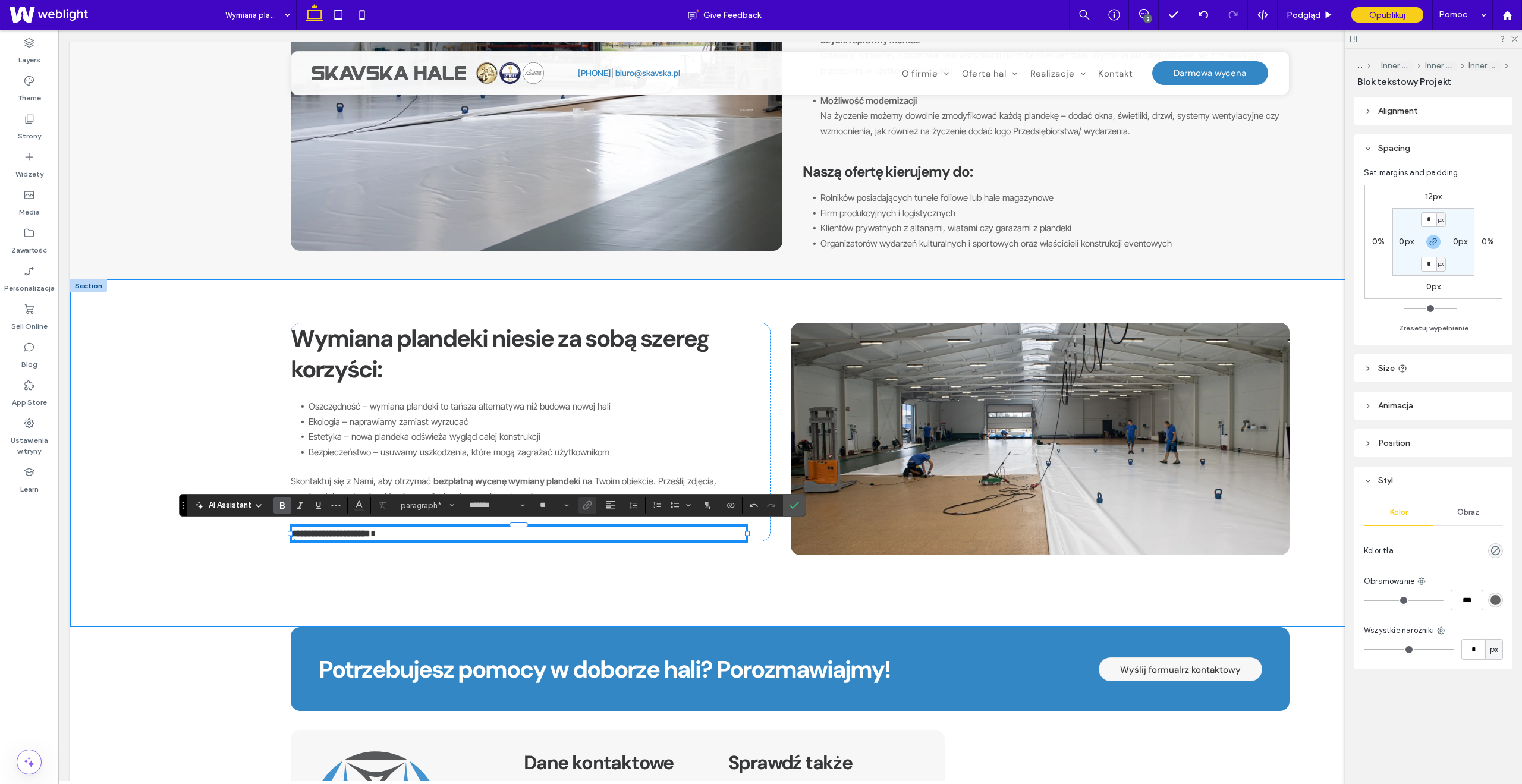 click on "**********" at bounding box center (790, 453) 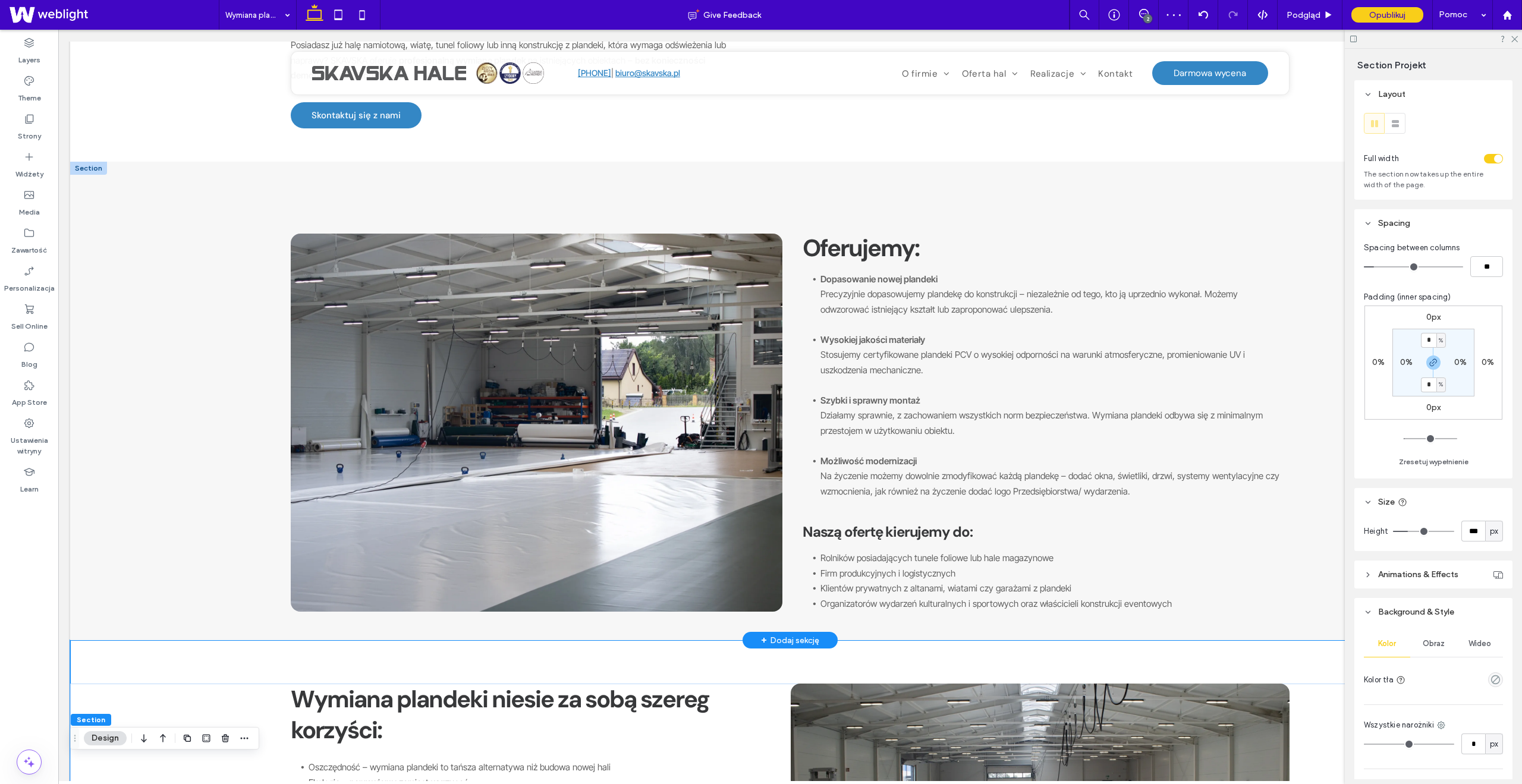 scroll, scrollTop: 0, scrollLeft: 0, axis: both 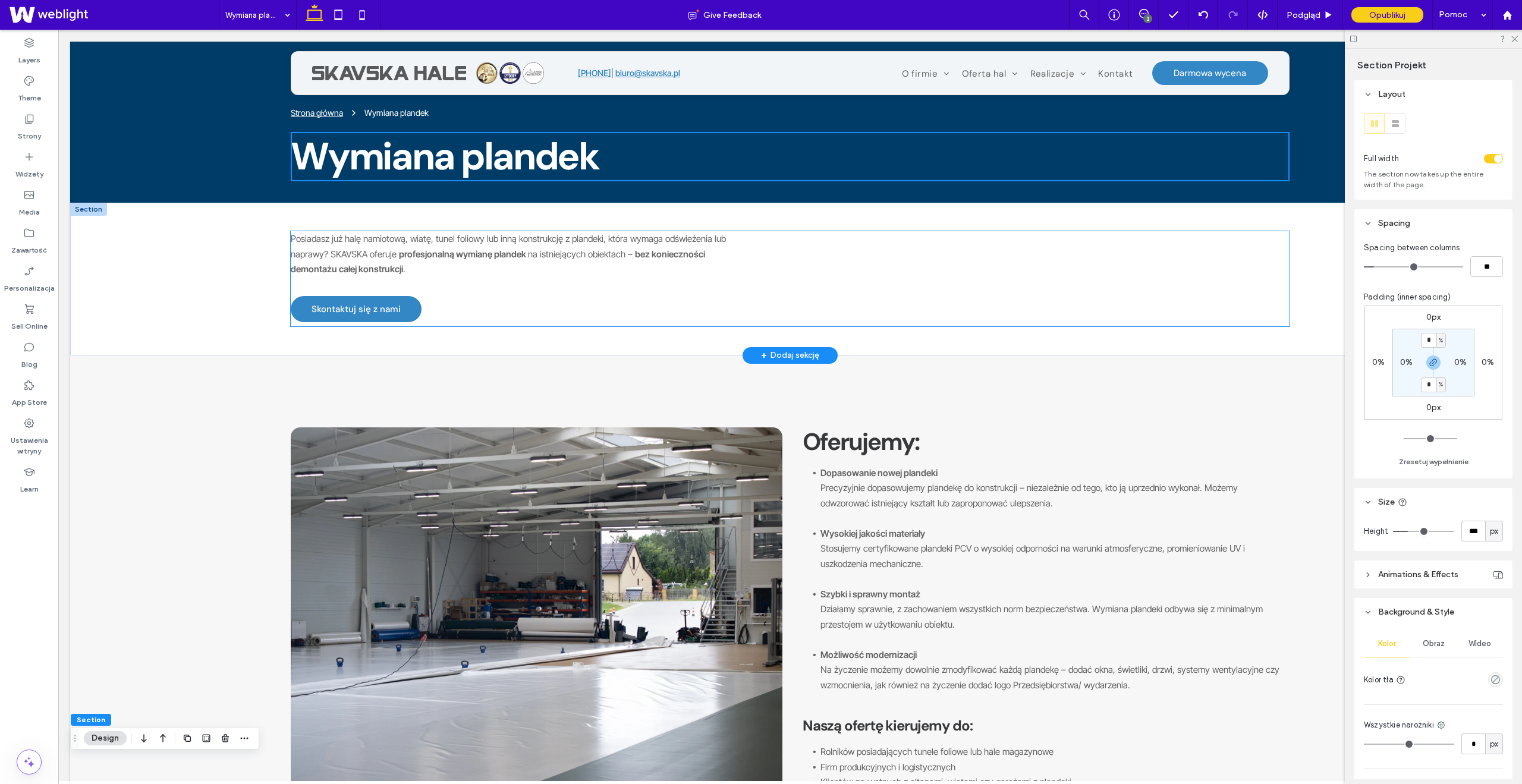 click on "Posiadasz już halę namiotową, wiatę, tunel foliowy lub inną konstrukcję z plandeki, która wymaga odświeżenia lub naprawy? SKAVSKA oferuje
profesjonalną wymianę plandek
na istniejących obiektach –
bez konieczności demontażu całej konstrukcji .
Zastosowania
Skontaktuj się z nami" at bounding box center [531, 279] 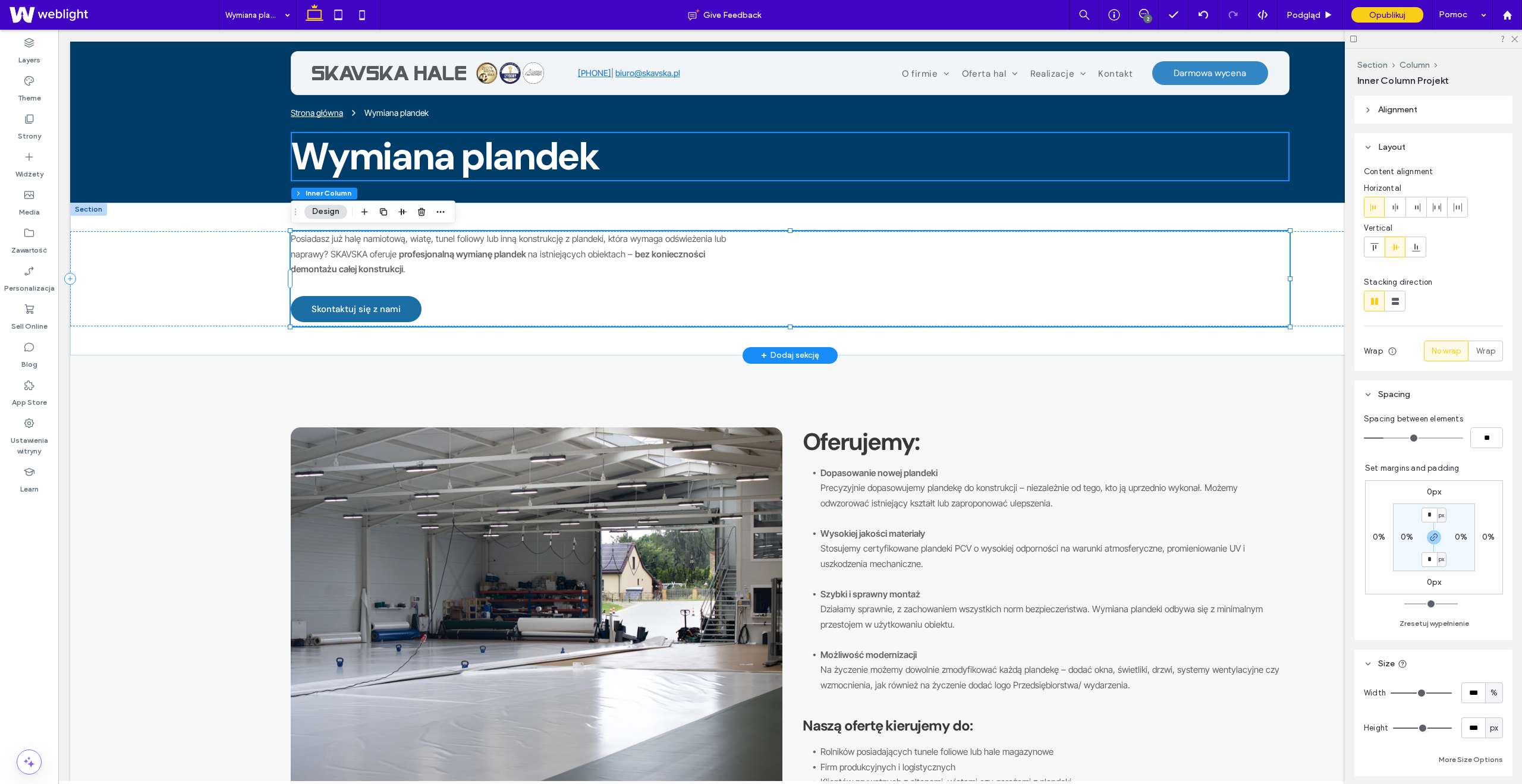click on "Skontaktuj się z nami" at bounding box center [356, 309] 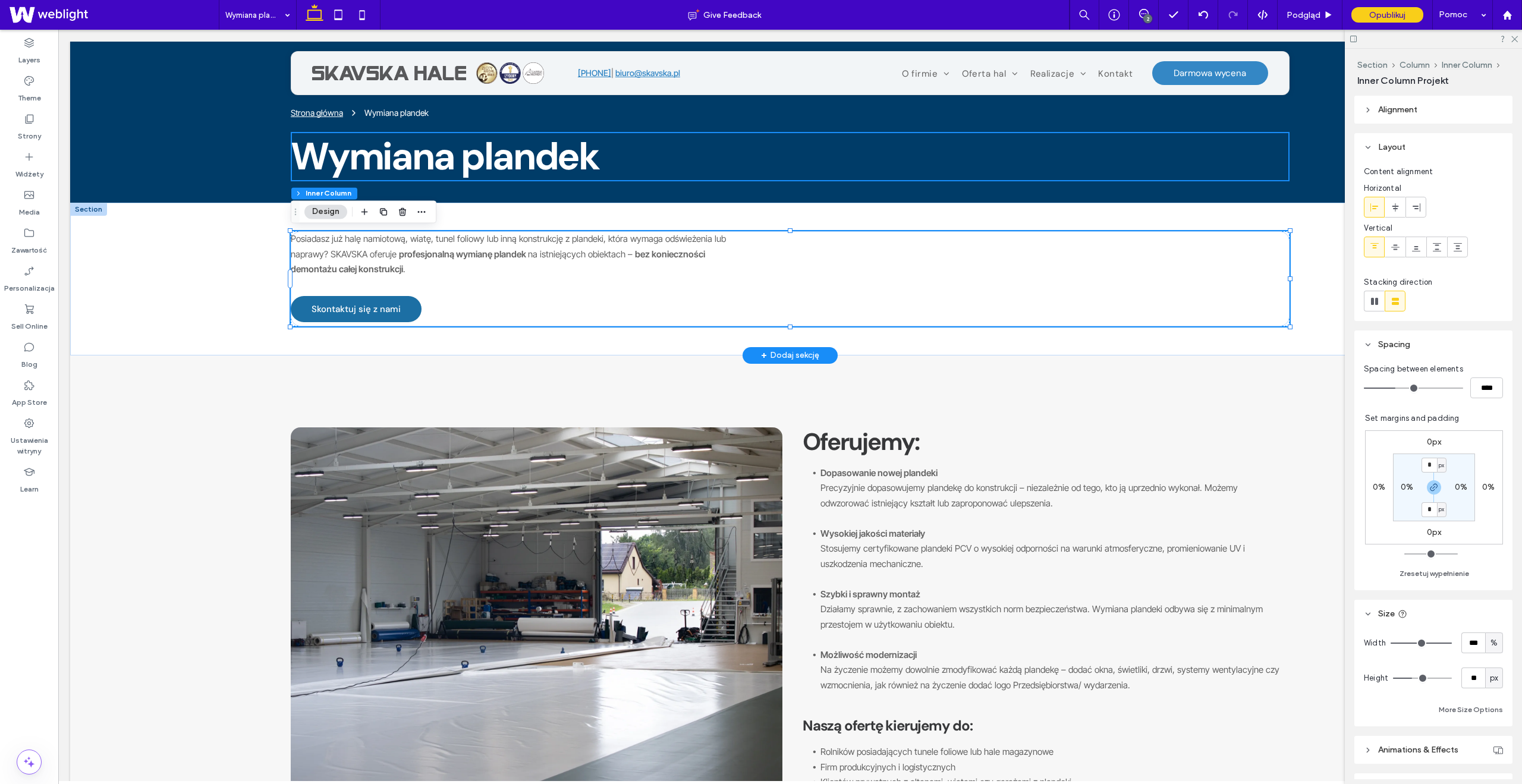 click on "Skontaktuj się z nami" at bounding box center [356, 309] 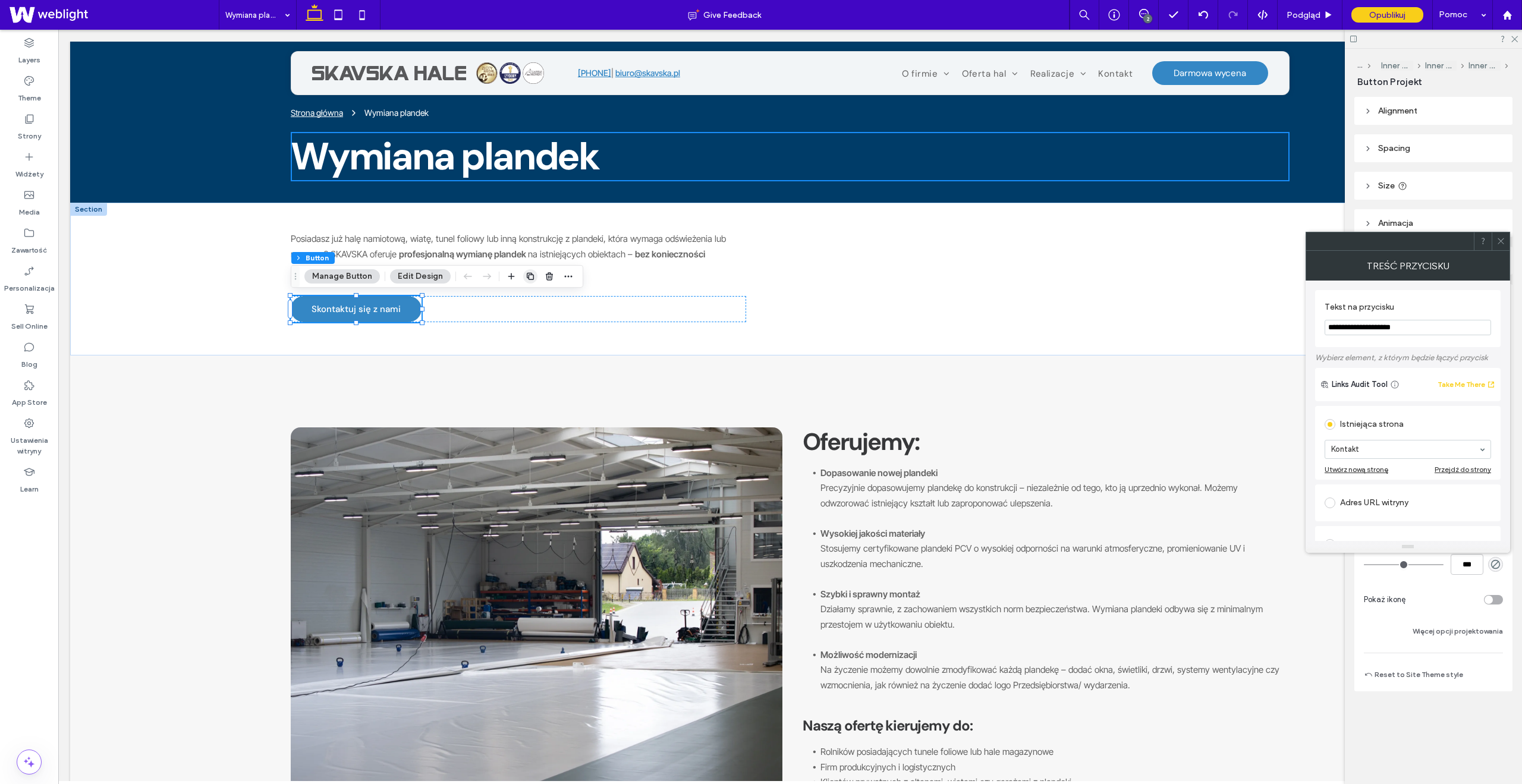 click 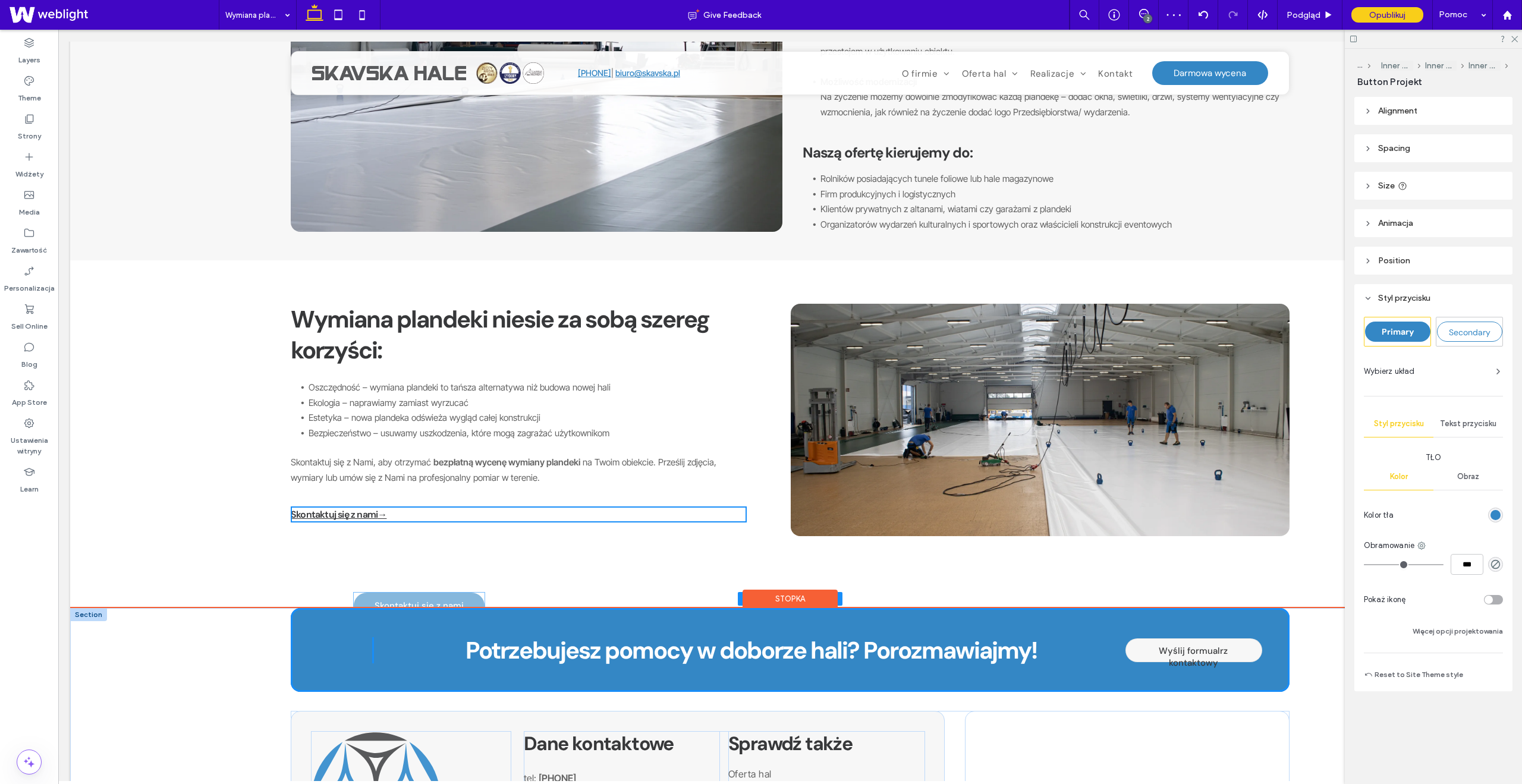 scroll, scrollTop: 577, scrollLeft: 0, axis: vertical 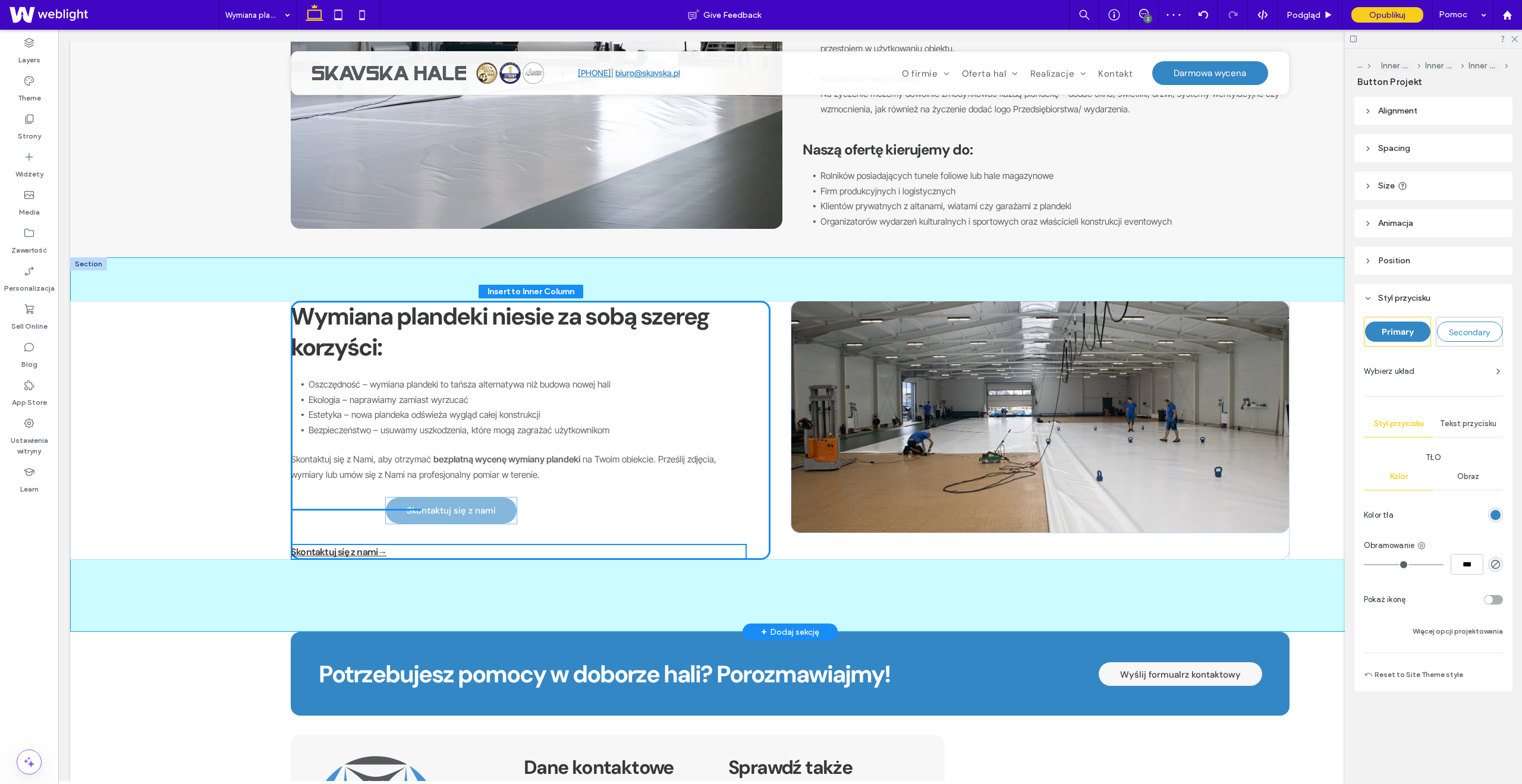 drag, startPoint x: 487, startPoint y: 316, endPoint x: 496, endPoint y: 547, distance: 231.17526 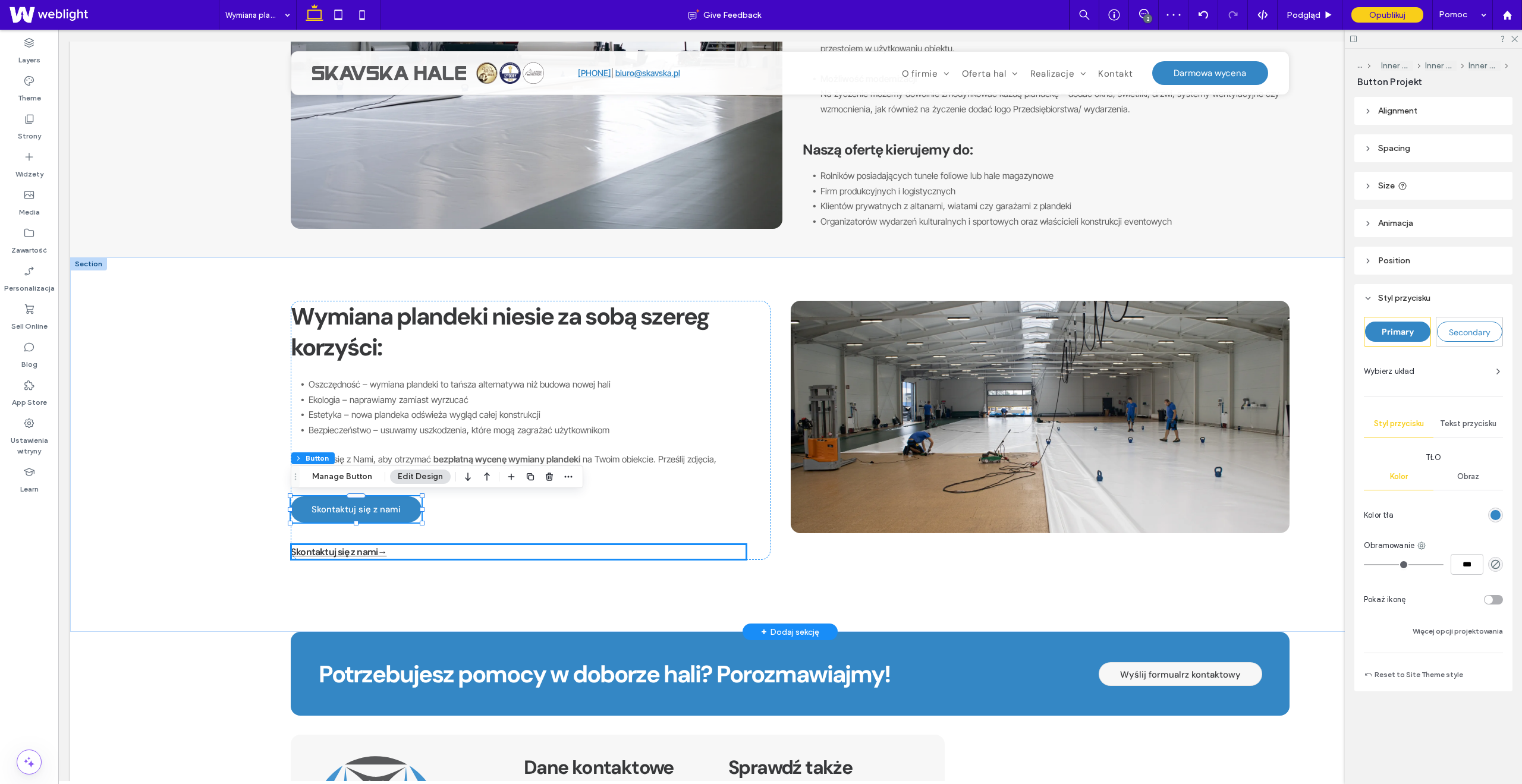 click on "Skontaktuj się z nami  →" at bounding box center (518, 552) 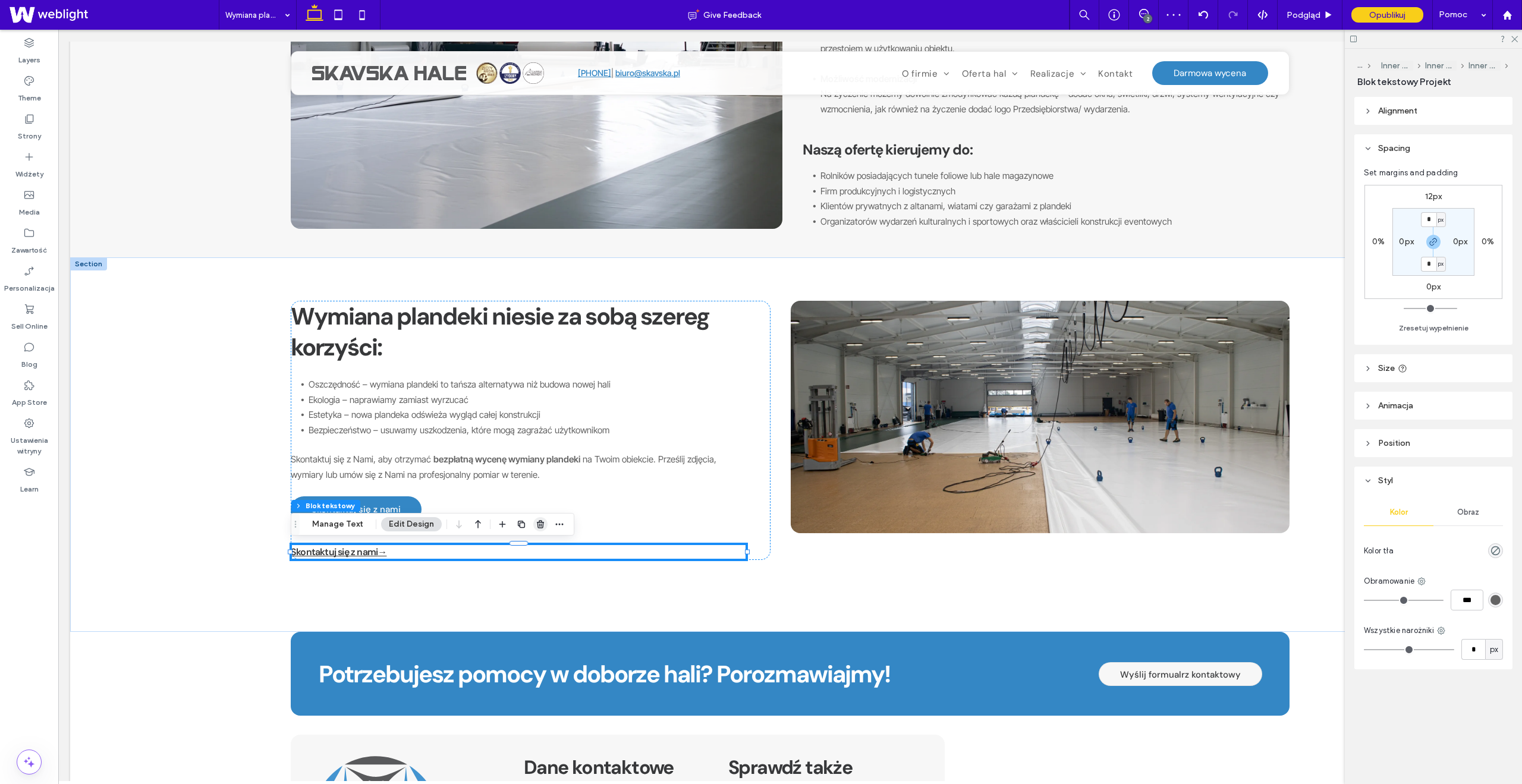 click 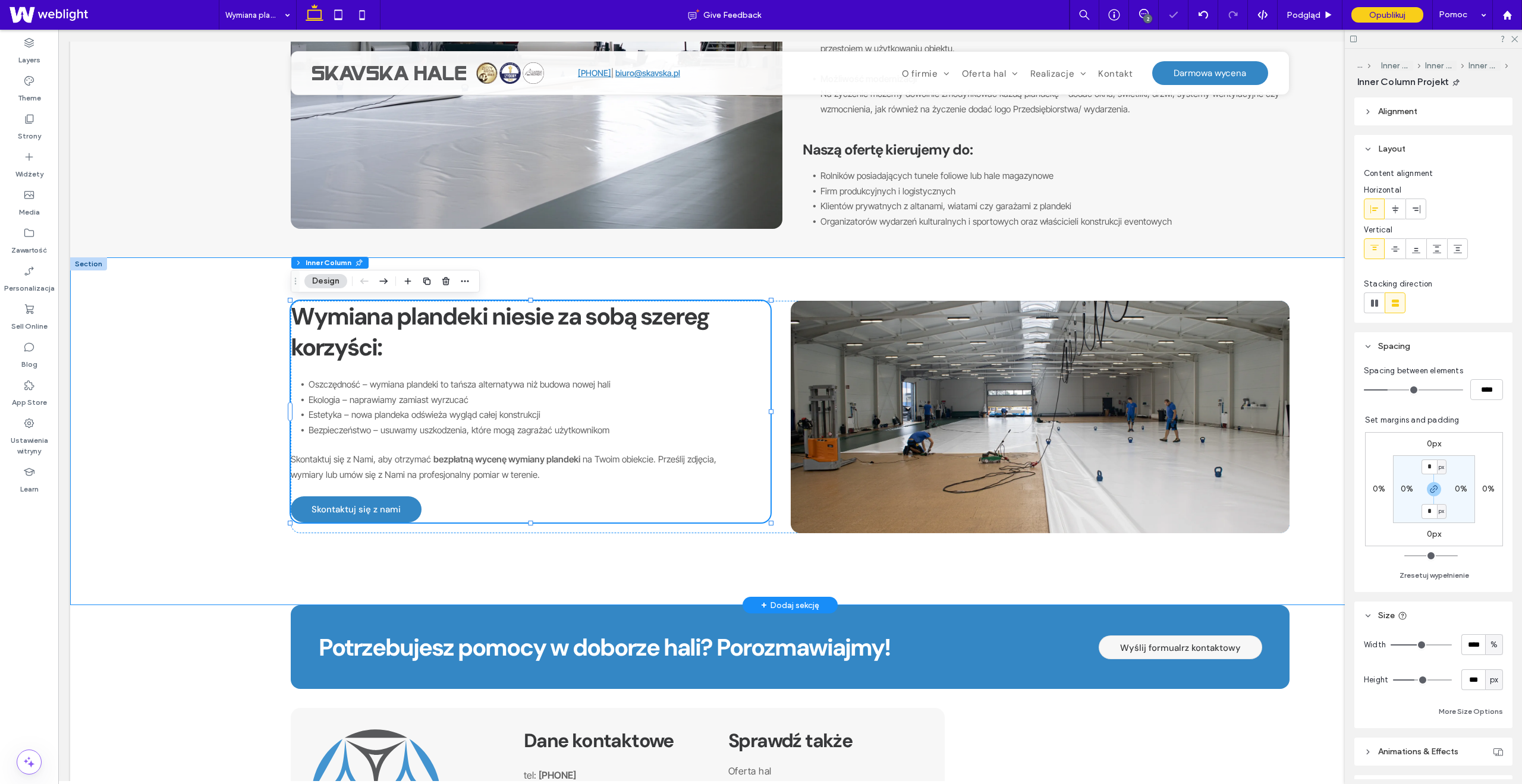click on "Wymiana plandeki niesie za sobą szereg korzyści:
Oszczędność – wymiana plandeki to tańsza alternatywa niż budowa nowej hali Ekologia – naprawiamy zamiast wyrzucać Estetyka – nowa plandeka odświeża wygląd całej konstrukcji Bezpieczeństwo – usuwamy uszkodzenia, które mogą zagrażać użytkownikom
Skontaktuj się z Nami, aby otrzymać
bezpłatną wycenę wymiany plandeki
na Twoim obiekcie. Prześlij zdjęcia, wymiary lub umów się z Nami na profesjonalny pomiar w terenie.
Skontaktuj się z nami" at bounding box center [790, 431] 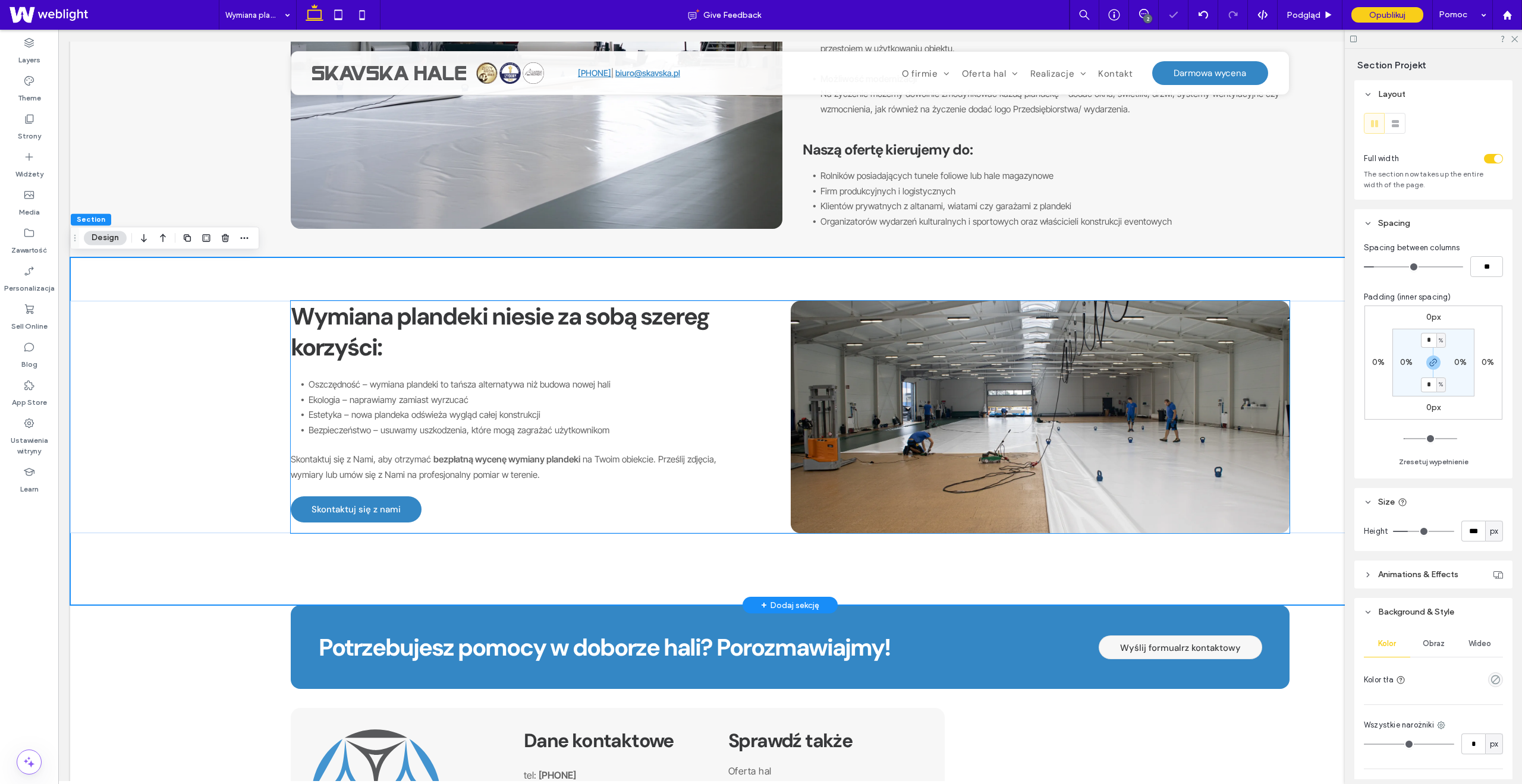 click on "Wymiana plandeki niesie za sobą szereg korzyści:
Oszczędność – wymiana plandeki to tańsza alternatywa niż budowa nowej hali Ekologia – naprawiamy zamiast wyrzucać Estetyka – nowa plandeka odświeża wygląd całej konstrukcji Bezpieczeństwo – usuwamy uszkodzenia, które mogą zagrażać użytkownikom
Skontaktuj się z Nami, aby otrzymać
bezpłatną wycenę wymiany plandeki
na Twoim obiekcie. Prześlij zdjęcia, wymiary lub umów się z Nami na profesjonalny pomiar w terenie.
Skontaktuj się z nami" at bounding box center [790, 417] 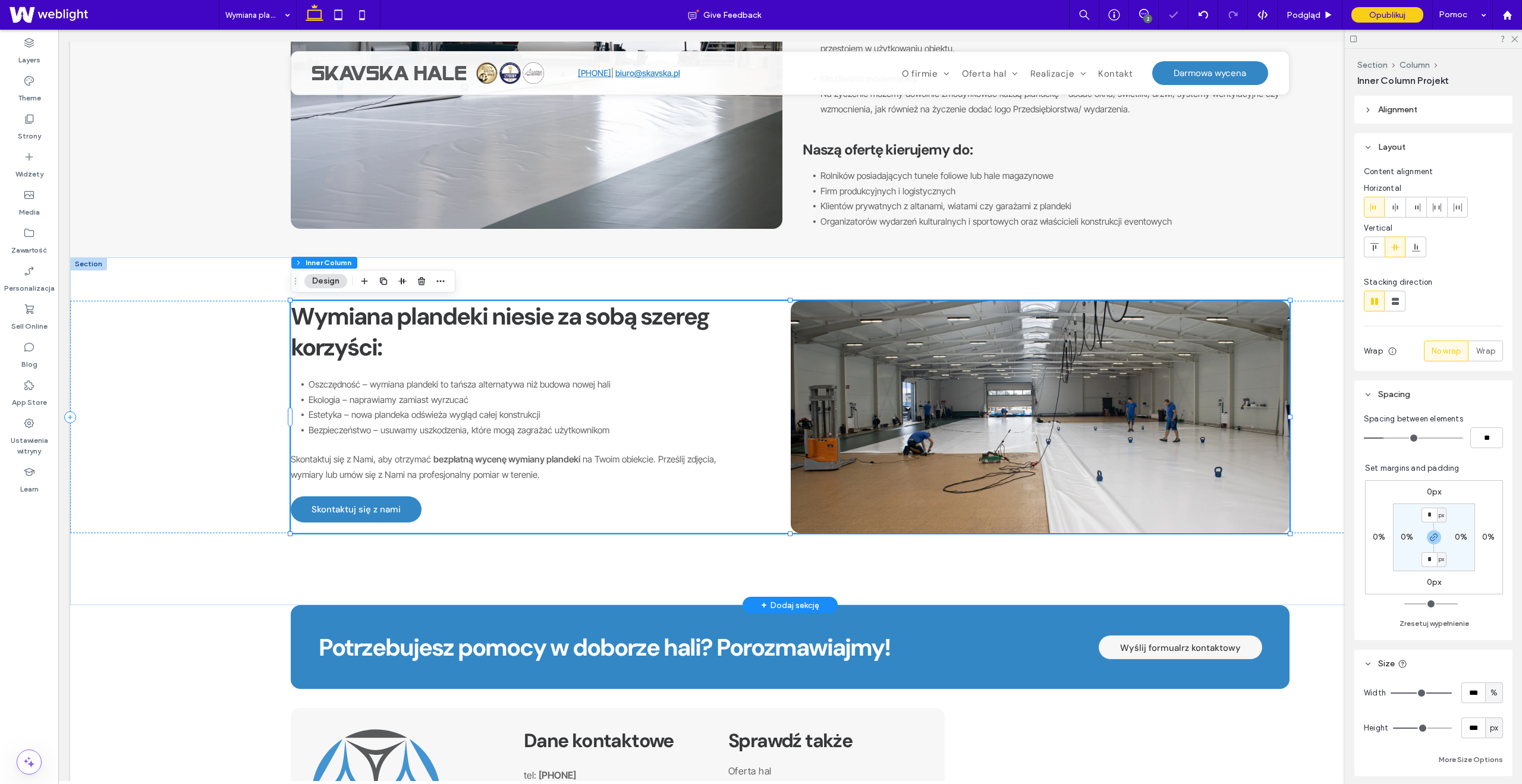 click on "Wymiana plandeki niesie za sobą szereg korzyści:
Oszczędność – wymiana plandeki to tańsza alternatywa niż budowa nowej hali Ekologia – naprawiamy zamiast wyrzucać Estetyka – nowa plandeka odświeża wygląd całej konstrukcji Bezpieczeństwo – usuwamy uszkodzenia, które mogą zagrażać użytkownikom
Skontaktuj się z Nami, aby otrzymać
bezpłatną wycenę wymiany plandeki
na Twoim obiekcie. Prześlij zdjęcia, wymiary lub umów się z Nami na profesjonalny pomiar w terenie.
Skontaktuj się z nami" at bounding box center (790, 417) 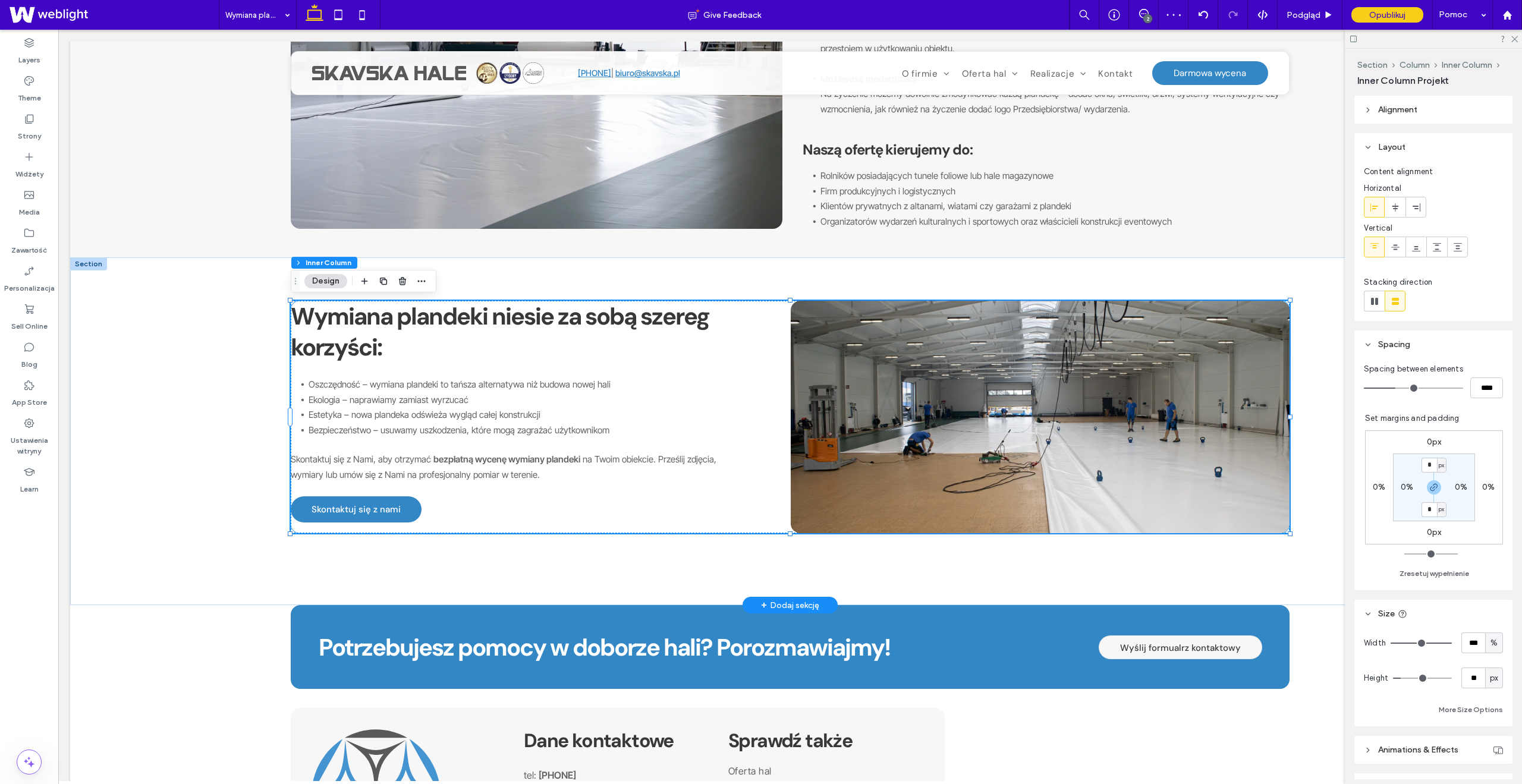 click on "bezpłatną wycenę wymiany plandeki" at bounding box center [507, 459] 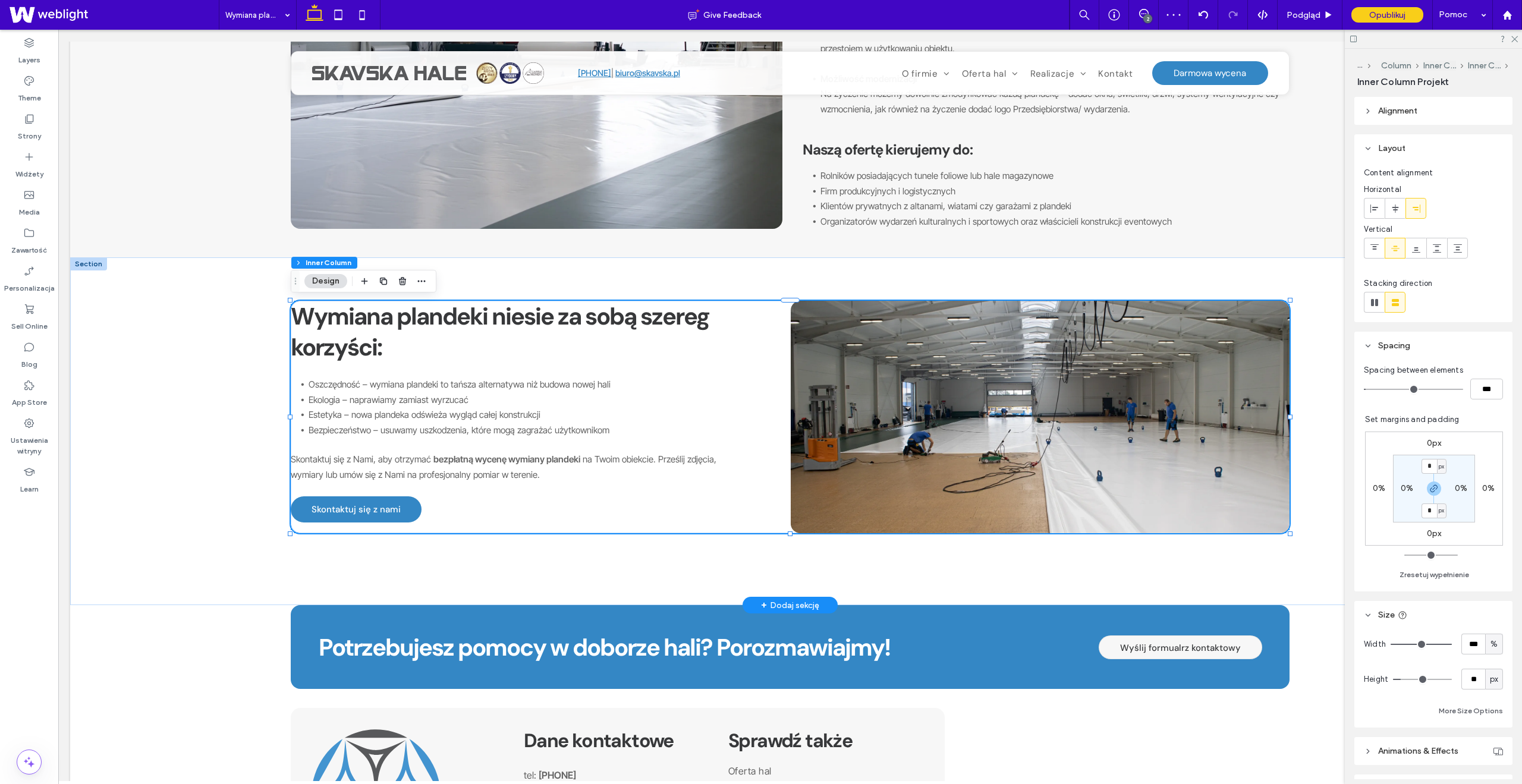 click on "bezpłatną wycenę wymiany plandeki" at bounding box center [507, 459] 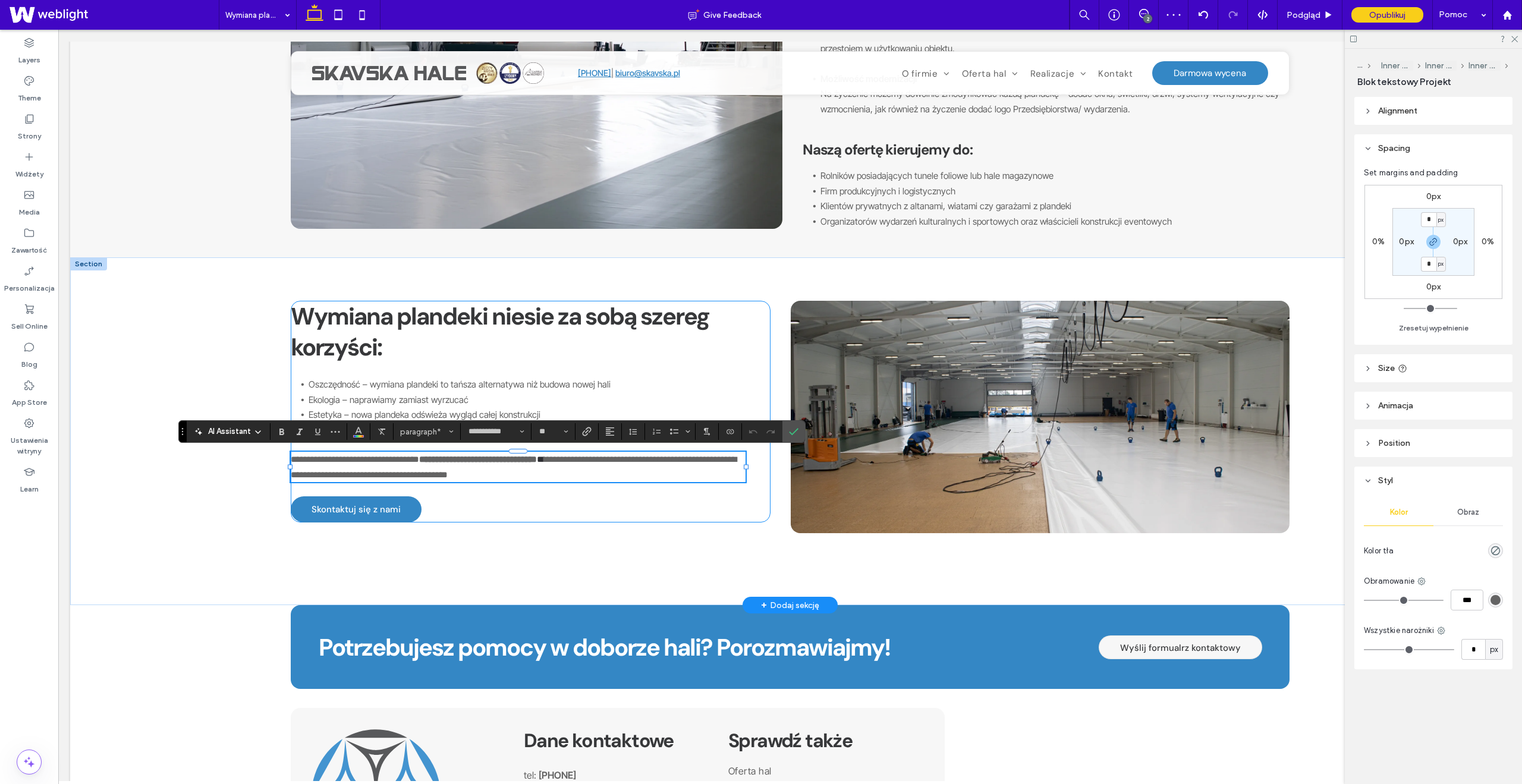 click on "**********" at bounding box center (530, 411) 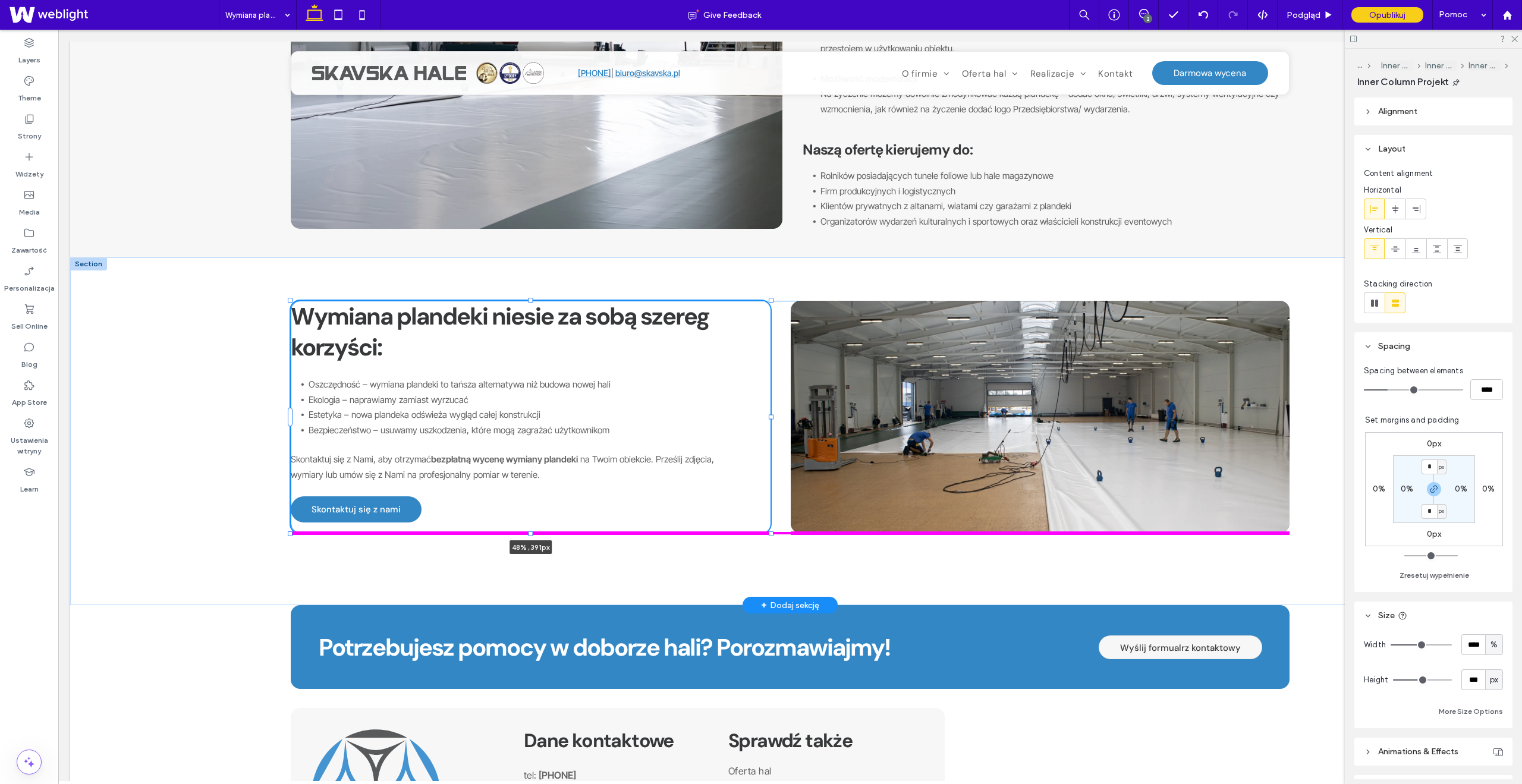 drag, startPoint x: 530, startPoint y: 525, endPoint x: 531, endPoint y: 534, distance: 9.05539 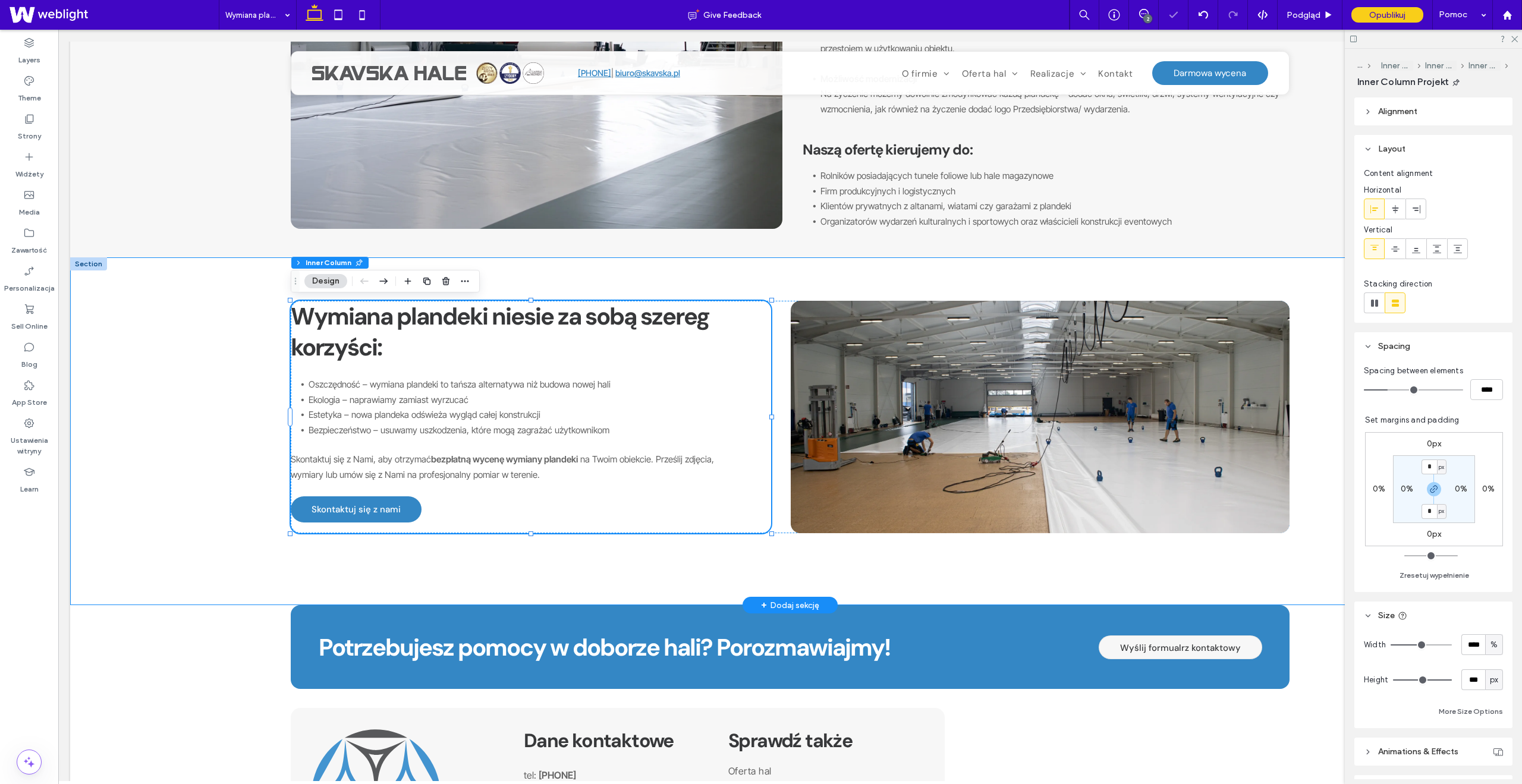 click on "Wymiana plandeki niesie za sobą szereg korzyści:
Oszczędność – wymiana plandeki to tańsza alternatywa niż budowa nowej hali Ekologia – naprawiamy zamiast wyrzucać Estetyka – nowa plandeka odświeża wygląd całej konstrukcji Bezpieczeństwo – usuwamy uszkodzenia, które mogą zagrażać użytkownikom
Skontaktuj się z Nami, aby otrzymać  bezpłatną wycenę wymiany plandeki   na Twoim obiekcie. Prześlij zdjęcia, wymiary lub umów się z Nami na profesjonalny pomiar w terenie.
Skontaktuj się z nami
48% , 391px" at bounding box center (790, 431) 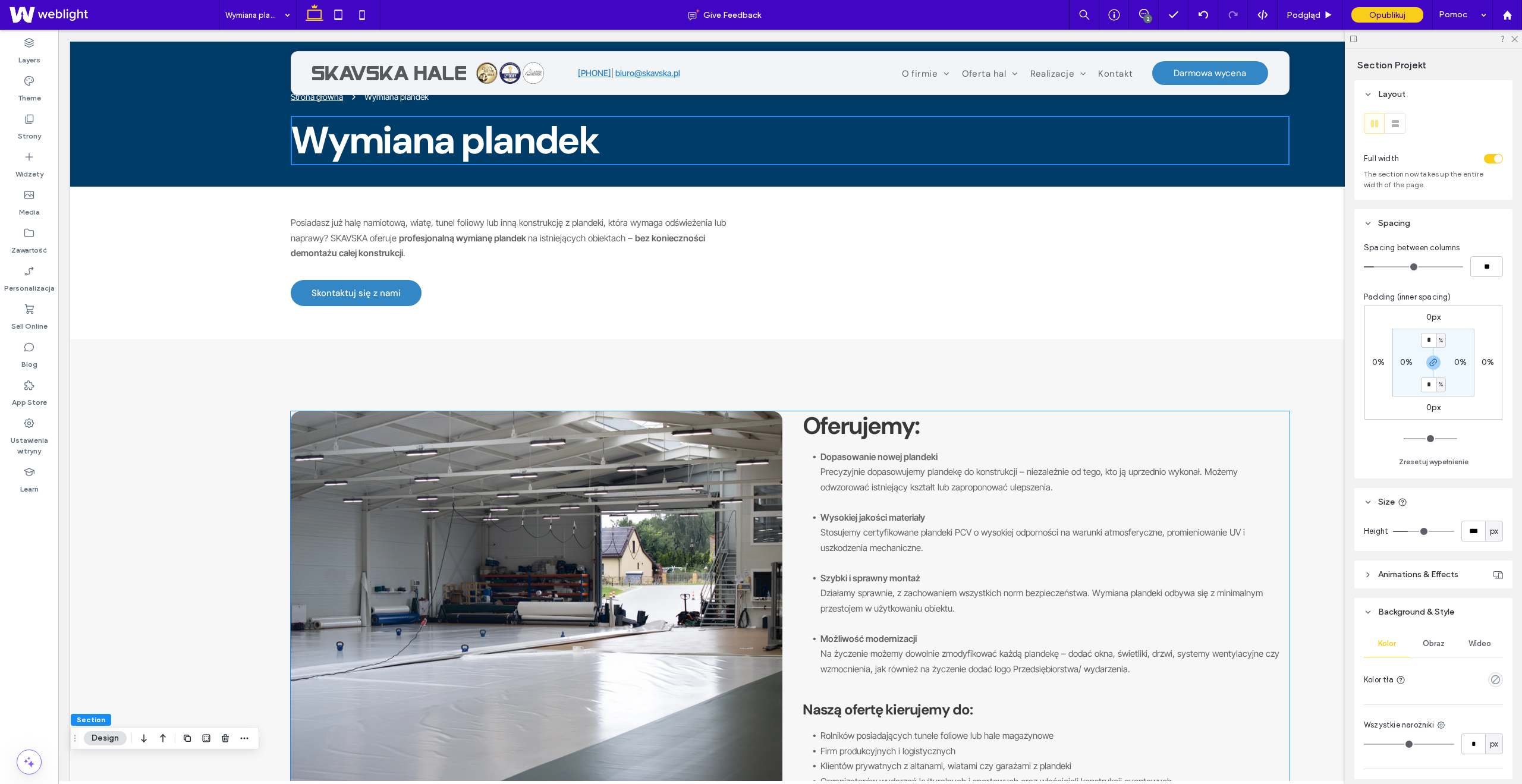 scroll, scrollTop: 0, scrollLeft: 0, axis: both 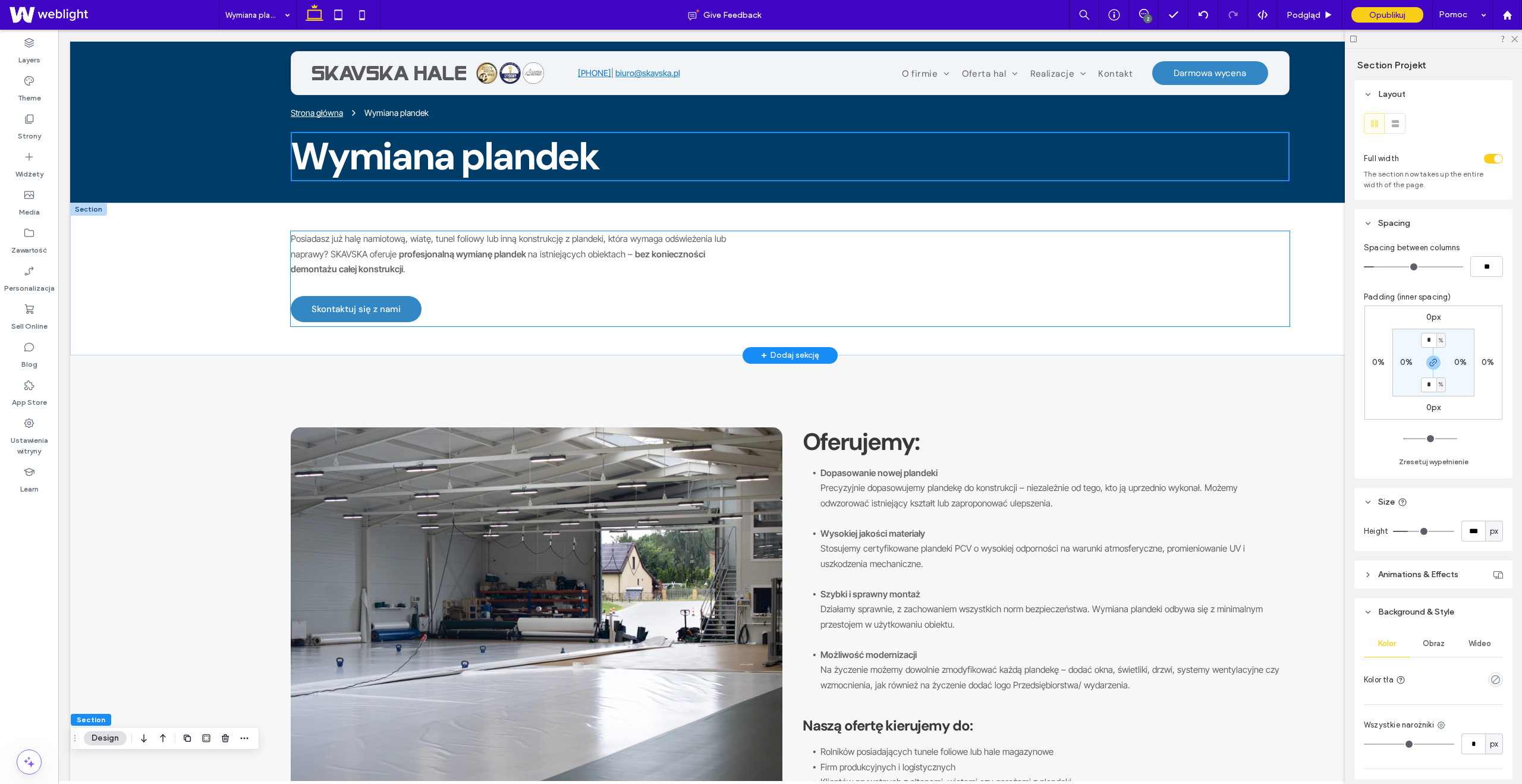 click on "profesjonalną wymianę plandek" at bounding box center (463, 254) 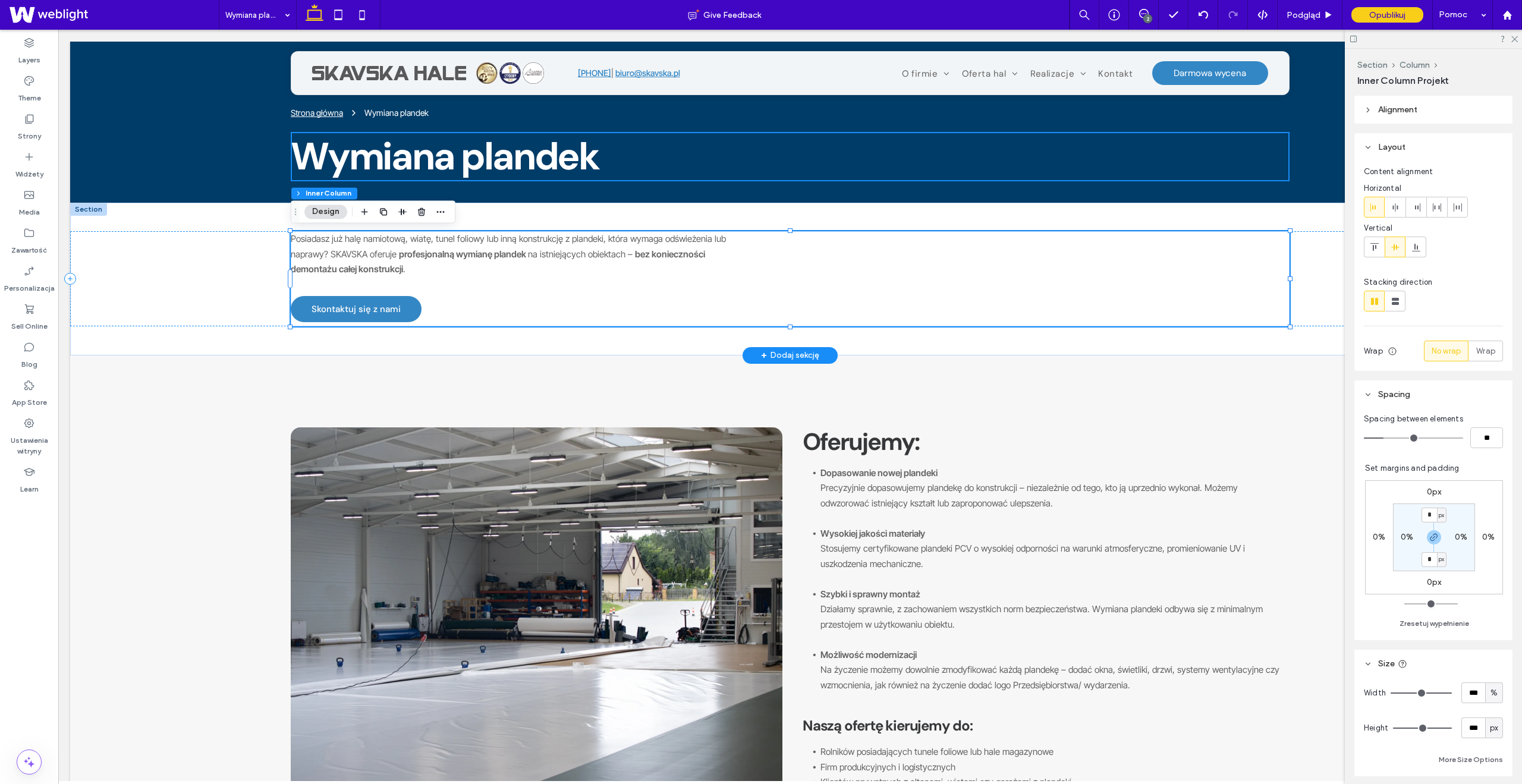 click on "profesjonalną wymianę plandek" at bounding box center (463, 254) 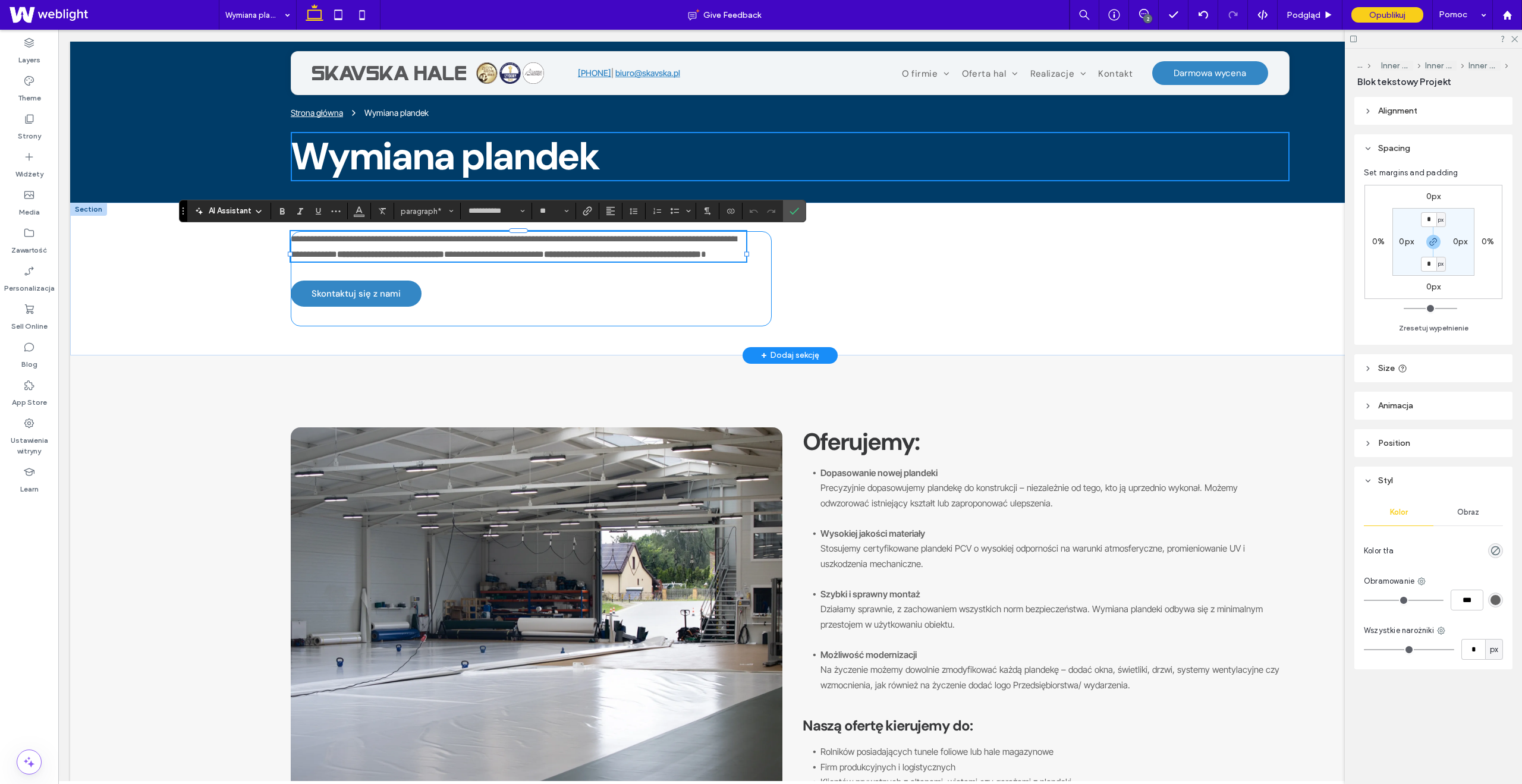 click on "**********" at bounding box center (531, 279) 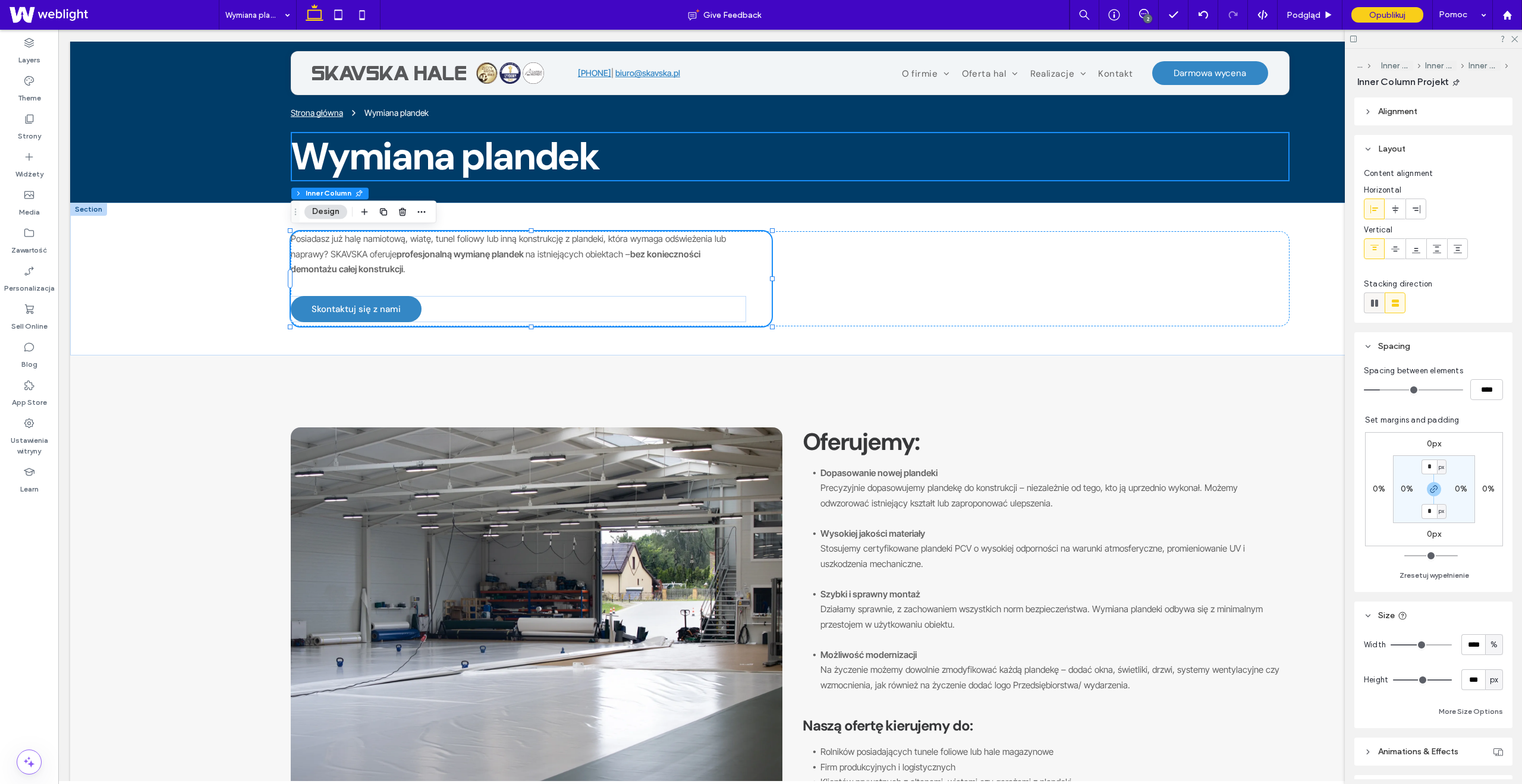 click 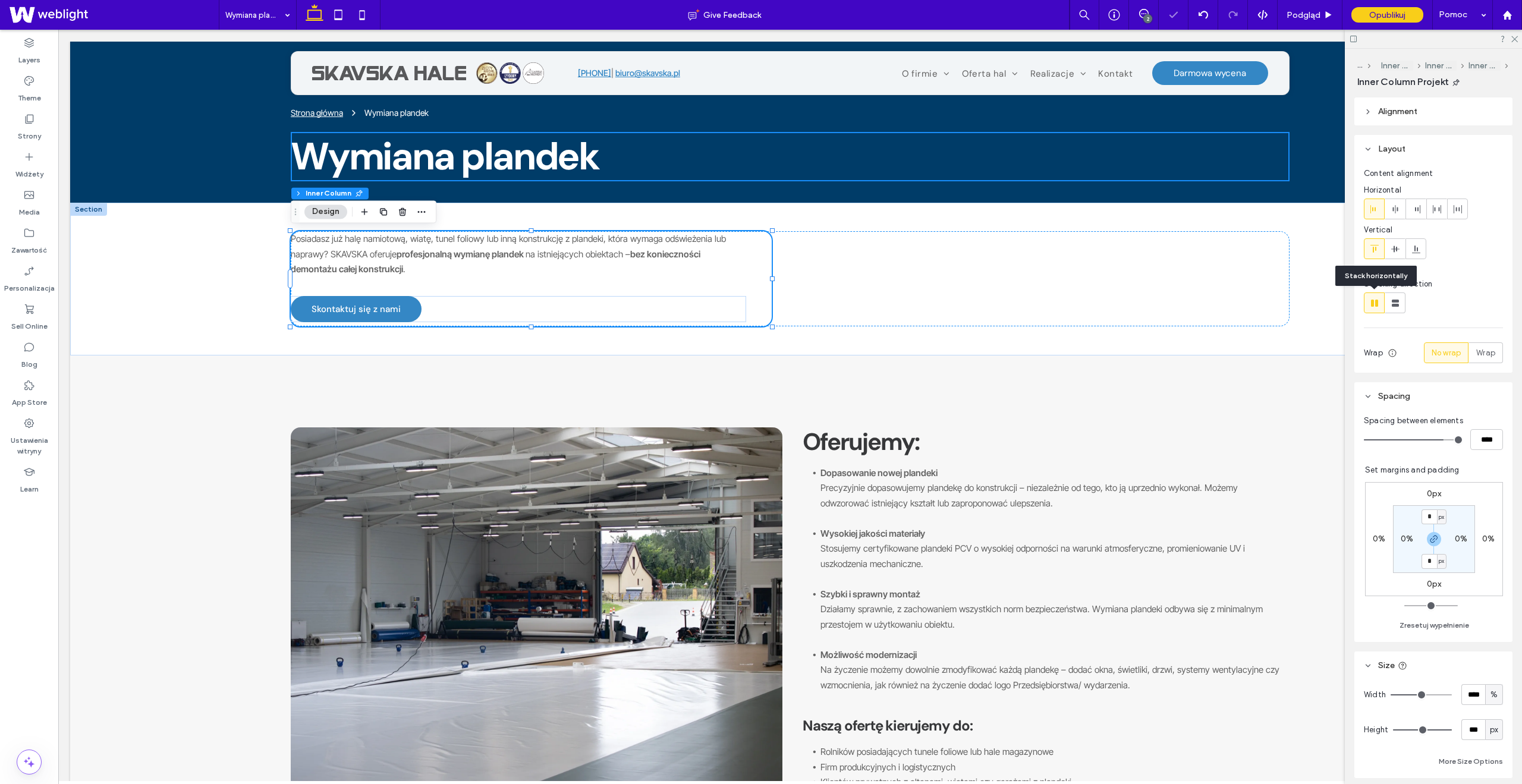type on "*" 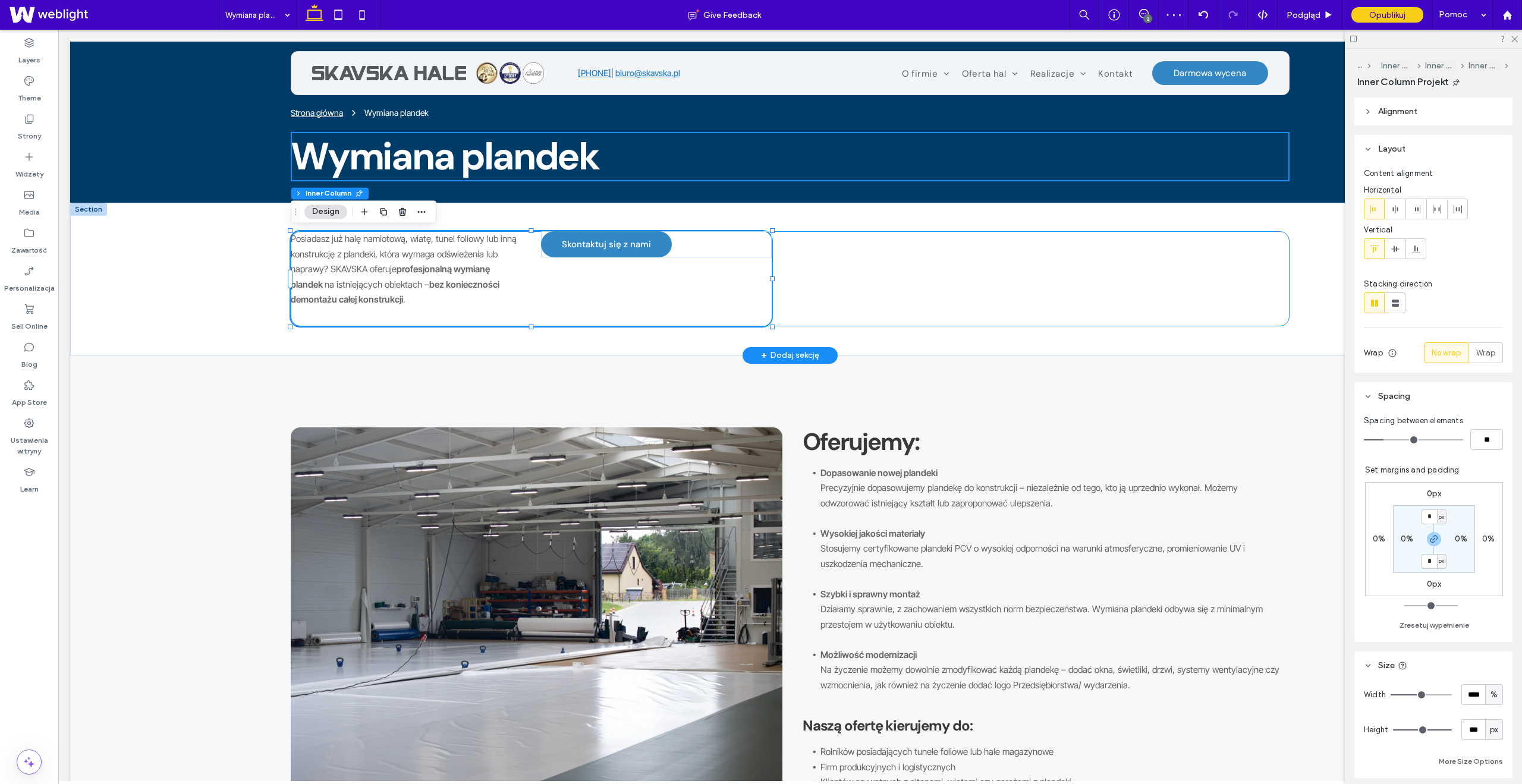 click on "Posiadasz już halę namiotową, wiatę, tunel foliowy lub inną konstrukcję z plandeki, która wymaga odświeżenia lub naprawy? SKAVSKA oferuje  profesjonalną wymianę plandek   na istniejących obiektach –  bez konieczności demontażu całej konstrukcji .
Zastosowania
Skontaktuj się z nami" at bounding box center [790, 279] 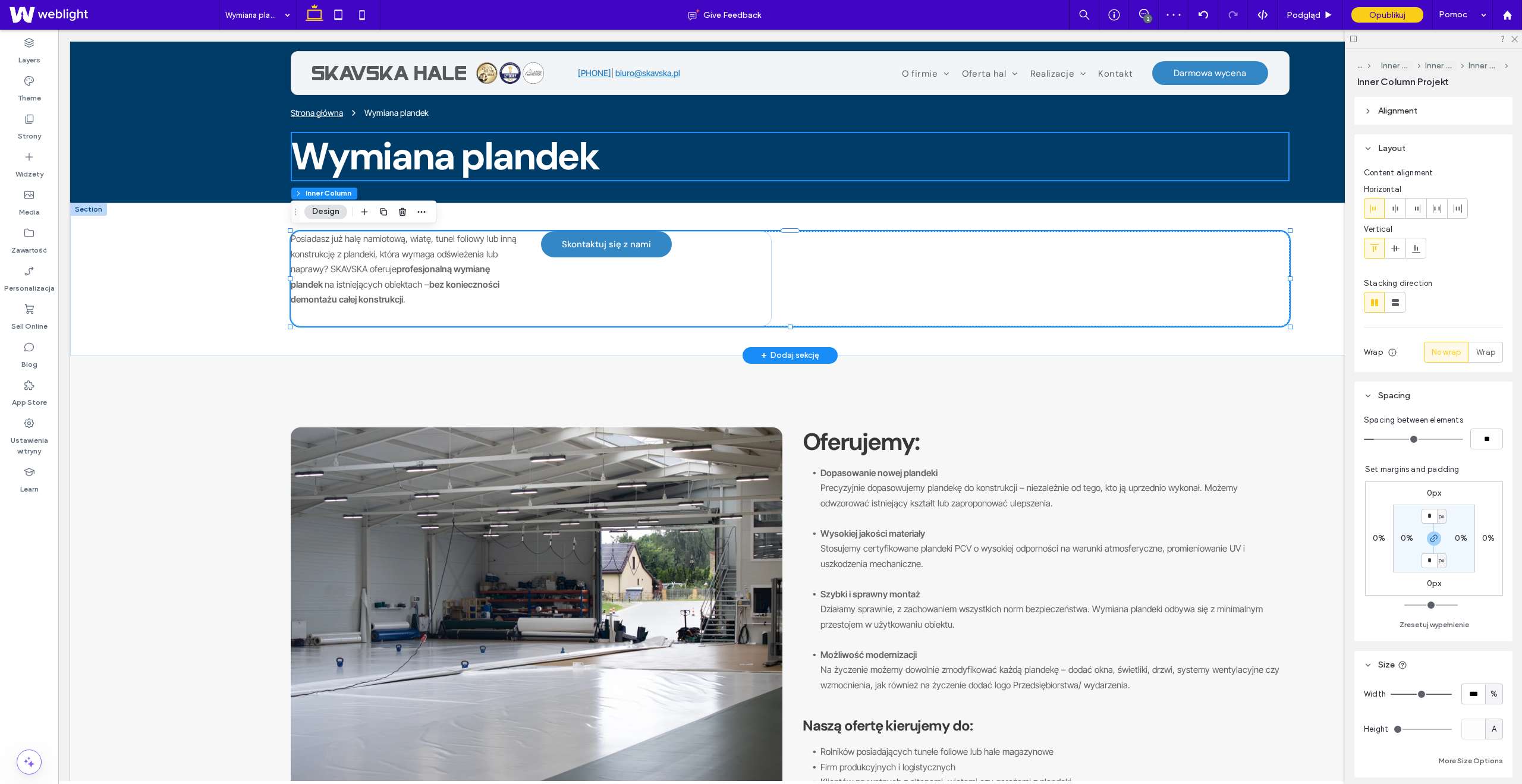 click on "Posiadasz już halę namiotową, wiatę, tunel foliowy lub inną konstrukcję z plandeki, która wymaga odświeżenia lub naprawy? SKAVSKA oferuje  profesjonalną wymianę plandek   na istniejących obiektach –  bez konieczności demontażu całej konstrukcji .
Zastosowania
Skontaktuj się z nami" at bounding box center (790, 279) 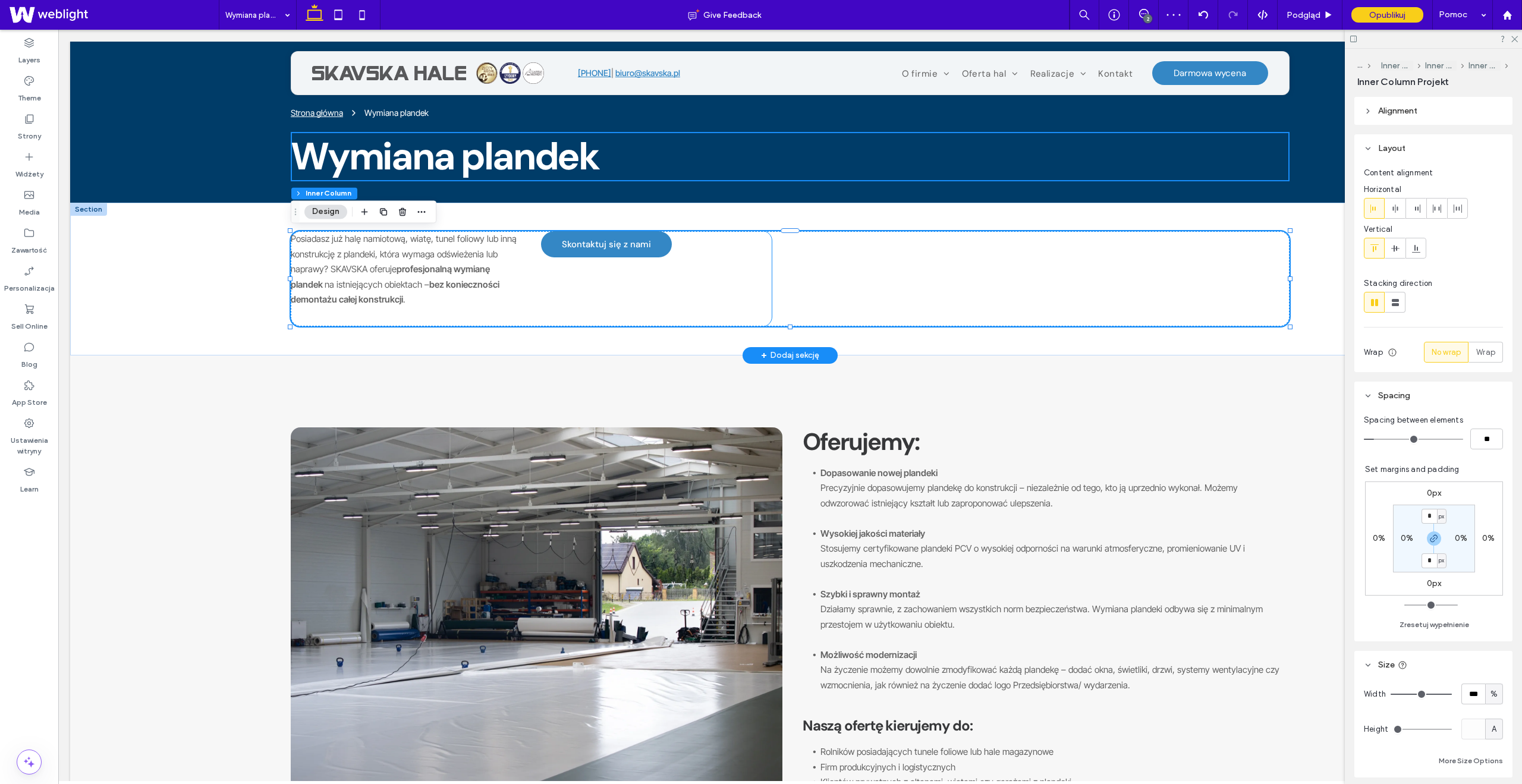 click on "Posiadasz już halę namiotową, wiatę, tunel foliowy lub inną konstrukcję z plandeki, która wymaga odświeżenia lub naprawy? SKAVSKA oferuje  profesjonalną wymianę plandek   na istniejących obiektach –  bez konieczności demontażu całej konstrukcji .
Zastosowania
Skontaktuj się z nami" at bounding box center [531, 279] 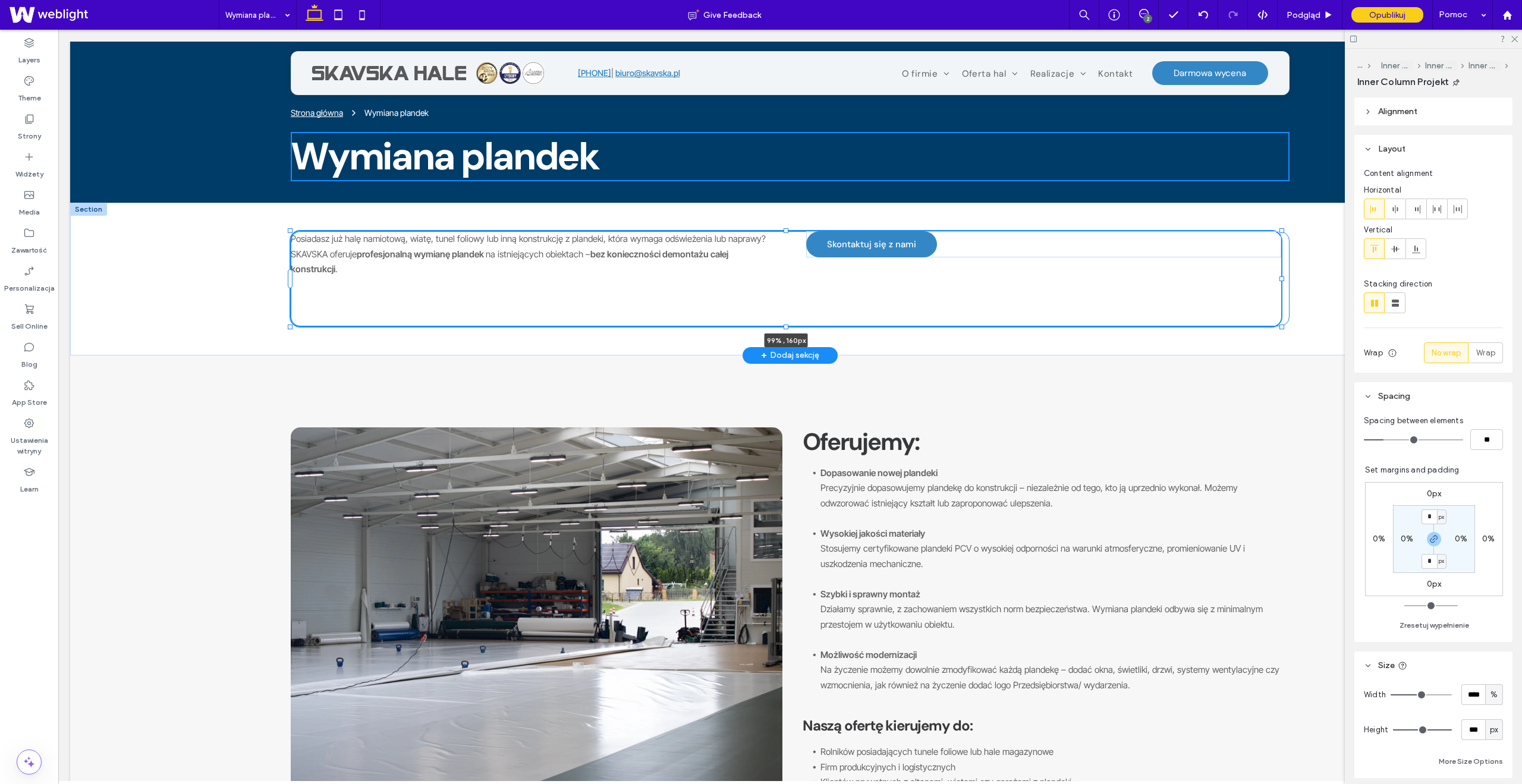 drag, startPoint x: 773, startPoint y: 279, endPoint x: 1283, endPoint y: 266, distance: 510.16566 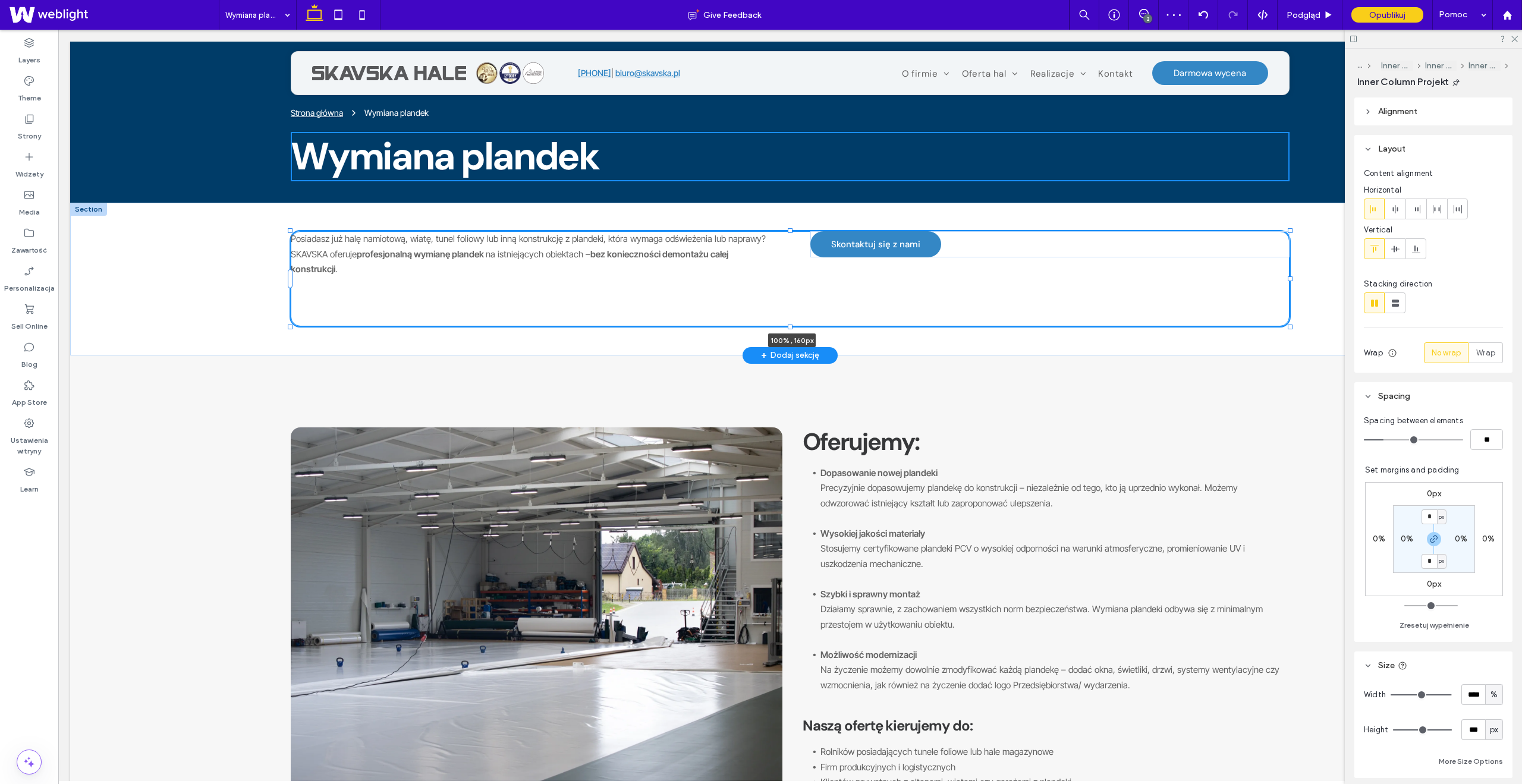 drag, startPoint x: 1282, startPoint y: 280, endPoint x: 1294, endPoint y: 279, distance: 12.041595 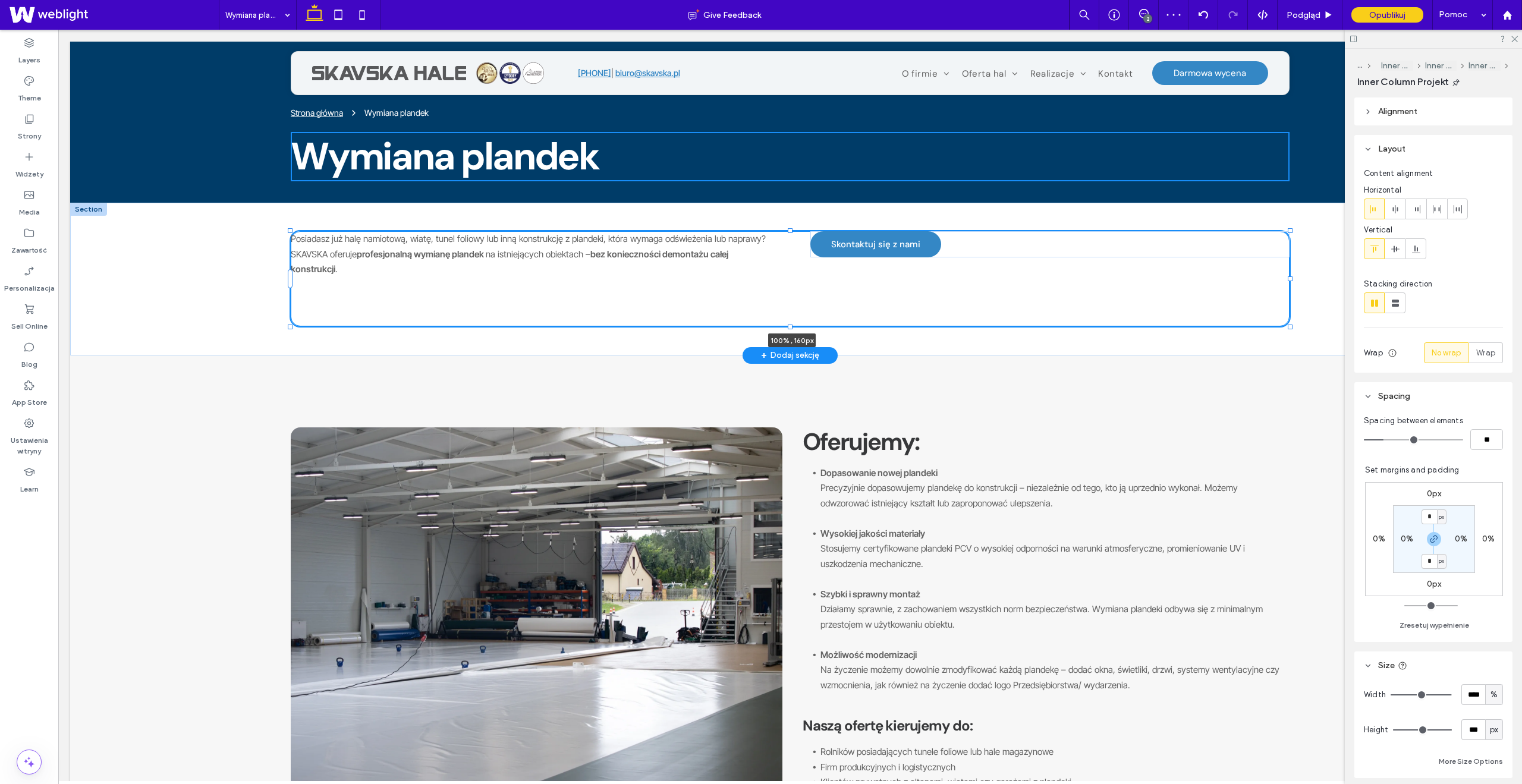 click on "Posiadasz już halę namiotową, wiatę, tunel foliowy lub inną konstrukcję z plandeki, która wymaga odświeżenia lub naprawy? SKAVSKA oferuje  profesjonalną wymianę plandek   na istniejących obiektach –  bez konieczności demontażu całej konstrukcji .
Zastosowania
Skontaktuj się z nami
100% , 160px" at bounding box center [790, 279] 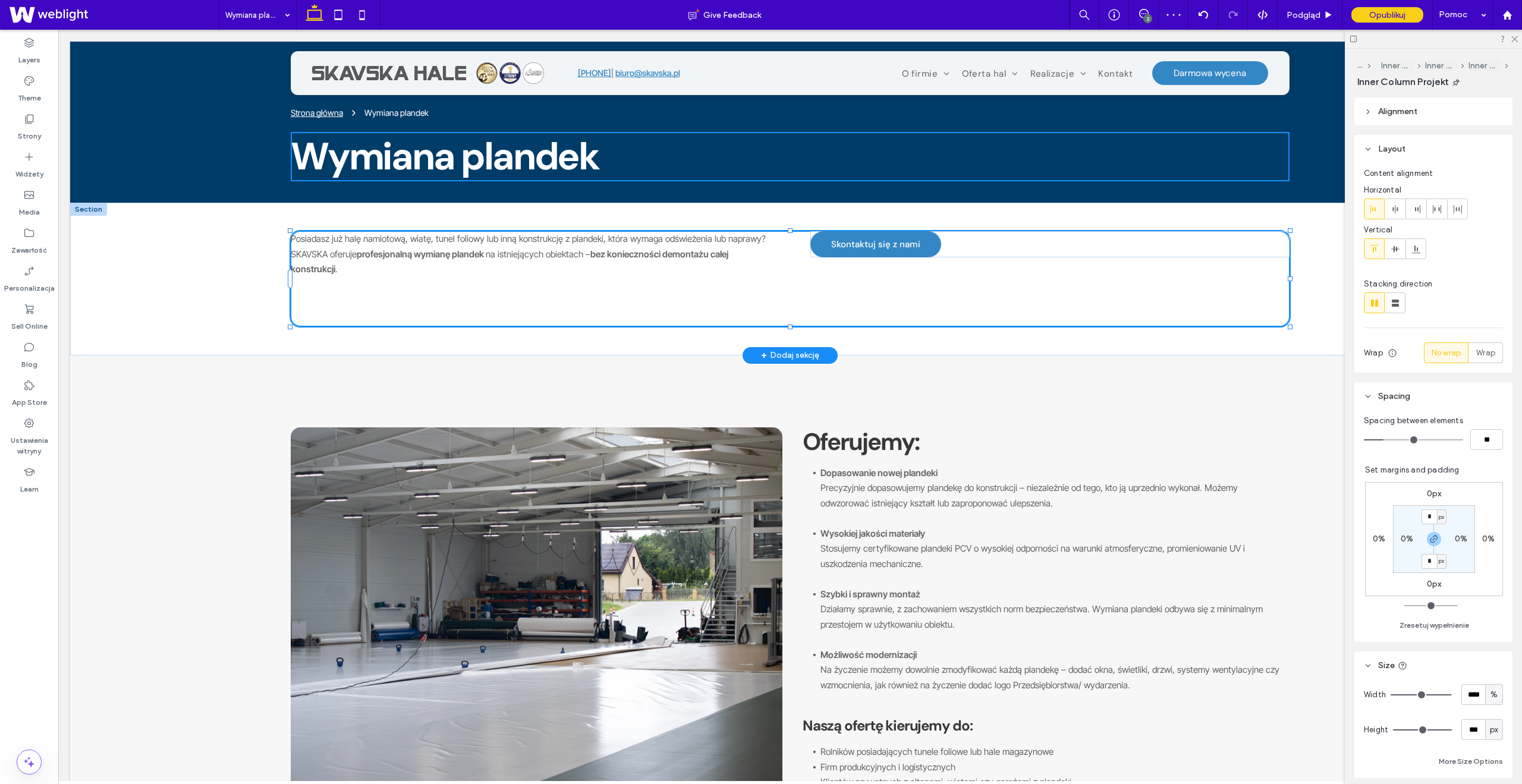 type on "***" 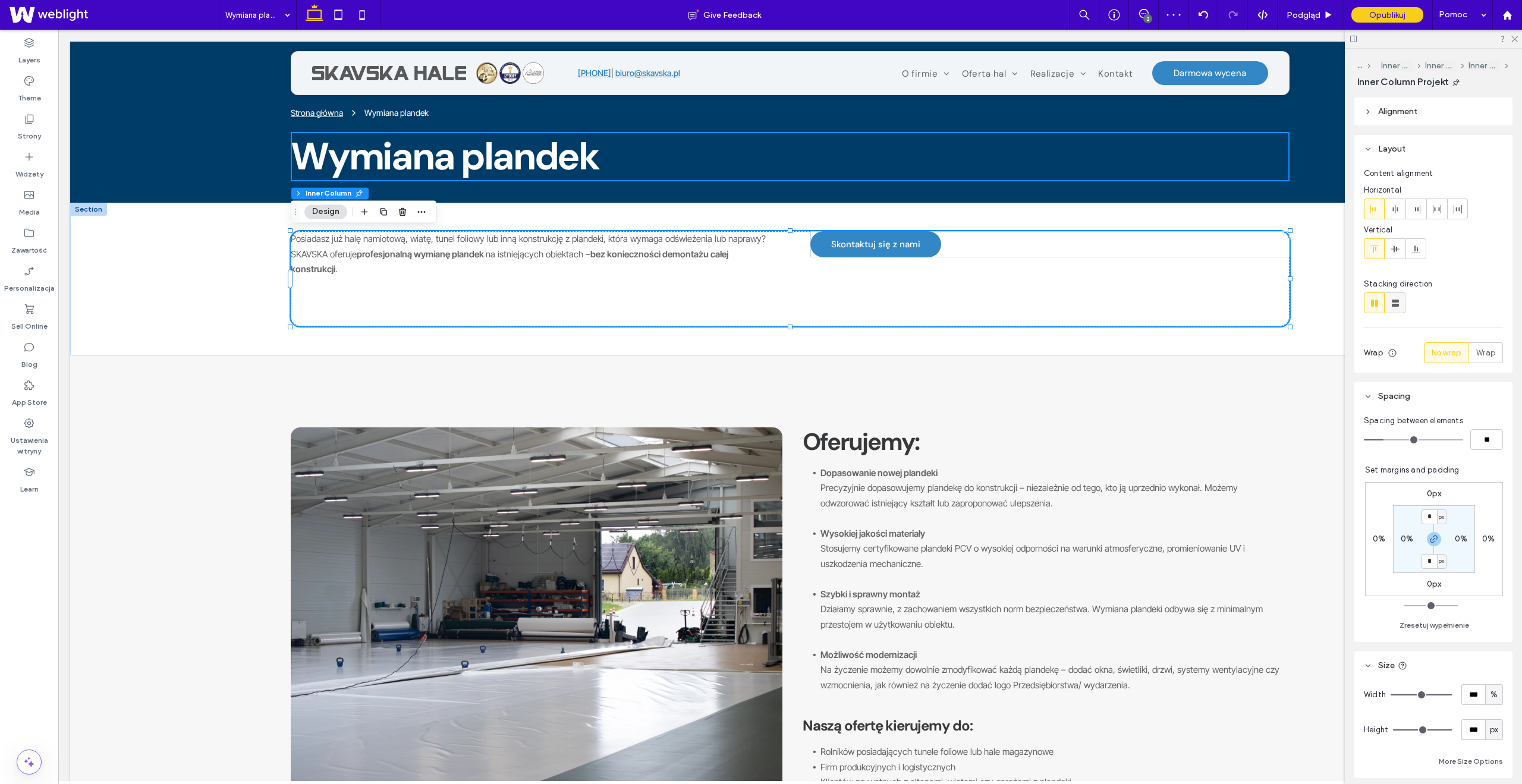 click 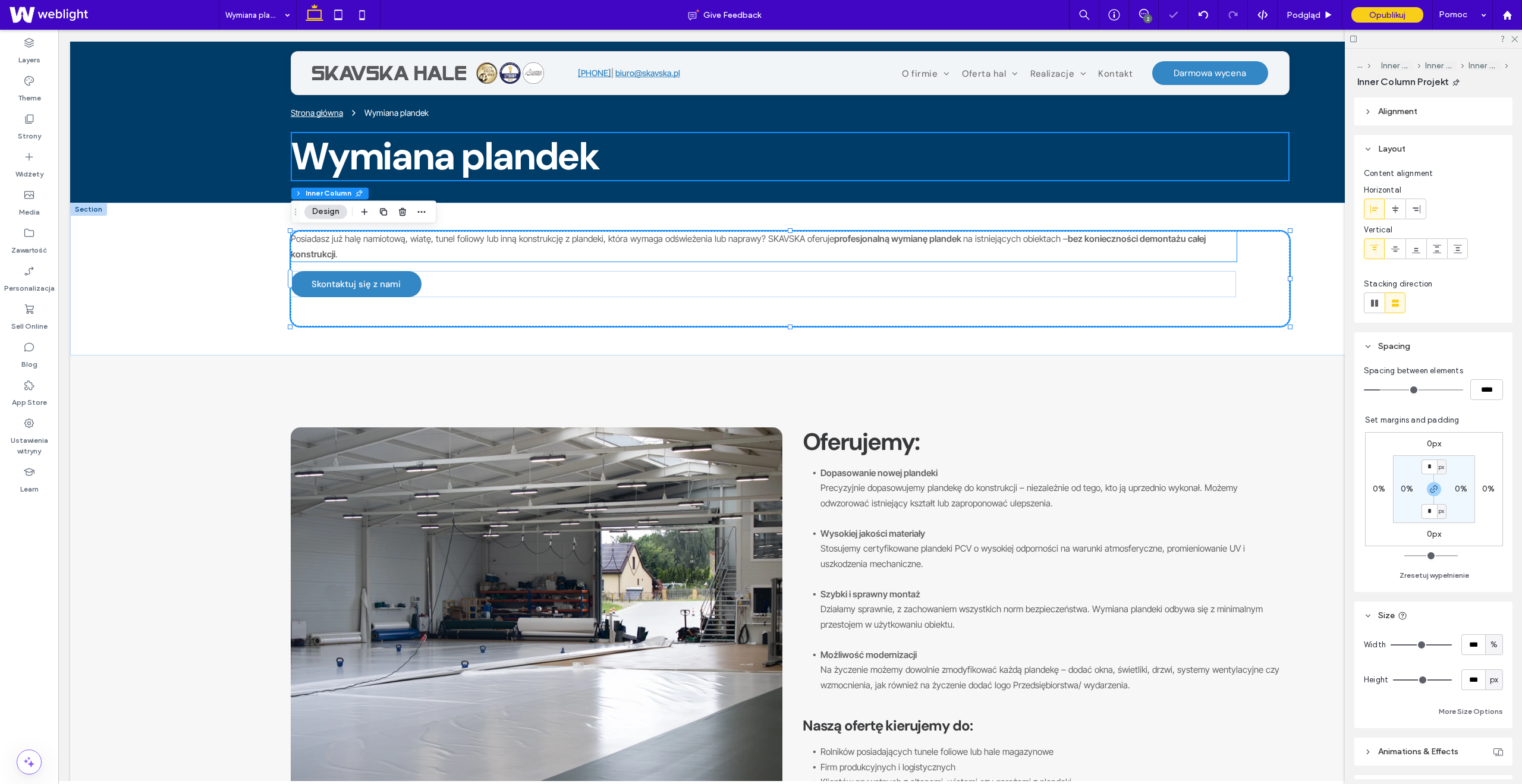 click on "bez konieczności demontażu całej konstrukcji" at bounding box center [748, 246] 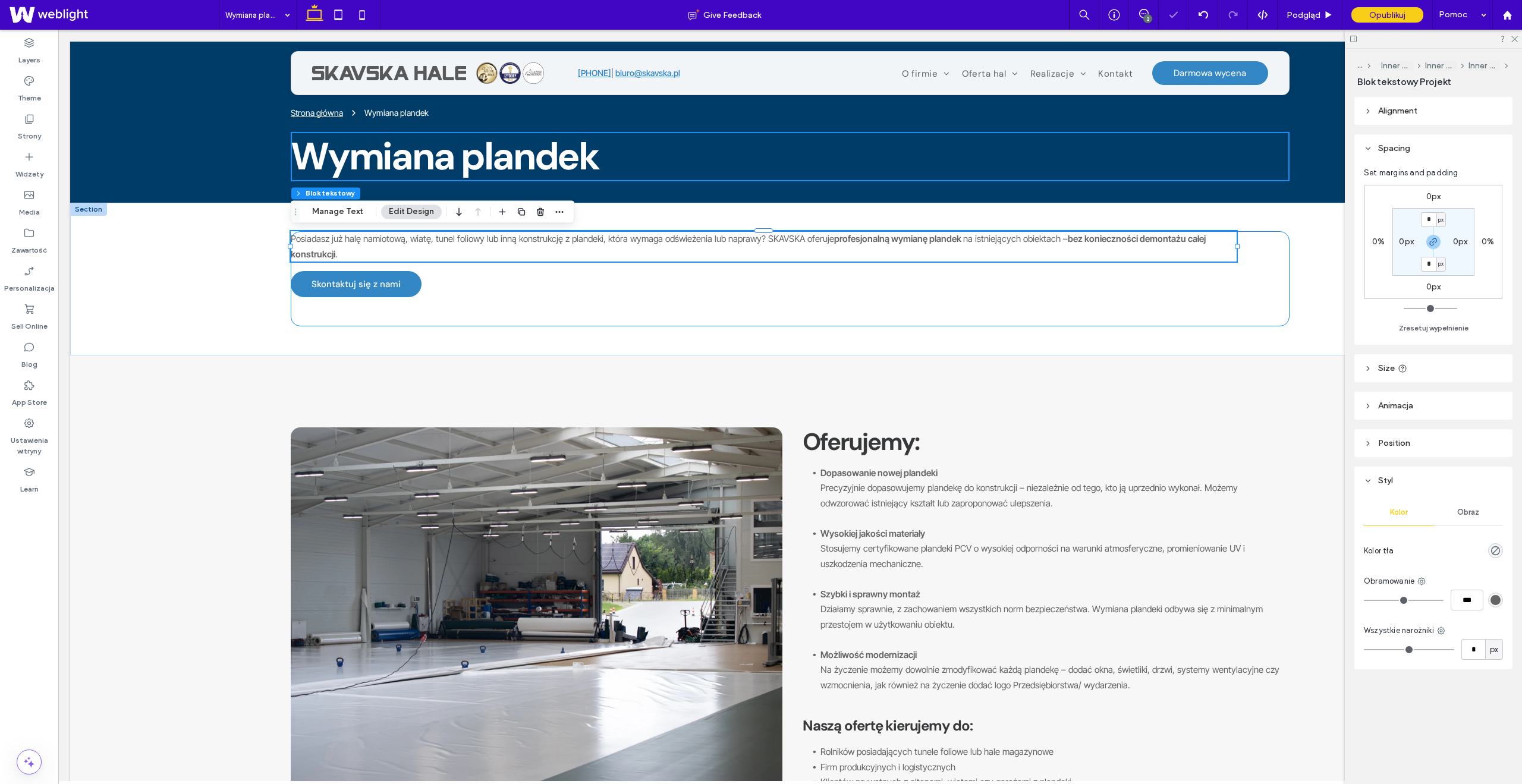 click on "Posiadasz już halę namiotową, wiatę, tunel foliowy lub inną konstrukcję z plandeki, która wymaga odświeżenia lub naprawy? SKAVSKA oferuje  profesjonalną wymianę plandek   na istniejących obiektach –  bez konieczności demontażu całej konstrukcji .
Zastosowania
Skontaktuj się z nami" at bounding box center (790, 279) 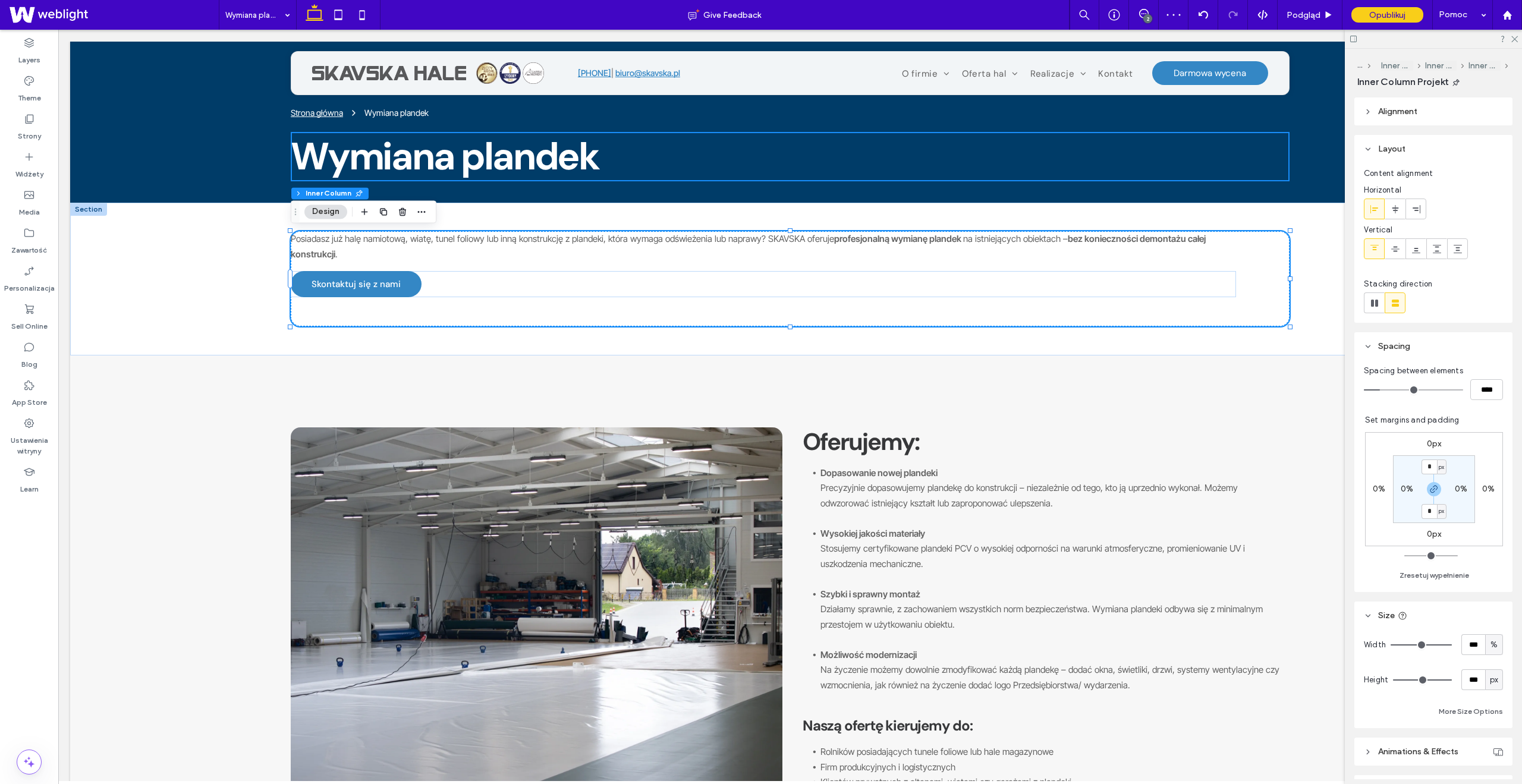 click on "Zastosowania
Skontaktuj się z nami" at bounding box center (763, 284) 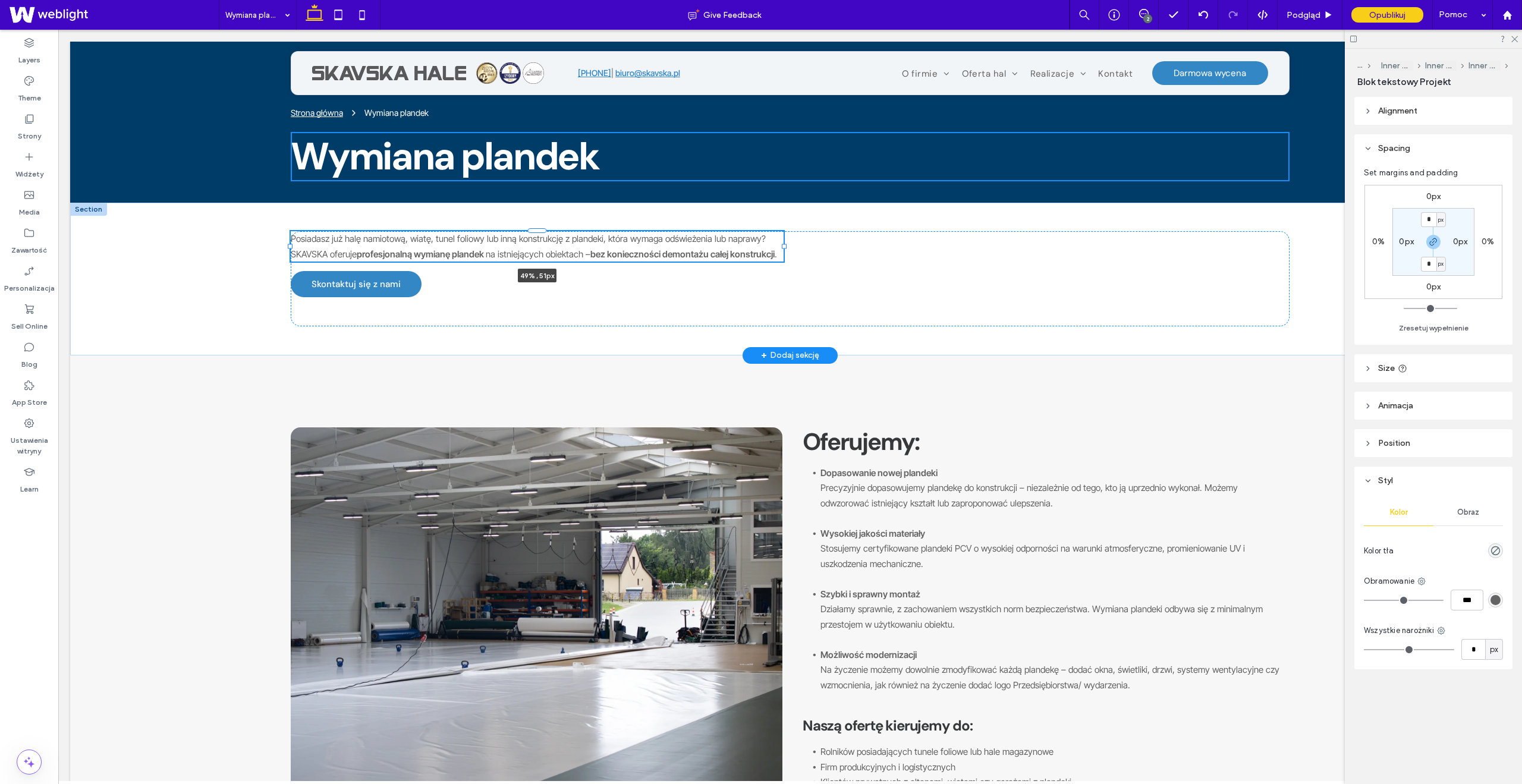 drag, startPoint x: 1236, startPoint y: 247, endPoint x: 783, endPoint y: 245, distance: 453.0044 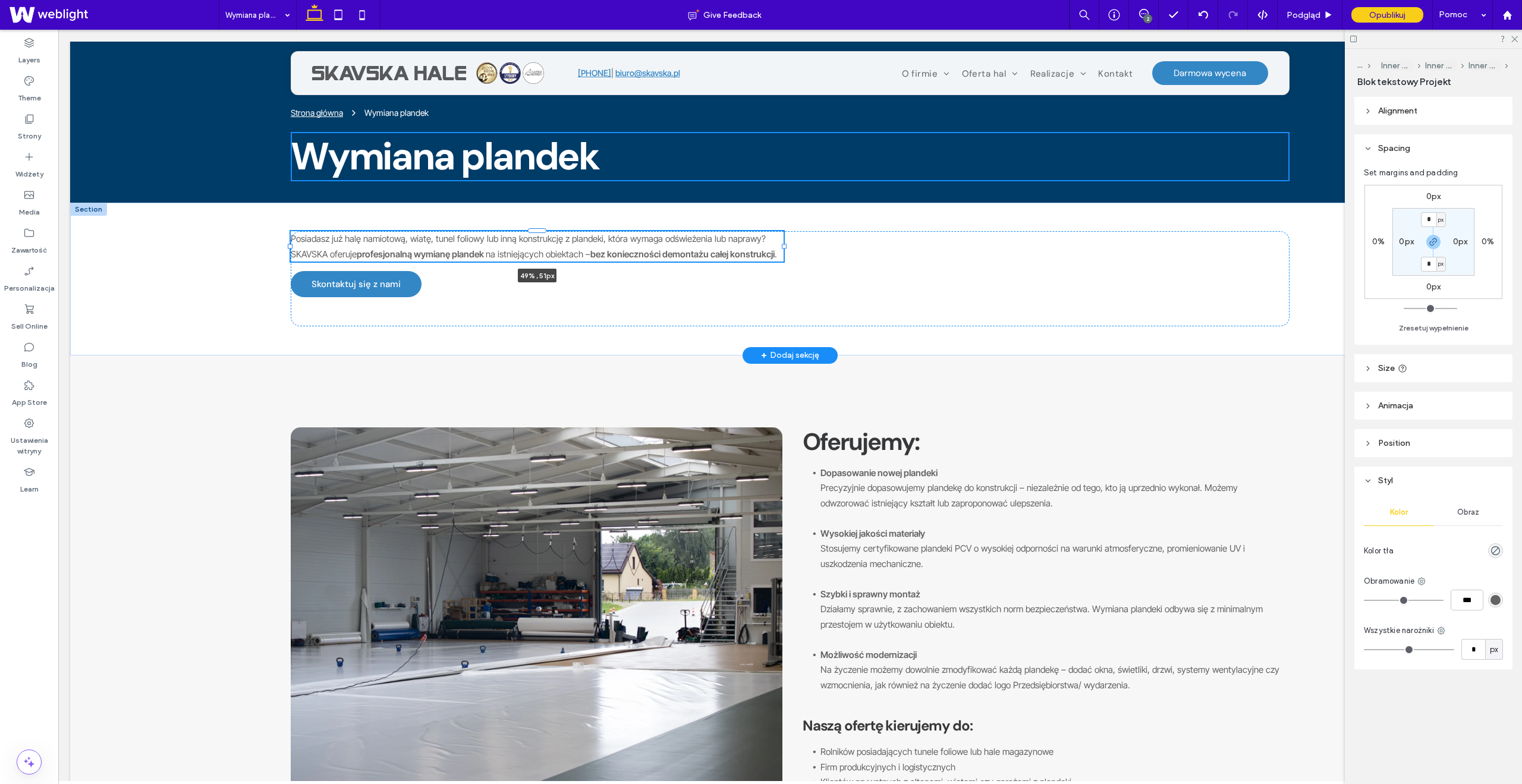 click at bounding box center (784, 247) 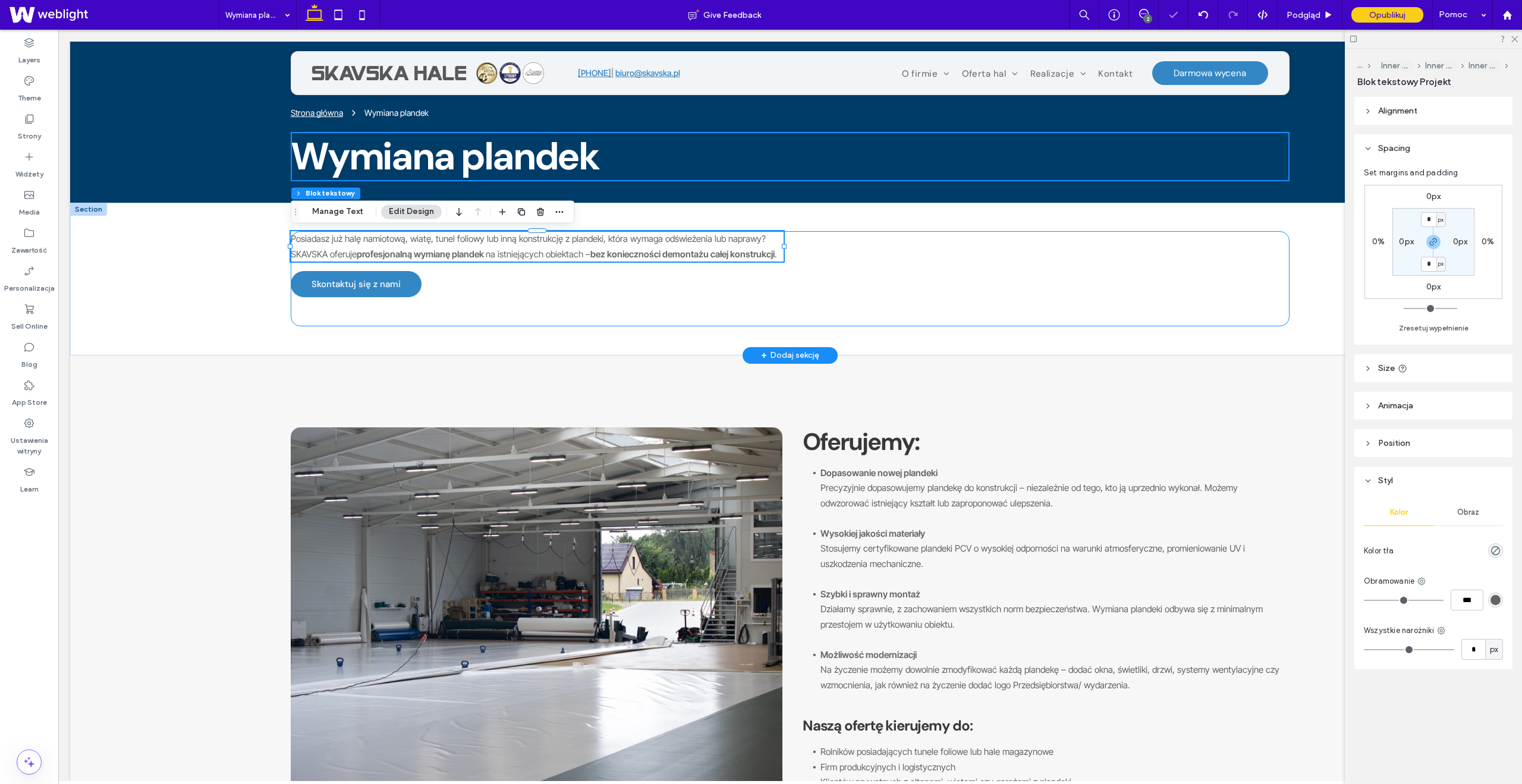click on "Posiadasz już halę namiotową, wiatę, tunel foliowy lub inną konstrukcję z plandeki, która wymaga odświeżenia lub naprawy? SKAVSKA oferuje  profesjonalną wymianę plandek   na istniejących obiektach –  bez konieczności demontażu całej konstrukcji .
49% , 51px
Zastosowania
Skontaktuj się z nami" at bounding box center [790, 279] 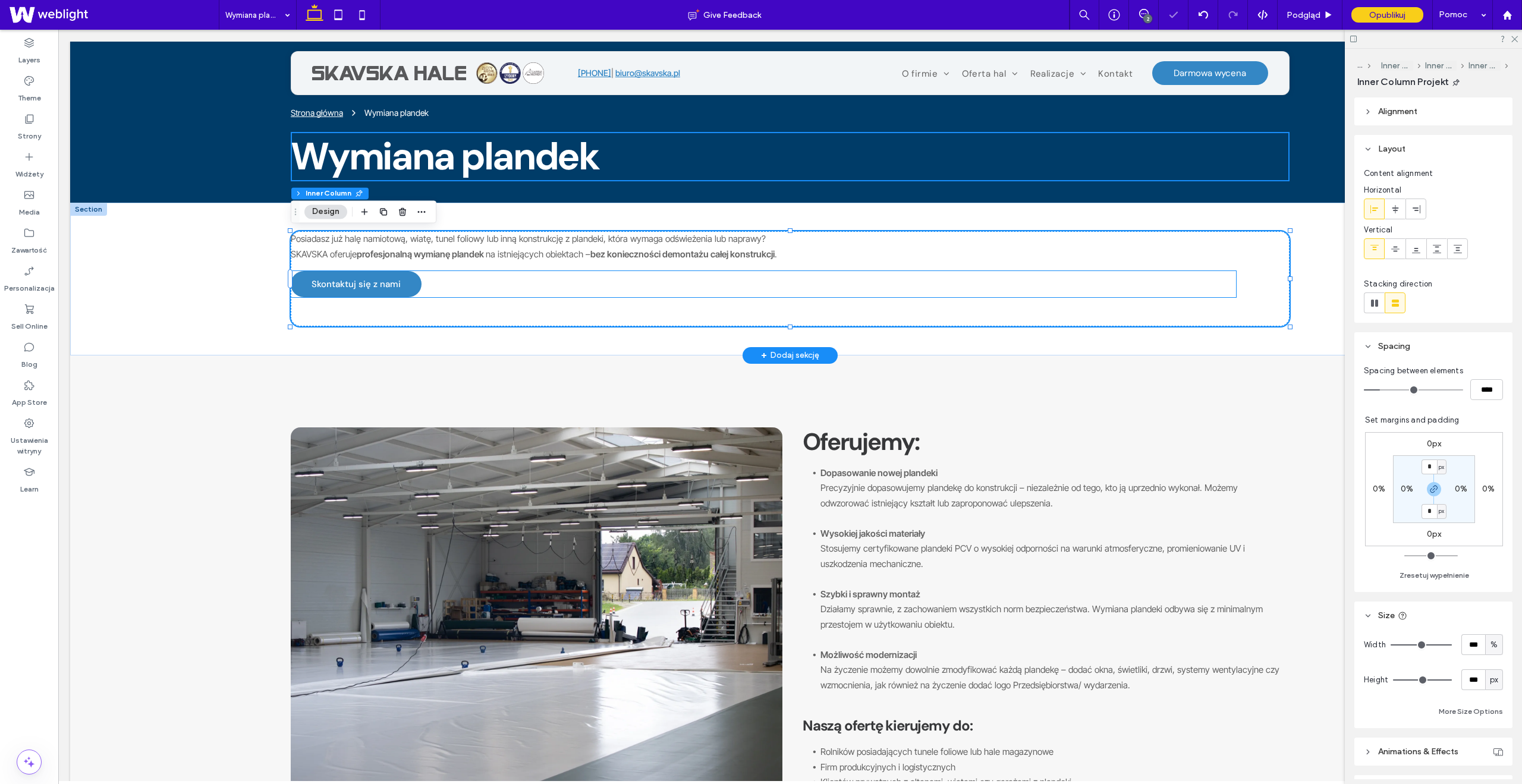click on "Zastosowania
Skontaktuj się z nami" at bounding box center (763, 284) 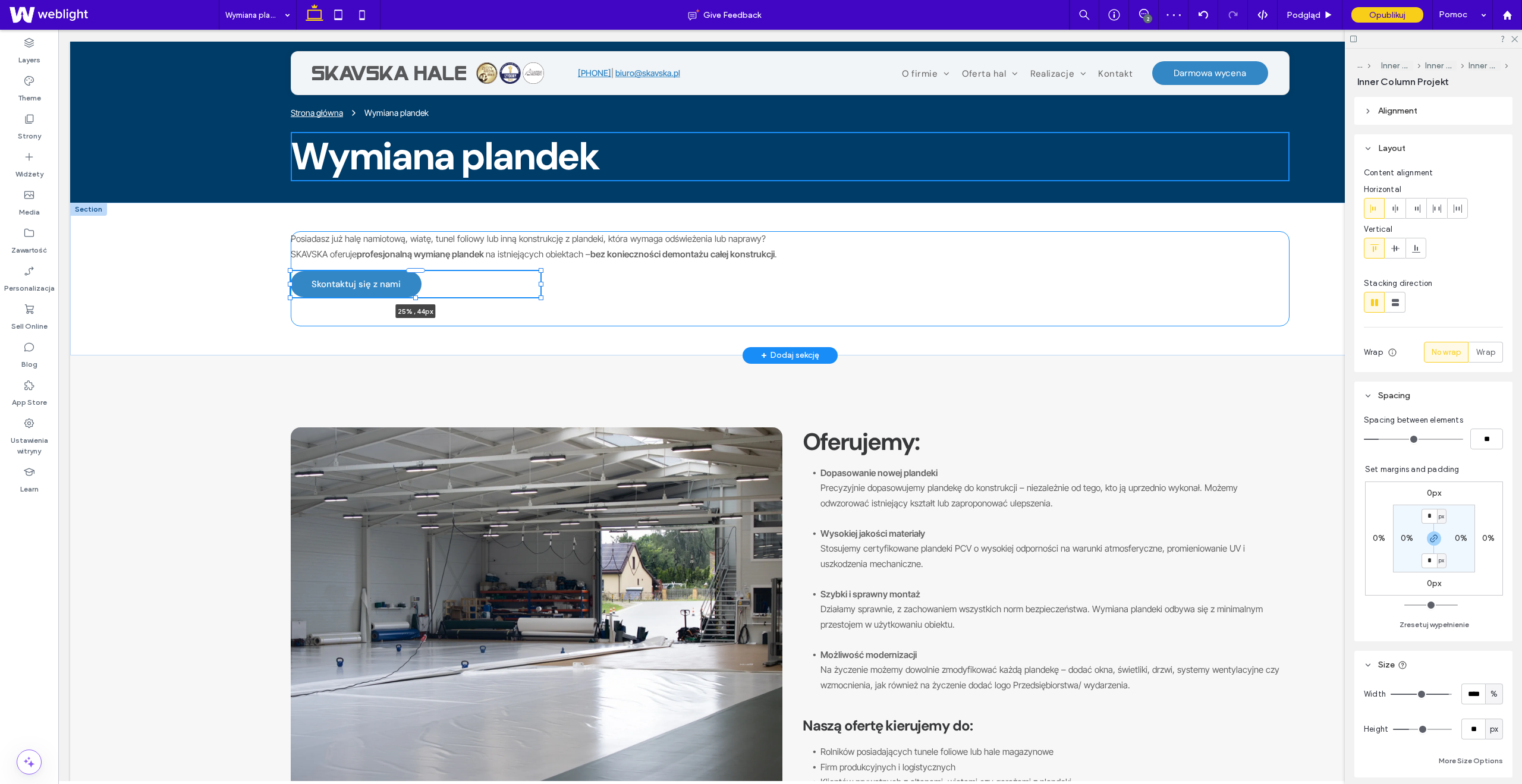 drag, startPoint x: 1236, startPoint y: 284, endPoint x: 473, endPoint y: 311, distance: 763.478 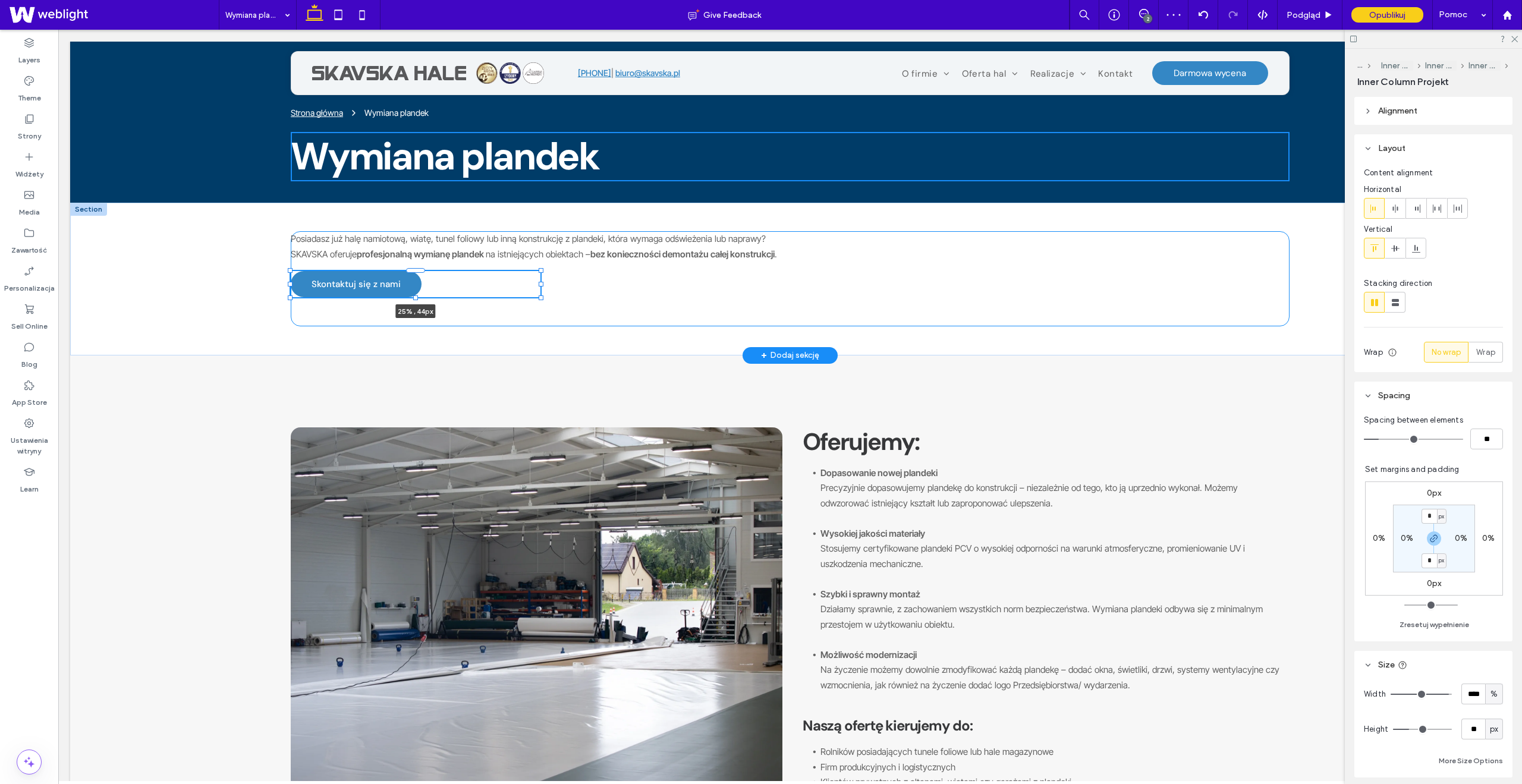 click on "Posiadasz już halę namiotową, wiatę, tunel foliowy lub inną konstrukcję z plandeki, która wymaga odświeżenia lub naprawy? SKAVSKA oferuje  profesjonalną wymianę plandek   na istniejących obiektach –  bez konieczności demontażu całej konstrukcji .
Zastosowania
Skontaktuj się z nami
25% , 44px" at bounding box center (790, 279) 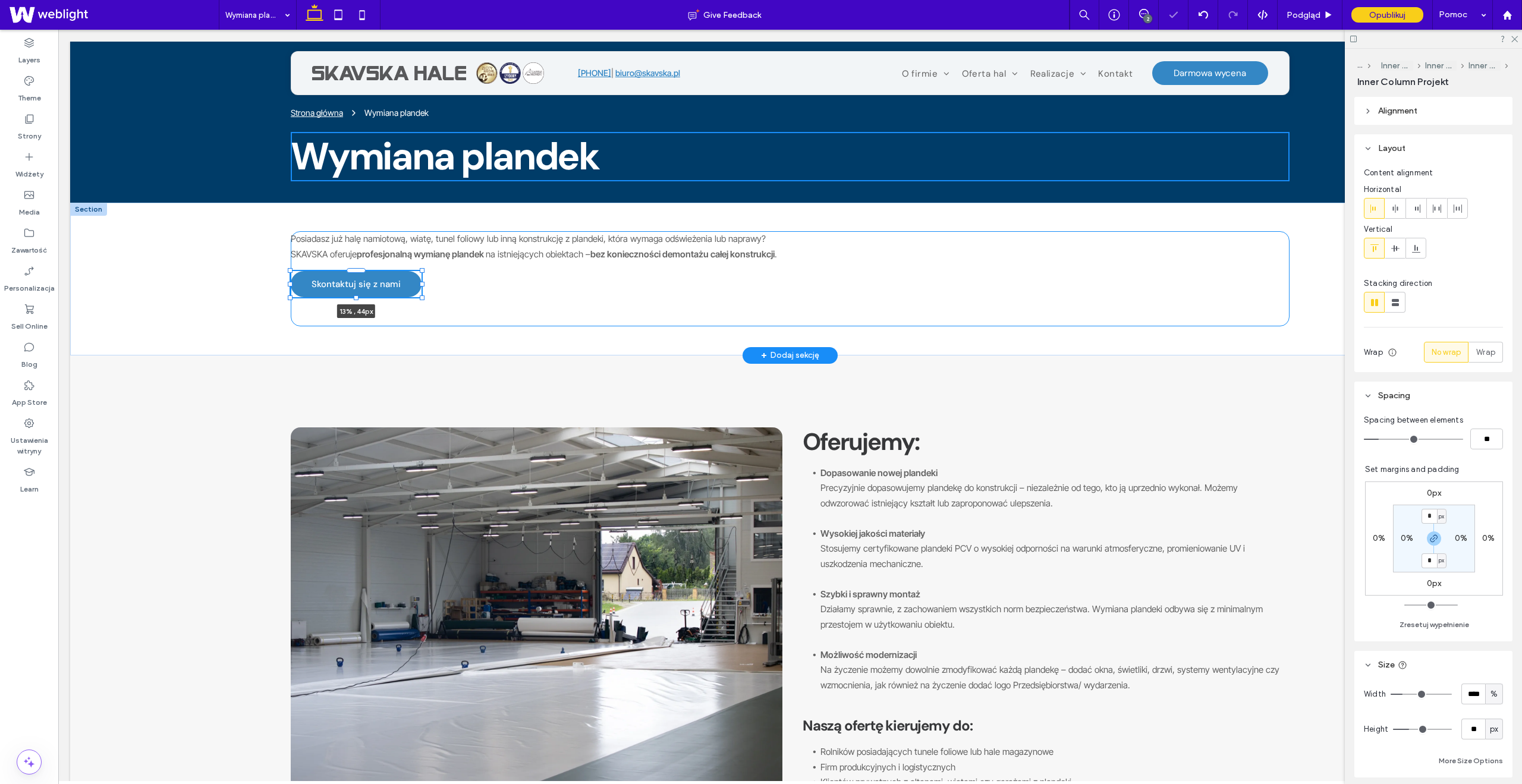 drag, startPoint x: 480, startPoint y: 284, endPoint x: 422, endPoint y: 286, distance: 58.0345 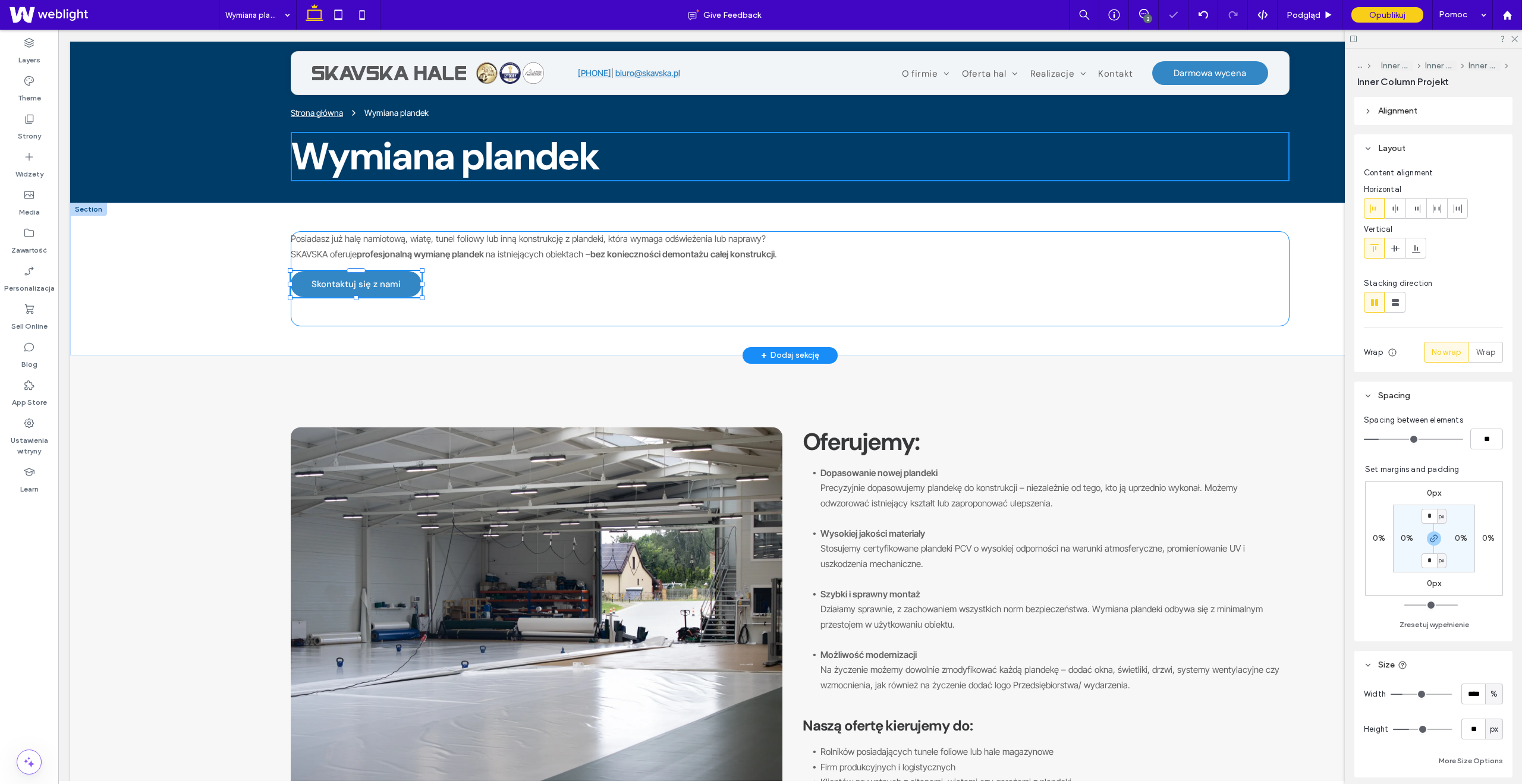 type on "**" 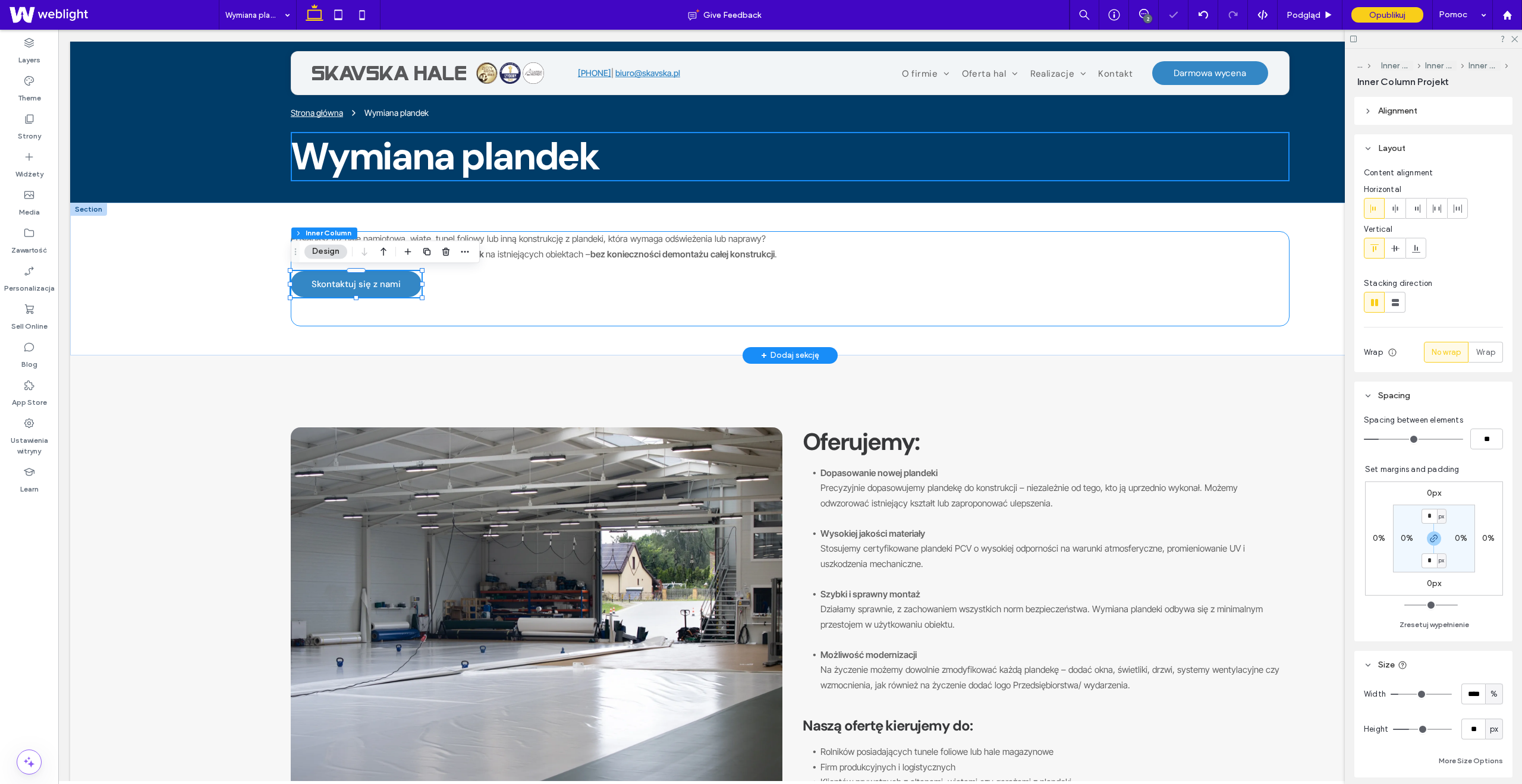 click on "Posiadasz już halę namiotową, wiatę, tunel foliowy lub inną konstrukcję z plandeki, która wymaga odświeżenia lub naprawy? SKAVSKA oferuje  profesjonalną wymianę plandek   na istniejących obiektach –  bez konieczności demontażu całej konstrukcji .
Zastosowania
Skontaktuj się z nami
13% , 44px" at bounding box center [790, 279] 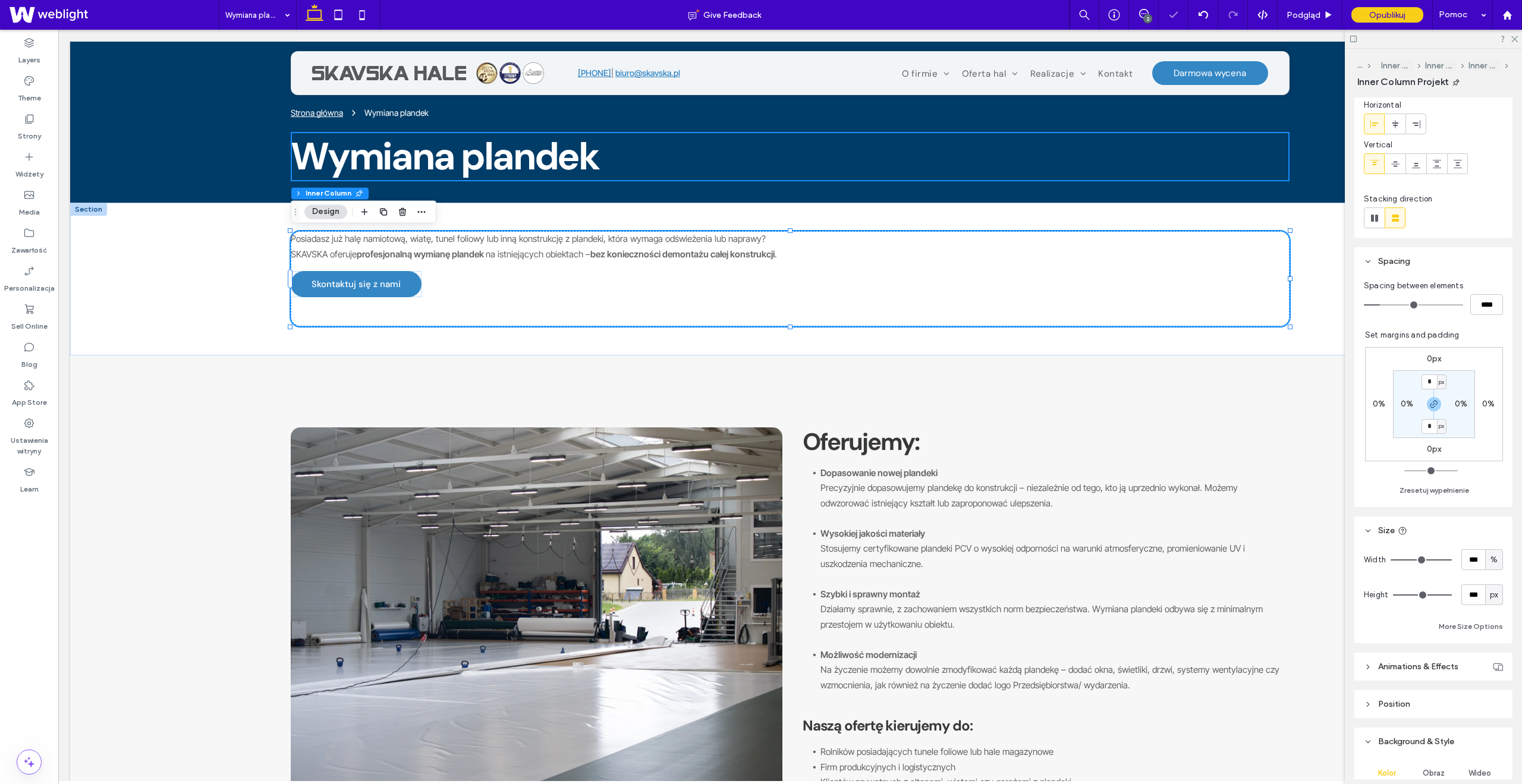 scroll, scrollTop: 87, scrollLeft: 0, axis: vertical 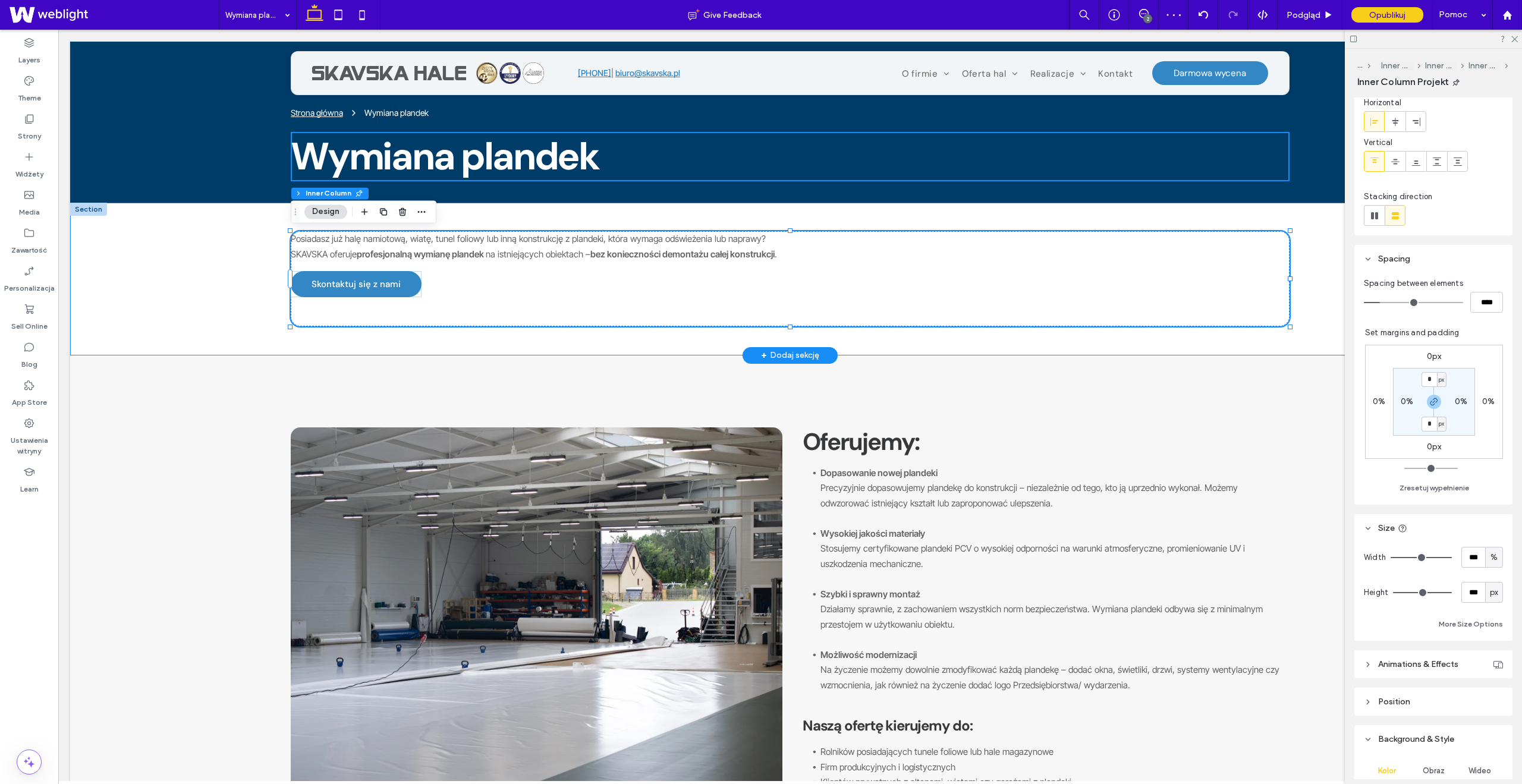 click on "Posiadasz już halę namiotową, wiatę, tunel foliowy lub inną konstrukcję z plandeki, która wymaga odświeżenia lub naprawy? SKAVSKA oferuje  profesjonalną wymianę plandek   na istniejących obiektach –  bez konieczności demontażu całej konstrukcji .
Zastosowania
Skontaktuj się z nami" at bounding box center (790, 279) 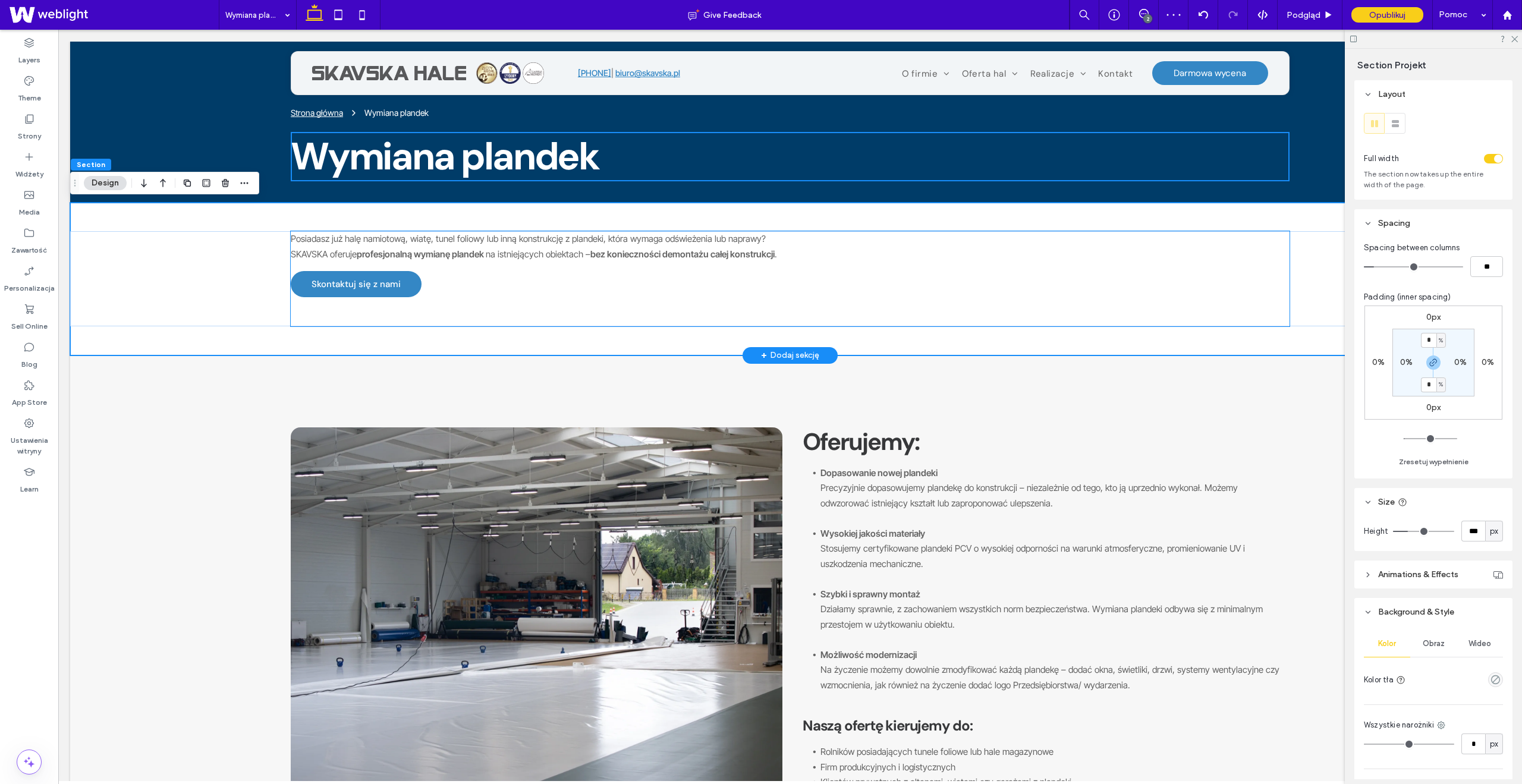 click on "Posiadasz już halę namiotową, wiatę, tunel foliowy lub inną konstrukcję z plandeki, która wymaga odświeżenia lub naprawy? SKAVSKA oferuje  profesjonalną wymianę plandek   na istniejących obiektach –  bez konieczności demontażu całej konstrukcji .
Zastosowania
Skontaktuj się z nami" at bounding box center (790, 279) 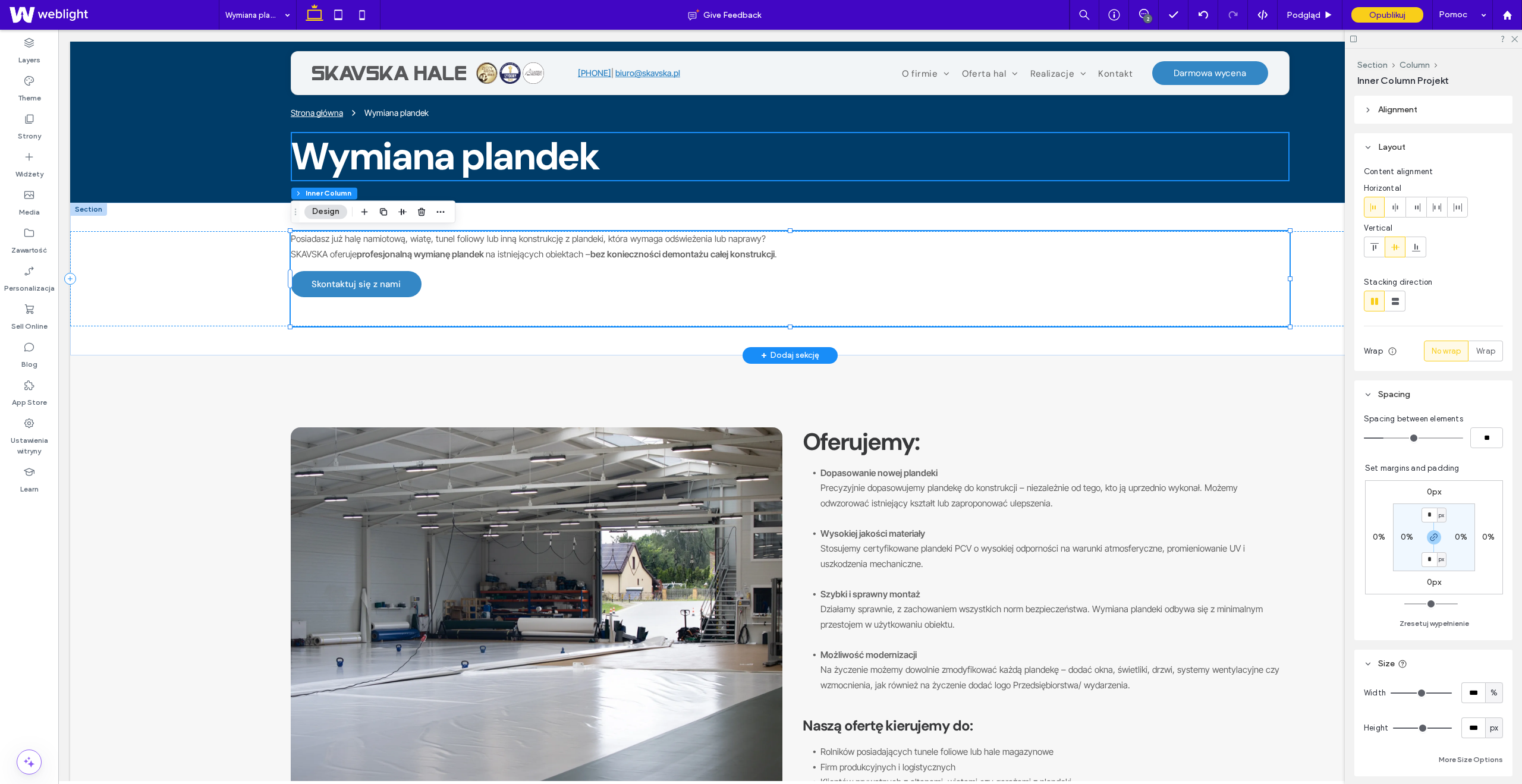 click on "Posiadasz już halę namiotową, wiatę, tunel foliowy lub inną konstrukcję z plandeki, która wymaga odświeżenia lub naprawy? SKAVSKA oferuje  profesjonalną wymianę plandek   na istniejących obiektach –  bez konieczności demontażu całej konstrukcji .
Zastosowania
Skontaktuj się z nami" at bounding box center [790, 279] 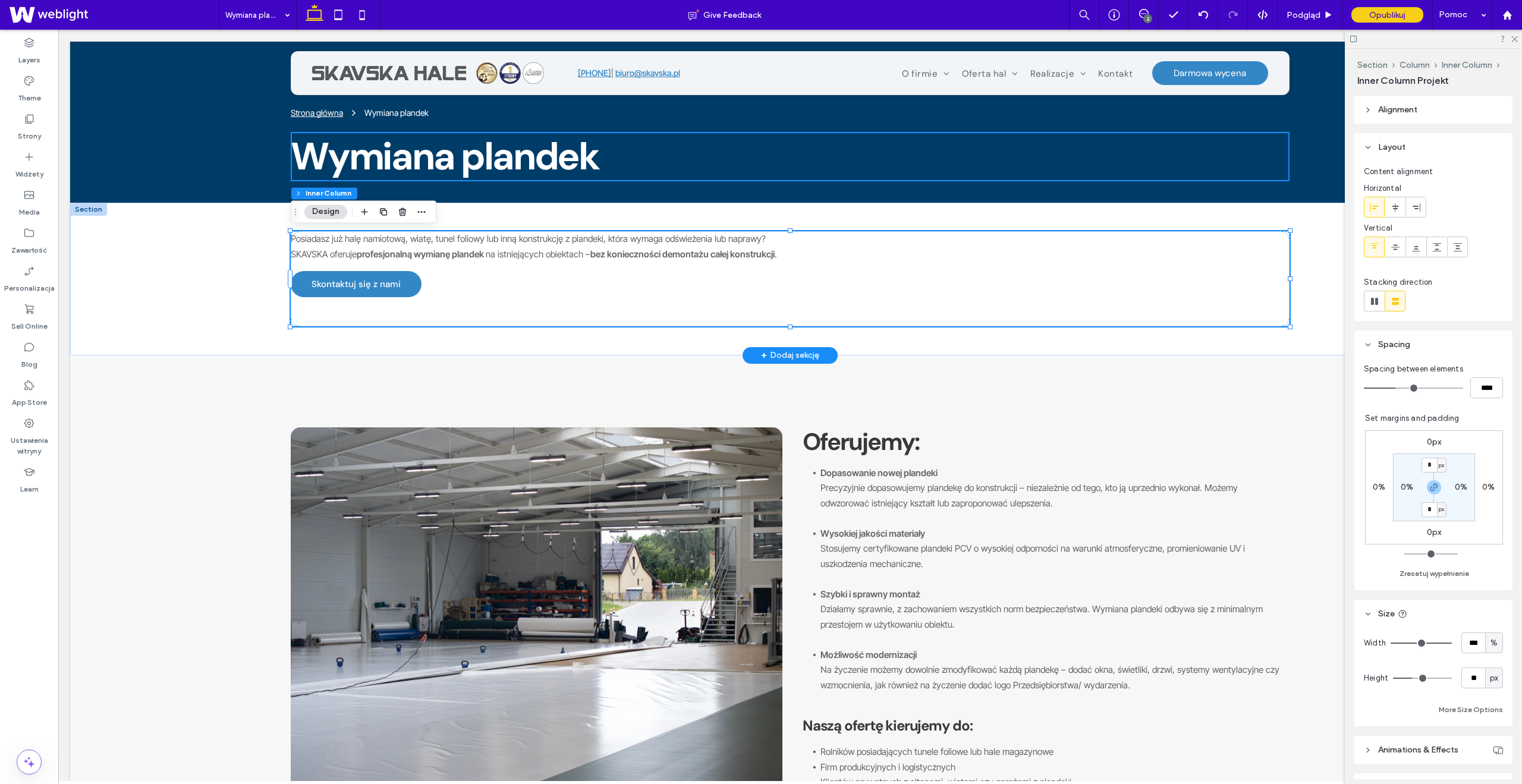 click on "Posiadasz już halę namiotową, wiatę, tunel foliowy lub inną konstrukcję z plandeki, która wymaga odświeżenia lub naprawy? SKAVSKA oferuje  profesjonalną wymianę plandek   na istniejących obiektach –  bez konieczności demontażu całej konstrukcji .
Zastosowania
Skontaktuj się z nami" at bounding box center [790, 279] 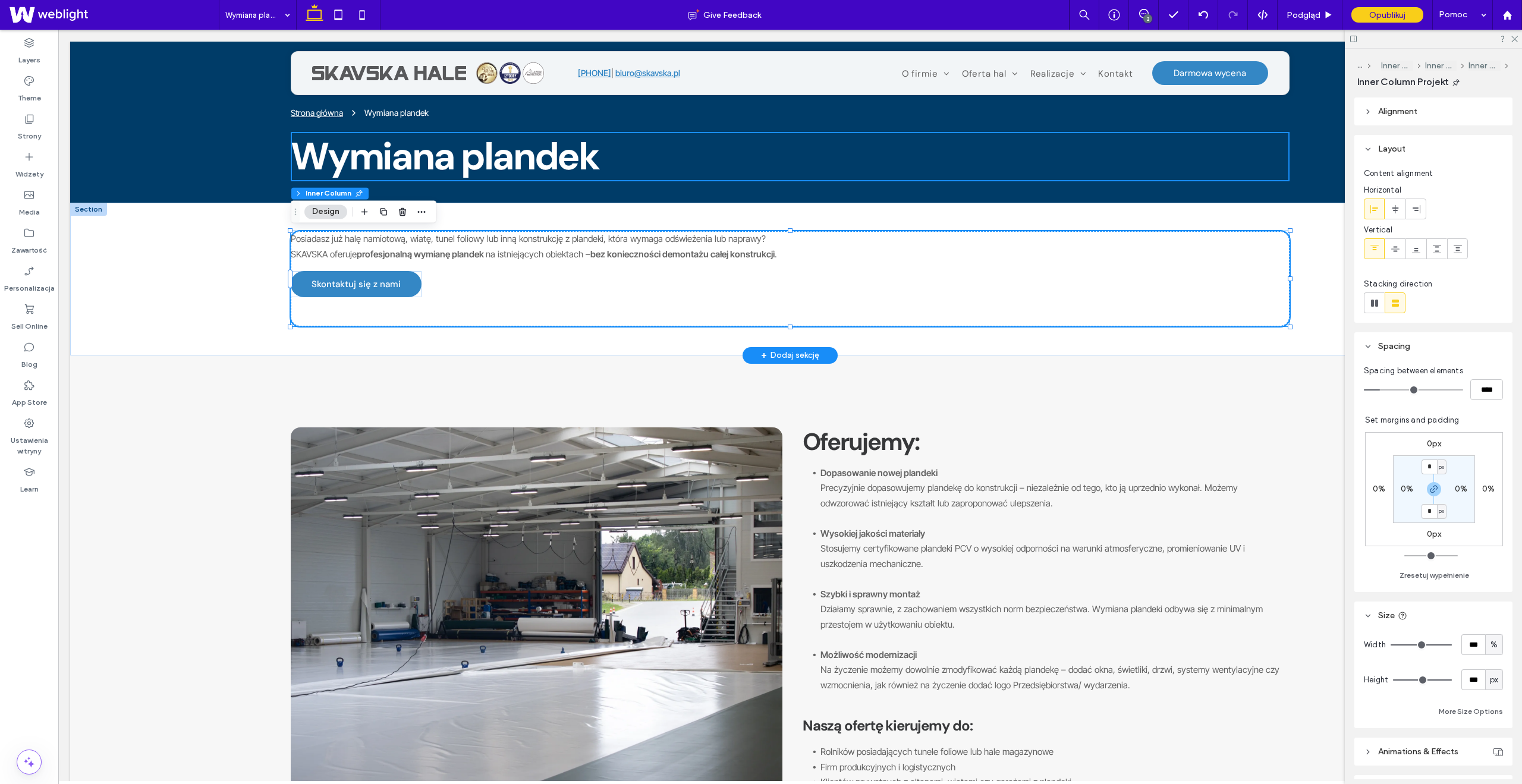 click on "Posiadasz już halę namiotową, wiatę, tunel foliowy lub inną konstrukcję z plandeki, która wymaga odświeżenia lub naprawy? SKAVSKA oferuje  profesjonalną wymianę plandek   na istniejących obiektach –  bez konieczności demontażu całej konstrukcji .
Zastosowania
Skontaktuj się z nami" at bounding box center [790, 279] 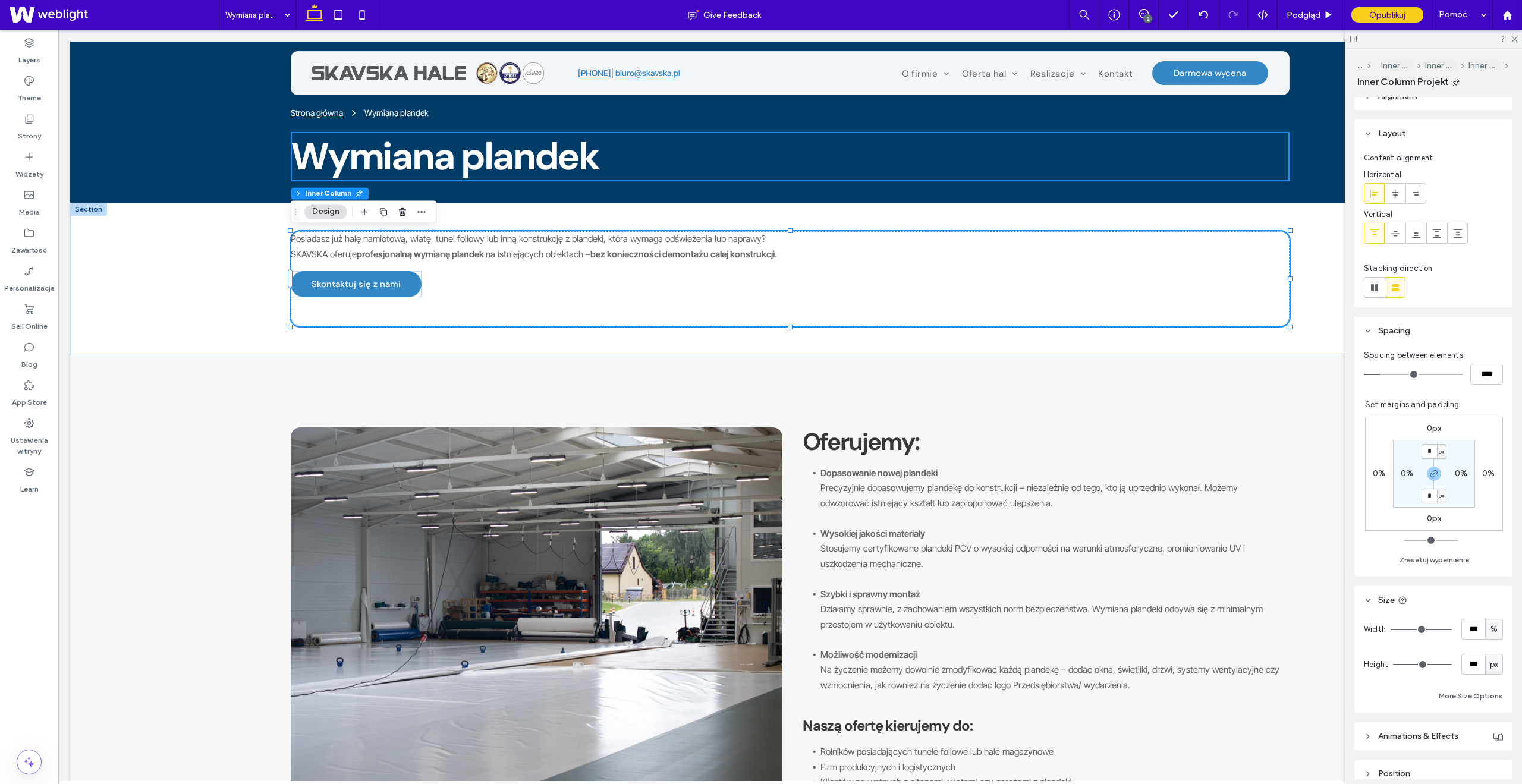 scroll, scrollTop: 0, scrollLeft: 0, axis: both 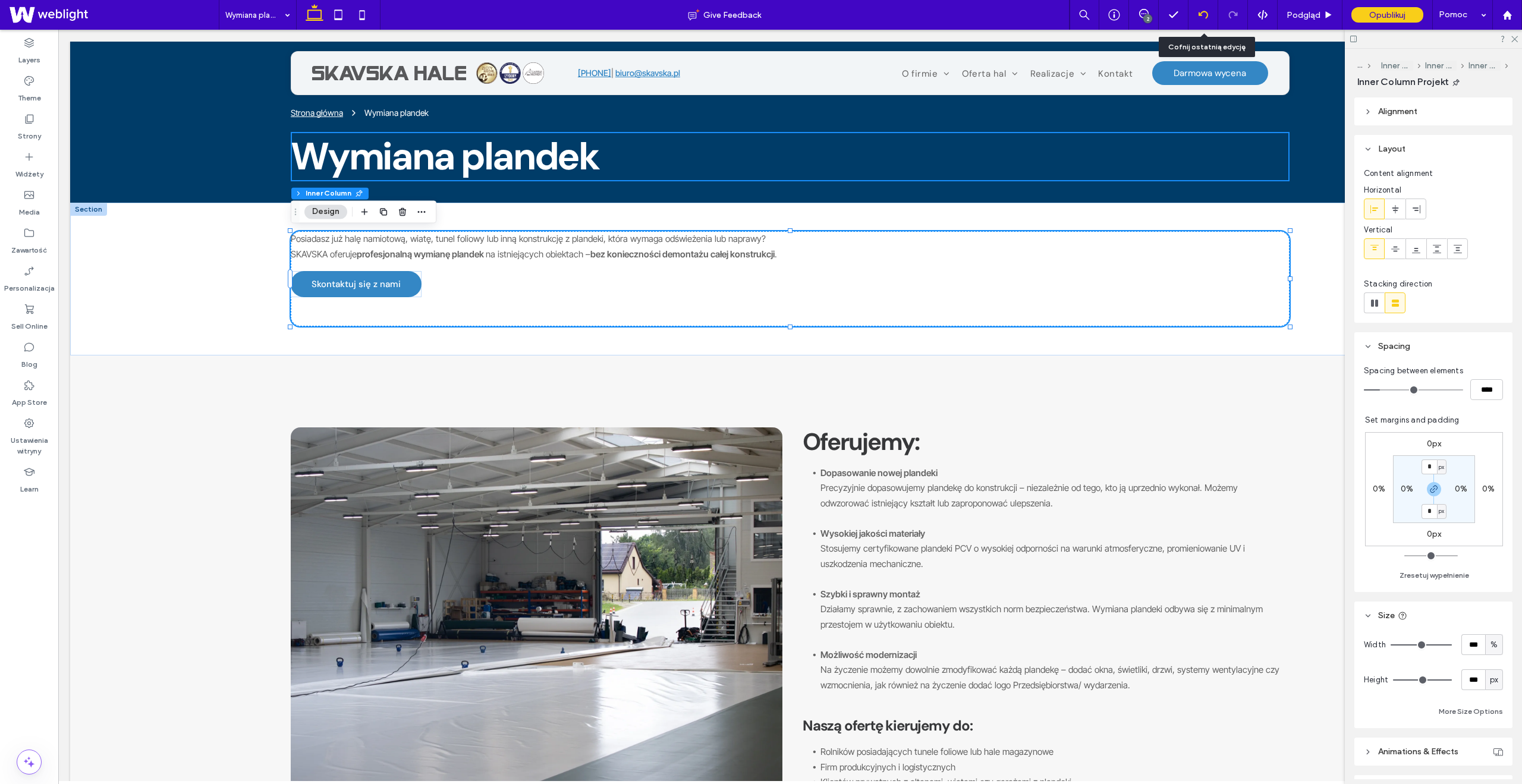 click 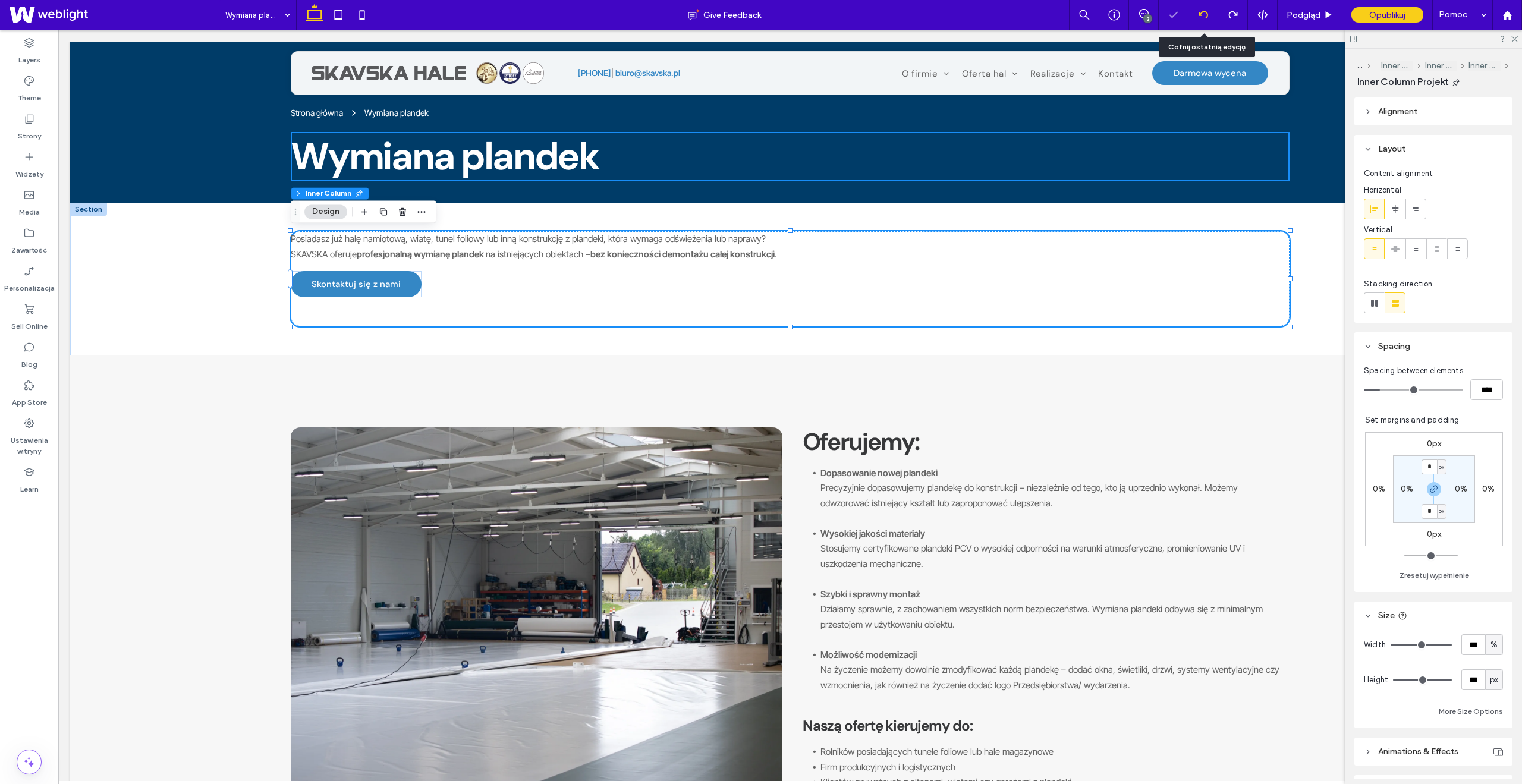 click 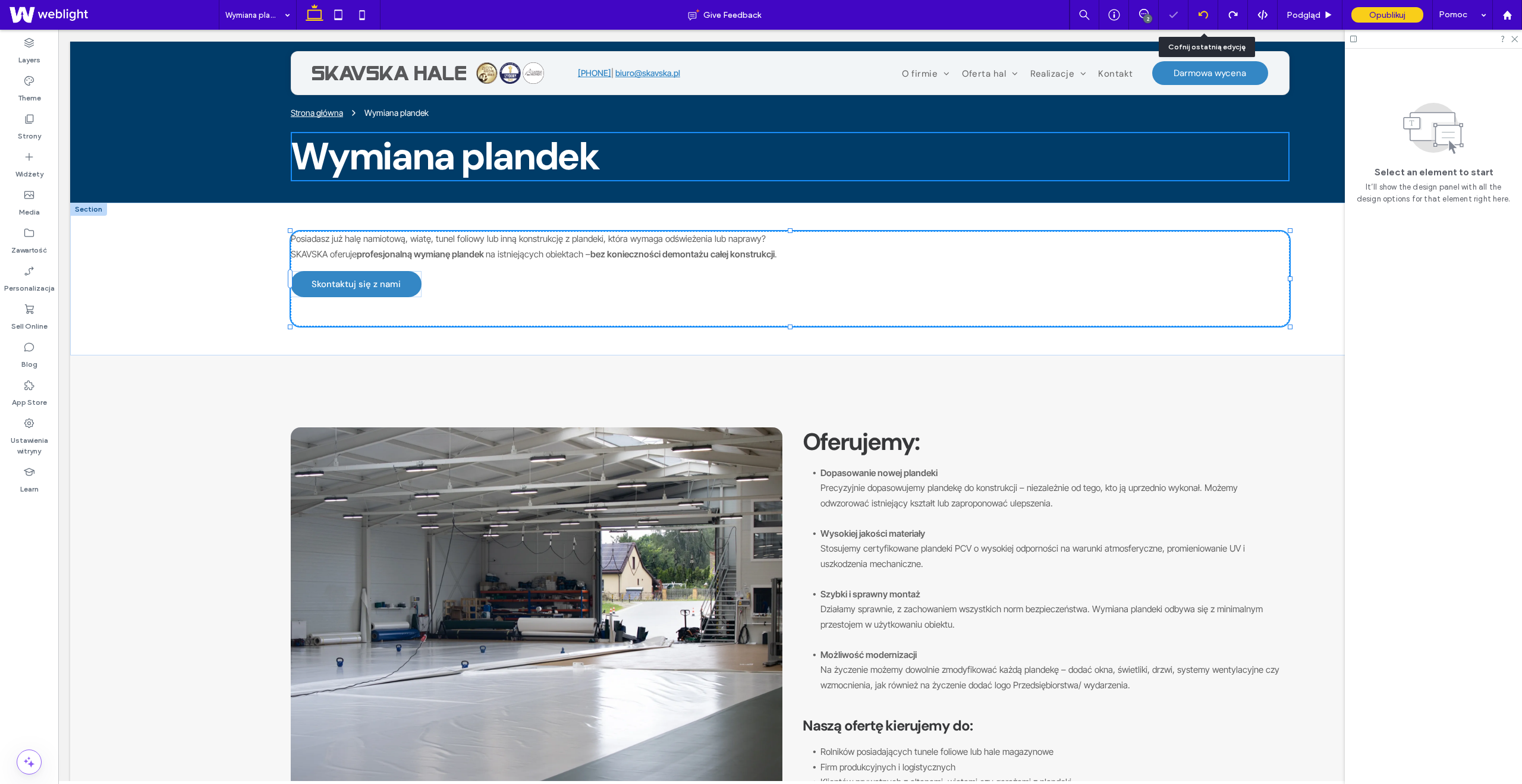 click 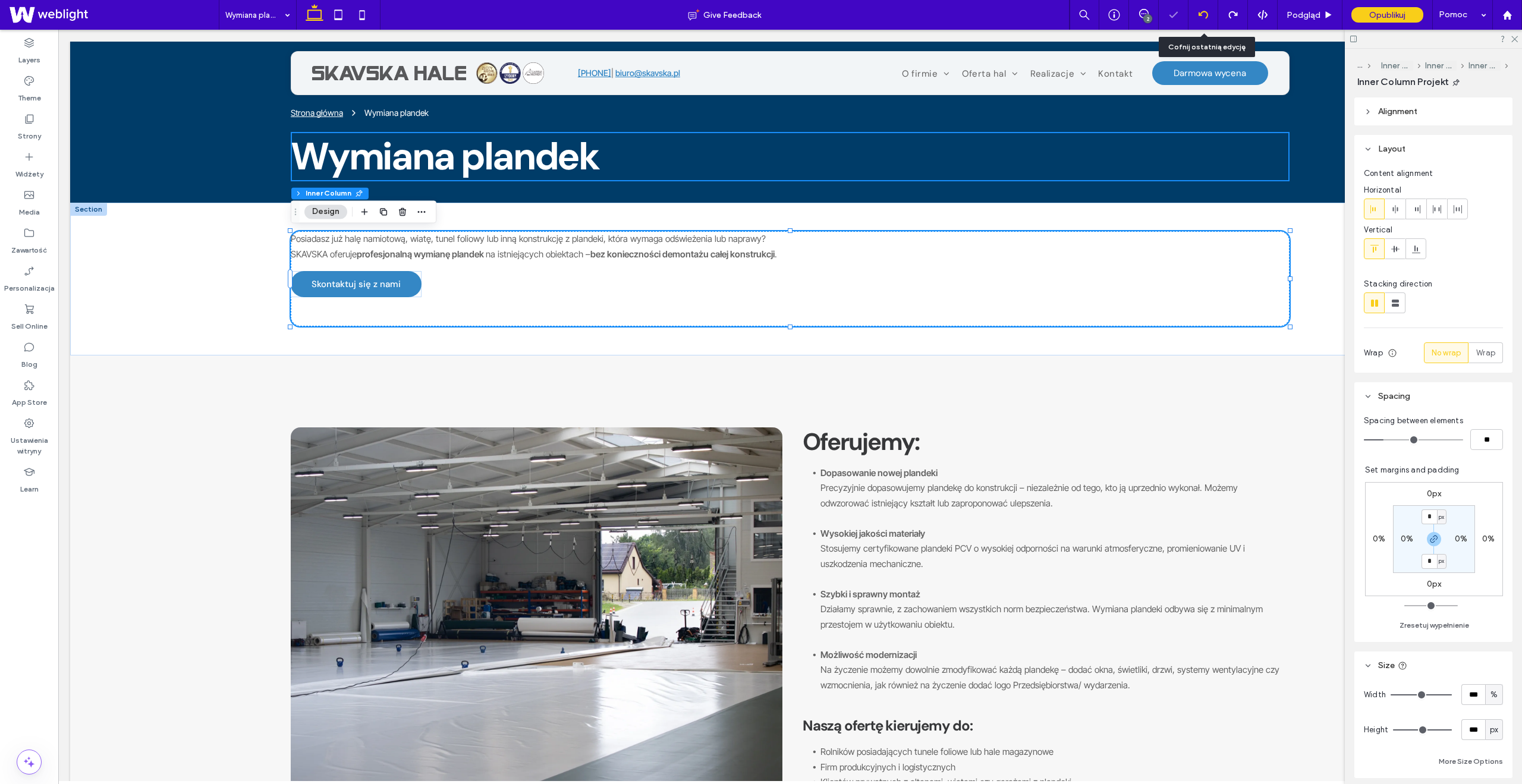 click 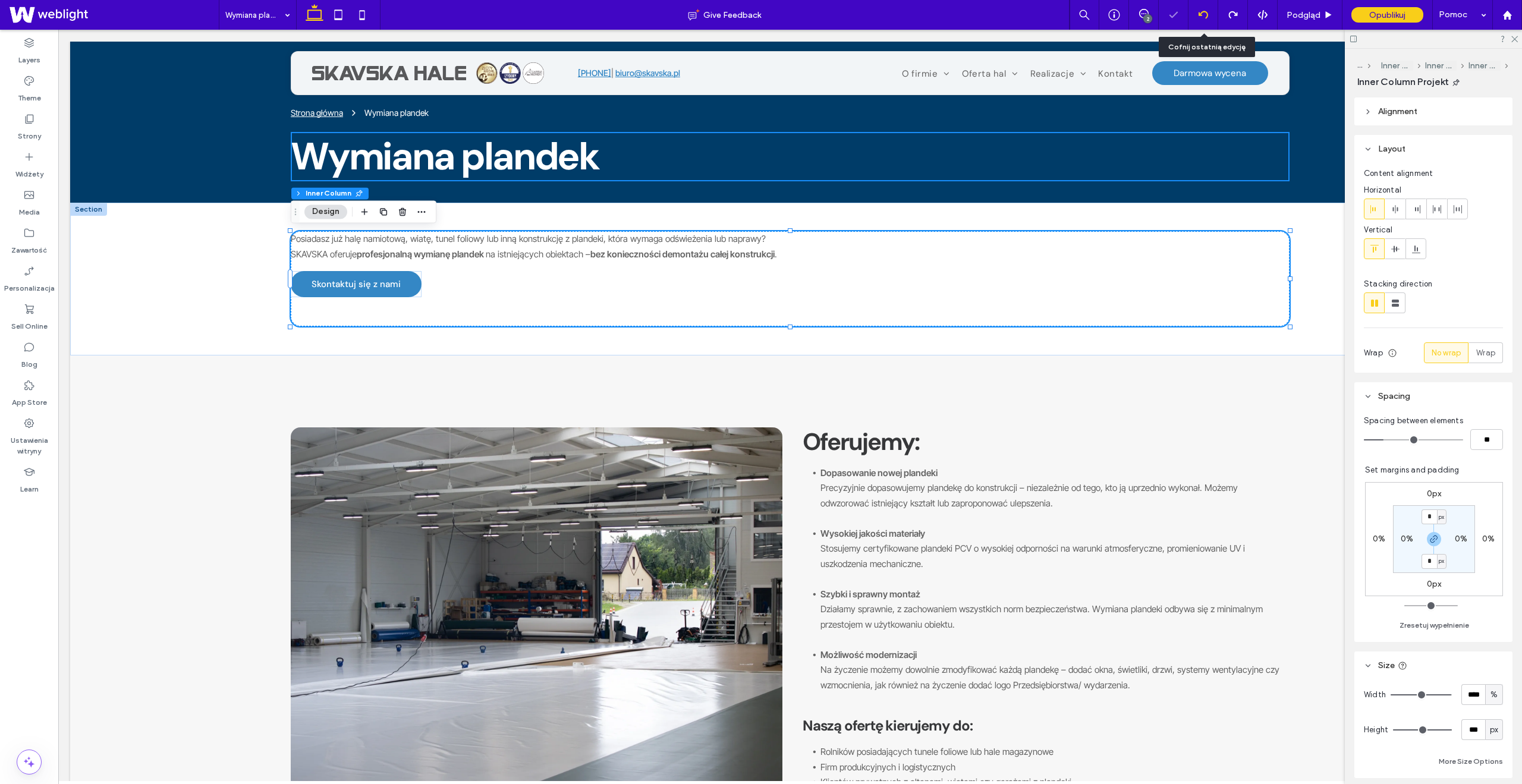 click 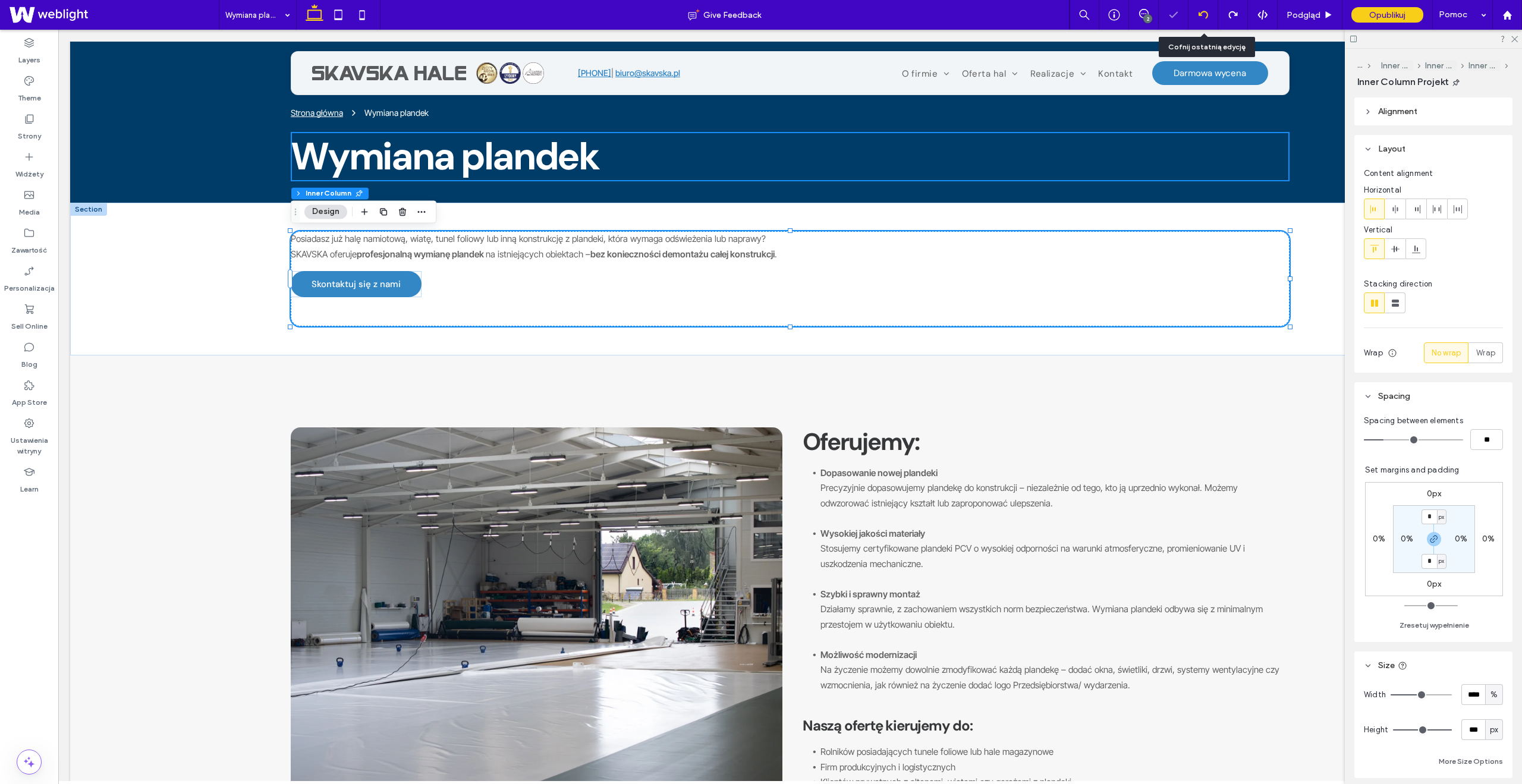 click 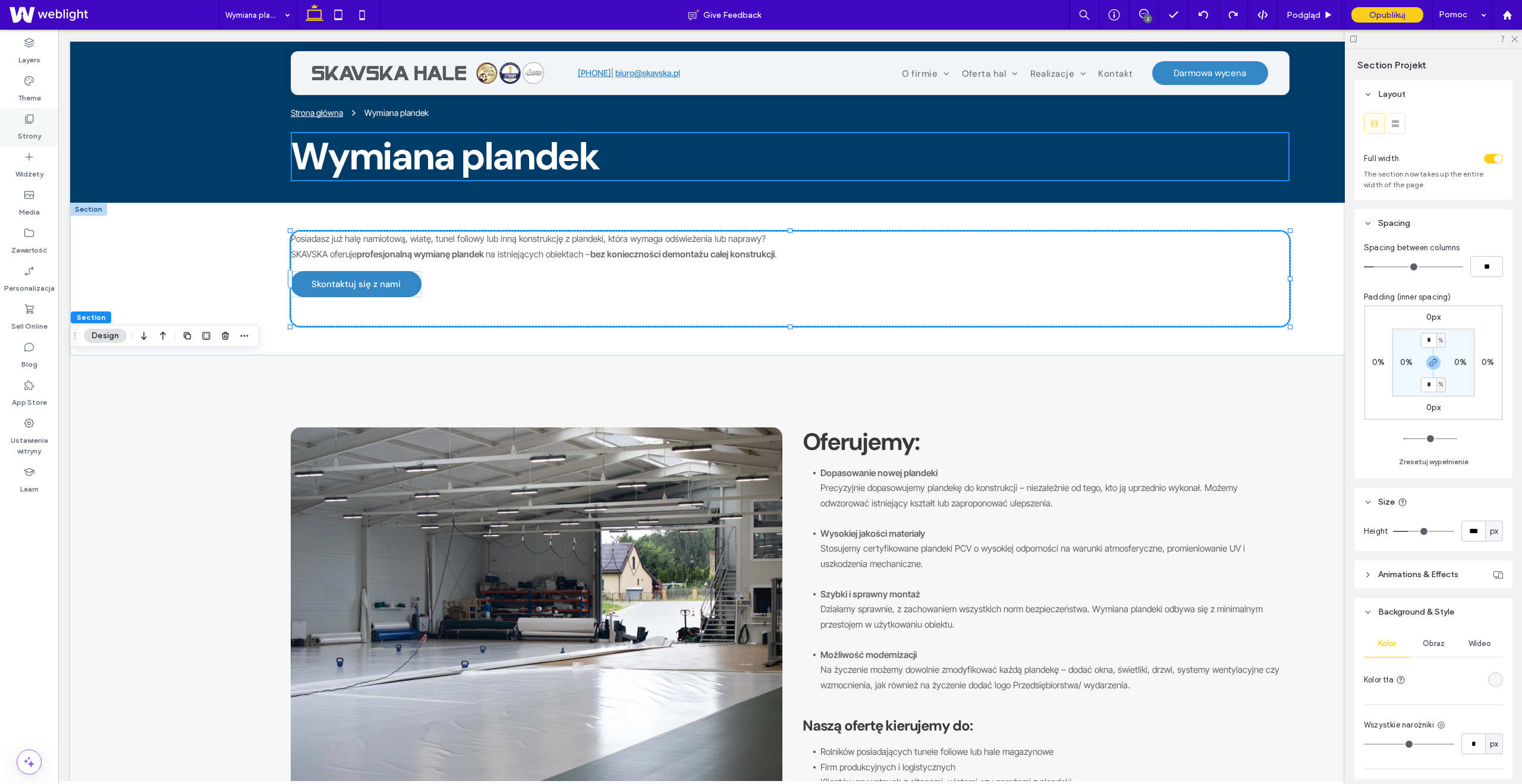 click 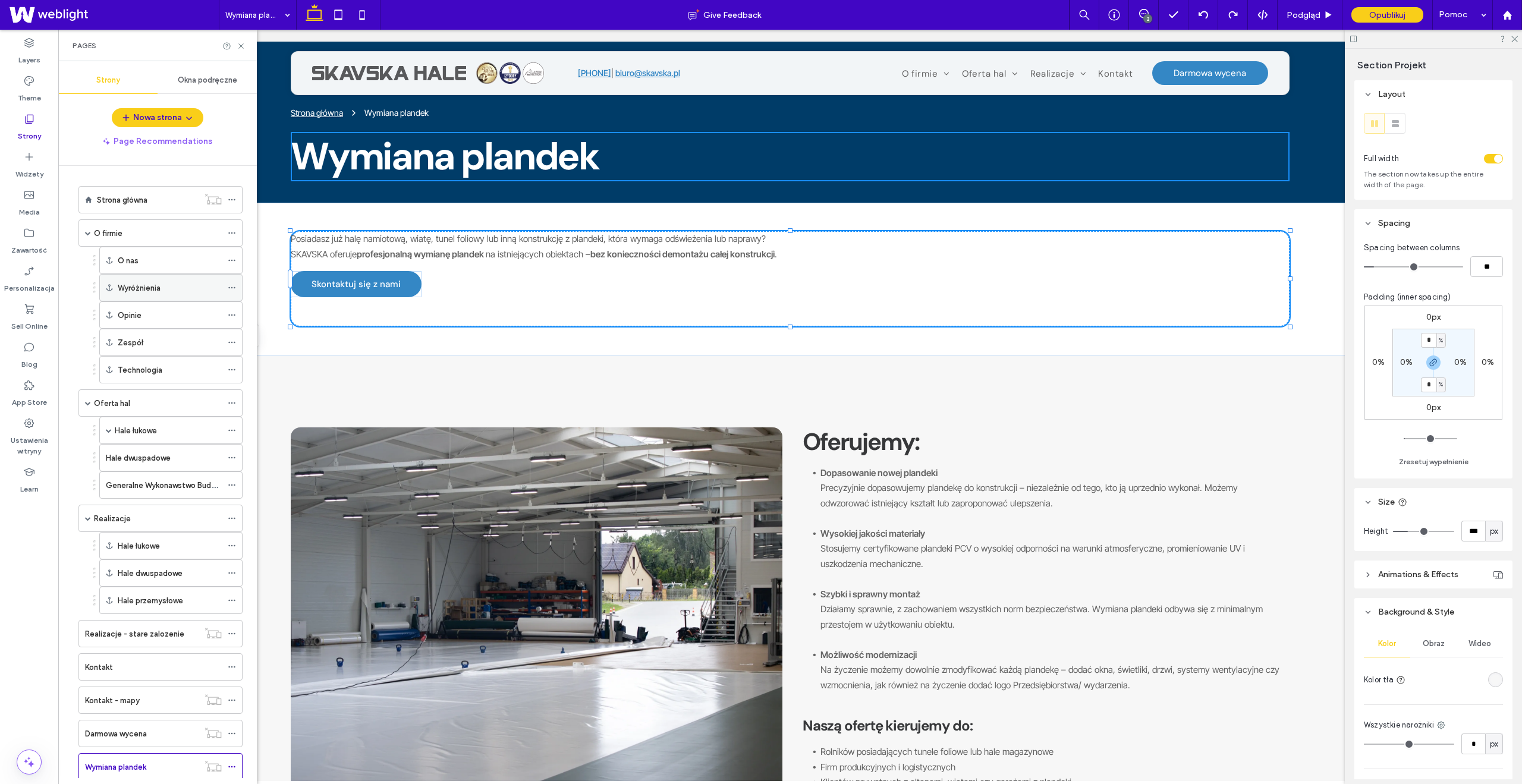 click on "Wyróżnienia" at bounding box center [139, 288] 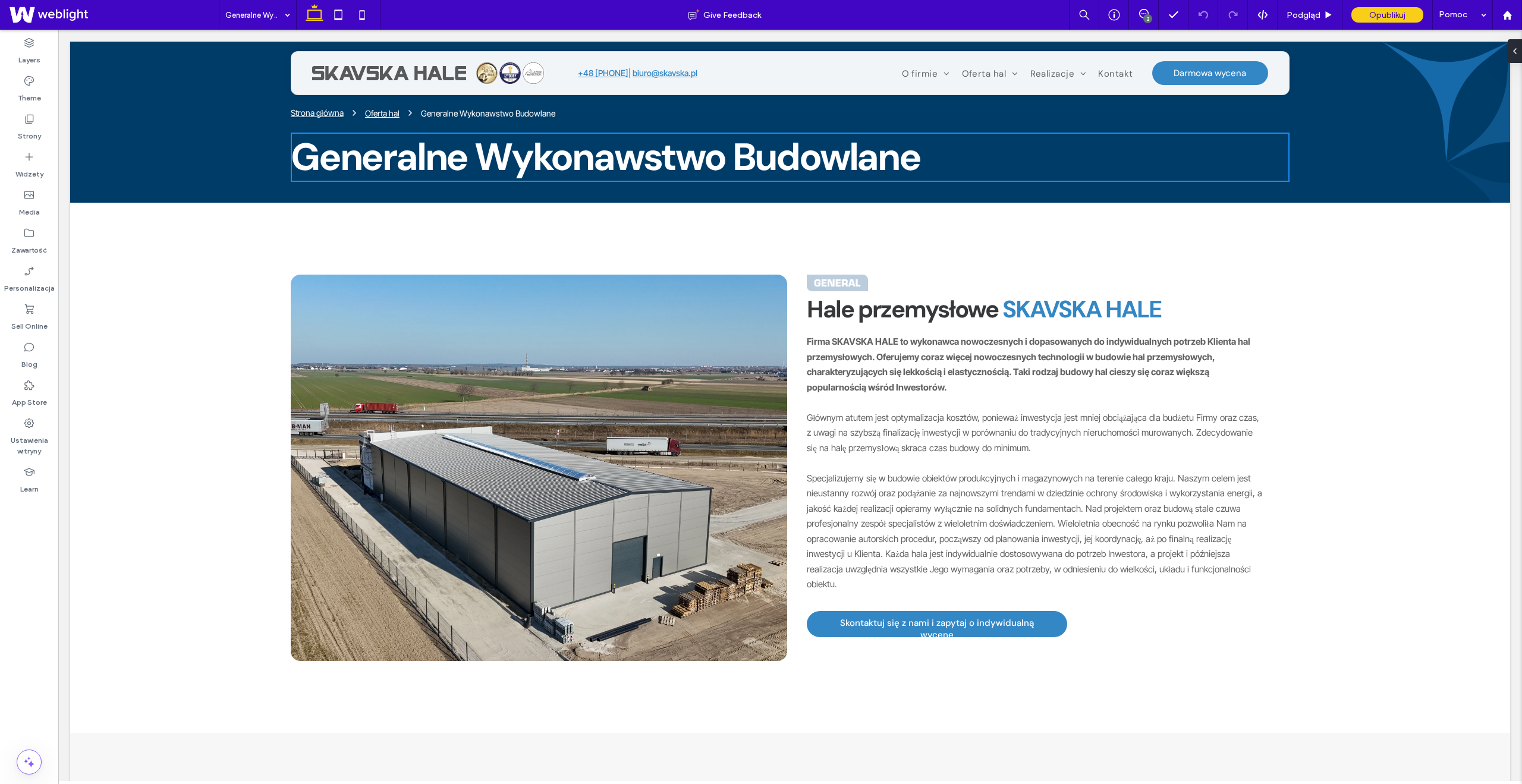 scroll, scrollTop: 0, scrollLeft: 0, axis: both 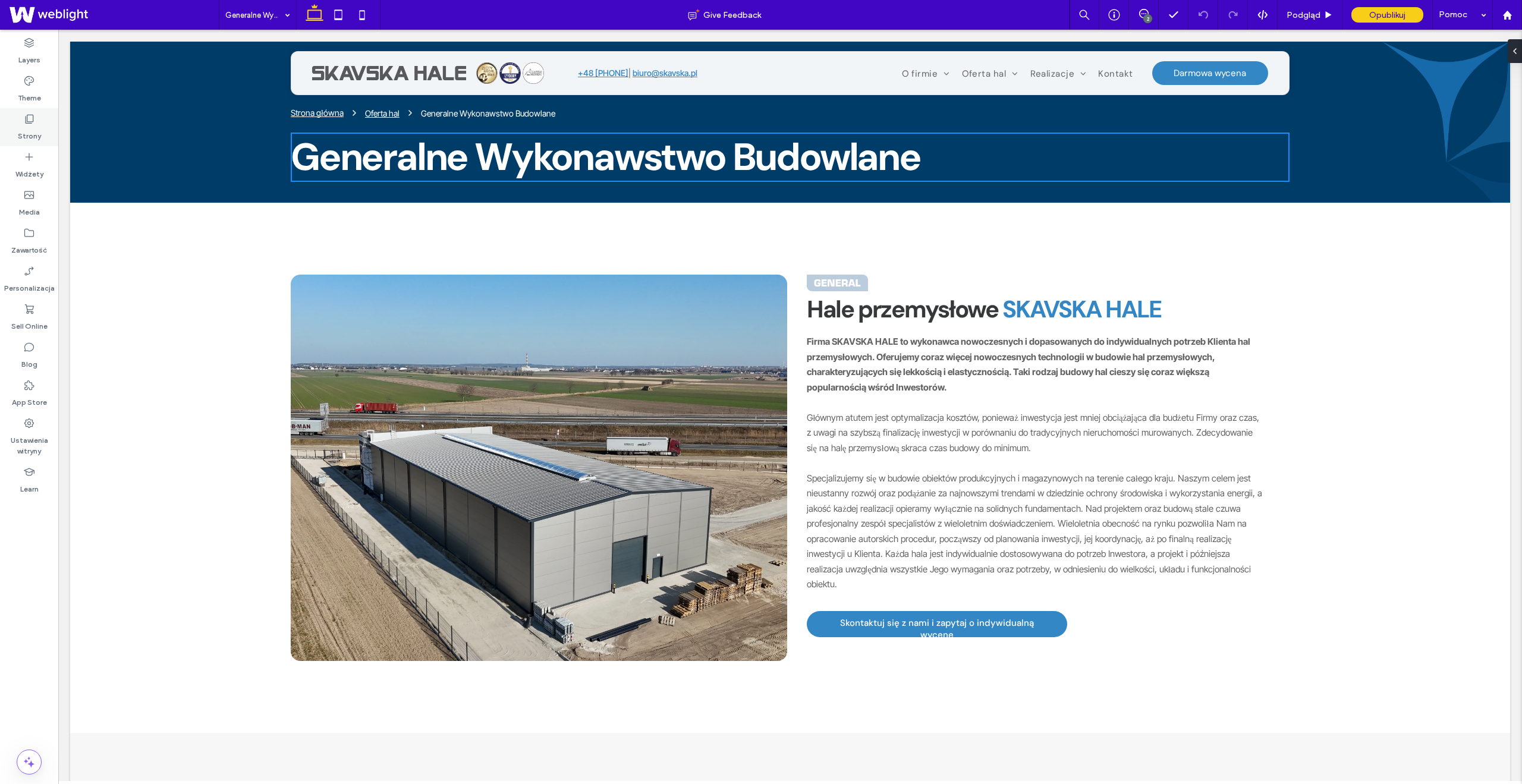 click 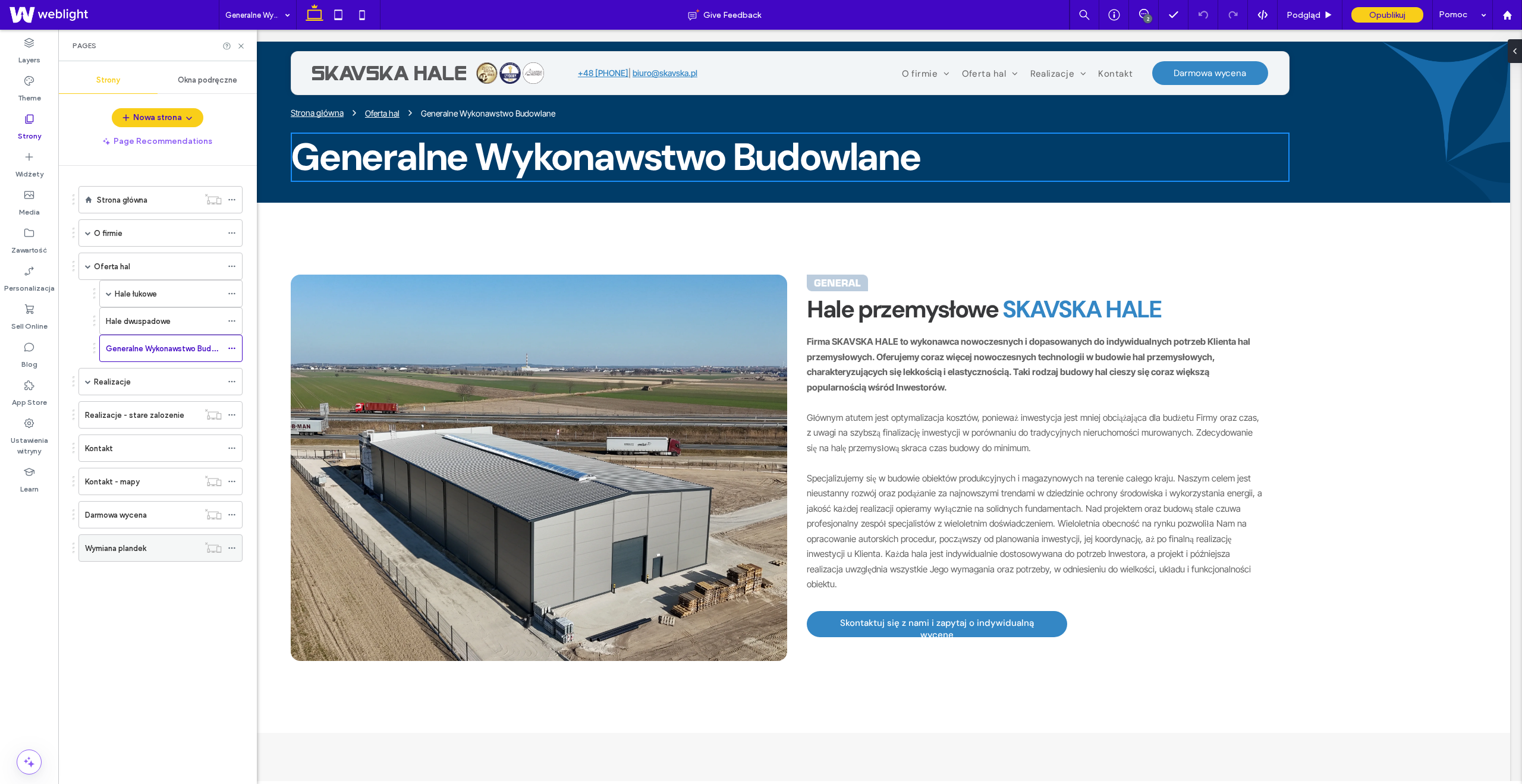 click on "Wymiana plandek" at bounding box center [141, 548] 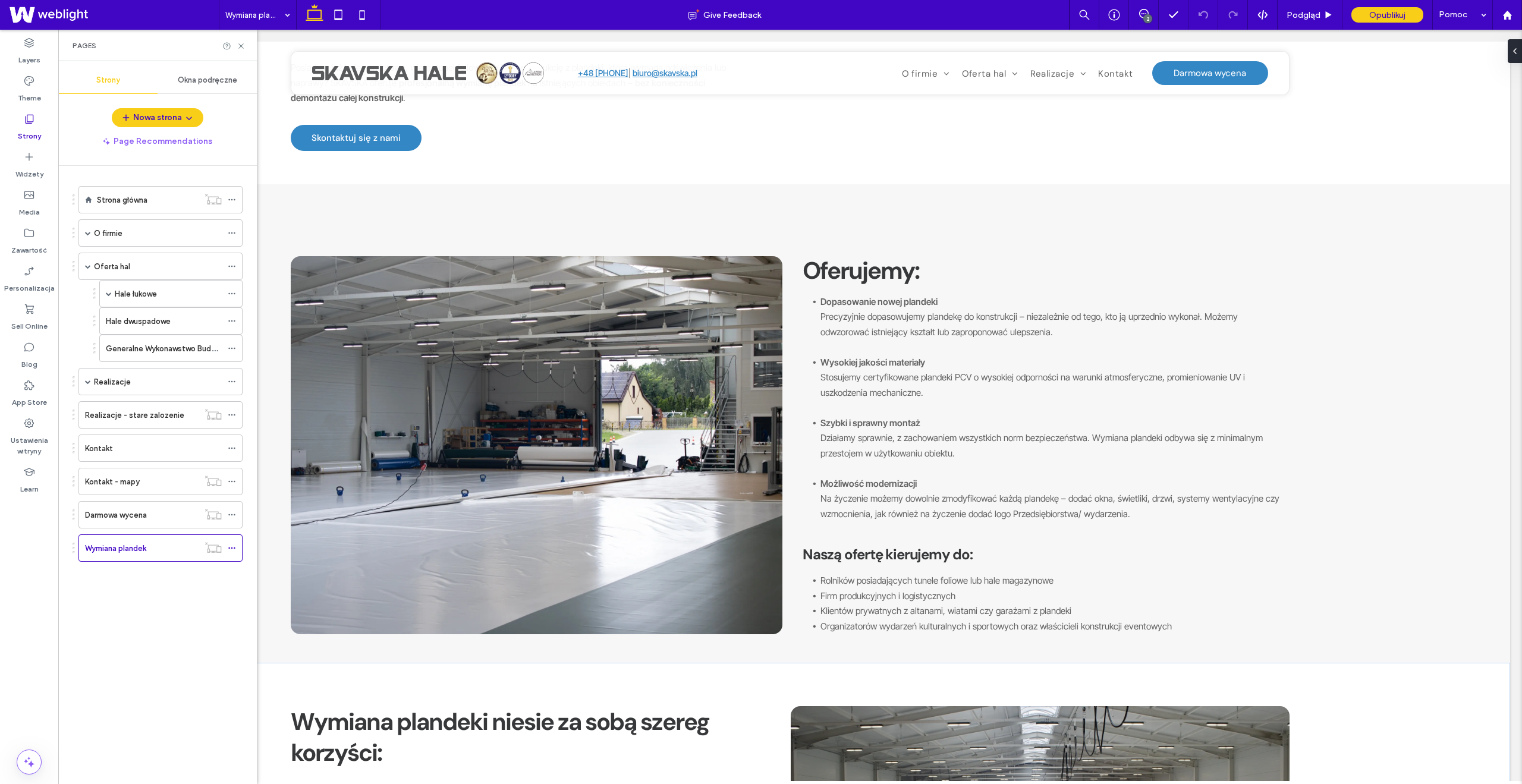scroll, scrollTop: 169, scrollLeft: 0, axis: vertical 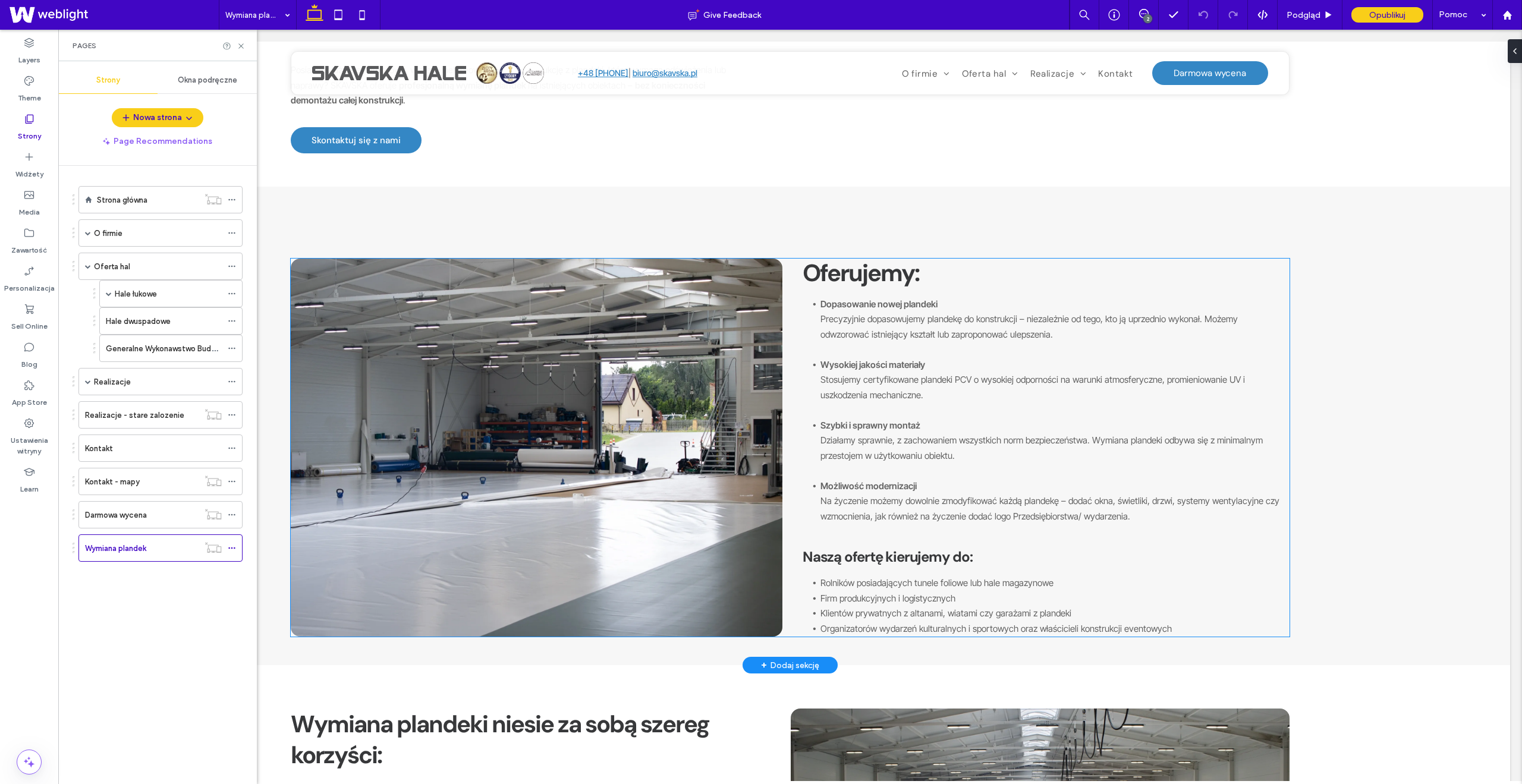 click on "Dopasowanie nowej plandeki Precyzyjnie dopasowujemy plandekę do konstrukcji – niezależnie od tego, kto ją uprzednio wykonał. Możemy odwzorować istniejący kształt lub zaproponować ulepszenia." at bounding box center [1054, 327] 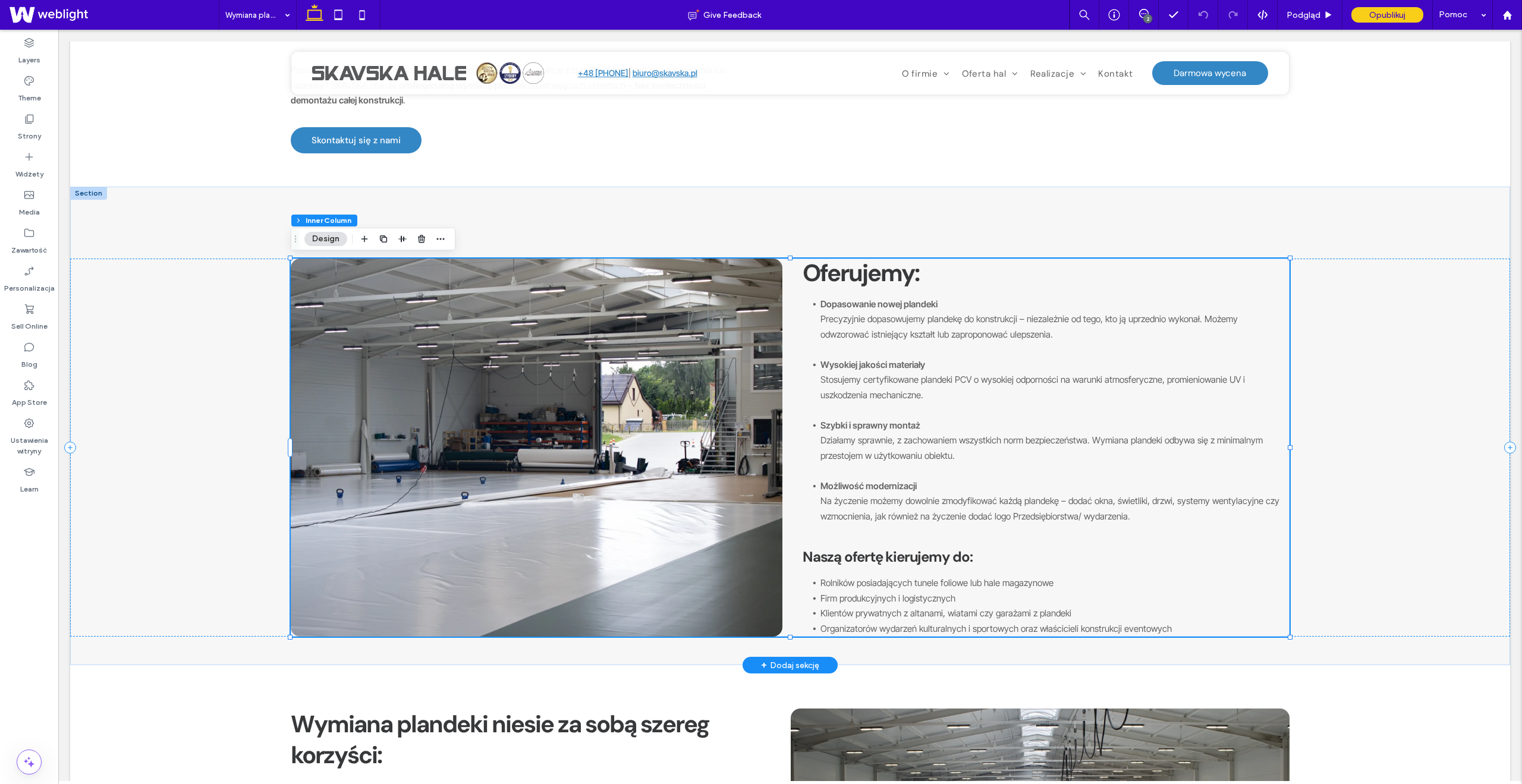 click on "Dopasowanie nowej plandeki Precyzyjnie dopasowujemy plandekę do konstrukcji – niezależnie od tego, kto ją uprzednio wykonał. Możemy odwzorować istniejący kształt lub zaproponować ulepszenia." at bounding box center (1054, 327) 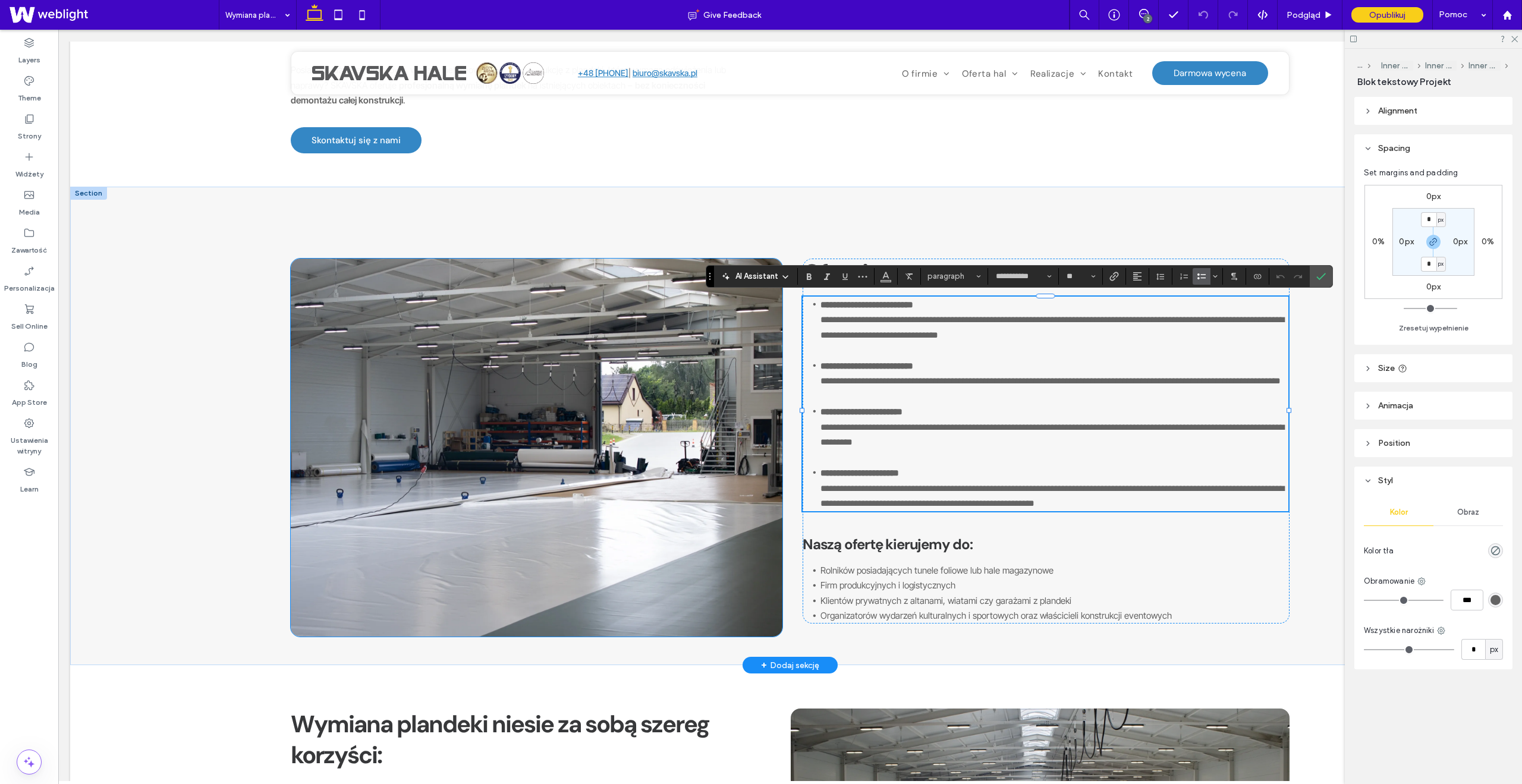 click at bounding box center (536, 448) 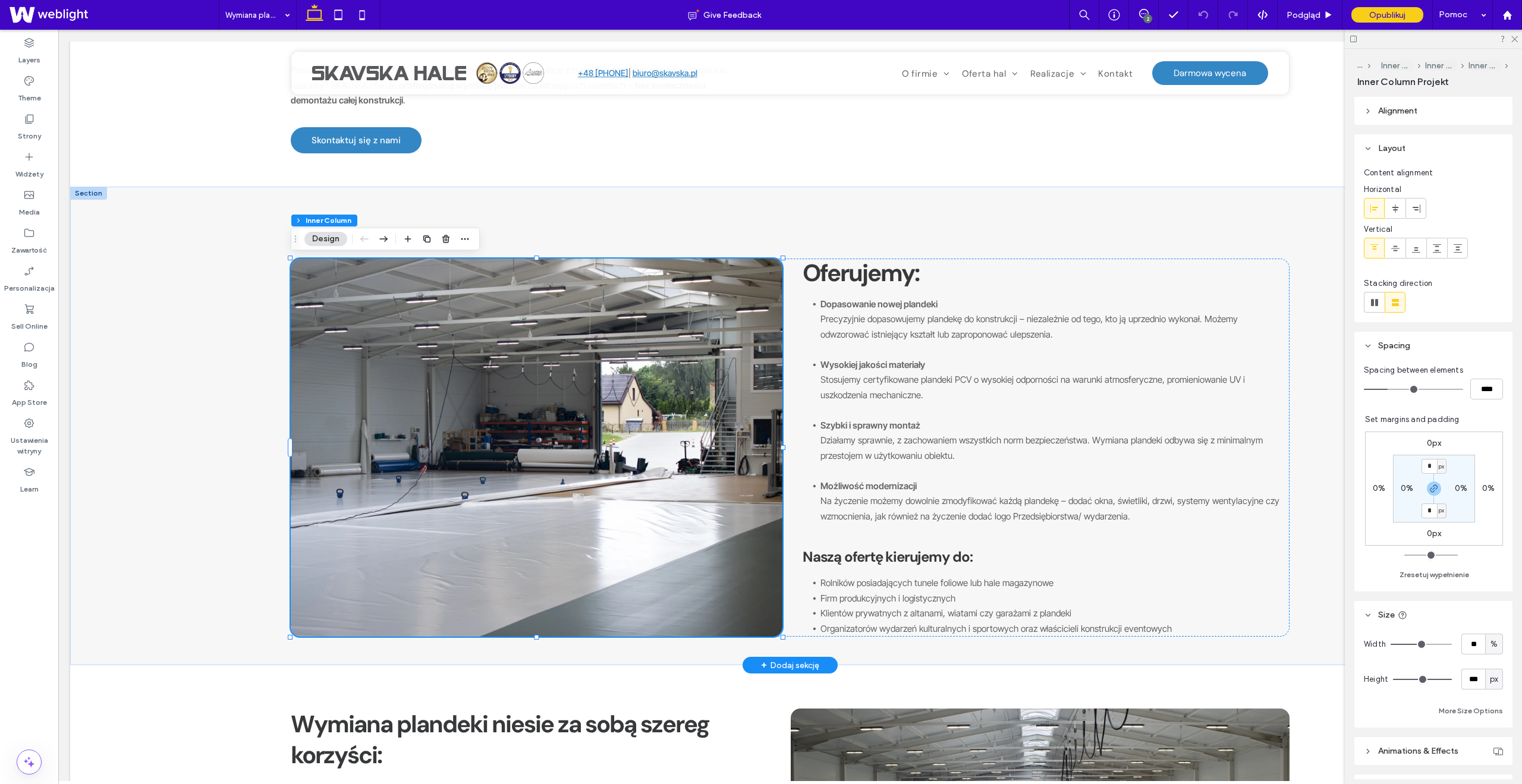 click at bounding box center [536, 448] 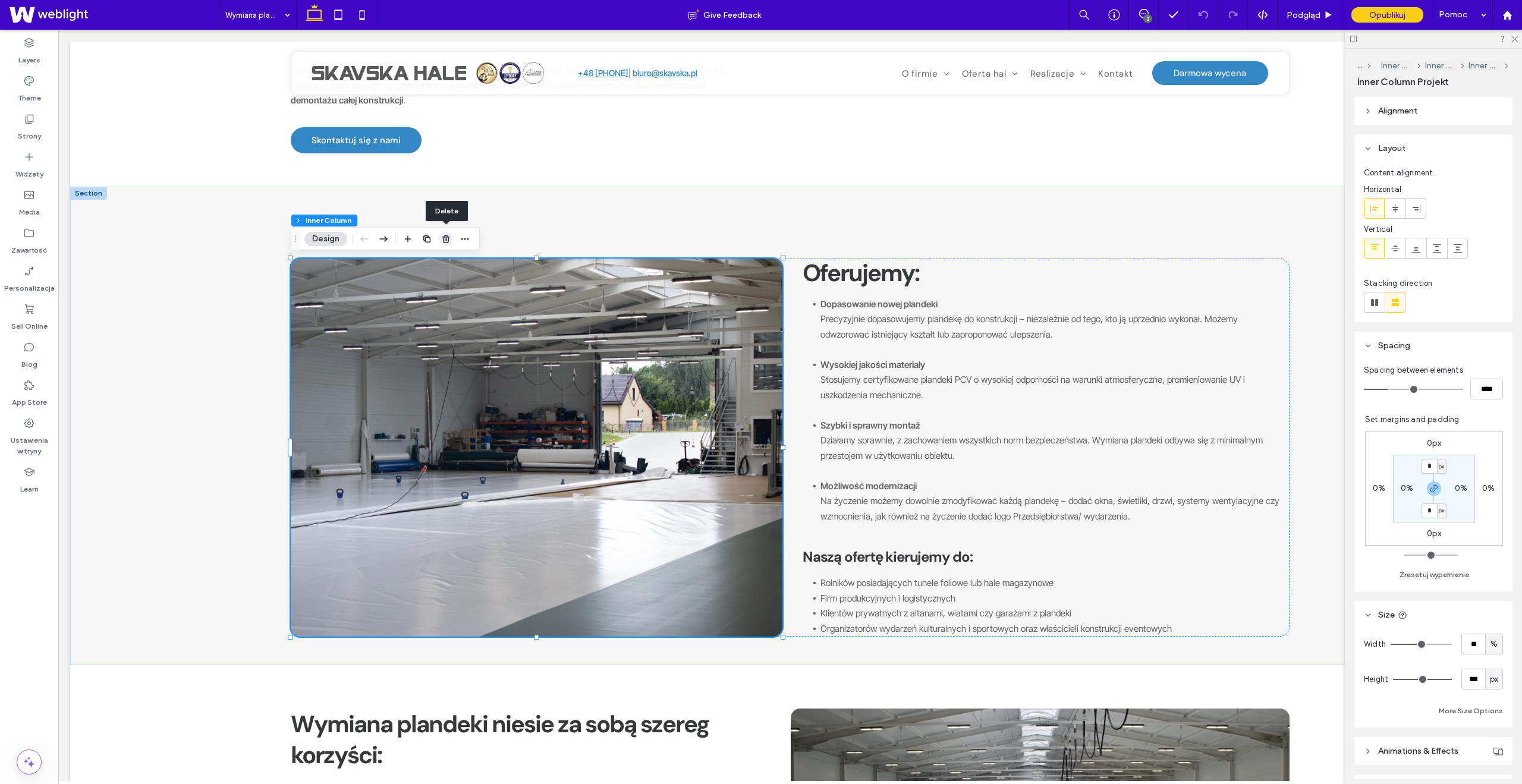 click 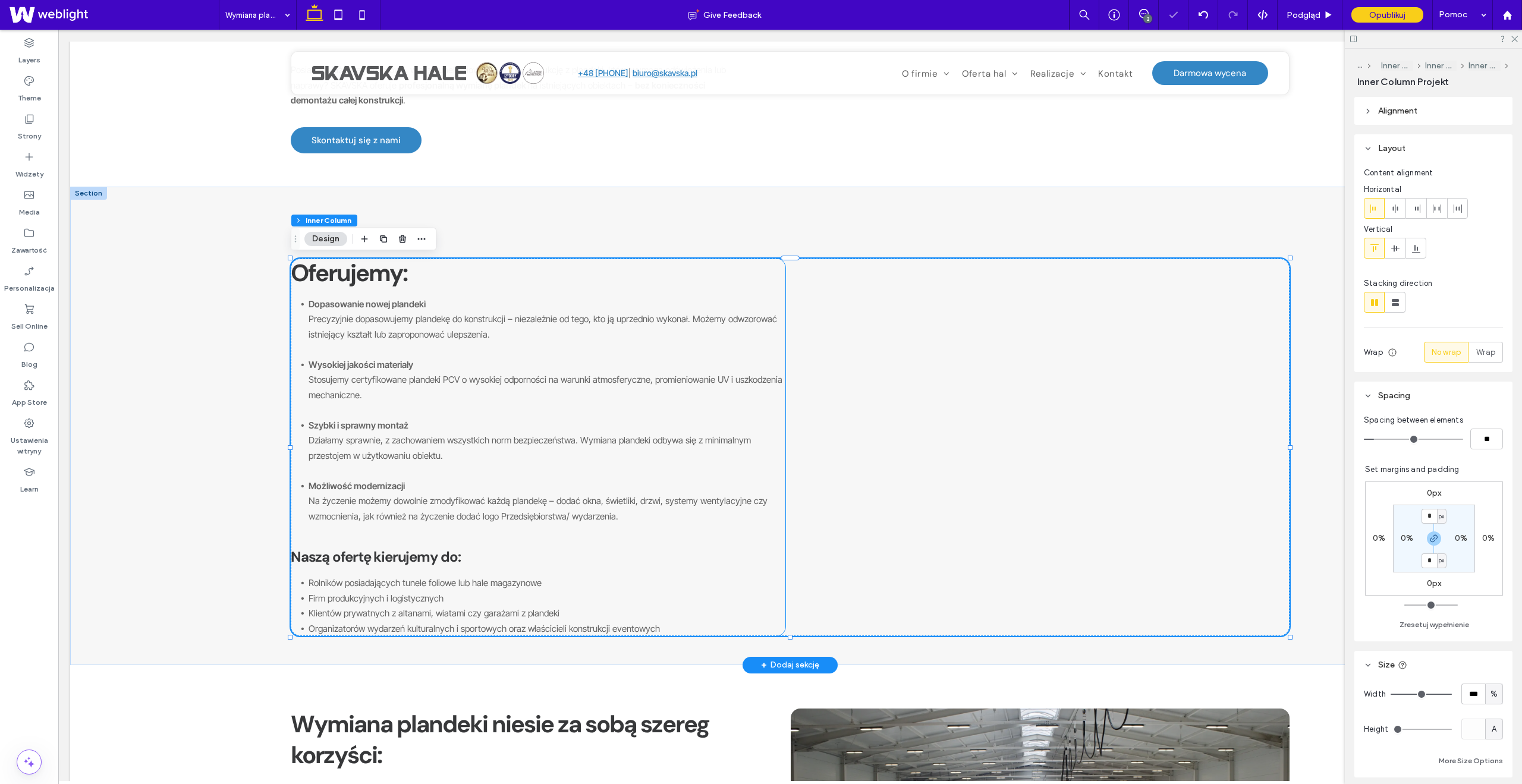 click on "Oferujemy:
Dopasowanie nowej plandeki Precyzyjnie dopasowujemy plandekę do konstrukcji – niezależnie od tego, kto ją uprzednio wykonał. Możemy odwzorować istniejący kształt lub zaproponować ulepszenia. Wysokiej jakości materiały Stosujemy certyfikowane plandeki PCV o wysokiej odporności na warunki atmosferyczne, promieniowanie UV i uszkodzenia mechaniczne. Szybki i sprawny montaż Działamy sprawnie, z zachowaniem wszystkich norm bezpieczeństwa. Wymiana plandeki odbywa się z minimalnym przestojem w użytkowaniu obiektu. Możliwość modernizacji Na życzenie możemy dowolnie zmodyfikować każdą plandekę – dodać okna, świetliki, drzwi, systemy wentylacyjne czy wzmocnienia, jak również na życzenie dodać logo Przedsiębiorstwa/ wydarzenia.
Naszą ofertę kierujemy do:
Rolników posiadających tunele foliowe lub hale magazynowe Firm produkcyjnych i logistycznych" at bounding box center [790, 448] 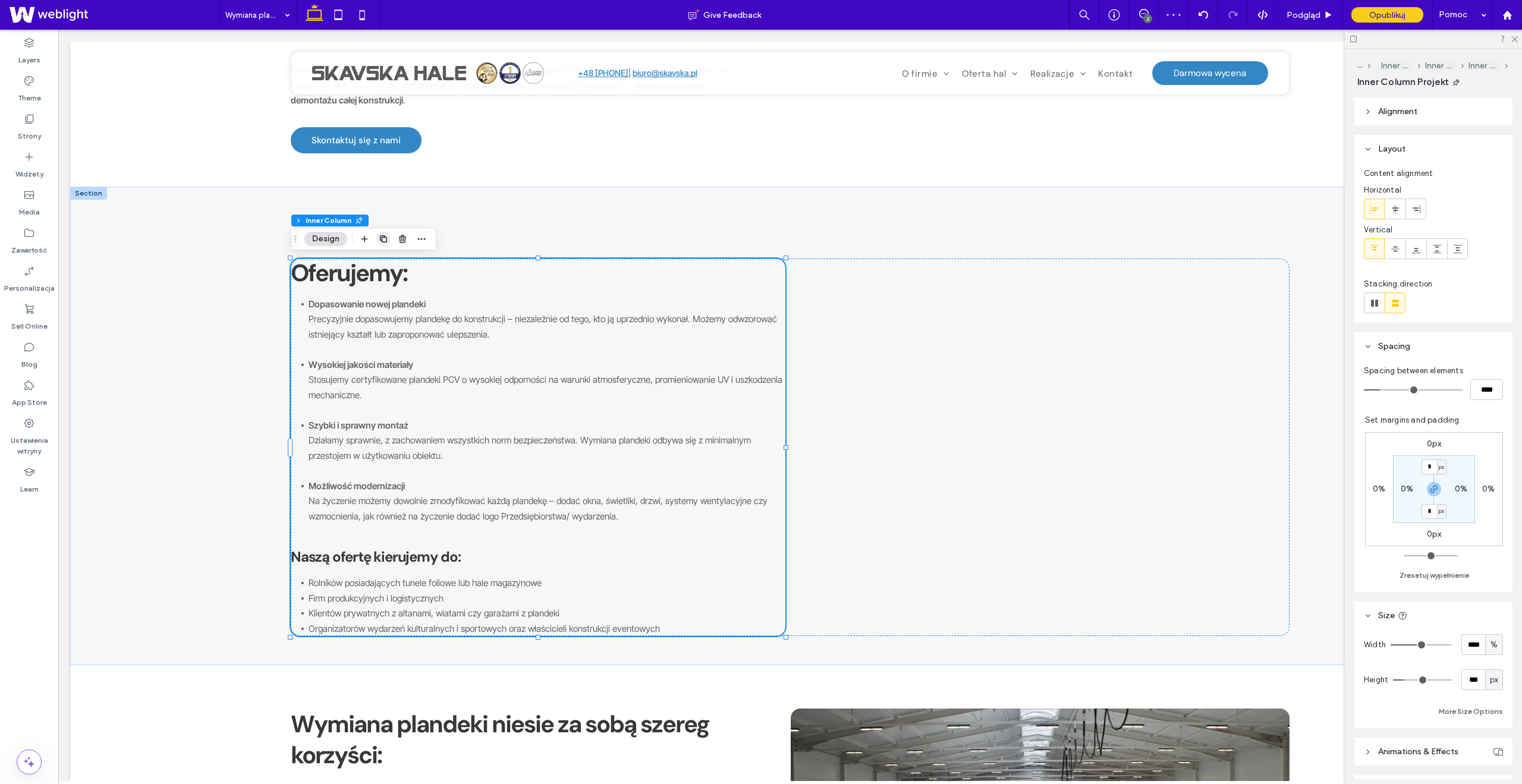 click 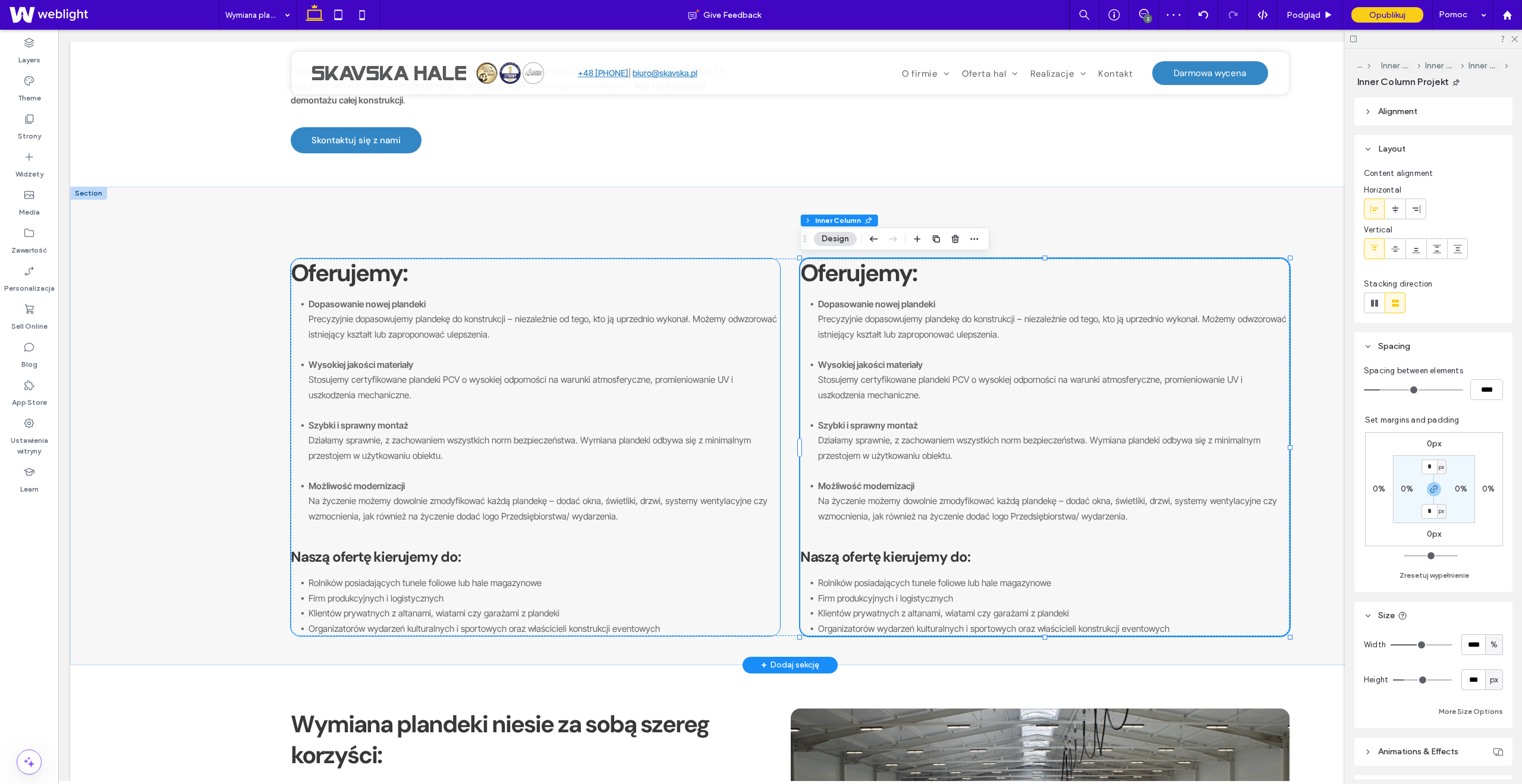 click on "Rolników posiadających tunele foliowe lub hale magazynowe" at bounding box center (425, 583) 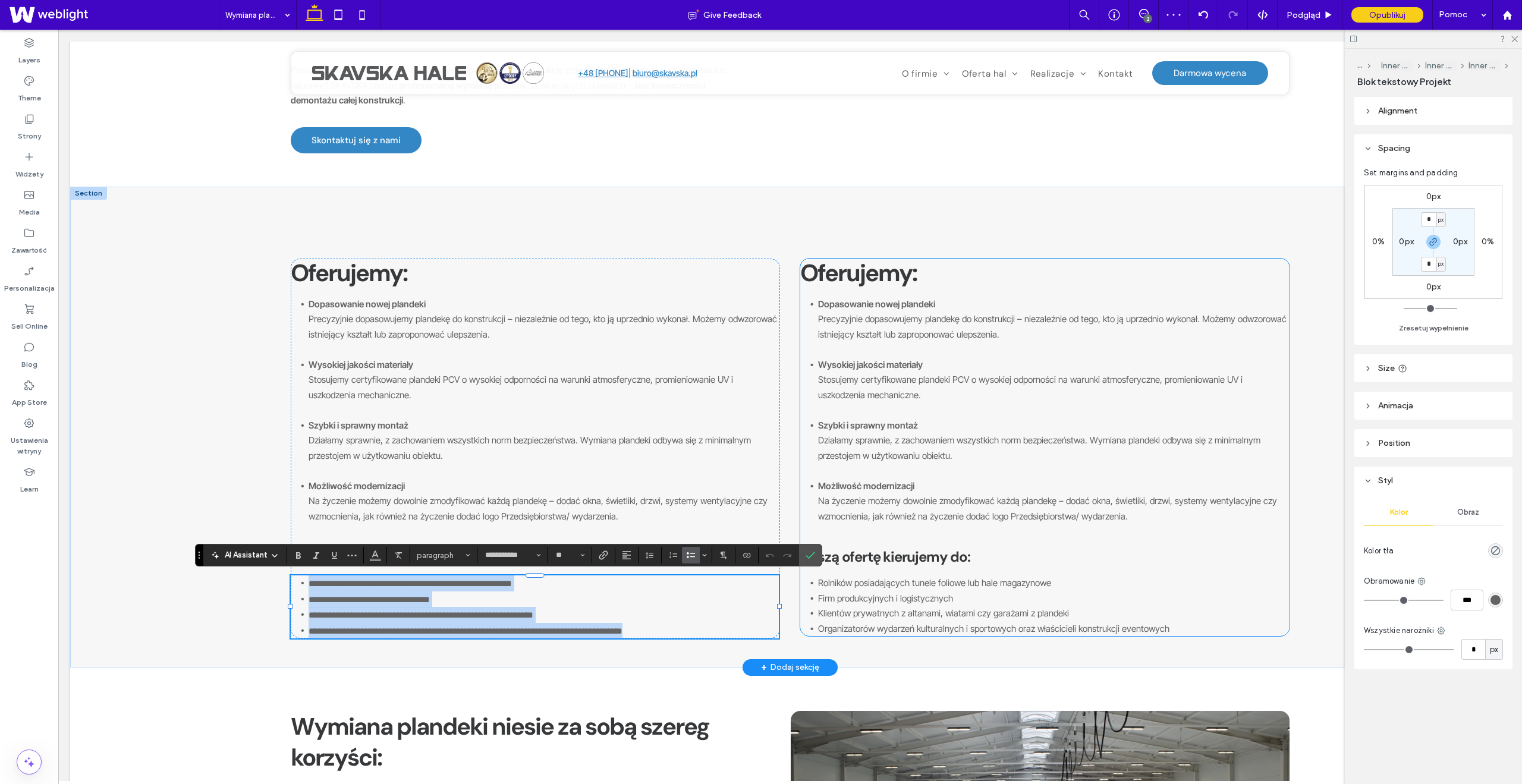 click on "Na życzenie możemy dowolnie zmodyfikować każdą plandekę – dodać okna, świetliki, drzwi, systemy wentylacyjne czy wzmocnienia, jak również na życzenie dodać logo Przedsiębiorstwa/ wydarzenia." at bounding box center [1048, 508] 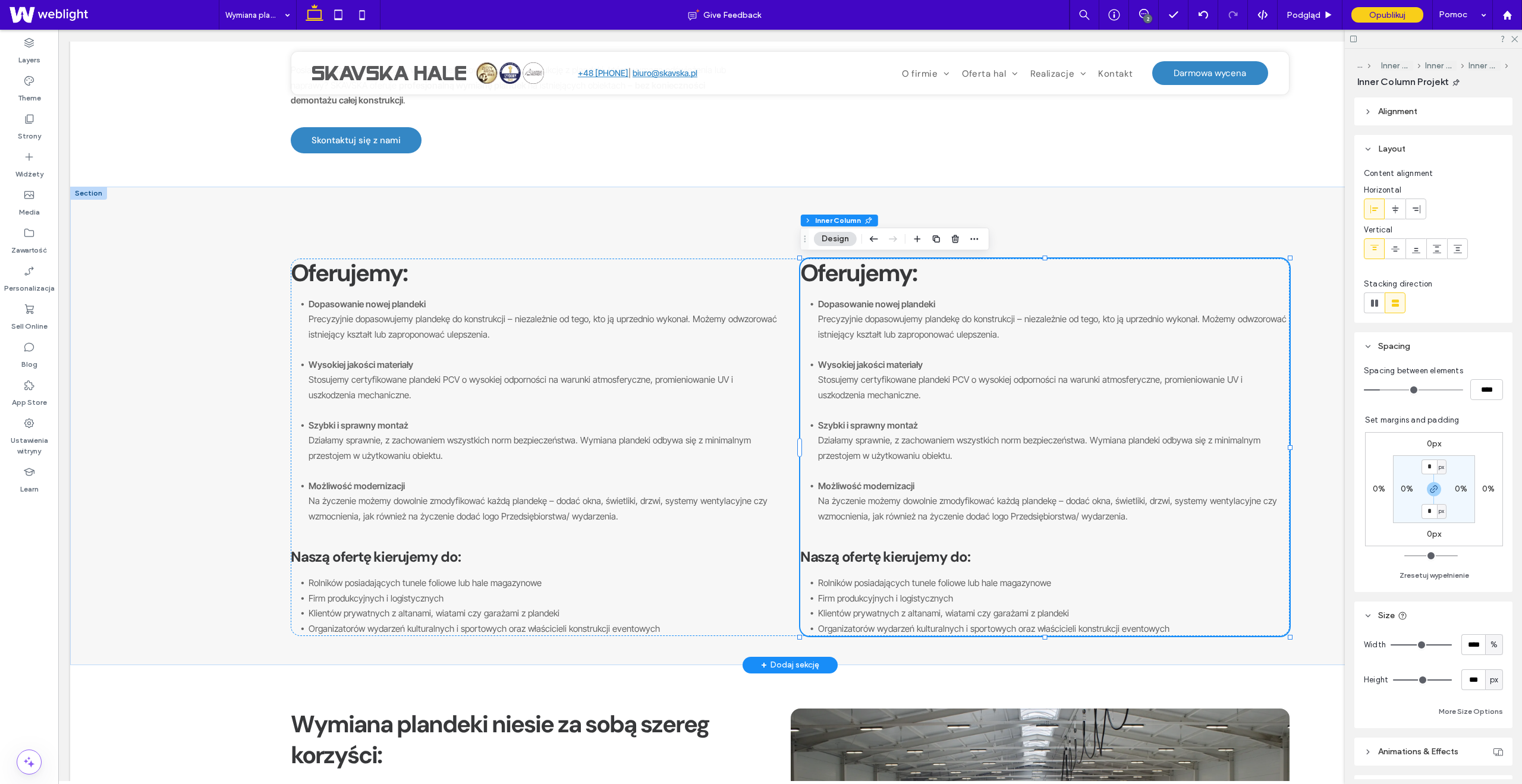 click on "Na życzenie możemy dowolnie zmodyfikować każdą plandekę – dodać okna, świetliki, drzwi, systemy wentylacyjne czy wzmocnienia, jak również na życzenie dodać logo Przedsiębiorstwa/ wydarzenia." at bounding box center [1048, 508] 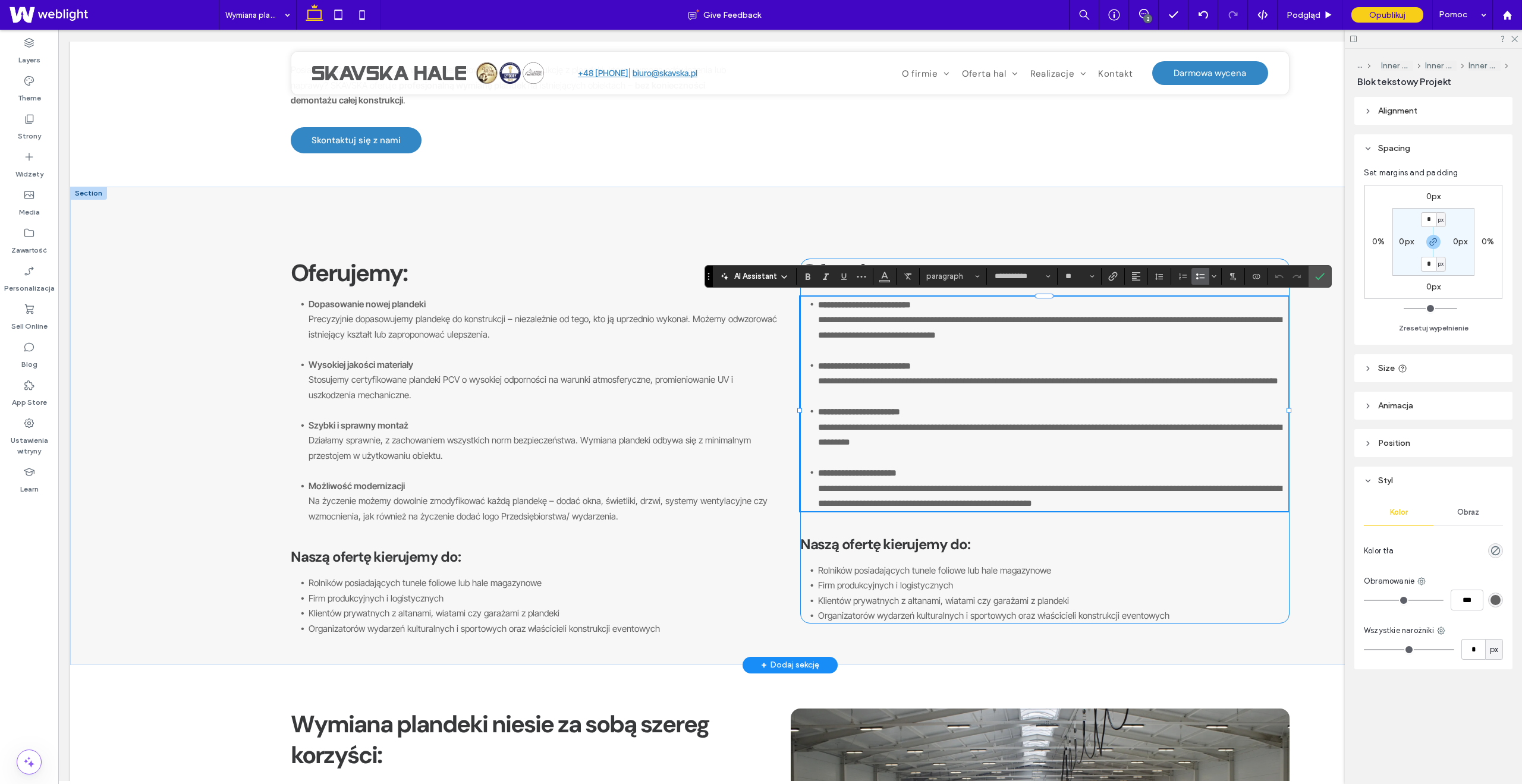 click on "**********" at bounding box center [1050, 496] 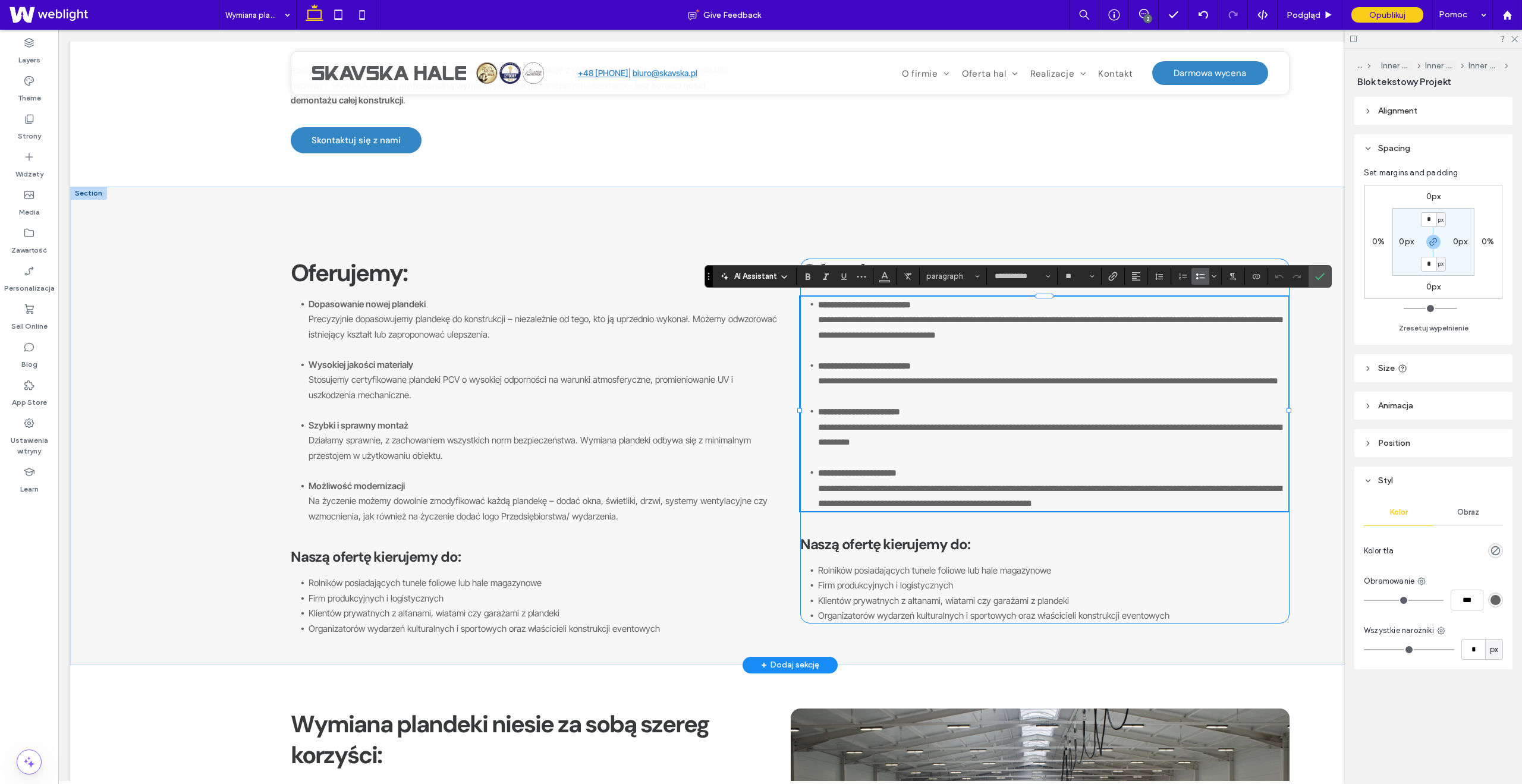 click on "**********" at bounding box center [1053, 488] 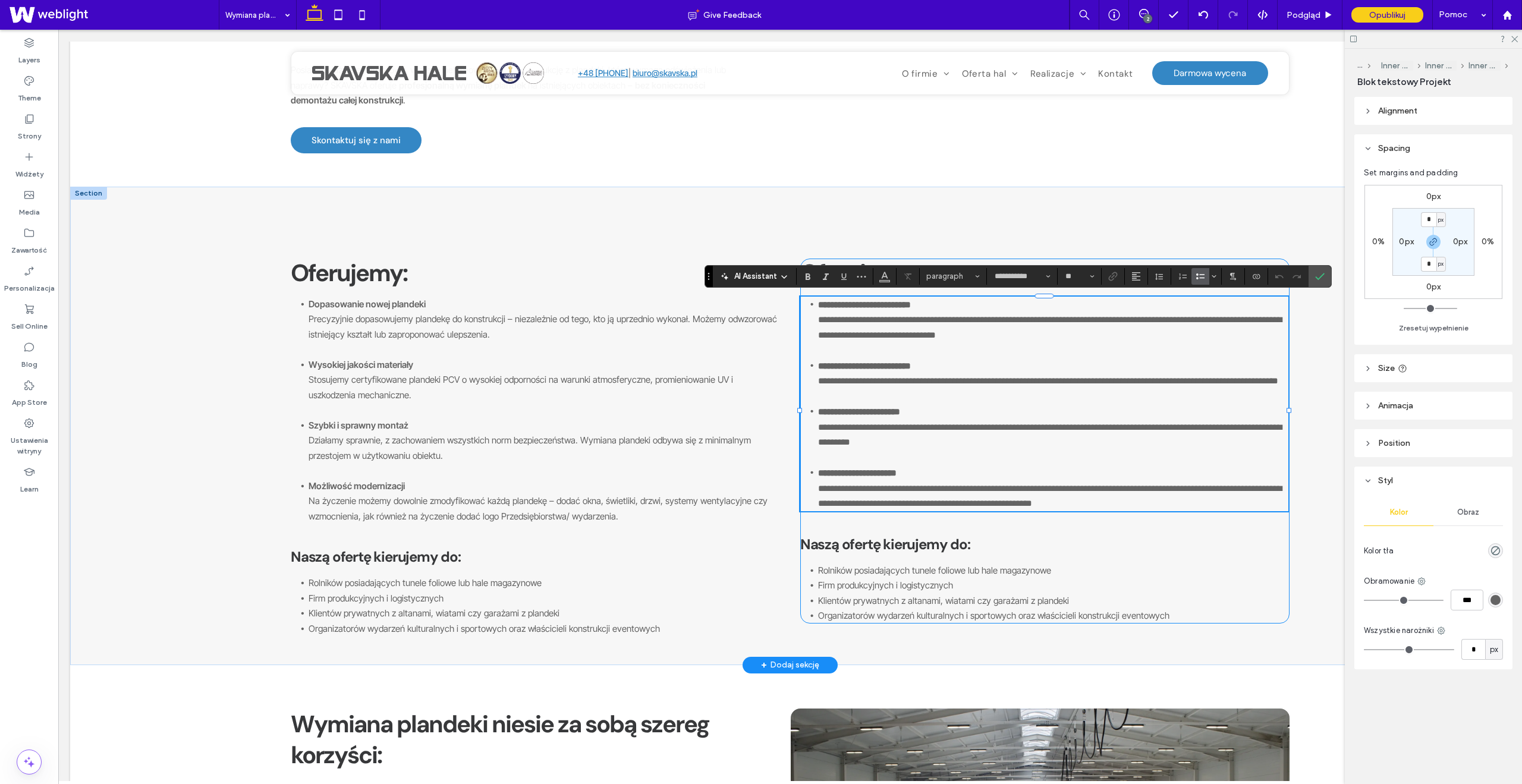 click on "**********" at bounding box center (1045, 441) 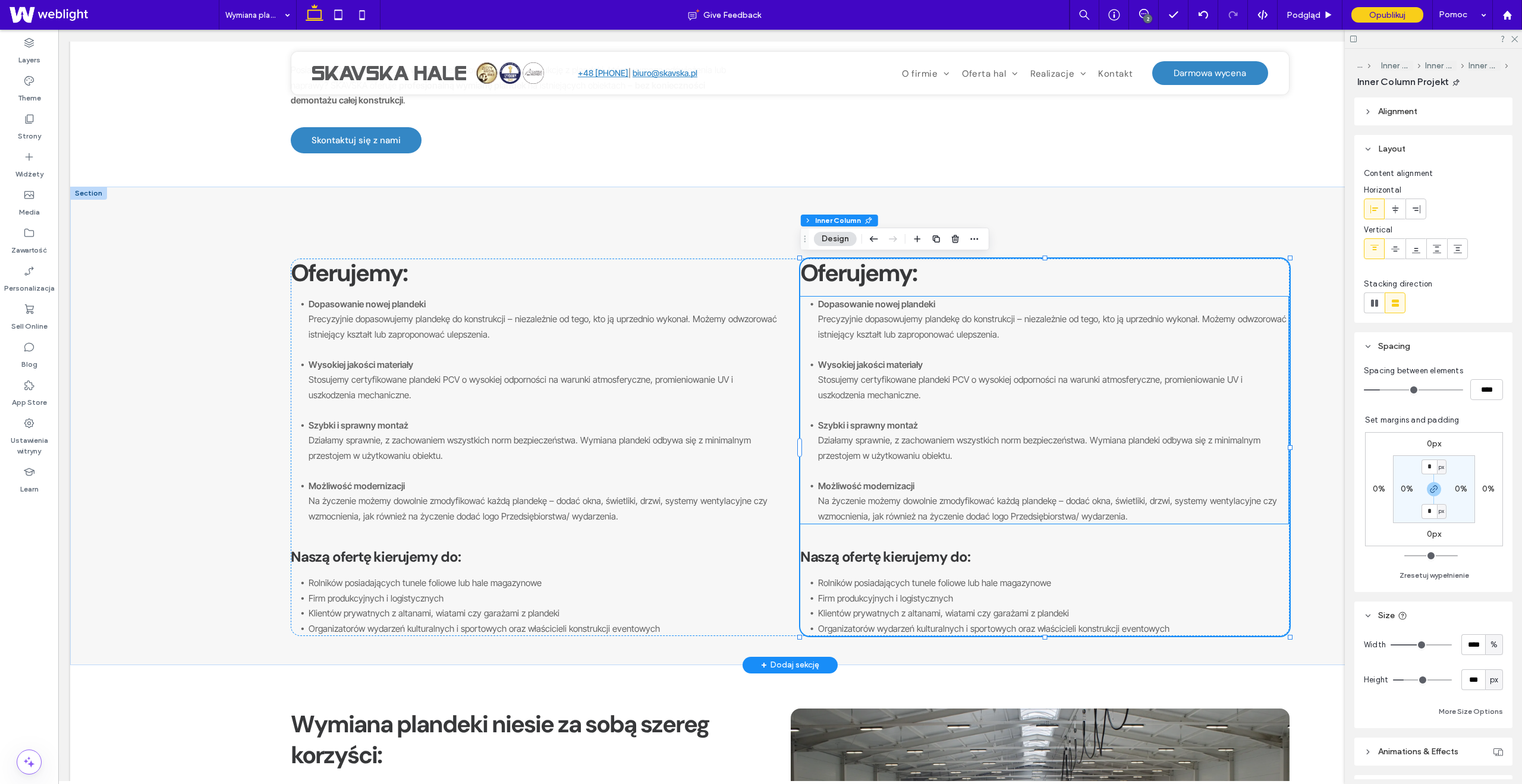 click on "Możliwość modernizacji Na życzenie możemy dowolnie zmodyfikować każdą plandekę – dodać okna, świetliki, drzwi, systemy wentylacyjne czy wzmocnienia, jak również na życzenie dodać logo Przedsiębiorstwa/ wydarzenia." at bounding box center [1053, 501] 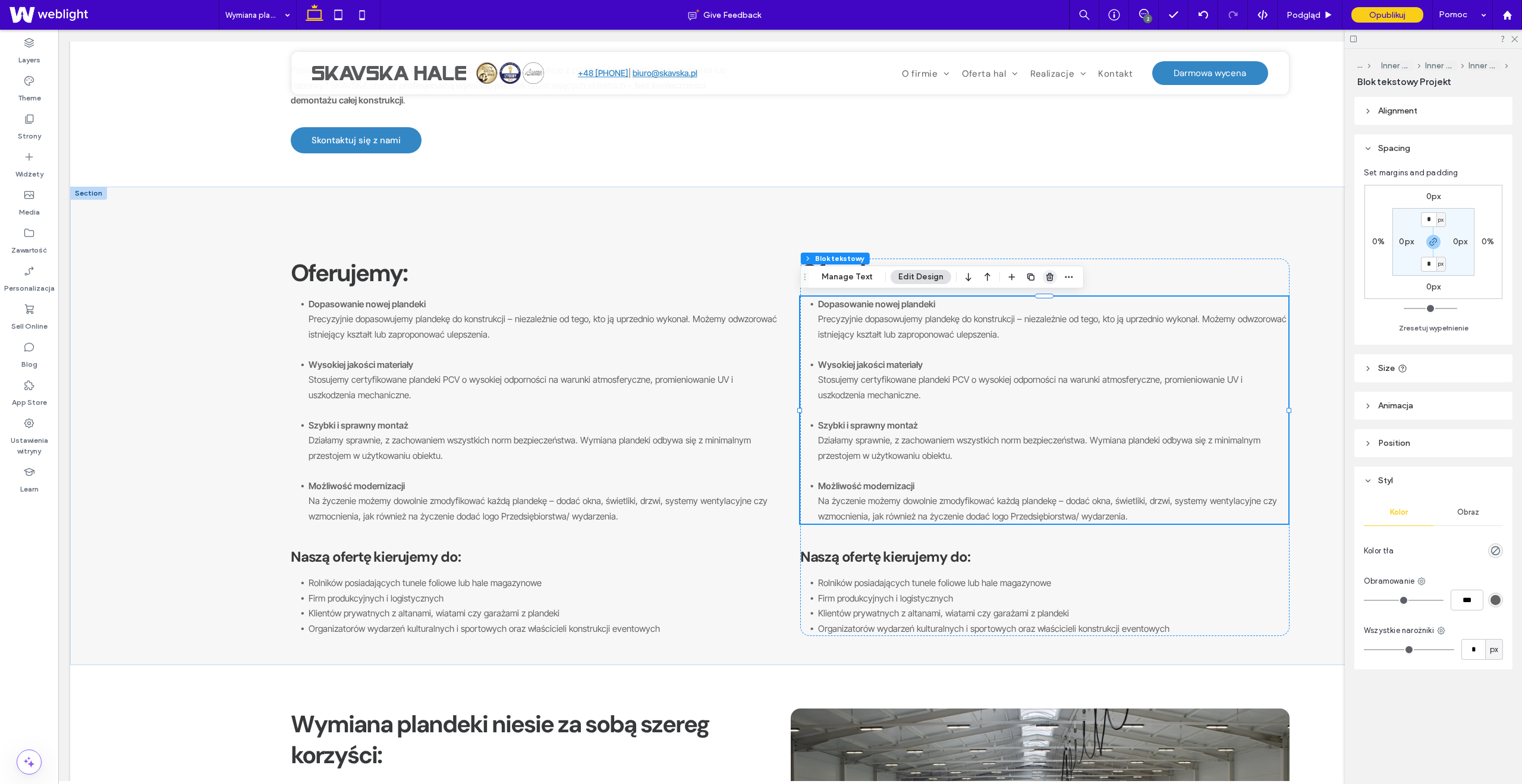 click at bounding box center (1050, 277) 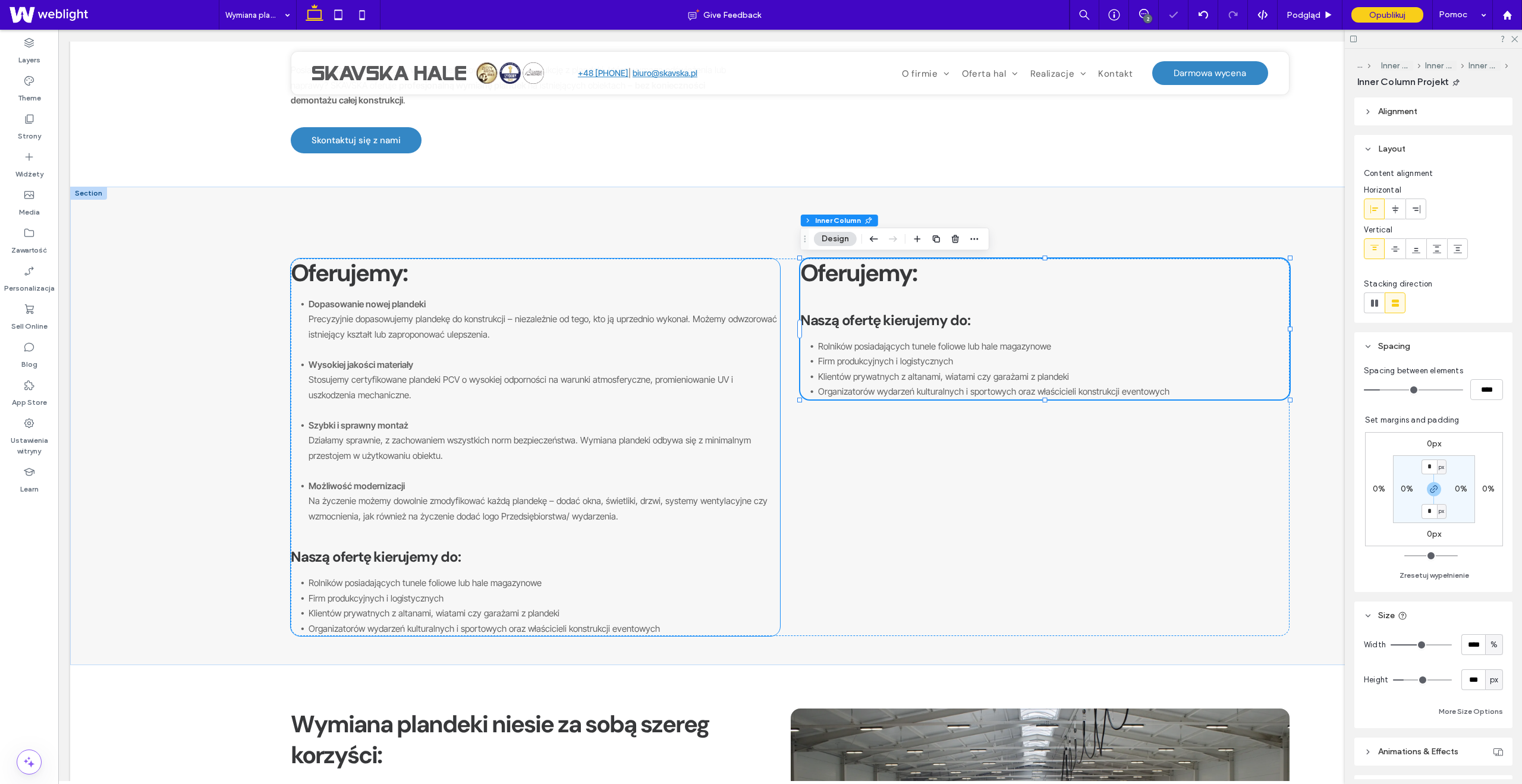click on "Oferujemy:
Dopasowanie nowej plandeki Precyzyjnie dopasowujemy plandekę do konstrukcji – niezależnie od tego, kto ją uprzednio wykonał. Możemy odwzorować istniejący kształt lub zaproponować ulepszenia. Wysokiej jakości materiały Stosujemy certyfikowane plandeki PCV o wysokiej odporności na warunki atmosferyczne, promieniowanie UV i uszkodzenia mechaniczne. Szybki i sprawny montaż Działamy sprawnie, z zachowaniem wszystkich norm bezpieczeństwa. Wymiana plandeki odbywa się z minimalnym przestojem w użytkowaniu obiektu. Możliwość modernizacji Na życzenie możemy dowolnie zmodyfikować każdą plandekę – dodać okna, świetliki, drzwi, systemy wentylacyjne czy wzmocnienia, jak również na życzenie dodać logo Przedsiębiorstwa/ wydarzenia.
Naszą ofertę kierujemy do:
Rolników posiadających tunele foliowe lub hale magazynowe Firm produkcyjnych i logistycznych Klientów prywatnych z altanami, wiatami czy garażami z plandeki" at bounding box center [535, 448] 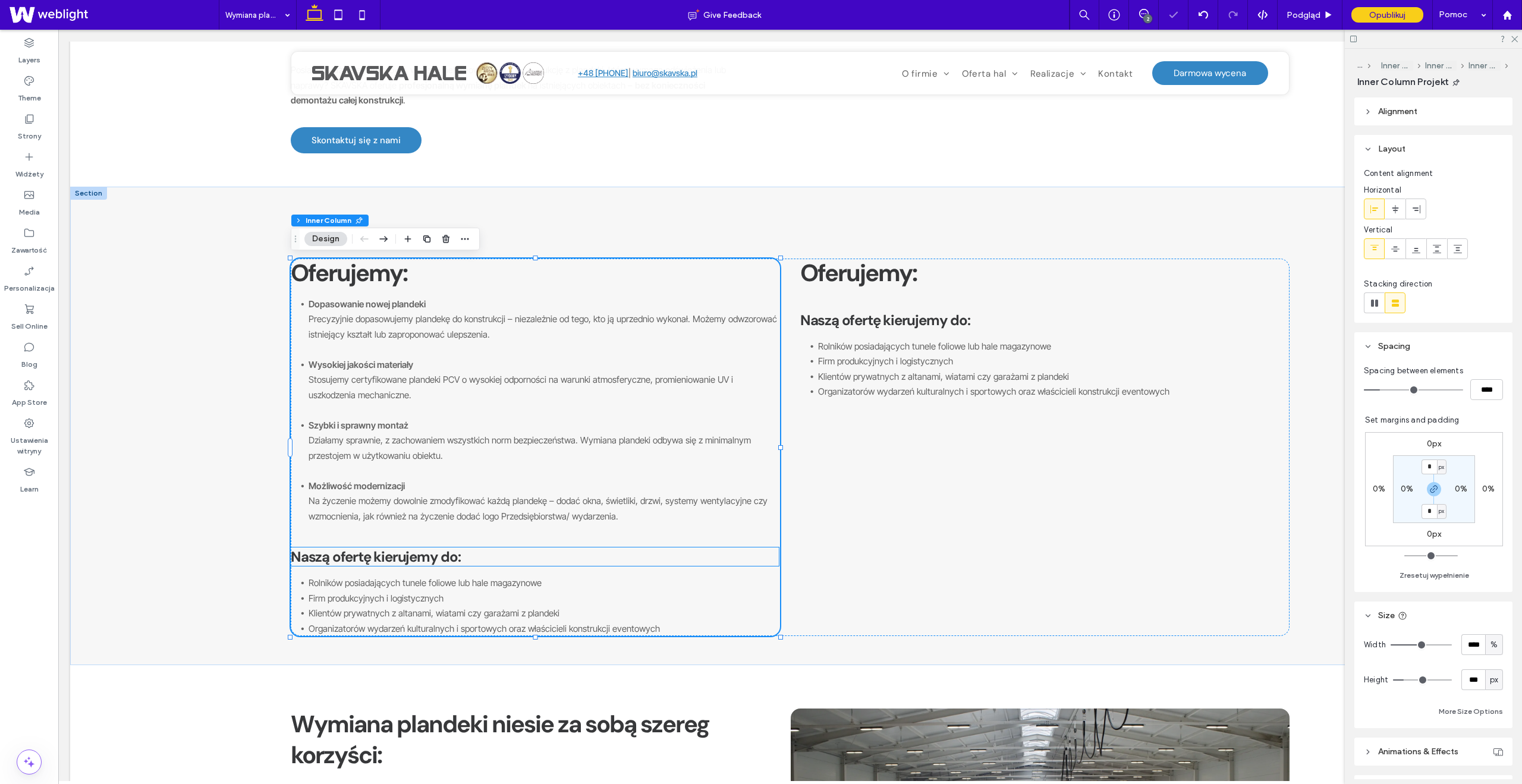 click on "Naszą ofertę kierujemy do:" at bounding box center (376, 556) 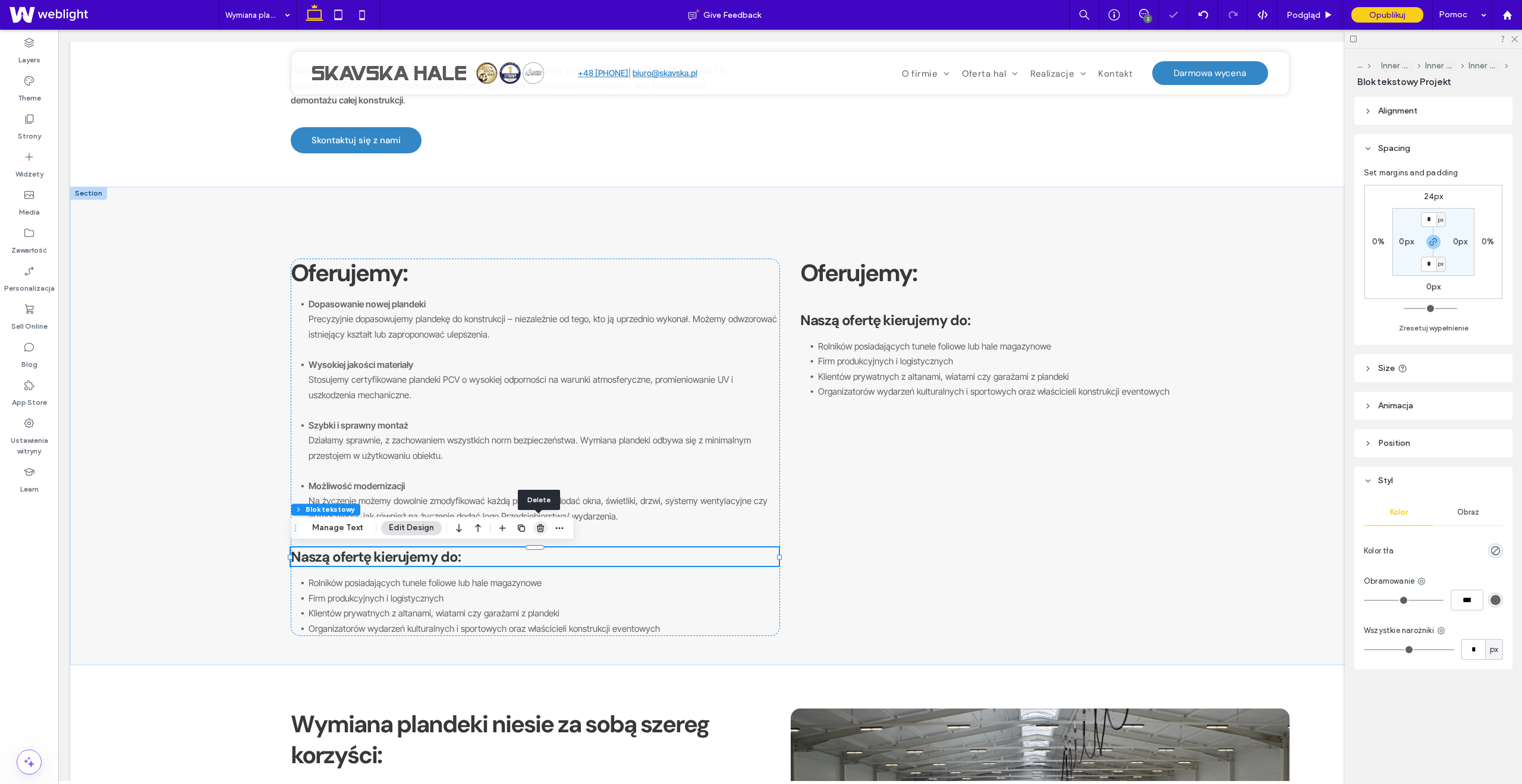 click 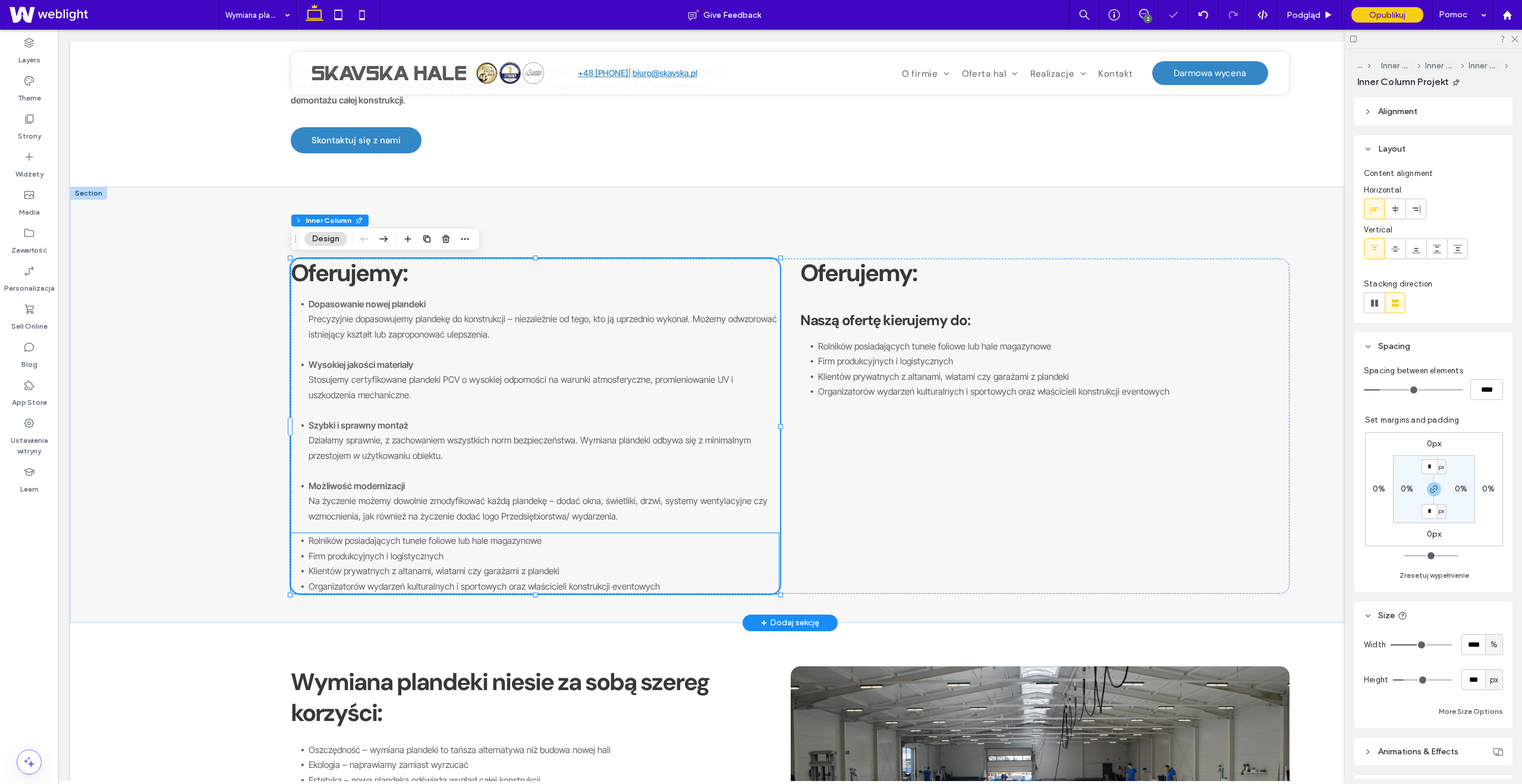 click on "Klientów prywatnych z altanami, wiatami czy garażami z plandeki" at bounding box center (434, 571) 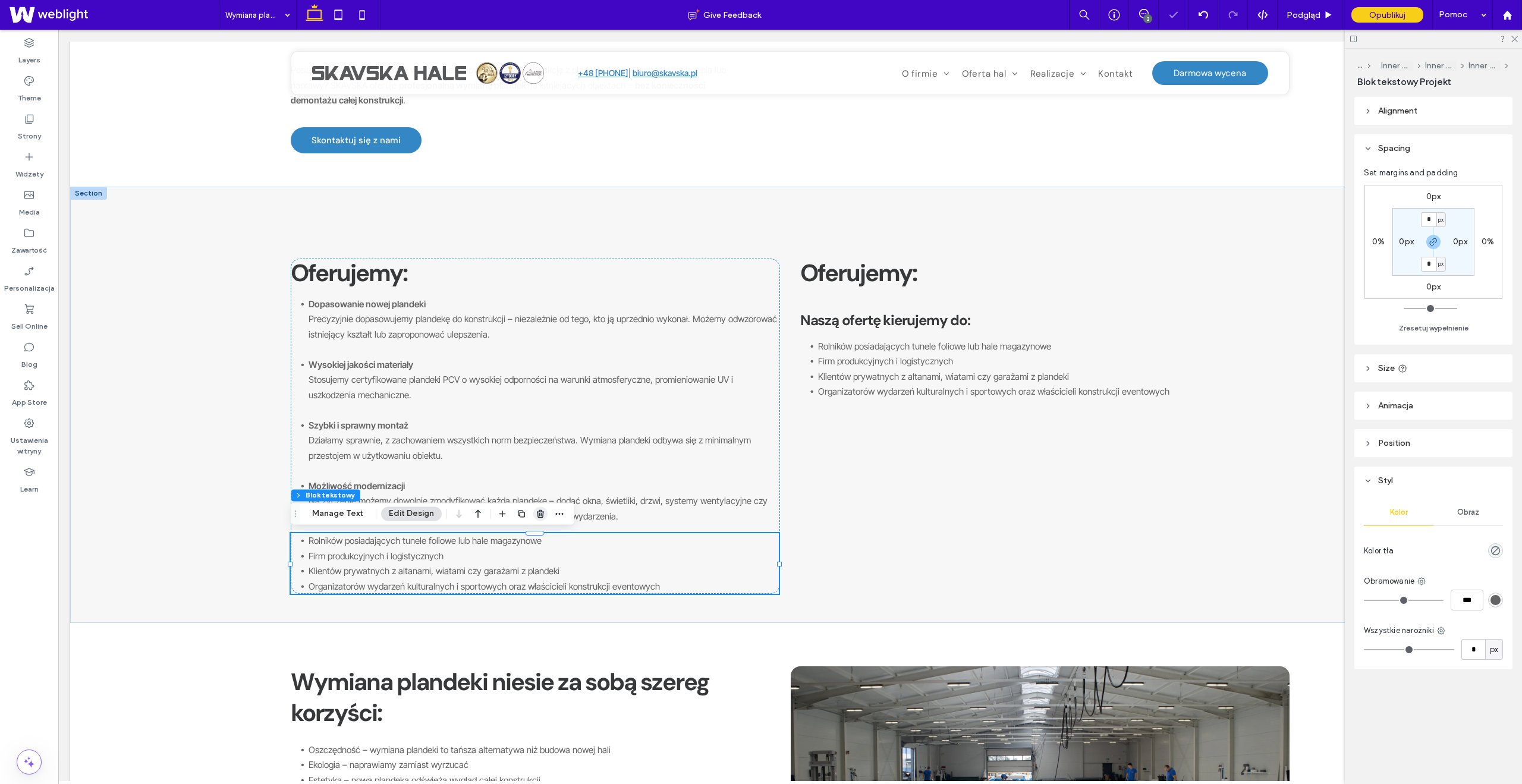 click 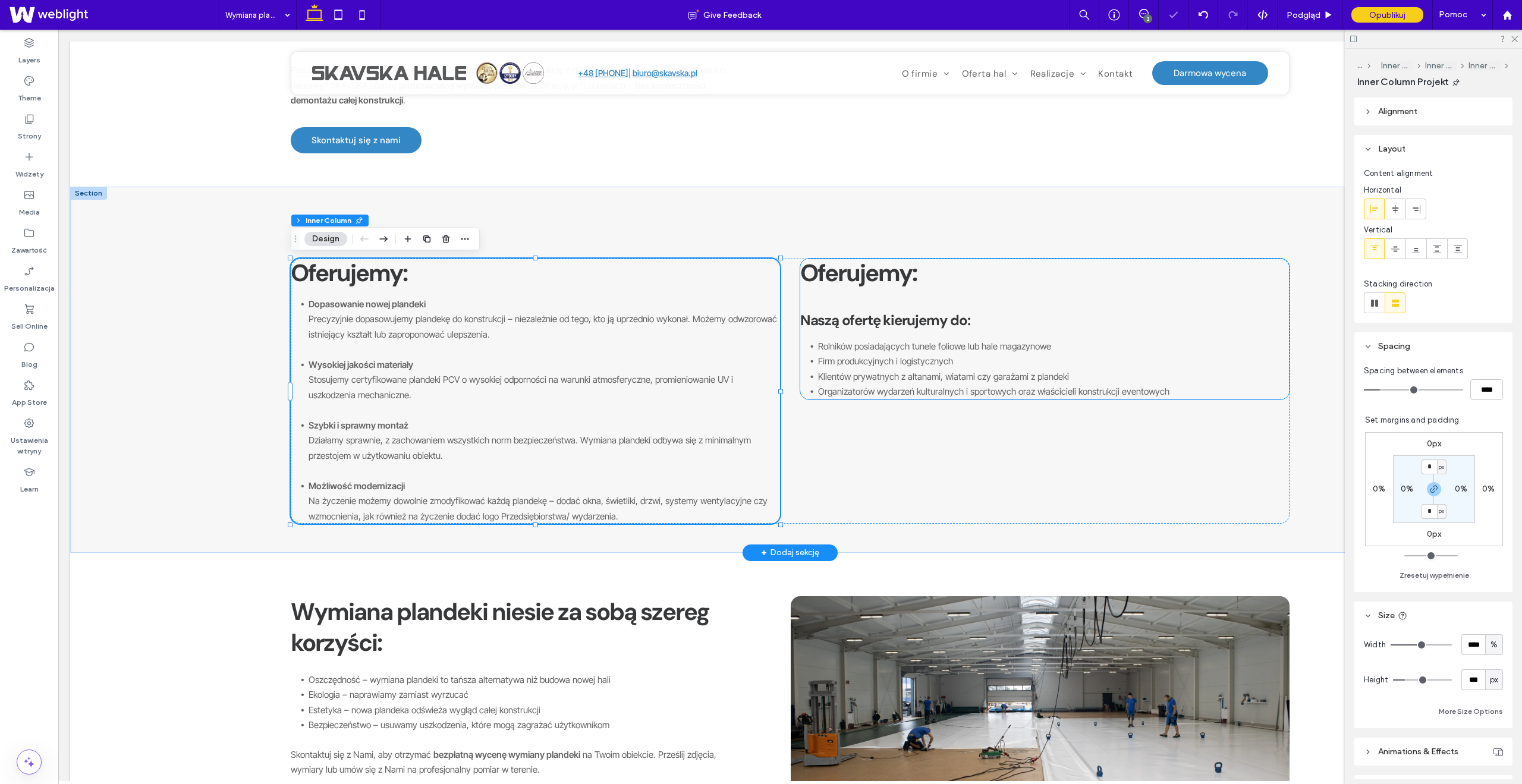 click on "Oferujemy:" at bounding box center [859, 273] 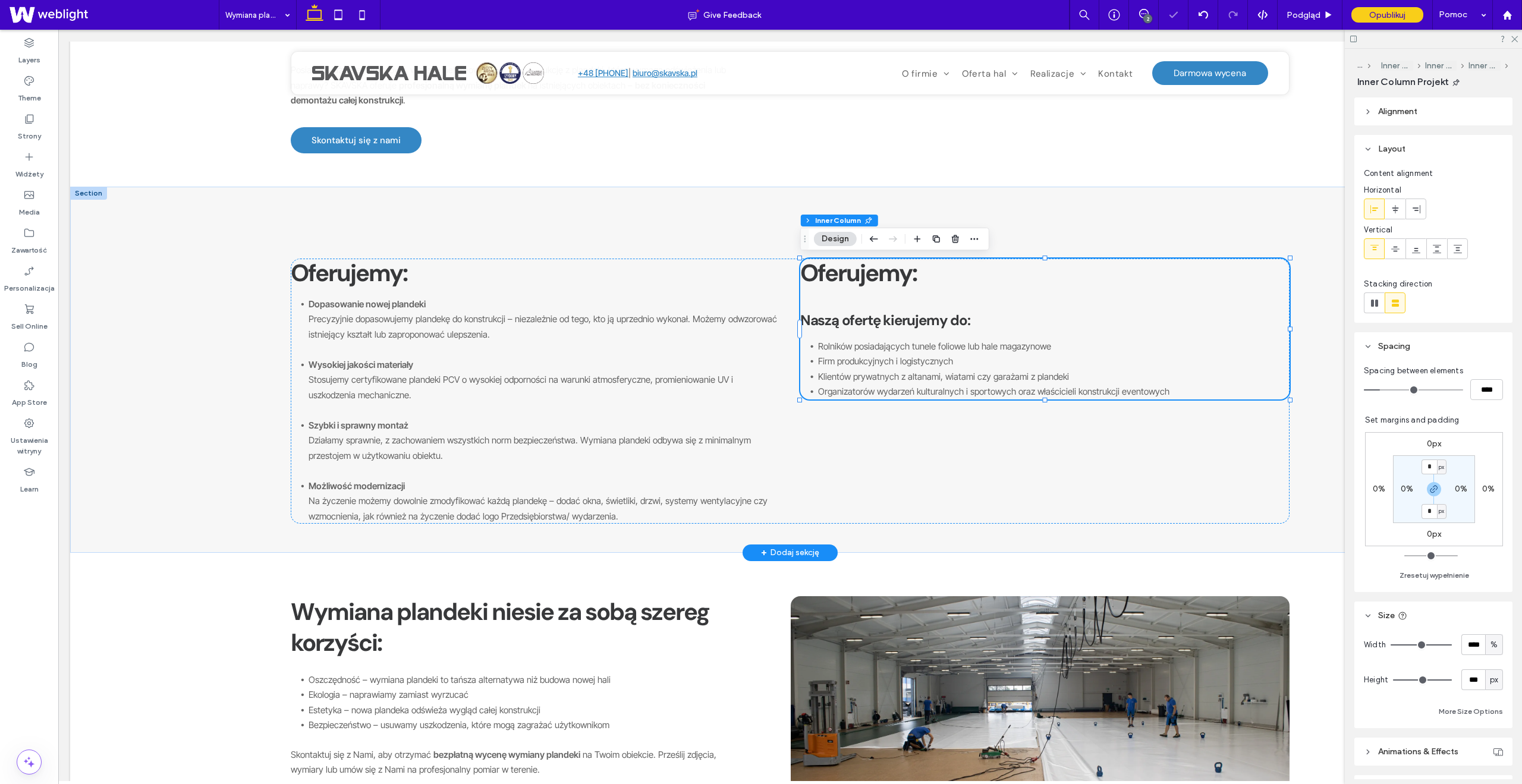 click on "Oferujemy:" at bounding box center (859, 273) 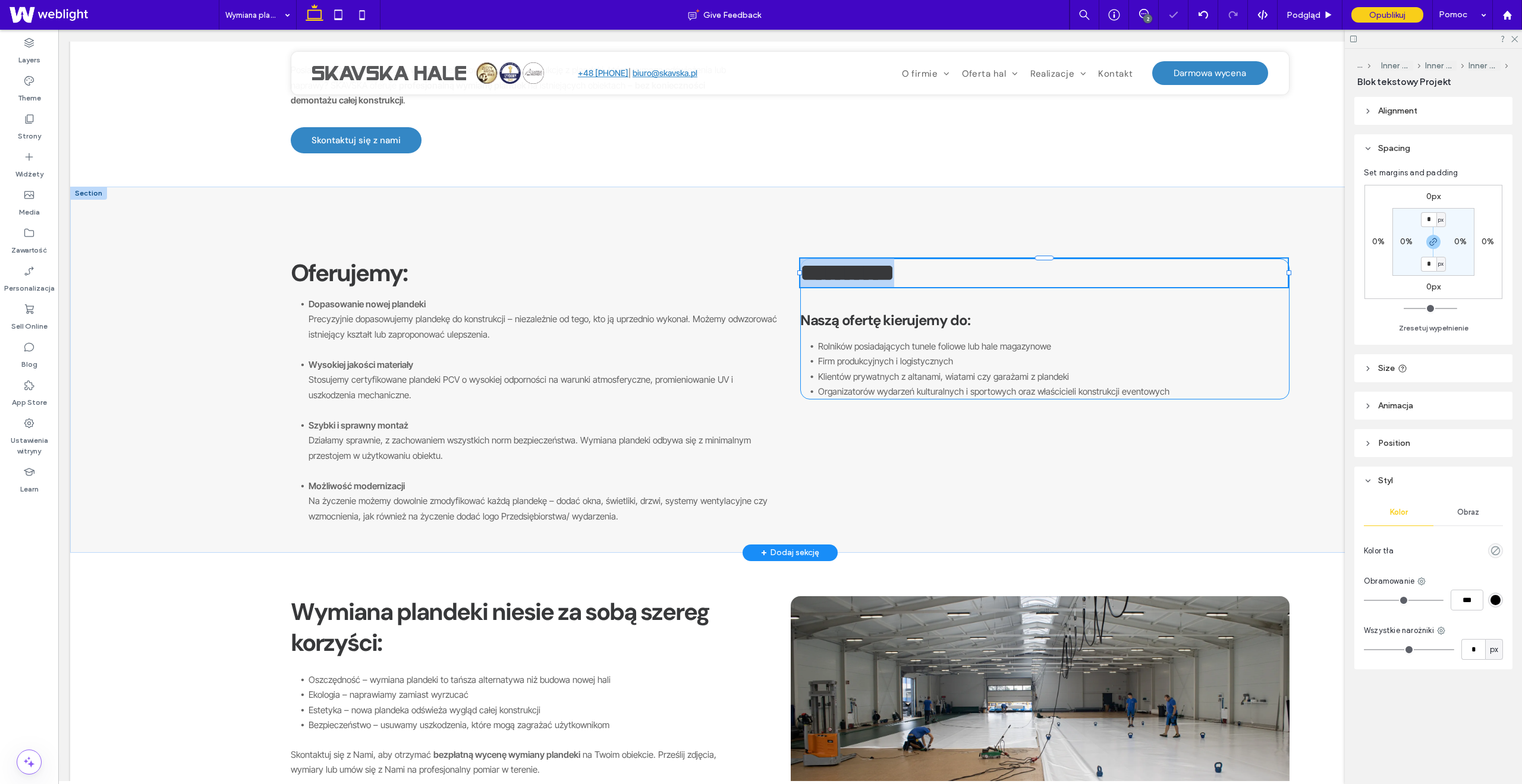 type on "*******" 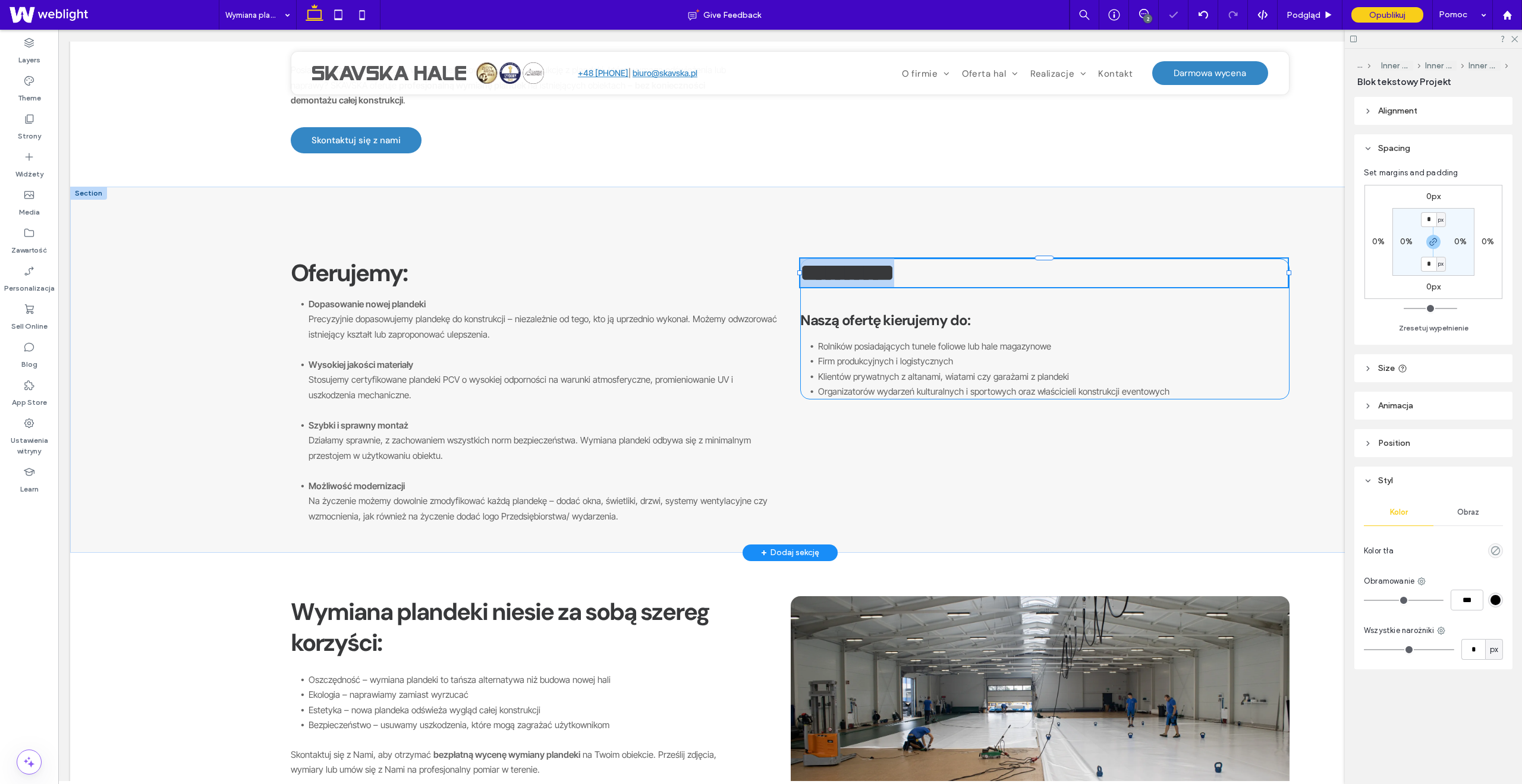 type on "**" 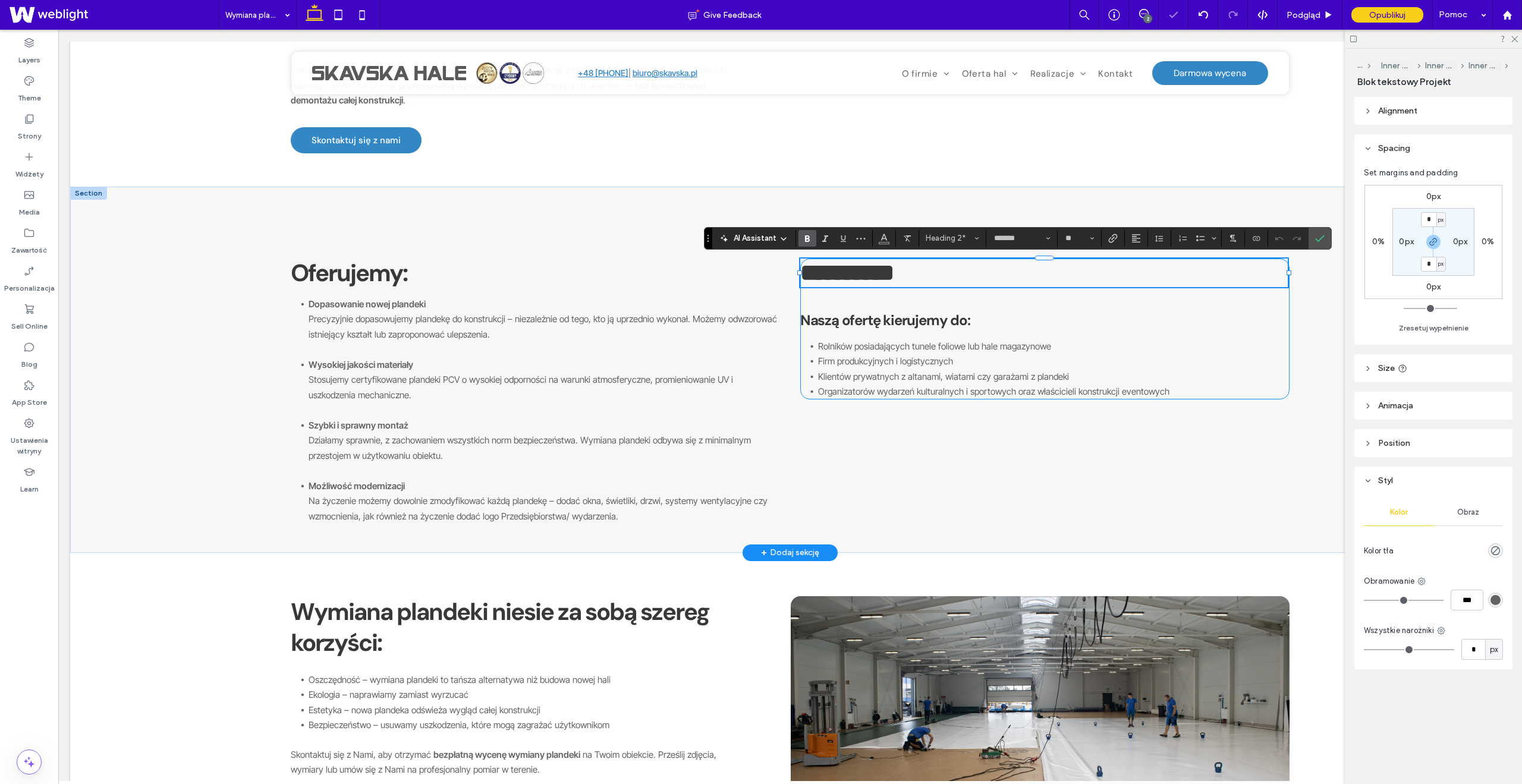 click on "**********" at bounding box center (1045, 329) 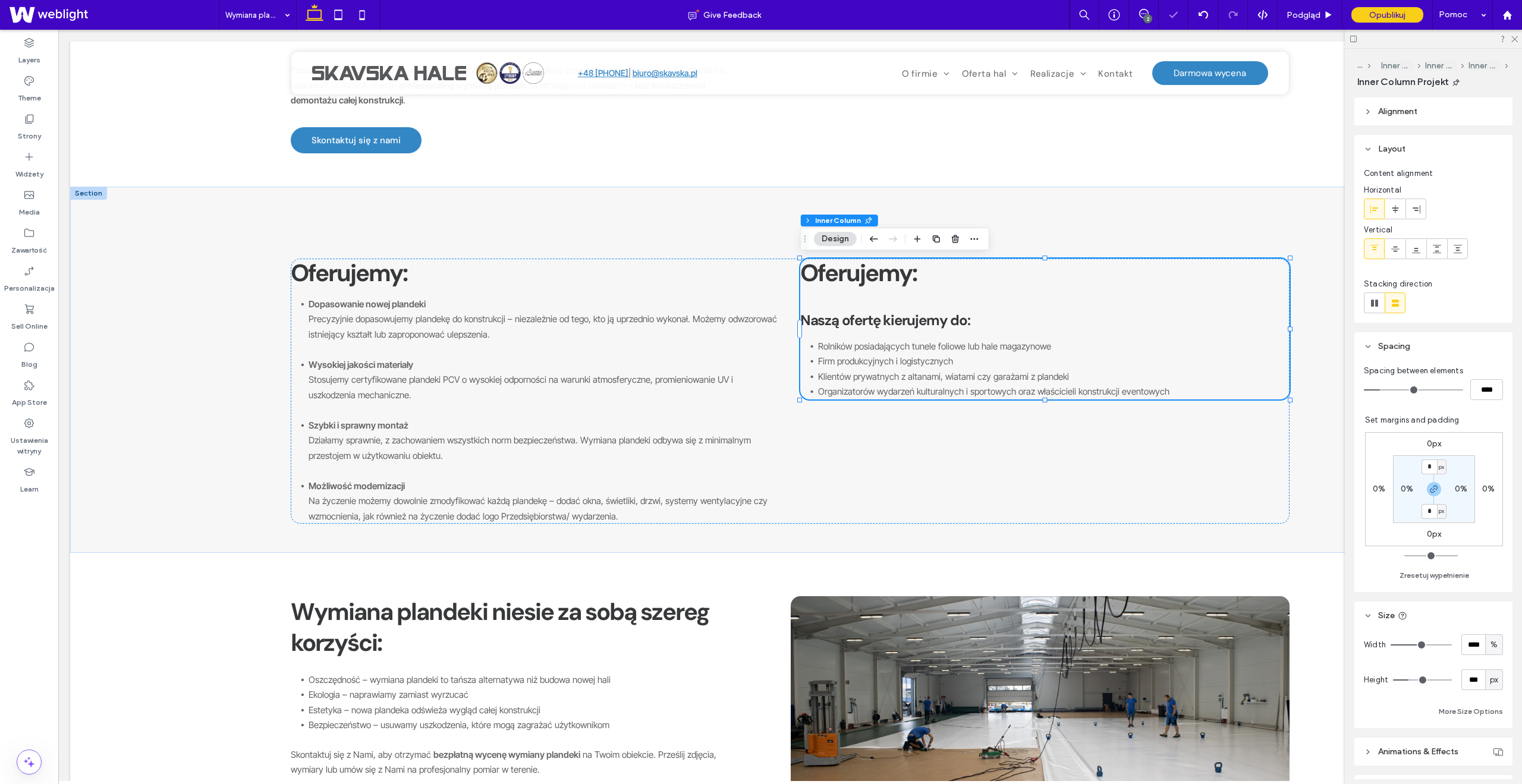 click on "Oferujemy:" at bounding box center (859, 273) 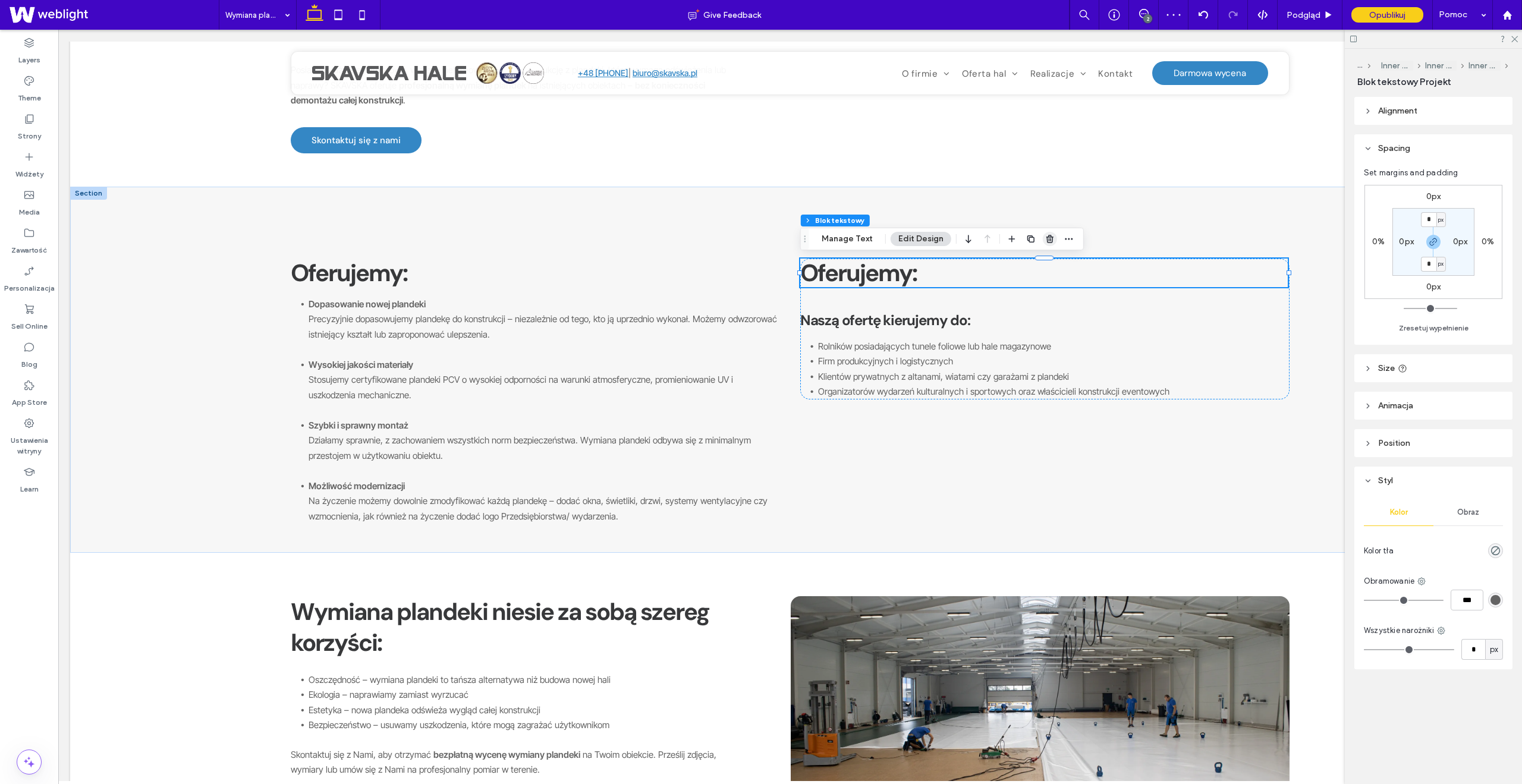 click 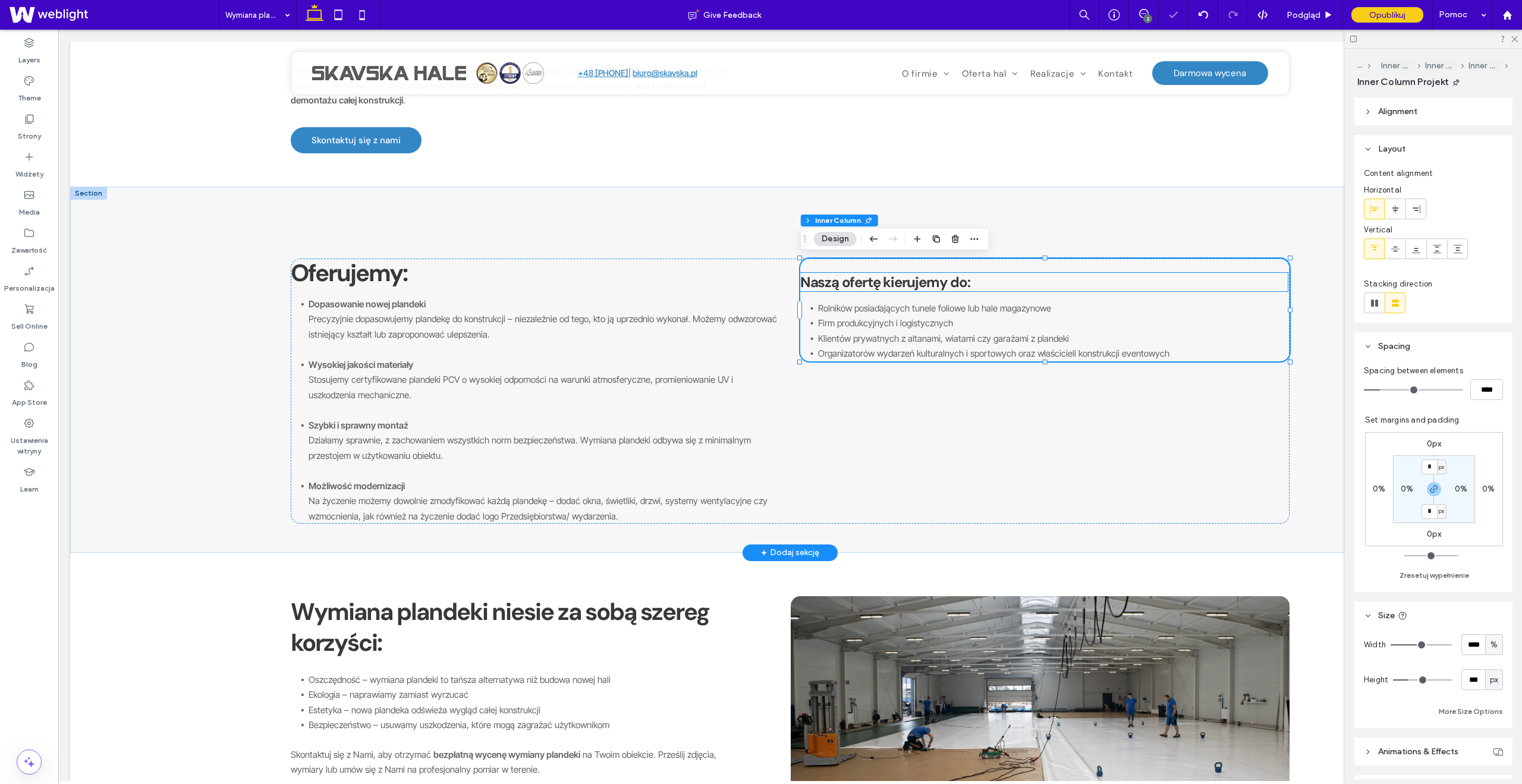 click on "Naszą ofertę kierujemy do:" at bounding box center [885, 282] 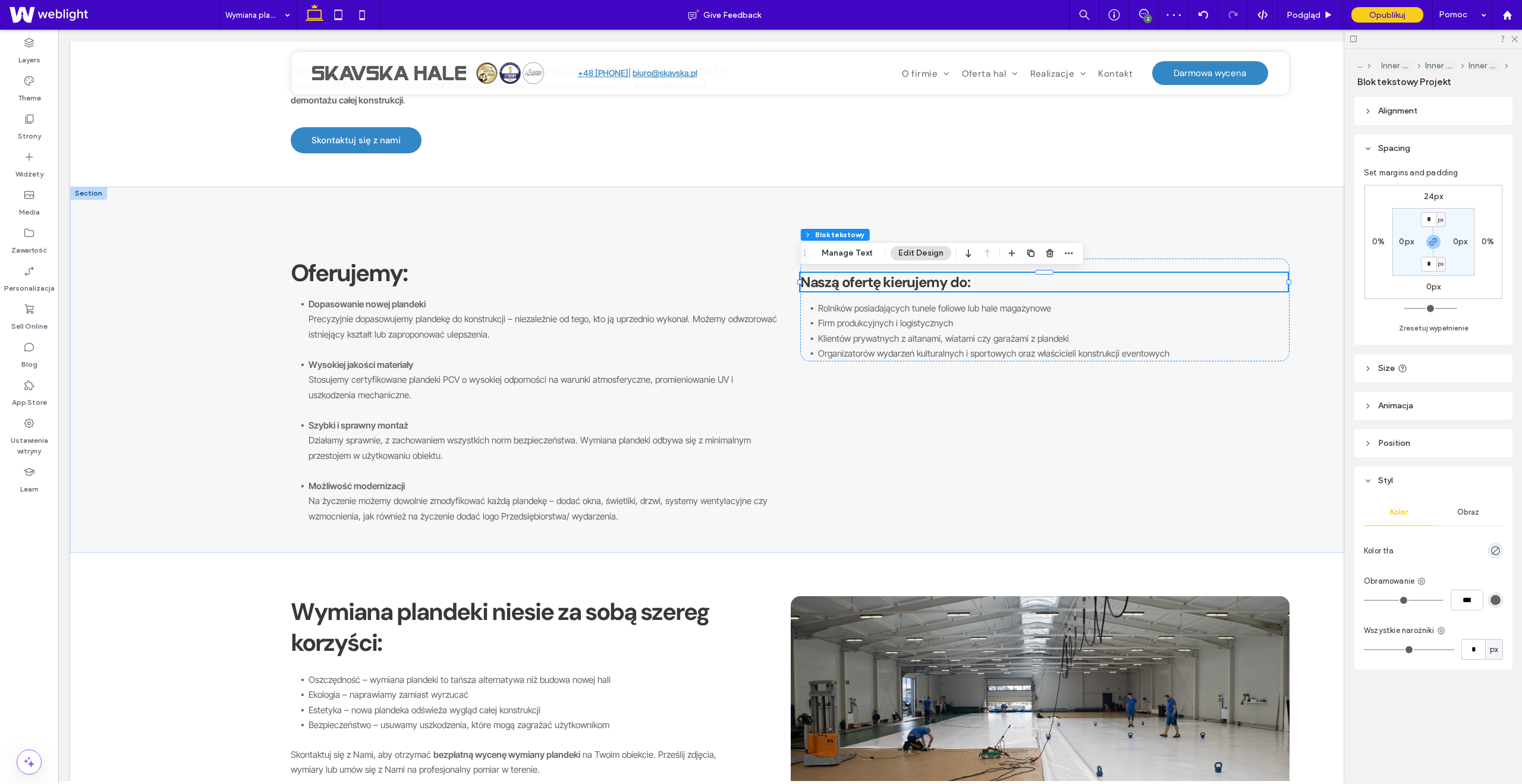 click on "24px" at bounding box center [1433, 196] 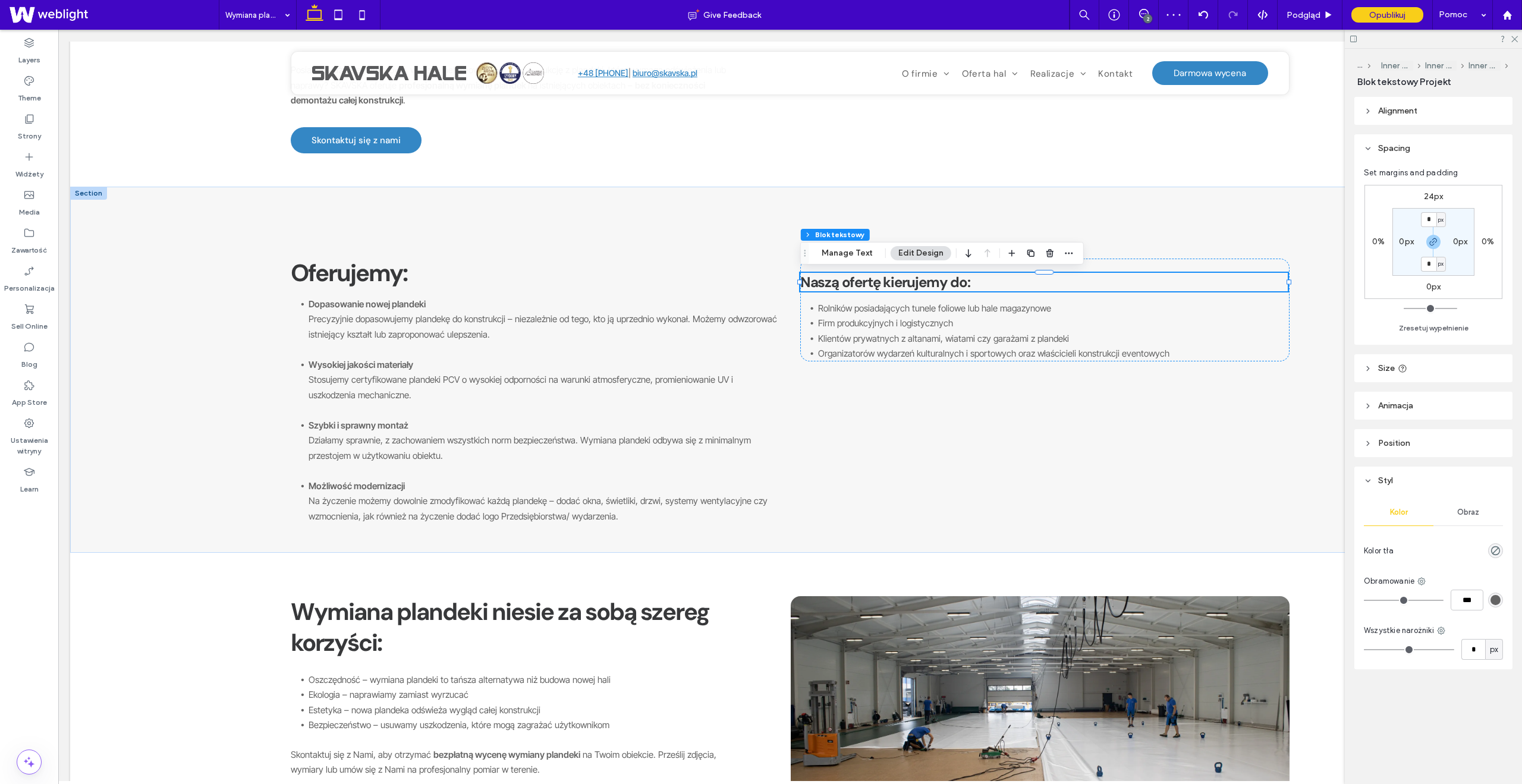 type on "**" 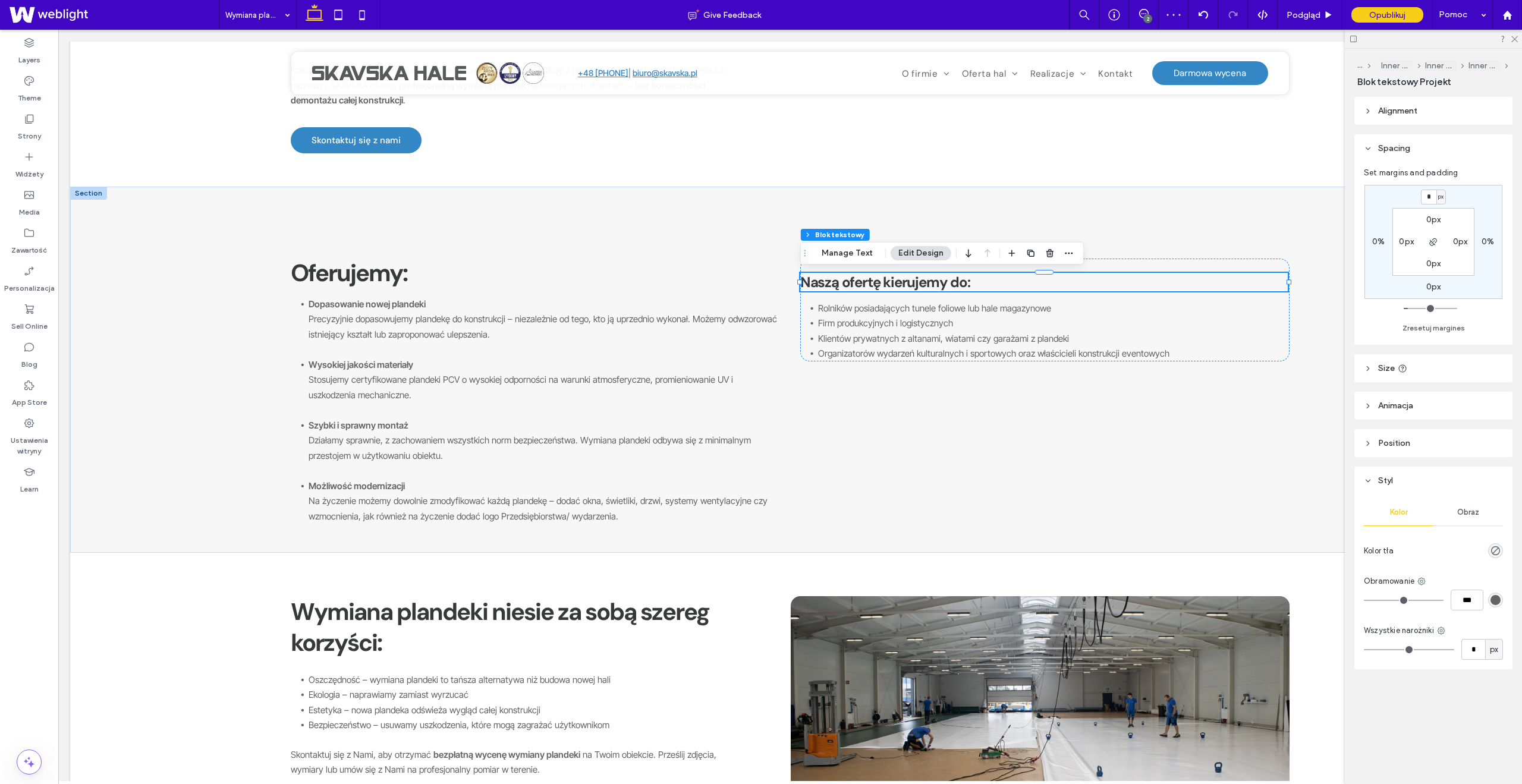 type on "*" 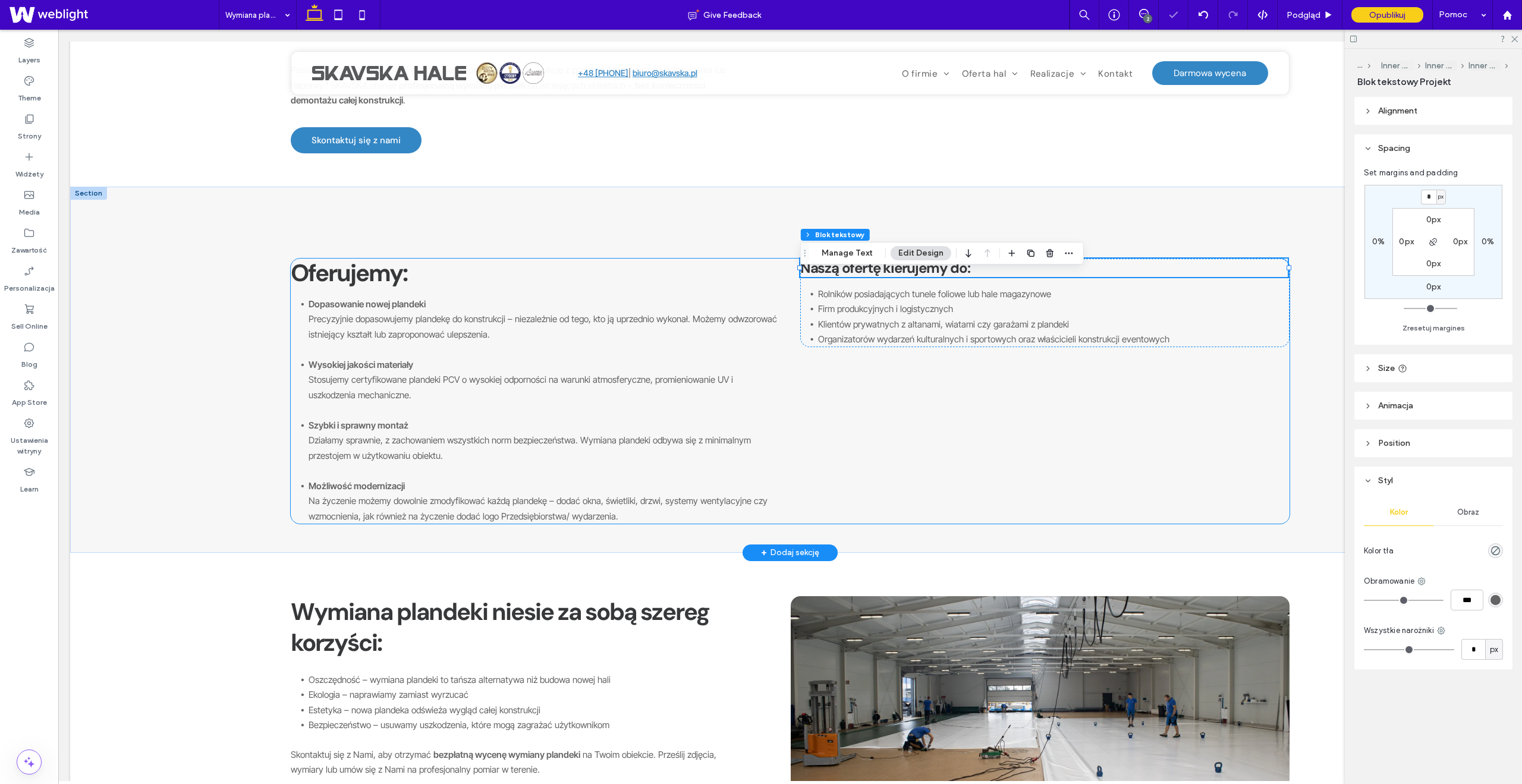 click on "Oferujemy:
Dopasowanie nowej plandeki Precyzyjnie dopasowujemy plandekę do konstrukcji – niezależnie od tego, kto ją uprzednio wykonał. Możemy odwzorować istniejący kształt lub zaproponować ulepszenia. Wysokiej jakości materiały Stosujemy certyfikowane plandeki PCV o wysokiej odporności na warunki atmosferyczne, promieniowanie UV i uszkodzenia mechaniczne. Szybki i sprawny montaż Działamy sprawnie, z zachowaniem wszystkich norm bezpieczeństwa. Wymiana plandeki odbywa się z minimalnym przestojem w użytkowaniu obiektu. Możliwość modernizacji Na życzenie możemy dowolnie zmodyfikować każdą plandekę – dodać okna, świetliki, drzwi, systemy wentylacyjne czy wzmocnienia, jak również na życzenie dodać logo Przedsiębiorstwa/ wydarzenia.
Naszą ofertę kierujemy do:
Rolników posiadających tunele foliowe lub hale magazynowe Firm produkcyjnych i logistycznych Klientów prywatnych z altanami, wiatami czy garażami z plandeki" at bounding box center (790, 391) 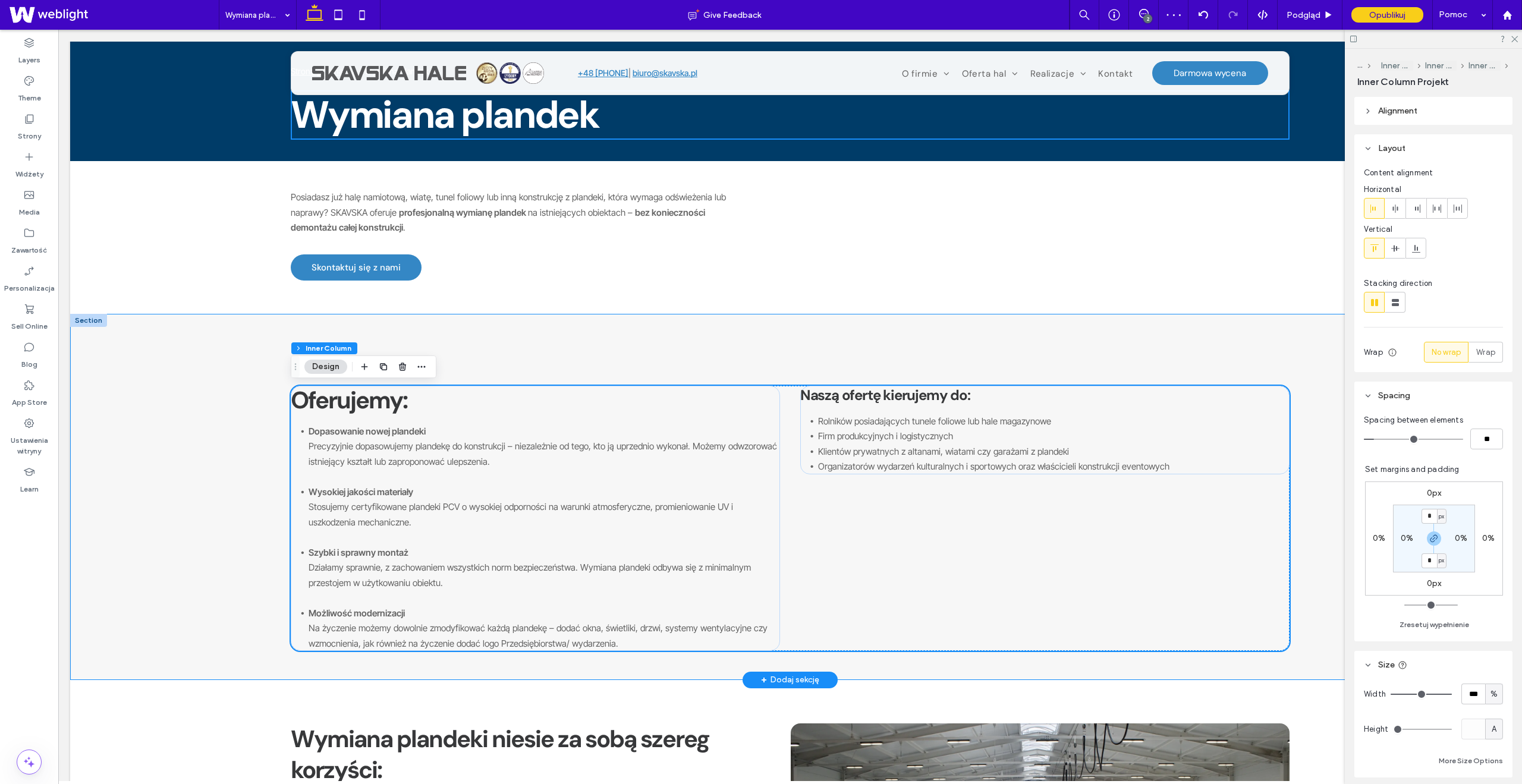 scroll, scrollTop: 40, scrollLeft: 0, axis: vertical 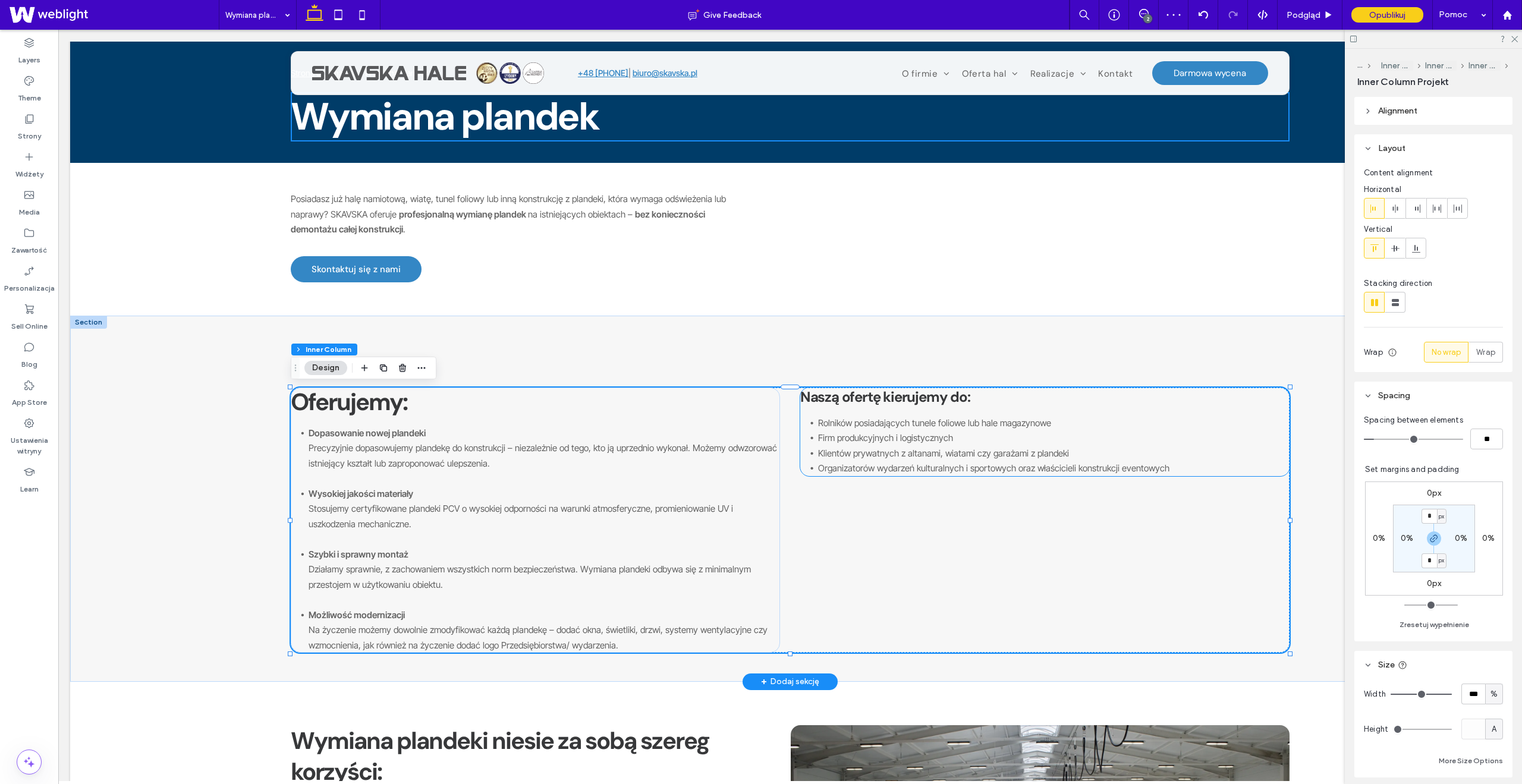 click on "Naszą ofertę kierujemy do:" at bounding box center (885, 396) 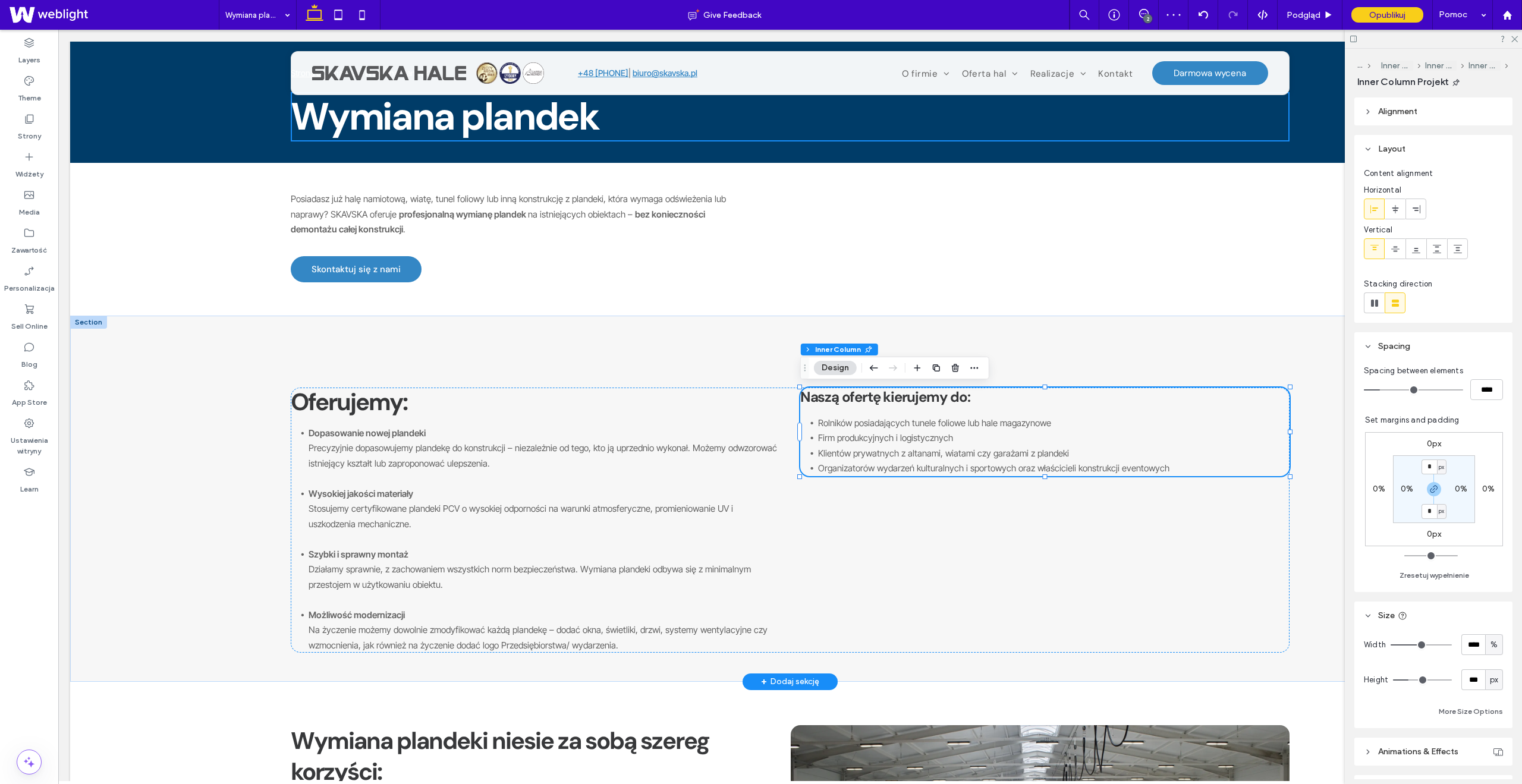 click on "Naszą ofertę kierujemy do:" at bounding box center [885, 396] 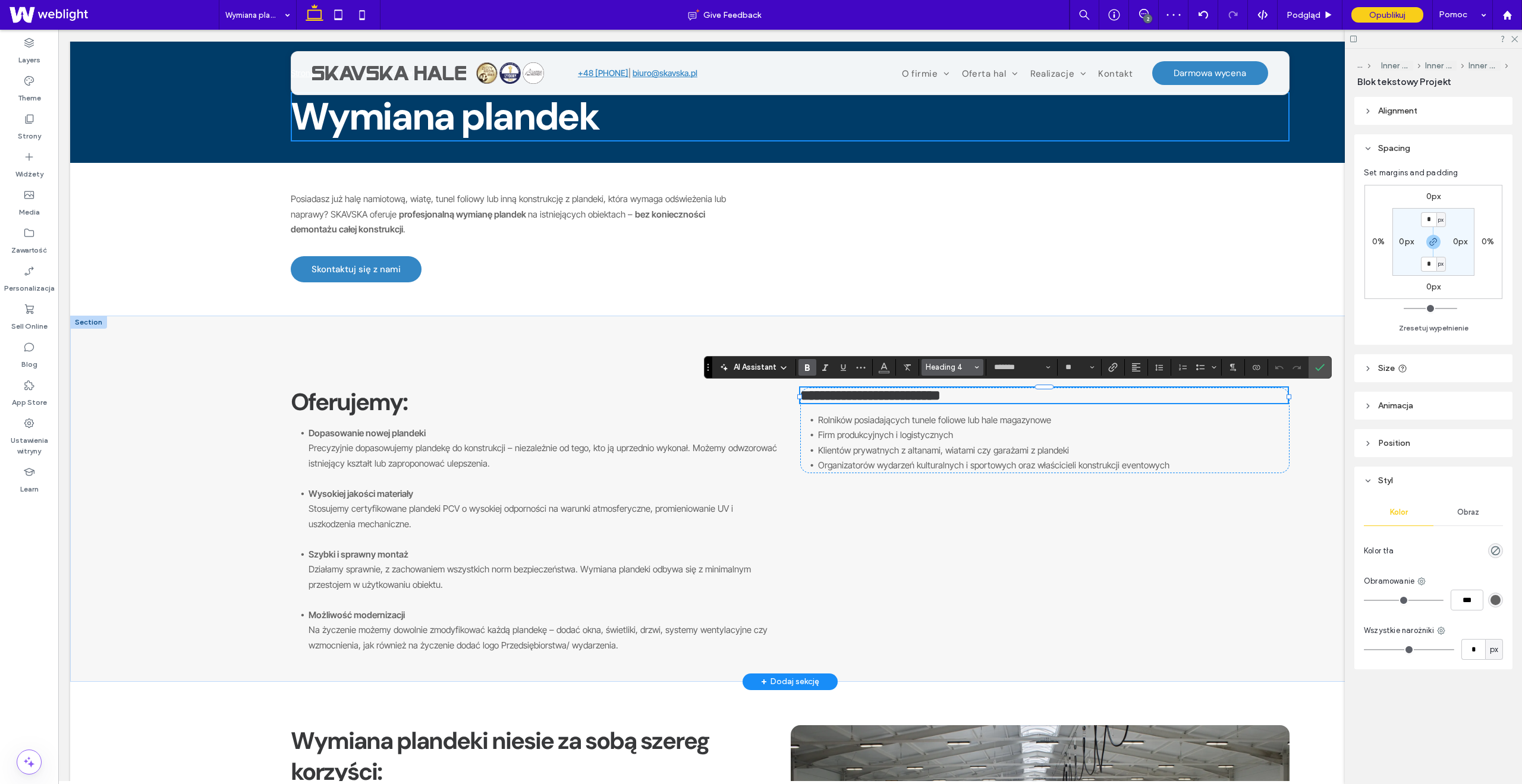 click on "Heading 4" at bounding box center [949, 367] 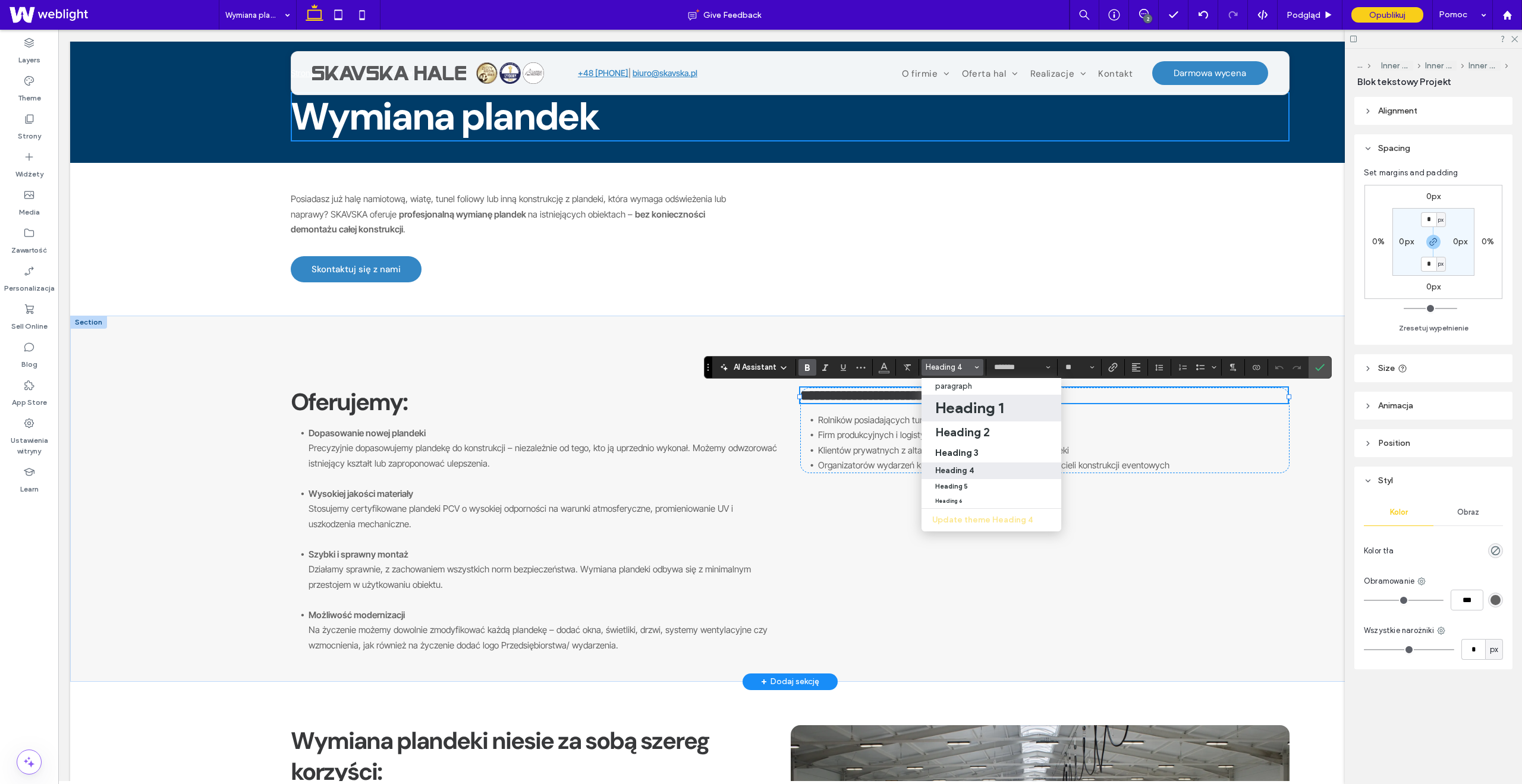 click on "Heading 1" at bounding box center (969, 408) 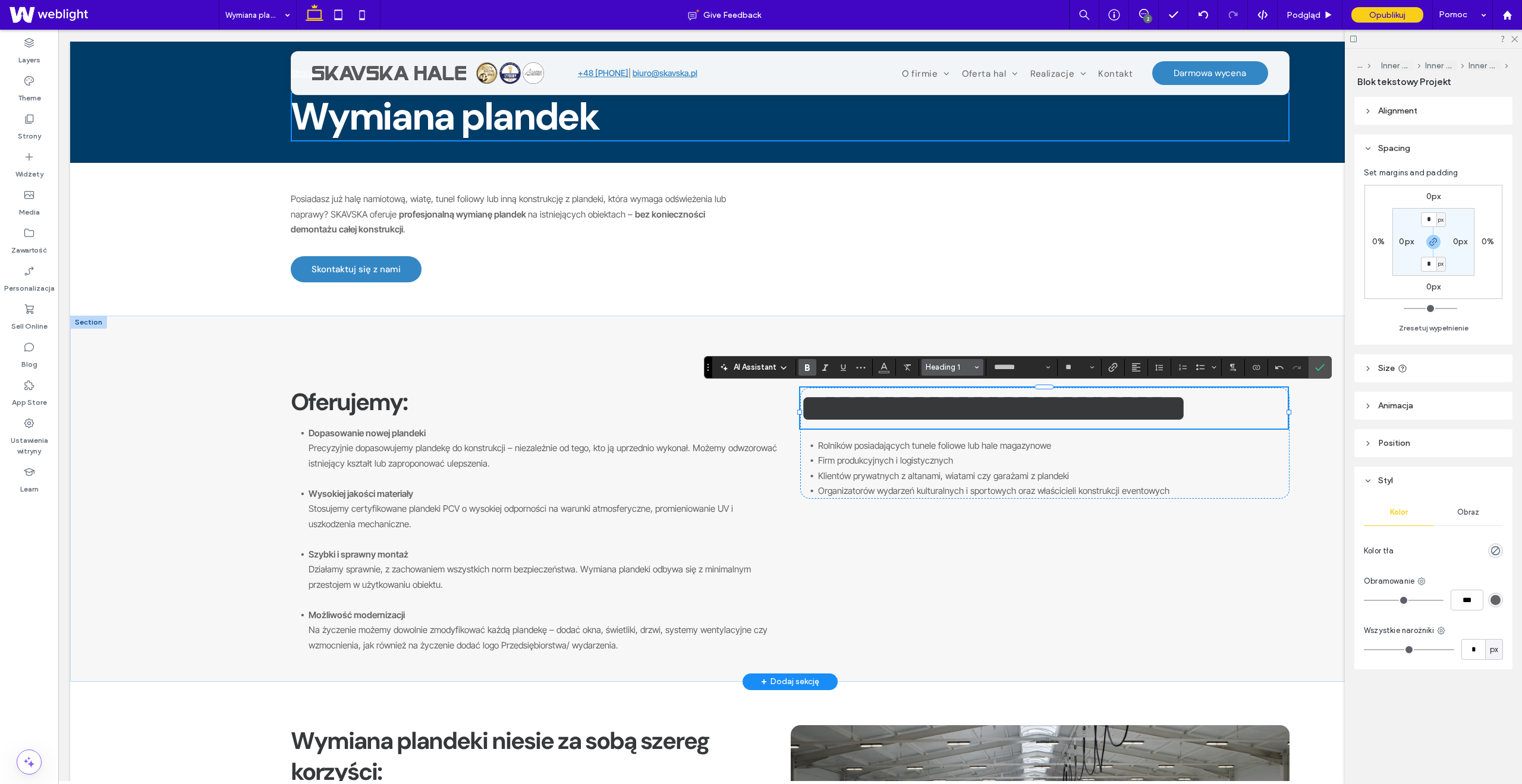click on "Heading 1" at bounding box center (949, 367) 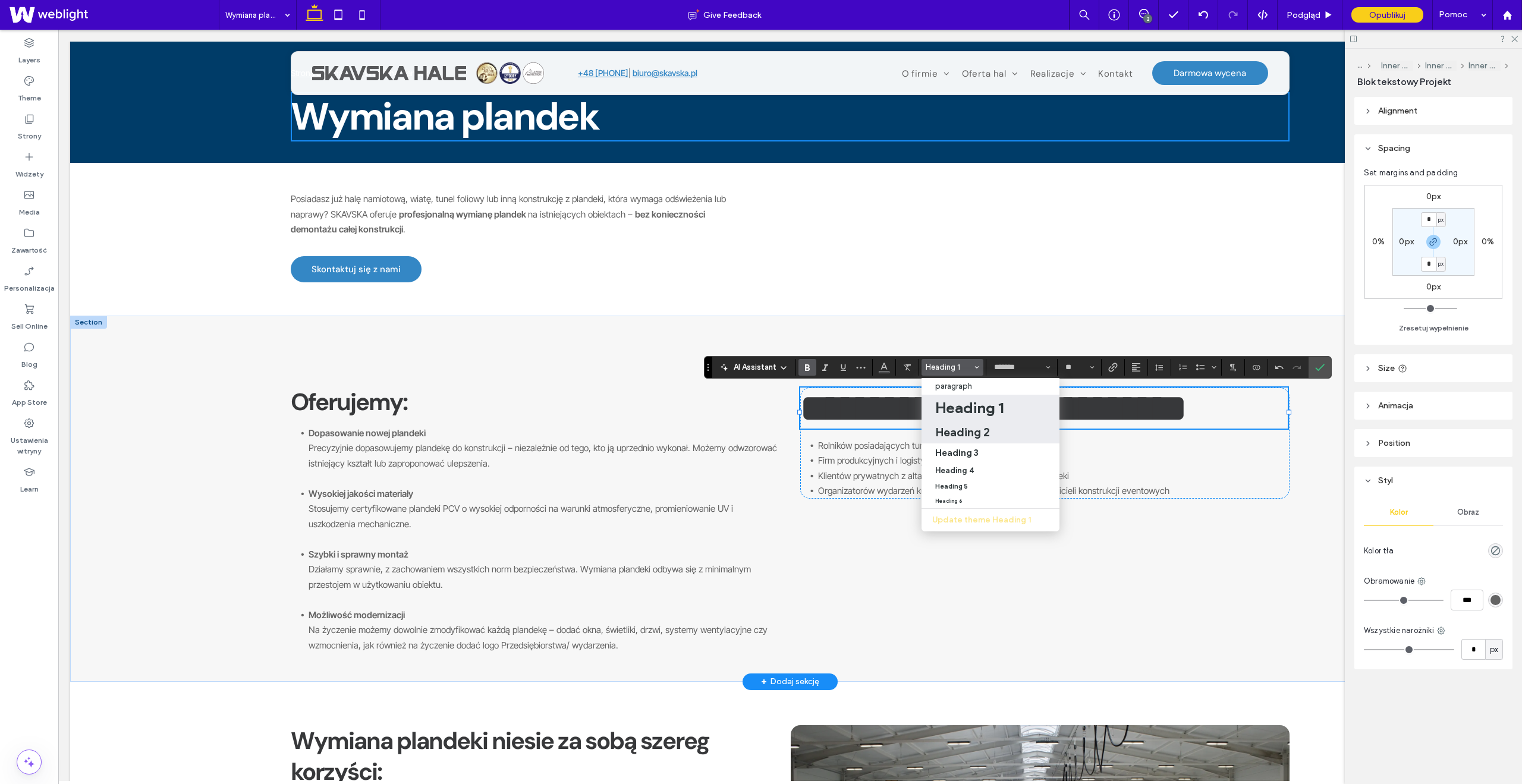 click on "Heading 2" at bounding box center (963, 432) 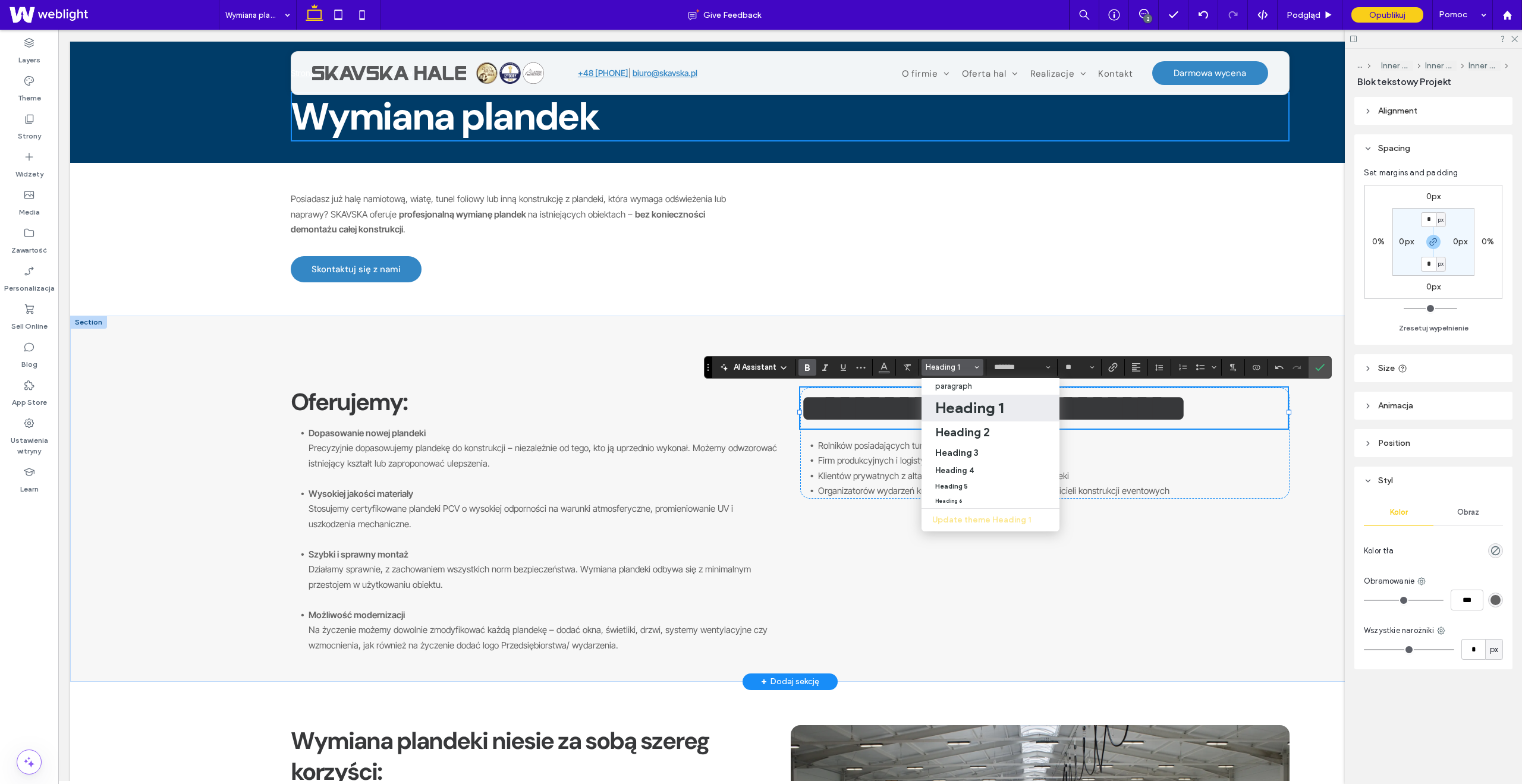 type on "**" 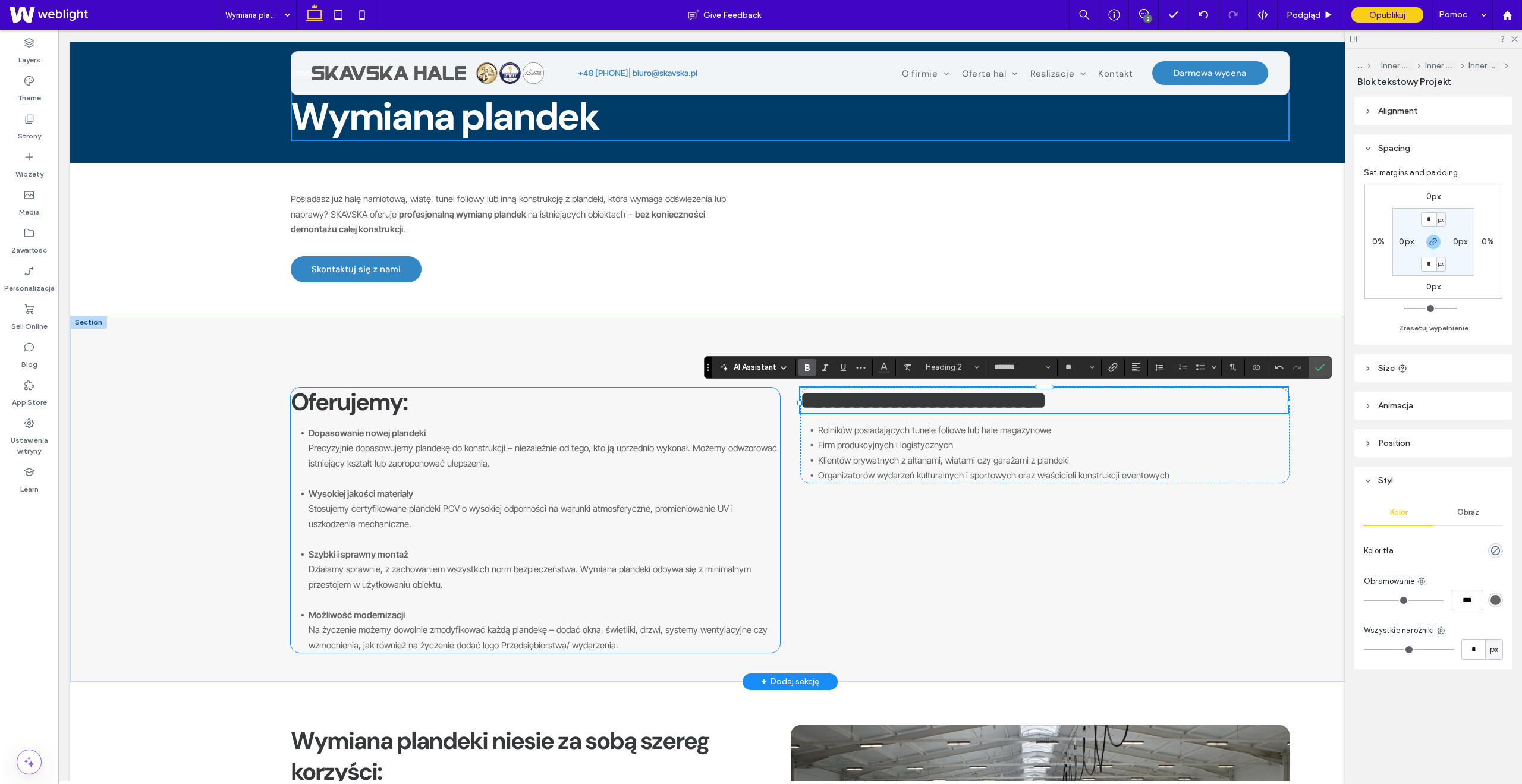 click on "Oferujemy:" at bounding box center [349, 402] 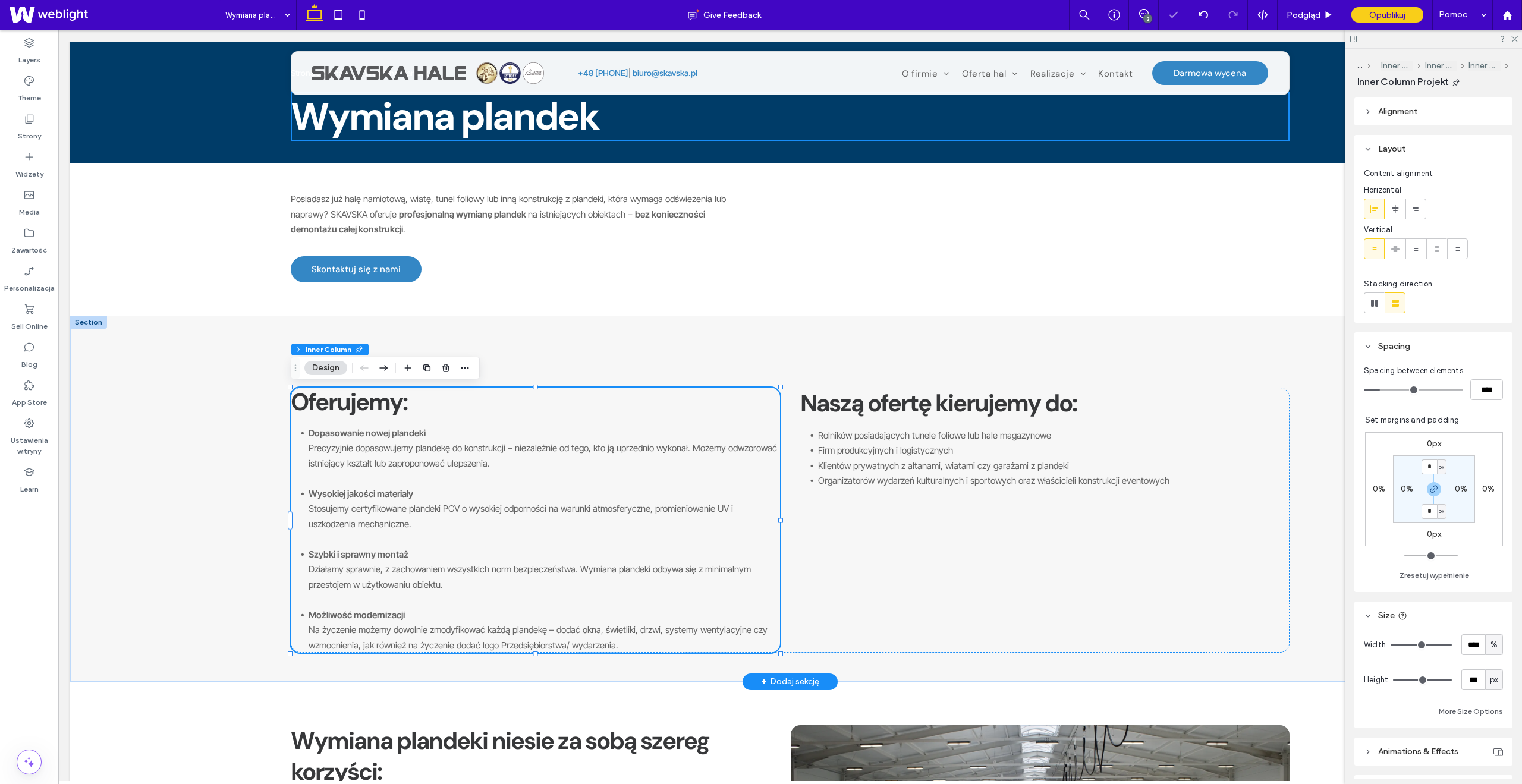 click on "Oferujemy:" at bounding box center (349, 402) 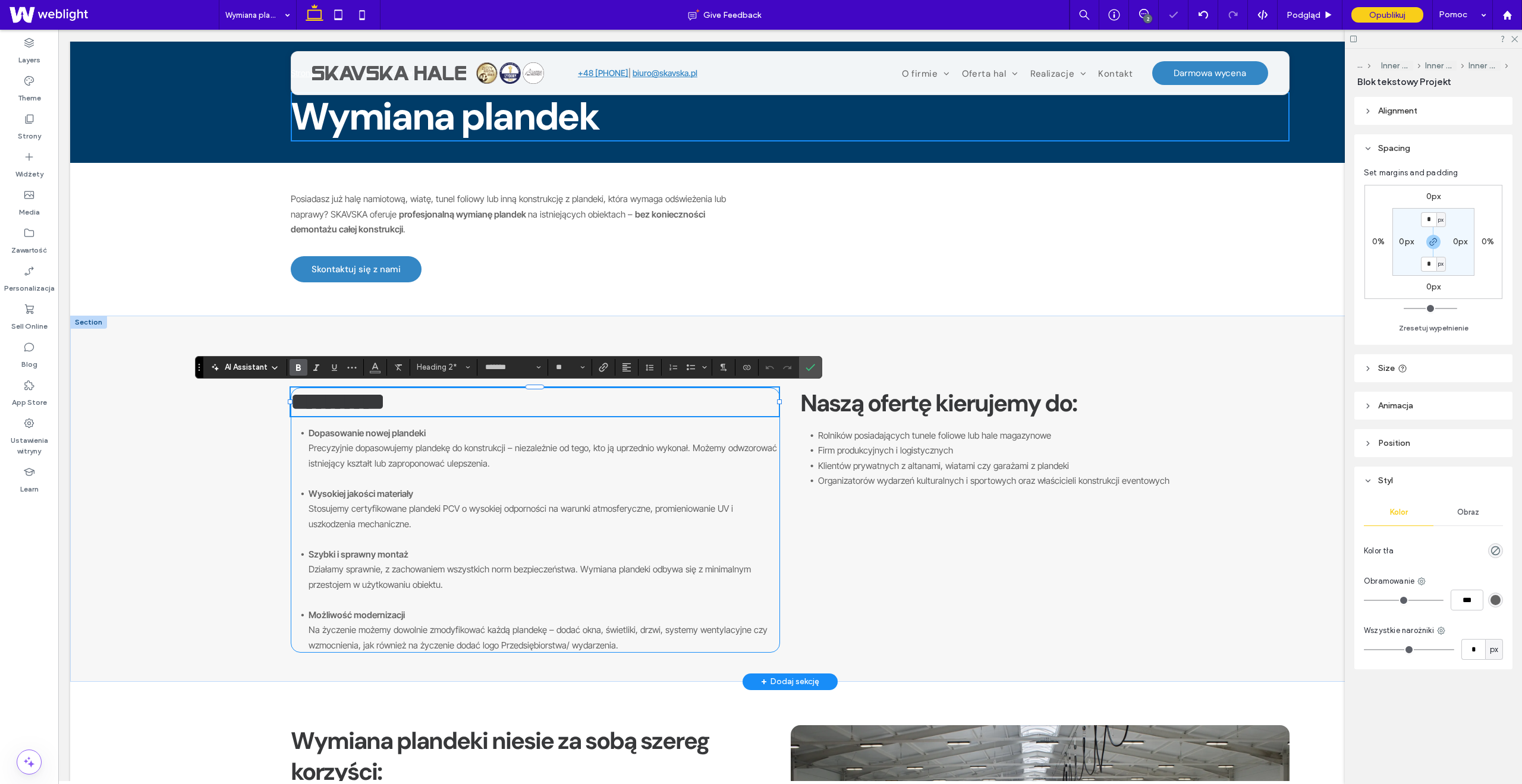 click on "**********" at bounding box center [338, 401] 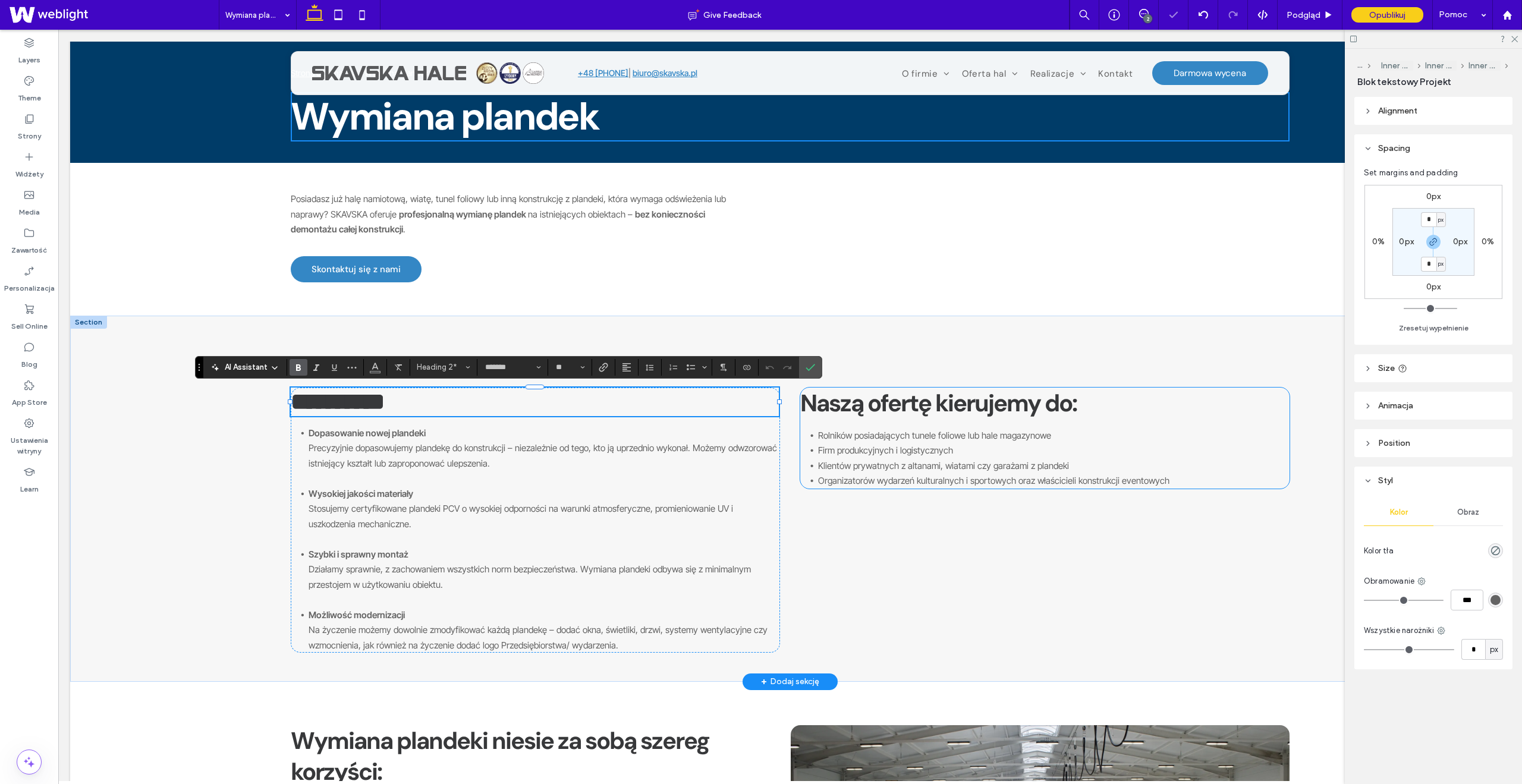 click on "Naszą ofertę kierujemy do:" at bounding box center [938, 403] 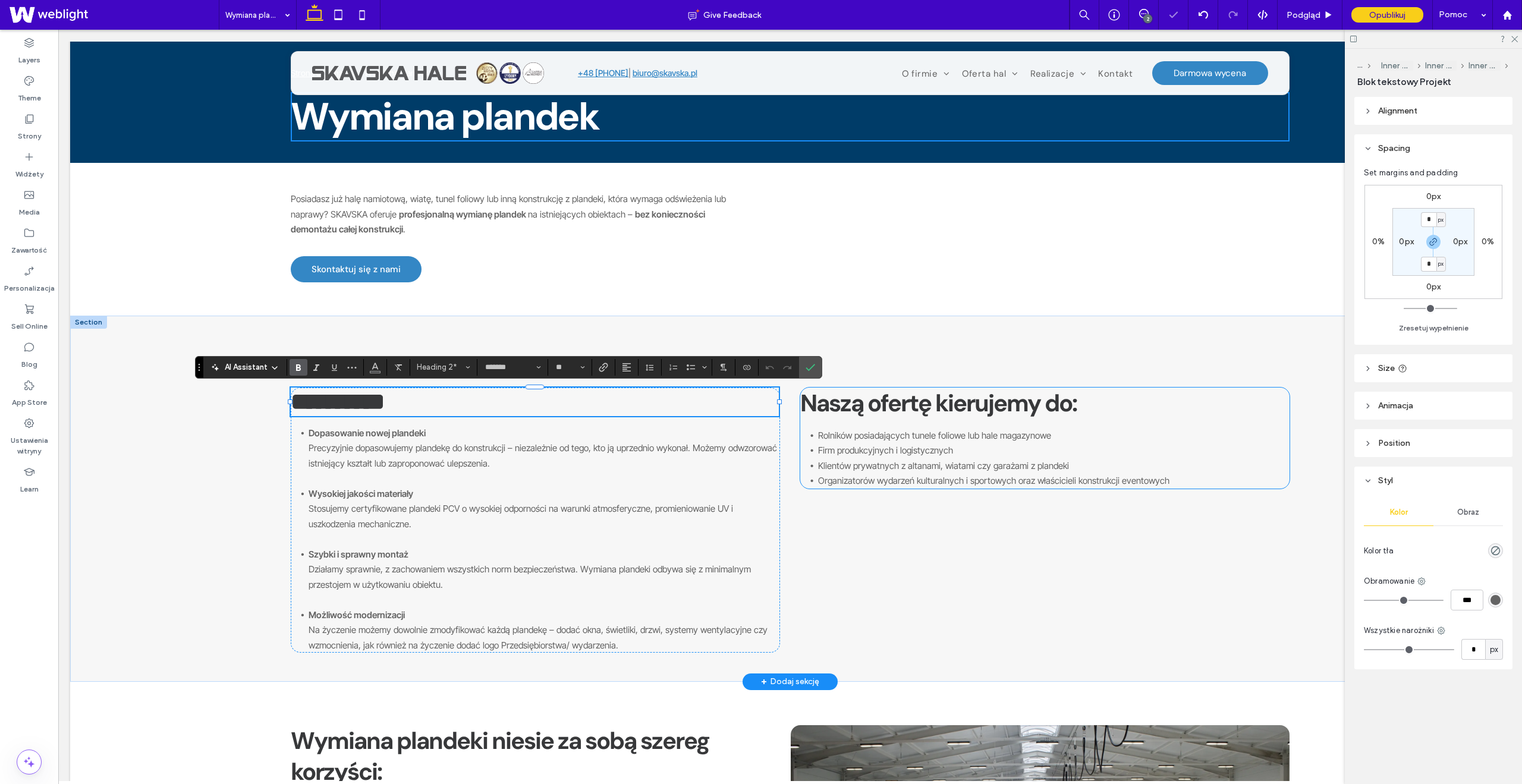click on "Naszą ofertę kierujemy do:" at bounding box center (938, 403) 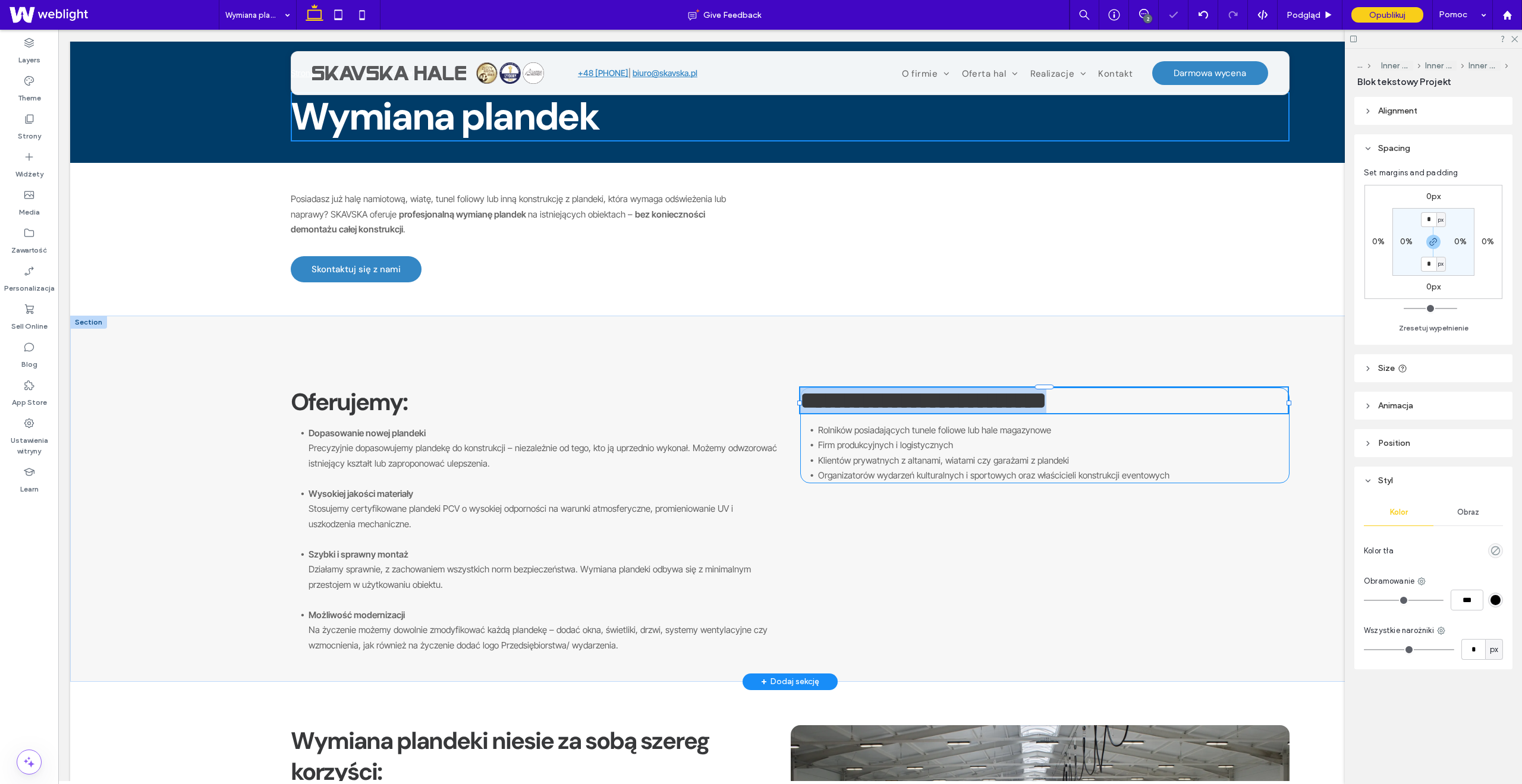 click on "**********" at bounding box center (1044, 400) 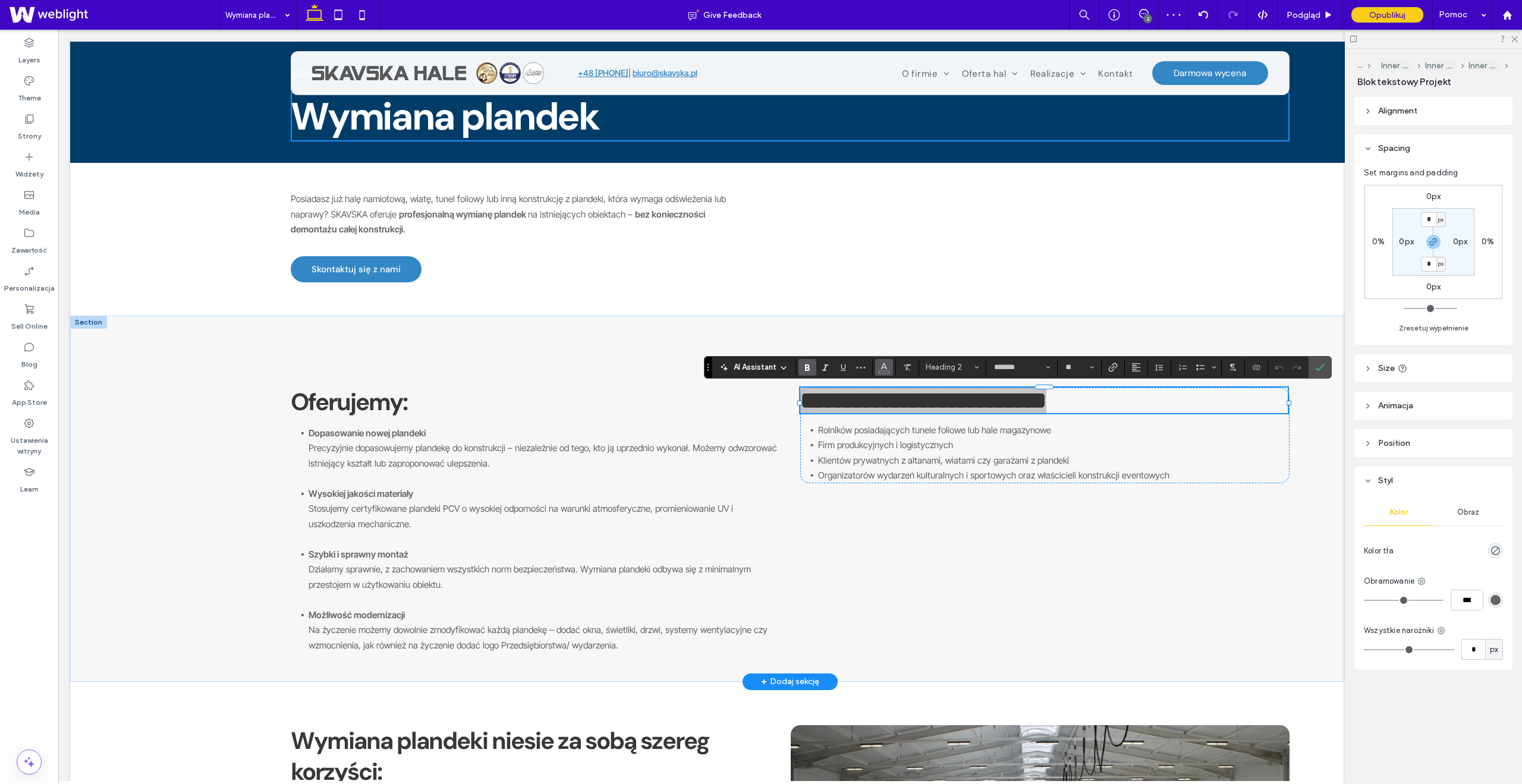click at bounding box center [884, 366] 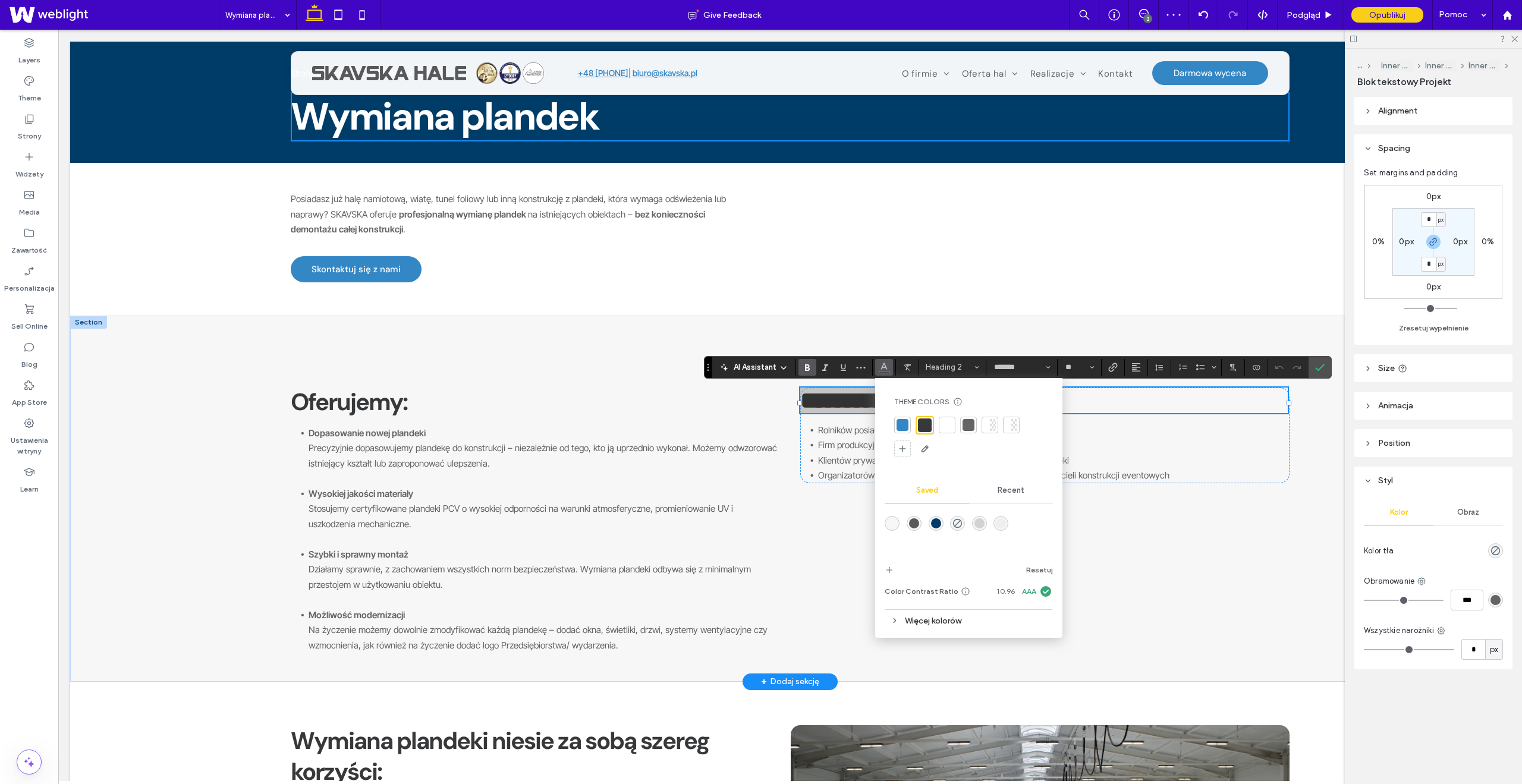 click at bounding box center [924, 425] 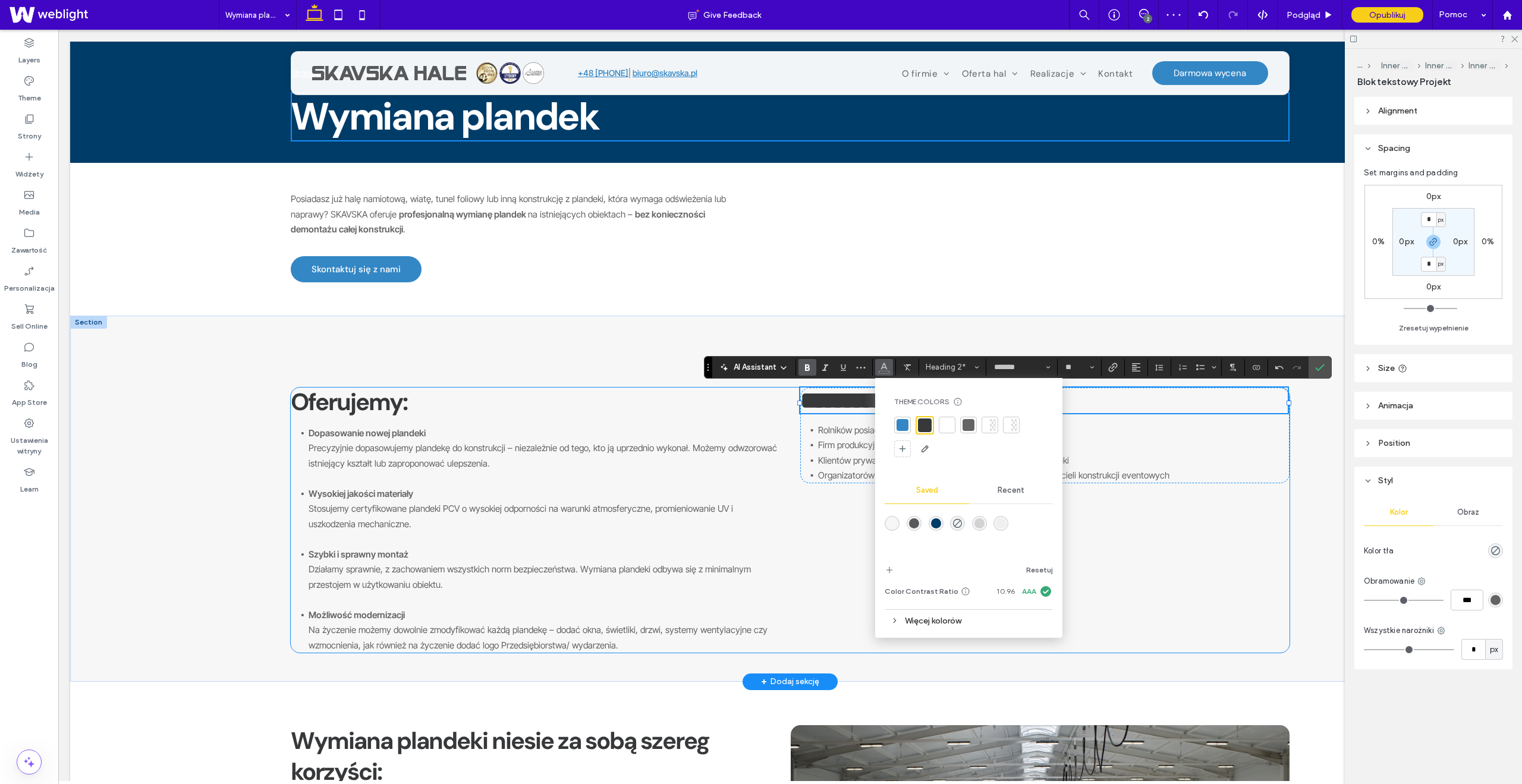 click on "**********" at bounding box center (790, 520) 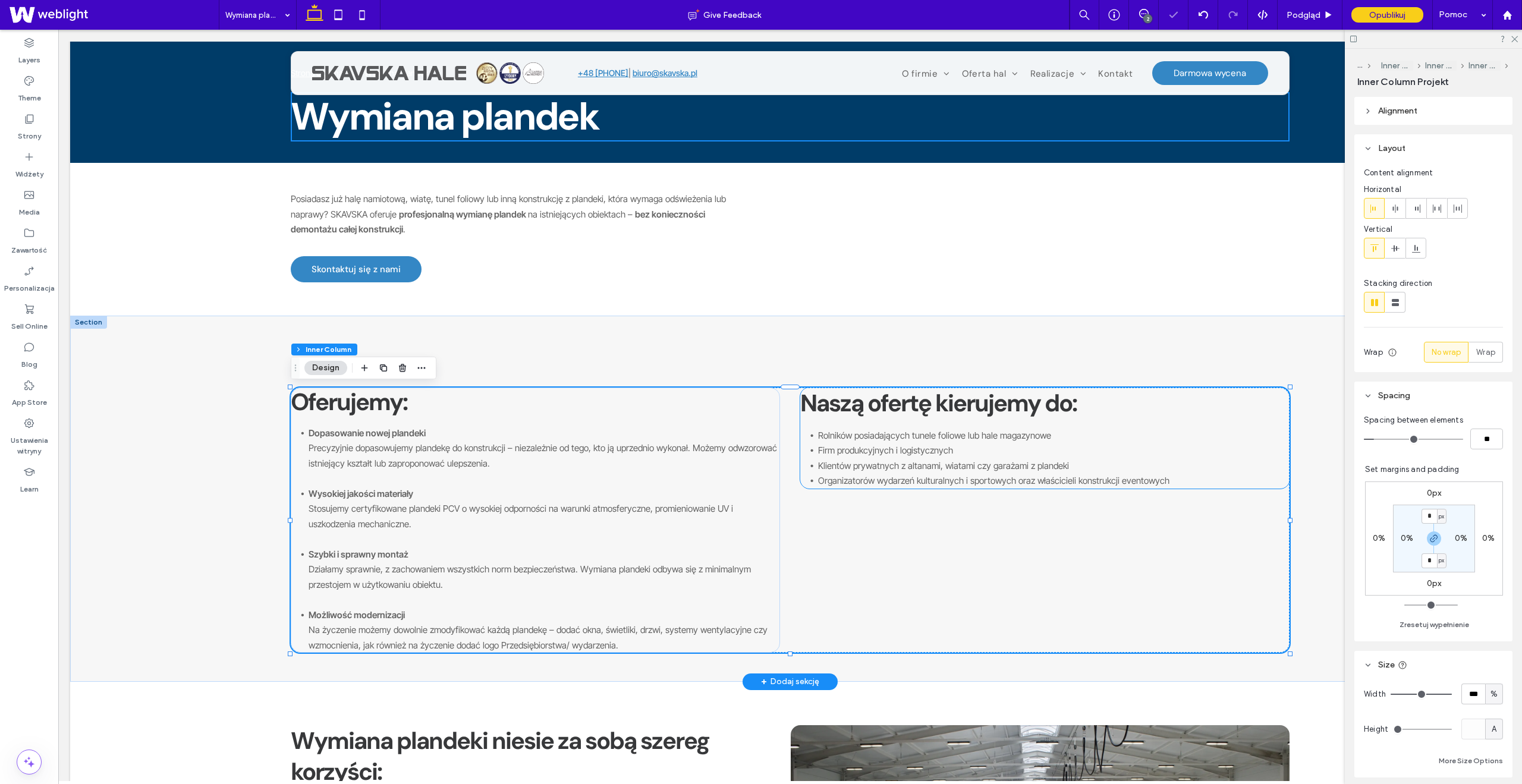 click on "Klientów prywatnych z altanami, wiatami czy garażami z plandeki" at bounding box center (944, 465) 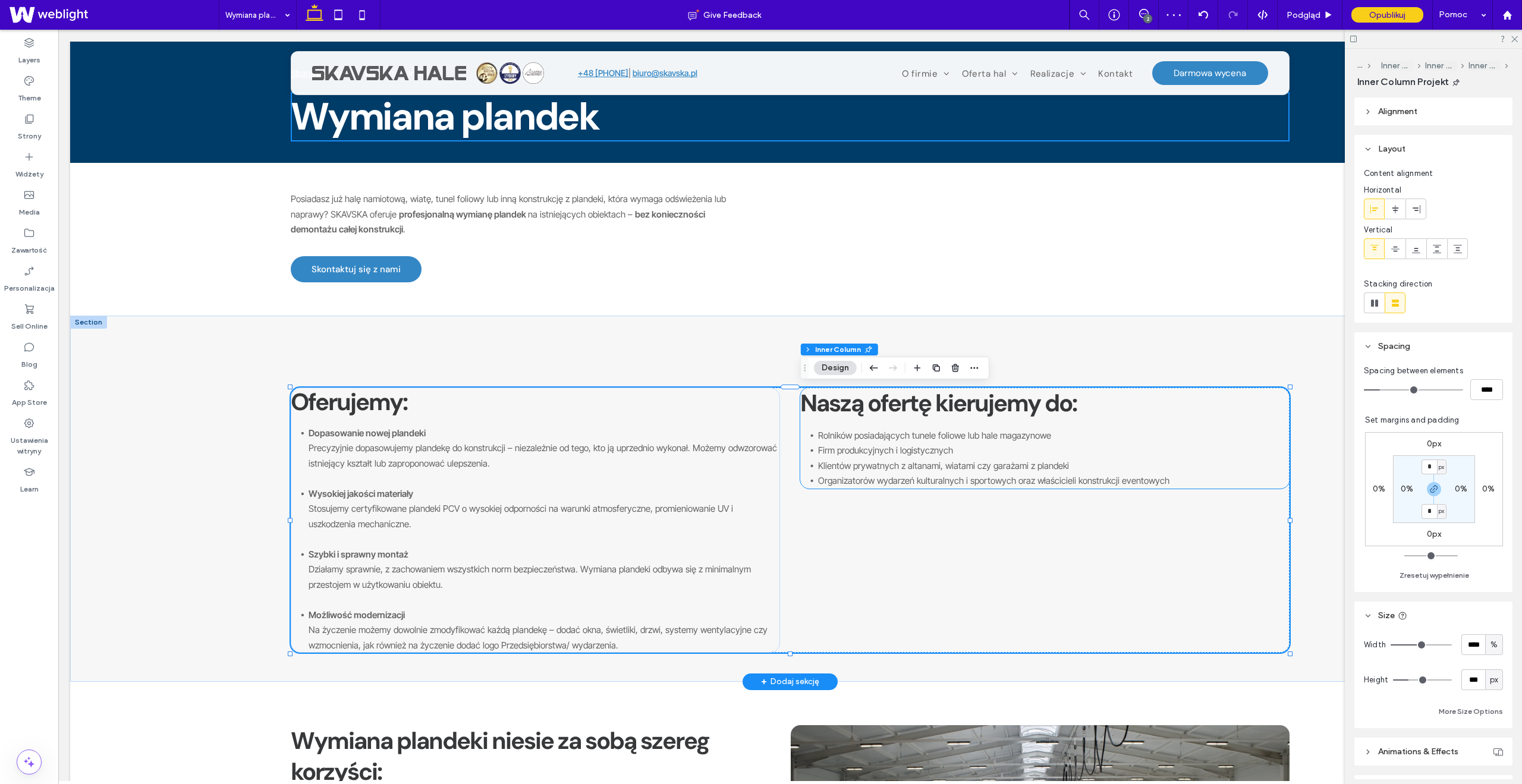 click on "Klientów prywatnych z altanami, wiatami czy garażami z plandeki" at bounding box center (944, 465) 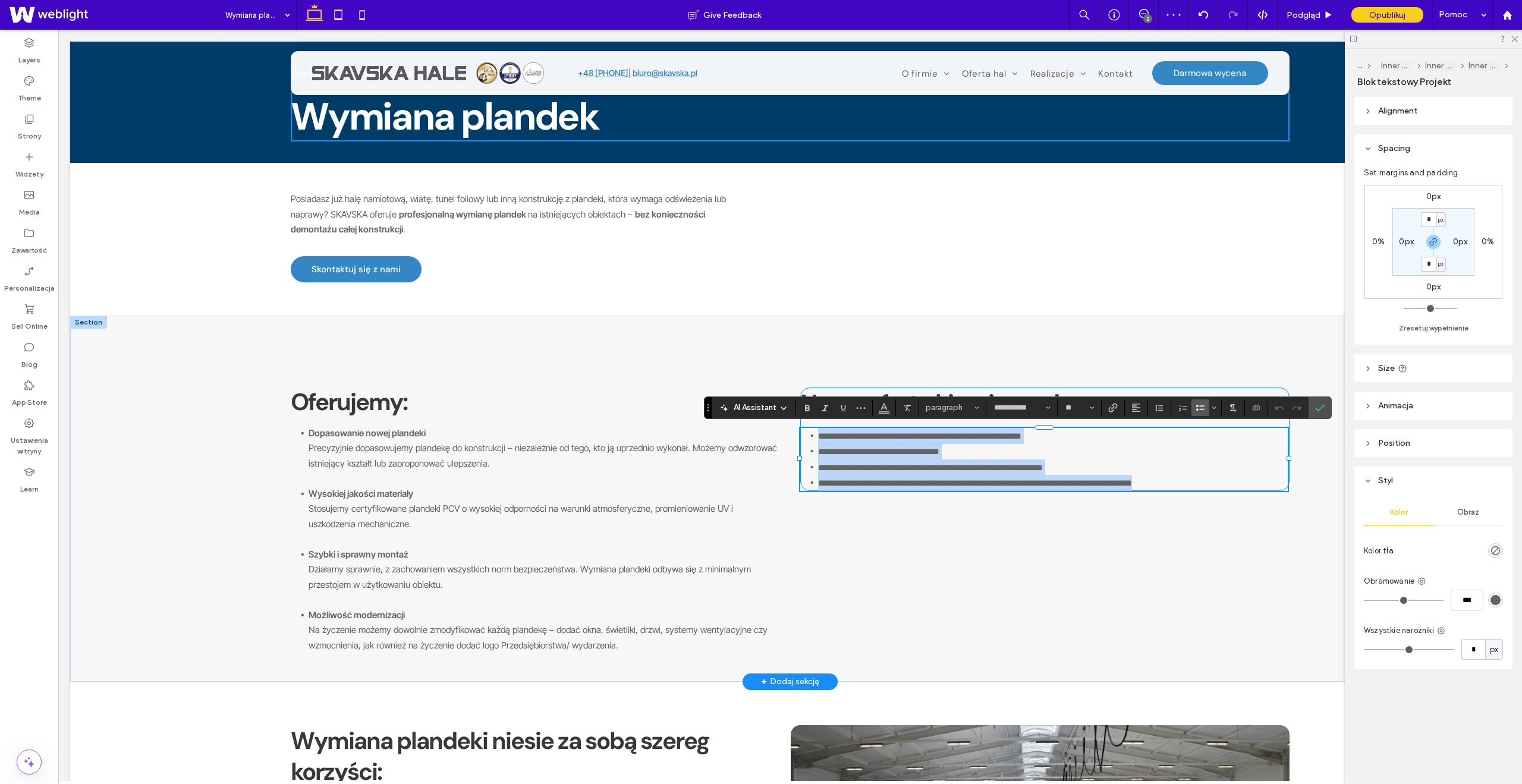 click on "**********" at bounding box center (1053, 451) 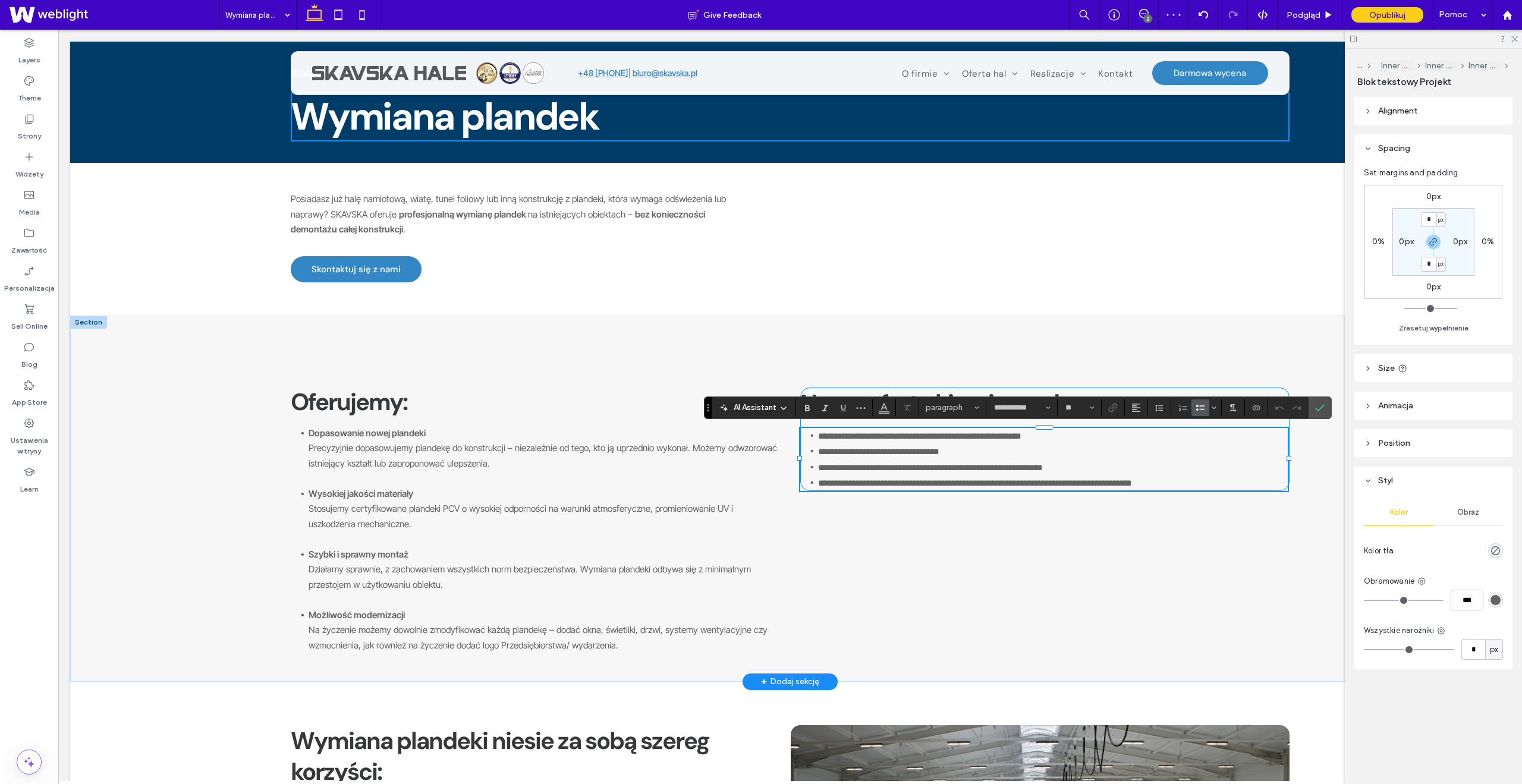 click on "**********" at bounding box center [1053, 436] 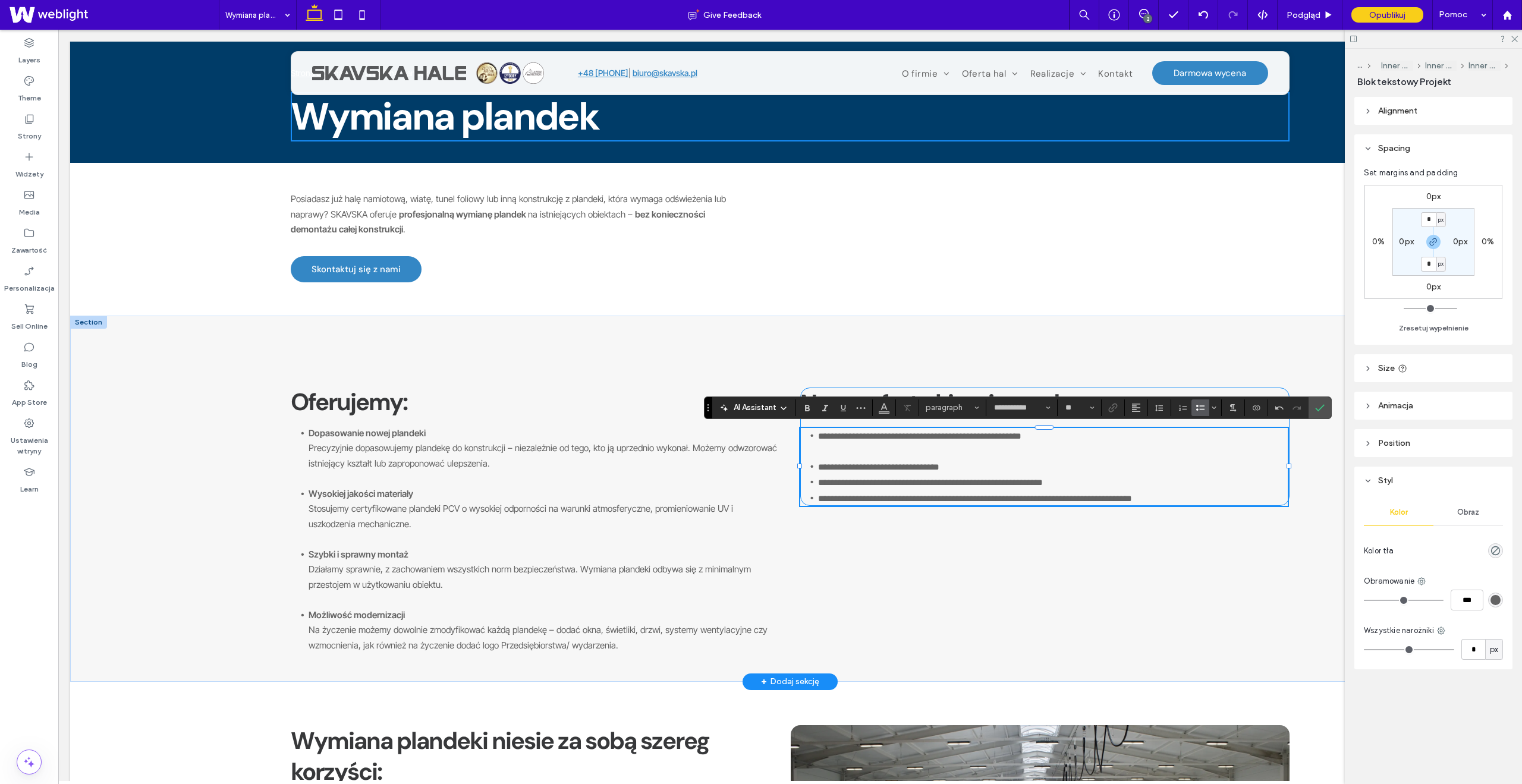 click on "**********" at bounding box center (1053, 467) 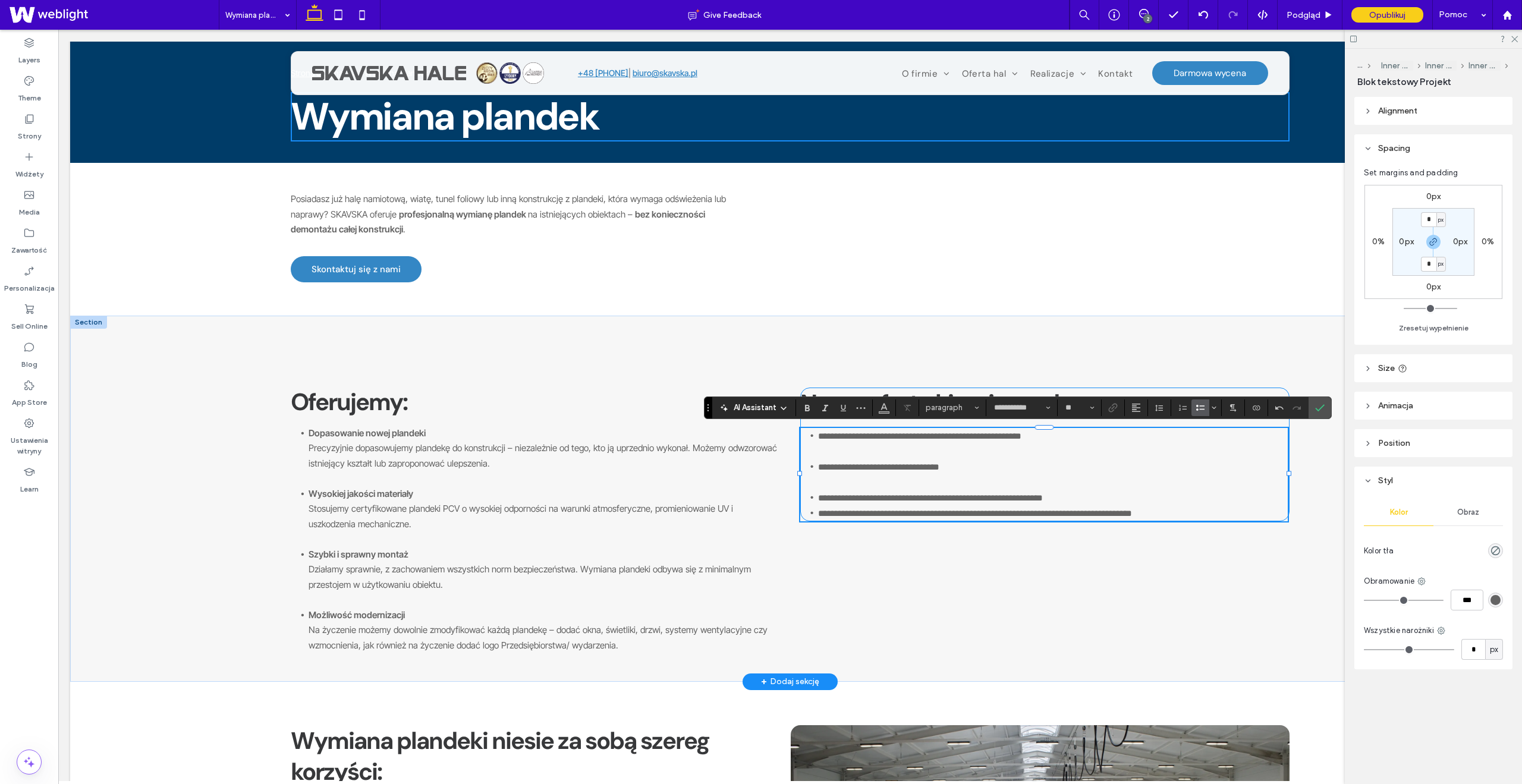 click on "**********" at bounding box center (930, 498) 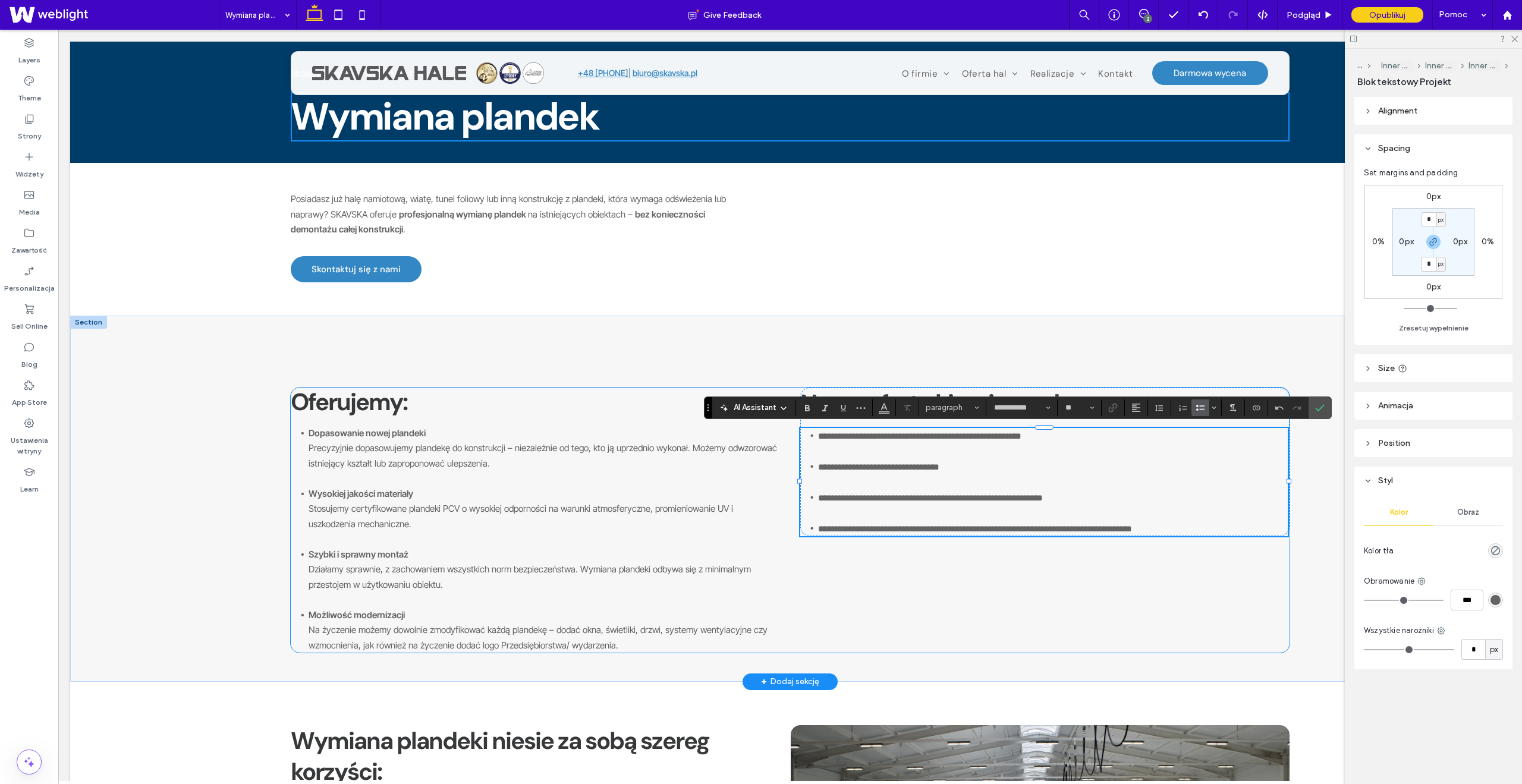 click on "**********" at bounding box center (790, 520) 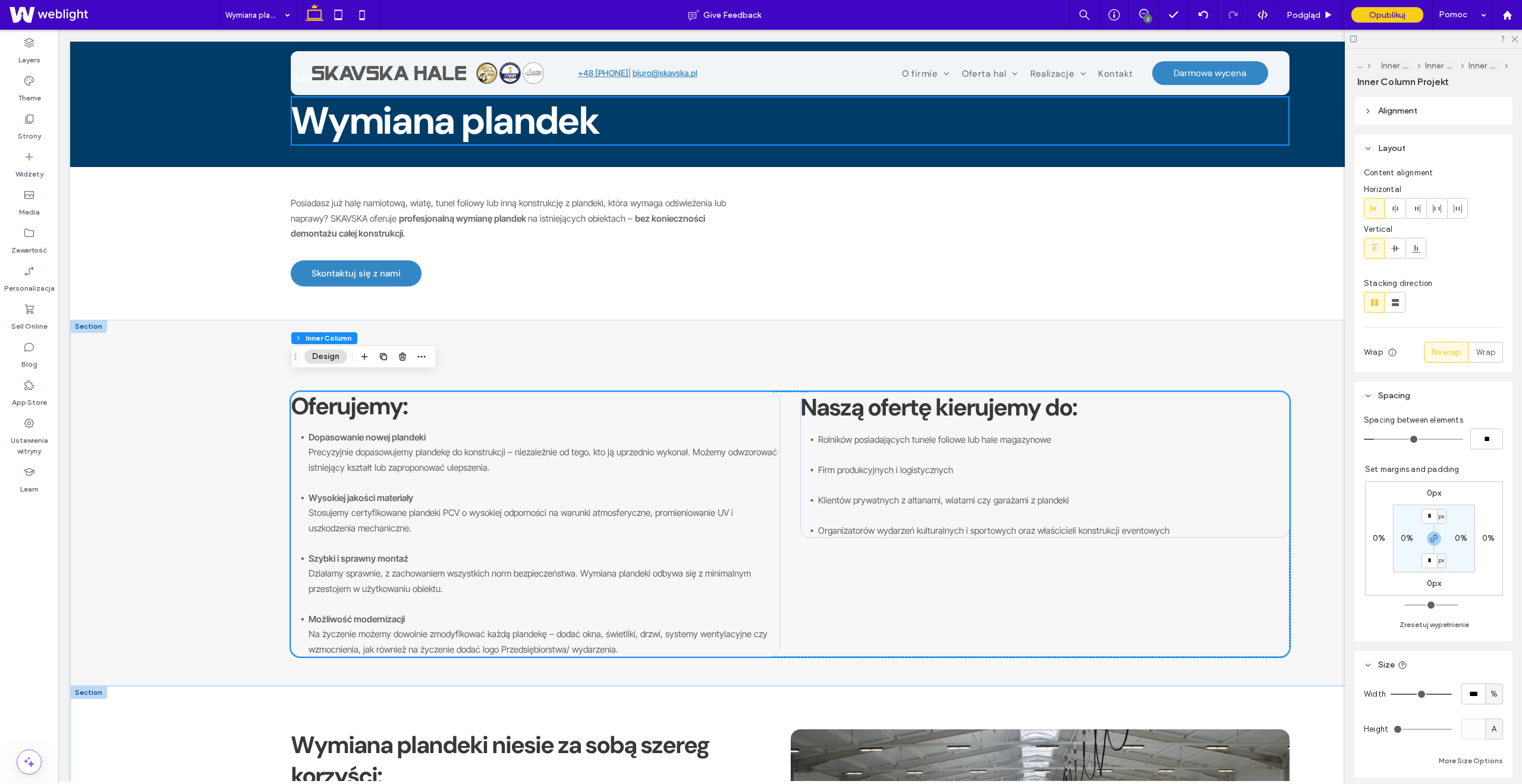 scroll, scrollTop: 25, scrollLeft: 0, axis: vertical 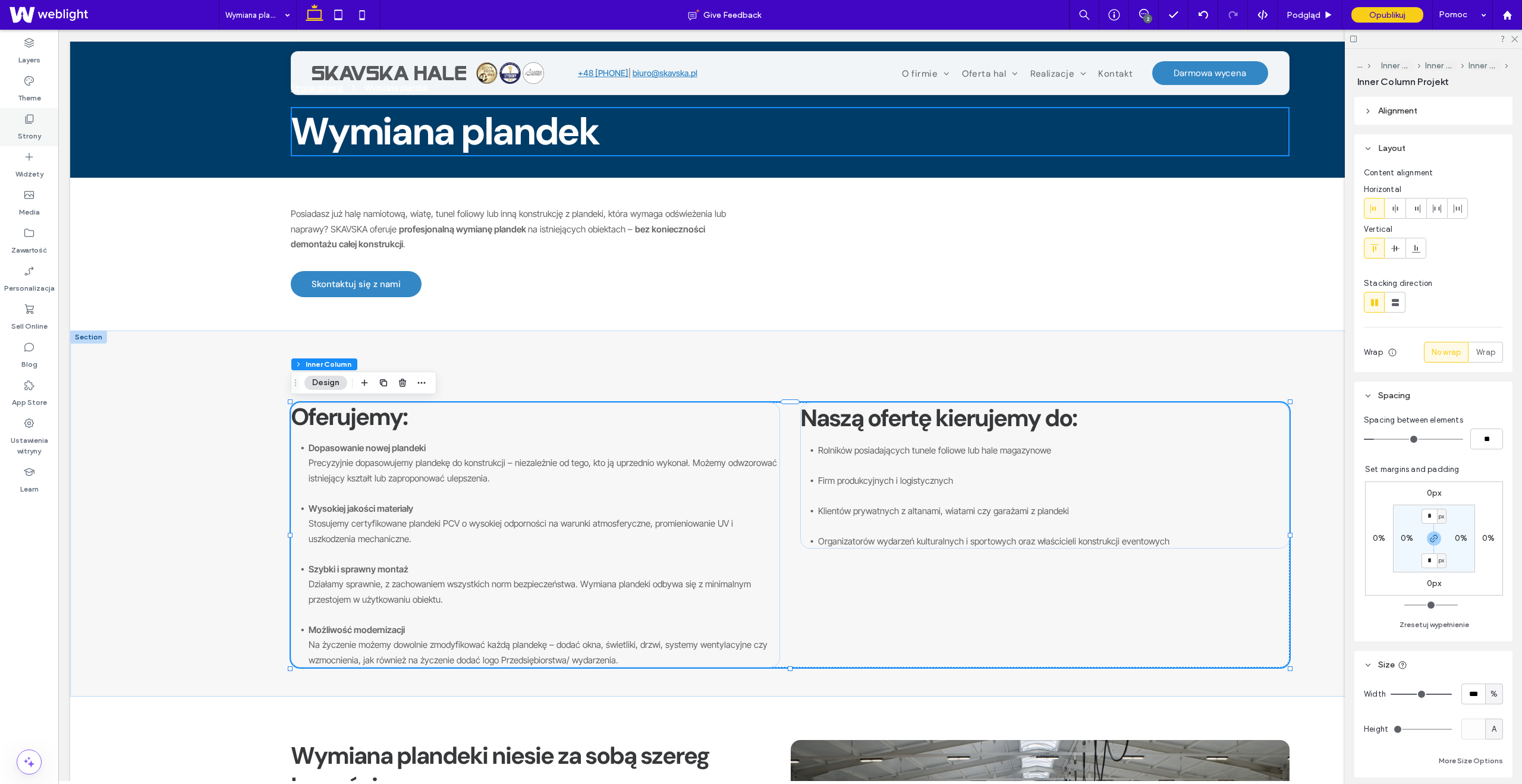 click on "Strony" at bounding box center (29, 133) 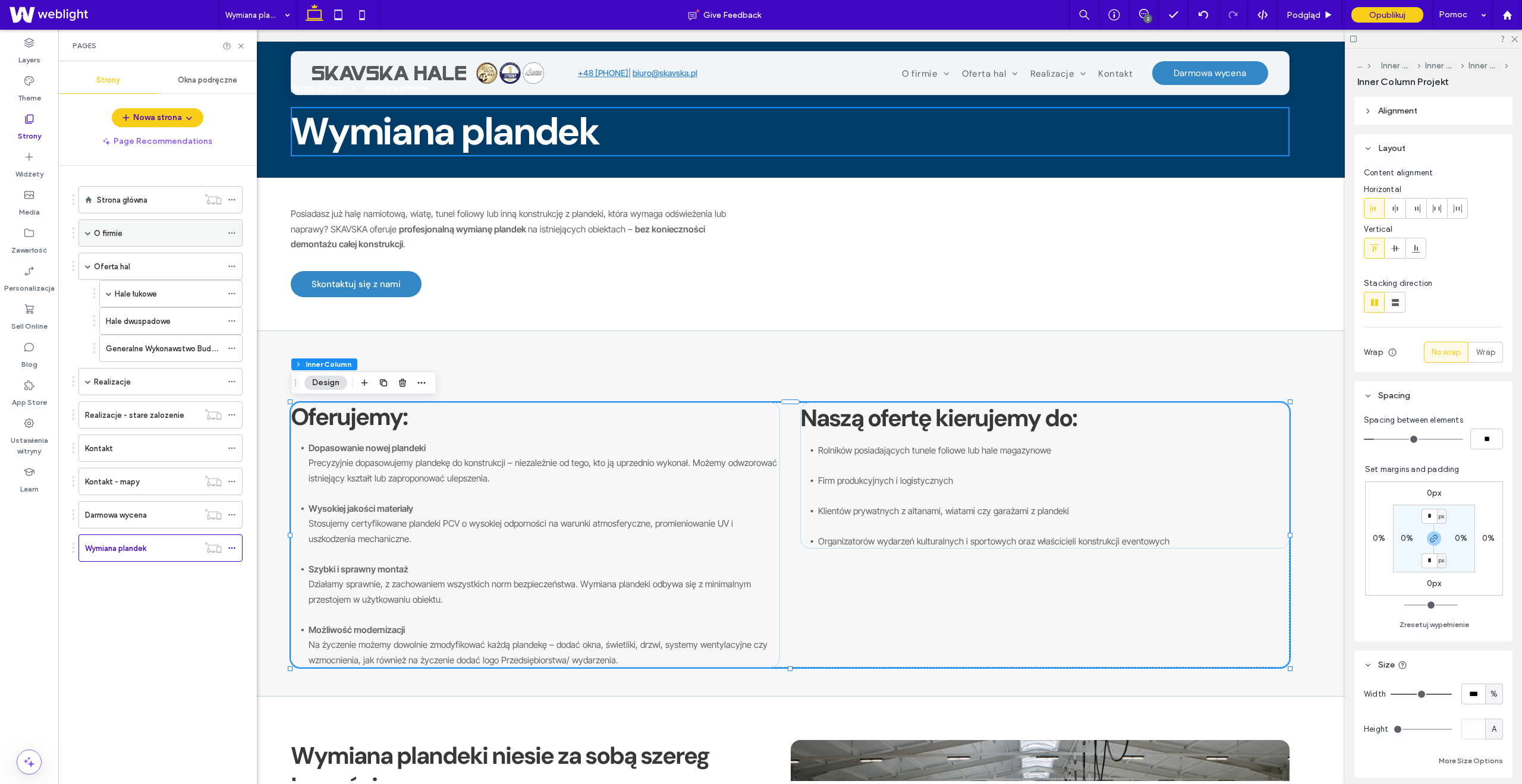 click on "O firmie" at bounding box center [108, 233] 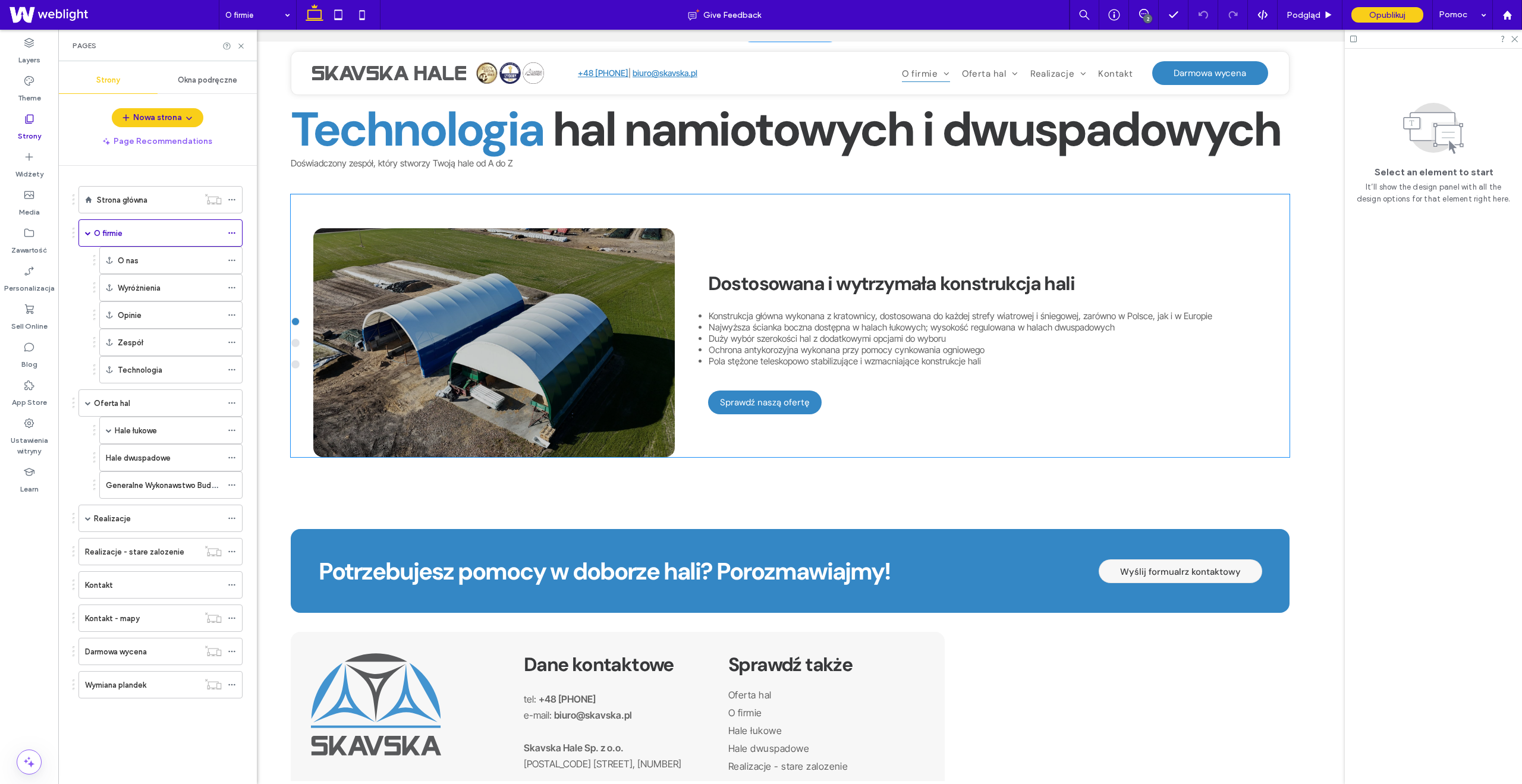 scroll, scrollTop: 2435, scrollLeft: 0, axis: vertical 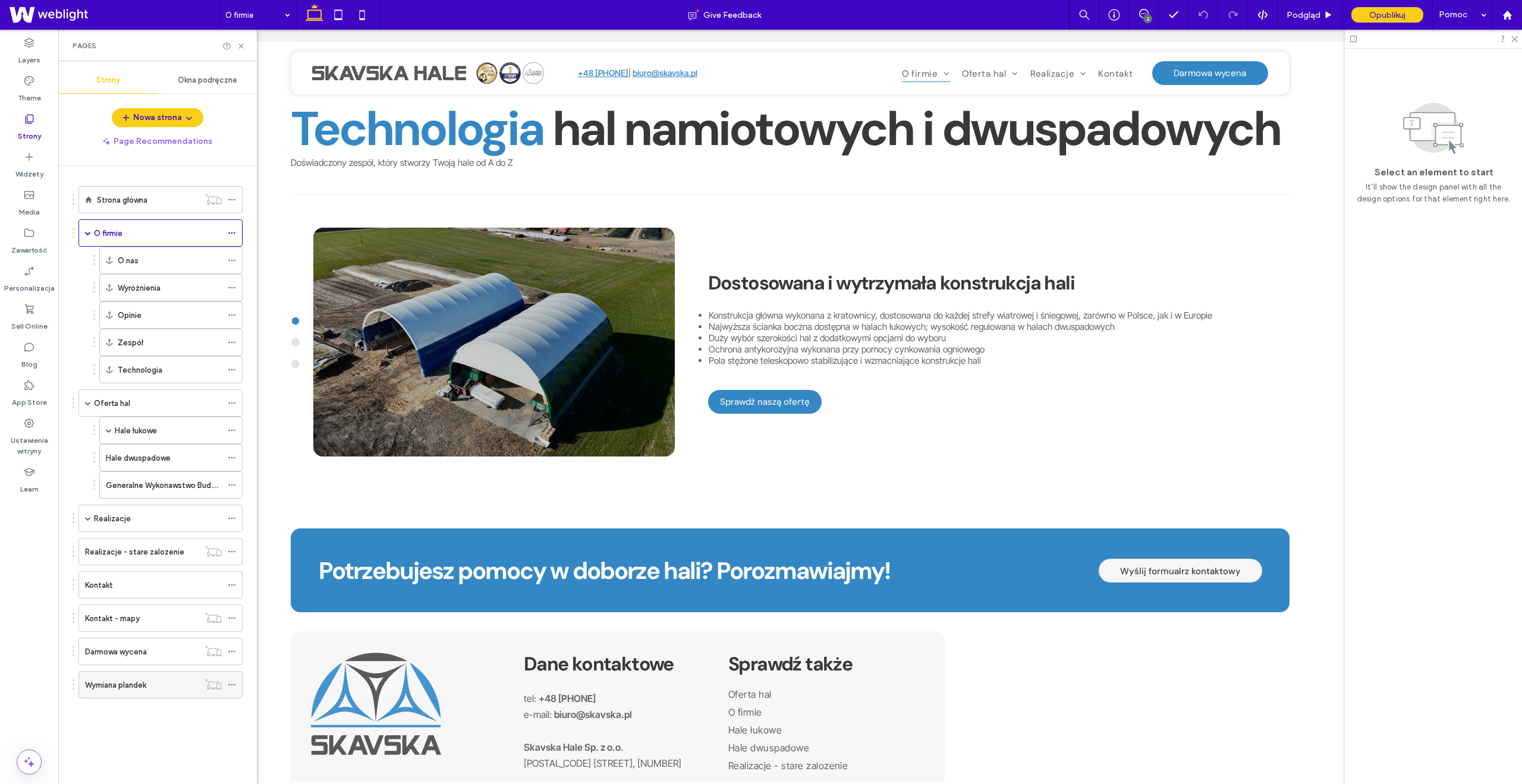 click on "Wymiana plandek" at bounding box center [115, 685] 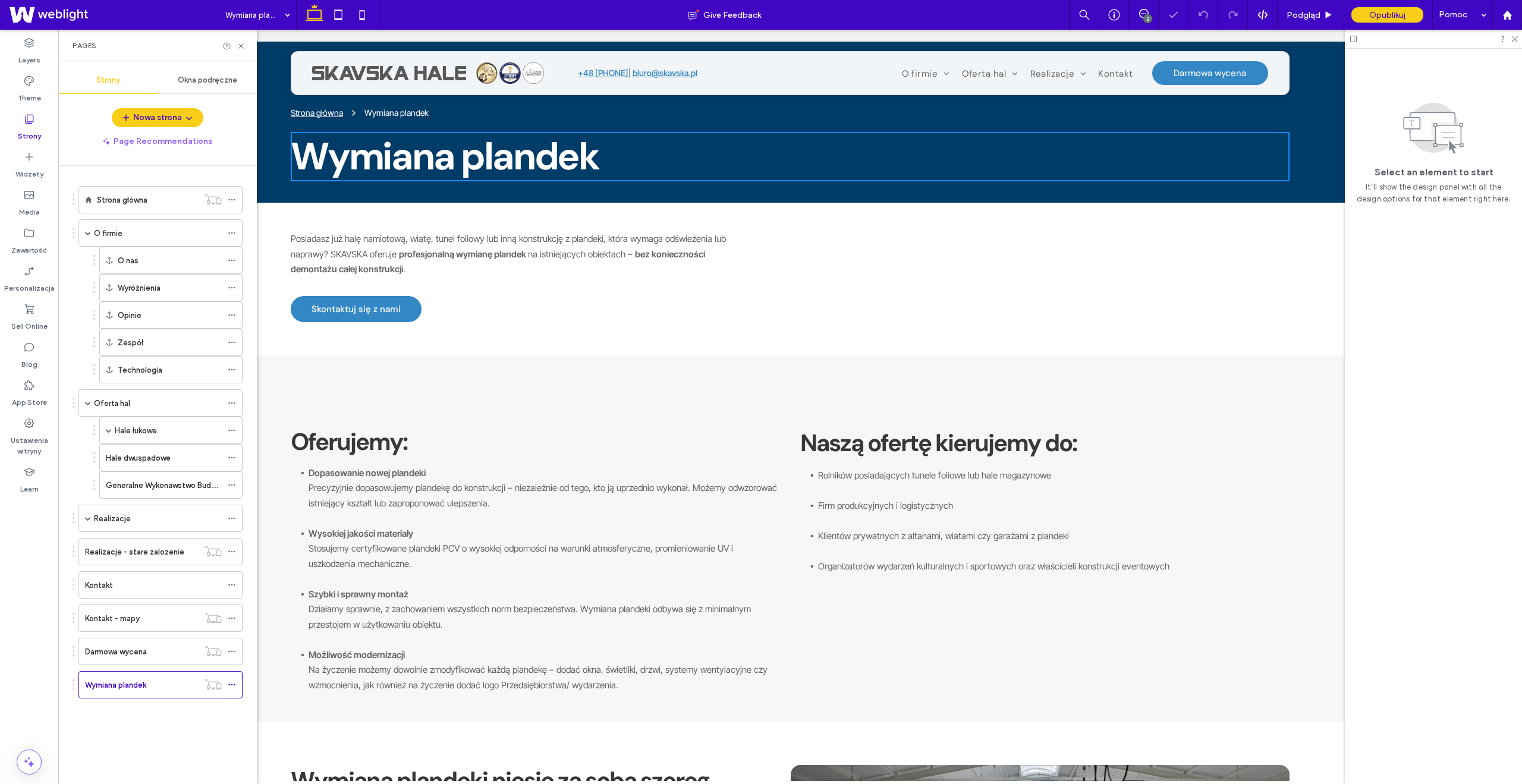 scroll, scrollTop: 0, scrollLeft: 0, axis: both 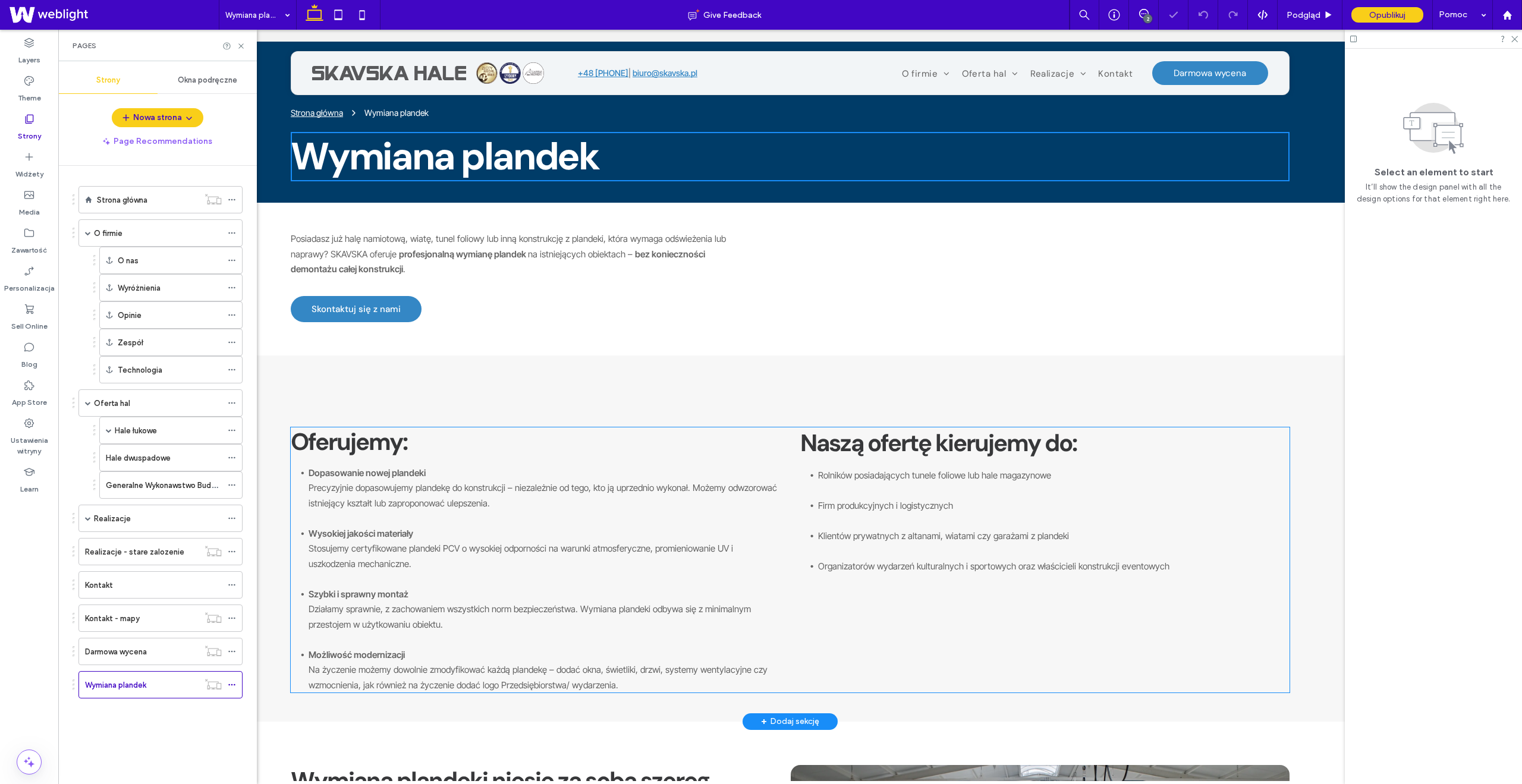 click on "Rolników posiadających tunele foliowe lub hale magazynowe" at bounding box center (1053, 483) 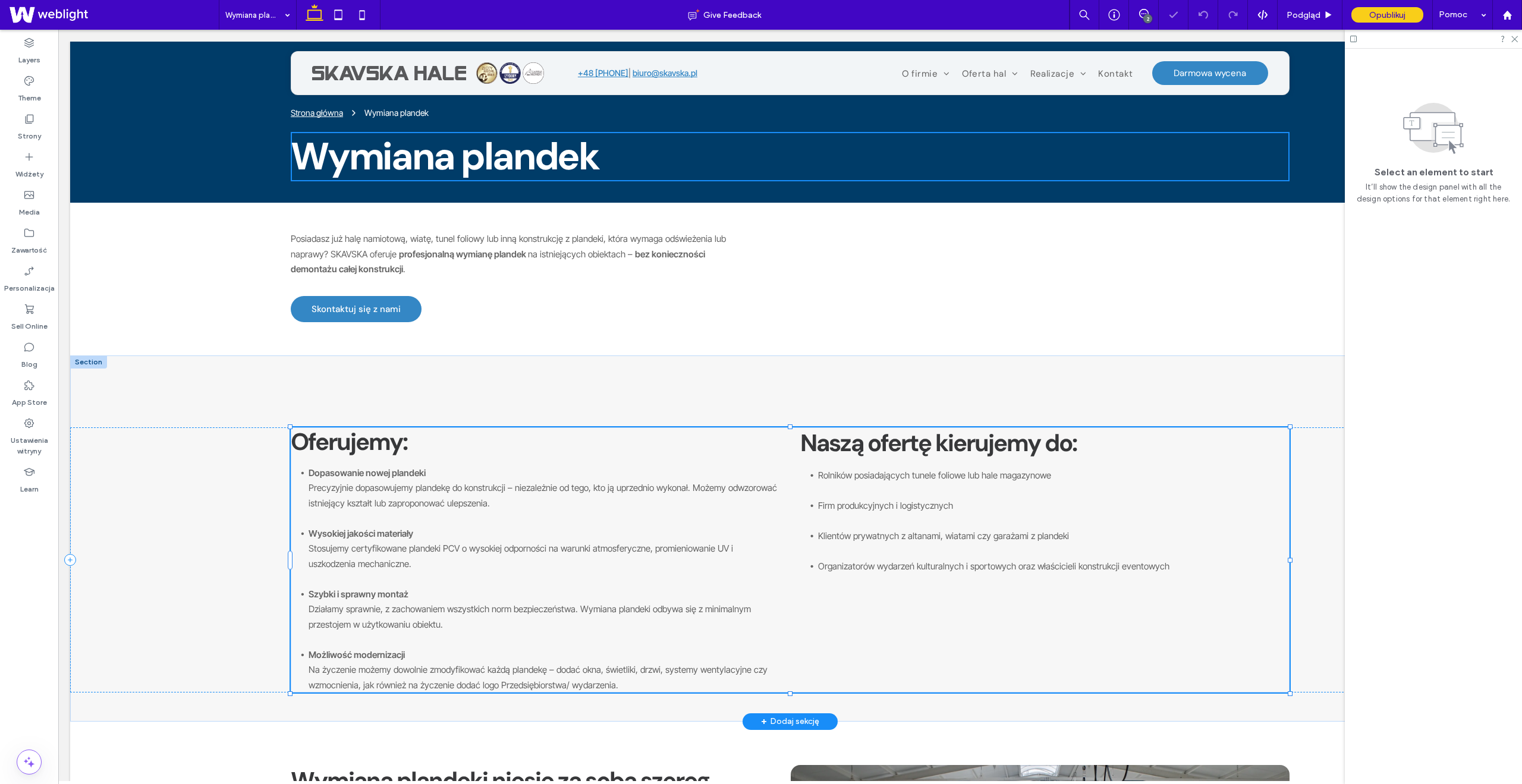 click on "Rolników posiadających tunele foliowe lub hale magazynowe" at bounding box center (1053, 483) 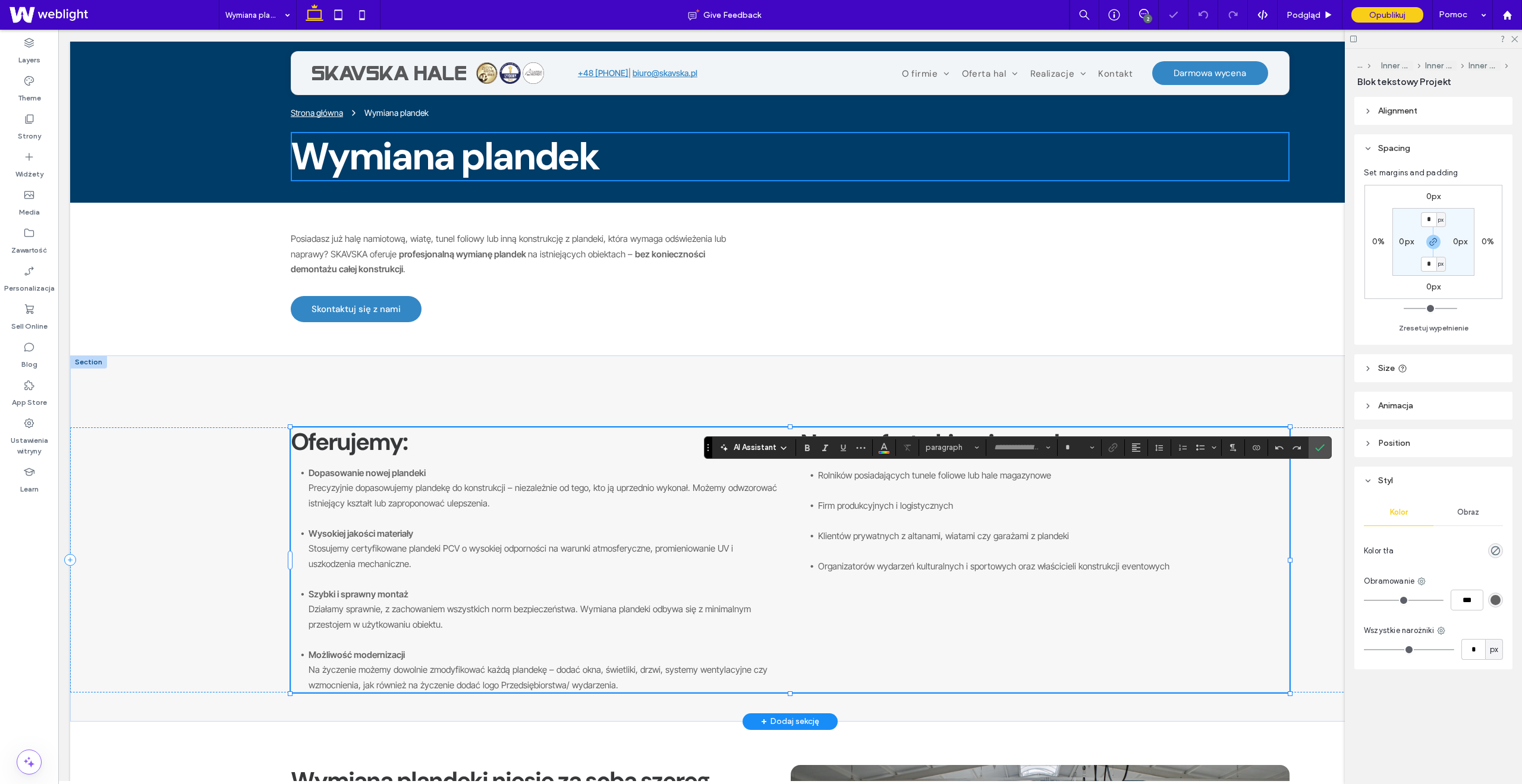 type on "**********" 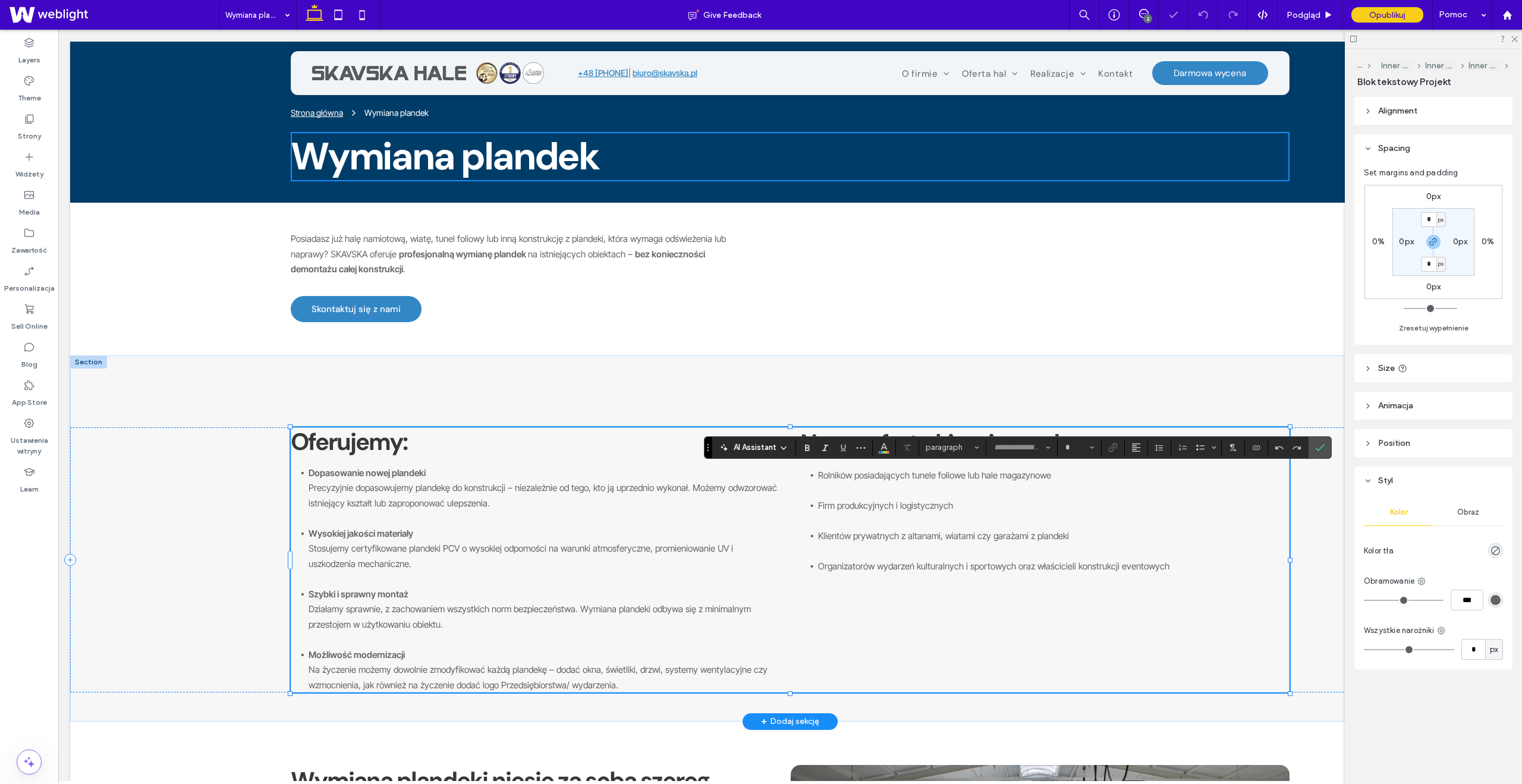 type on "**" 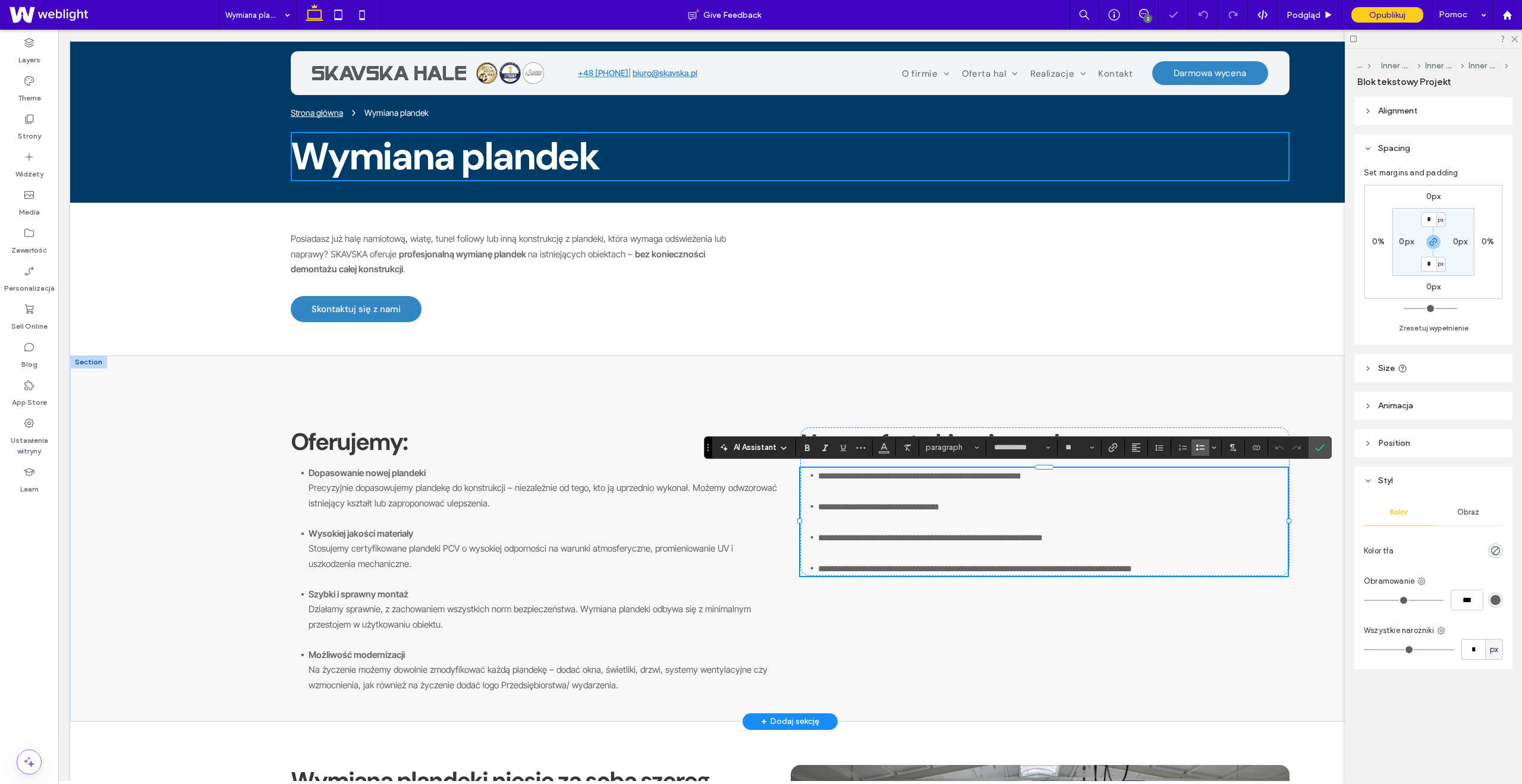 click on "**********" at bounding box center [1053, 483] 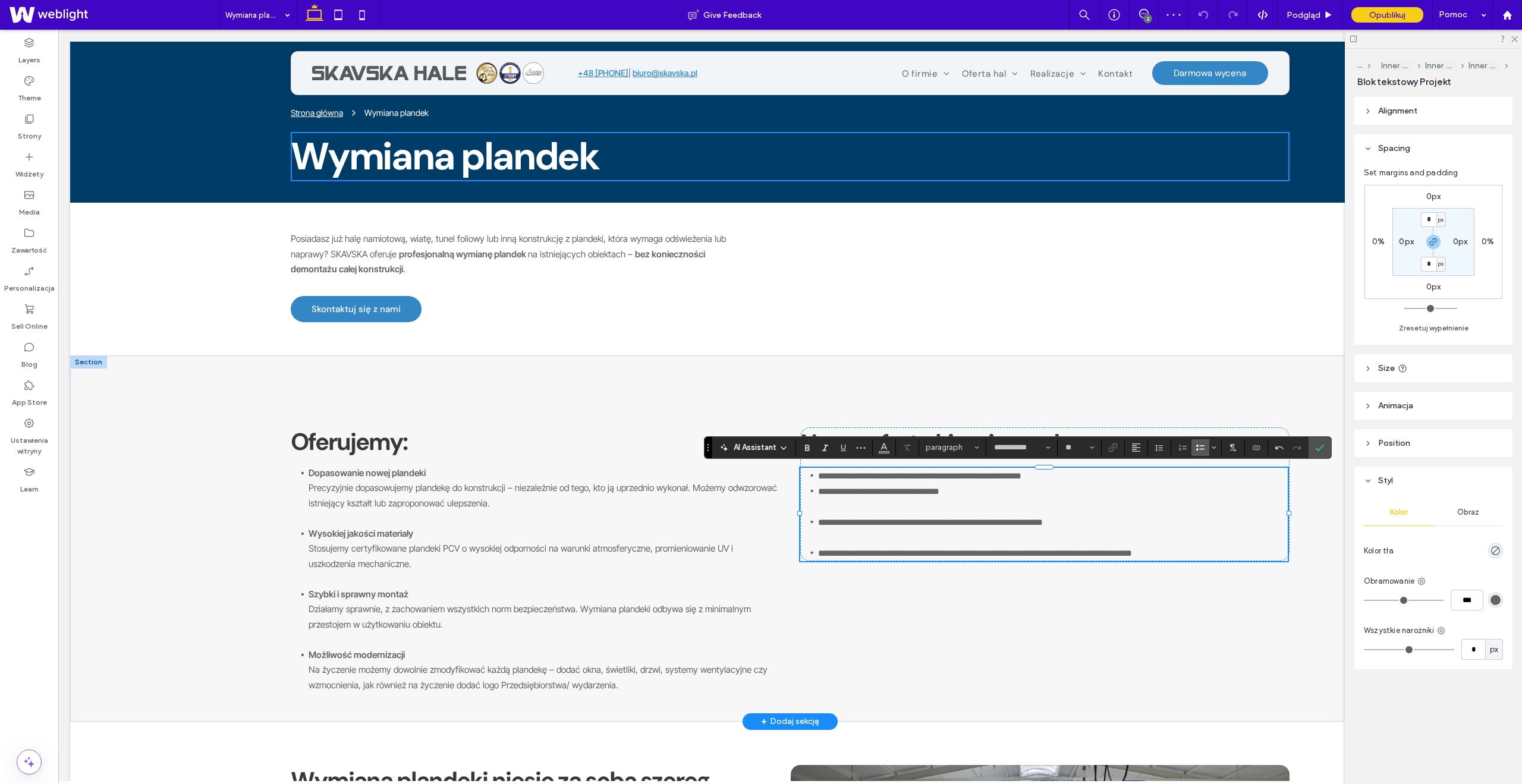 click on "**********" at bounding box center (1053, 499) 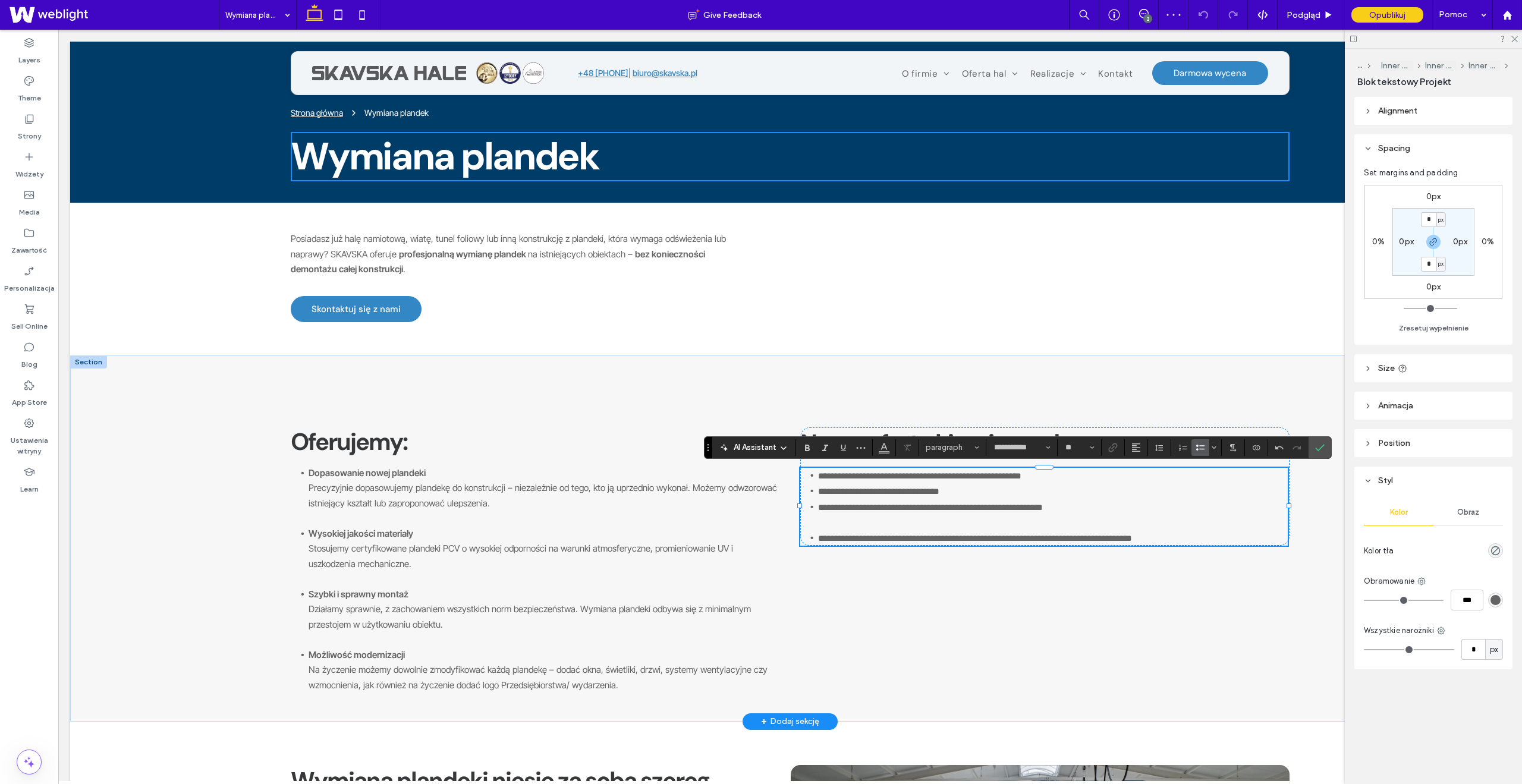 click on "**********" at bounding box center (1053, 515) 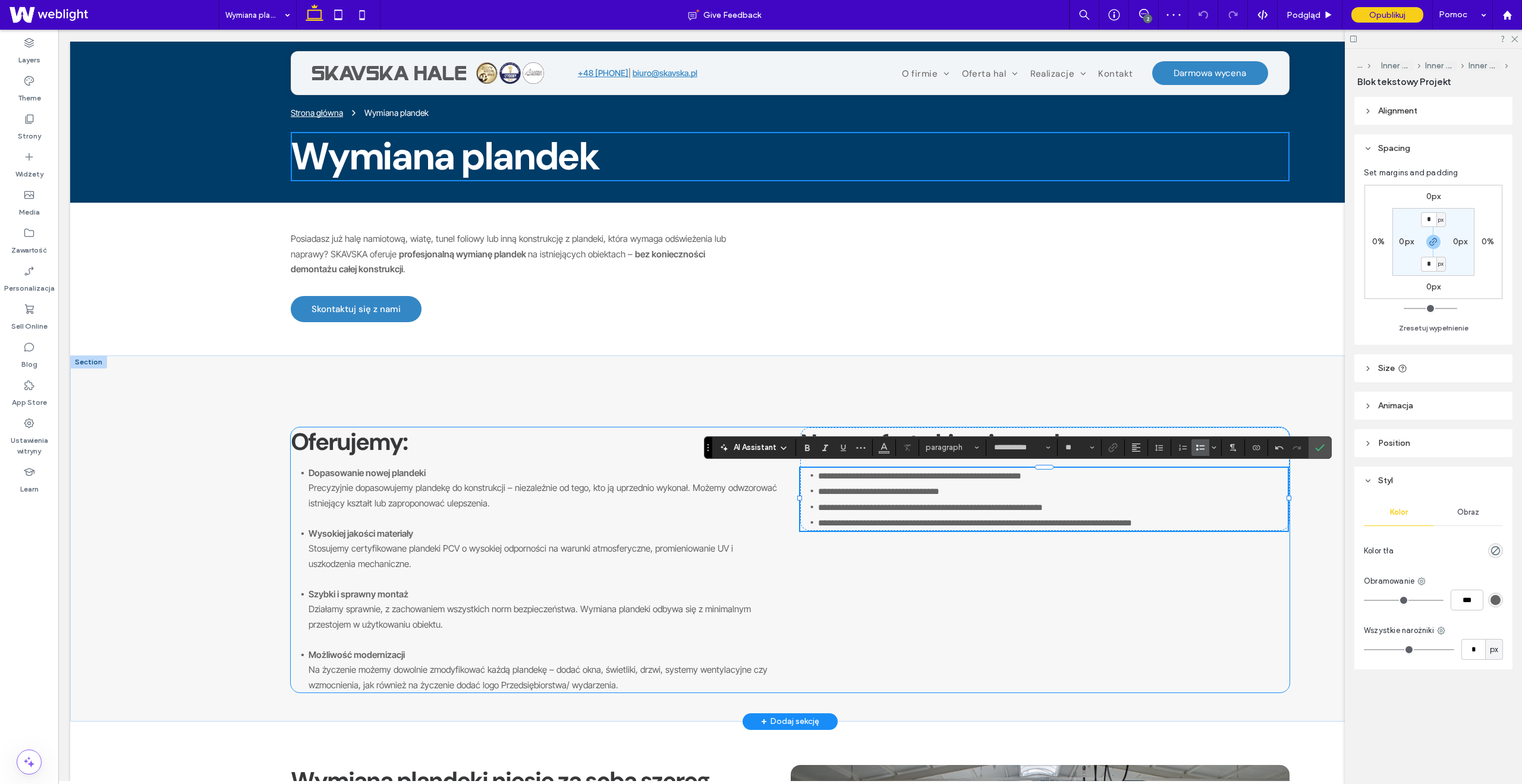 click on "**********" at bounding box center (790, 560) 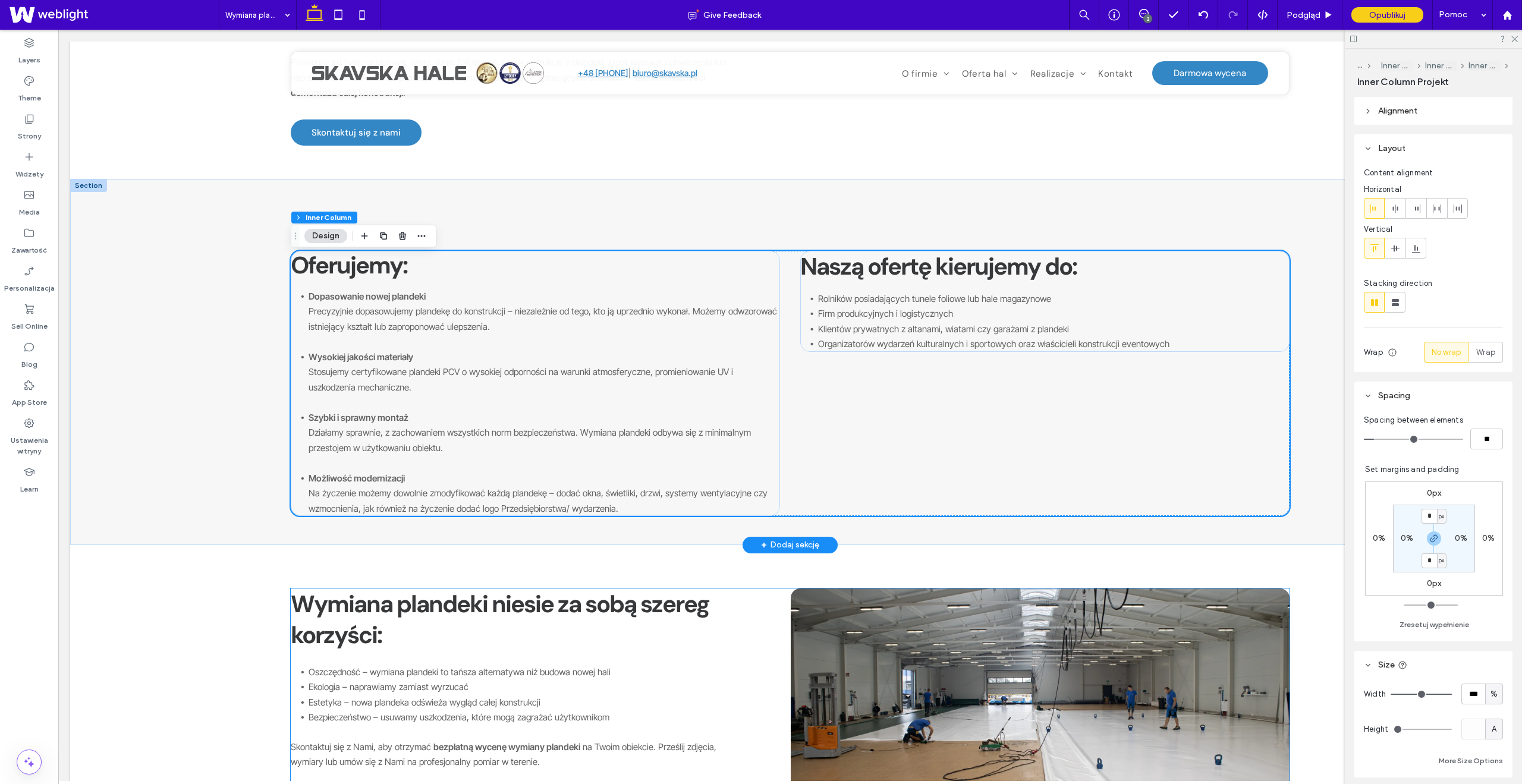 scroll, scrollTop: 172, scrollLeft: 0, axis: vertical 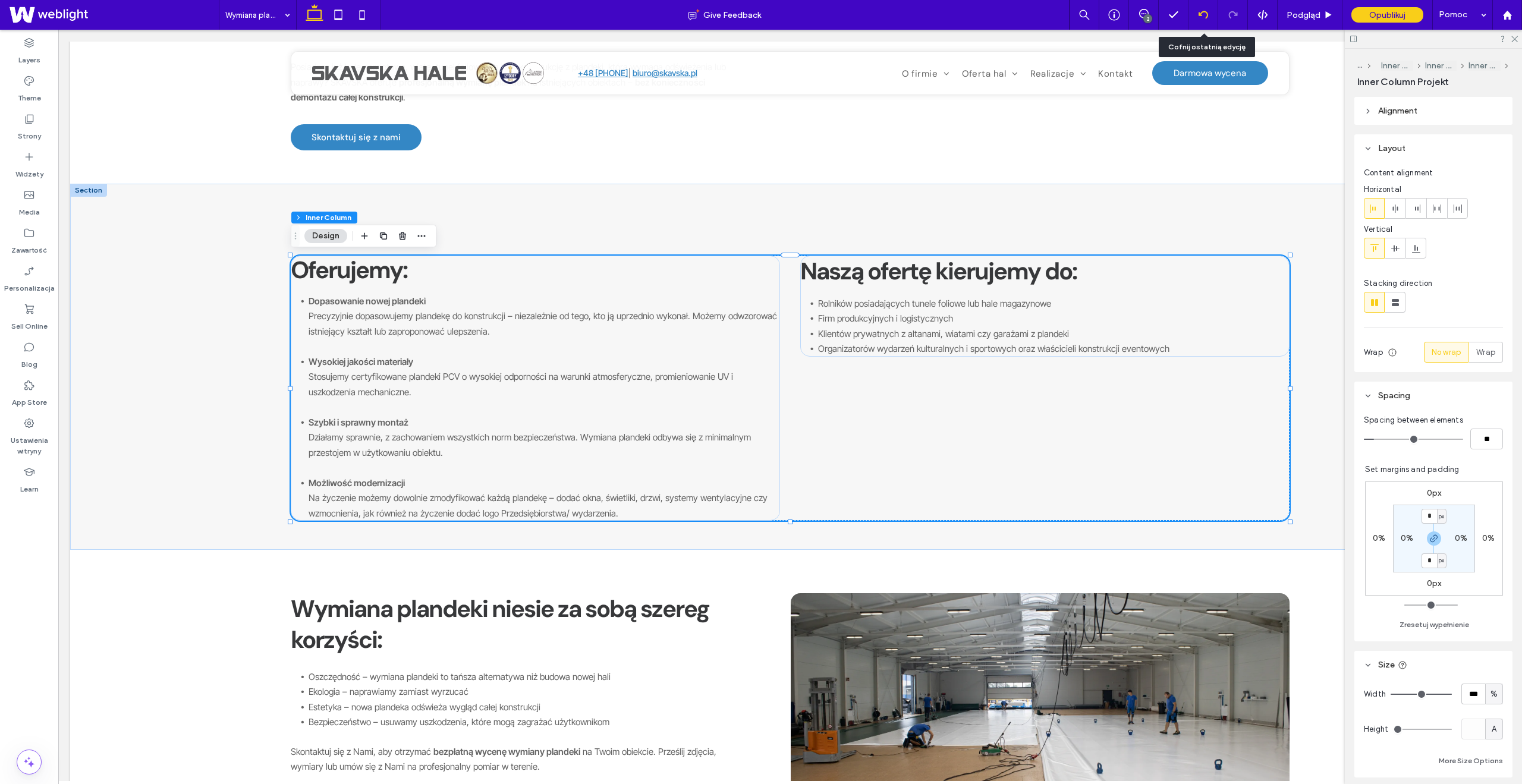 click 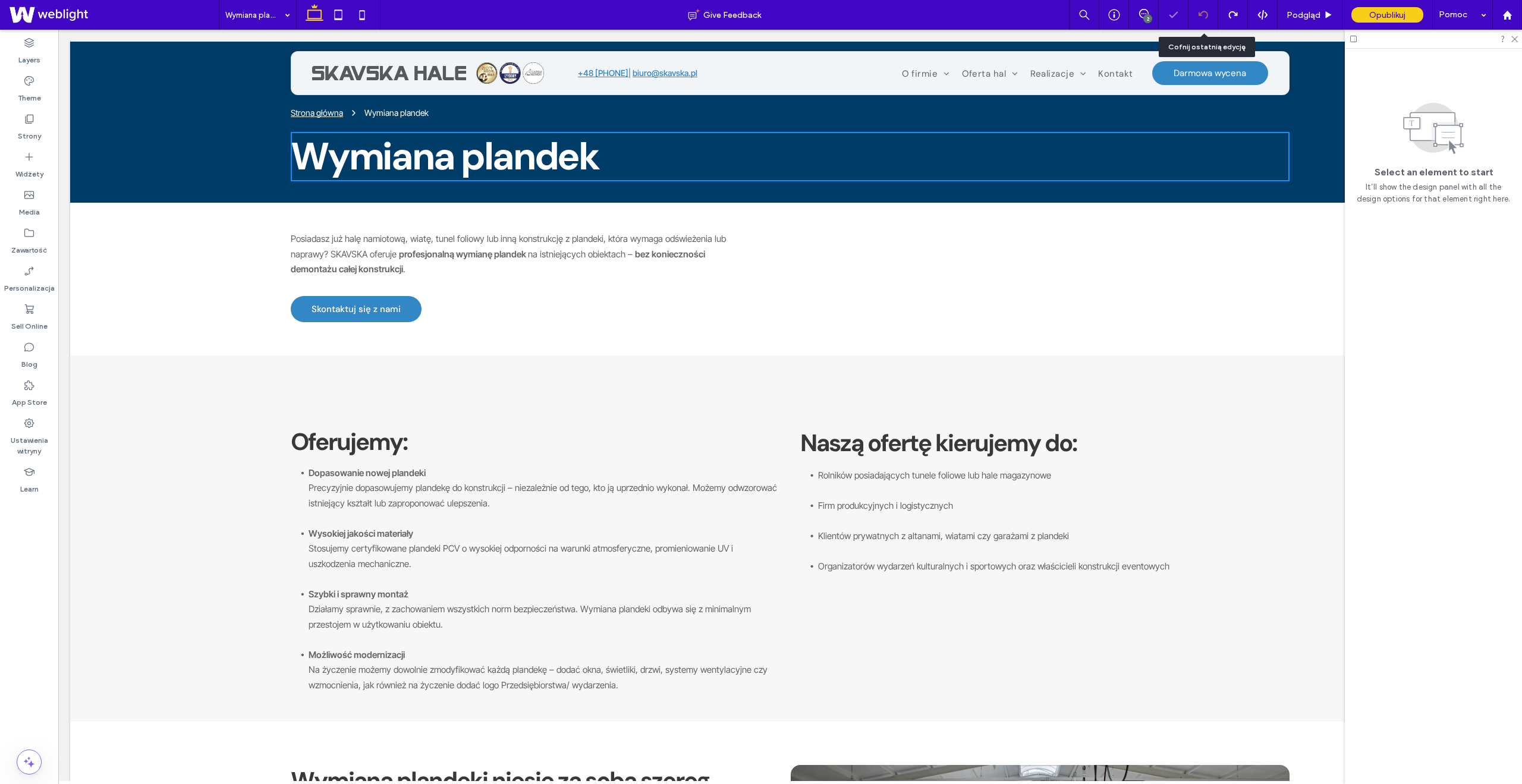 scroll, scrollTop: 0, scrollLeft: 0, axis: both 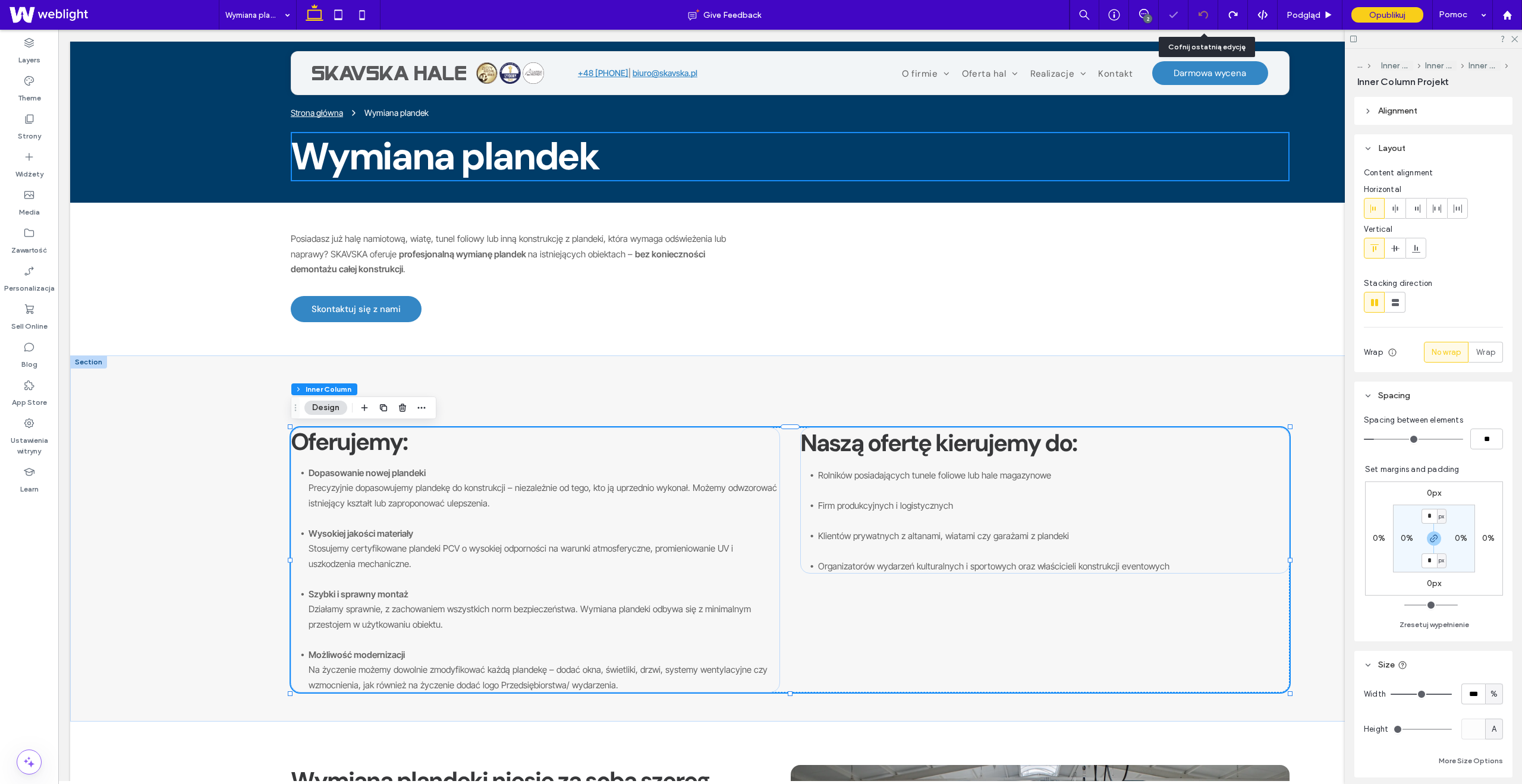 click 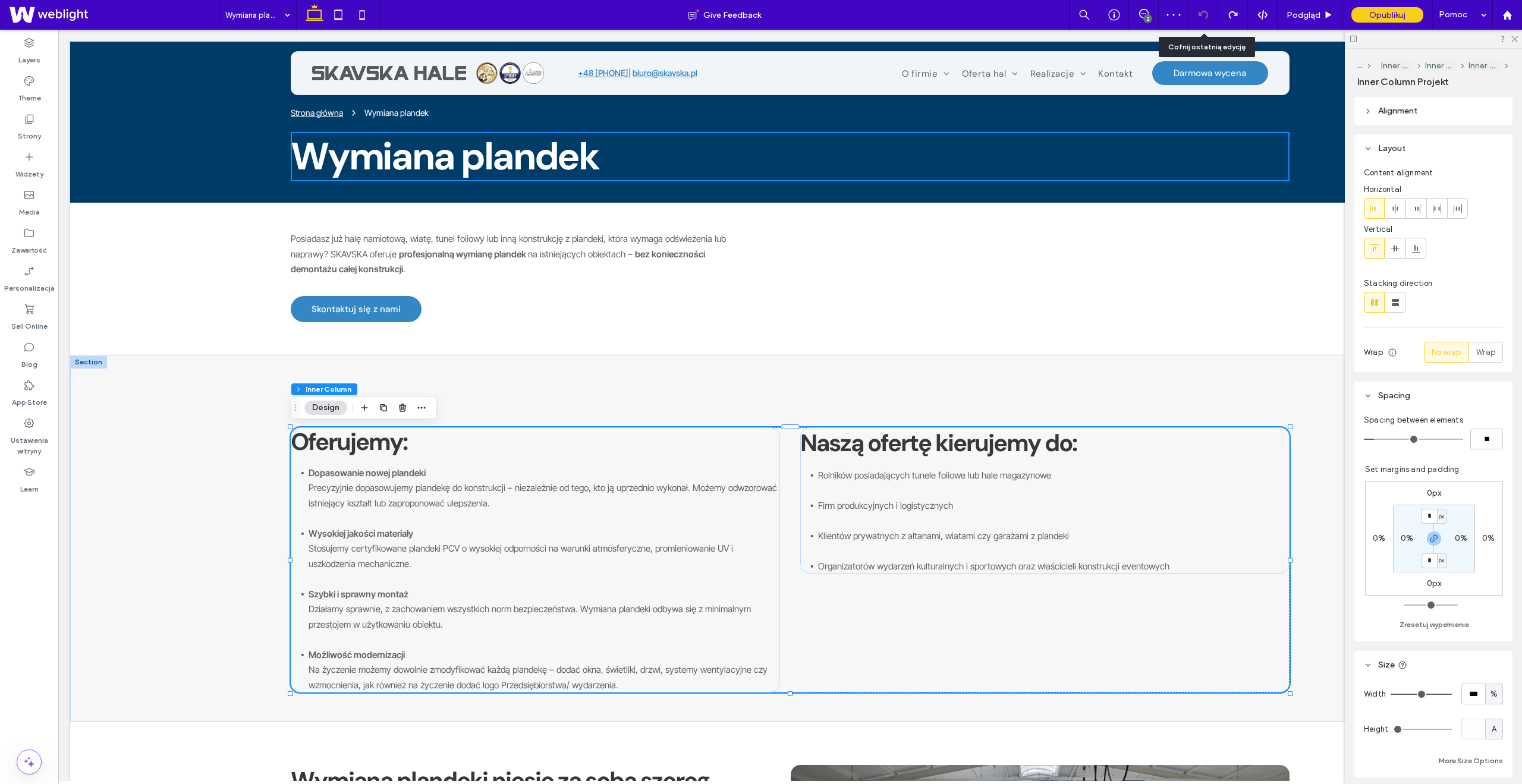 click 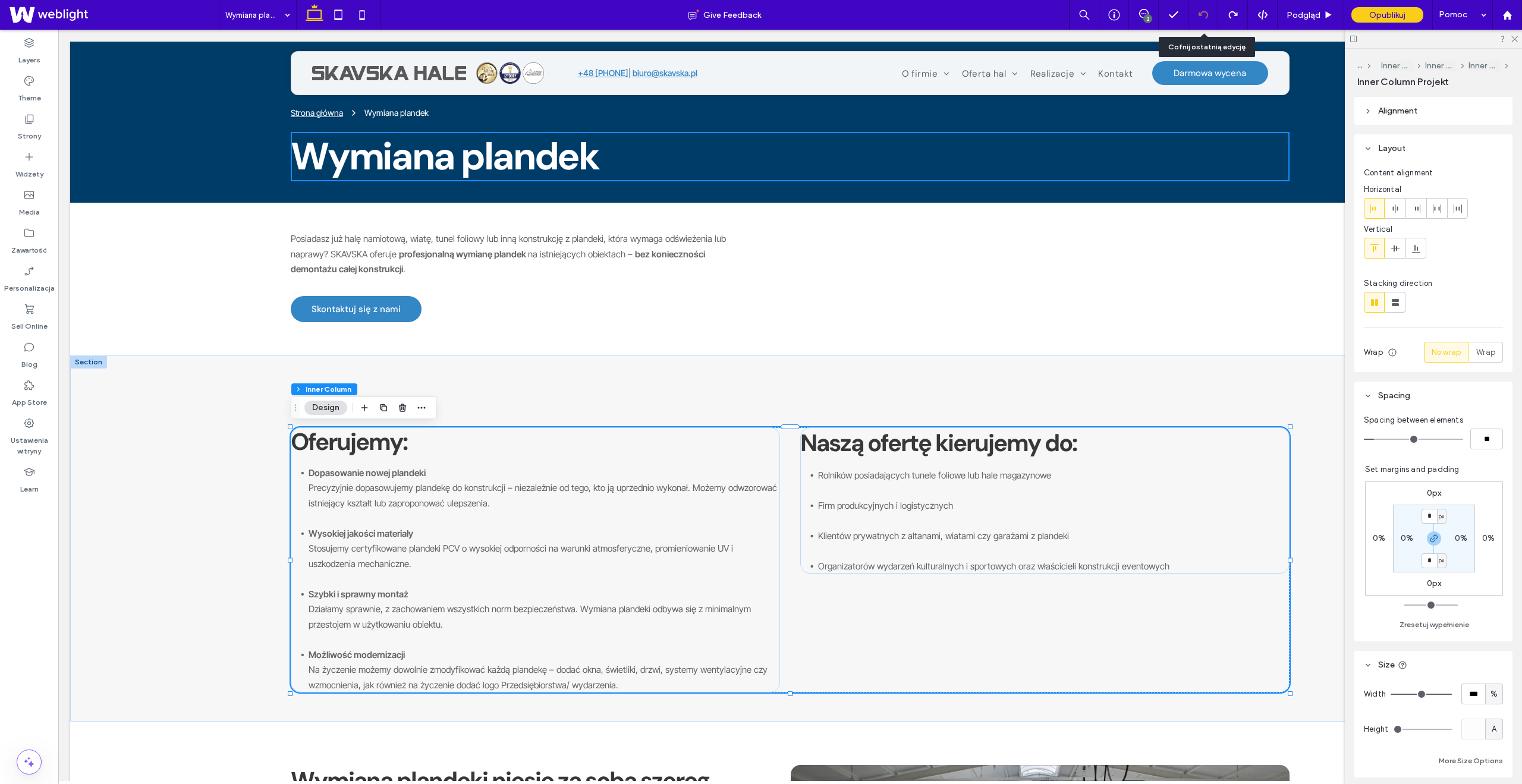 click 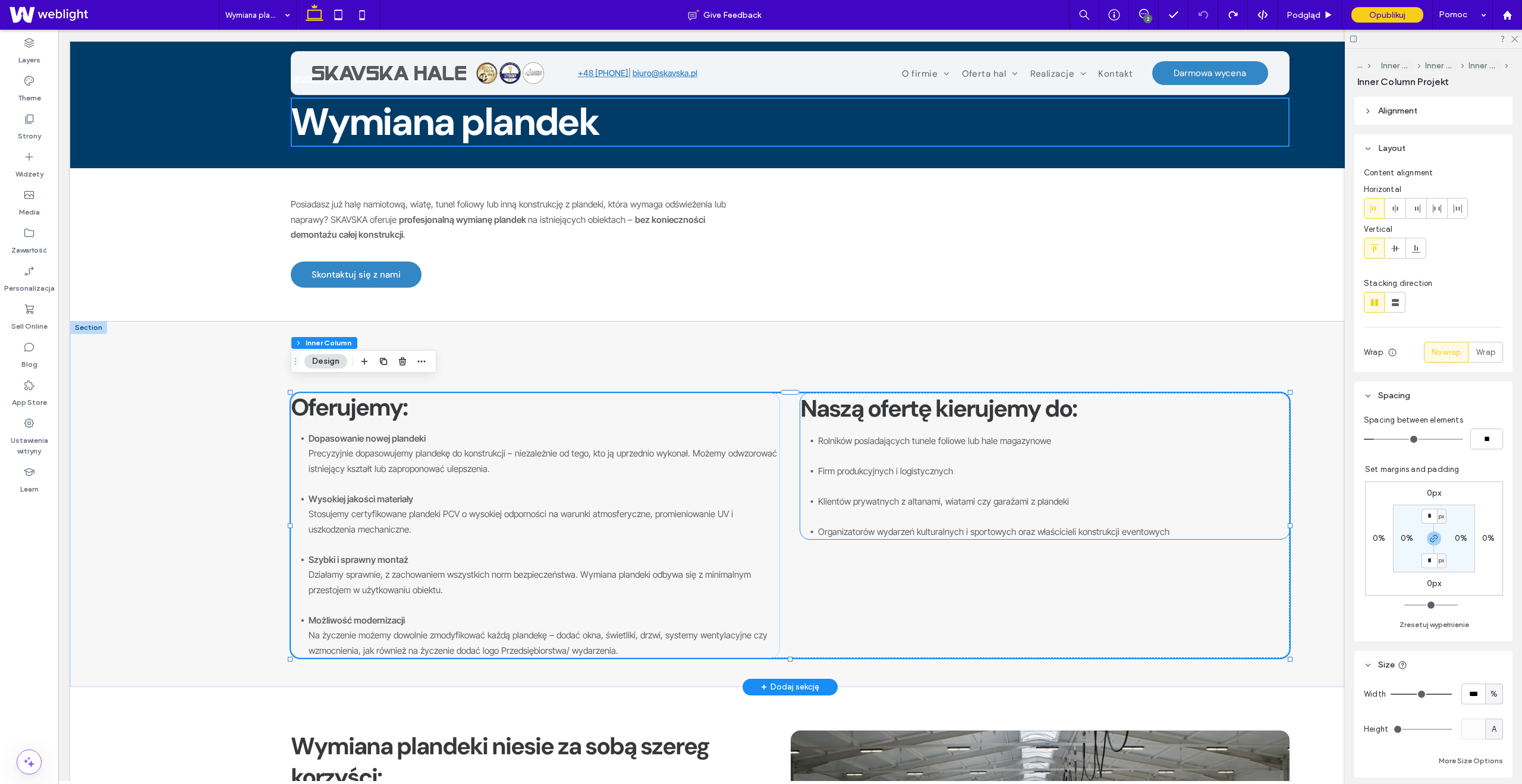scroll, scrollTop: 46, scrollLeft: 0, axis: vertical 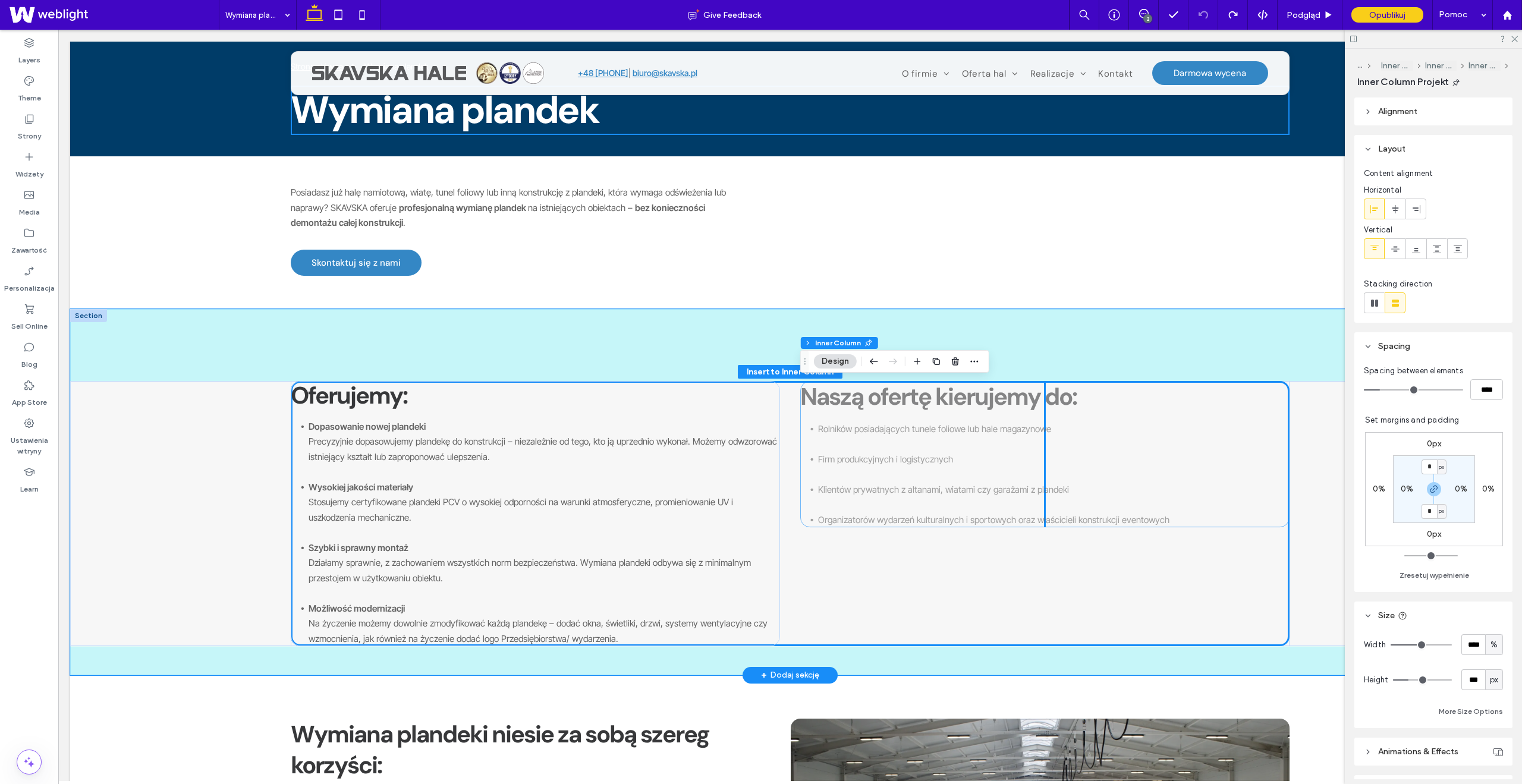 click on "Organizatorów wydarzeń kulturalnych i sportowych oraz właścicieli konstrukcji eventowych" at bounding box center [993, 519] 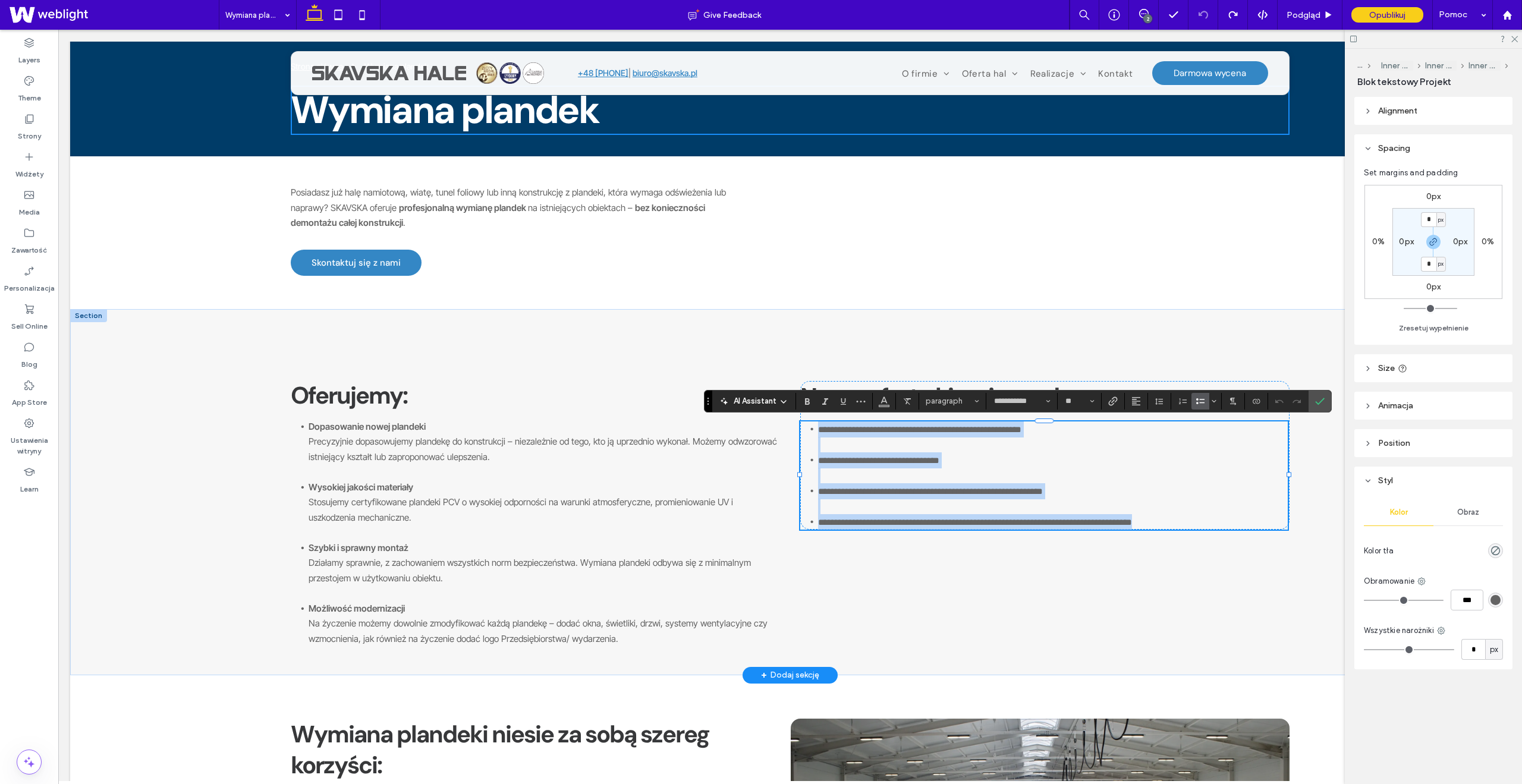 click on "**********" at bounding box center [1053, 499] 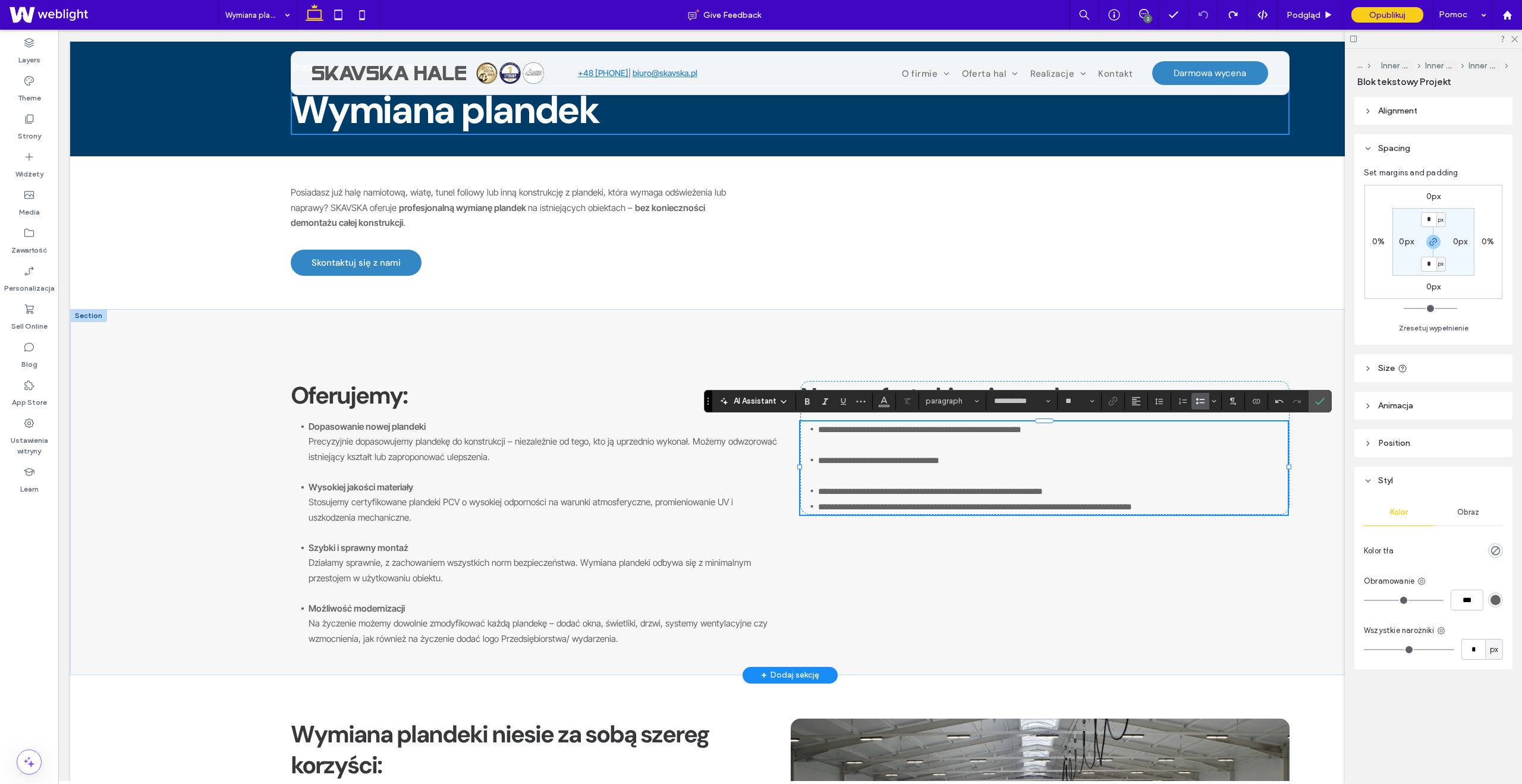 click on "**********" at bounding box center (1053, 468) 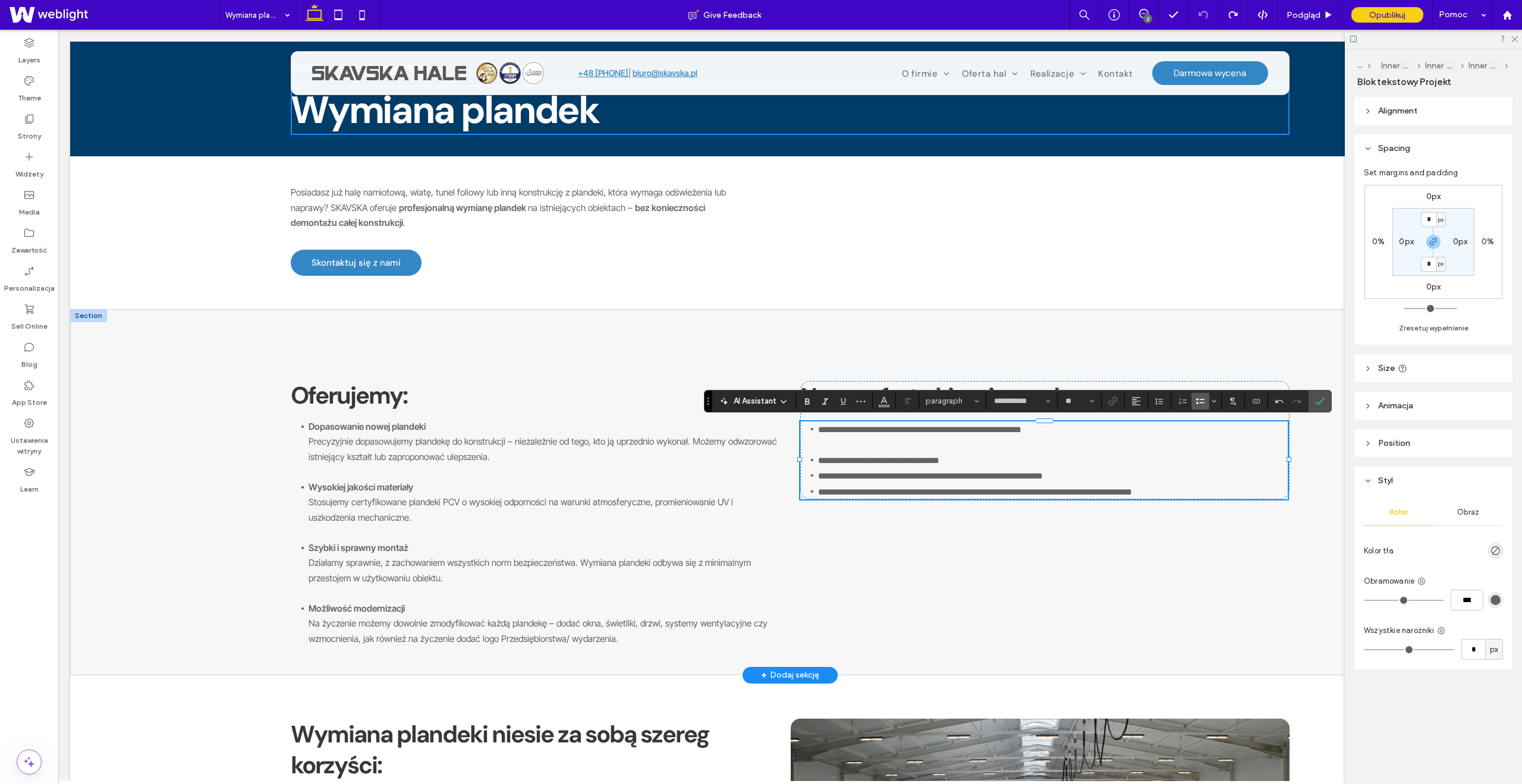 click on "**********" at bounding box center (1053, 437) 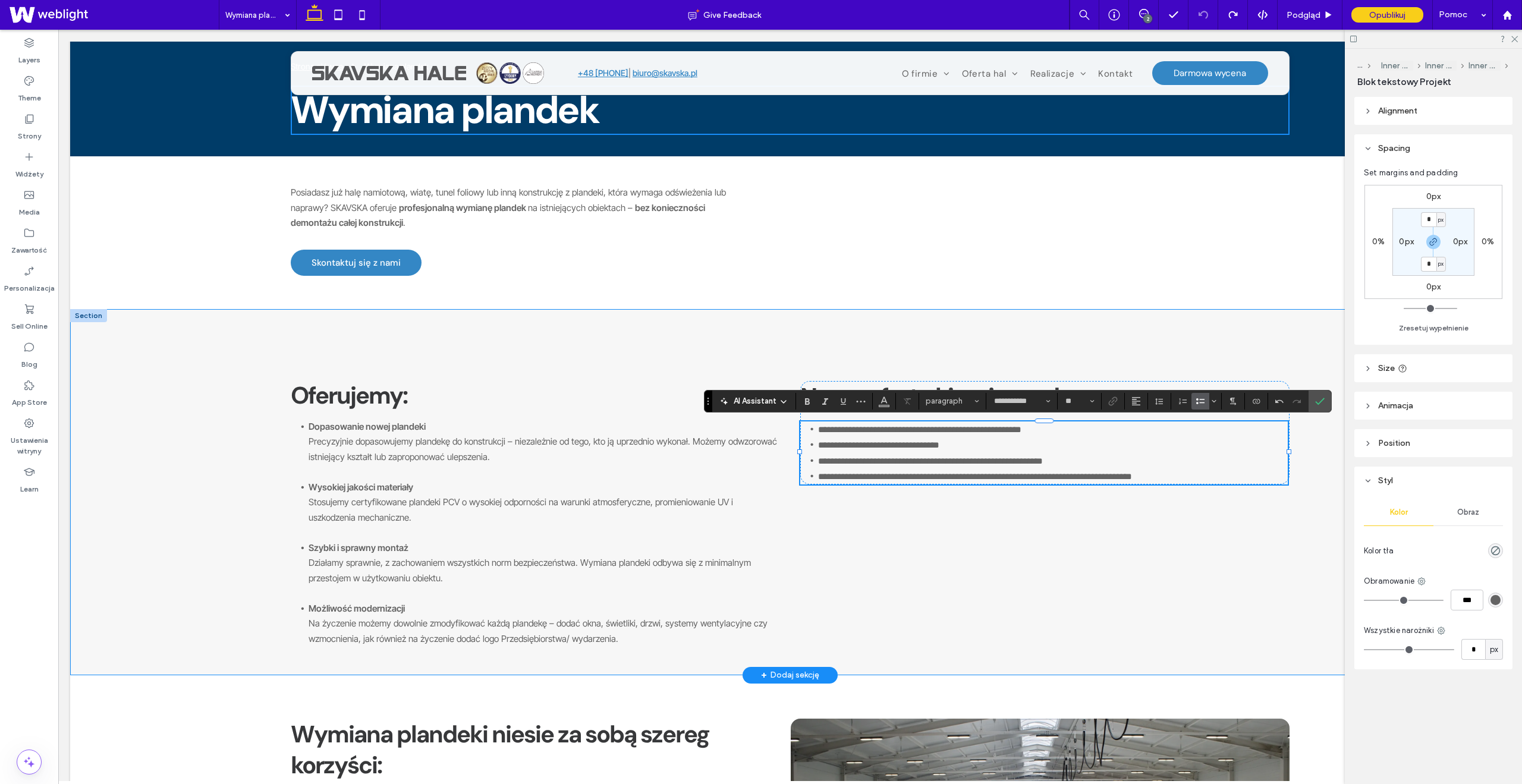 click on "**********" at bounding box center (790, 492) 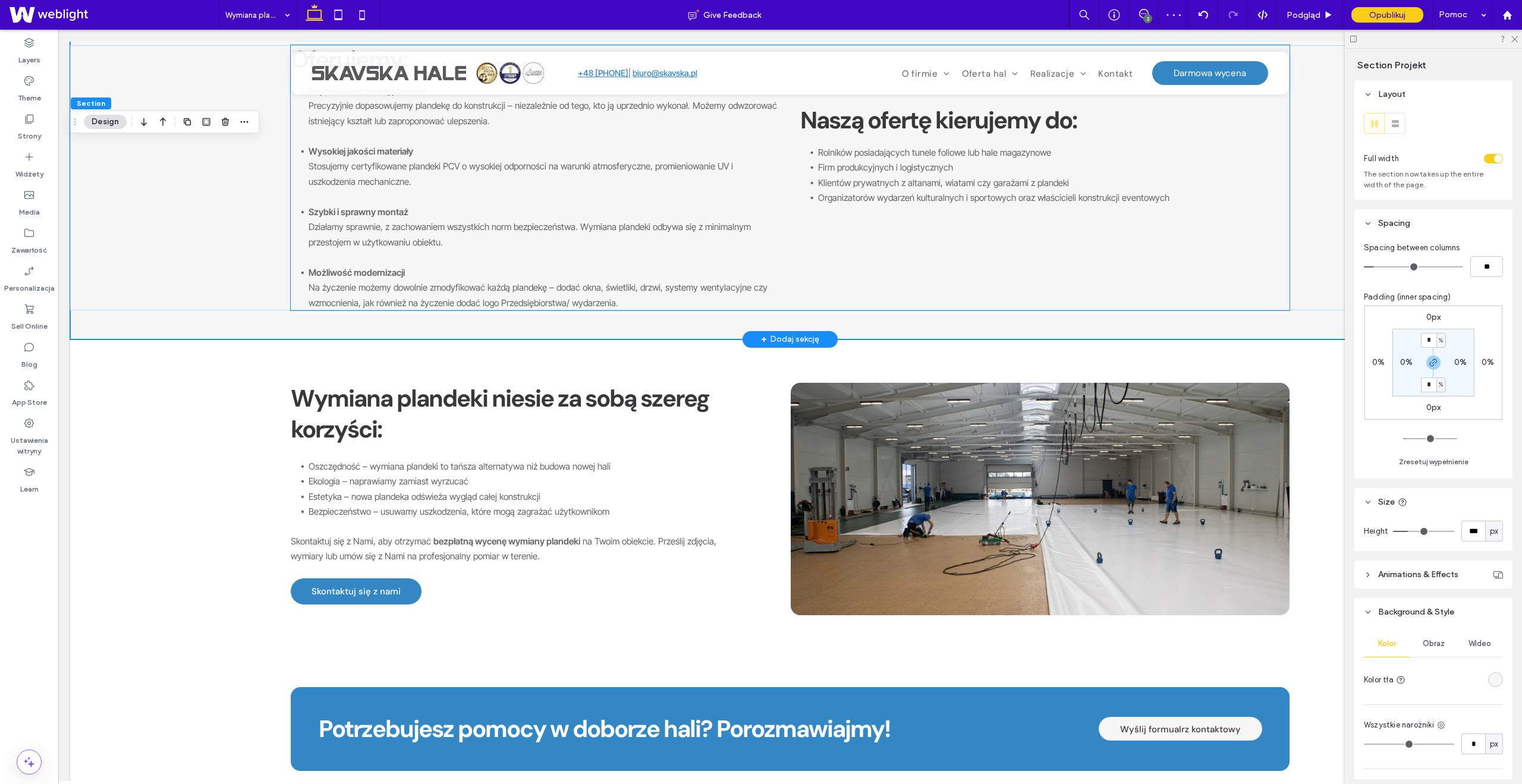 scroll, scrollTop: 391, scrollLeft: 0, axis: vertical 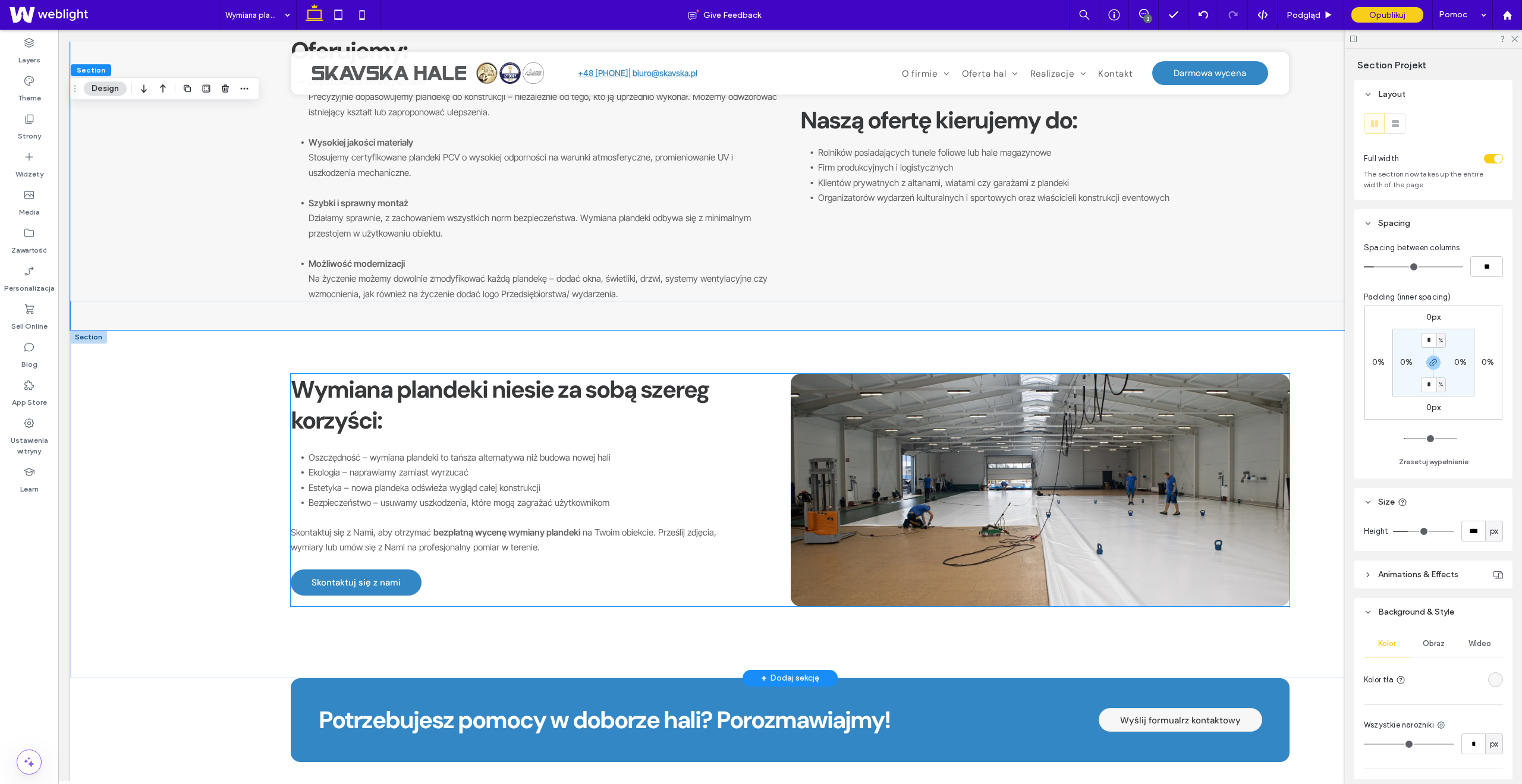 click on "Ekologia – naprawiamy zamiast wyrzucać" at bounding box center (527, 473) 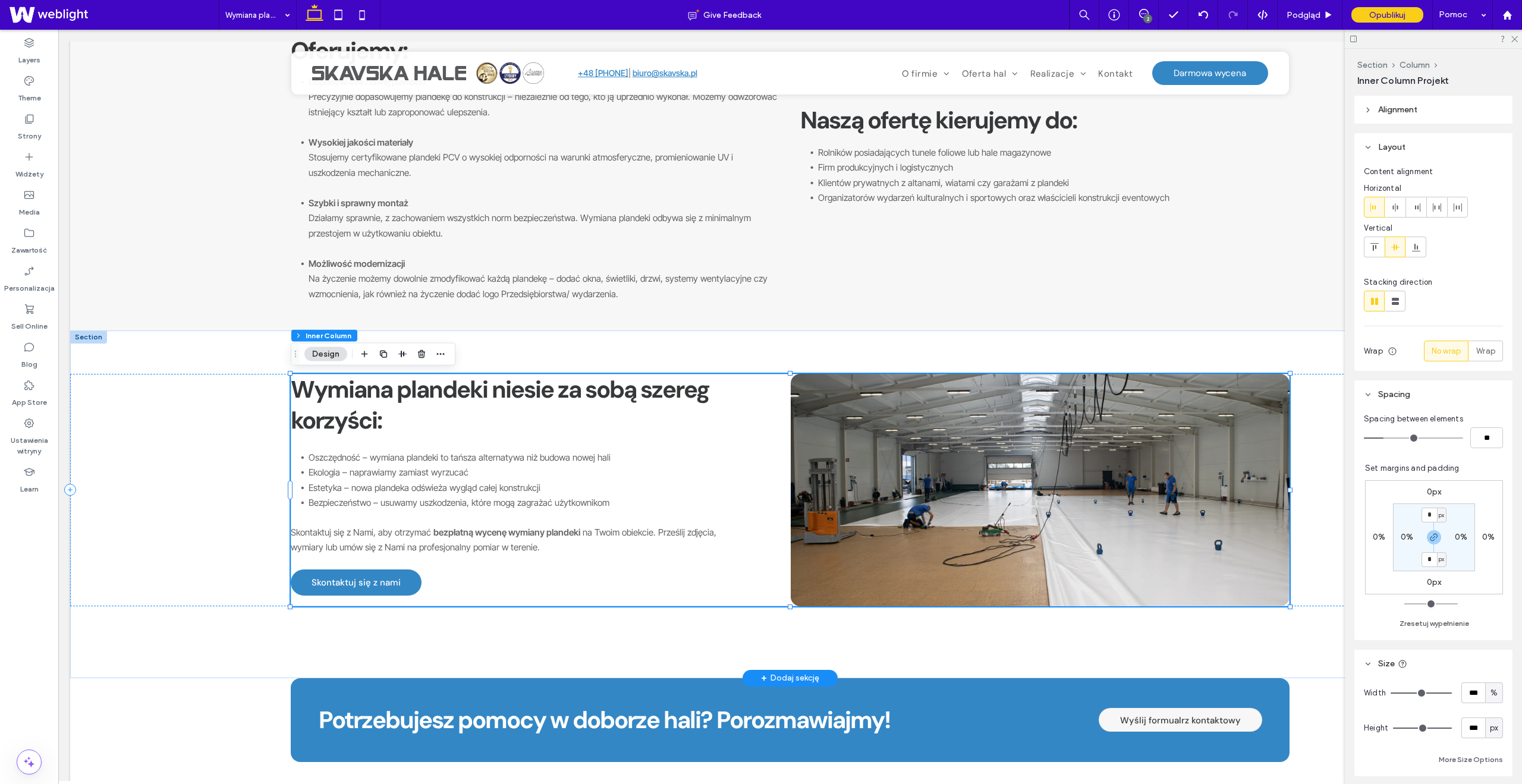 click on "Ekologia – naprawiamy zamiast wyrzucać" at bounding box center [527, 473] 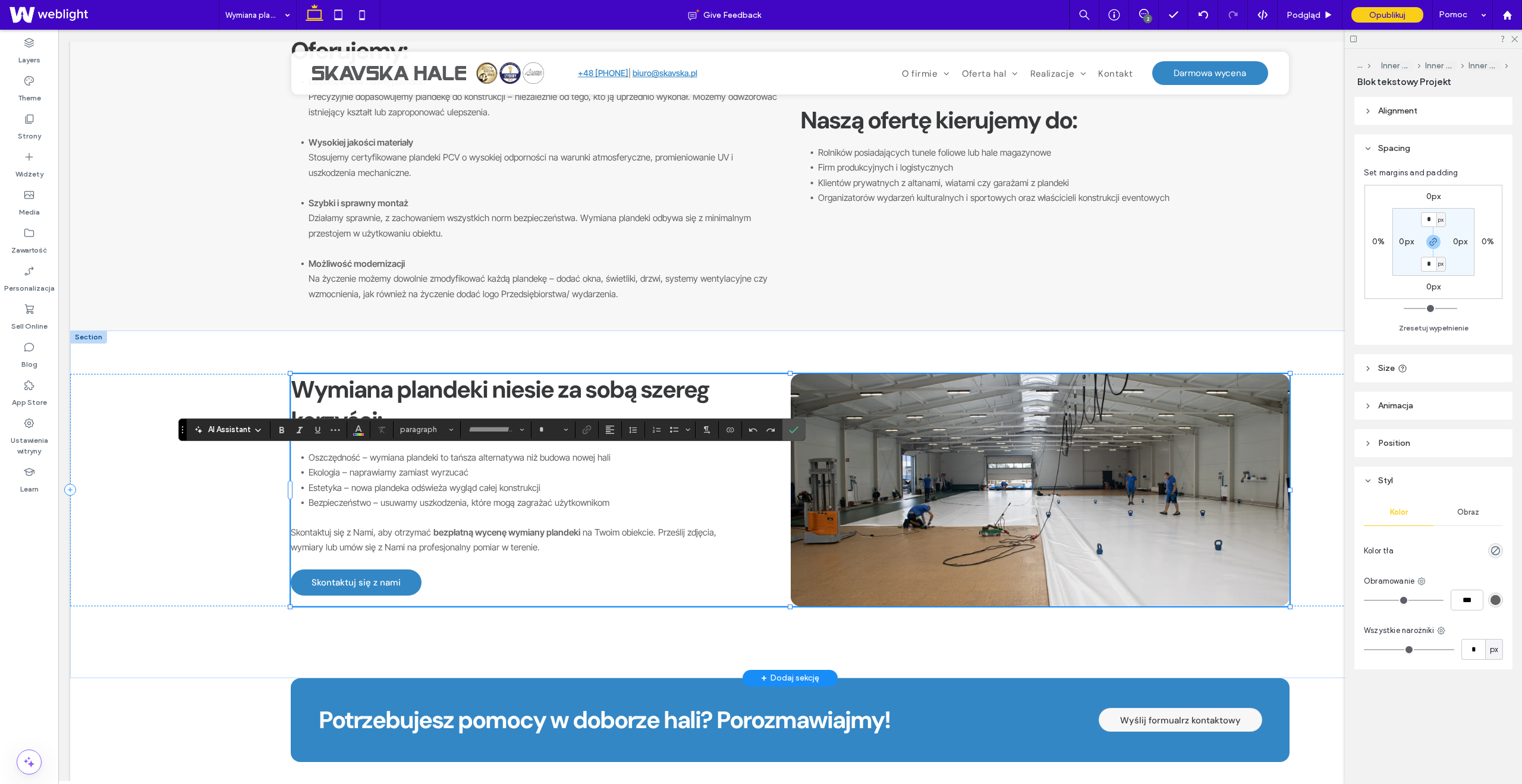 type on "**********" 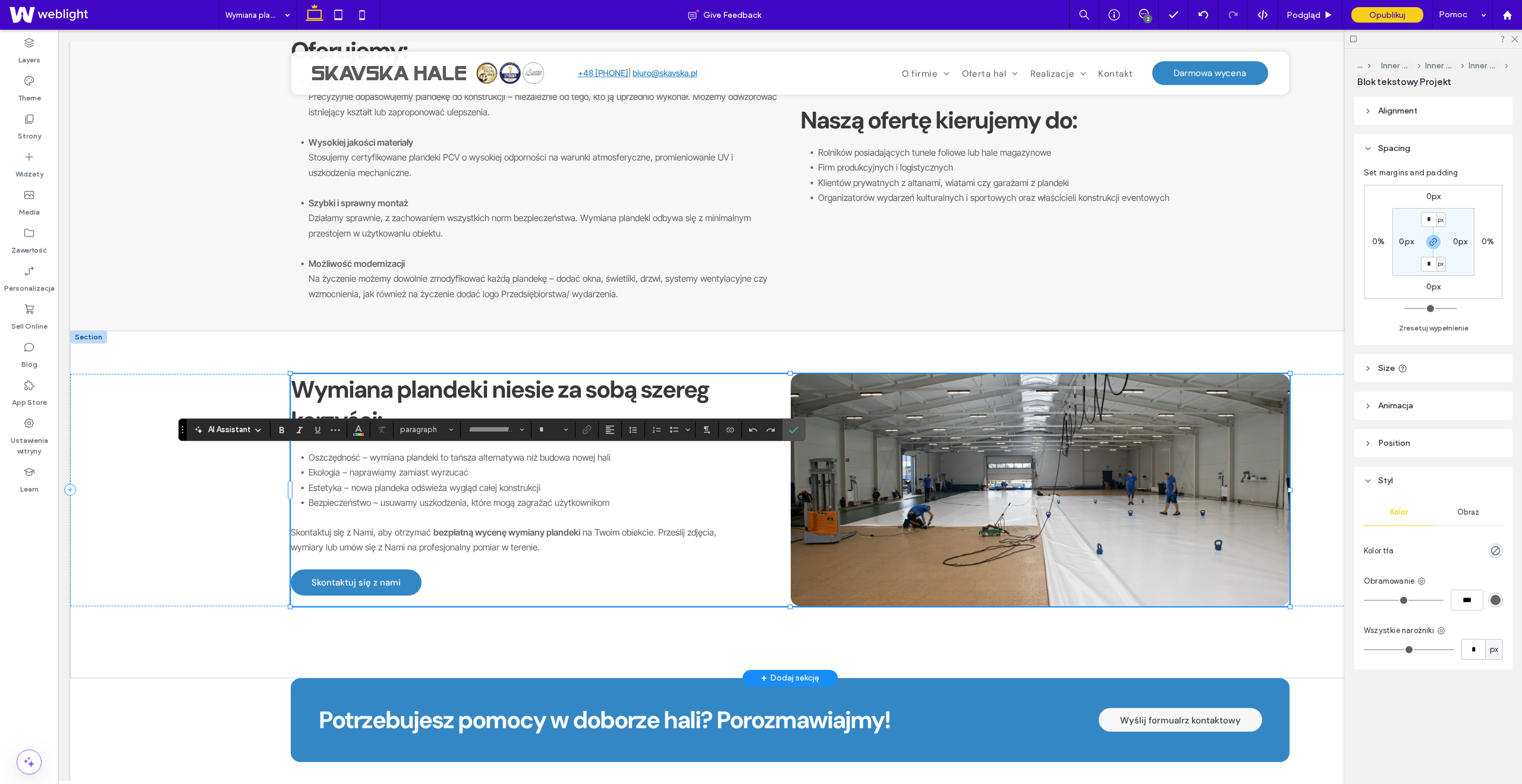 type on "**" 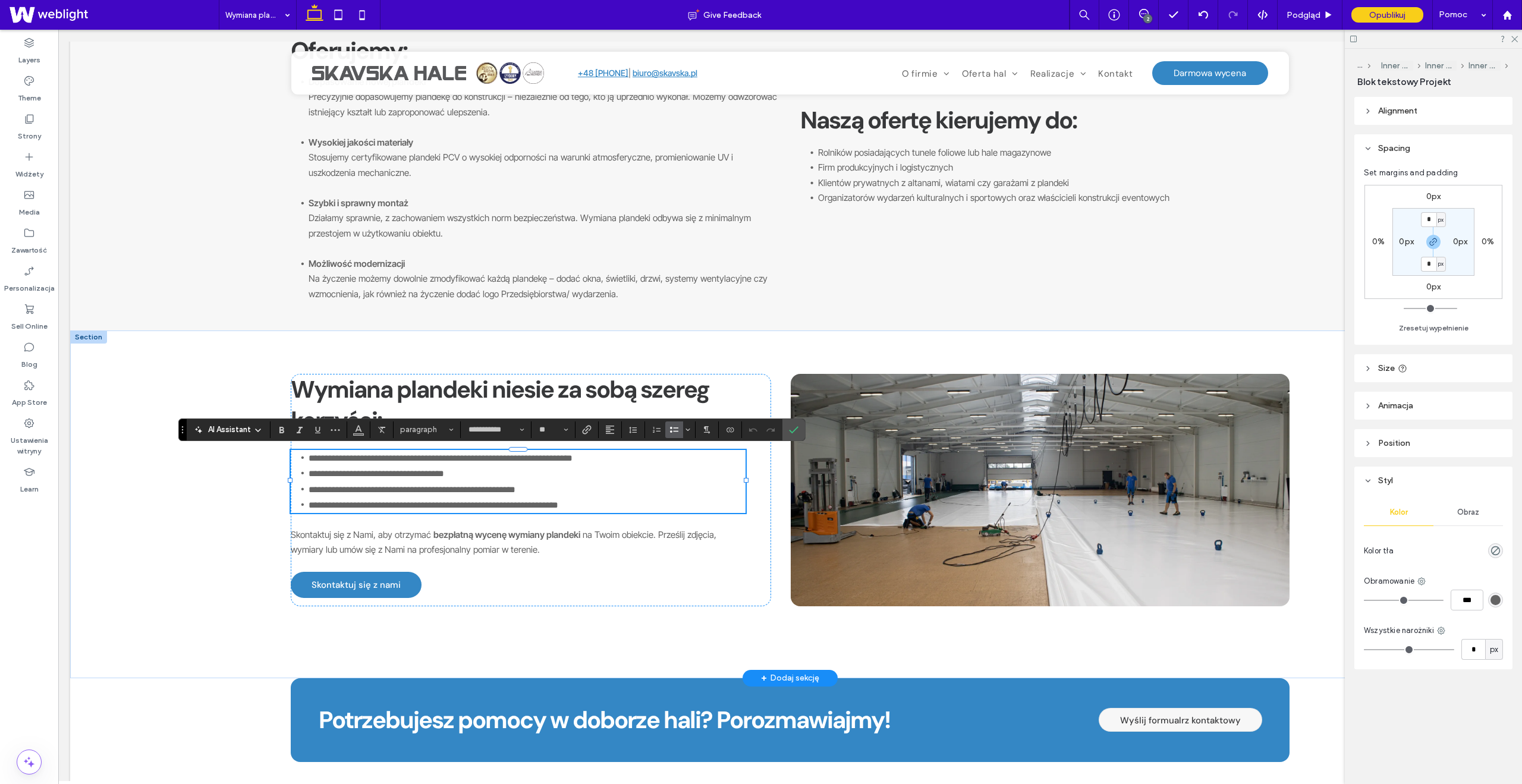click on "Skontaktuj się z Nami, aby otrzymać
bezpłatną wycenę wymiany plandeki
na Twoim obiekcie. Prześlij zdjęcia, wymiary lub umów się z Nami na profesjonalny pomiar w terenie." at bounding box center [518, 542] 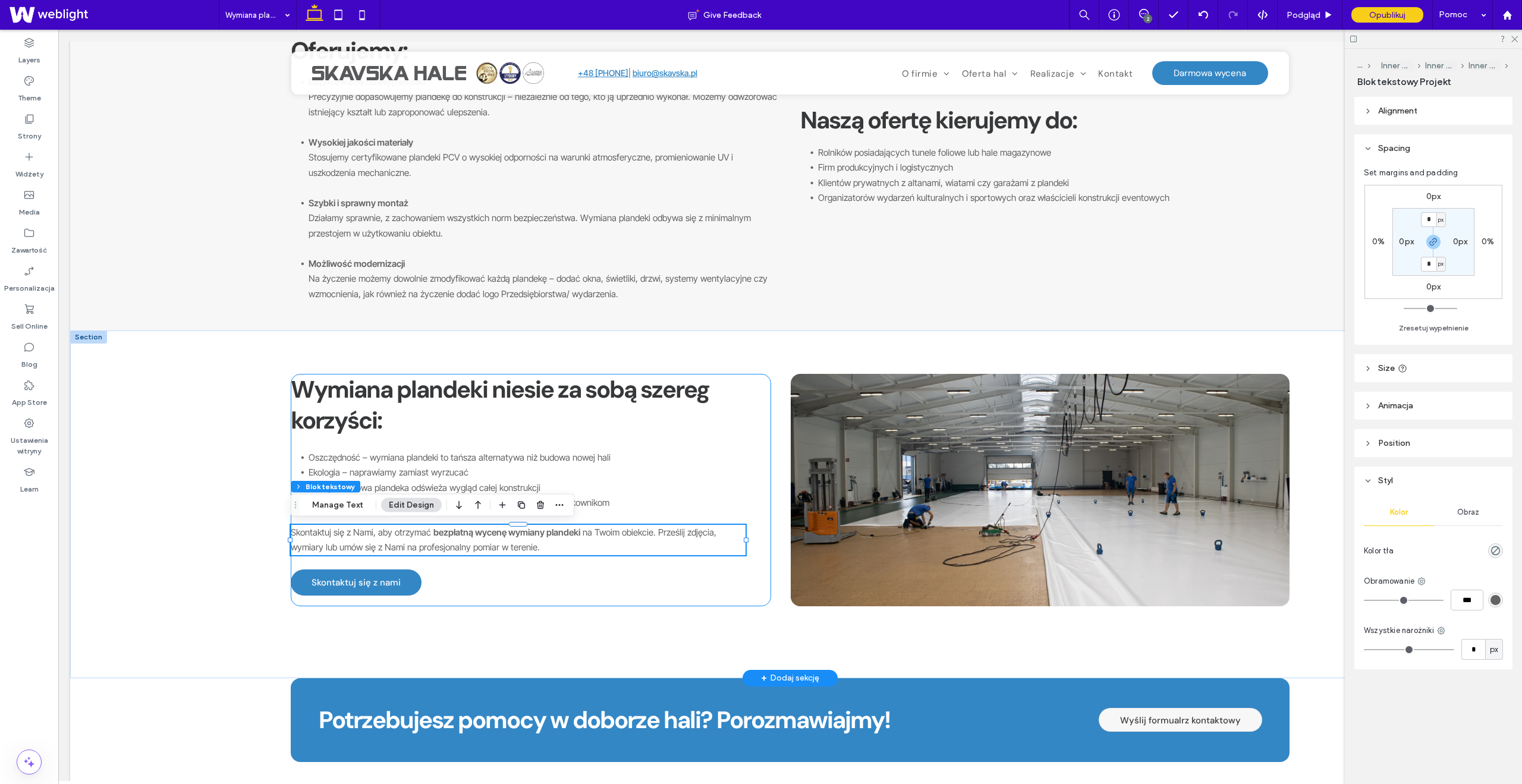 click on "Wymiana plandeki niesie za sobą szereg korzyści:
Oszczędność – wymiana plandeki to tańsza alternatywa niż budowa nowej hali Ekologia – naprawiamy zamiast wyrzucać Estetyka – nowa plandeka odświeża wygląd całej konstrukcji Bezpieczeństwo – usuwamy uszkodzenia, które mogą zagrażać użytkownikom
Skontaktuj się z Nami, aby otrzymać
bezpłatną wycenę wymiany plandeki
na Twoim obiekcie. Prześlij zdjęcia, wymiary lub umów się z Nami na profesjonalny pomiar w terenie.
Skontaktuj się z nami" at bounding box center [531, 490] 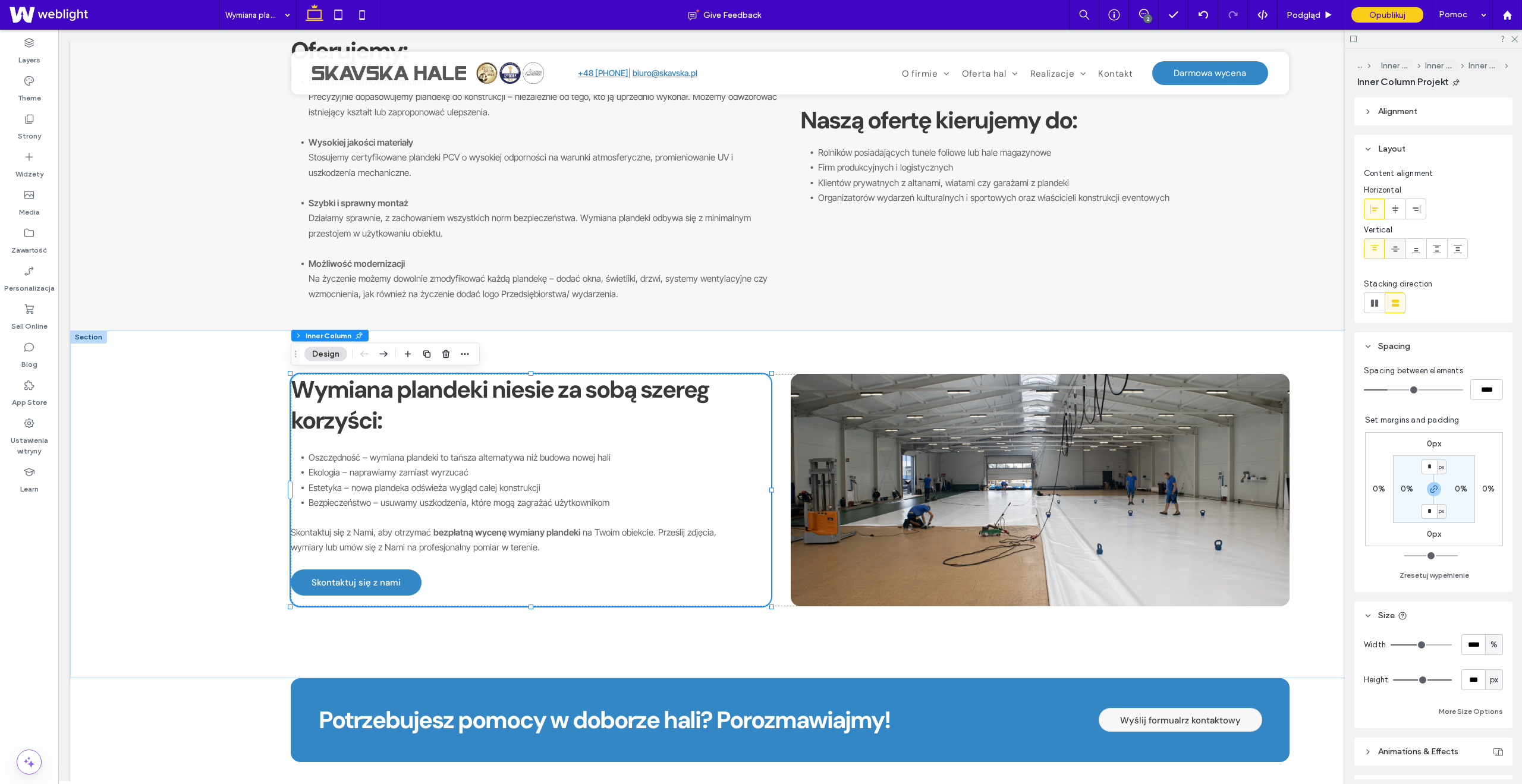 click 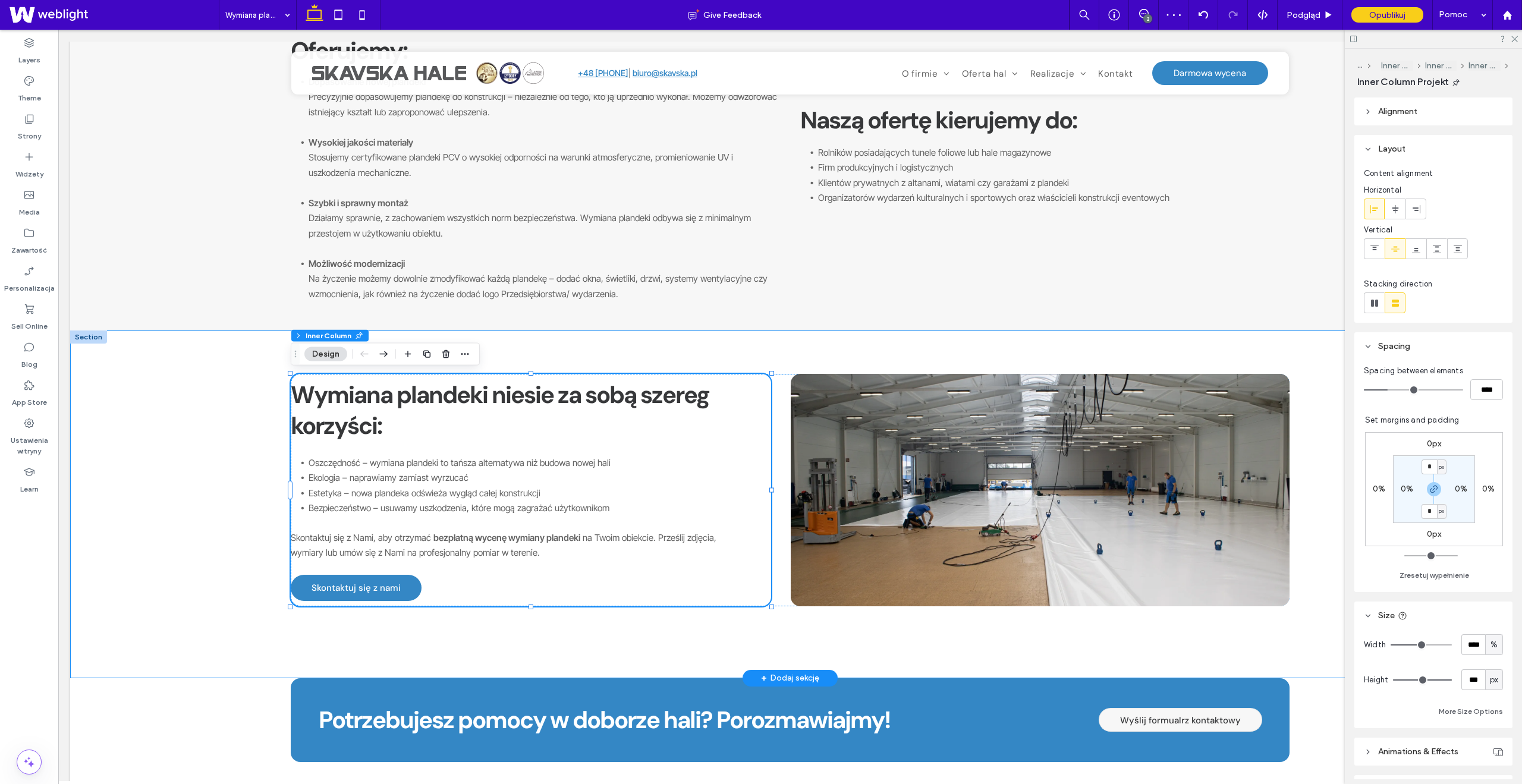 click on "Wymiana plandeki niesie za sobą szereg korzyści:
Oszczędność – wymiana plandeki to tańsza alternatywa niż budowa nowej hali Ekologia – naprawiamy zamiast wyrzucać Estetyka – nowa plandeka odświeża wygląd całej konstrukcji Bezpieczeństwo – usuwamy uszkodzenia, które mogą zagrażać użytkownikom
Skontaktuj się z Nami, aby otrzymać
bezpłatną wycenę wymiany plandeki
na Twoim obiekcie. Prześlij zdjęcia, wymiary lub umów się z Nami na profesjonalny pomiar w terenie.
Skontaktuj się z nami" at bounding box center [790, 504] 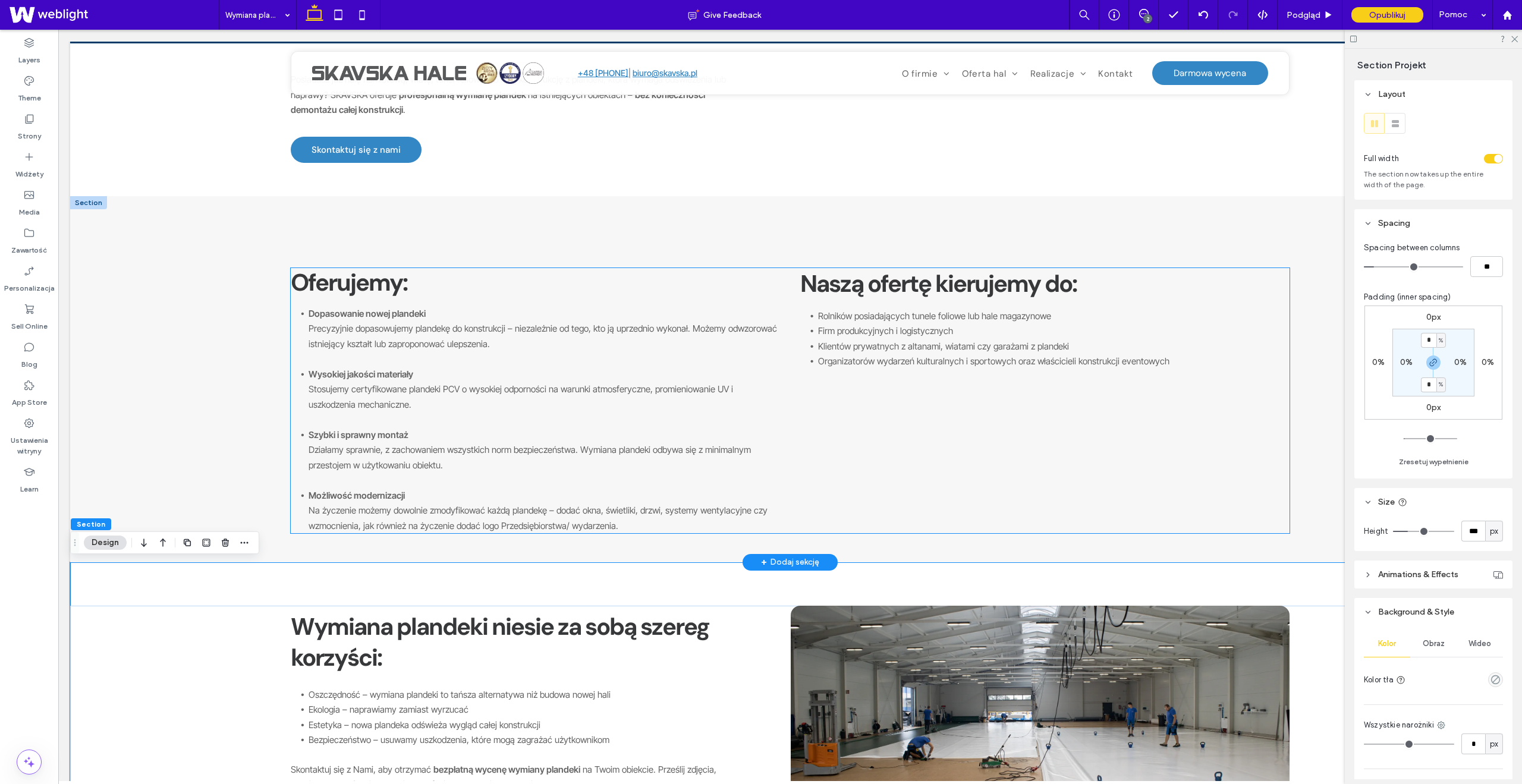 scroll, scrollTop: 159, scrollLeft: 0, axis: vertical 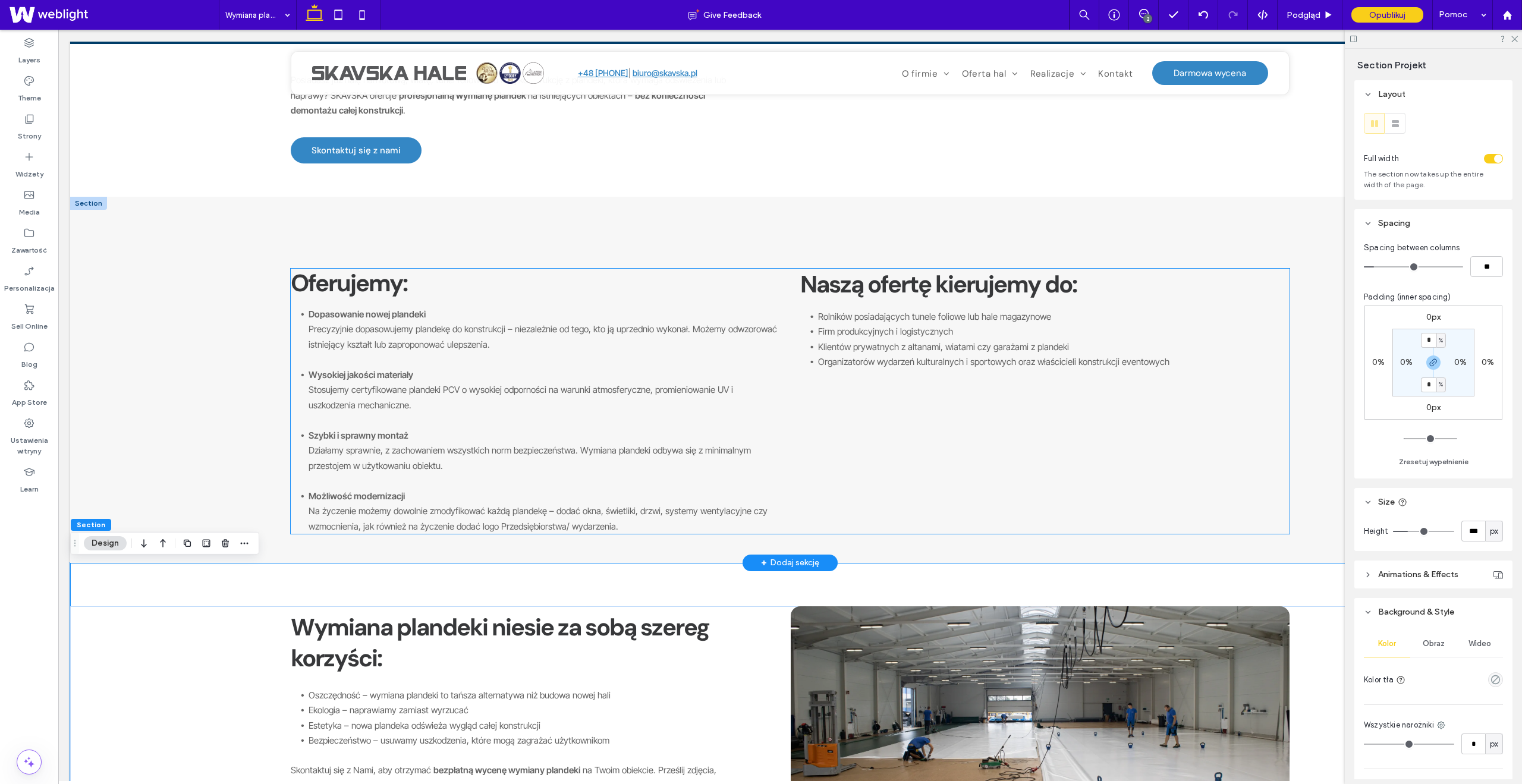 click on "Klientów prywatnych z altanami, wiatami czy garażami z plandeki" at bounding box center (944, 347) 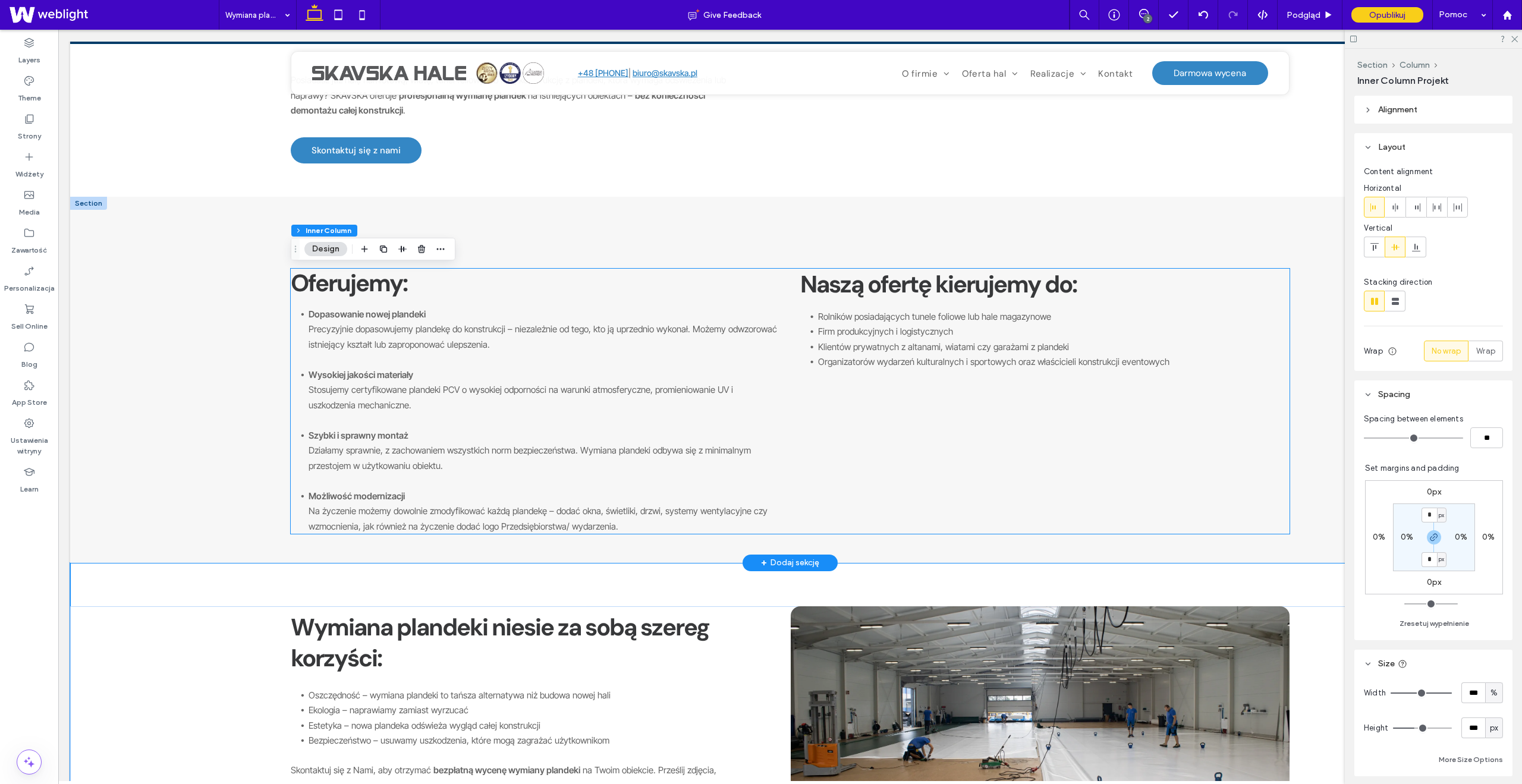 click on "Klientów prywatnych z altanami, wiatami czy garażami z plandeki" at bounding box center [944, 347] 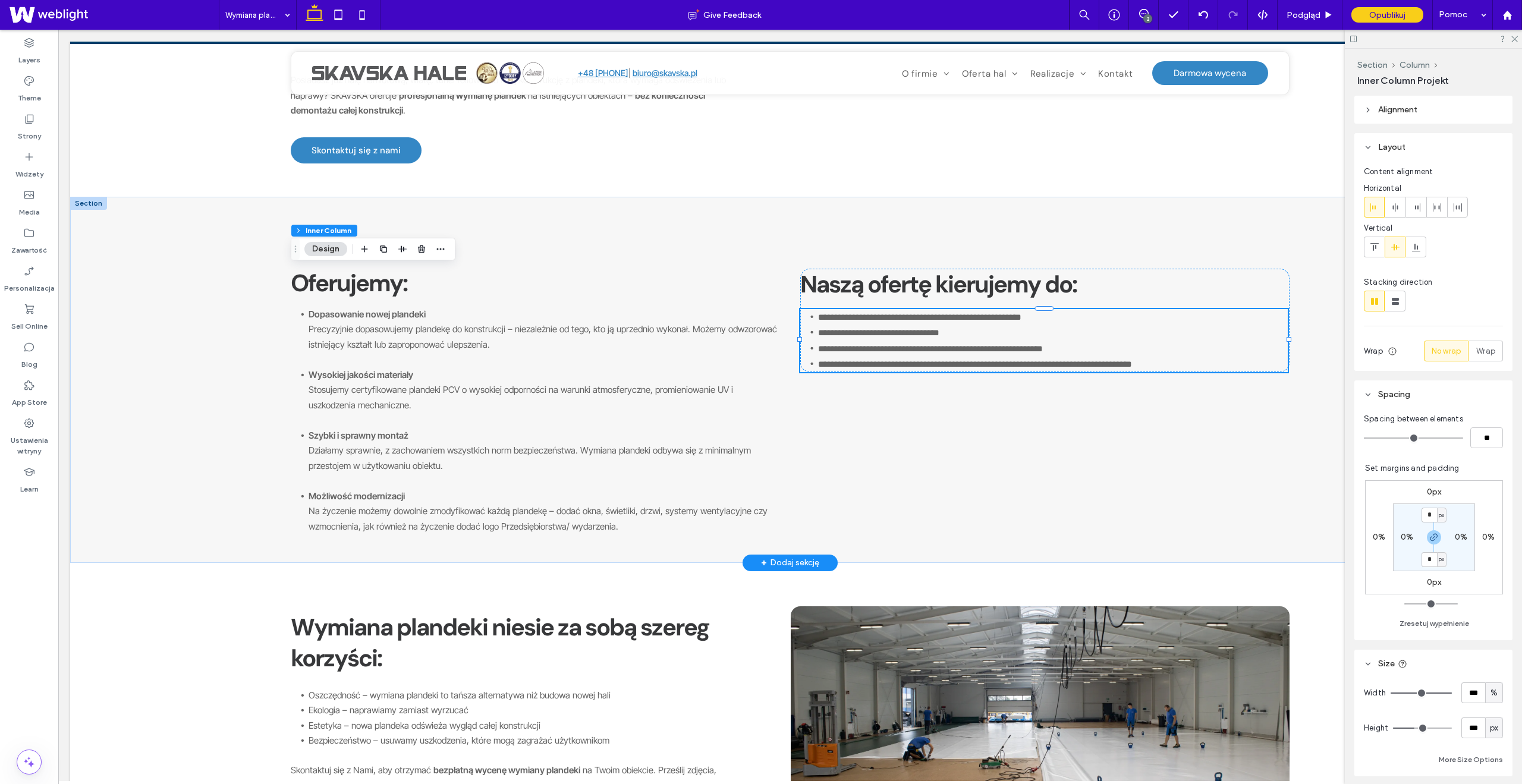 click on "**********" at bounding box center (1044, 341) 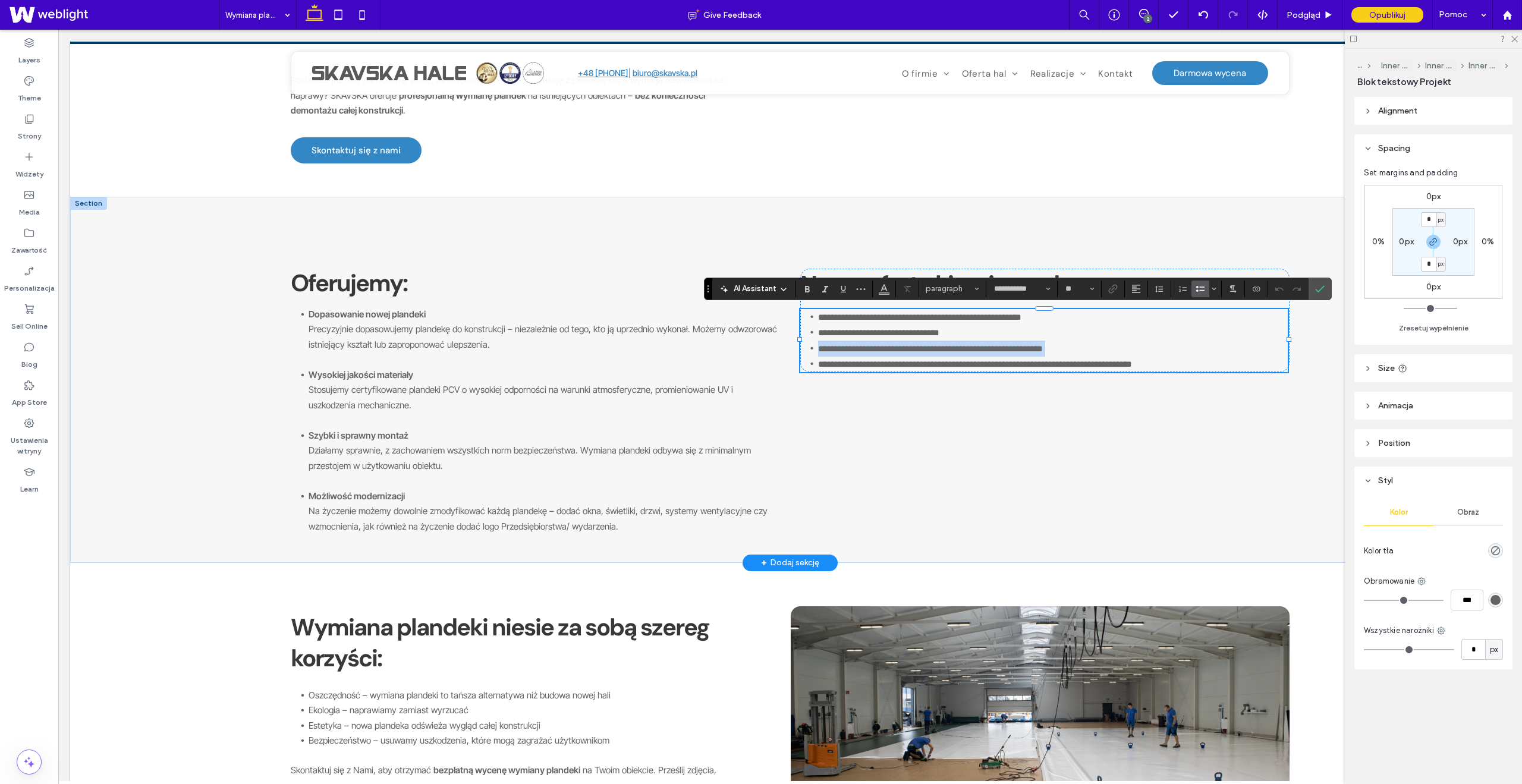 click on "**********" at bounding box center (930, 348) 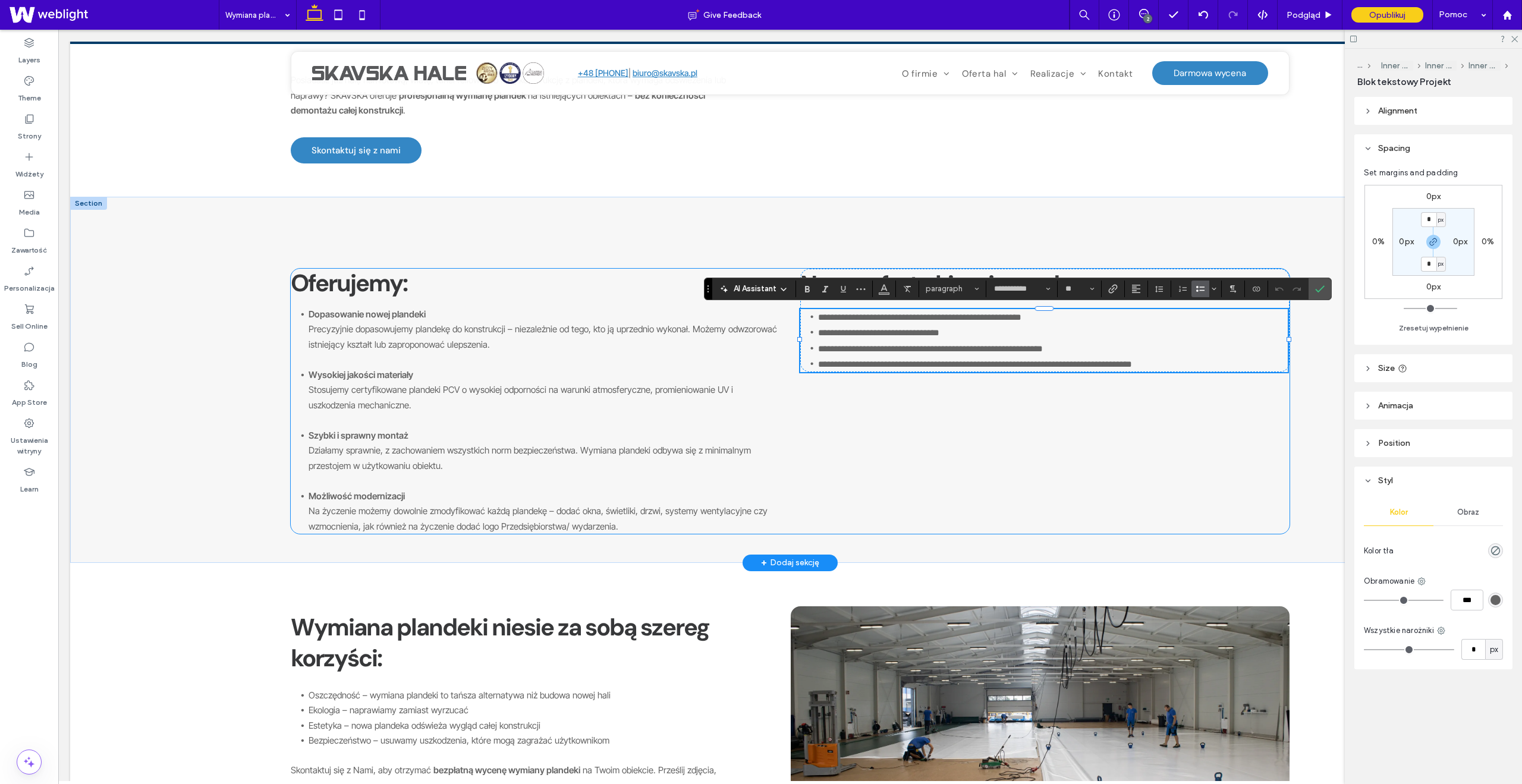 click on "**********" at bounding box center (790, 401) 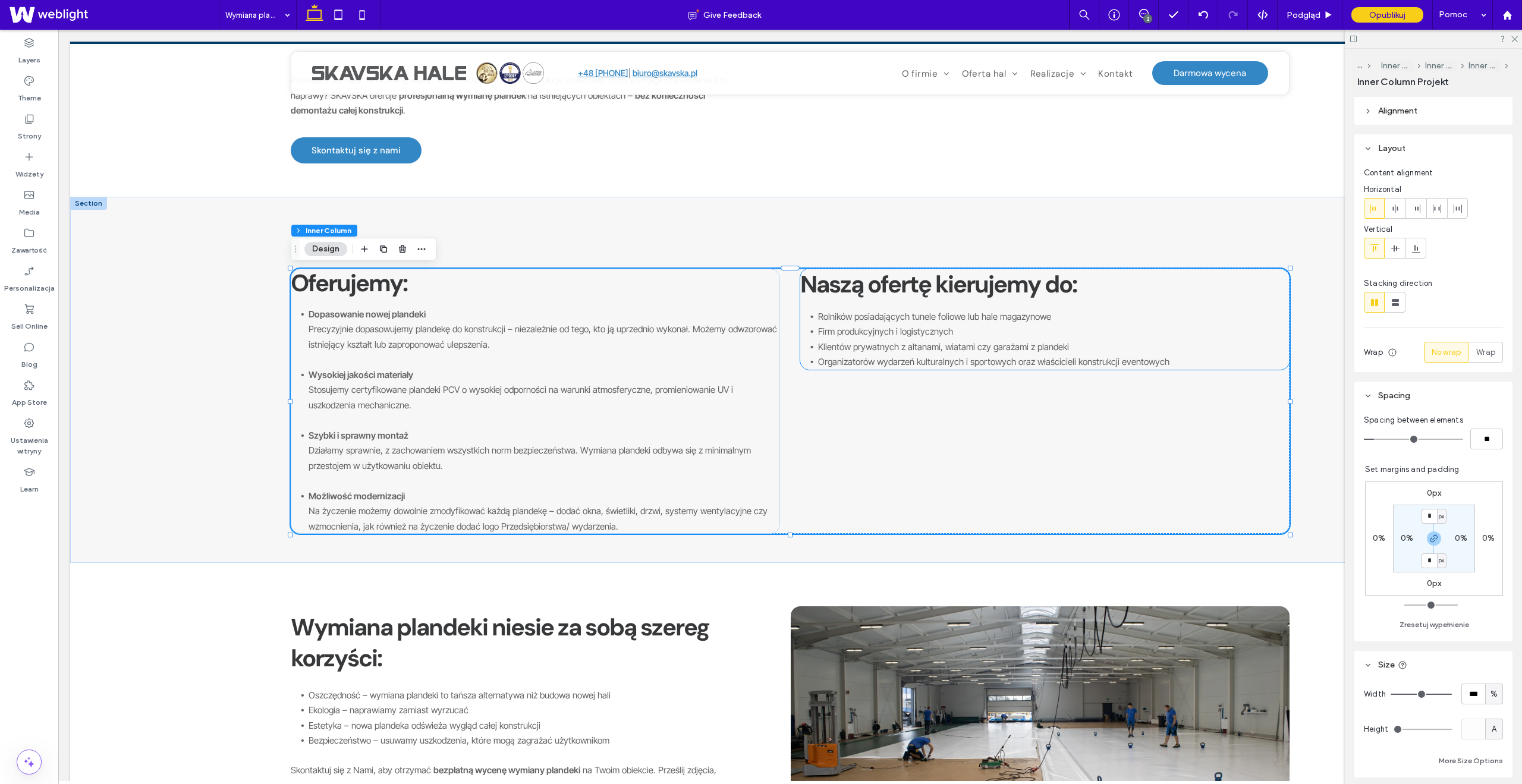 click on "Klientów prywatnych z altanami, wiatami czy garażami z plandeki" at bounding box center (944, 347) 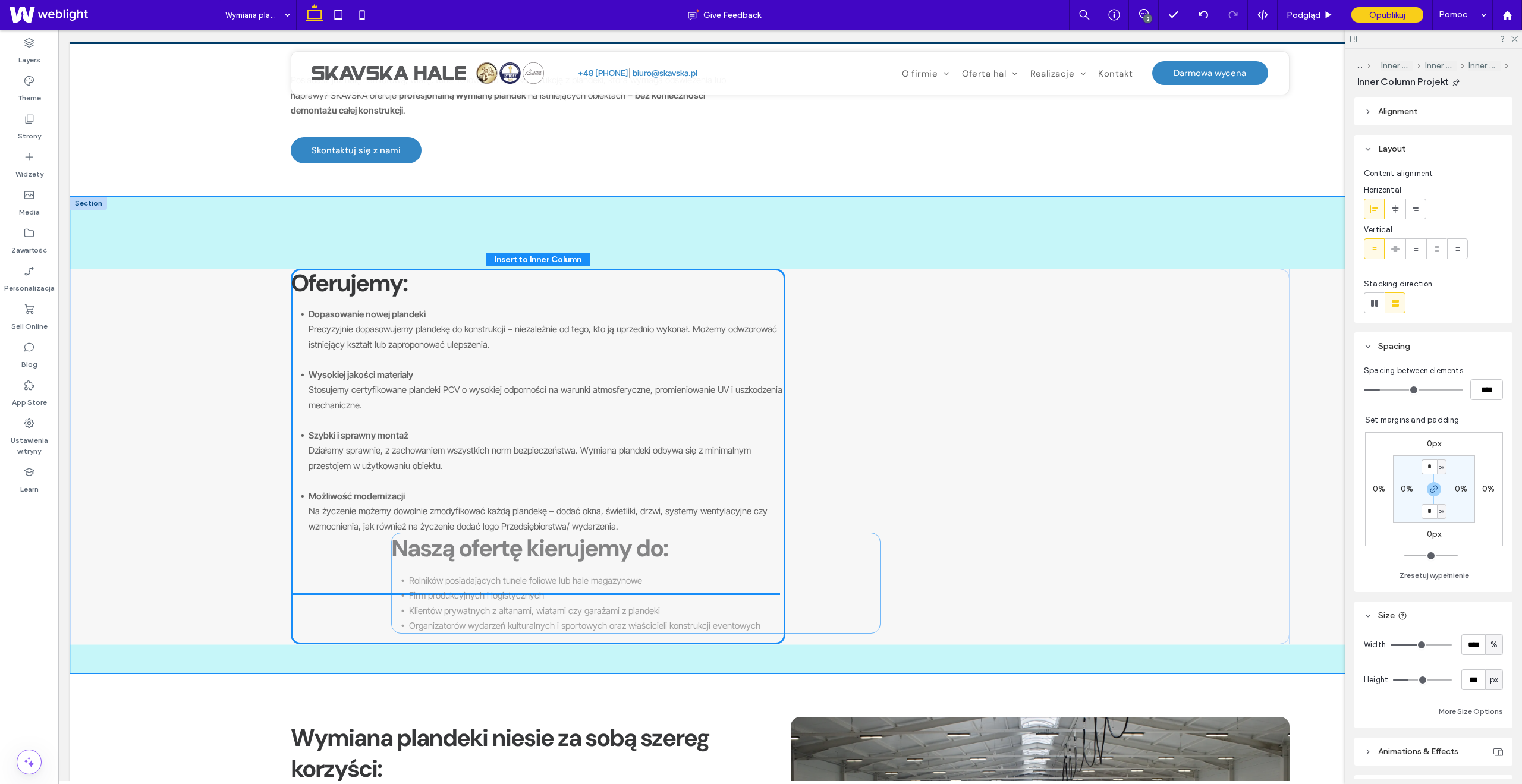 drag, startPoint x: 835, startPoint y: 344, endPoint x: 425, endPoint y: 609, distance: 488.18542 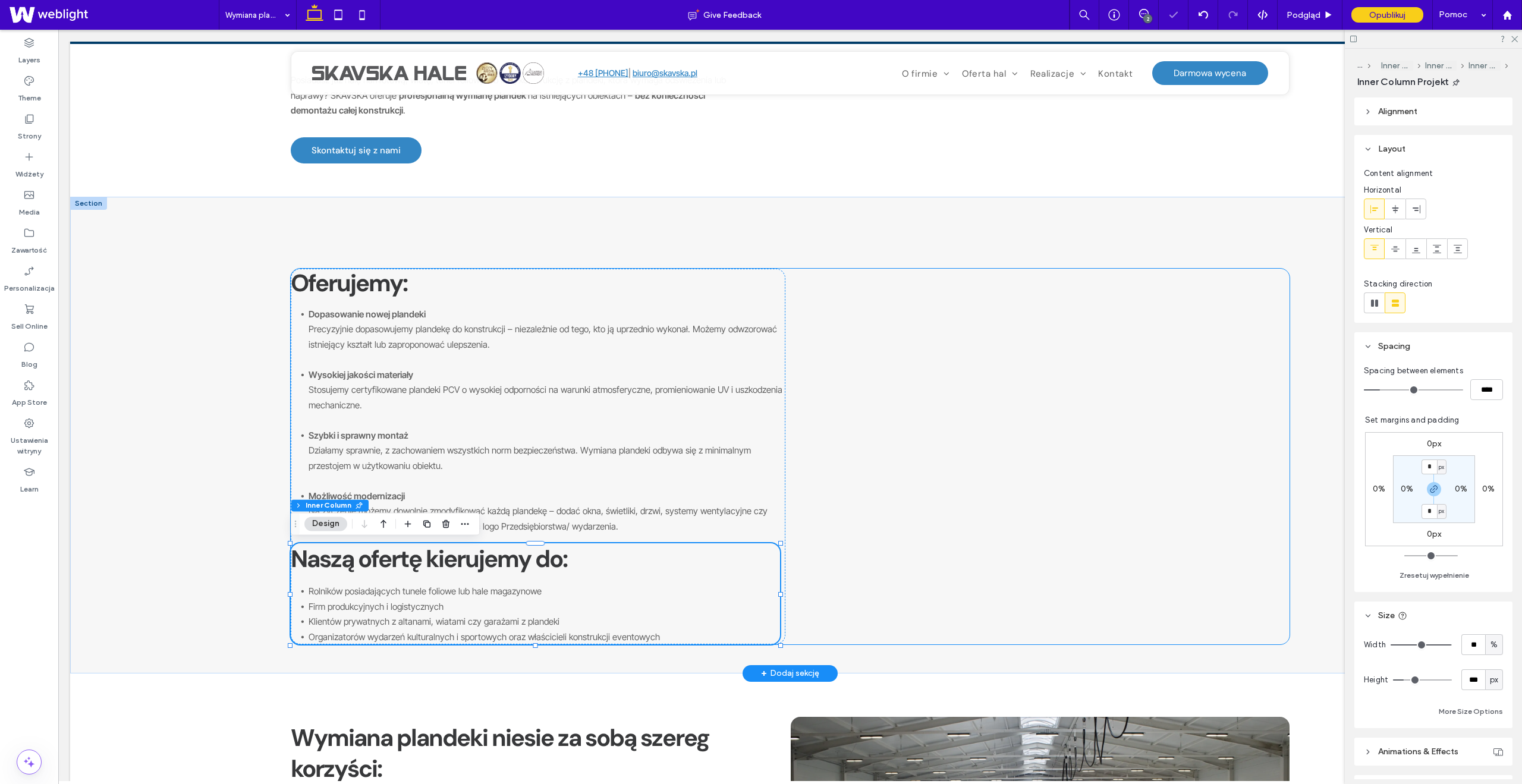 click on "Oferujemy:
Dopasowanie nowej plandeki Precyzyjnie dopasowujemy plandekę do konstrukcji – niezależnie od tego, kto ją uprzednio wykonał. Możemy odwzorować istniejący kształt lub zaproponować ulepszenia. Wysokiej jakości materiały Stosujemy certyfikowane plandeki PCV o wysokiej odporności na warunki atmosferyczne, promieniowanie UV i uszkodzenia mechaniczne. Szybki i sprawny montaż Działamy sprawnie, z zachowaniem wszystkich norm bezpieczeństwa. Wymiana plandeki odbywa się z minimalnym przestojem w użytkowaniu obiektu. Możliwość modernizacji Na życzenie możemy dowolnie zmodyfikować każdą plandekę – dodać okna, świetliki, drzwi, systemy wentylacyjne czy wzmocnienia, jak również na życzenie dodać logo Przedsiębiorstwa/ wydarzenia.
Naszą ofertę kierujemy do:
Rolników posiadających tunele foliowe lub hale magazynowe Firm produkcyjnych i logistycznych Klientów prywatnych z altanami, wiatami czy garażami z plandeki" at bounding box center [790, 456] 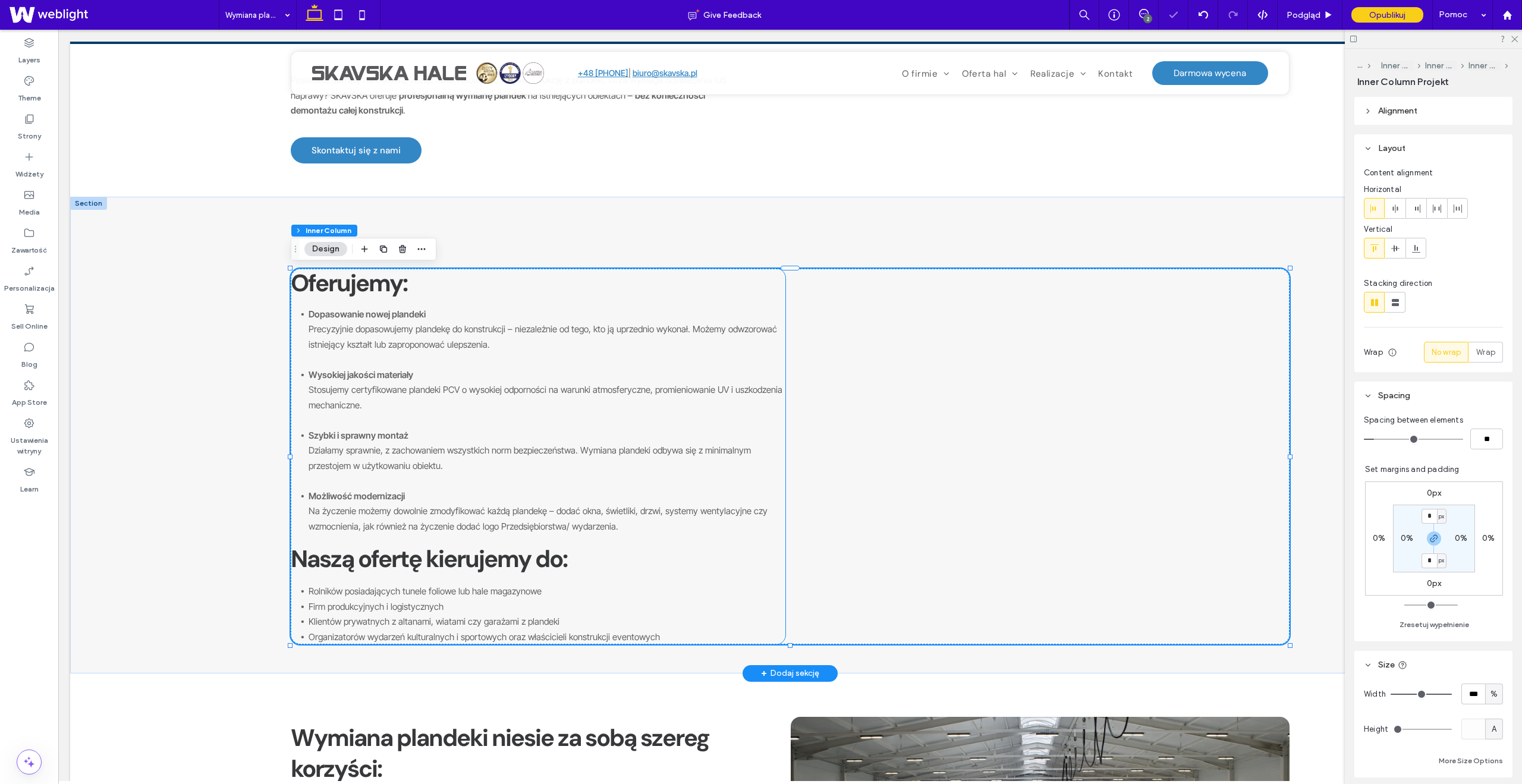 click on "Naszą ofertę kierujemy do:" at bounding box center (429, 559) 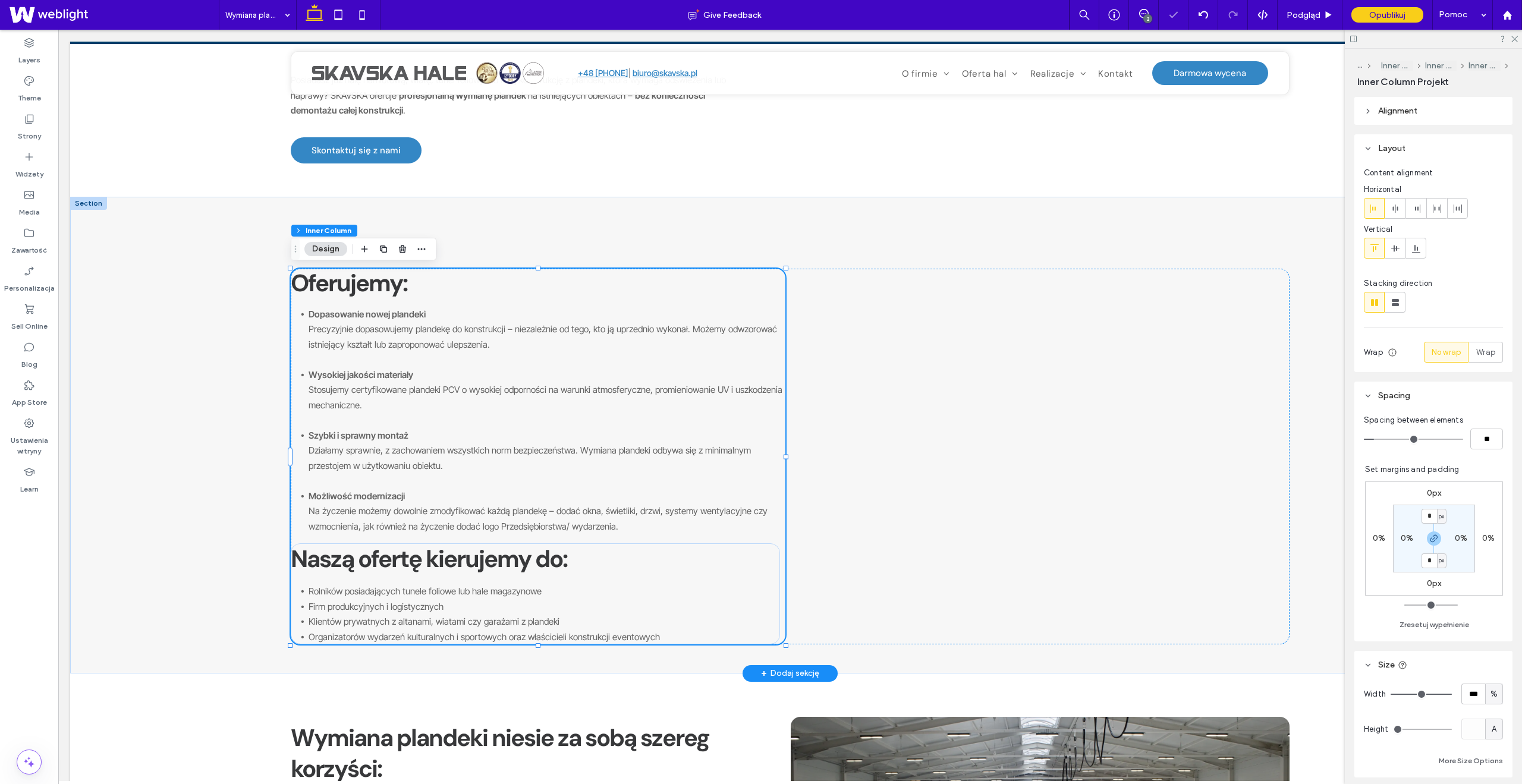 click on "Naszą ofertę kierujemy do:" at bounding box center [429, 559] 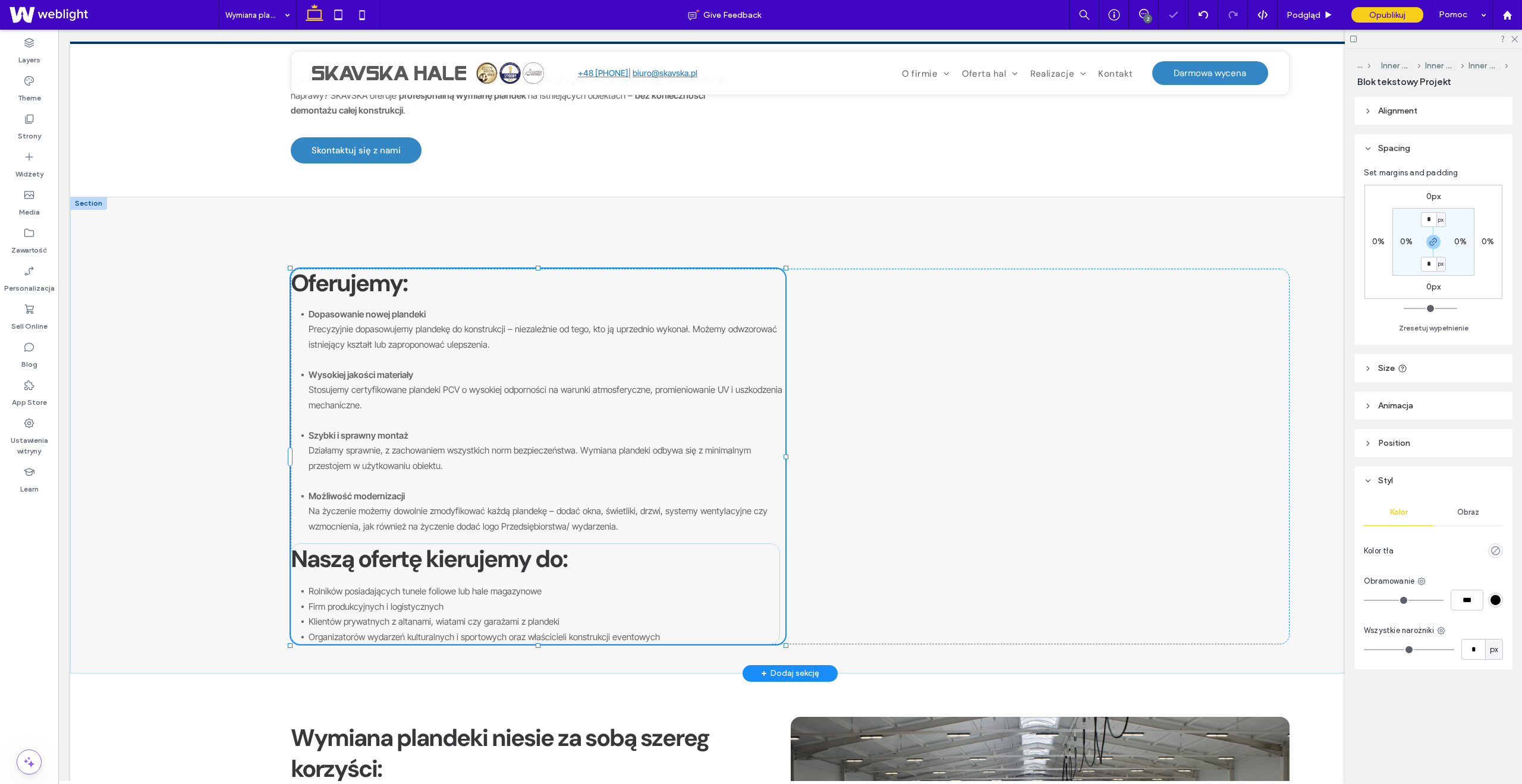 type on "*******" 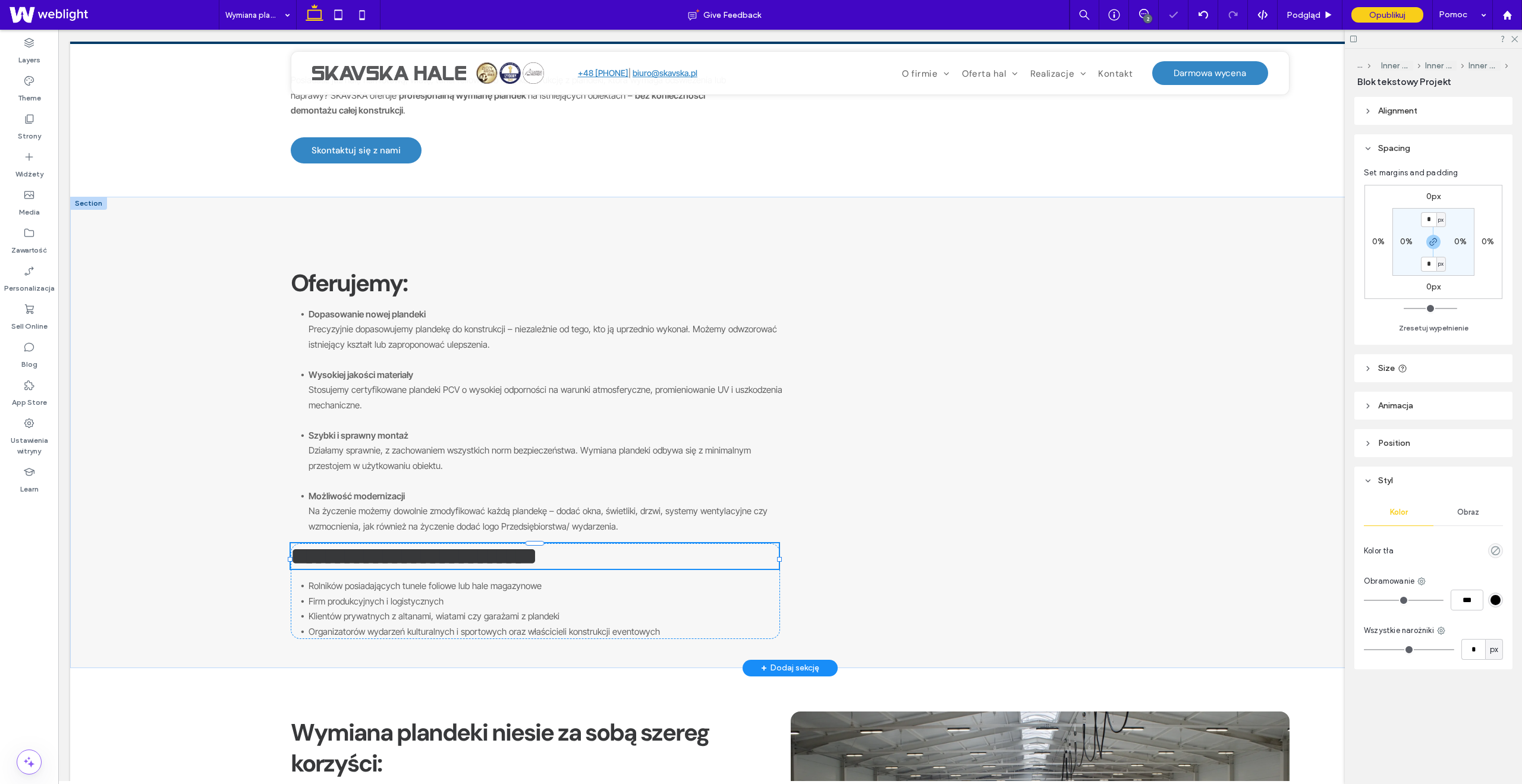 click on "**********" at bounding box center (414, 556) 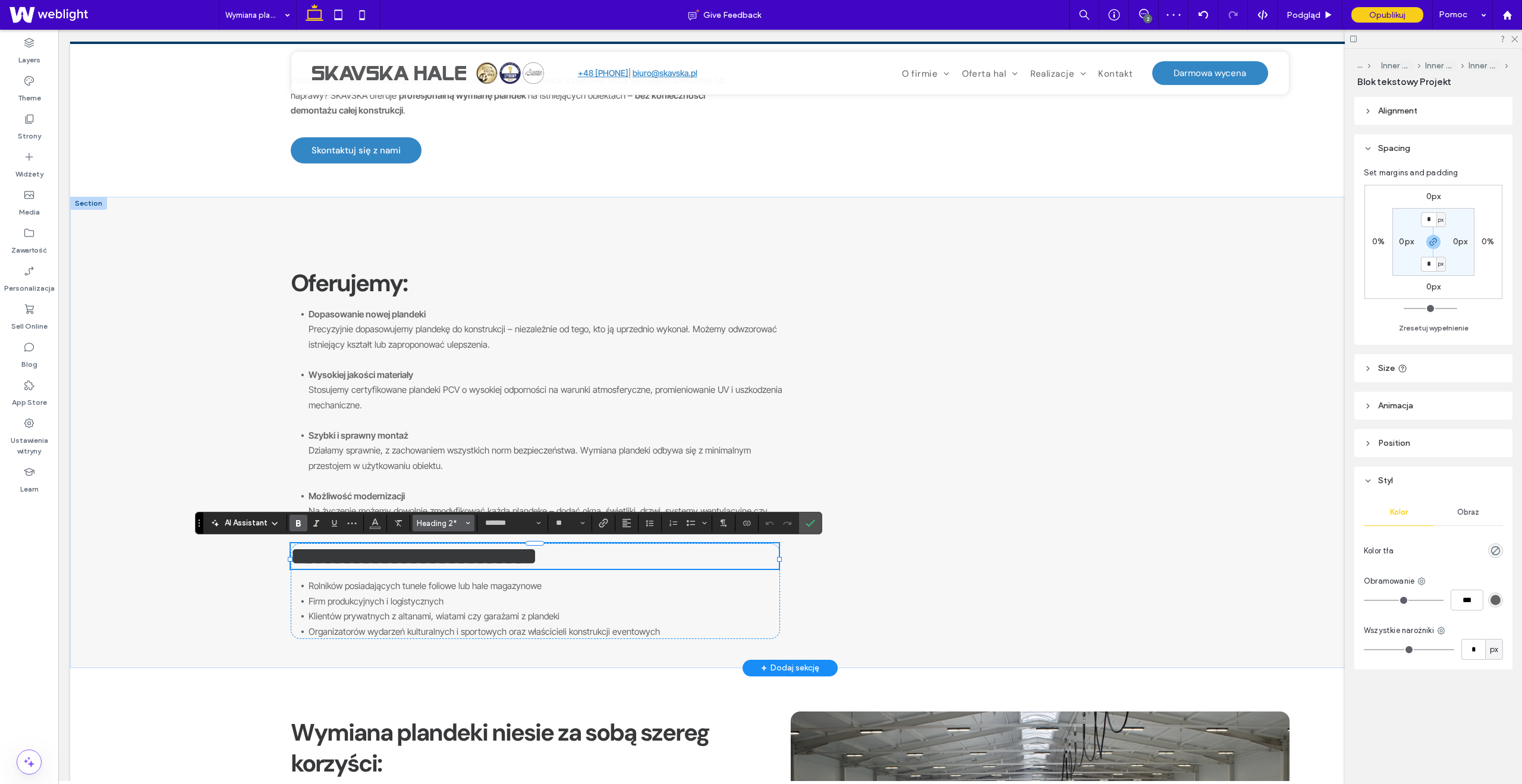 click on "Heading 2*" at bounding box center (440, 523) 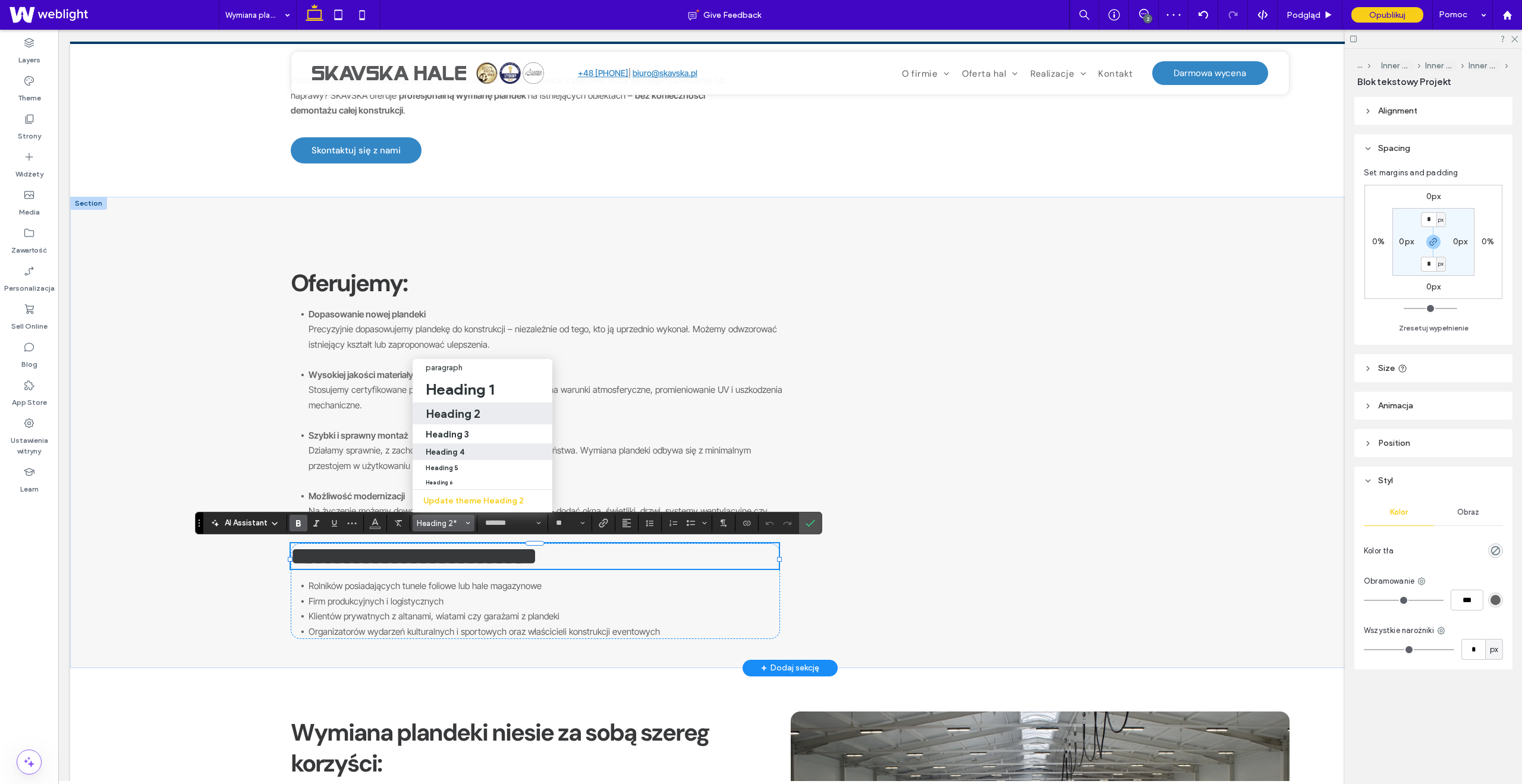 click on "Heading 4" at bounding box center [482, 452] 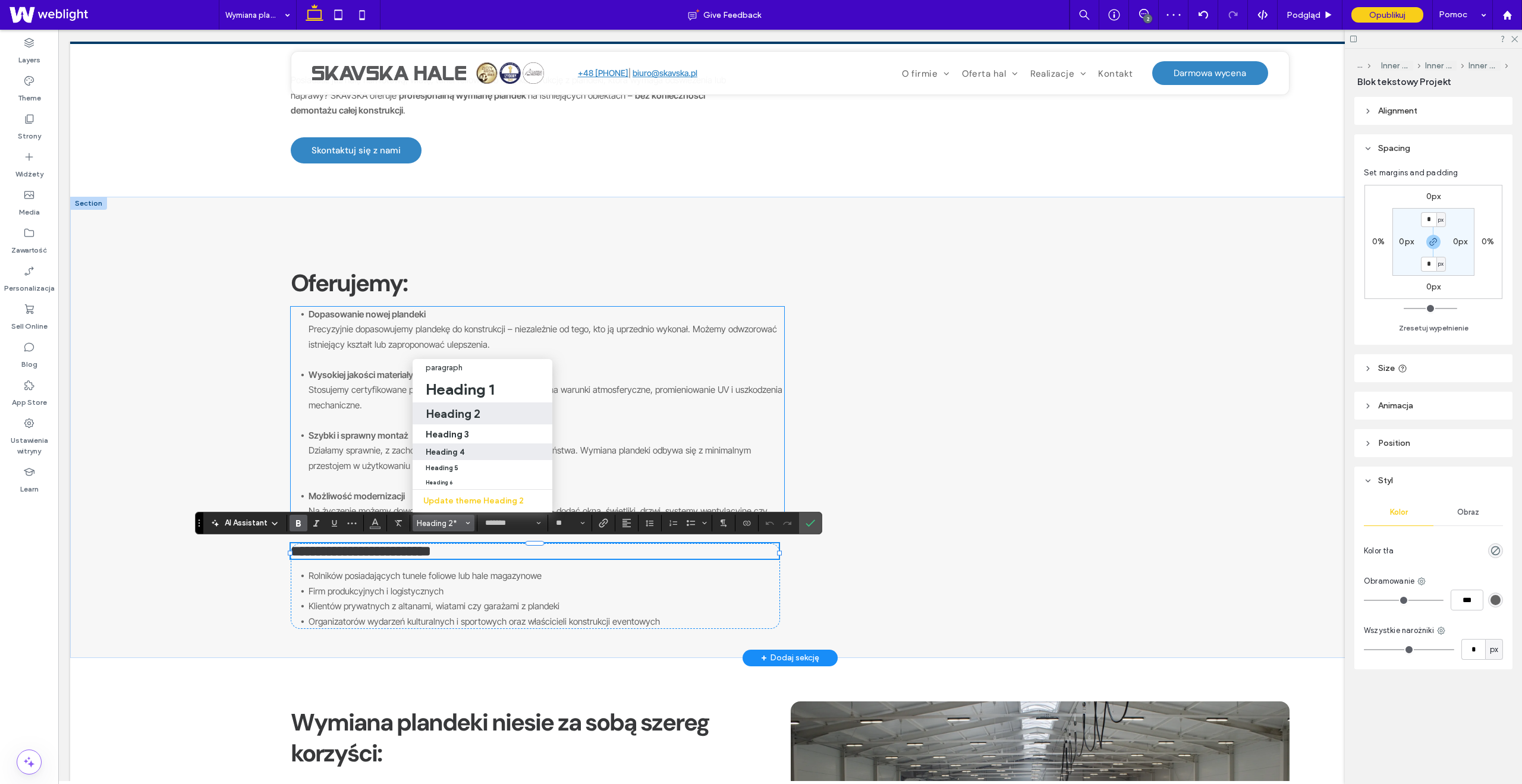 type on "**" 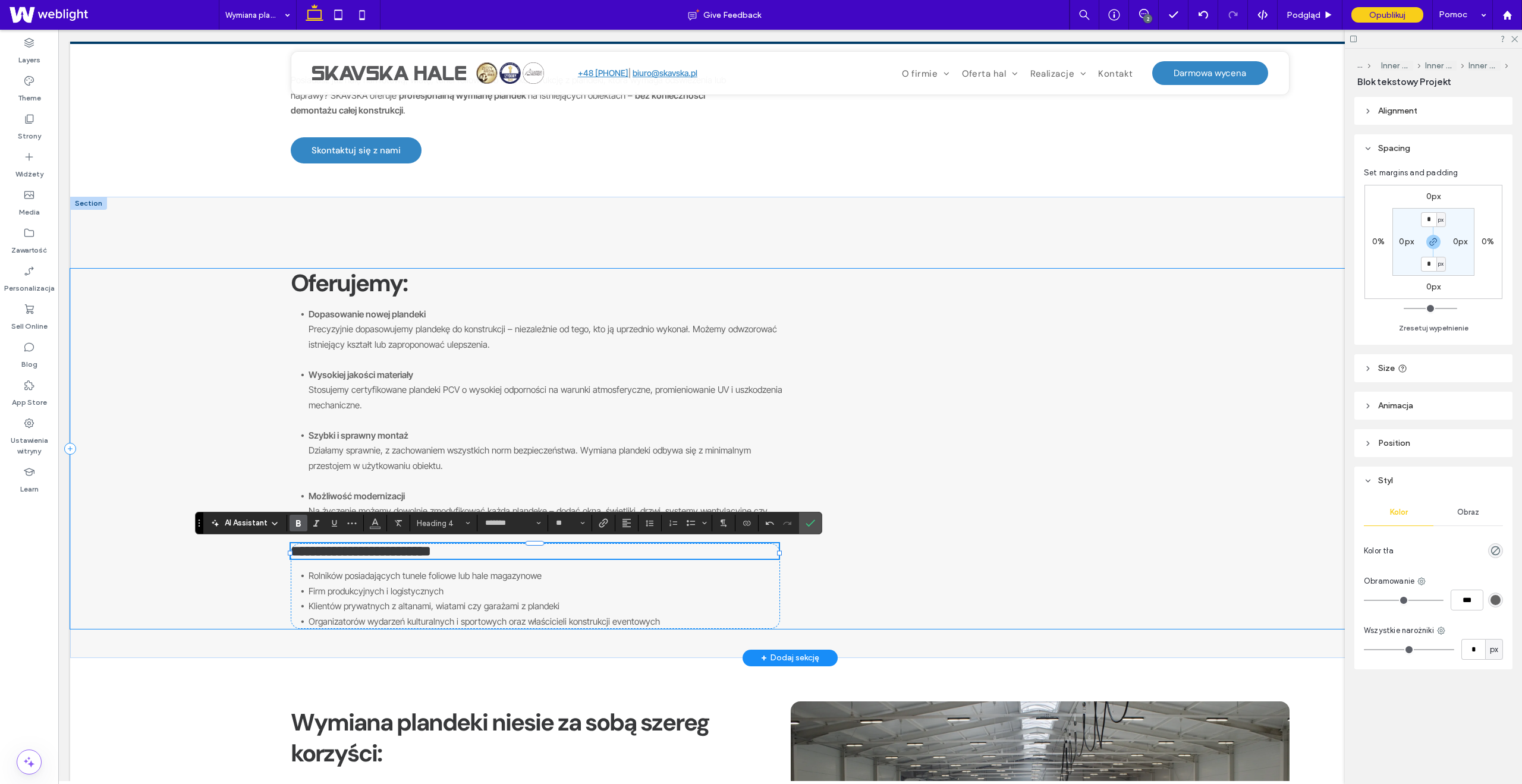 click on "**********" at bounding box center (790, 449) 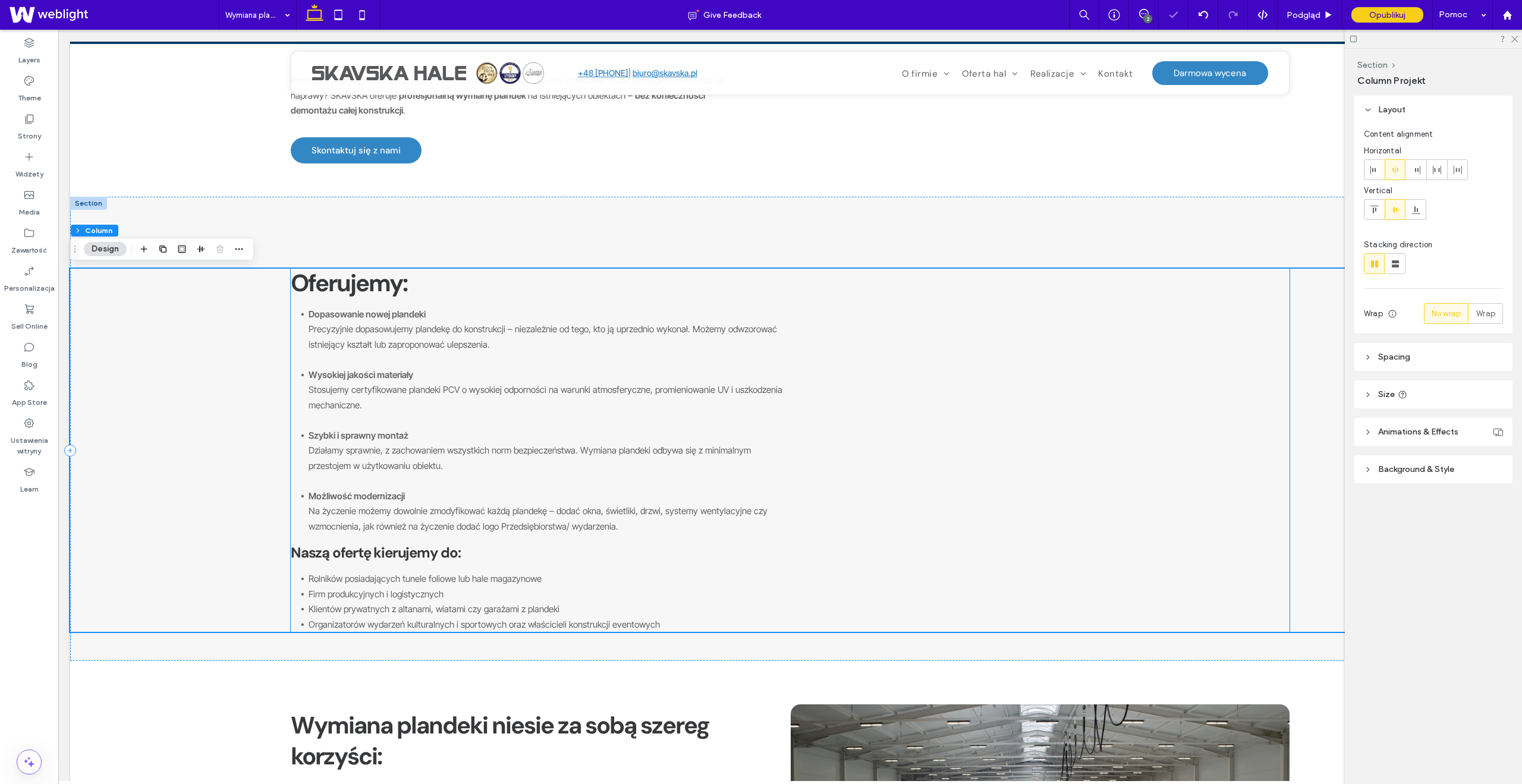 click on "Oferujemy:
Dopasowanie nowej plandeki Precyzyjnie dopasowujemy plandekę do konstrukcji – niezależnie od tego, kto ją uprzednio wykonał. Możemy odwzorować istniejący kształt lub zaproponować ulepszenia. Wysokiej jakości materiały Stosujemy certyfikowane plandeki PCV o wysokiej odporności na warunki atmosferyczne, promieniowanie UV i uszkodzenia mechaniczne. Szybki i sprawny montaż Działamy sprawnie, z zachowaniem wszystkich norm bezpieczeństwa. Wymiana plandeki odbywa się z minimalnym przestojem w użytkowaniu obiektu. Możliwość modernizacji Na życzenie możemy dowolnie zmodyfikować każdą plandekę – dodać okna, świetliki, drzwi, systemy wentylacyjne czy wzmocnienia, jak również na życzenie dodać logo Przedsiębiorstwa/ wydarzenia.
Naszą ofertę kierujemy do:
Rolników posiadających tunele foliowe lub hale magazynowe Firm produkcyjnych i logistycznych Klientów prywatnych z altanami, wiatami czy garażami z plandeki" at bounding box center [790, 451] 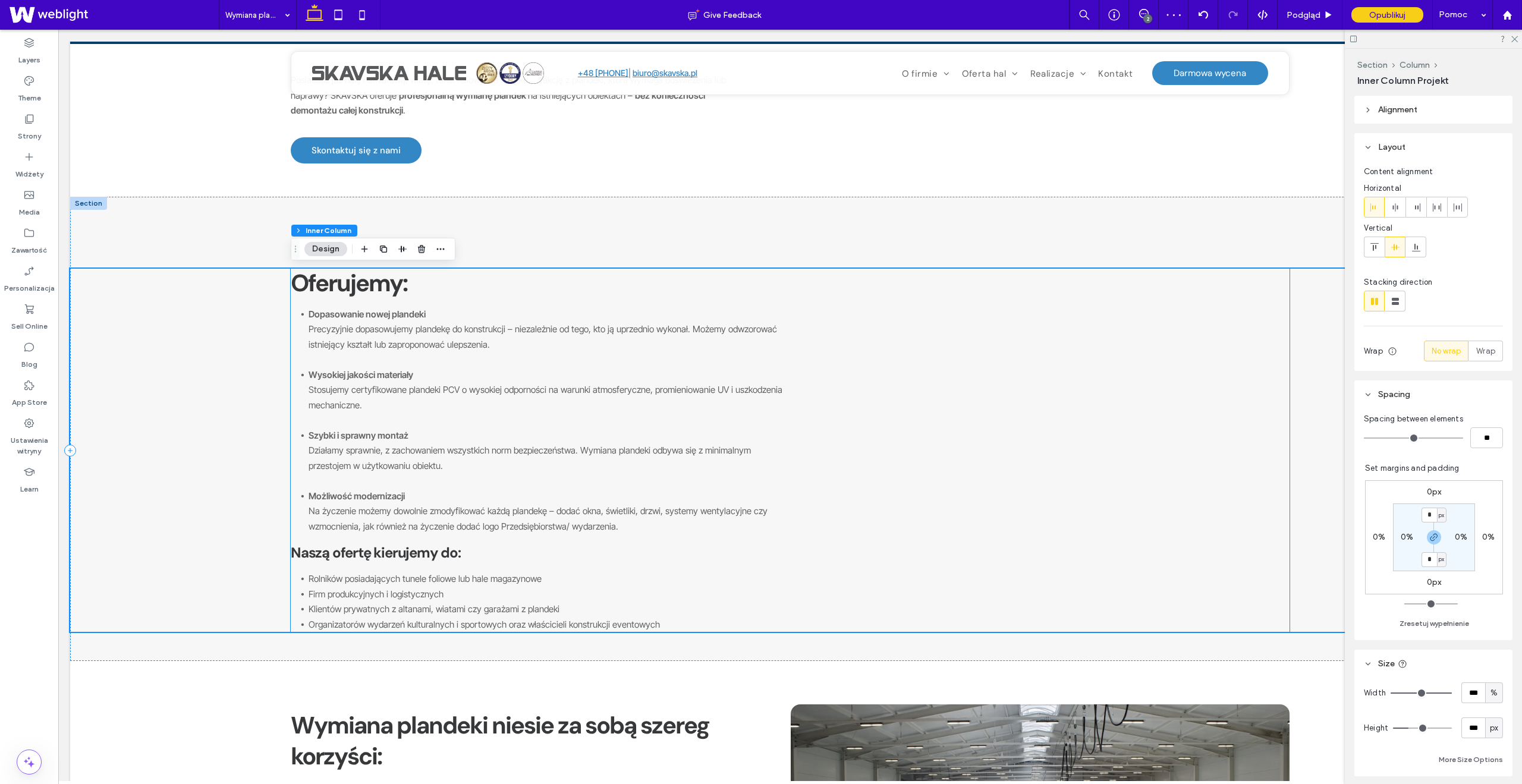 click on "Oferujemy:
Dopasowanie nowej plandeki Precyzyjnie dopasowujemy plandekę do konstrukcji – niezależnie od tego, kto ją uprzednio wykonał. Możemy odwzorować istniejący kształt lub zaproponować ulepszenia. Wysokiej jakości materiały Stosujemy certyfikowane plandeki PCV o wysokiej odporności na warunki atmosferyczne, promieniowanie UV i uszkodzenia mechaniczne. Szybki i sprawny montaż Działamy sprawnie, z zachowaniem wszystkich norm bezpieczeństwa. Wymiana plandeki odbywa się z minimalnym przestojem w użytkowaniu obiektu. Możliwość modernizacji Na życzenie możemy dowolnie zmodyfikować każdą plandekę – dodać okna, świetliki, drzwi, systemy wentylacyjne czy wzmocnienia, jak również na życzenie dodać logo Przedsiębiorstwa/ wydarzenia.
Naszą ofertę kierujemy do:
Rolników posiadających tunele foliowe lub hale magazynowe Firm produkcyjnych i logistycznych Klientów prywatnych z altanami, wiatami czy garażami z plandeki" at bounding box center (790, 451) 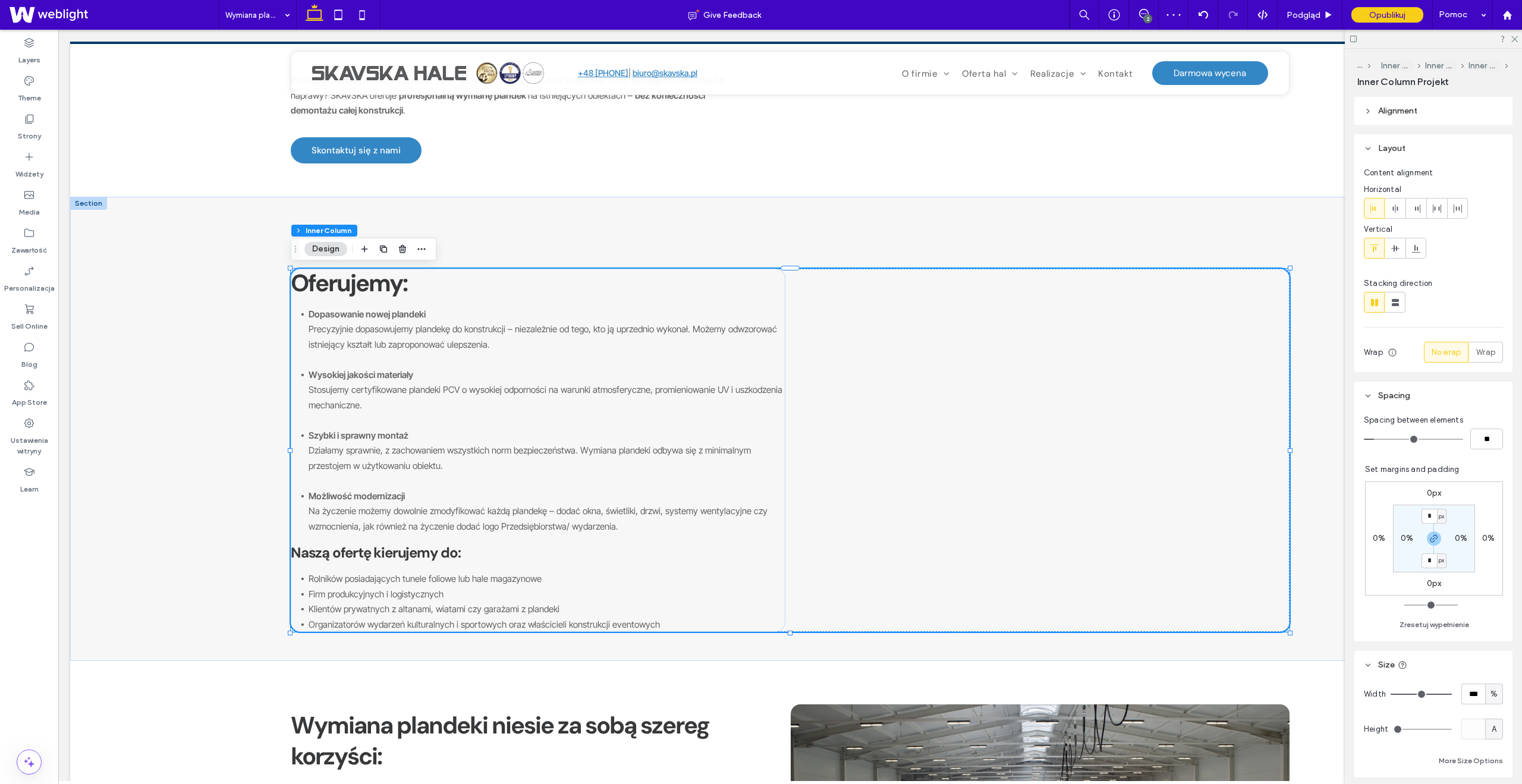 click on "Szybki i sprawny montaż Działamy sprawnie, z zachowaniem wszystkich norm bezpieczeństwa. Wymiana plandeki odbywa się z minimalnym przestojem w użytkowaniu obiektu." at bounding box center (546, 458) 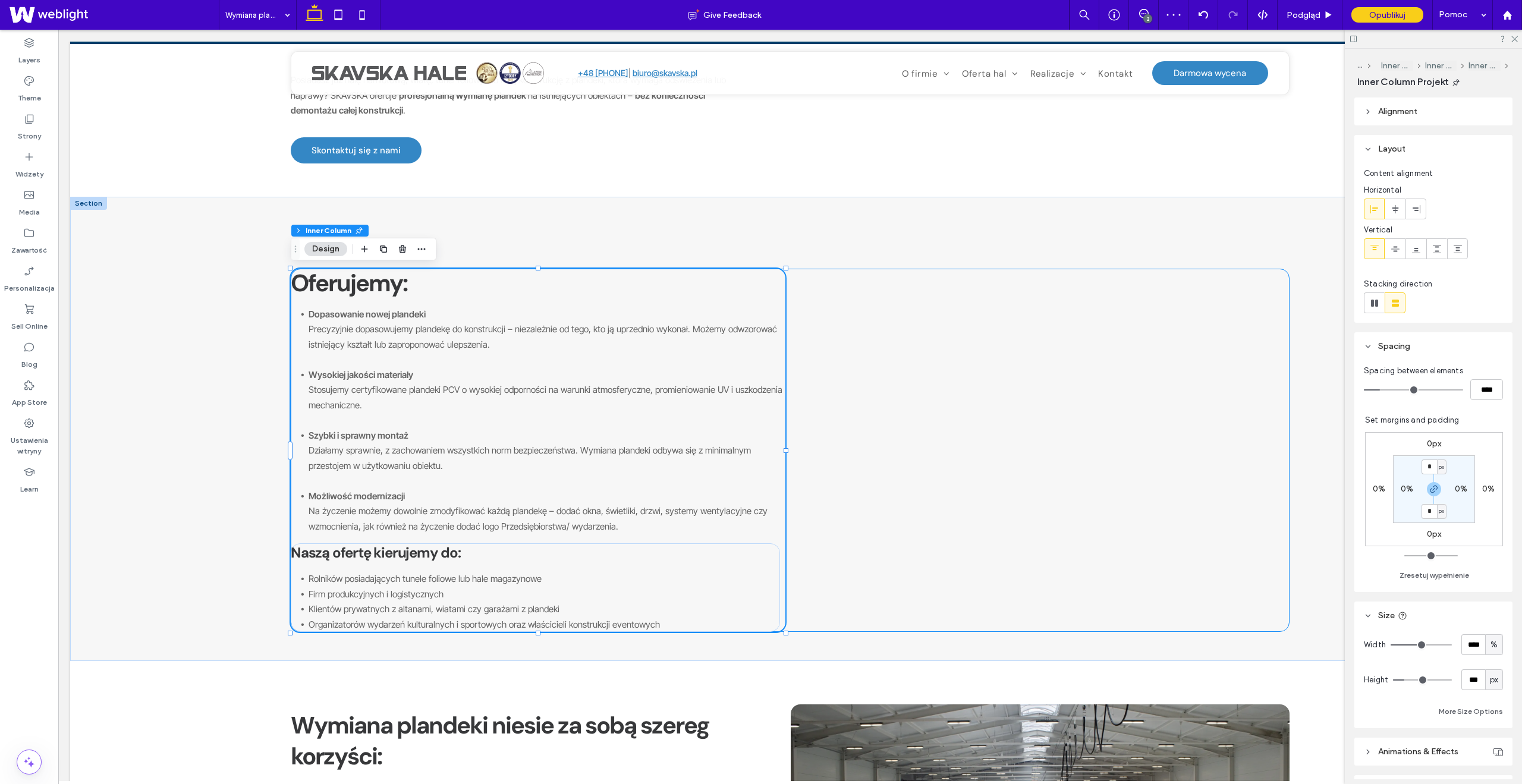 click on "Oferujemy:
Dopasowanie nowej plandeki Precyzyjnie dopasowujemy plandekę do konstrukcji – niezależnie od tego, kto ją uprzednio wykonał. Możemy odwzorować istniejący kształt lub zaproponować ulepszenia. Wysokiej jakości materiały Stosujemy certyfikowane plandeki PCV o wysokiej odporności na warunki atmosferyczne, promieniowanie UV i uszkodzenia mechaniczne. Szybki i sprawny montaż Działamy sprawnie, z zachowaniem wszystkich norm bezpieczeństwa. Wymiana plandeki odbywa się z minimalnym przestojem w użytkowaniu obiektu. Możliwość modernizacji Na życzenie możemy dowolnie zmodyfikować każdą plandekę – dodać okna, świetliki, drzwi, systemy wentylacyjne czy wzmocnienia, jak również na życzenie dodać logo Przedsiębiorstwa/ wydarzenia.
Naszą ofertę kierujemy do:
Rolników posiadających tunele foliowe lub hale magazynowe Firm produkcyjnych i logistycznych Klientów prywatnych z altanami, wiatami czy garażami z plandeki" at bounding box center [790, 451] 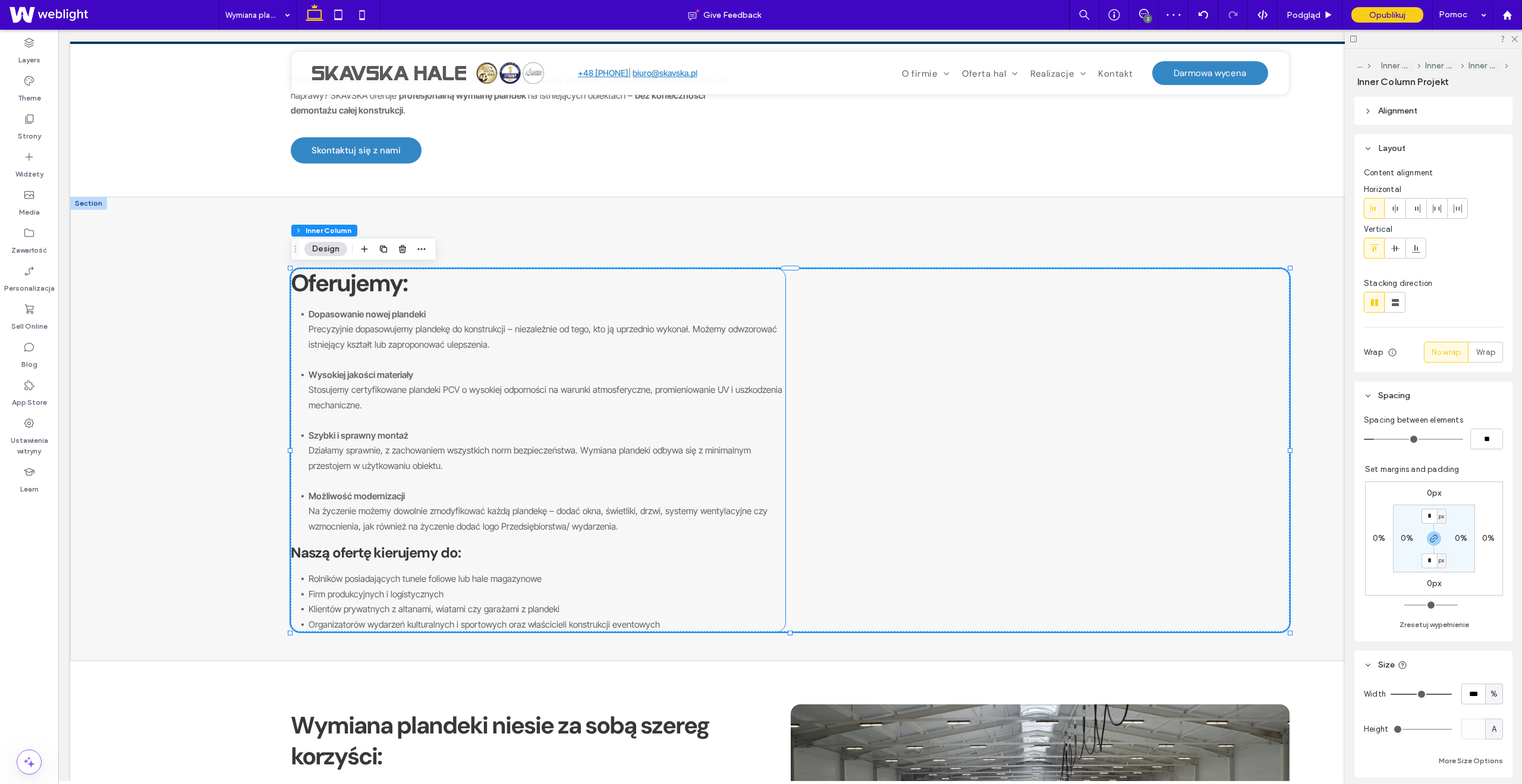 click on "Wysokiej jakości materiały Stosujemy certyfikowane plandeki PCV o wysokiej odporności na warunki atmosferyczne, promieniowanie UV i uszkodzenia mechaniczne." at bounding box center (546, 398) 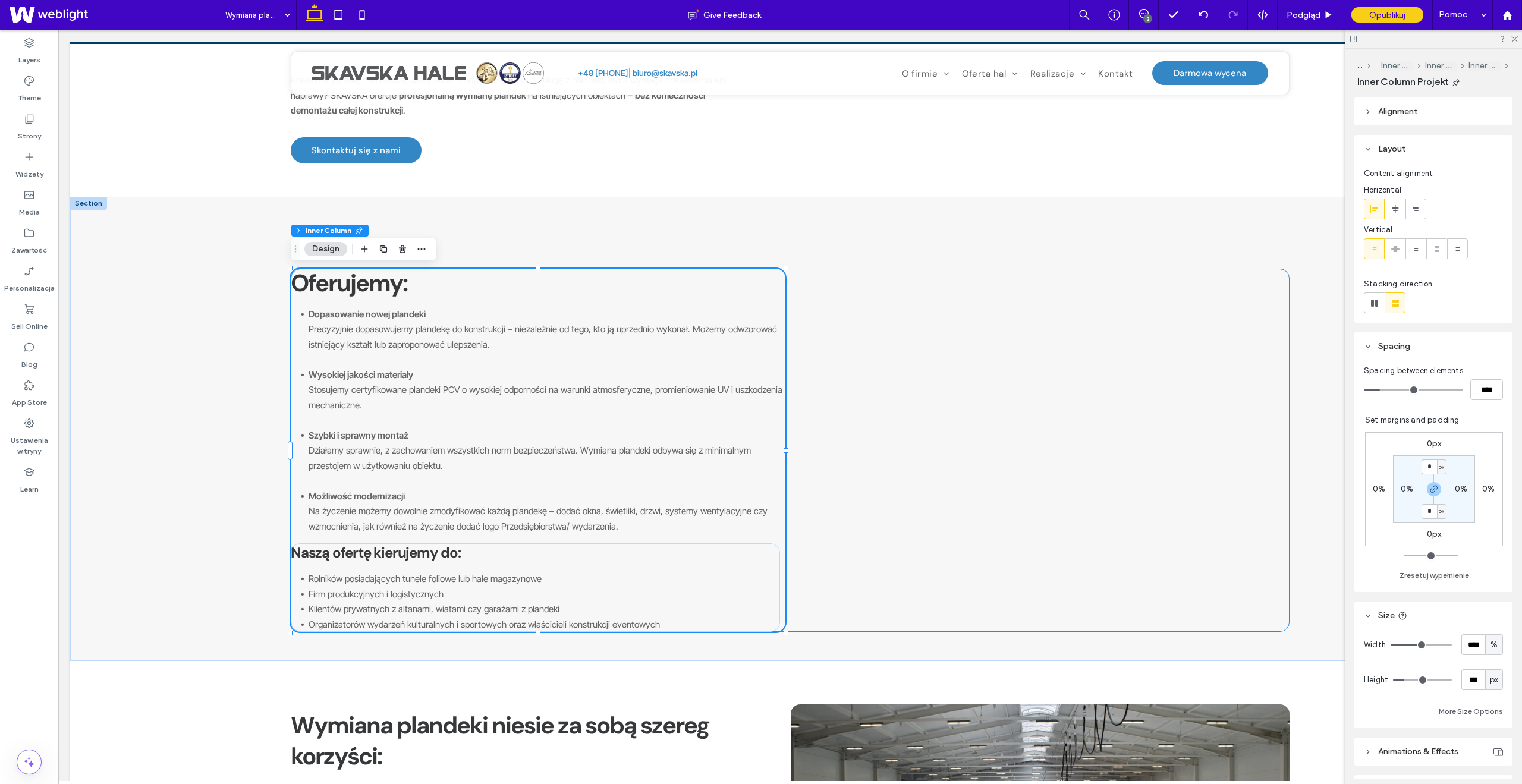 click on "Oferujemy:
Dopasowanie nowej plandeki Precyzyjnie dopasowujemy plandekę do konstrukcji – niezależnie od tego, kto ją uprzednio wykonał. Możemy odwzorować istniejący kształt lub zaproponować ulepszenia. Wysokiej jakości materiały Stosujemy certyfikowane plandeki PCV o wysokiej odporności na warunki atmosferyczne, promieniowanie UV i uszkodzenia mechaniczne. Szybki i sprawny montaż Działamy sprawnie, z zachowaniem wszystkich norm bezpieczeństwa. Wymiana plandeki odbywa się z minimalnym przestojem w użytkowaniu obiektu. Możliwość modernizacji Na życzenie możemy dowolnie zmodyfikować każdą plandekę – dodać okna, świetliki, drzwi, systemy wentylacyjne czy wzmocnienia, jak również na życzenie dodać logo Przedsiębiorstwa/ wydarzenia.
Naszą ofertę kierujemy do:
Rolników posiadających tunele foliowe lub hale magazynowe Firm produkcyjnych i logistycznych Klientów prywatnych z altanami, wiatami czy garażami z plandeki" at bounding box center (790, 451) 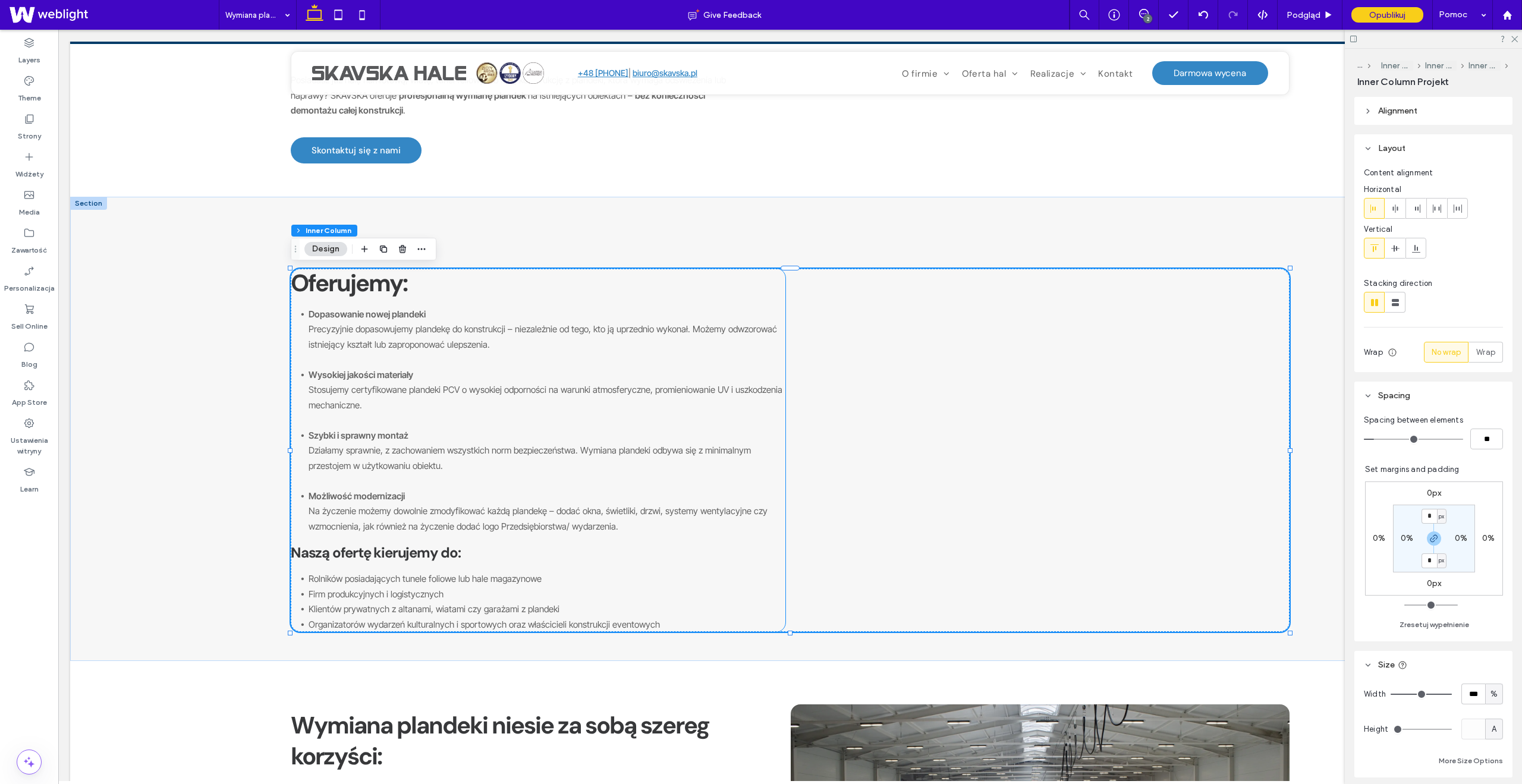 click on "Na życzenie możemy dowolnie zmodyfikować każdą plandekę – dodać okna, świetliki, drzwi, systemy wentylacyjne czy wzmocnienia, jak również na życzenie dodać logo Przedsiębiorstwa/ wydarzenia." at bounding box center [538, 518] 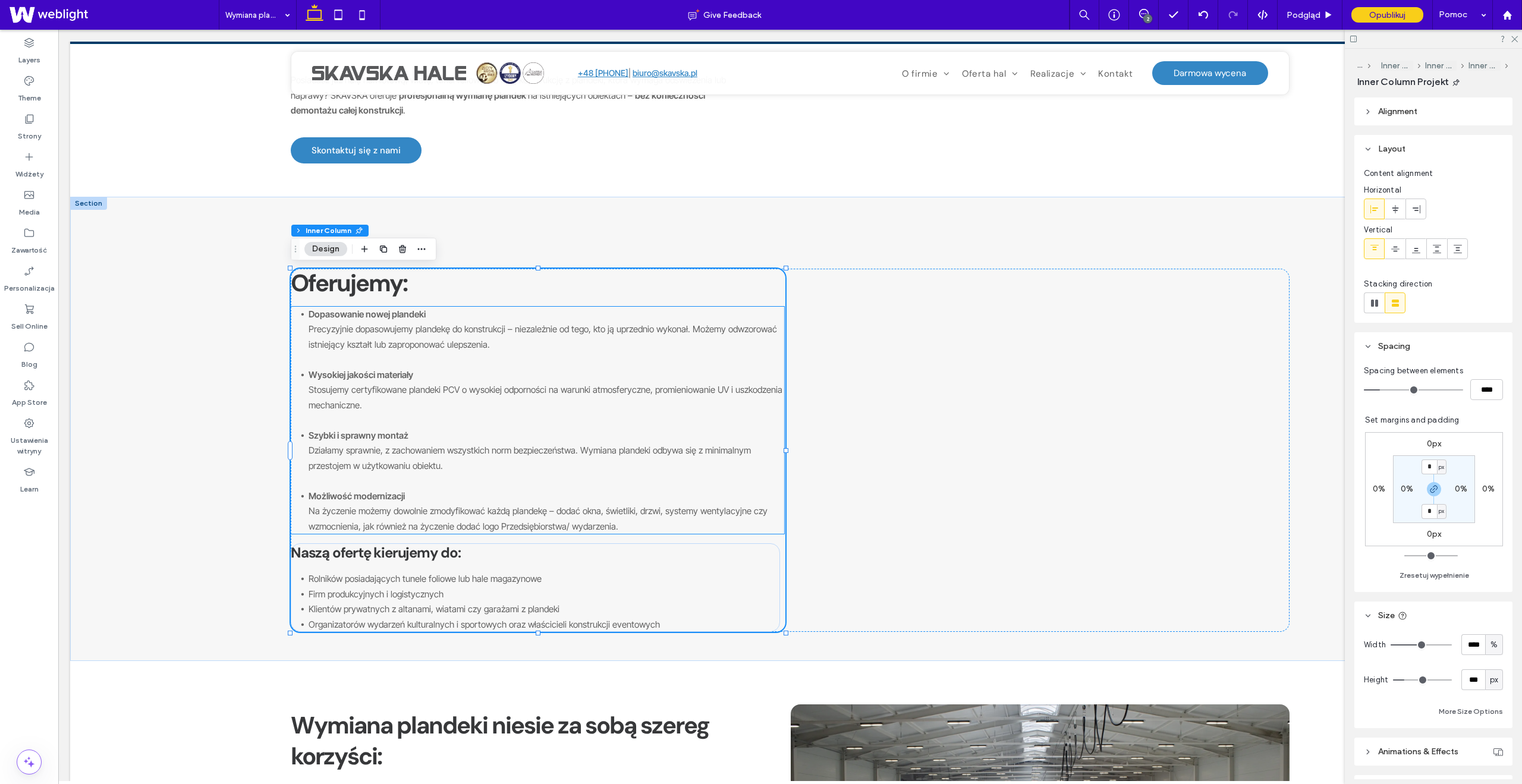 click on "Oferujemy:
Dopasowanie nowej plandeki Precyzyjnie dopasowujemy plandekę do konstrukcji – niezależnie od tego, kto ją uprzednio wykonał. Możemy odwzorować istniejący kształt lub zaproponować ulepszenia. Wysokiej jakości materiały Stosujemy certyfikowane plandeki PCV o wysokiej odporności na warunki atmosferyczne, promieniowanie UV i uszkodzenia mechaniczne. Szybki i sprawny montaż Działamy sprawnie, z zachowaniem wszystkich norm bezpieczeństwa. Wymiana plandeki odbywa się z minimalnym przestojem w użytkowaniu obiektu. Możliwość modernizacji Na życzenie możemy dowolnie zmodyfikować każdą plandekę – dodać okna, świetliki, drzwi, systemy wentylacyjne czy wzmocnienia, jak również na życzenie dodać logo Przedsiębiorstwa/ wydarzenia.
Naszą ofertę kierujemy do:
Rolników posiadających tunele foliowe lub hale magazynowe Firm produkcyjnych i logistycznych Klientów prywatnych z altanami, wiatami czy garażami z plandeki" at bounding box center [790, 451] 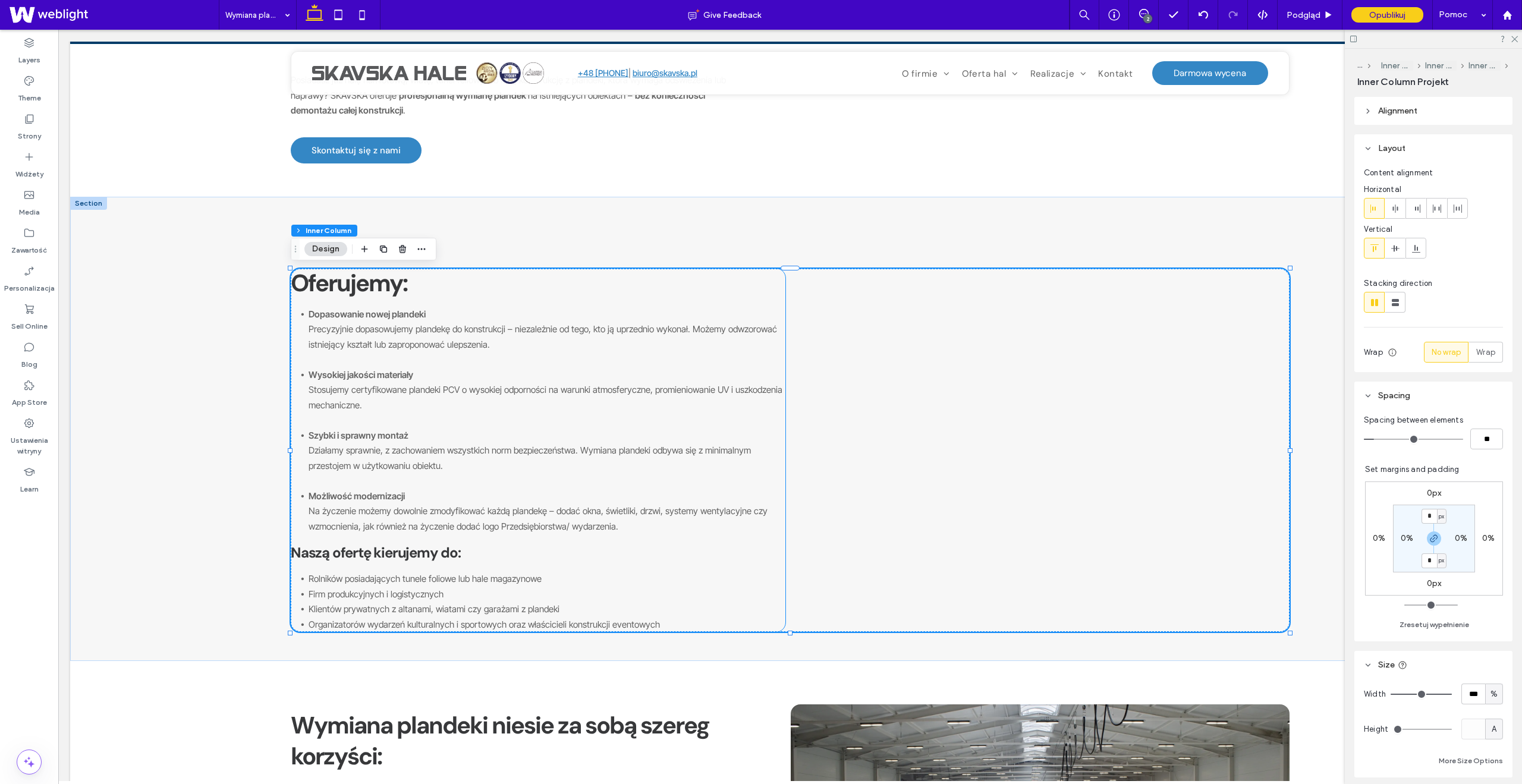 click on "Możliwość modernizacji Na życzenie możemy dowolnie zmodyfikować każdą plandekę – dodać okna, świetliki, drzwi, systemy wentylacyjne czy wzmocnienia, jak również na życzenie dodać logo Przedsiębiorstwa/ wydarzenia." at bounding box center (546, 511) 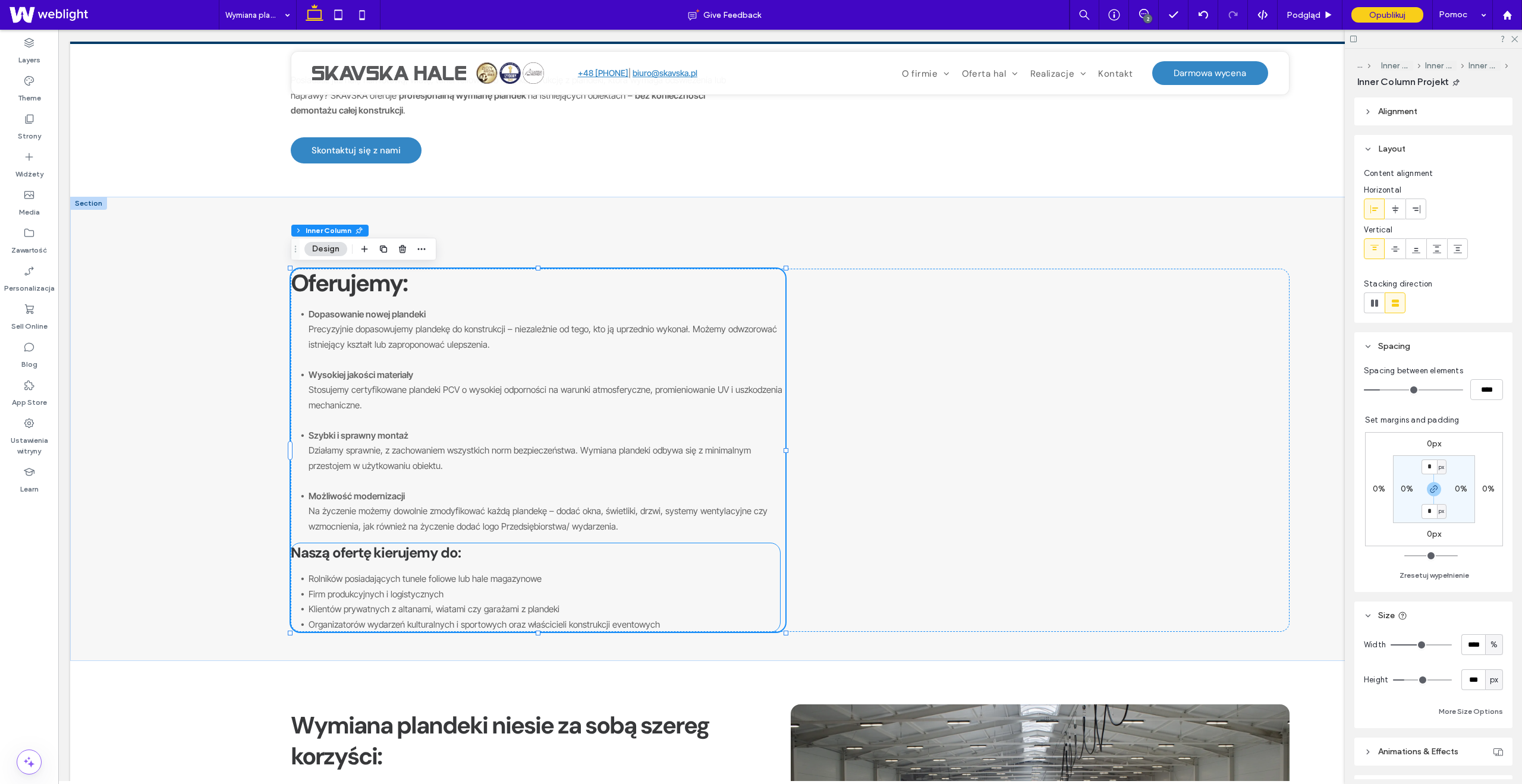 click on "Naszą ofertę kierujemy do:" at bounding box center (376, 552) 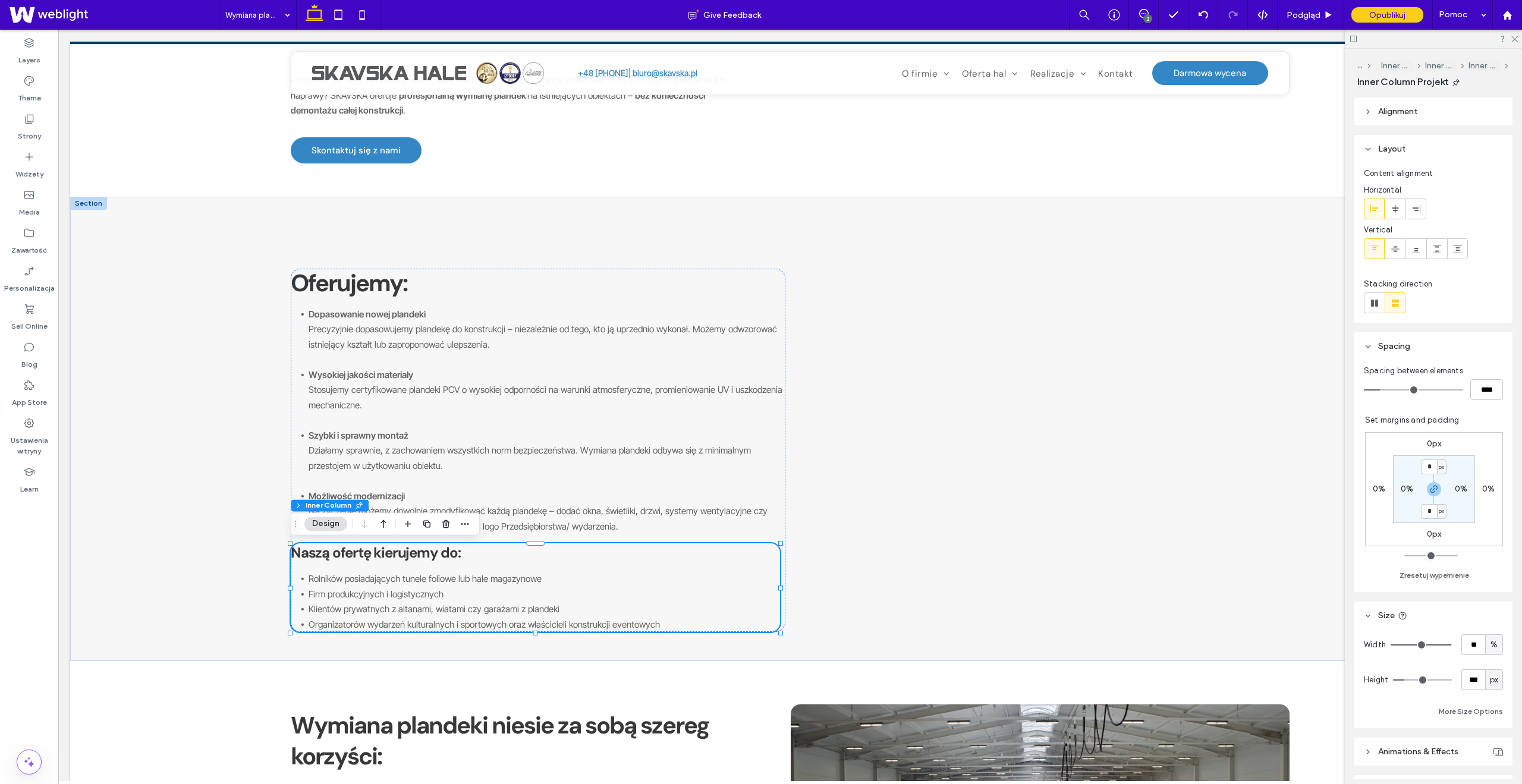 click on "0px" at bounding box center (1434, 443) 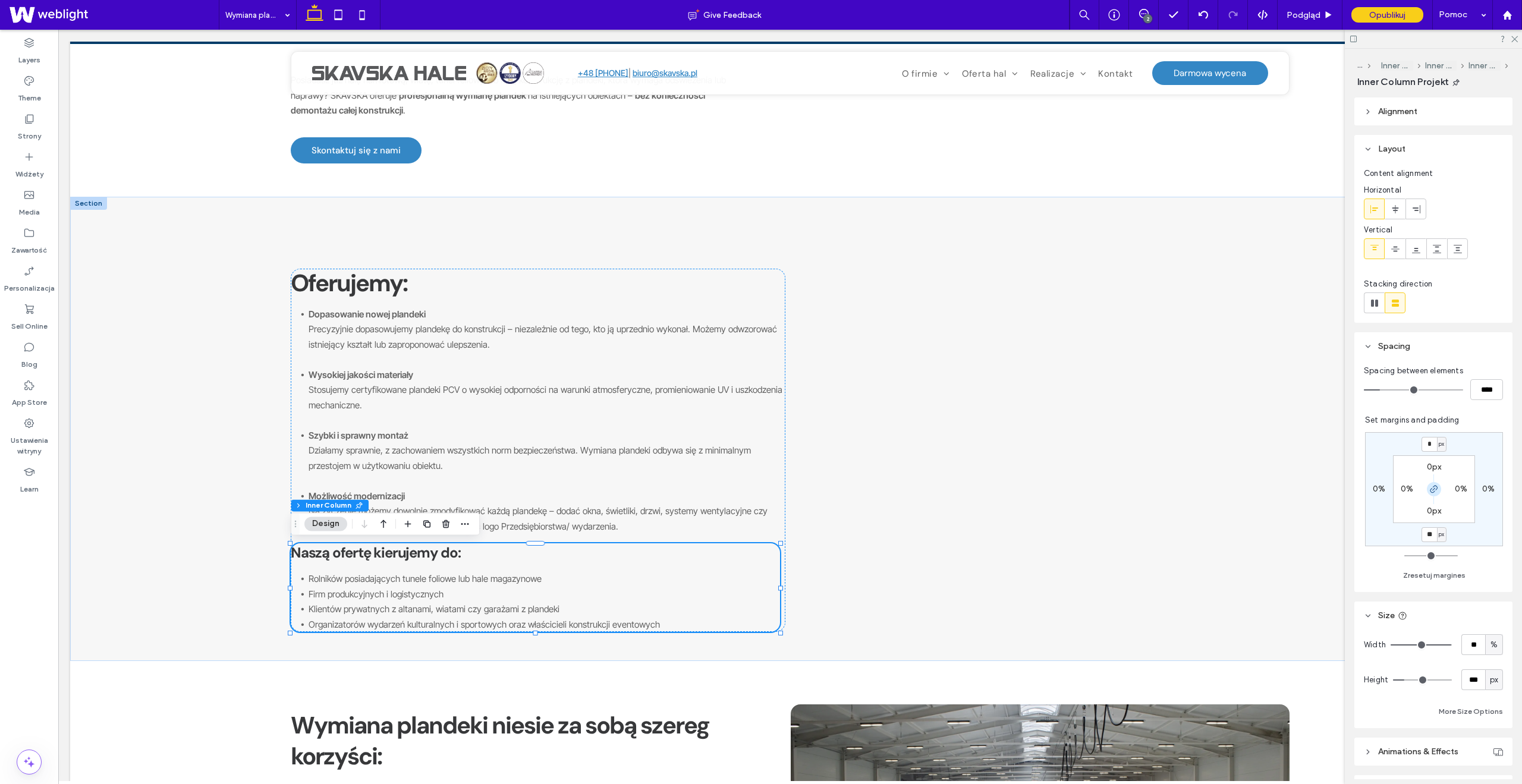 type on "**" 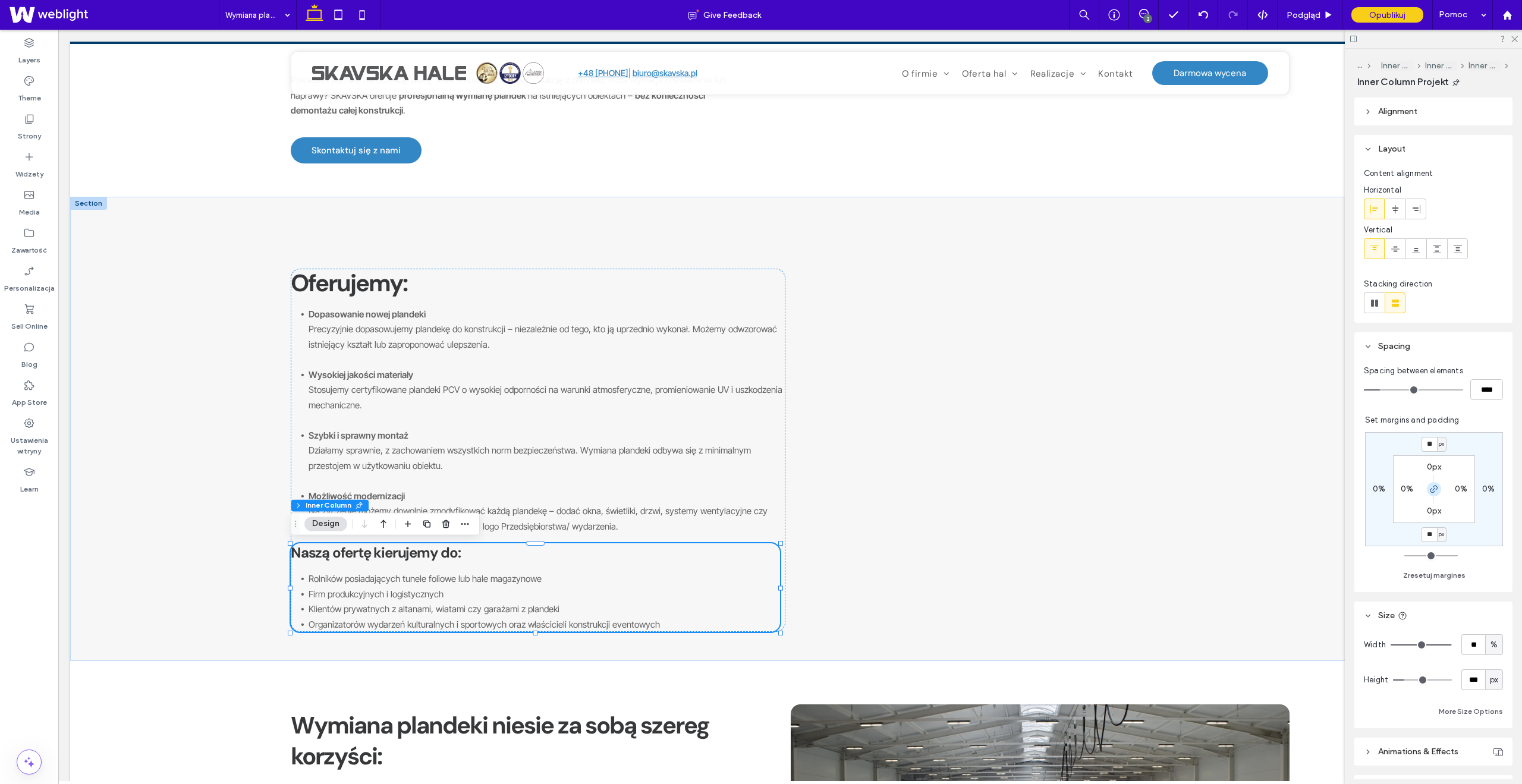 click 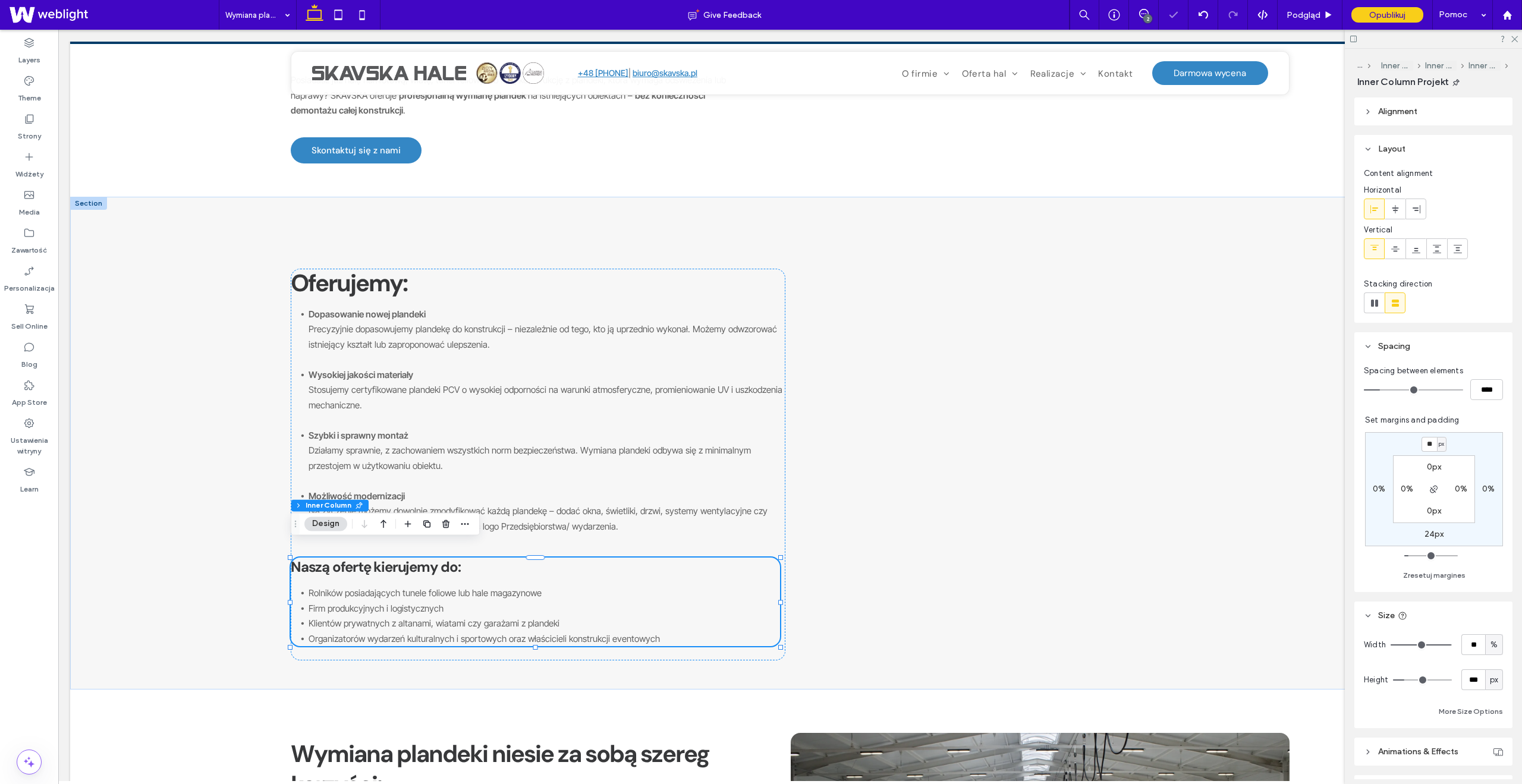 click on "24px" at bounding box center (1434, 534) 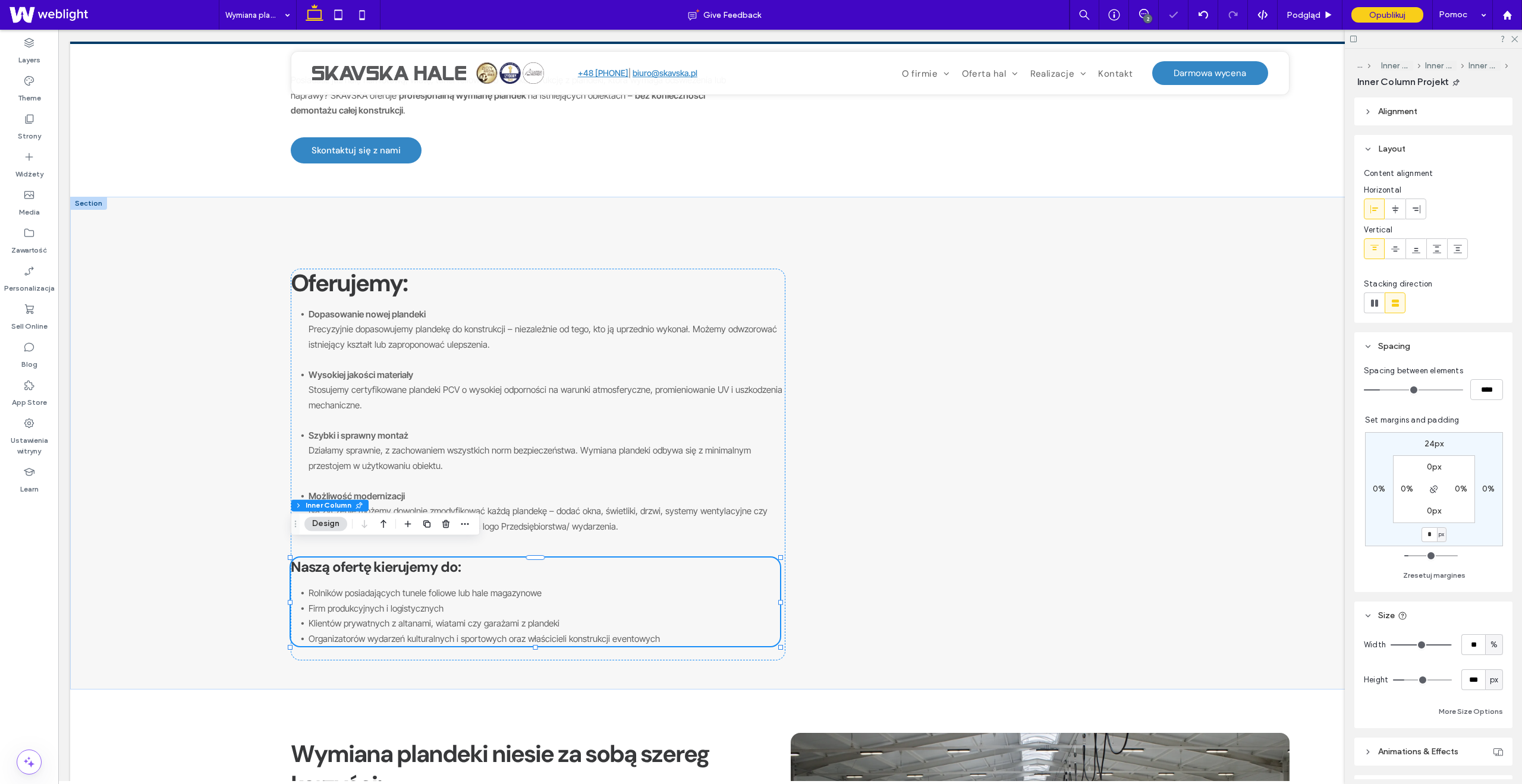 type on "*" 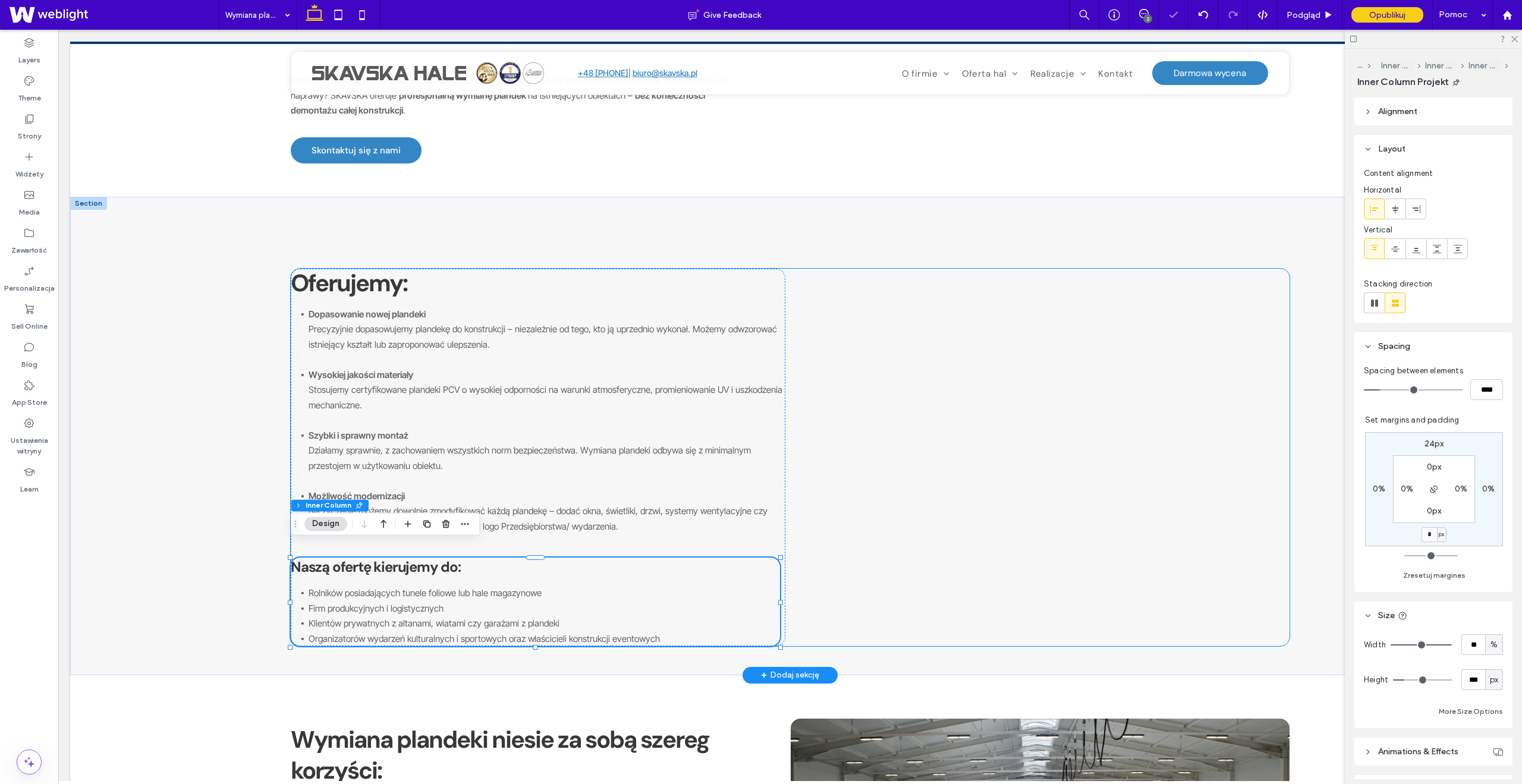 click on "Oferujemy:
Dopasowanie nowej plandeki Precyzyjnie dopasowujemy plandekę do konstrukcji – niezależnie od tego, kto ją uprzednio wykonał. Możemy odwzorować istniejący kształt lub zaproponować ulepszenia. Wysokiej jakości materiały Stosujemy certyfikowane plandeki PCV o wysokiej odporności na warunki atmosferyczne, promieniowanie UV i uszkodzenia mechaniczne. Szybki i sprawny montaż Działamy sprawnie, z zachowaniem wszystkich norm bezpieczeństwa. Wymiana plandeki odbywa się z minimalnym przestojem w użytkowaniu obiektu. Możliwość modernizacji Na życzenie możemy dowolnie zmodyfikować każdą plandekę – dodać okna, świetliki, drzwi, systemy wentylacyjne czy wzmocnienia, jak również na życzenie dodać logo Przedsiębiorstwa/ wydarzenia.
Naszą ofertę kierujemy do:
Rolników posiadających tunele foliowe lub hale magazynowe Firm produkcyjnych i logistycznych Klientów prywatnych z altanami, wiatami czy garażami z plandeki" at bounding box center (790, 458) 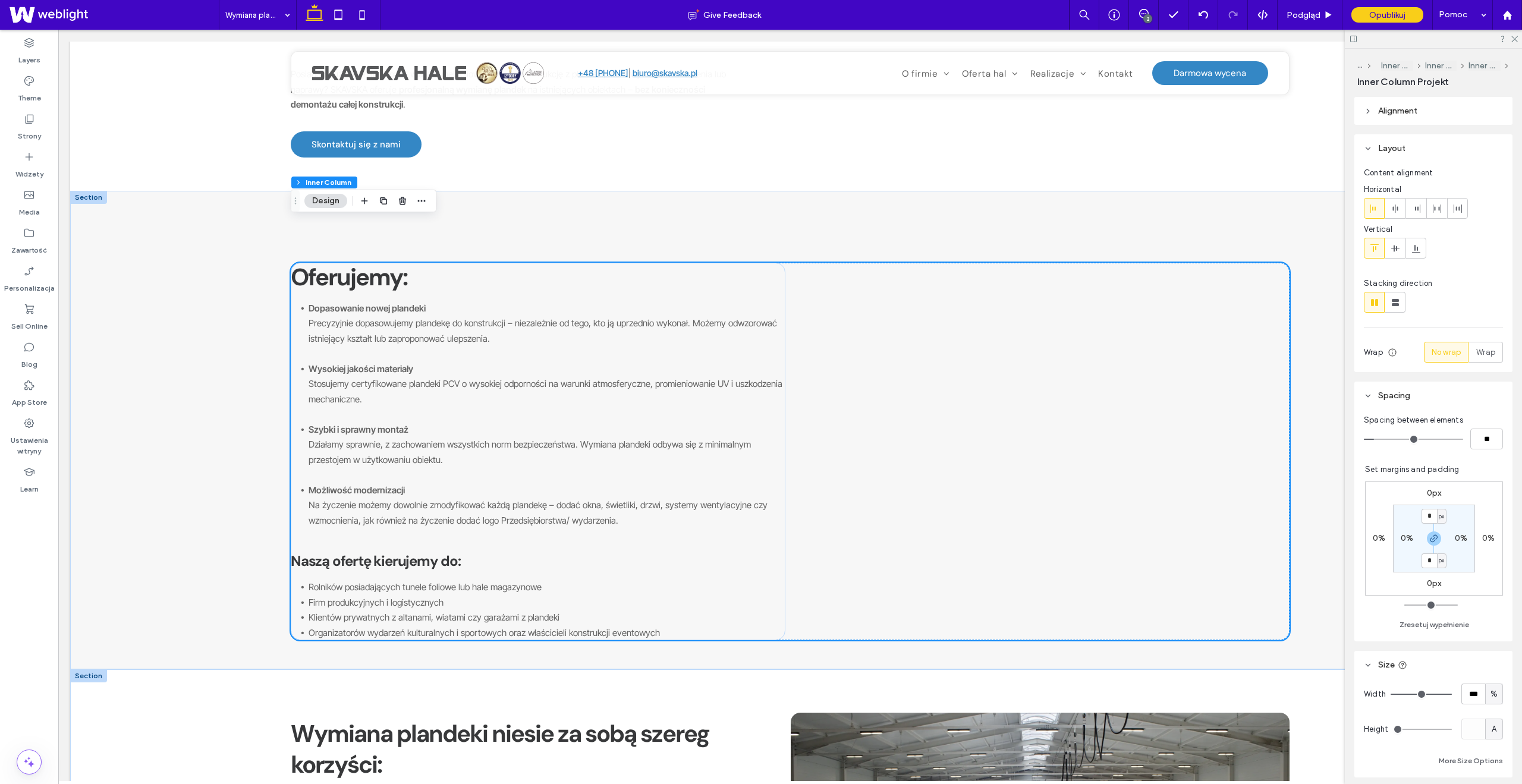 scroll, scrollTop: 128, scrollLeft: 0, axis: vertical 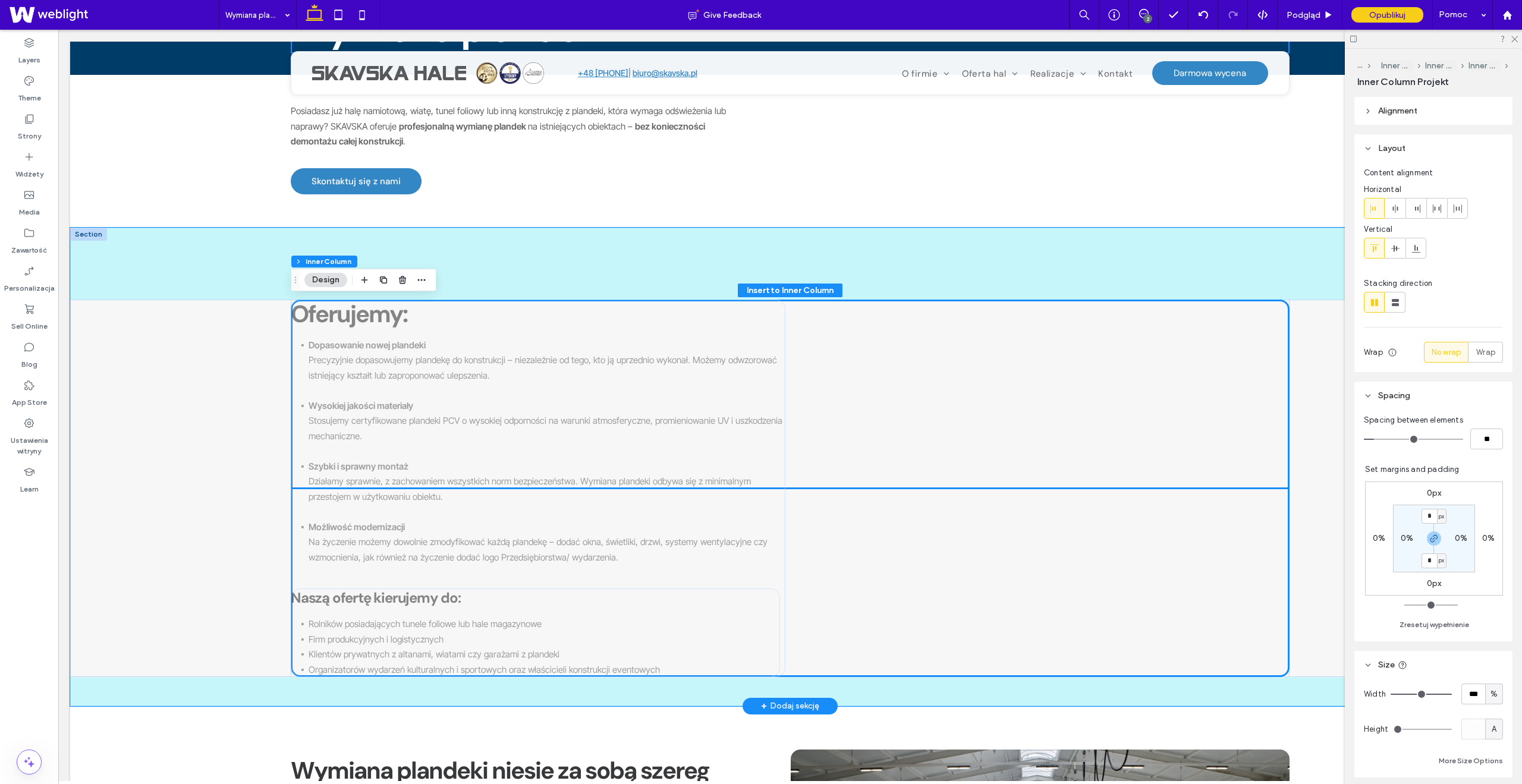 click on "Oferujemy:
Dopasowanie nowej plandeki Precyzyjnie dopasowujemy plandekę do konstrukcji – niezależnie od tego, kto ją uprzednio wykonał. Możemy odwzorować istniejący kształt lub zaproponować ulepszenia. Wysokiej jakości materiały Stosujemy certyfikowane plandeki PCV o wysokiej odporności na warunki atmosferyczne, promieniowanie UV i uszkodzenia mechaniczne. Szybki i sprawny montaż Działamy sprawnie, z zachowaniem wszystkich norm bezpieczeństwa. Wymiana plandeki odbywa się z minimalnym przestojem w użytkowaniu obiektu. Możliwość modernizacji Na życzenie możemy dowolnie zmodyfikować każdą plandekę – dodać okna, świetliki, drzwi, systemy wentylacyjne czy wzmocnienia, jak również na życzenie dodać logo Przedsiębiorstwa/ wydarzenia.
Naszą ofertę kierujemy do:
Rolników posiadających tunele foliowe lub hale magazynowe Firm produkcyjnych i logistycznych Klientów prywatnych z altanami, wiatami czy garażami z plandeki" at bounding box center (790, 489) 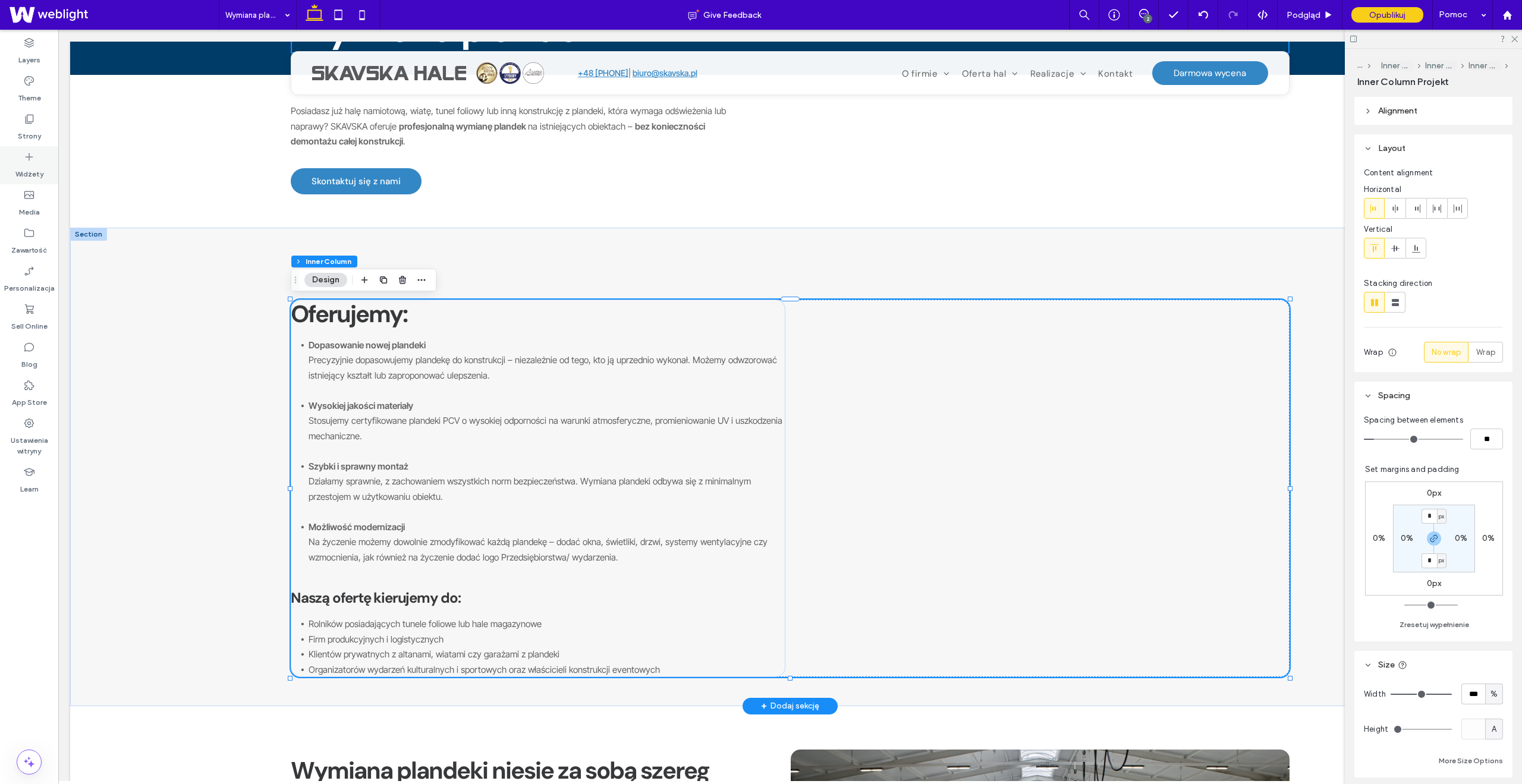 click 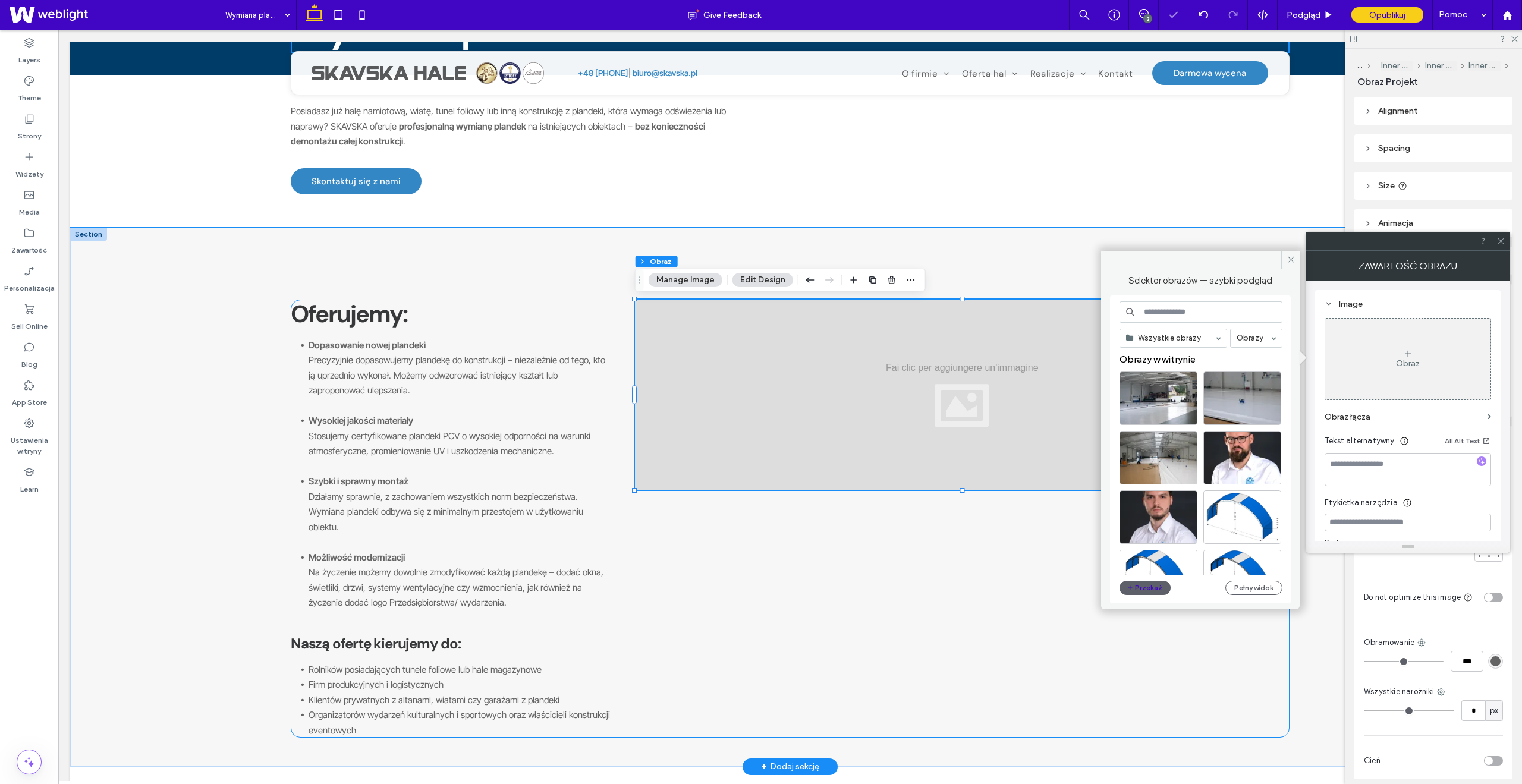 click on "Oferujemy:
Dopasowanie nowej plandeki Precyzyjnie dopasowujemy plandekę do konstrukcji – niezależnie od tego, kto ją uprzednio wykonał. Możemy odwzorować istniejący kształt lub zaproponować ulepszenia. Wysokiej jakości materiały Stosujemy certyfikowane plandeki PCV o wysokiej odporności na warunki atmosferyczne, promieniowanie UV i uszkodzenia mechaniczne. Szybki i sprawny montaż Działamy sprawnie, z zachowaniem wszystkich norm bezpieczeństwa. Wymiana plandeki odbywa się z minimalnym przestojem w użytkowaniu obiektu. Możliwość modernizacji Na życzenie możemy dowolnie zmodyfikować każdą plandekę – dodać okna, świetliki, drzwi, systemy wentylacyjne czy wzmocnienia, jak również na życzenie dodać logo Przedsiębiorstwa/ wydarzenia.
Naszą ofertę kierujemy do:
Rolników posiadających tunele foliowe lub hale magazynowe Firm produkcyjnych i logistycznych Klientów prywatnych z altanami, wiatami czy garażami z plandeki" at bounding box center [790, 519] 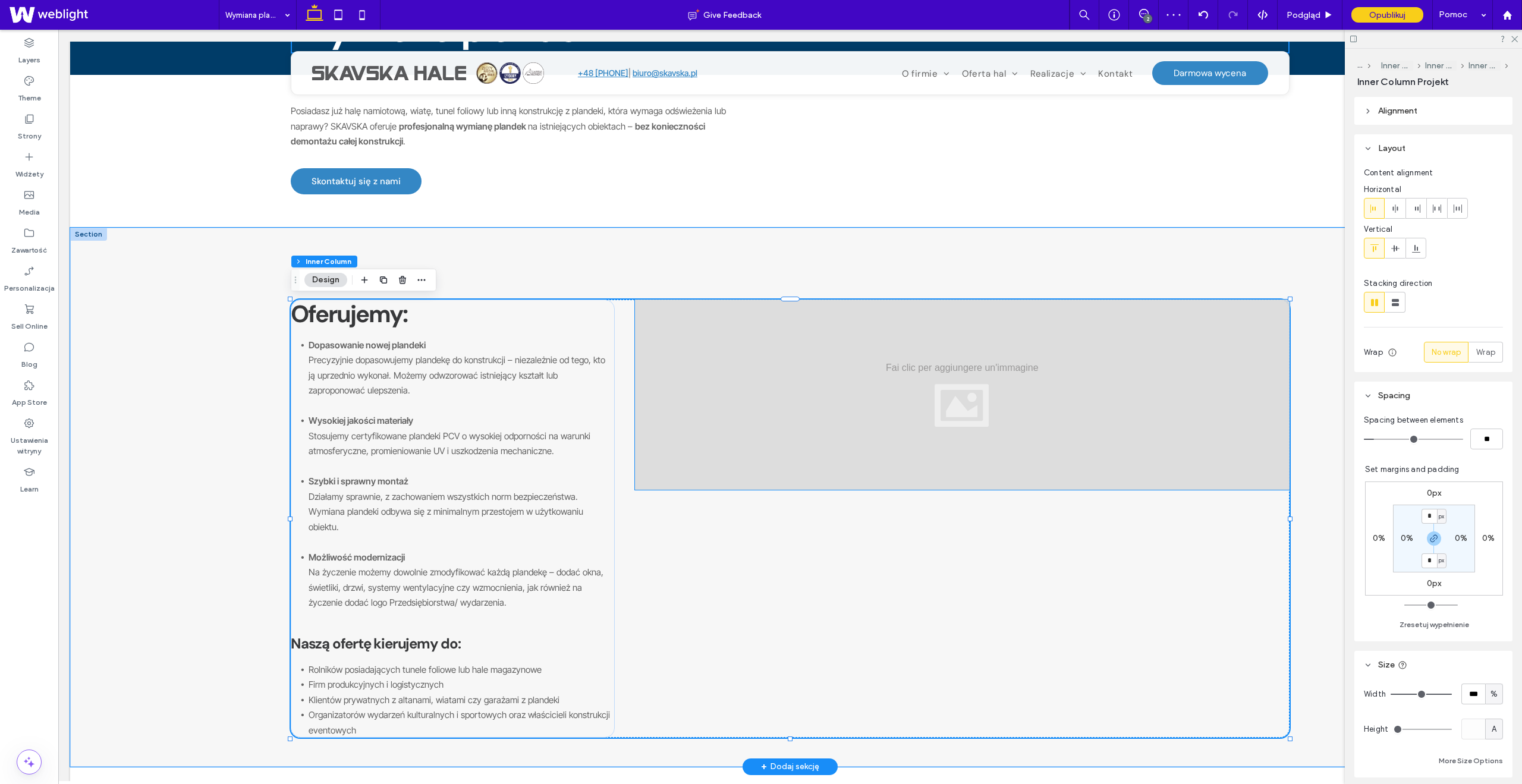 click at bounding box center (962, 395) 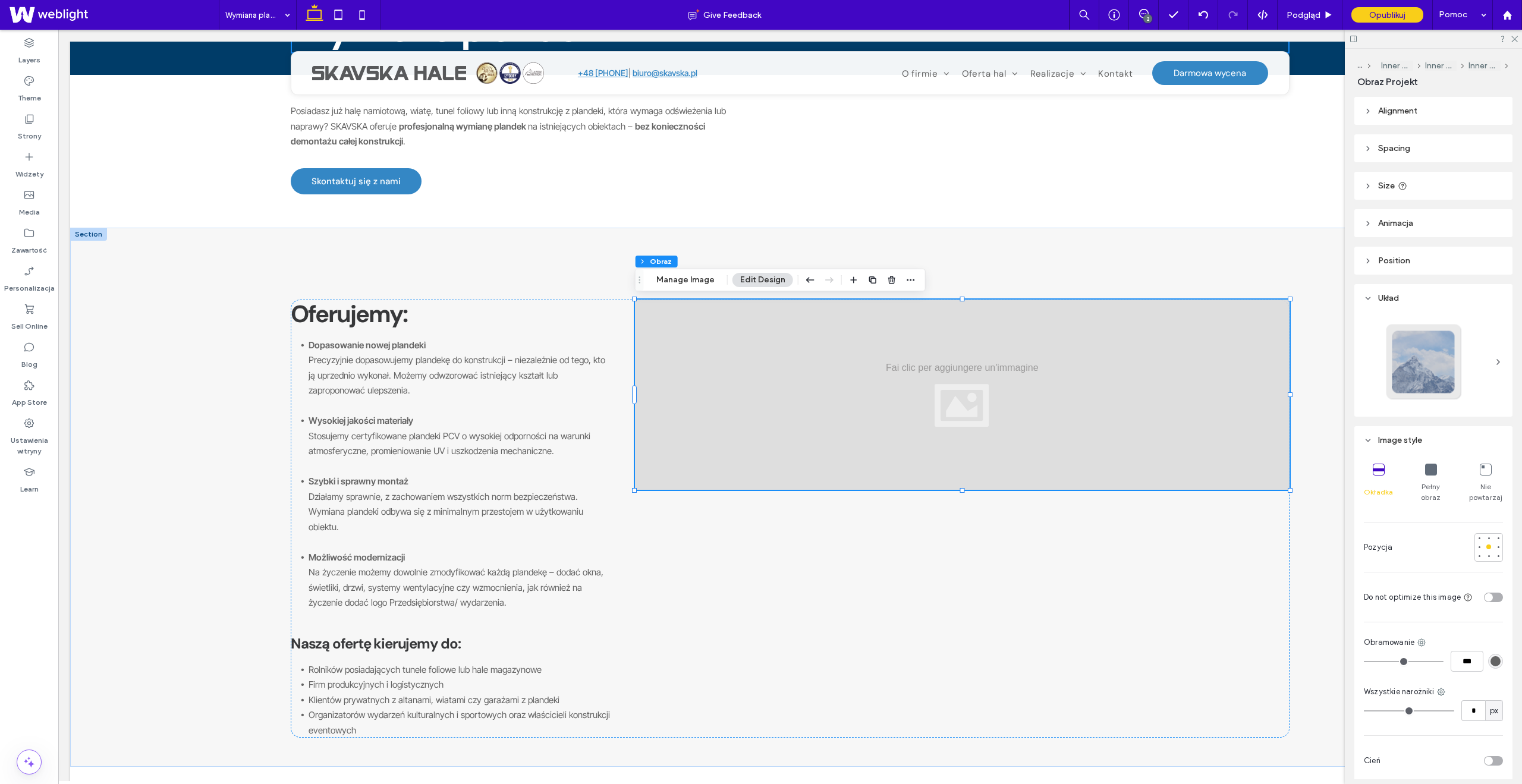scroll, scrollTop: 1, scrollLeft: 0, axis: vertical 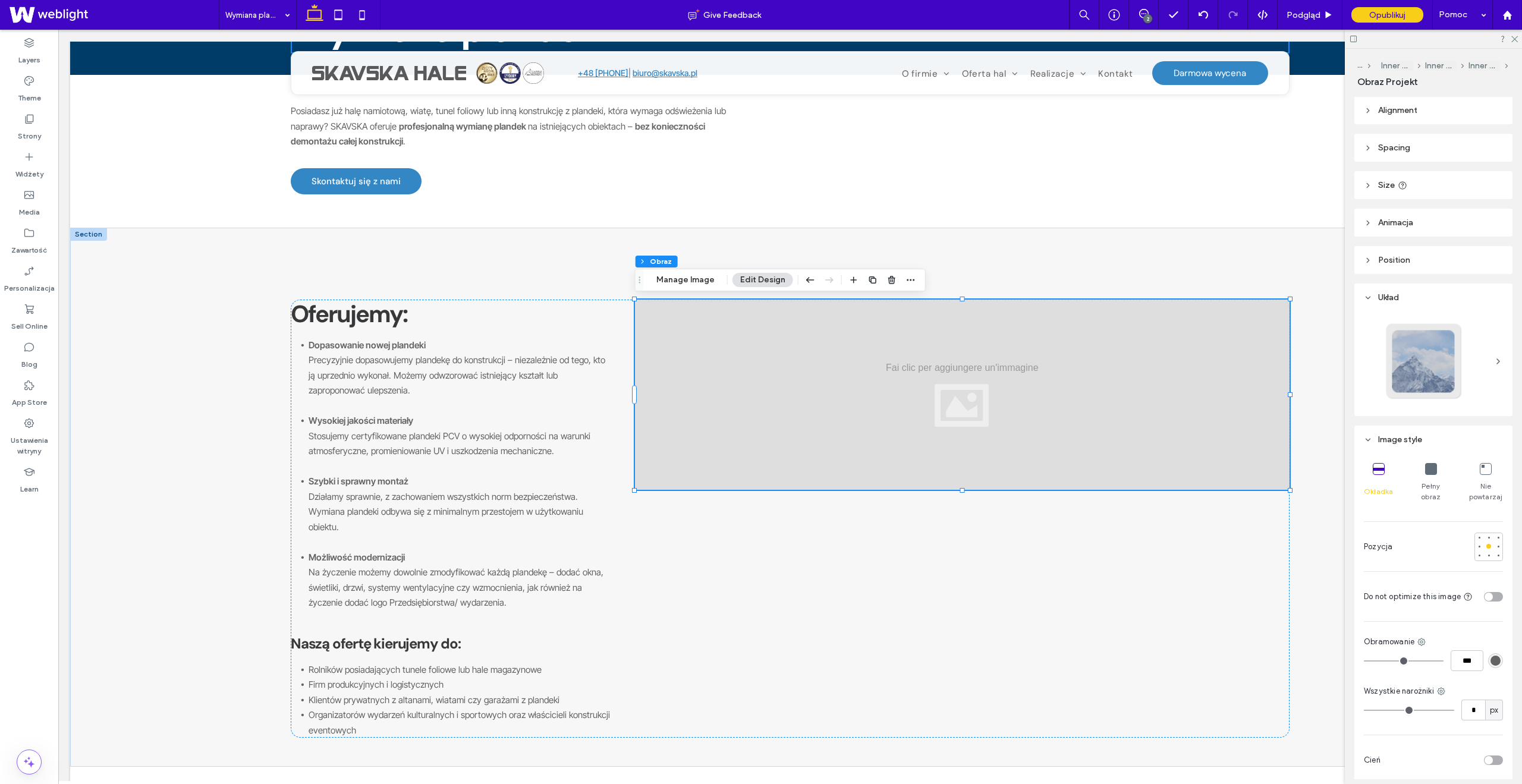click on "Size" at bounding box center [1433, 185] 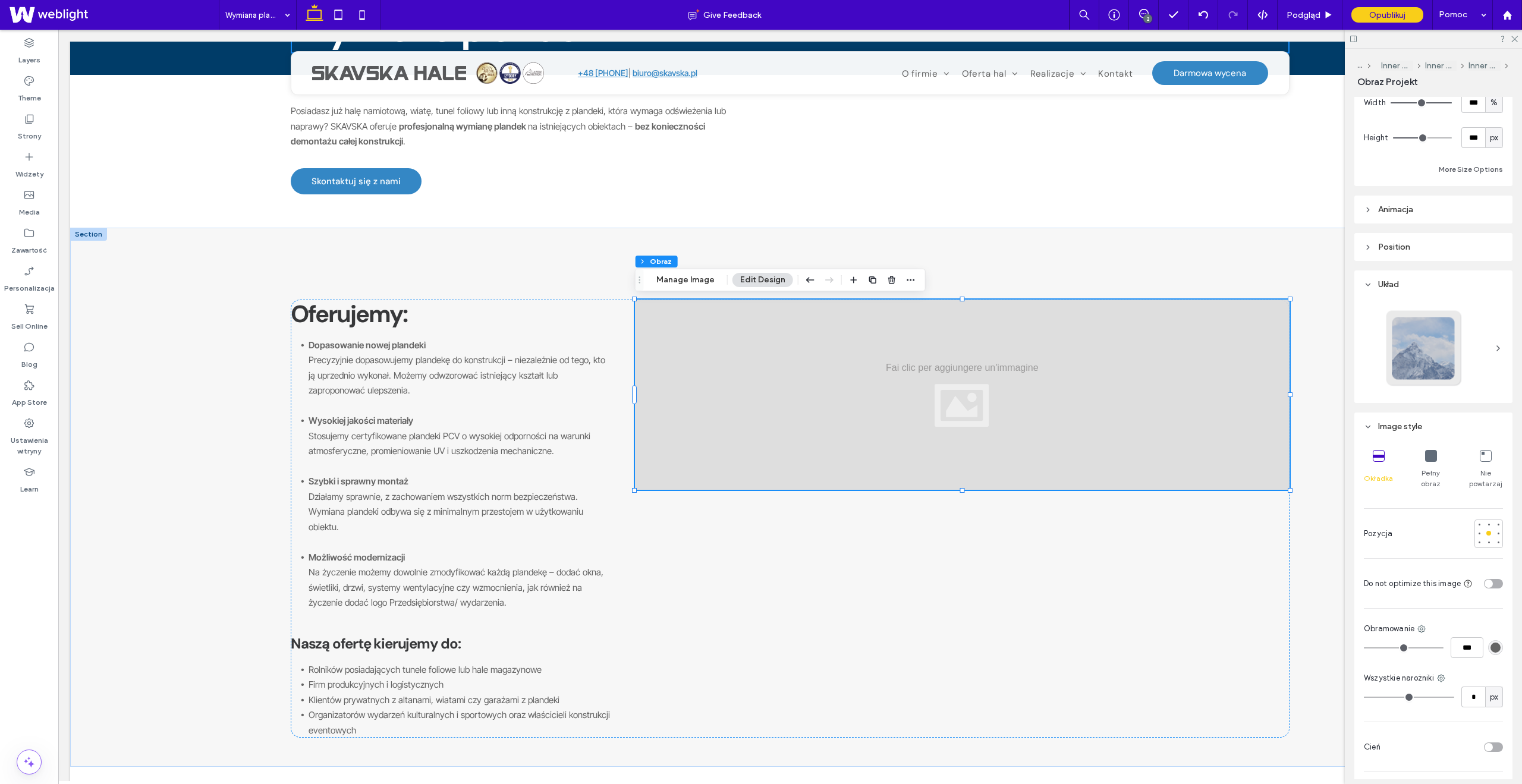 scroll, scrollTop: 147, scrollLeft: 0, axis: vertical 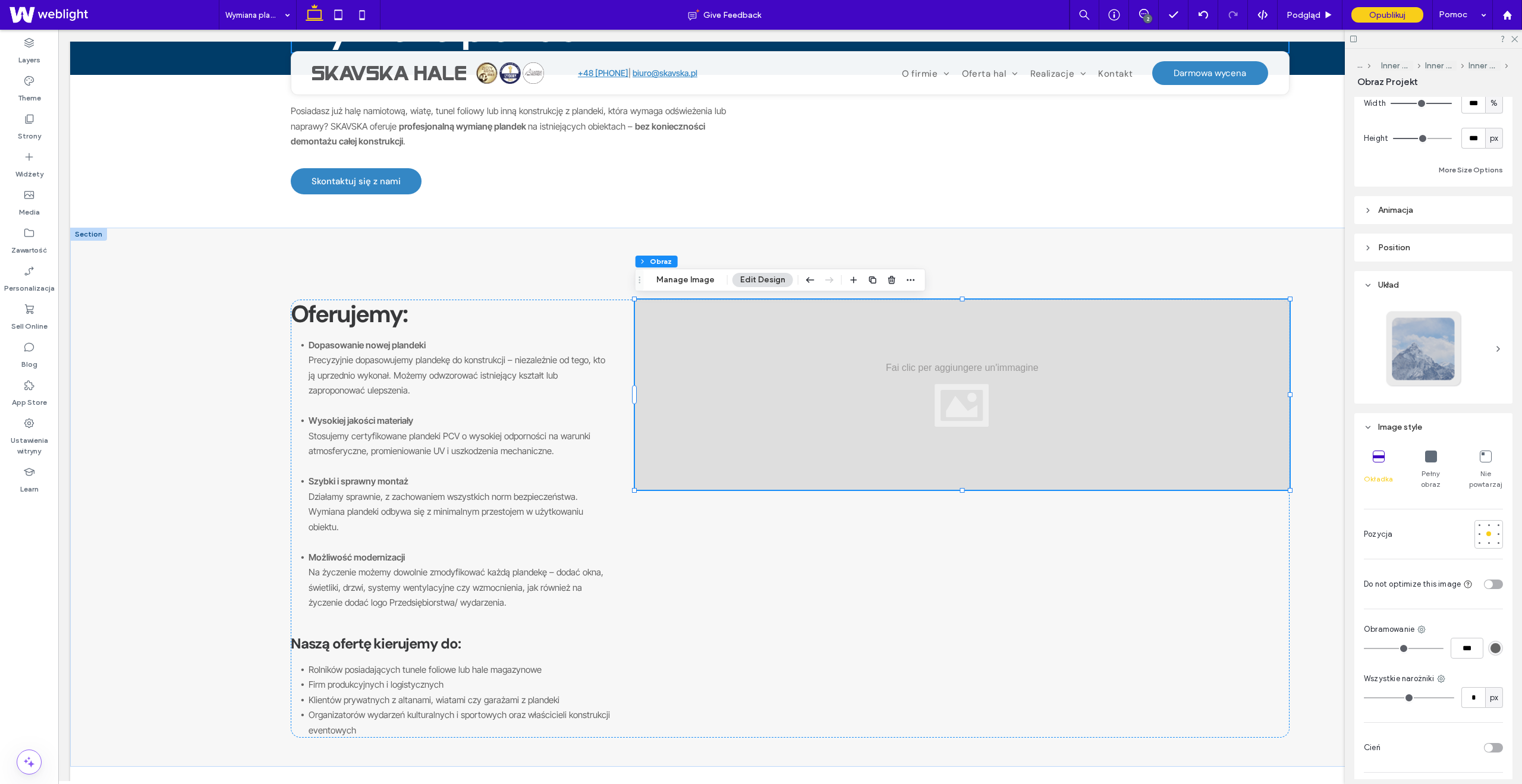 click on "Position" at bounding box center [1433, 247] 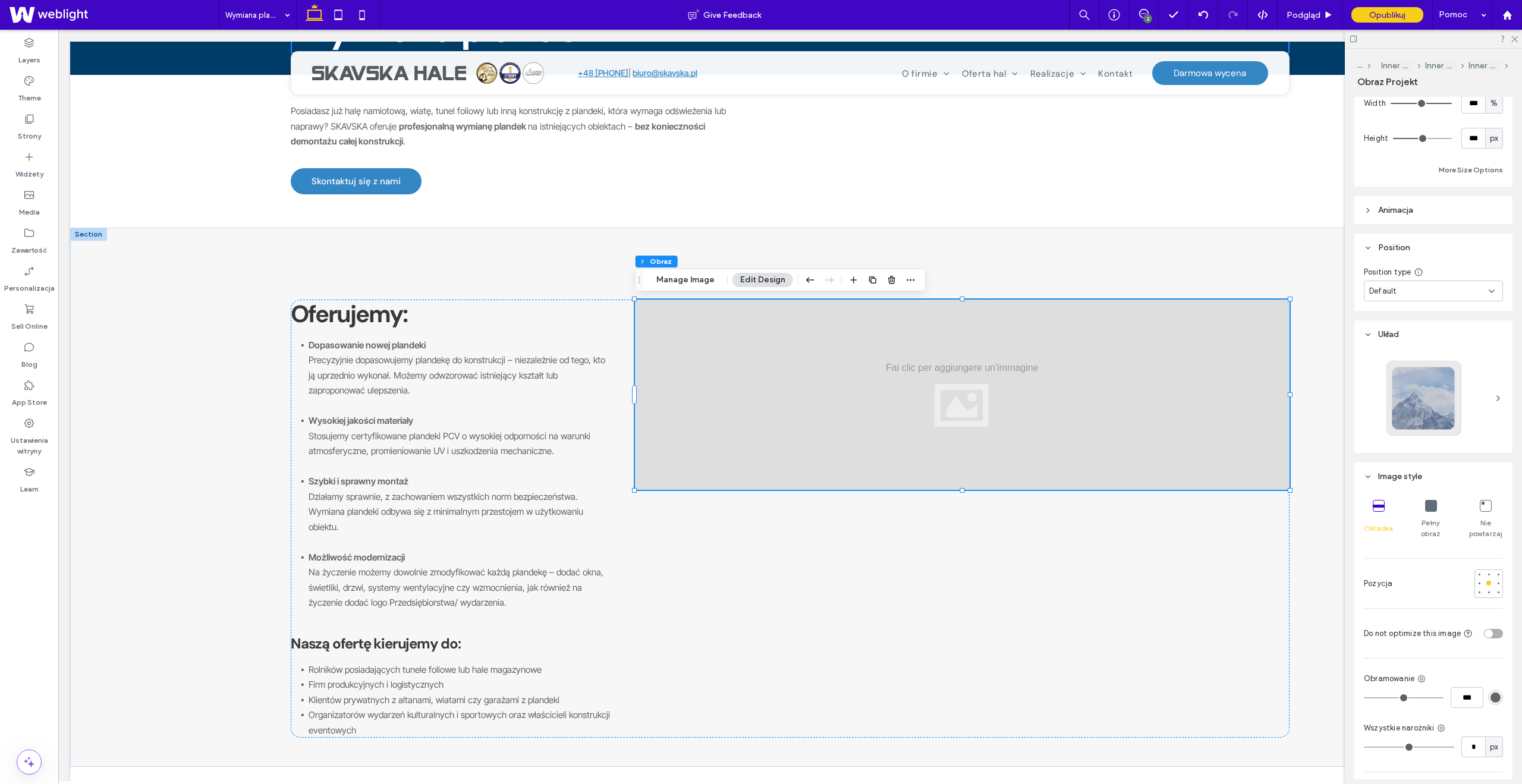 click on "Animacja" at bounding box center (1433, 210) 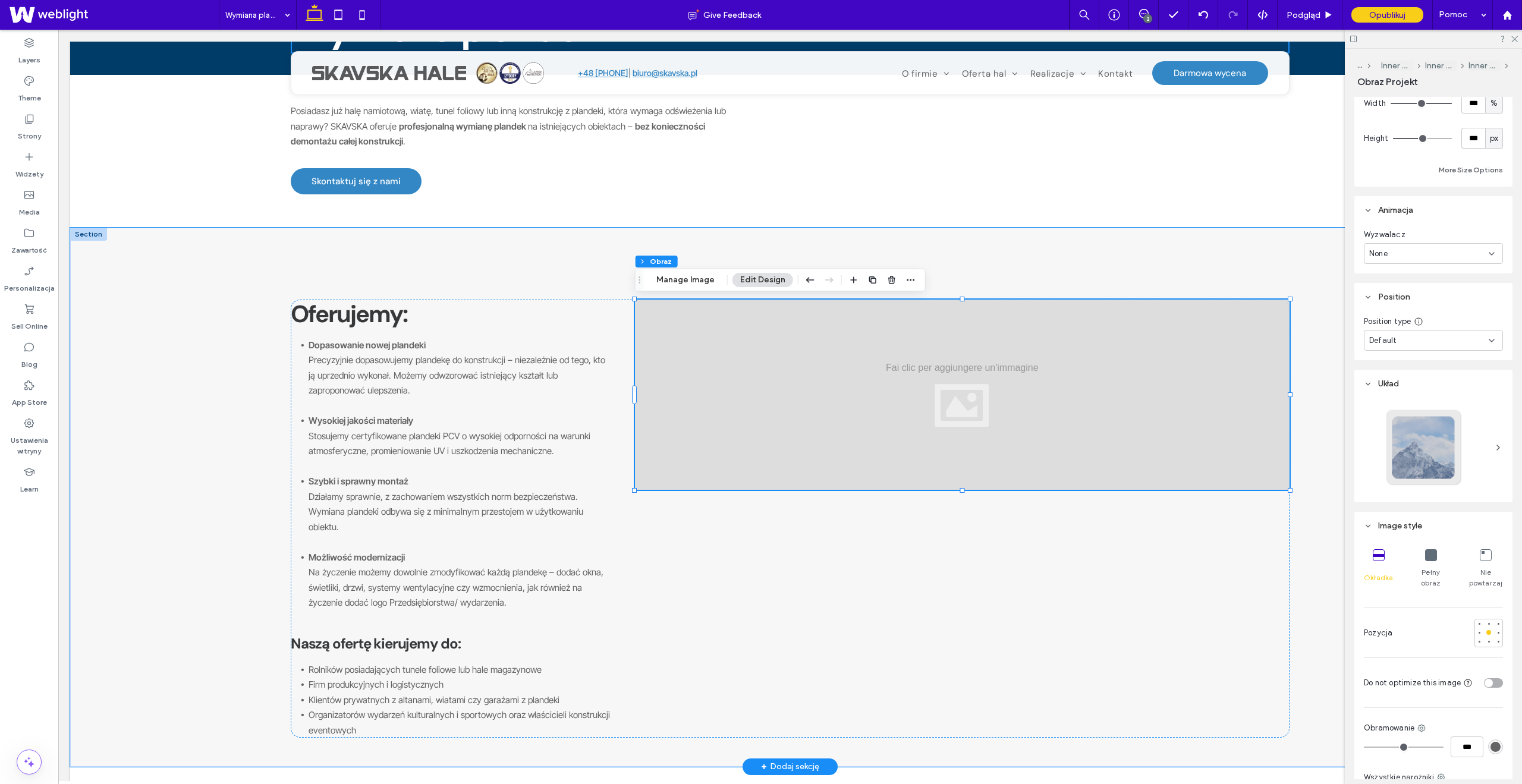 click on "Oferujemy:
Dopasowanie nowej plandeki Precyzyjnie dopasowujemy plandekę do konstrukcji – niezależnie od tego, kto ją uprzednio wykonał. Możemy odwzorować istniejący kształt lub zaproponować ulepszenia. Wysokiej jakości materiały Stosujemy certyfikowane plandeki PCV o wysokiej odporności na warunki atmosferyczne, promieniowanie UV i uszkodzenia mechaniczne. Szybki i sprawny montaż Działamy sprawnie, z zachowaniem wszystkich norm bezpieczeństwa. Wymiana plandeki odbywa się z minimalnym przestojem w użytkowaniu obiektu. Możliwość modernizacji Na życzenie możemy dowolnie zmodyfikować każdą plandekę – dodać okna, świetliki, drzwi, systemy wentylacyjne czy wzmocnienia, jak również na życzenie dodać logo Przedsiębiorstwa/ wydarzenia.
Naszą ofertę kierujemy do:
Rolników posiadających tunele foliowe lub hale magazynowe Firm produkcyjnych i logistycznych Klientów prywatnych z altanami, wiatami czy garażami z plandeki" at bounding box center [790, 519] 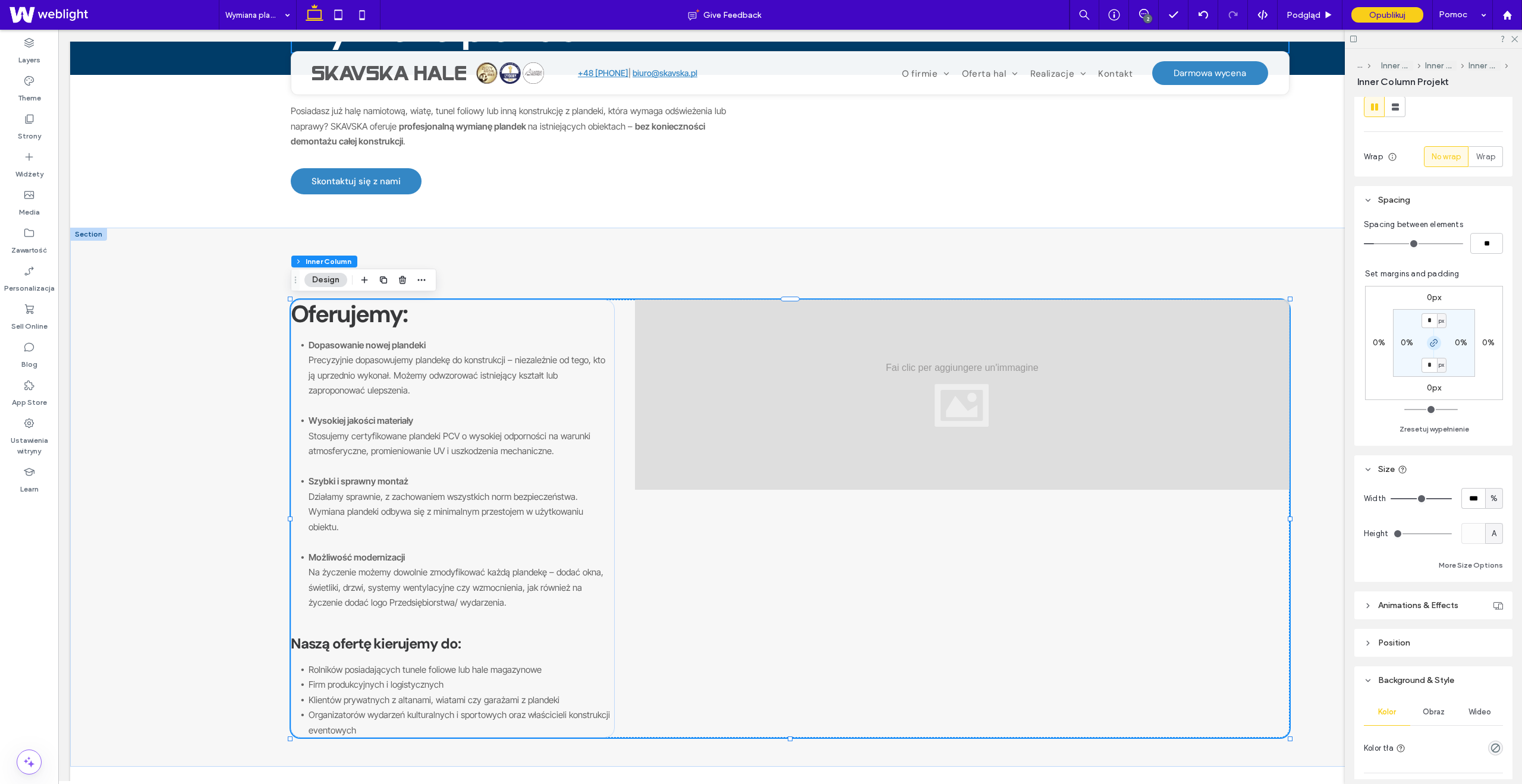 scroll, scrollTop: 410, scrollLeft: 0, axis: vertical 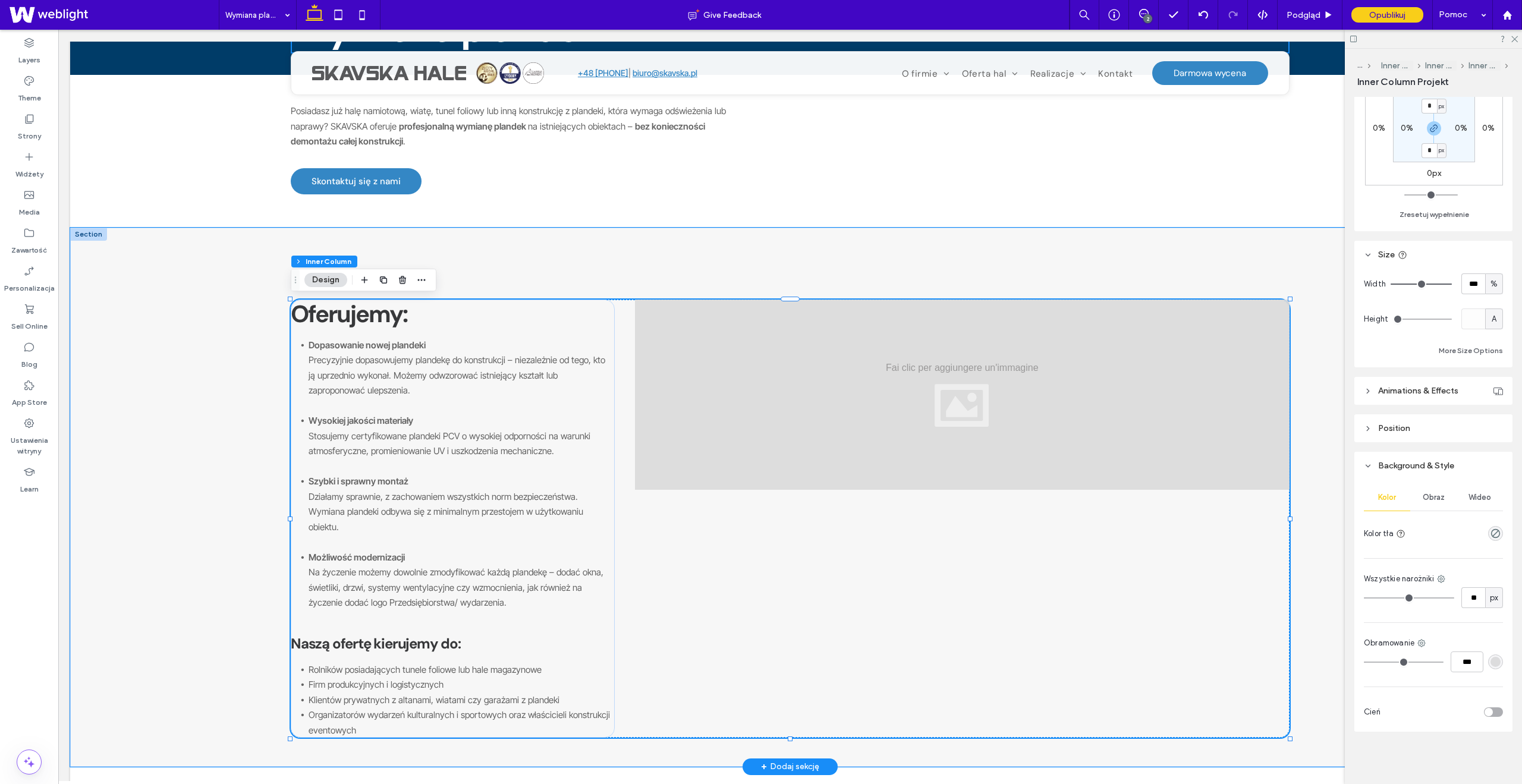 click on "Szybki i sprawny montaż Działamy sprawnie, z zachowaniem wszystkich norm bezpieczeństwa. Wymiana plandeki odbywa się z minimalnym przestojem w użytkowaniu obiektu." at bounding box center [461, 512] 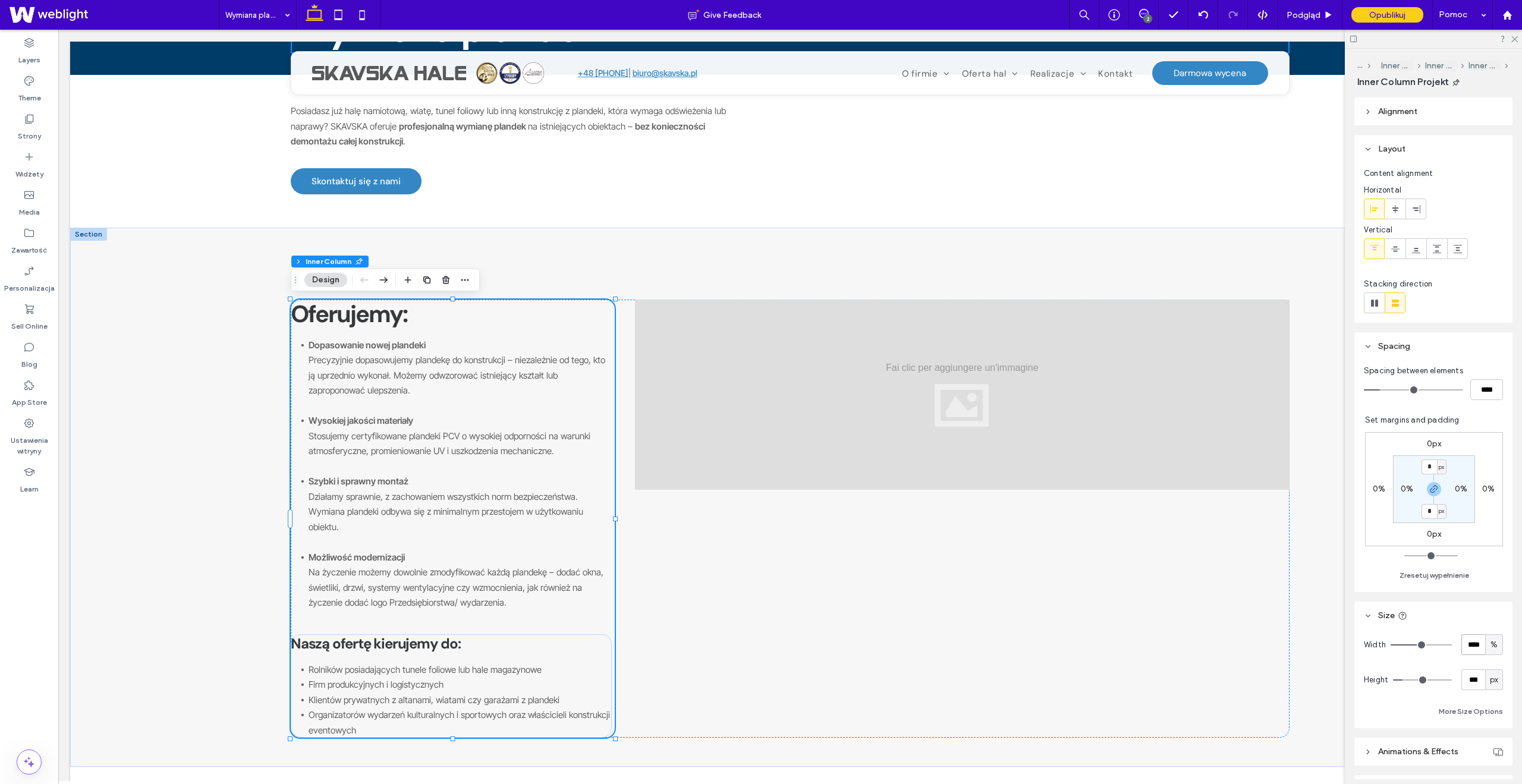 click on "****" at bounding box center (1473, 644) 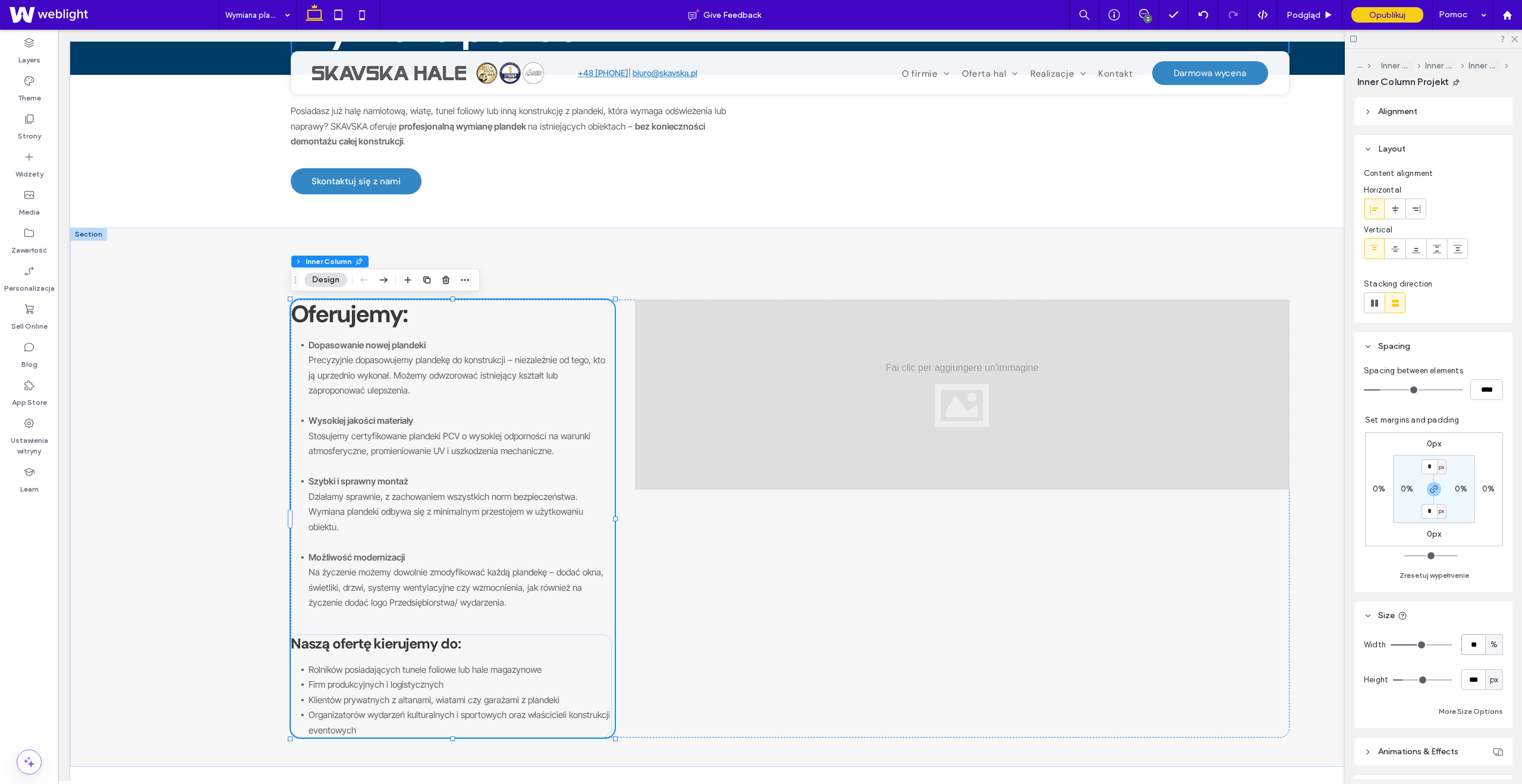 type on "**" 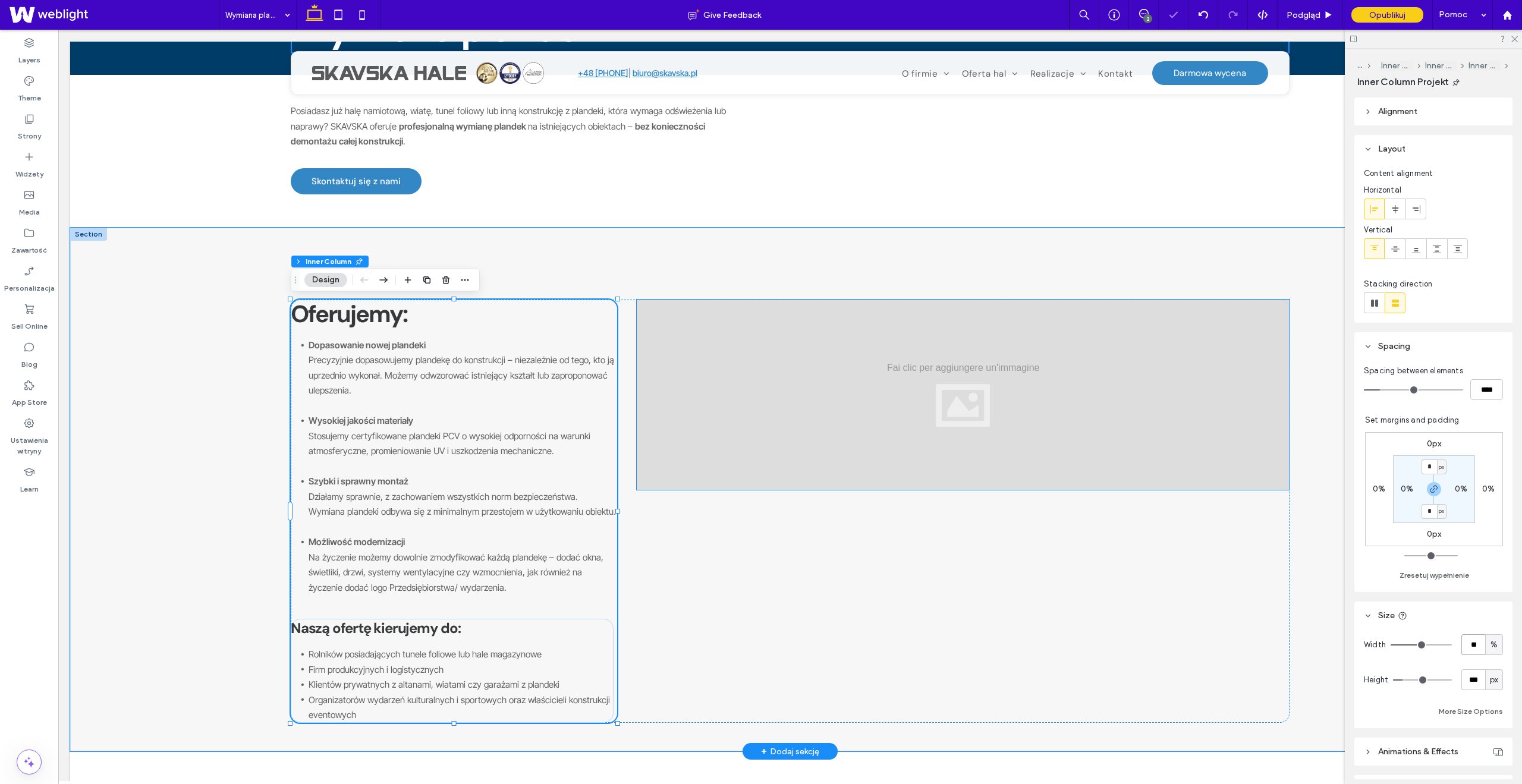 click at bounding box center (963, 395) 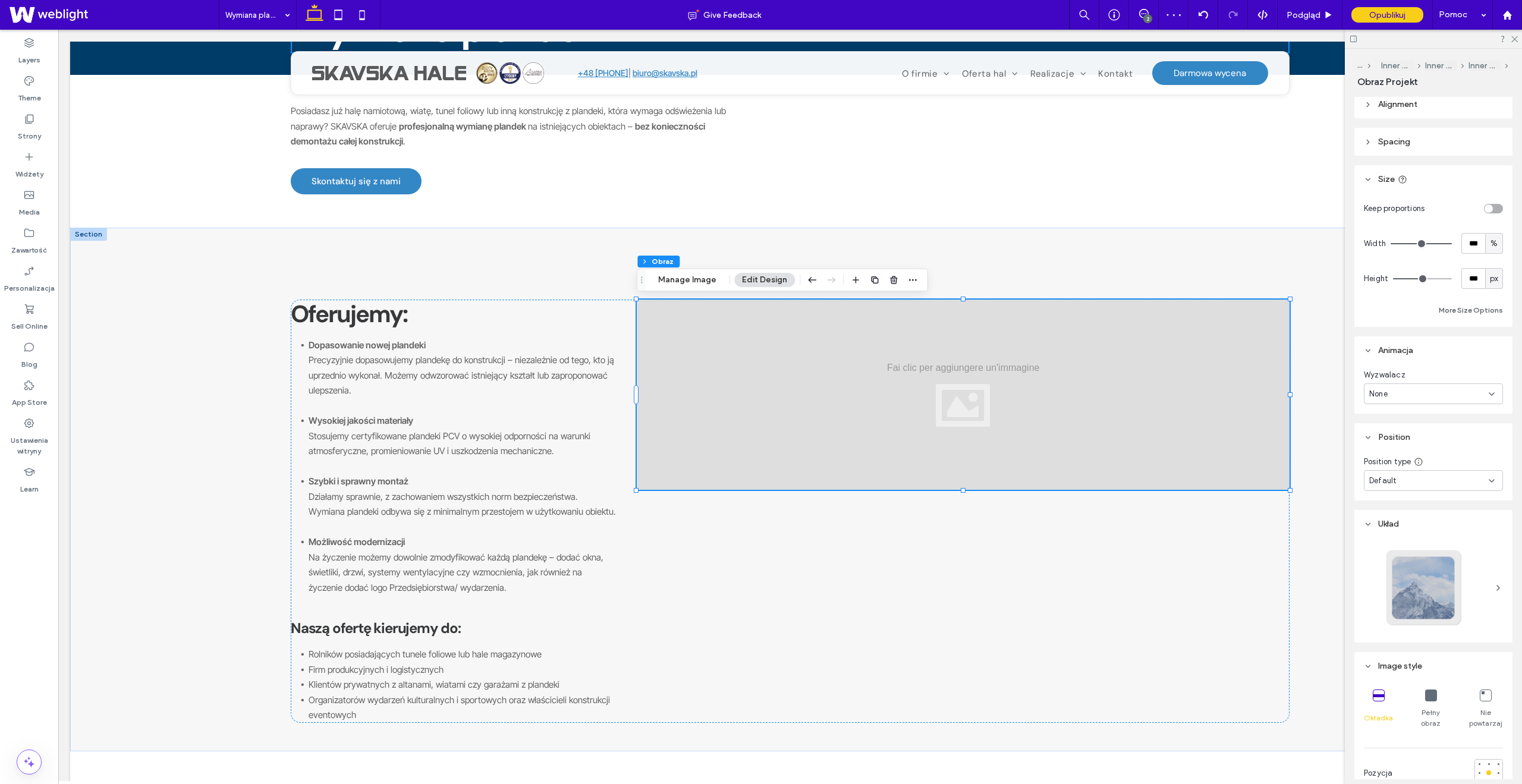 scroll, scrollTop: 0, scrollLeft: 0, axis: both 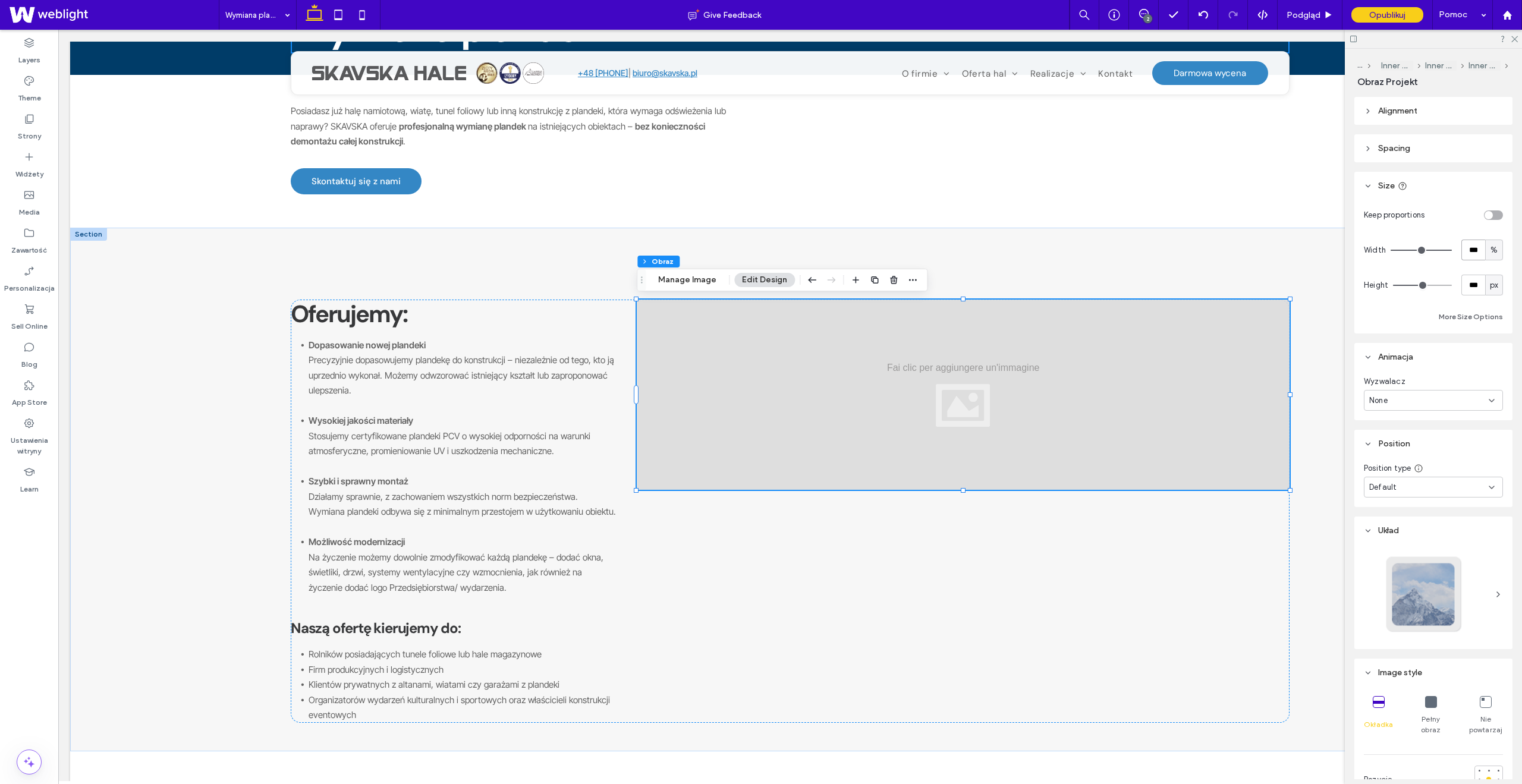 click on "***" at bounding box center (1473, 250) 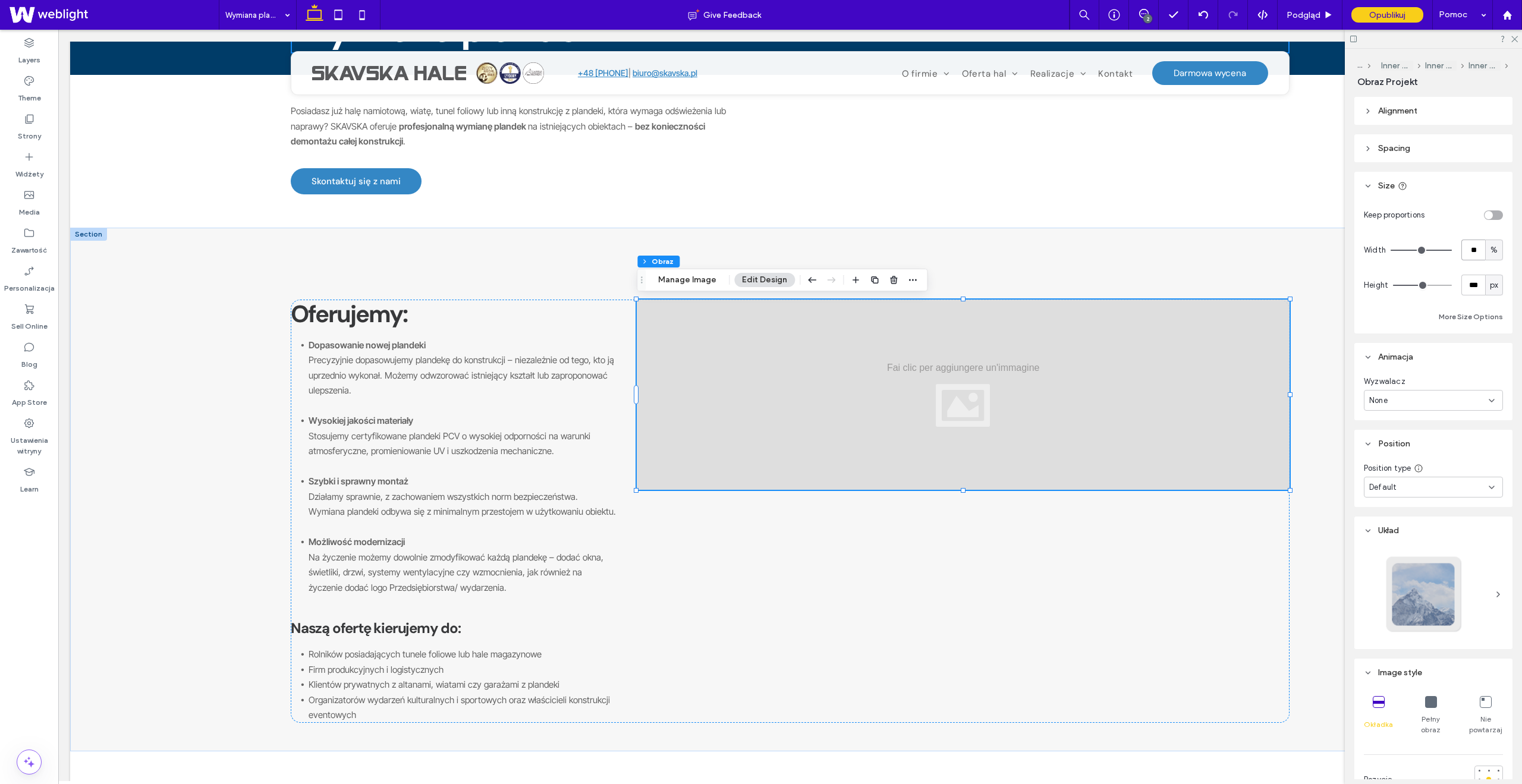 type on "**" 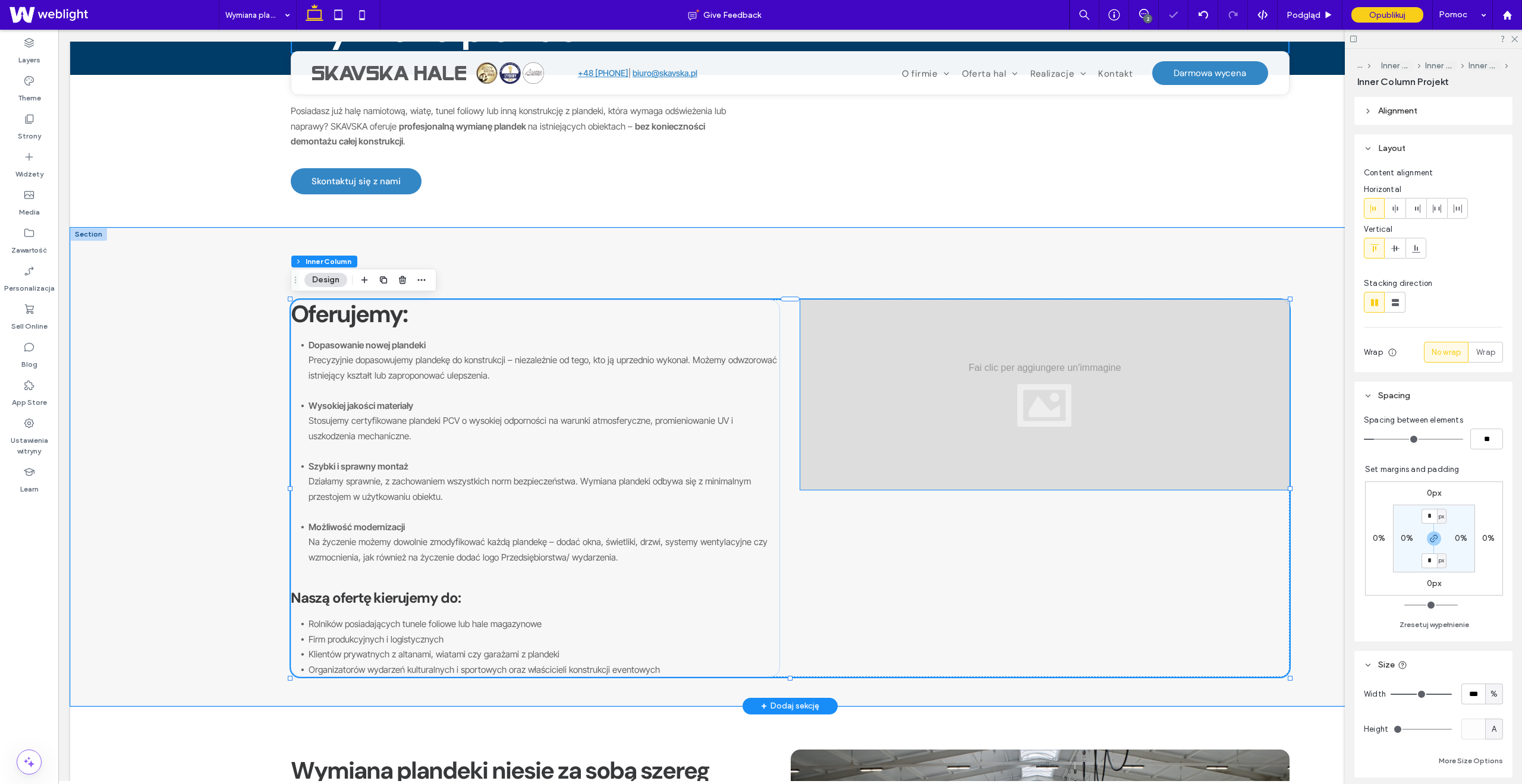 click at bounding box center (1045, 395) 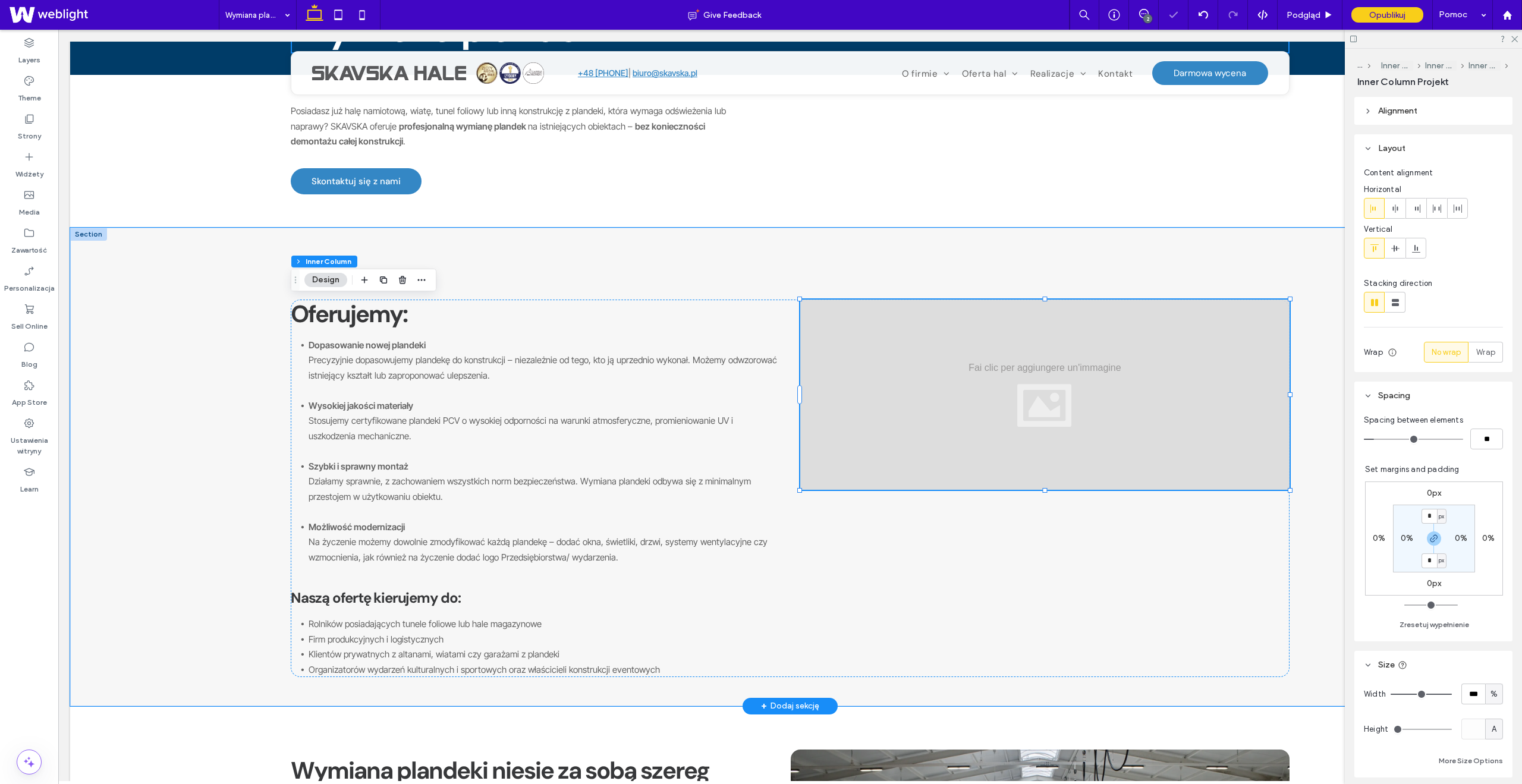 click at bounding box center [1045, 395] 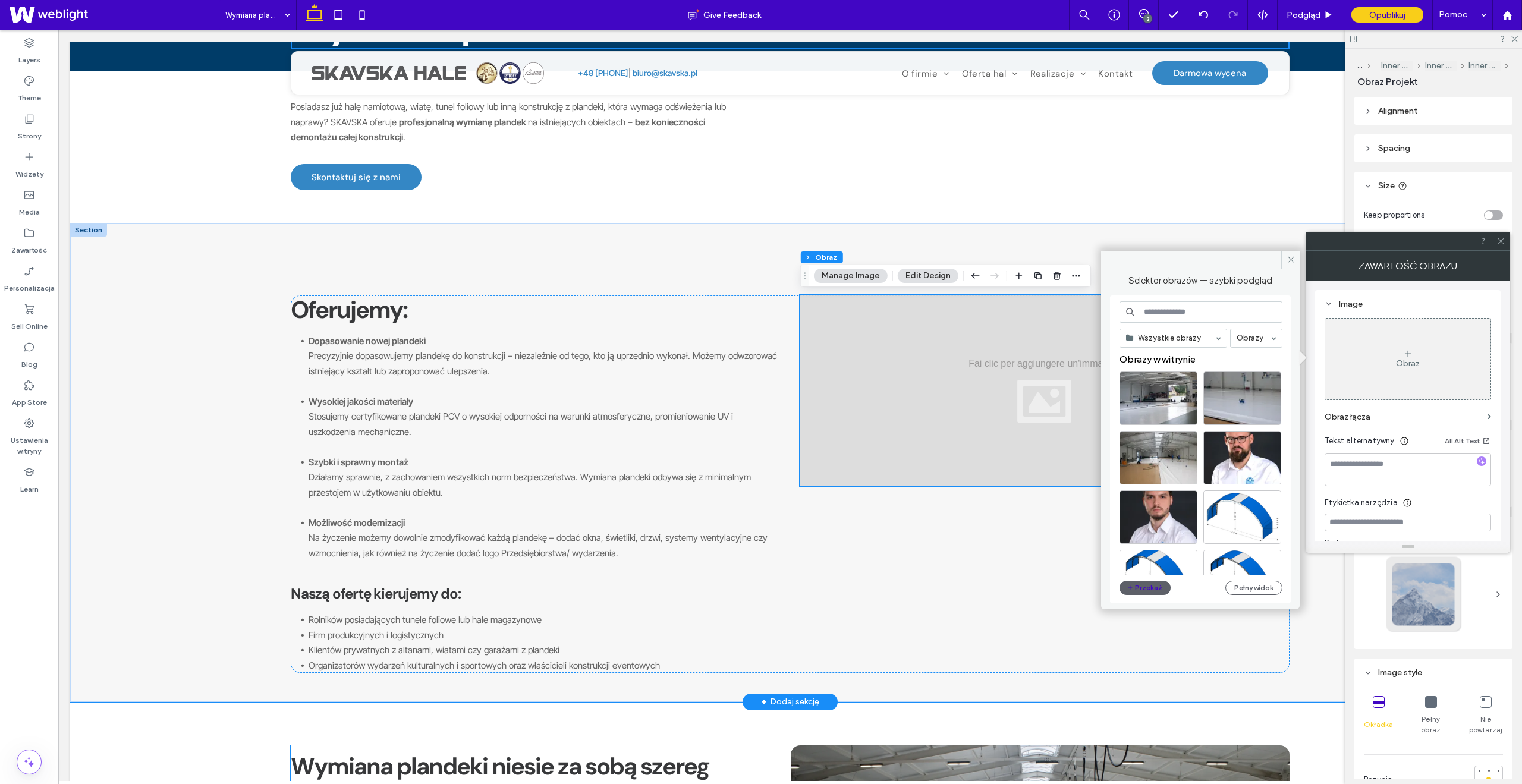scroll, scrollTop: 131, scrollLeft: 0, axis: vertical 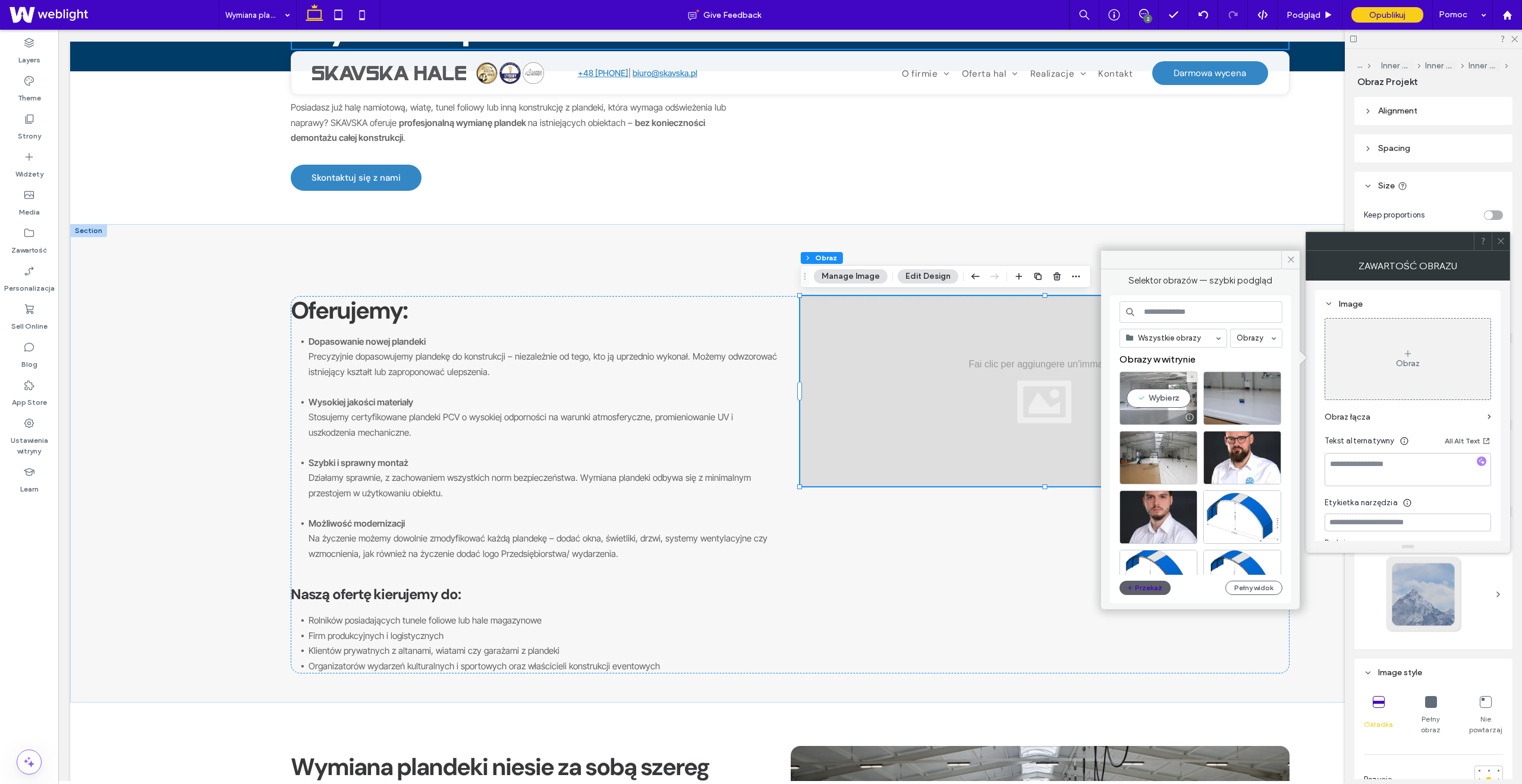 click at bounding box center (1158, 417) 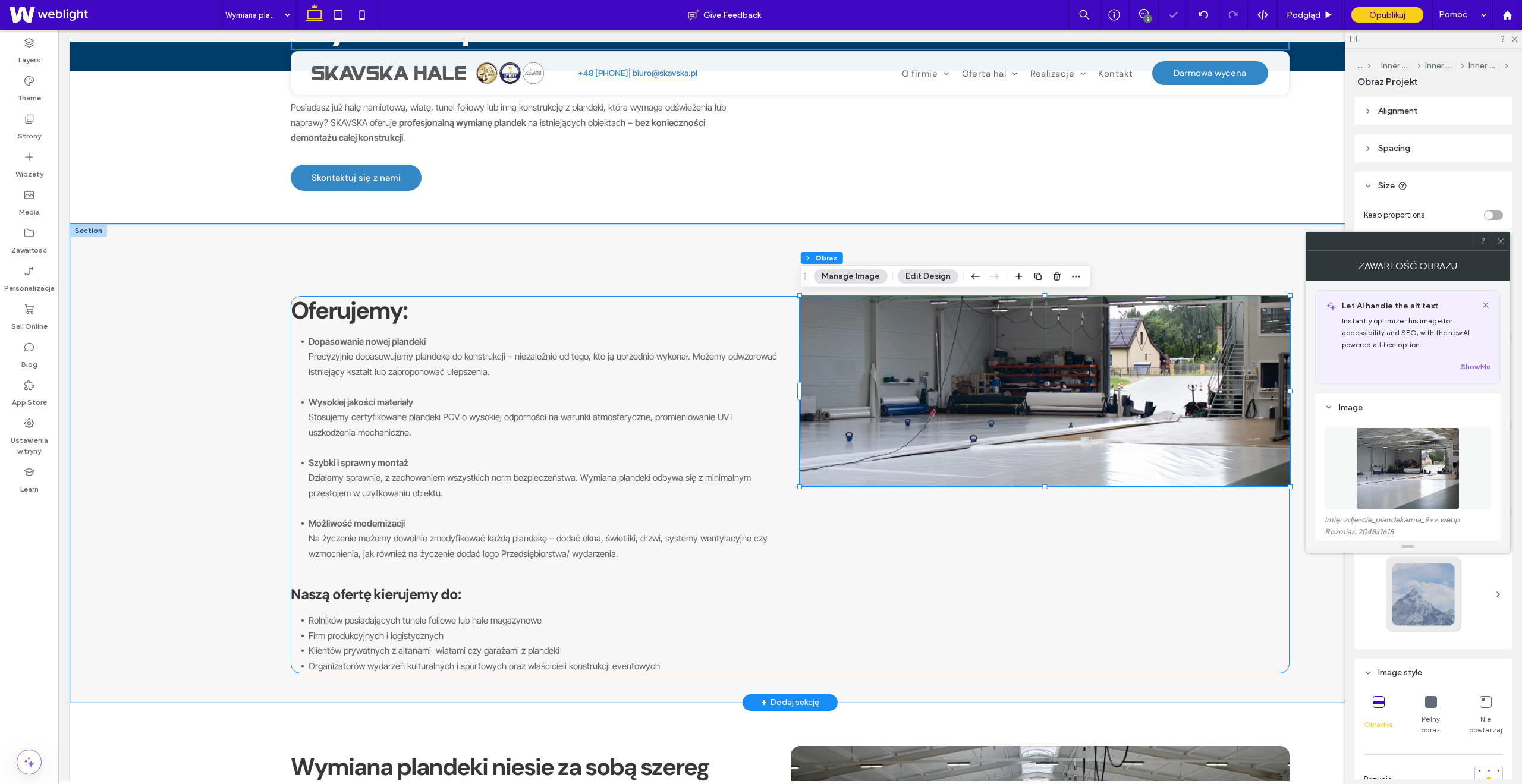 click on "Oferujemy:
Dopasowanie nowej plandeki Precyzyjnie dopasowujemy plandekę do konstrukcji – niezależnie od tego, kto ją uprzednio wykonał. Możemy odwzorować istniejący kształt lub zaproponować ulepszenia. Wysokiej jakości materiały Stosujemy certyfikowane plandeki PCV o wysokiej odporności na warunki atmosferyczne, promieniowanie UV i uszkodzenia mechaniczne. Szybki i sprawny montaż Działamy sprawnie, z zachowaniem wszystkich norm bezpieczeństwa. Wymiana plandeki odbywa się z minimalnym przestojem w użytkowaniu obiektu. Możliwość modernizacji Na życzenie możemy dowolnie zmodyfikować każdą plandekę – dodać okna, świetliki, drzwi, systemy wentylacyjne czy wzmocnienia, jak również na życzenie dodać logo Przedsiębiorstwa/ wydarzenia.
Naszą ofertę kierujemy do:
Rolników posiadających tunele foliowe lub hale magazynowe Firm produkcyjnych i logistycznych Klientów prywatnych z altanami, wiatami czy garażami z plandeki" at bounding box center [790, 485] 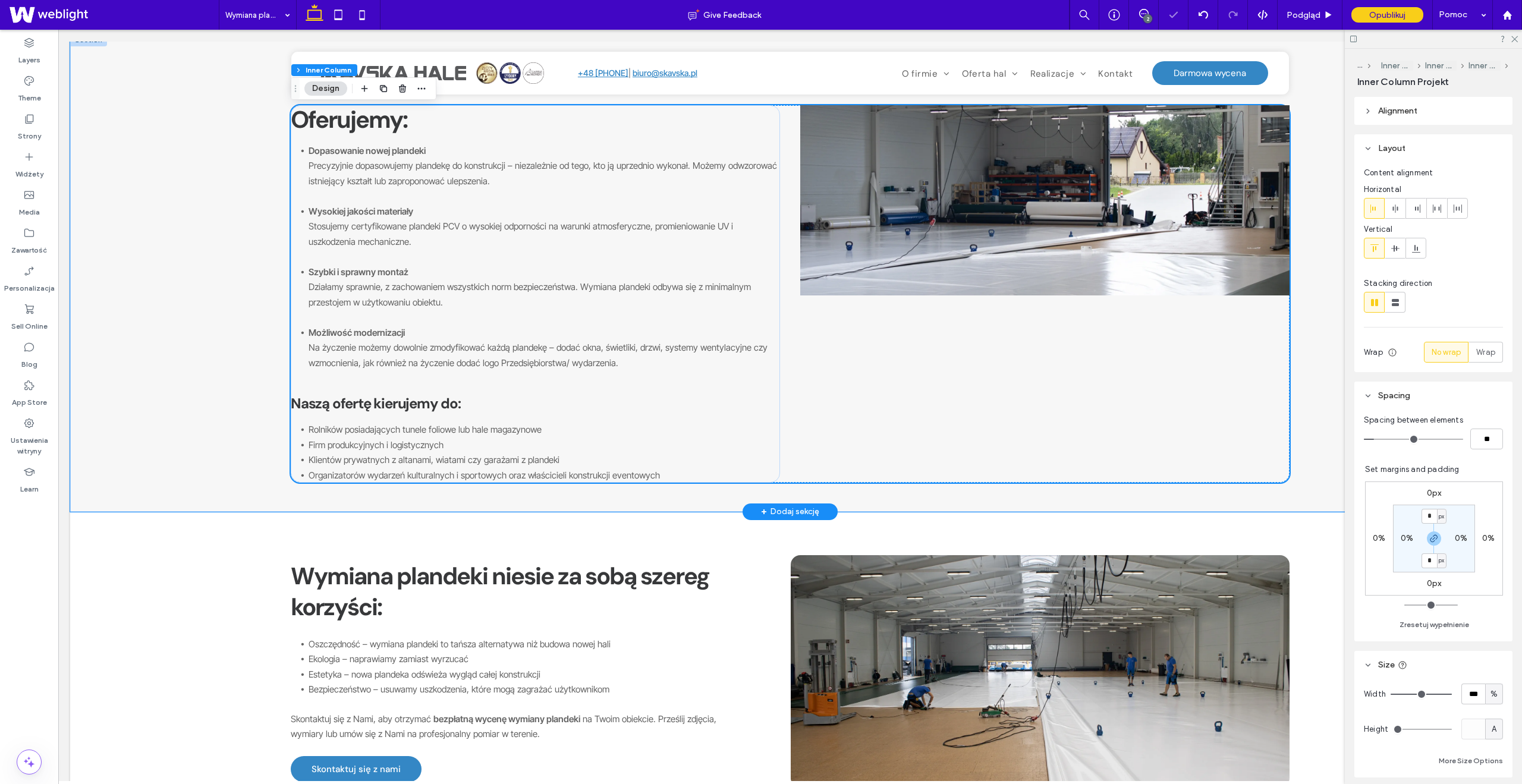 scroll, scrollTop: 320, scrollLeft: 0, axis: vertical 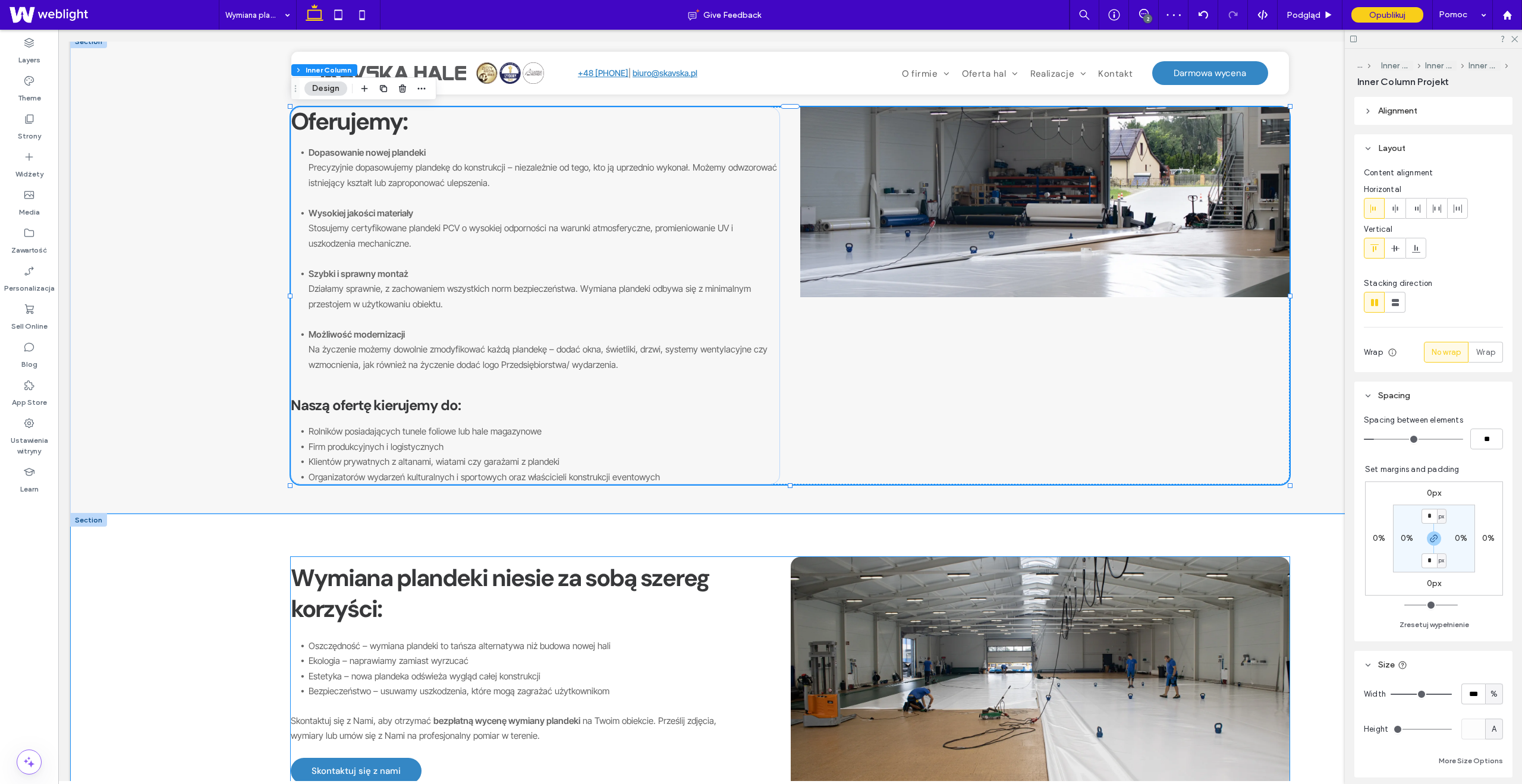 click at bounding box center [1040, 673] 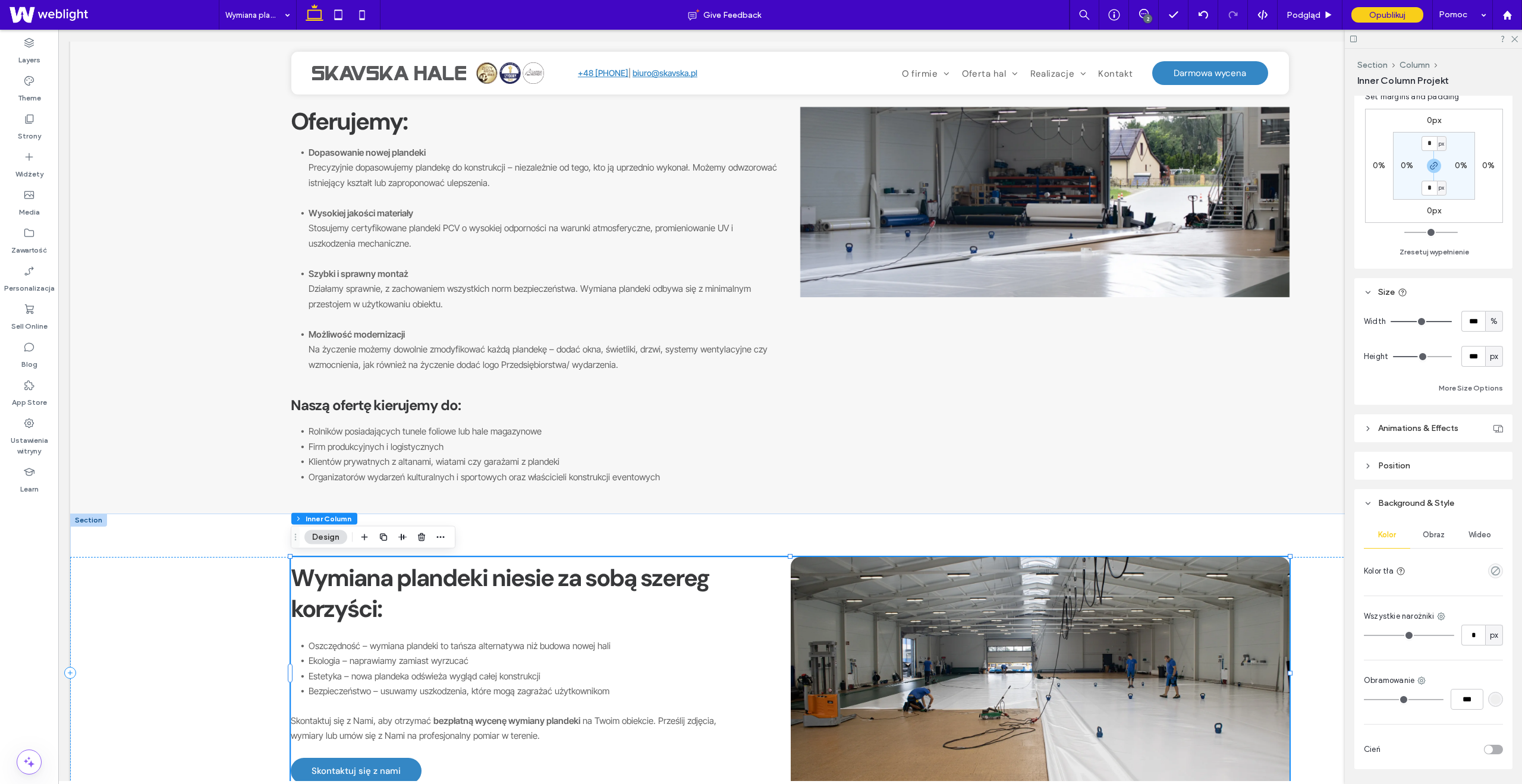 scroll, scrollTop: 409, scrollLeft: 0, axis: vertical 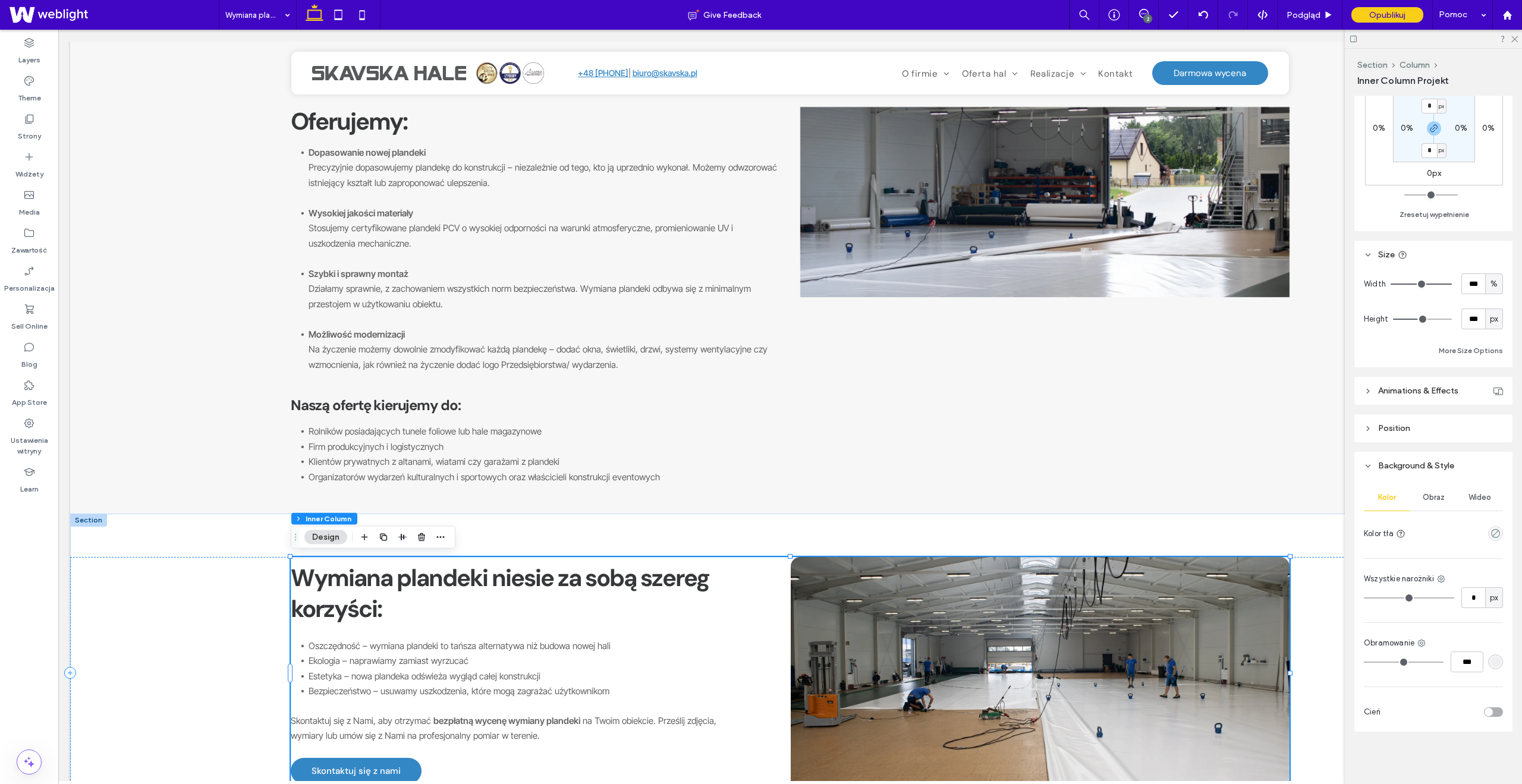 click on "Obraz" at bounding box center [1433, 498] 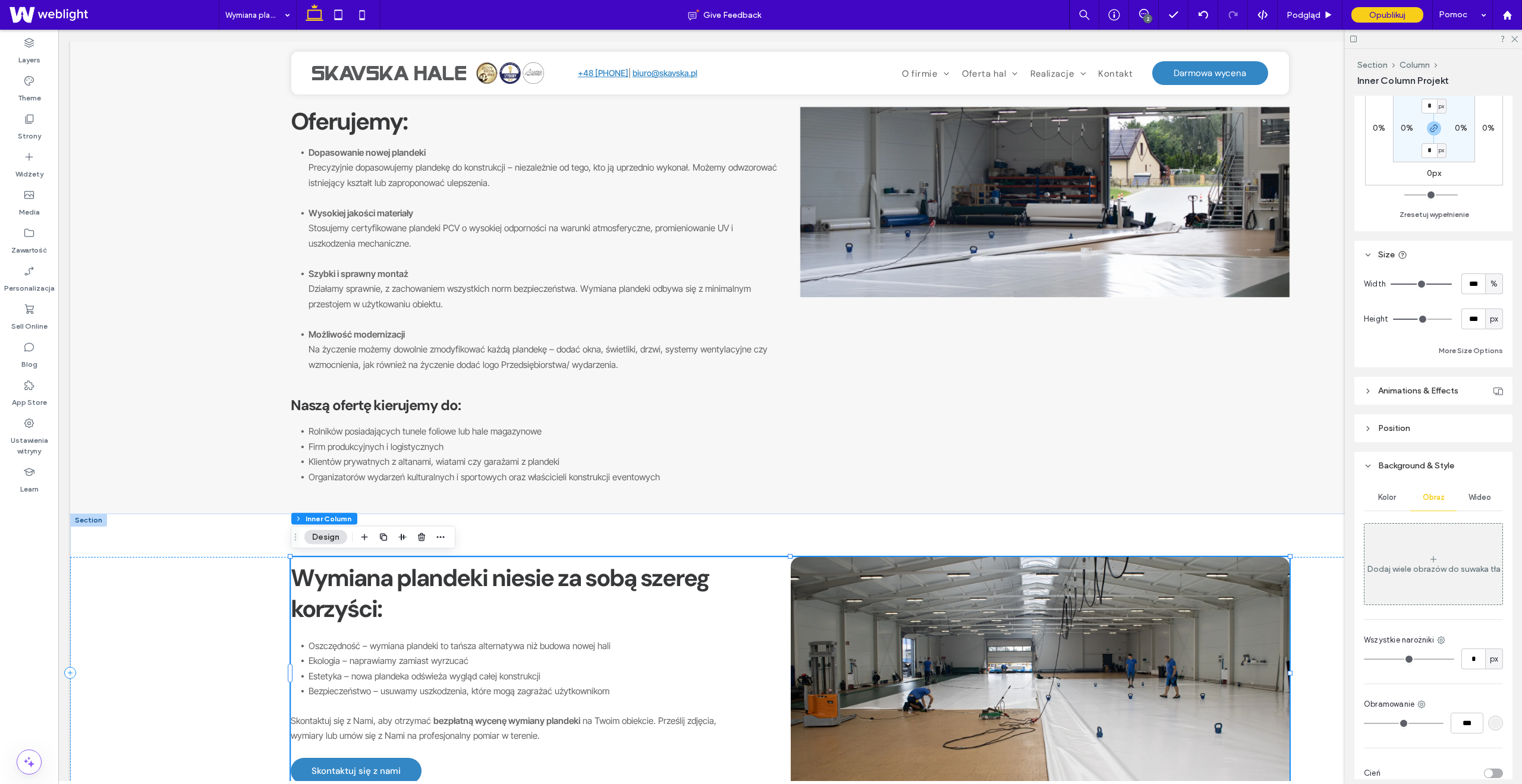 scroll, scrollTop: 470, scrollLeft: 0, axis: vertical 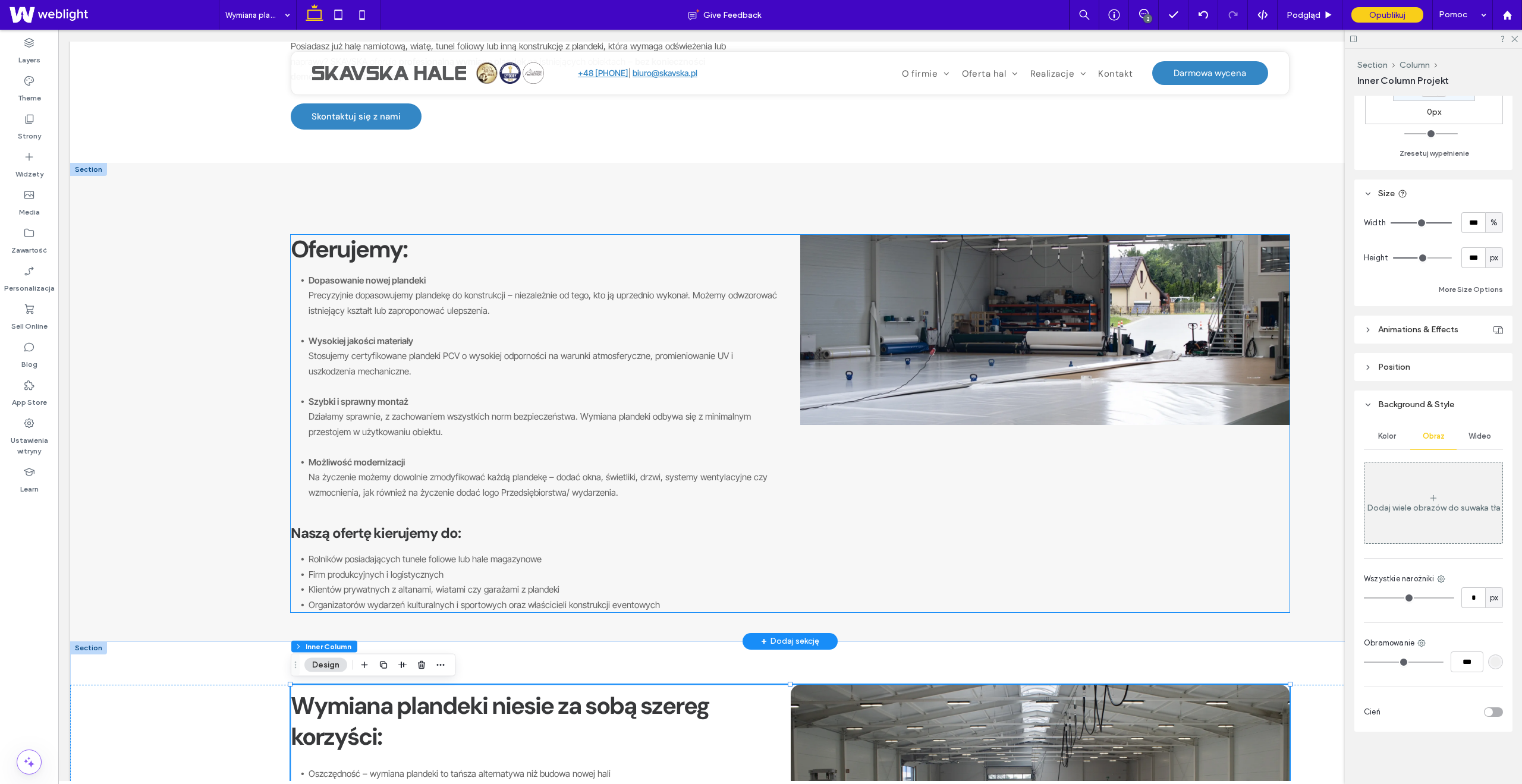 click at bounding box center (1045, 330) 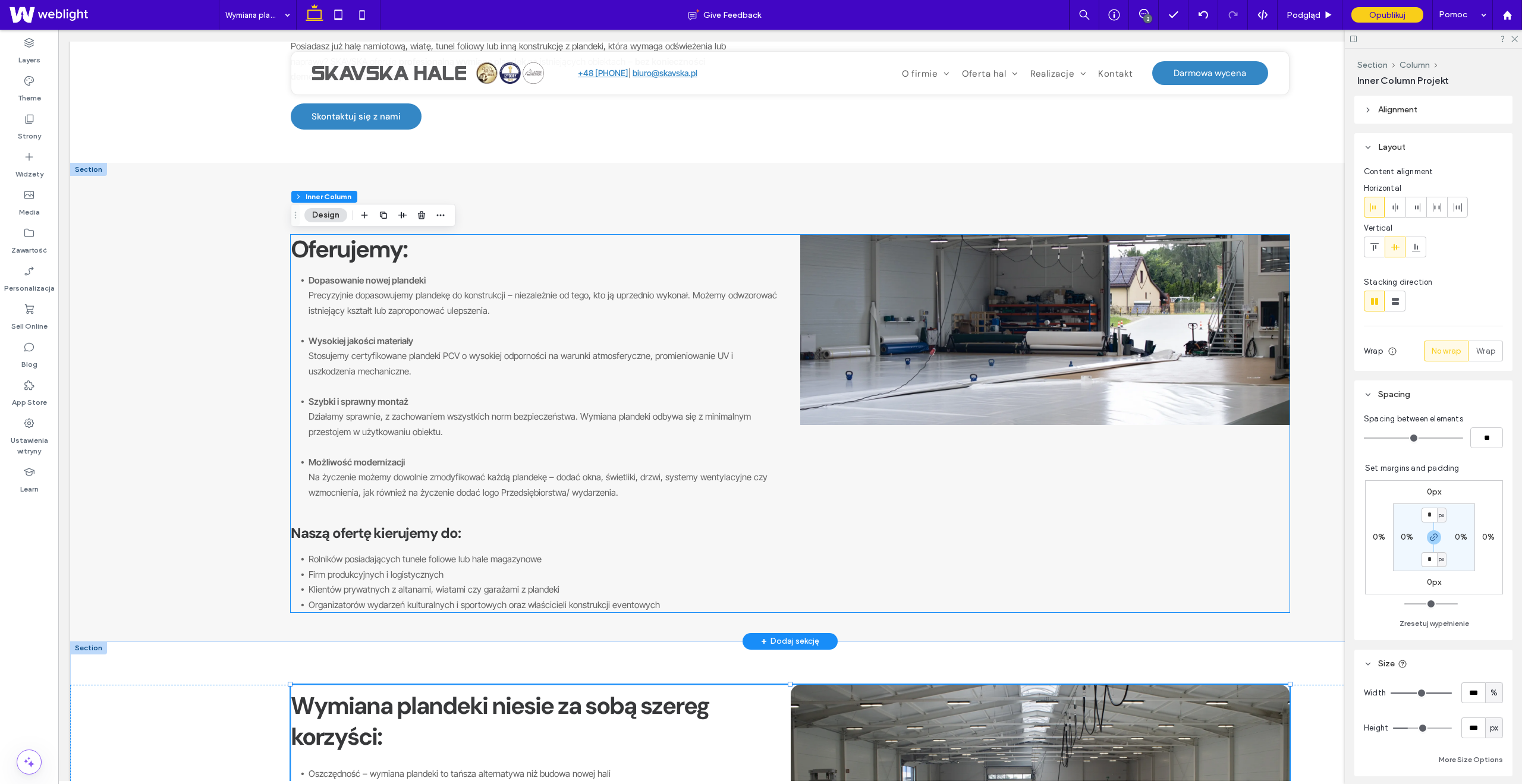 click at bounding box center (1045, 330) 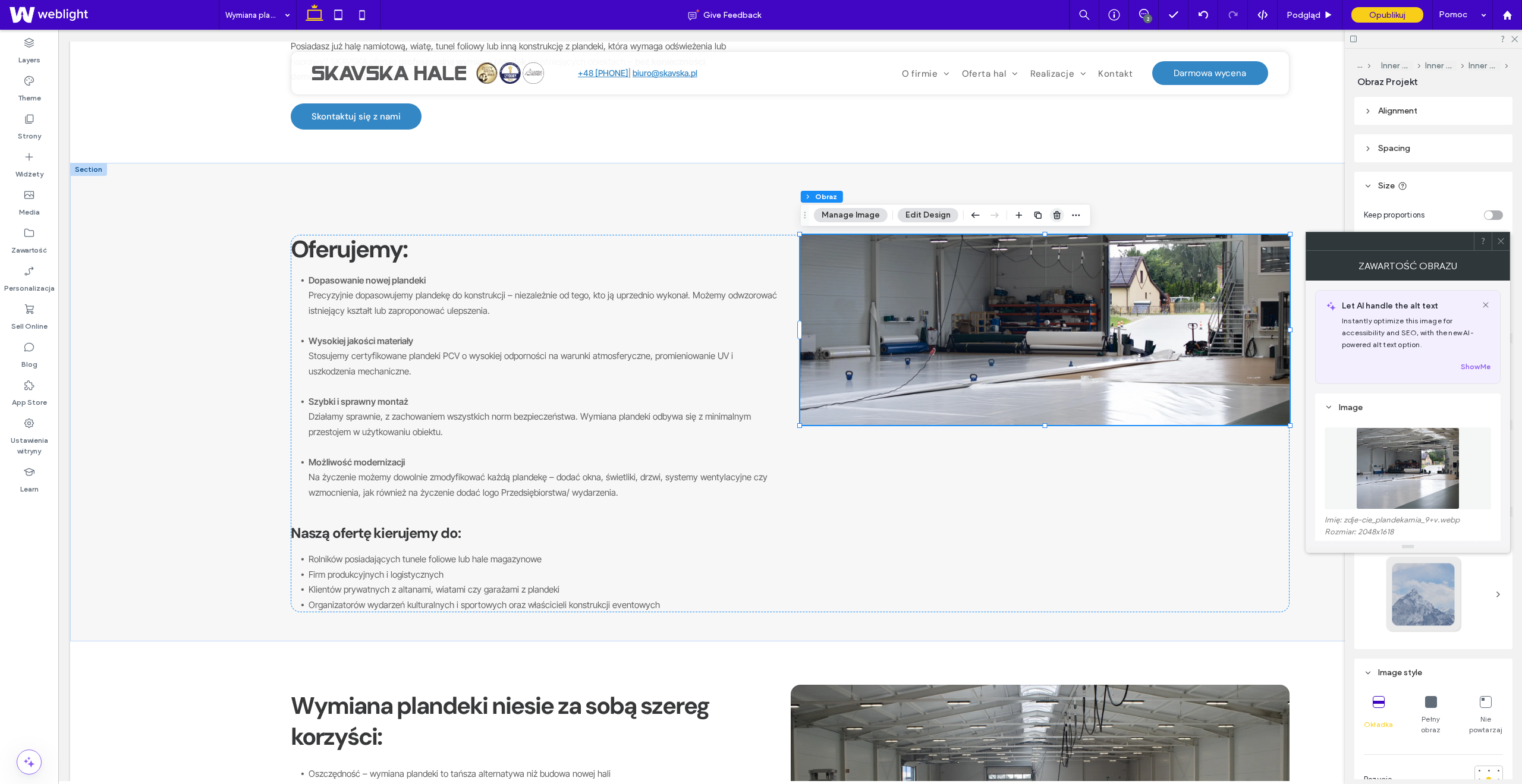 click 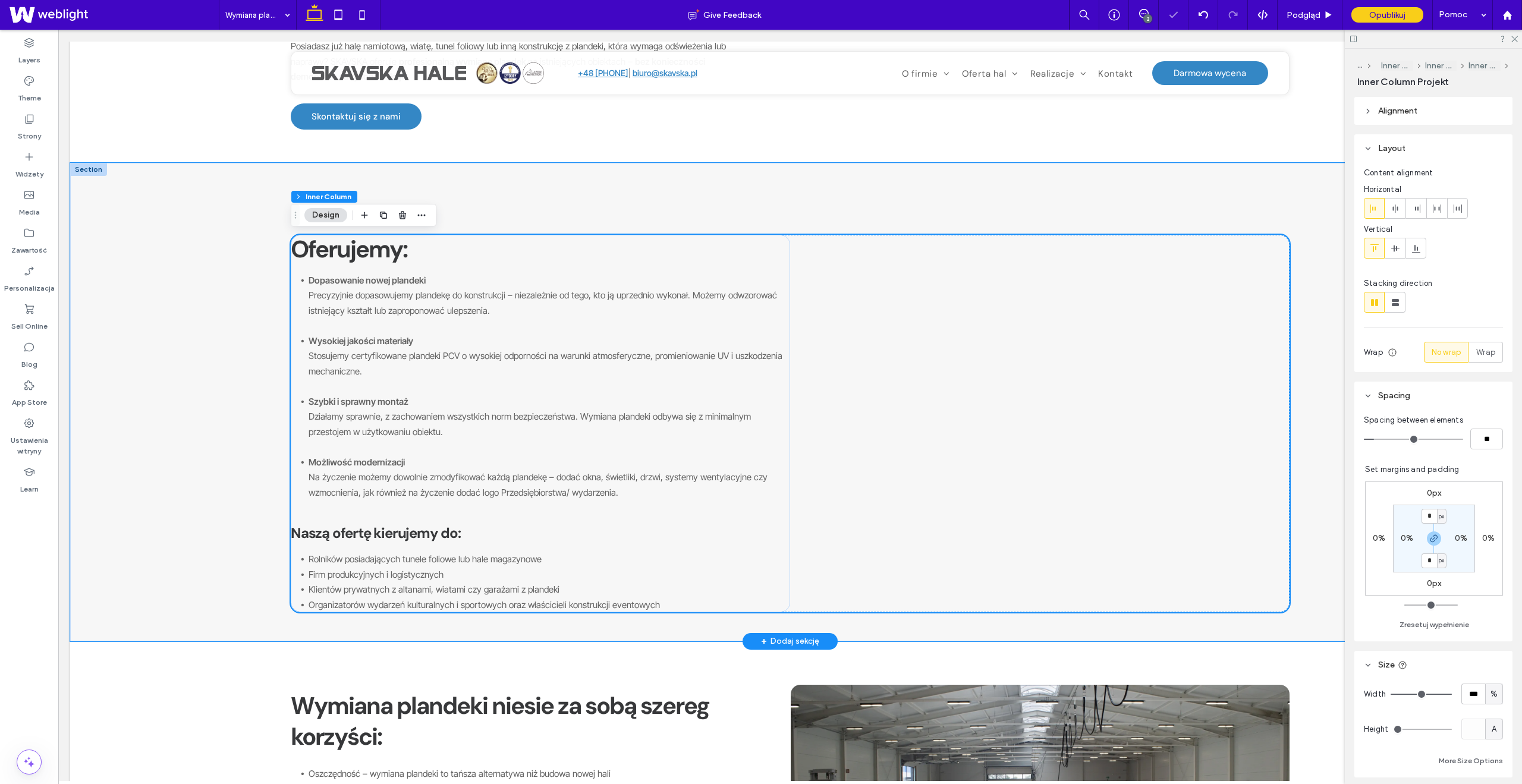scroll, scrollTop: 0, scrollLeft: 0, axis: both 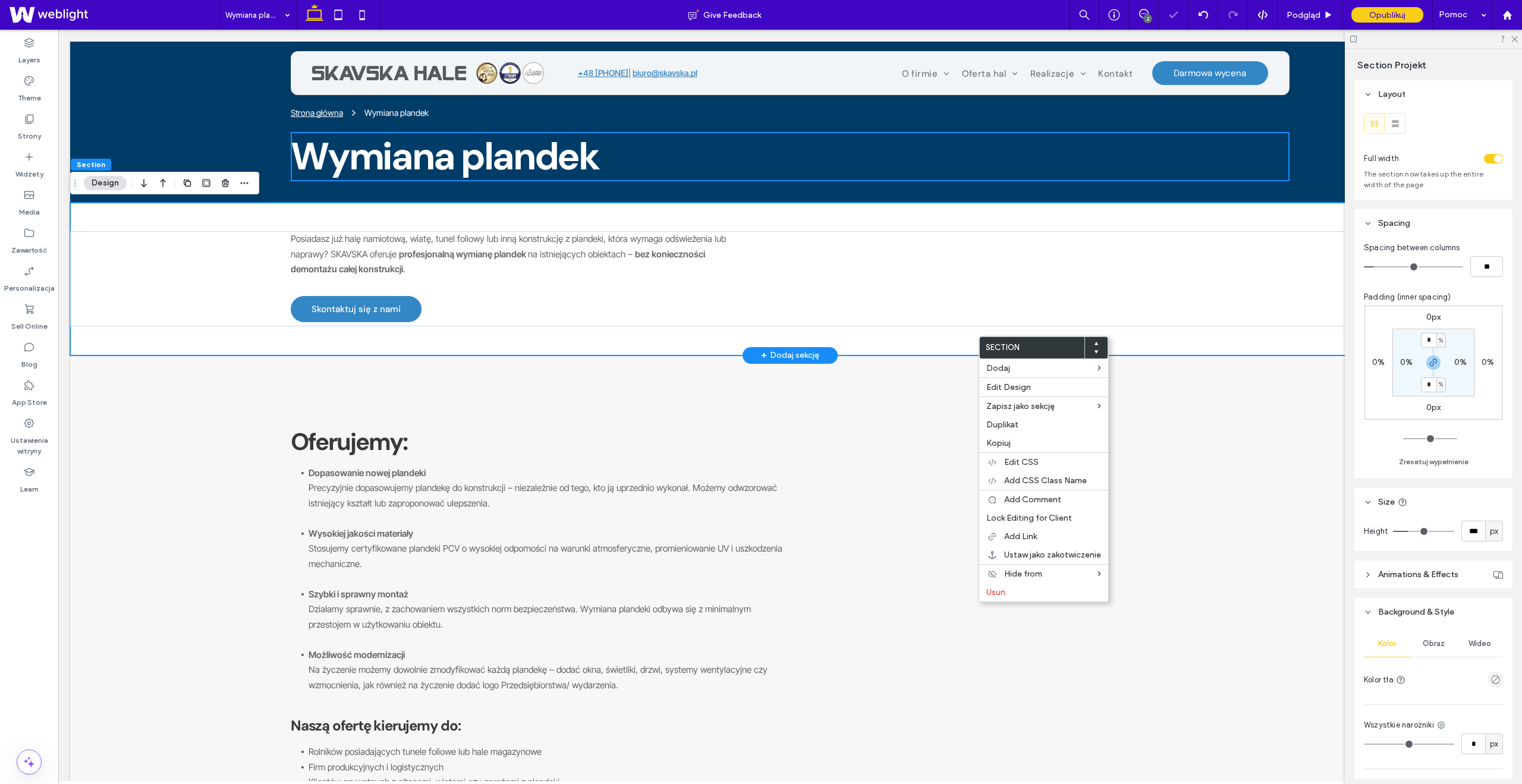 click on "Posiadasz już halę namiotową, wiatę, tunel foliowy lub inną konstrukcję z plandeki, która wymaga odświeżenia lub naprawy? SKAVSKA oferuje profesjonalną wymianę plandek na istniejących obiektach – bez konieczności demontażu całej konstrukcji. Zastosowania Skontaktuj się z nami" at bounding box center (790, 279) 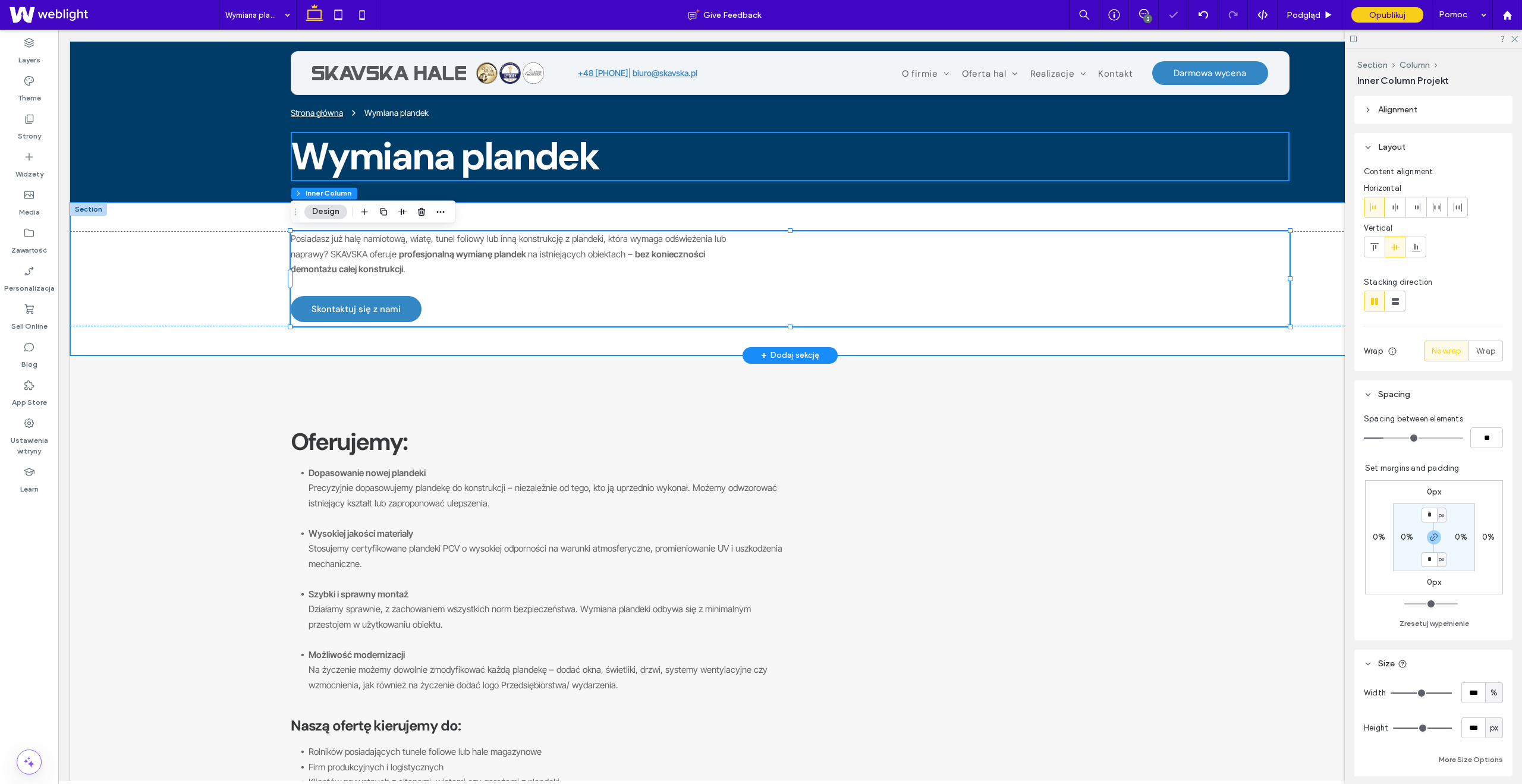 click on "Posiadasz już halę namiotową, wiatę, tunel foliowy lub inną konstrukcję z plandeki, która wymaga odświeżenia lub naprawy? SKAVSKA oferuje profesjonalną wymianę plandek na istniejących obiektach – bez konieczności demontażu całej konstrukcji. Zastosowania Skontaktuj się z nami" at bounding box center [790, 279] 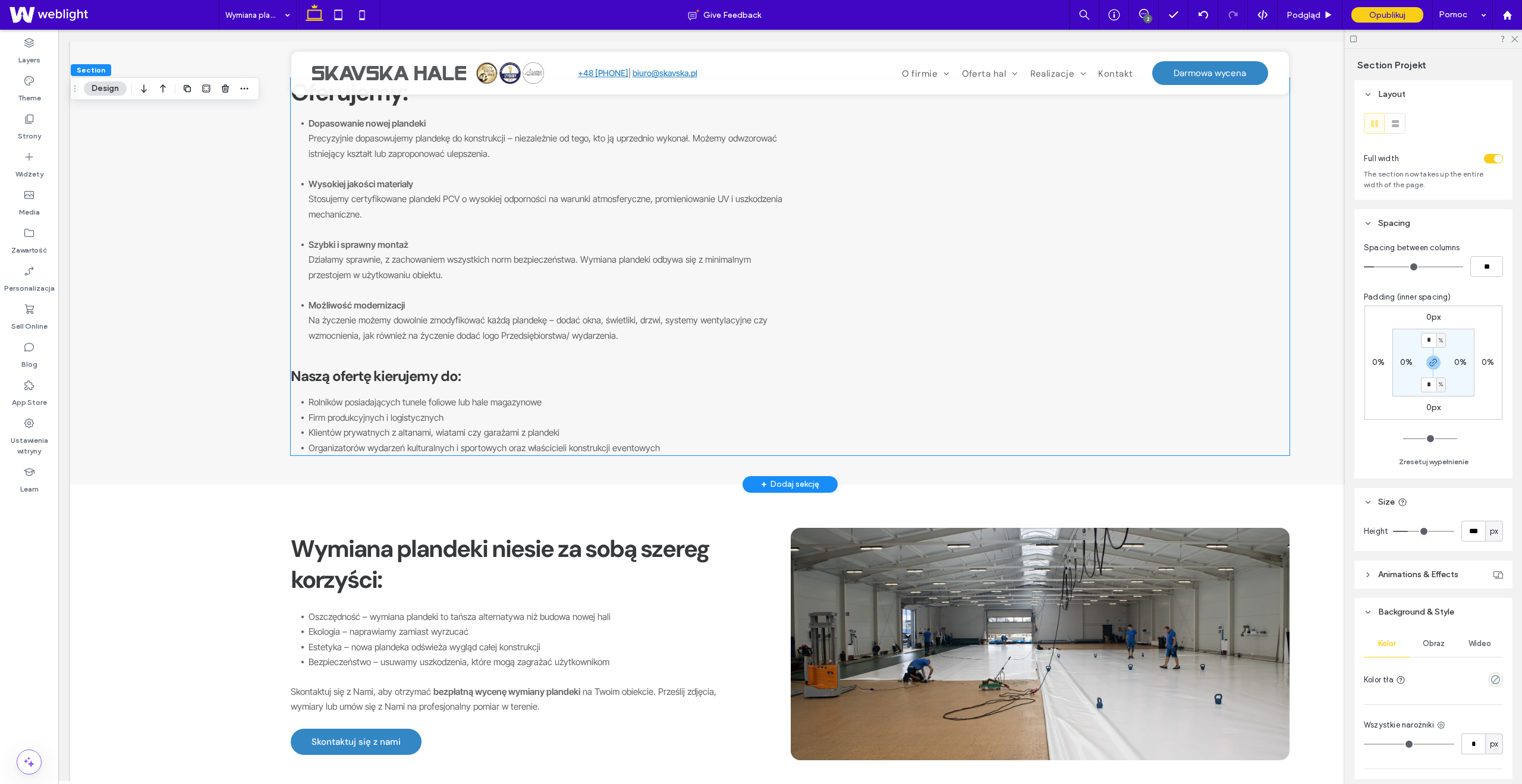scroll, scrollTop: 348, scrollLeft: 0, axis: vertical 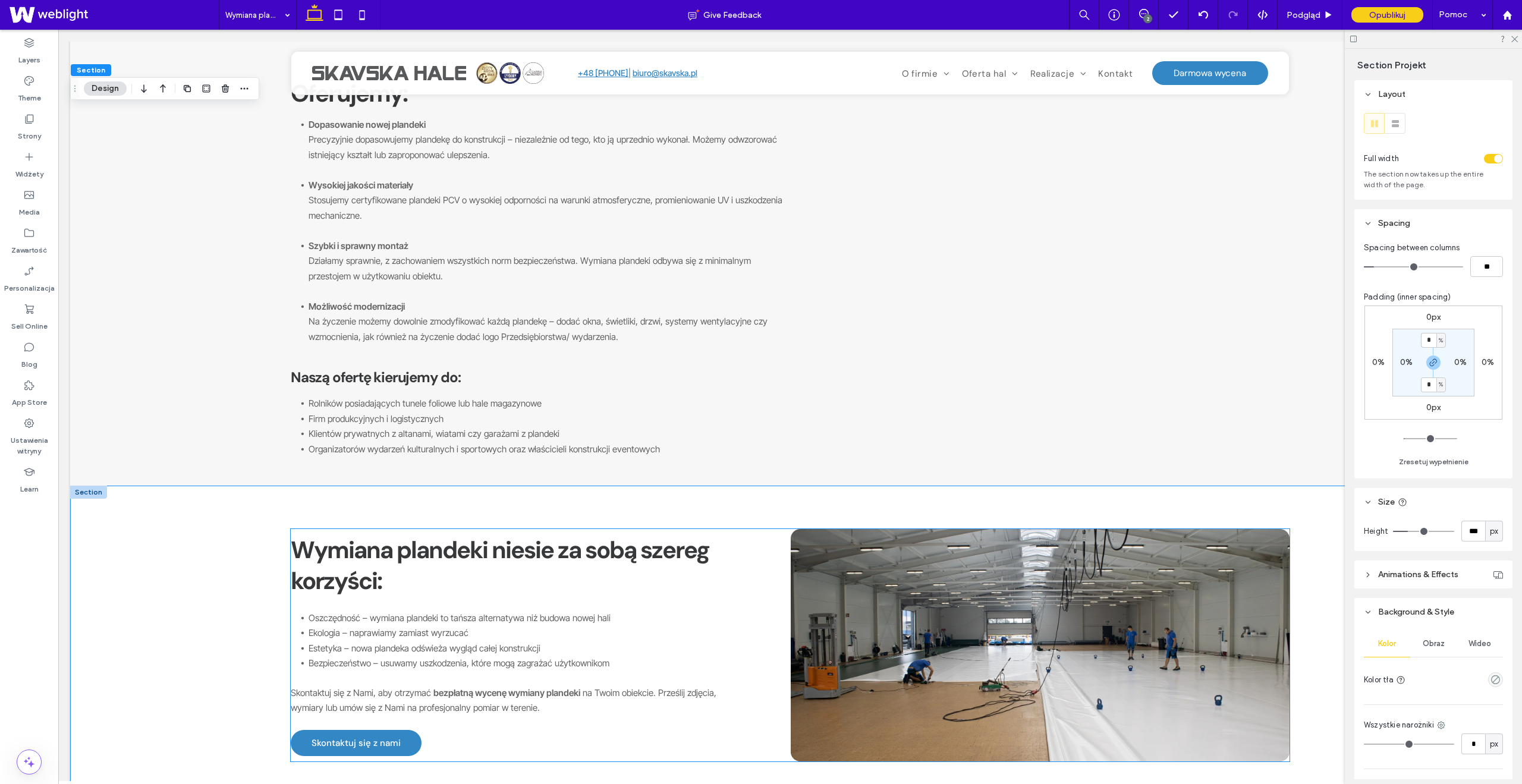 click at bounding box center (1040, 645) 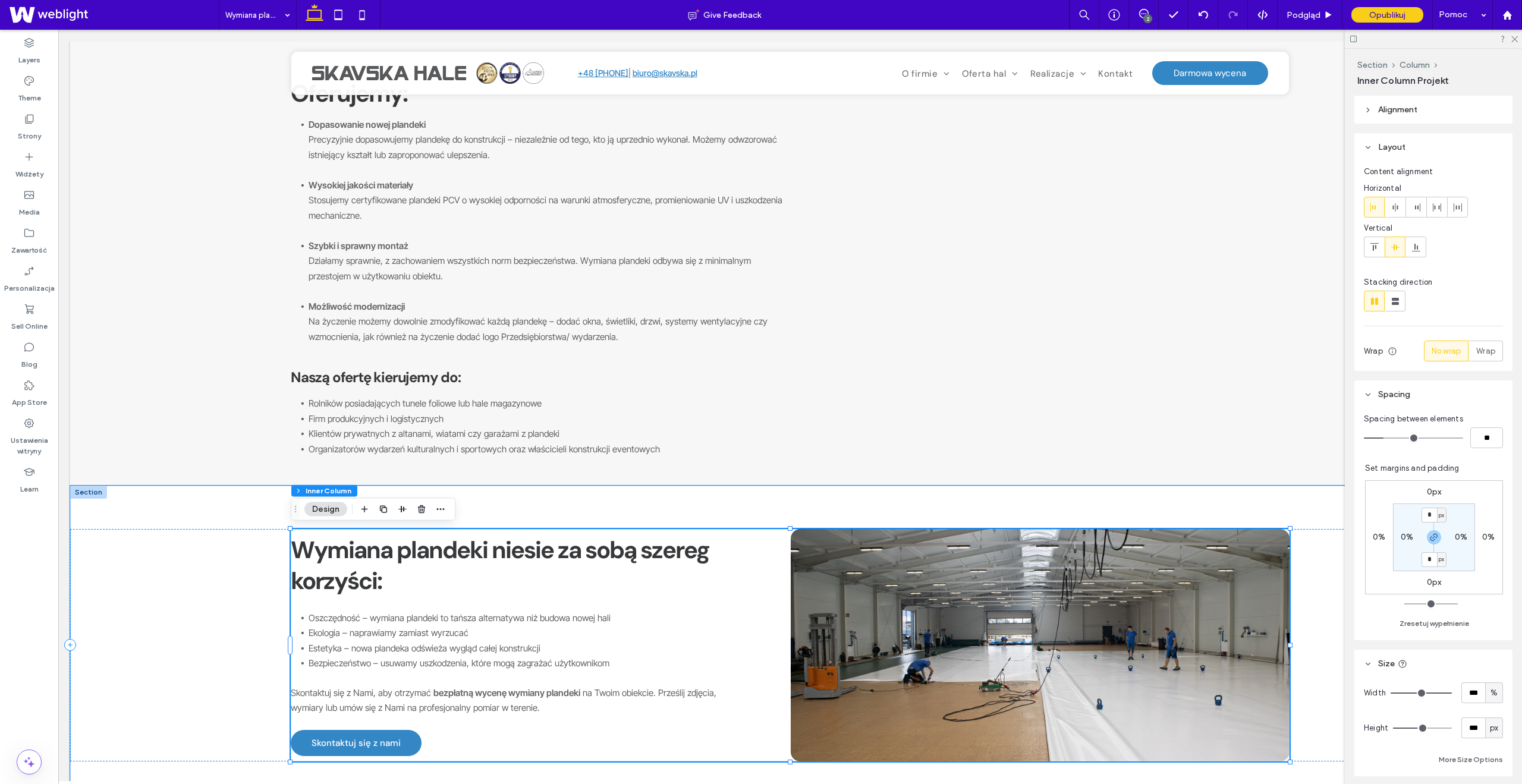 click at bounding box center [1040, 645] 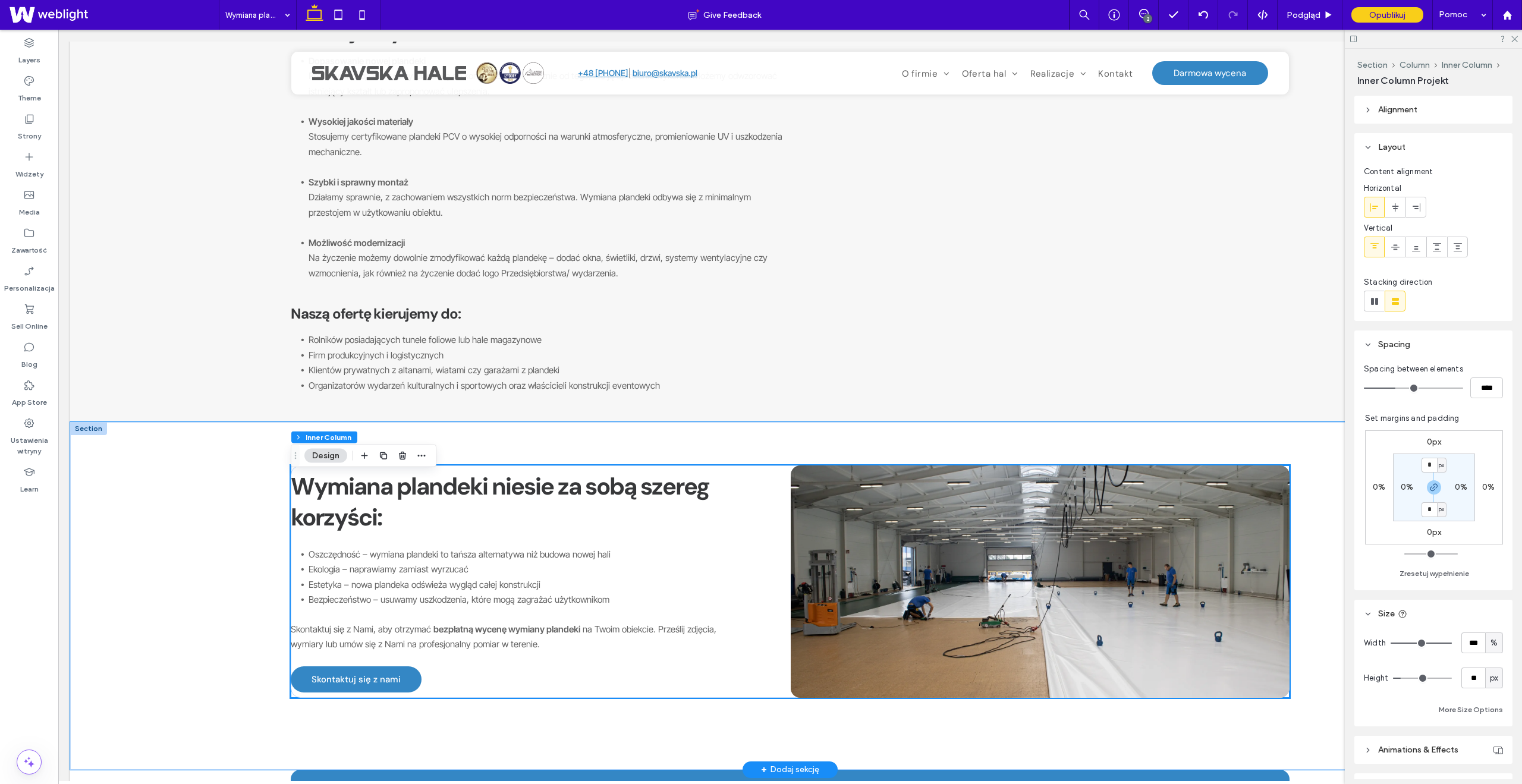 scroll, scrollTop: 410, scrollLeft: 0, axis: vertical 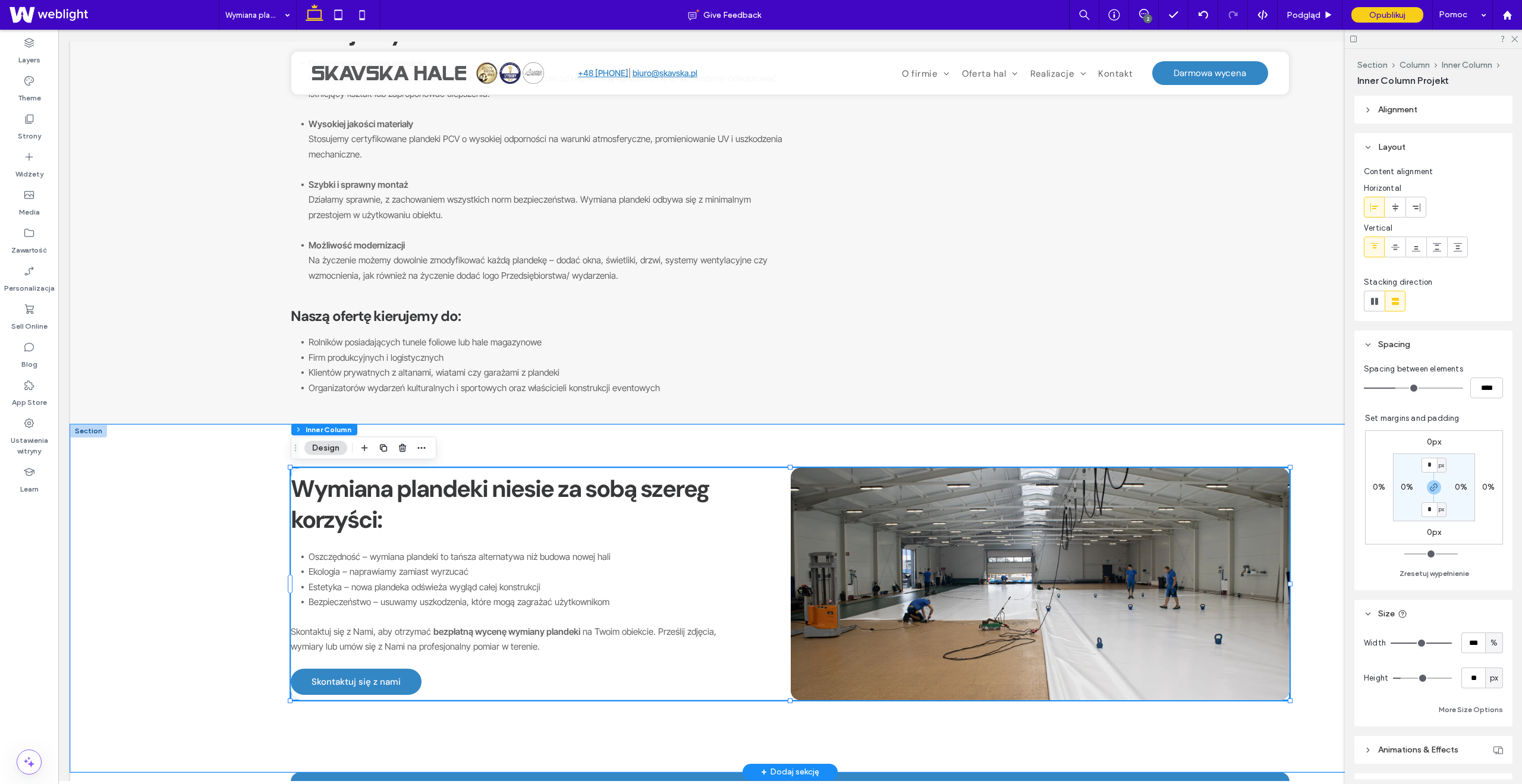 click at bounding box center (1040, 584) 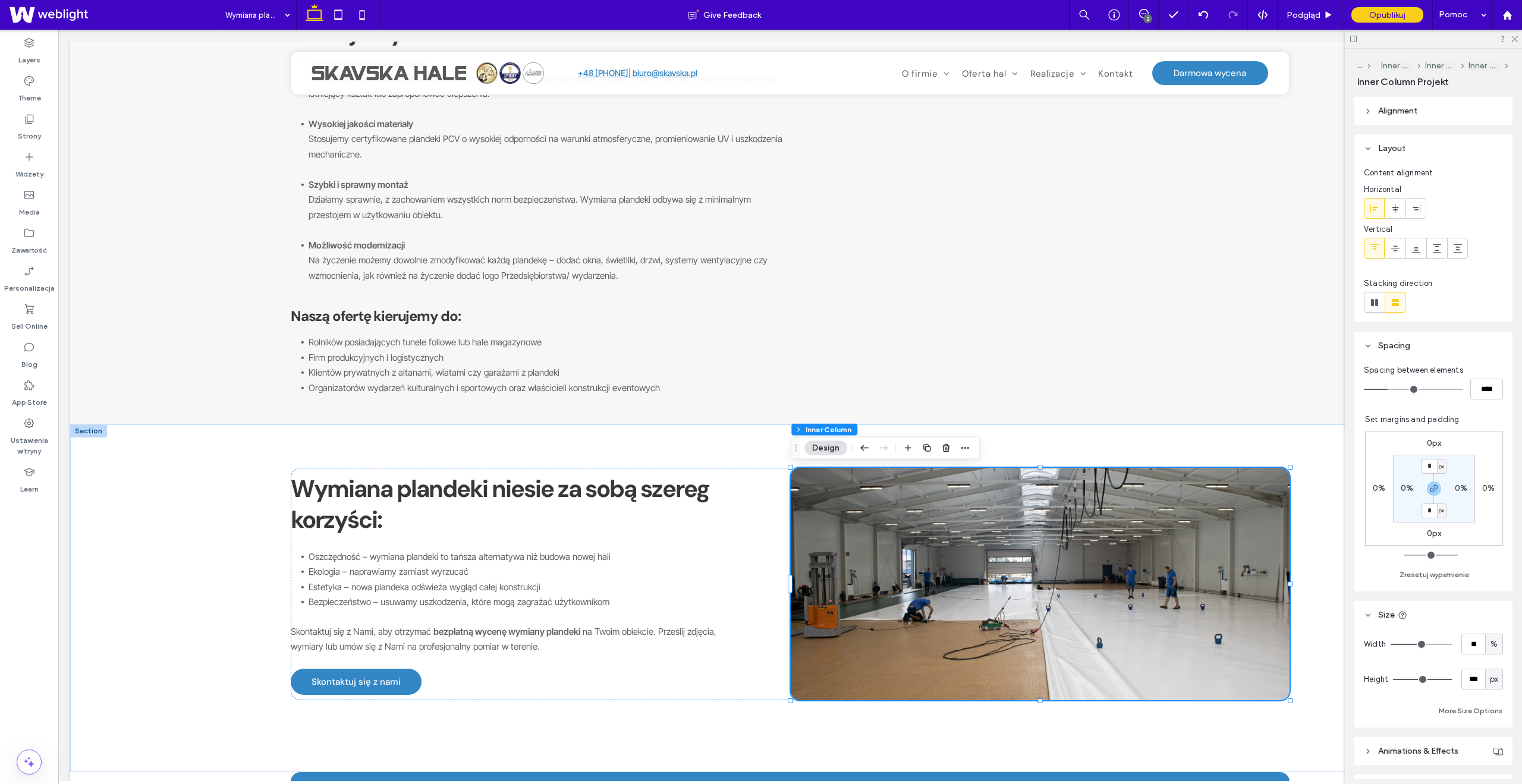 click at bounding box center [927, 448] 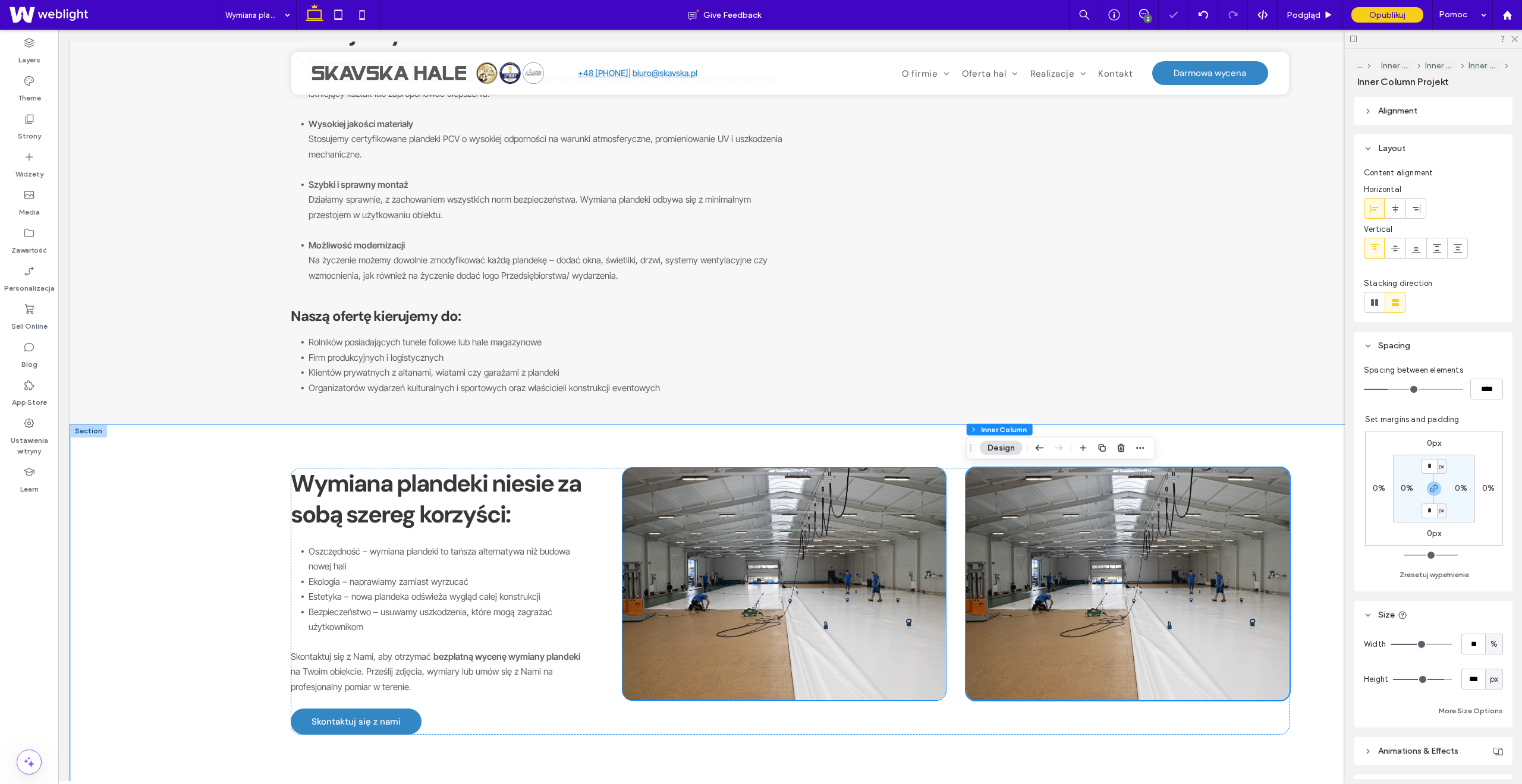 scroll, scrollTop: 333, scrollLeft: 0, axis: vertical 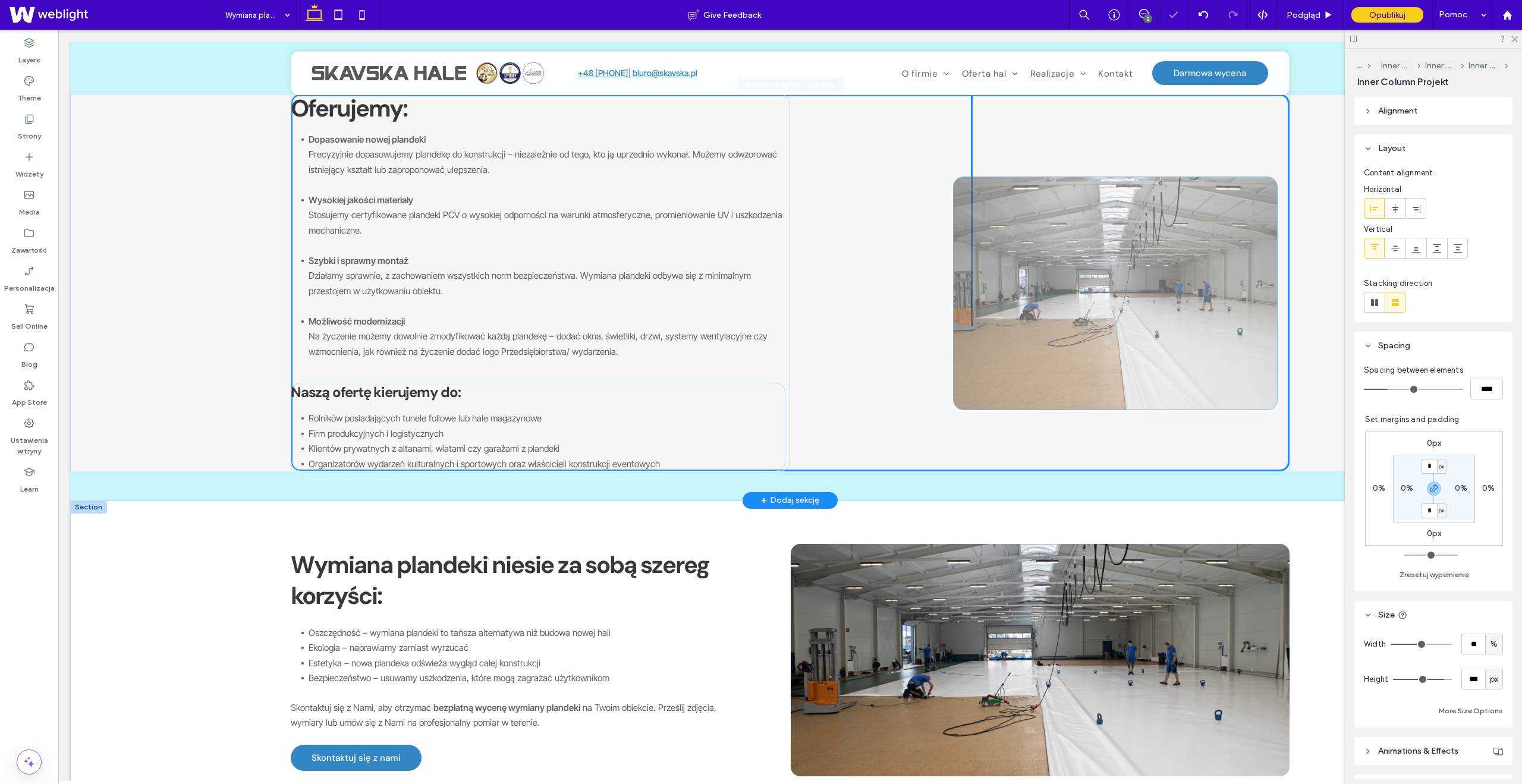 drag, startPoint x: 1027, startPoint y: 615, endPoint x: 1014, endPoint y: 248, distance: 367.2302 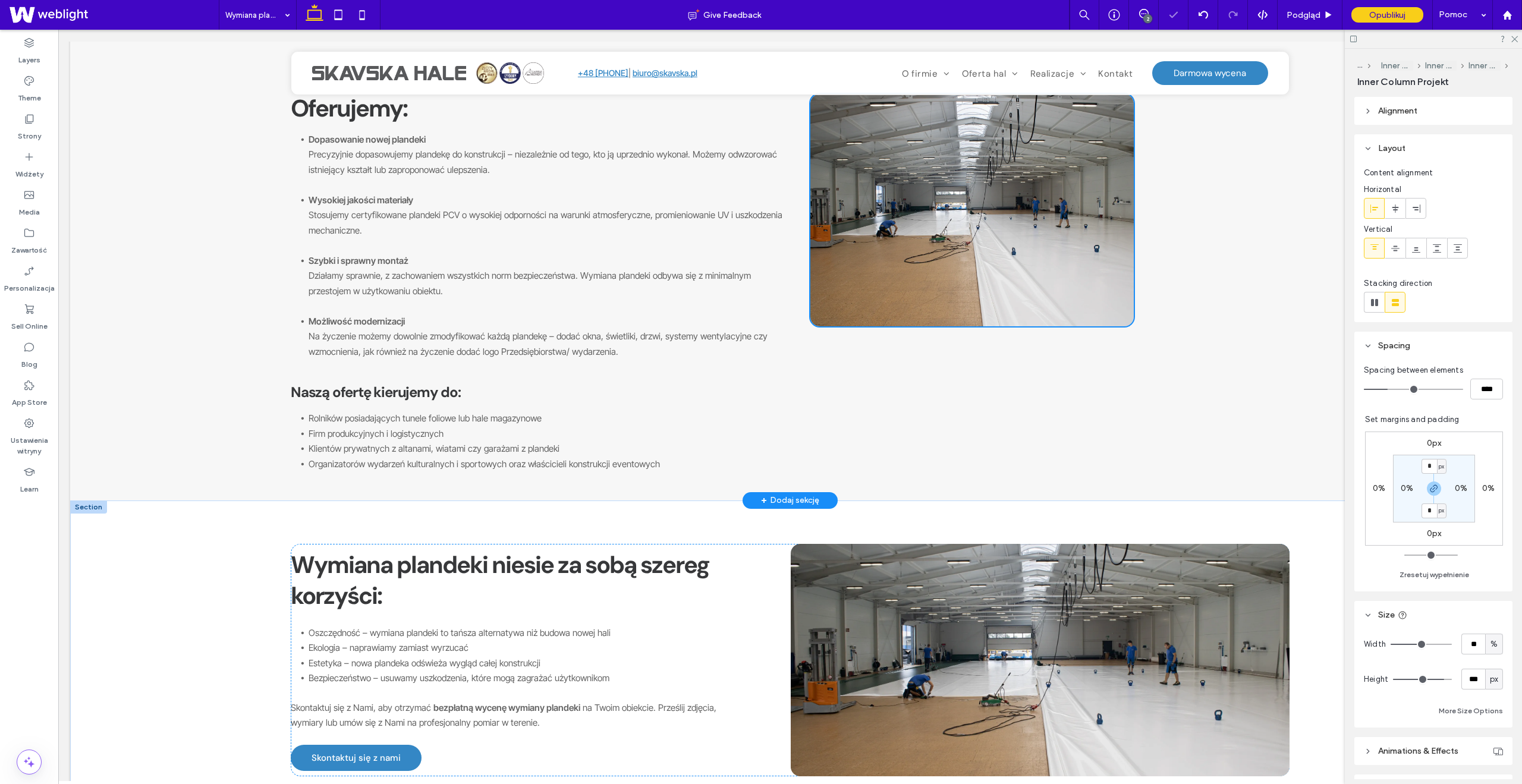 type on "**" 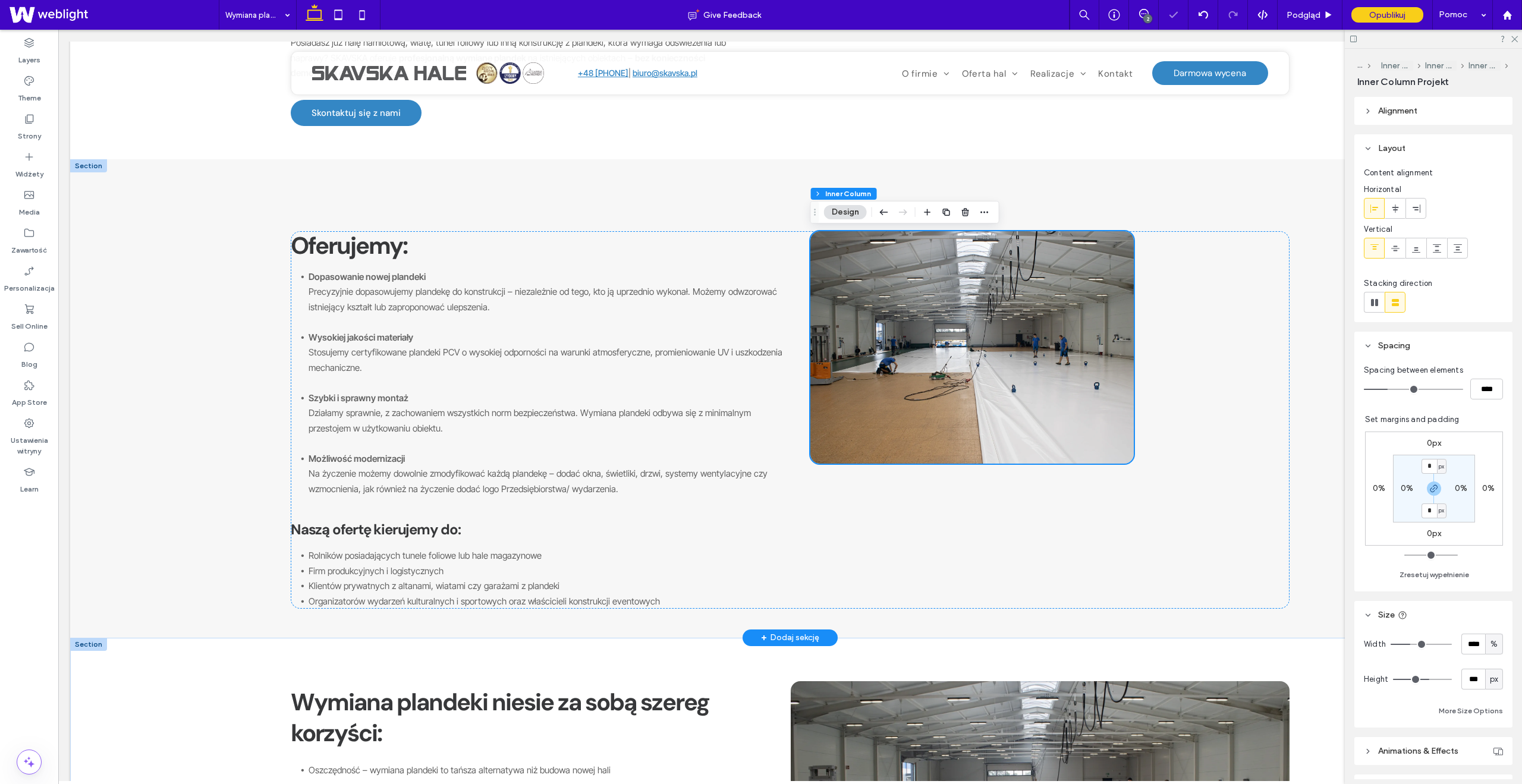 scroll, scrollTop: 196, scrollLeft: 0, axis: vertical 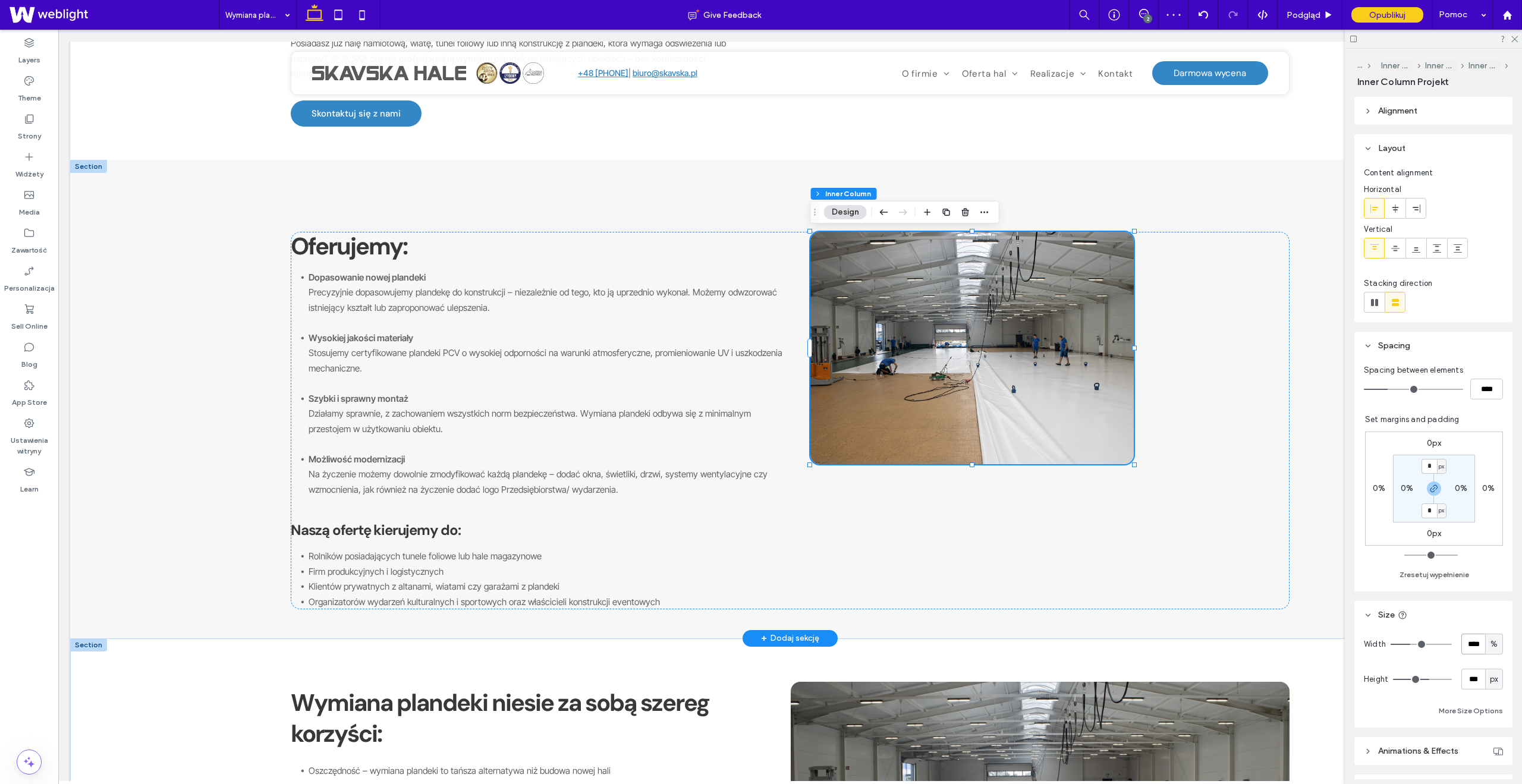 click on "****" at bounding box center [1473, 644] 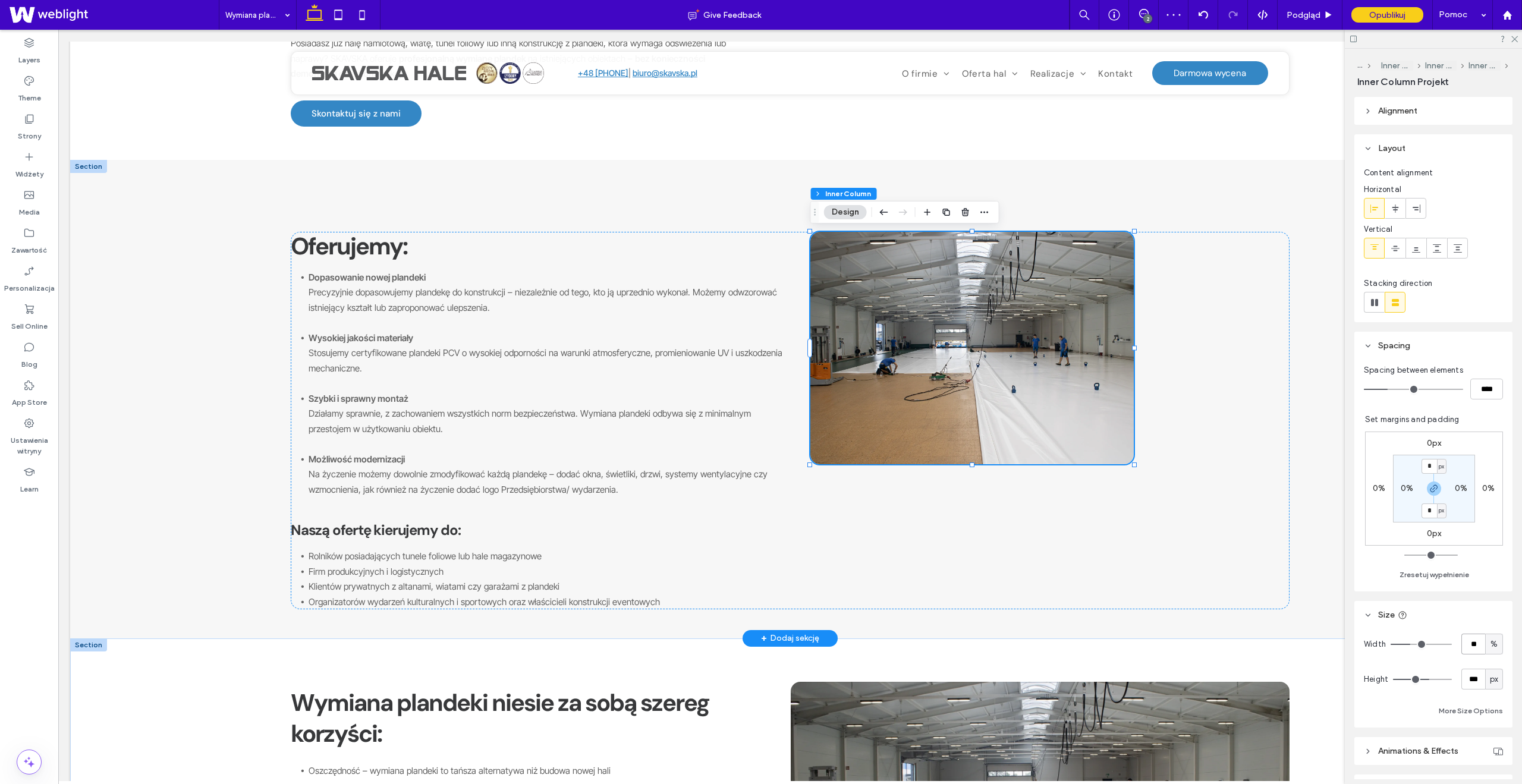 type on "**" 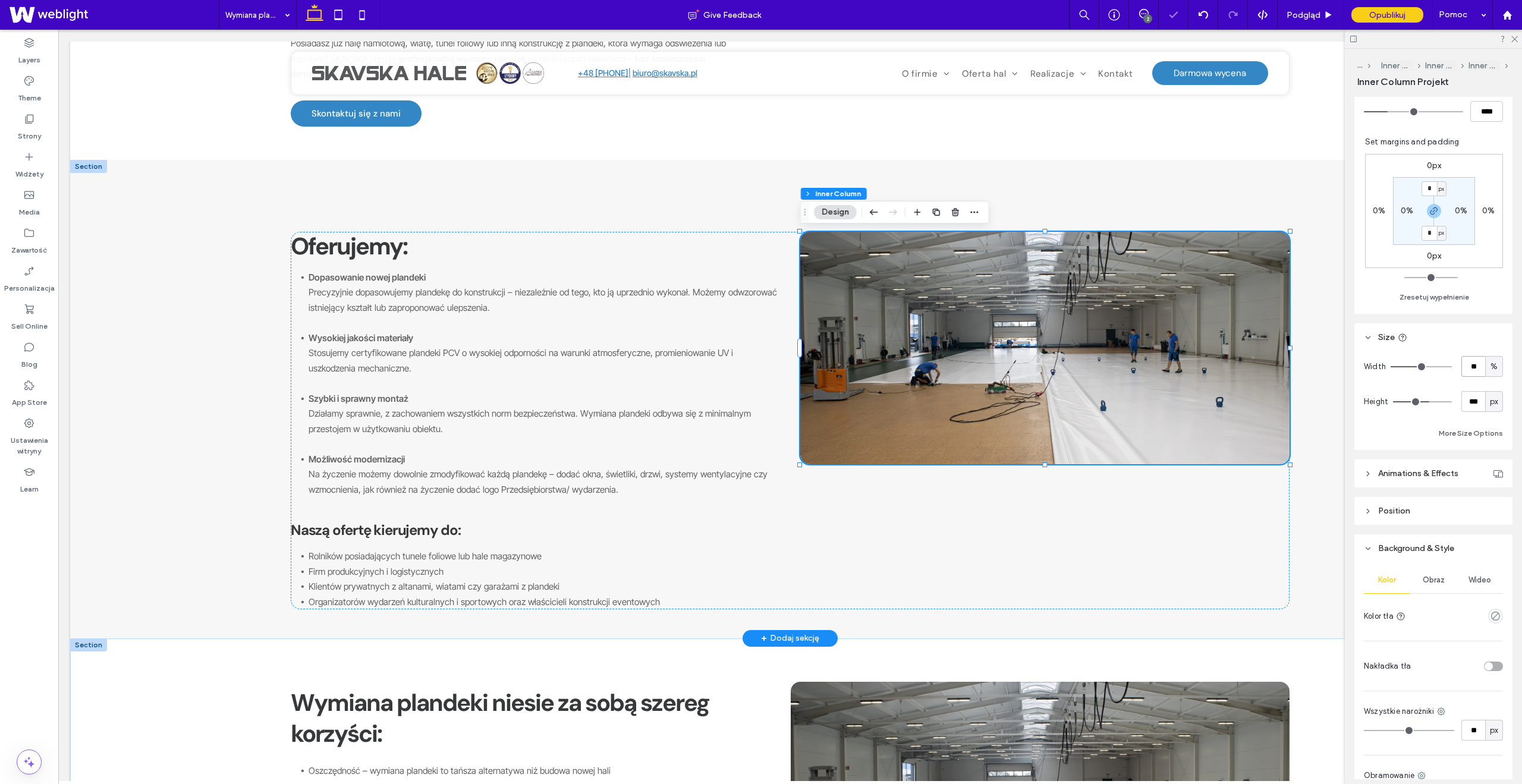 scroll, scrollTop: 410, scrollLeft: 0, axis: vertical 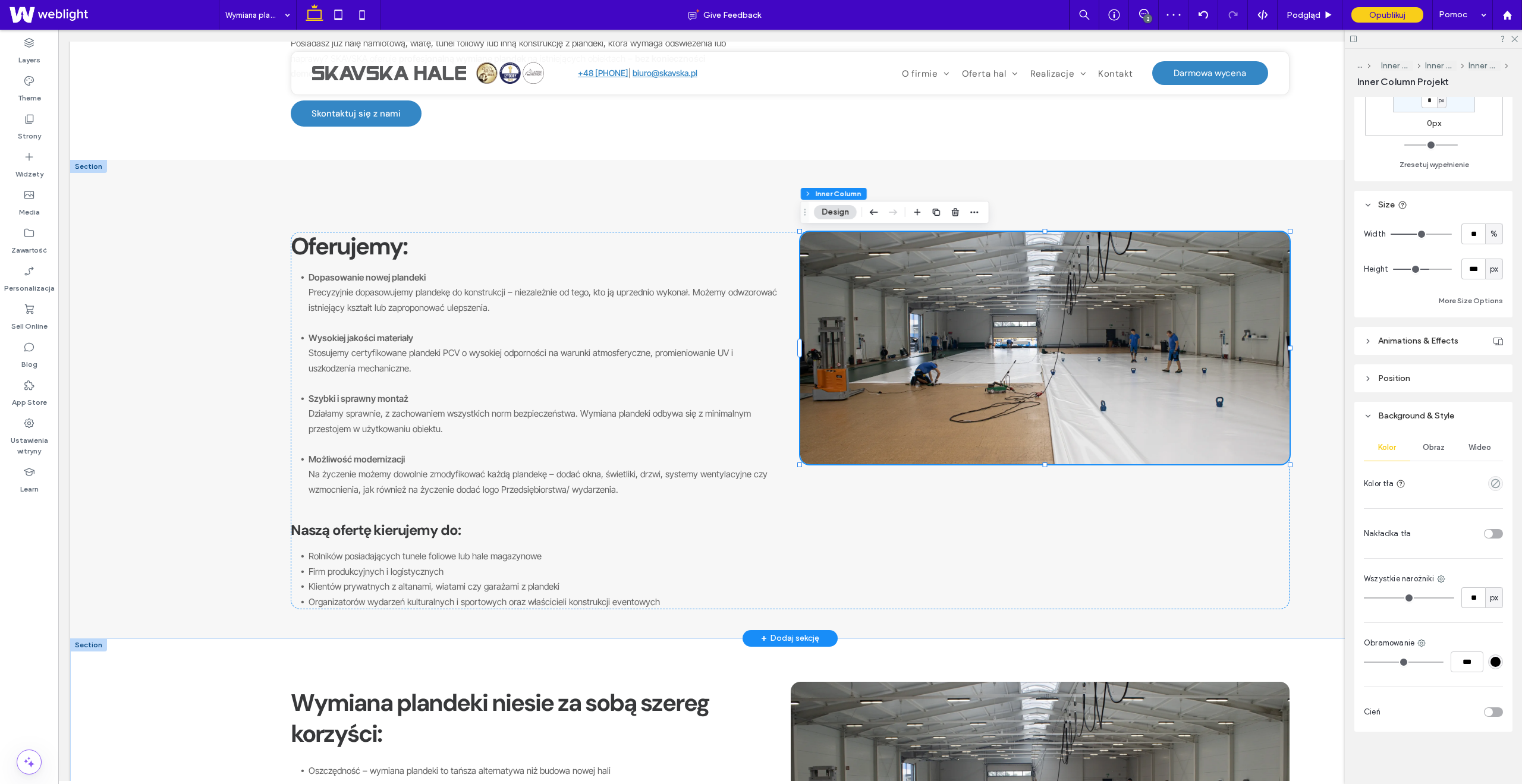 click on "Obraz" at bounding box center [1433, 448] 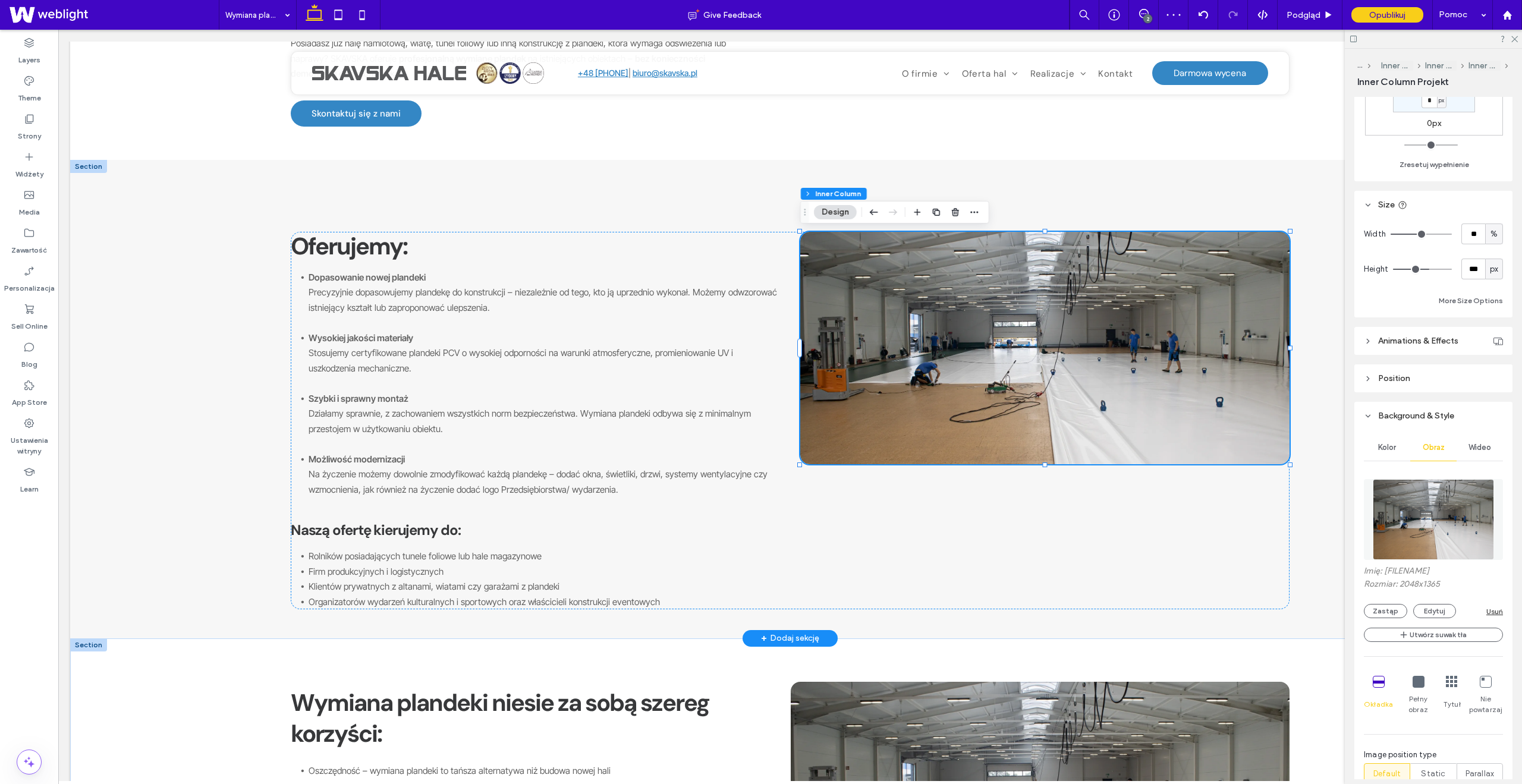 click at bounding box center [1433, 519] 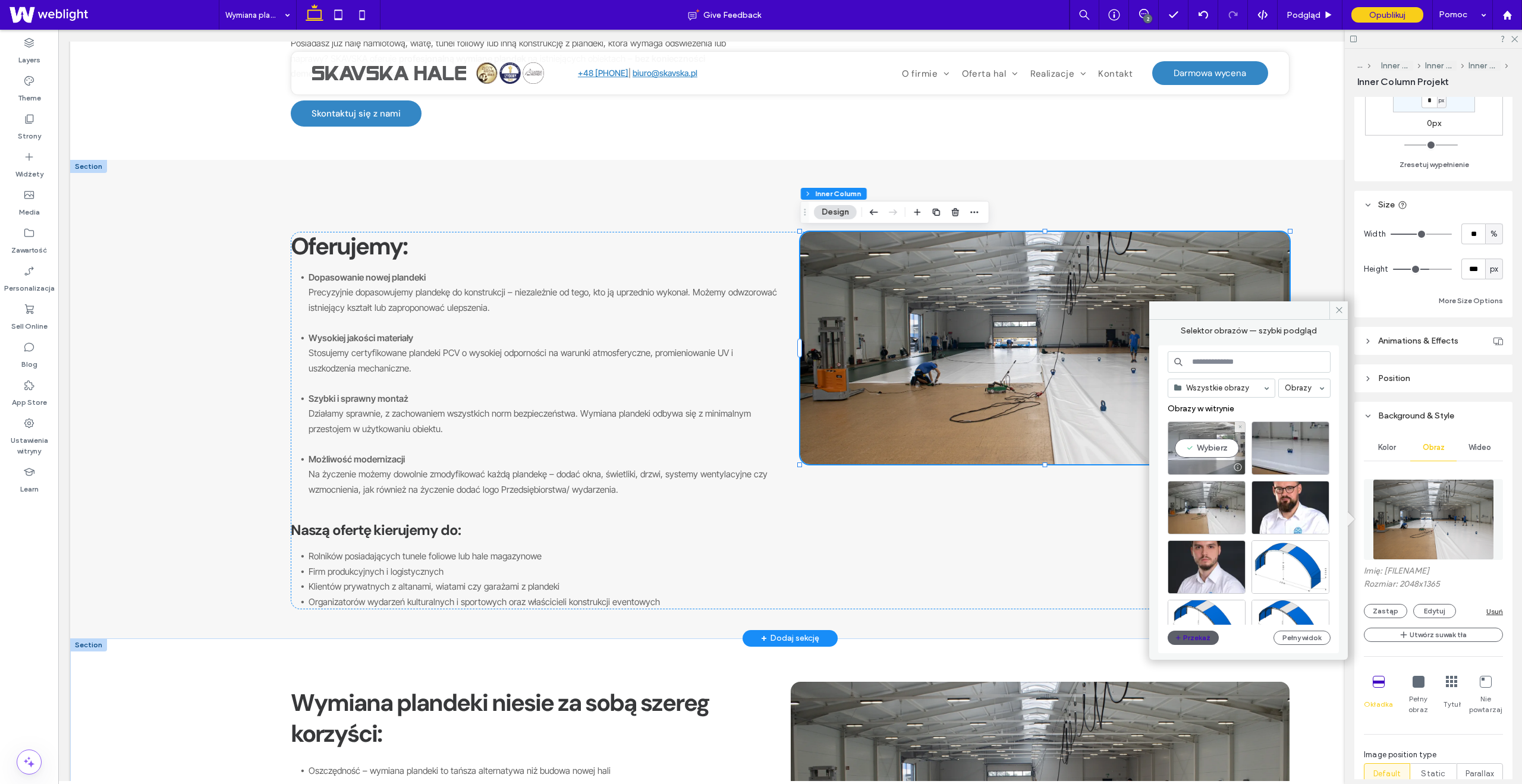 click on "Wybierz" at bounding box center (1206, 448) 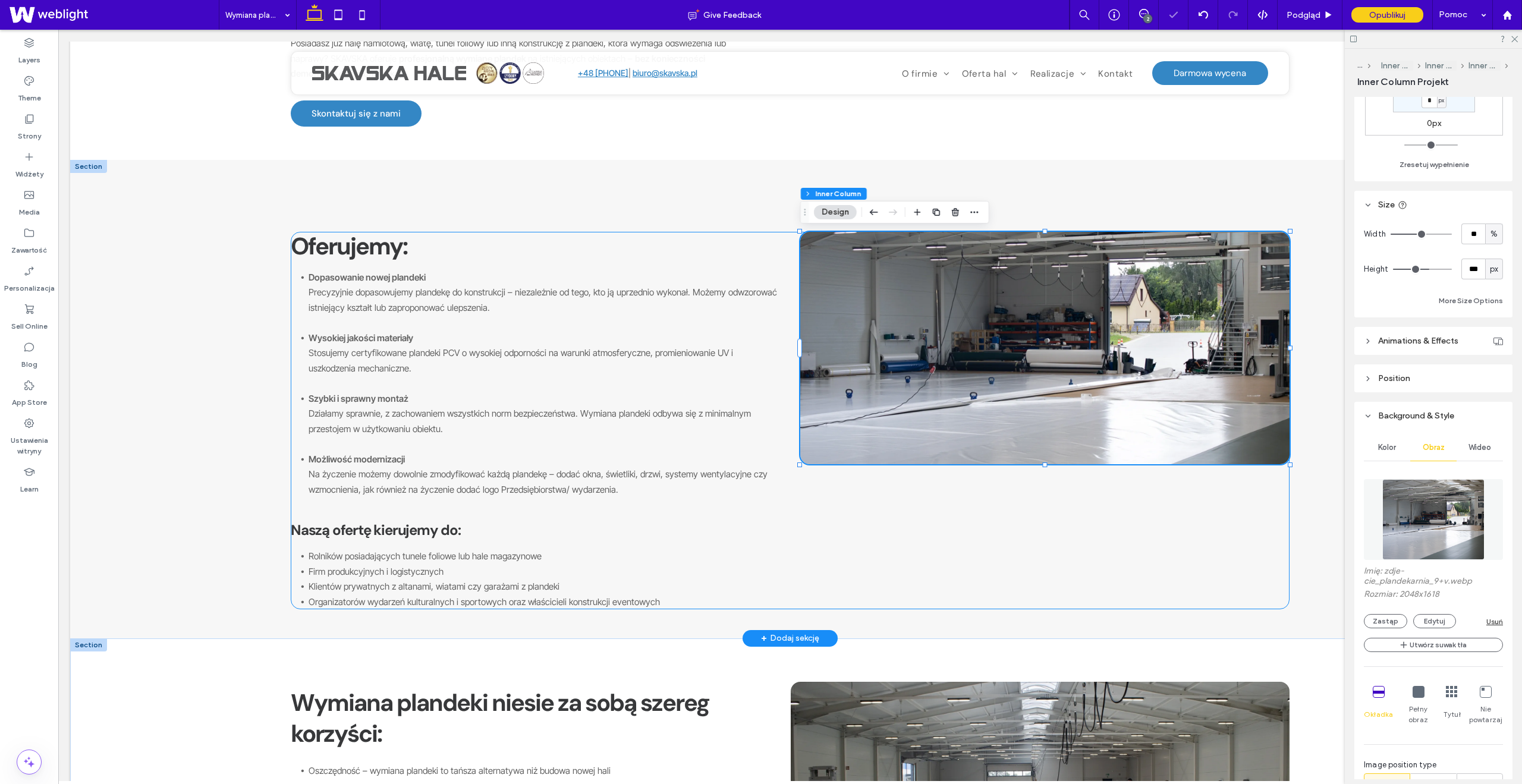 click on "Oferujemy:
Dopasowanie nowej plandeki Precyzyjnie dopasowujemy plandekę do konstrukcji – niezależnie od tego, kto ją uprzednio wykonał. Możemy odwzorować istniejący kształt lub zaproponować ulepszenia. Wysokiej jakości materiały Stosujemy certyfikowane plandeki PCV o wysokiej odporności na warunki atmosferyczne, promieniowanie UV i uszkodzenia mechaniczne. Szybki i sprawny montaż Działamy sprawnie, z zachowaniem wszystkich norm bezpieczeństwa. Wymiana plandeki odbywa się z minimalnym przestojem w użytkowaniu obiektu. Możliwość modernizacji Na życzenie możemy dowolnie zmodyfikować każdą plandekę – dodać okna, świetliki, drzwi, systemy wentylacyjne czy wzmocnienia, jak również na życzenie dodać logo Przedsiębiorstwa/ wydarzenia.
Naszą ofertę kierujemy do:
Rolników posiadających tunele foliowe lub hale magazynowe Firm produkcyjnych i logistycznych Klientów prywatnych z altanami, wiatami czy garażami z plandeki" at bounding box center [790, 421] 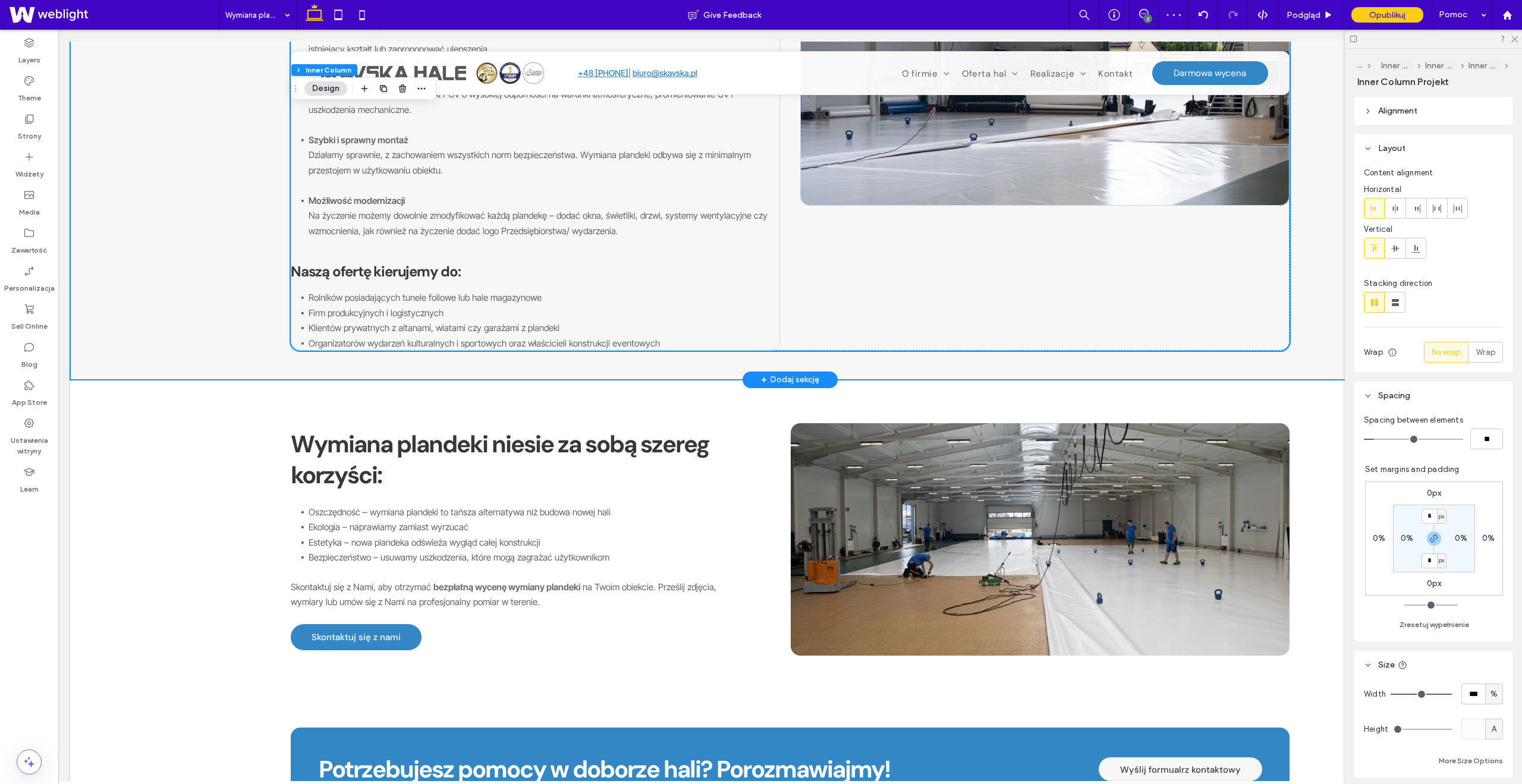 scroll, scrollTop: 465, scrollLeft: 0, axis: vertical 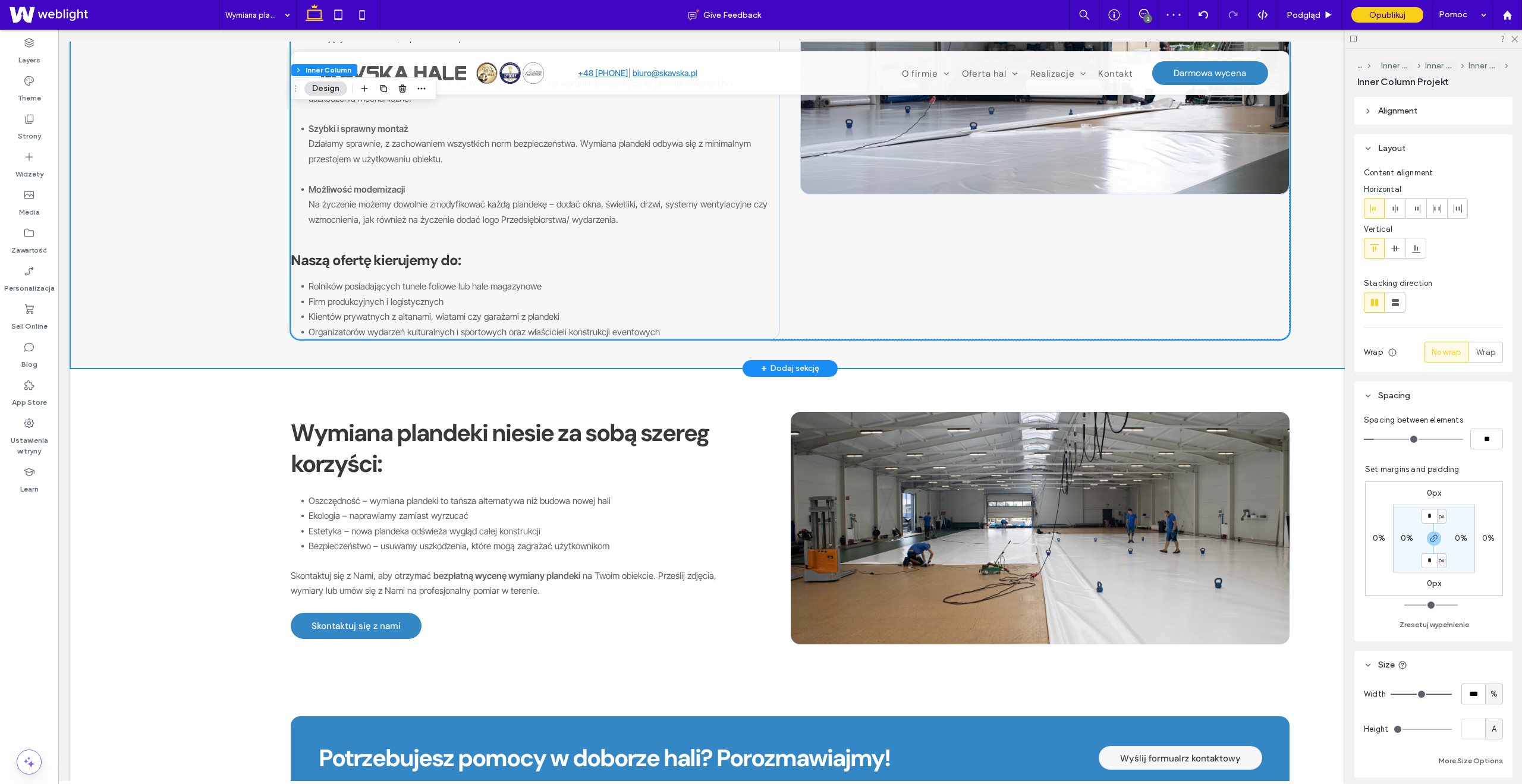 click on "Wymiana plandeki niesie za sobą szereg korzyści:
Oszczędność – wymiana plandeki to tańsza alternatywa niż budowa nowej hali Ekologia – naprawiamy zamiast wyrzucać Estetyka – nowa plandeka odświeża wygląd całej konstrukcji Bezpieczeństwo – usuwamy uszkodzenia, które mogą zagrażać użytkownikom
Skontaktuj się z Nami, aby otrzymać
bezpłatną wycenę wymiany plandeki
na Twoim obiekcie. Prześlij zdjęcia, wymiary lub umów się z Nami na profesjonalny pomiar w terenie.
Skontaktuj się z nami" at bounding box center (790, 542) 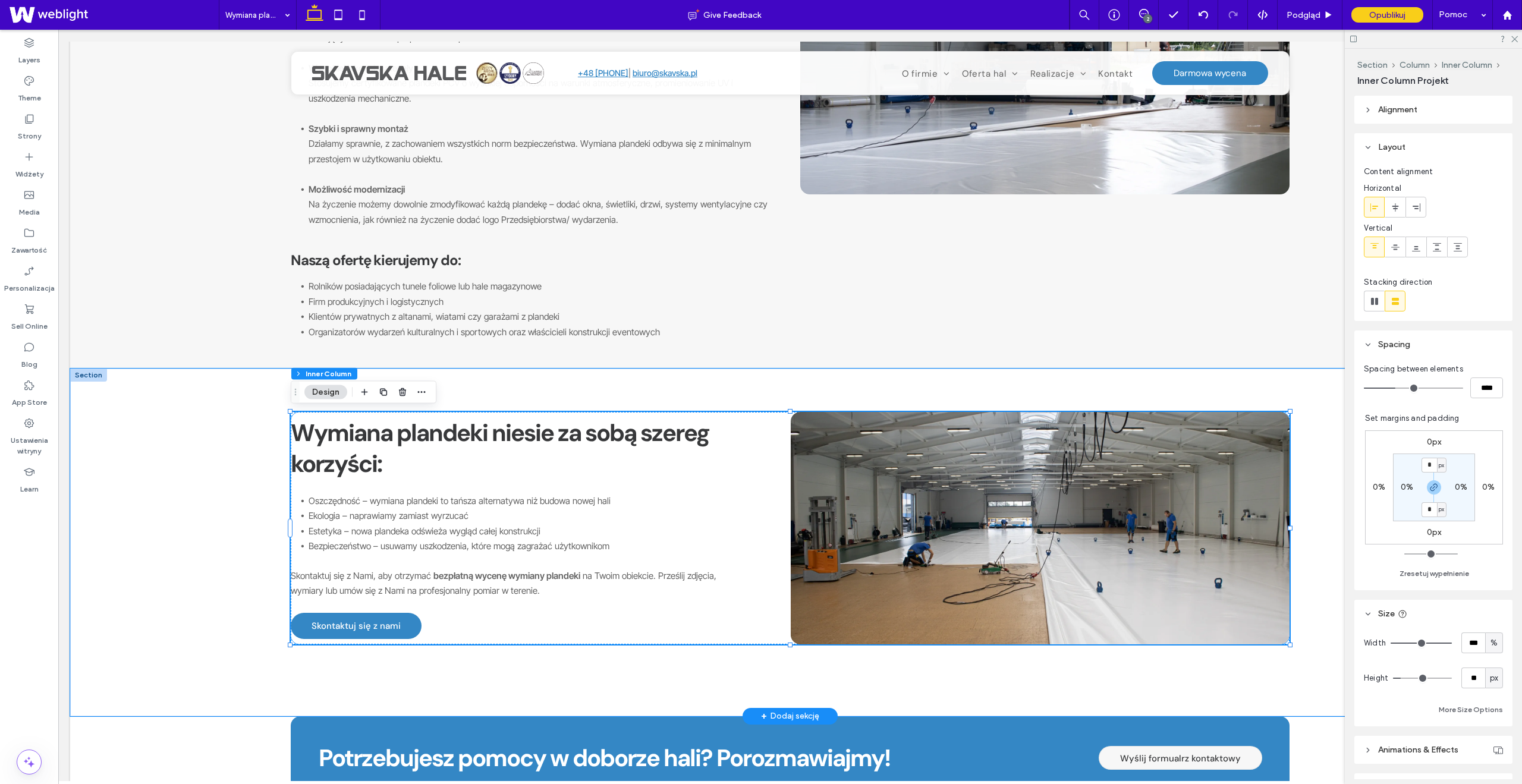 click on "Wymiana plandeki niesie za sobą szereg korzyści:" at bounding box center (500, 448) 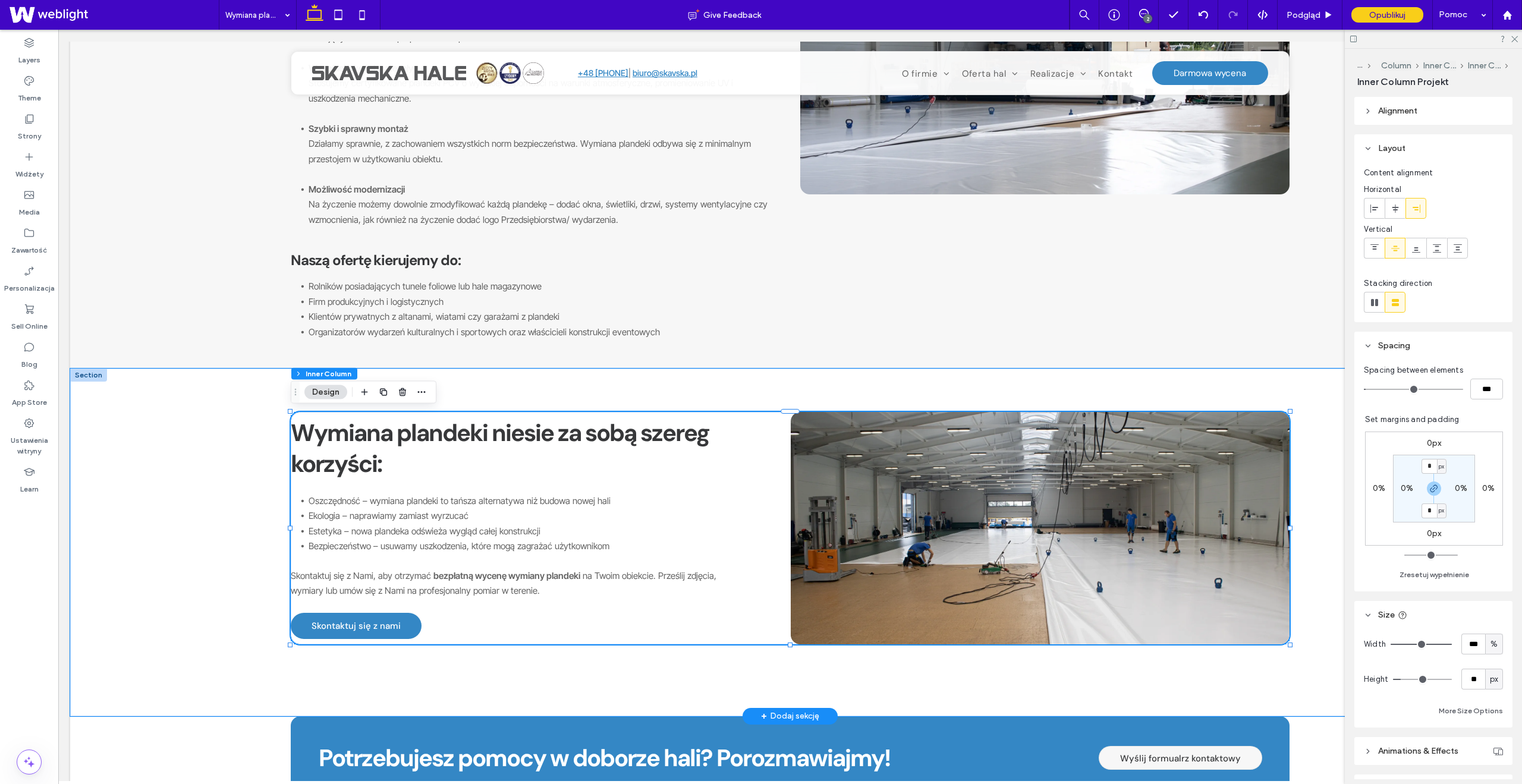 click on "Wymiana plandeki niesie za sobą szereg korzyści:" at bounding box center (500, 448) 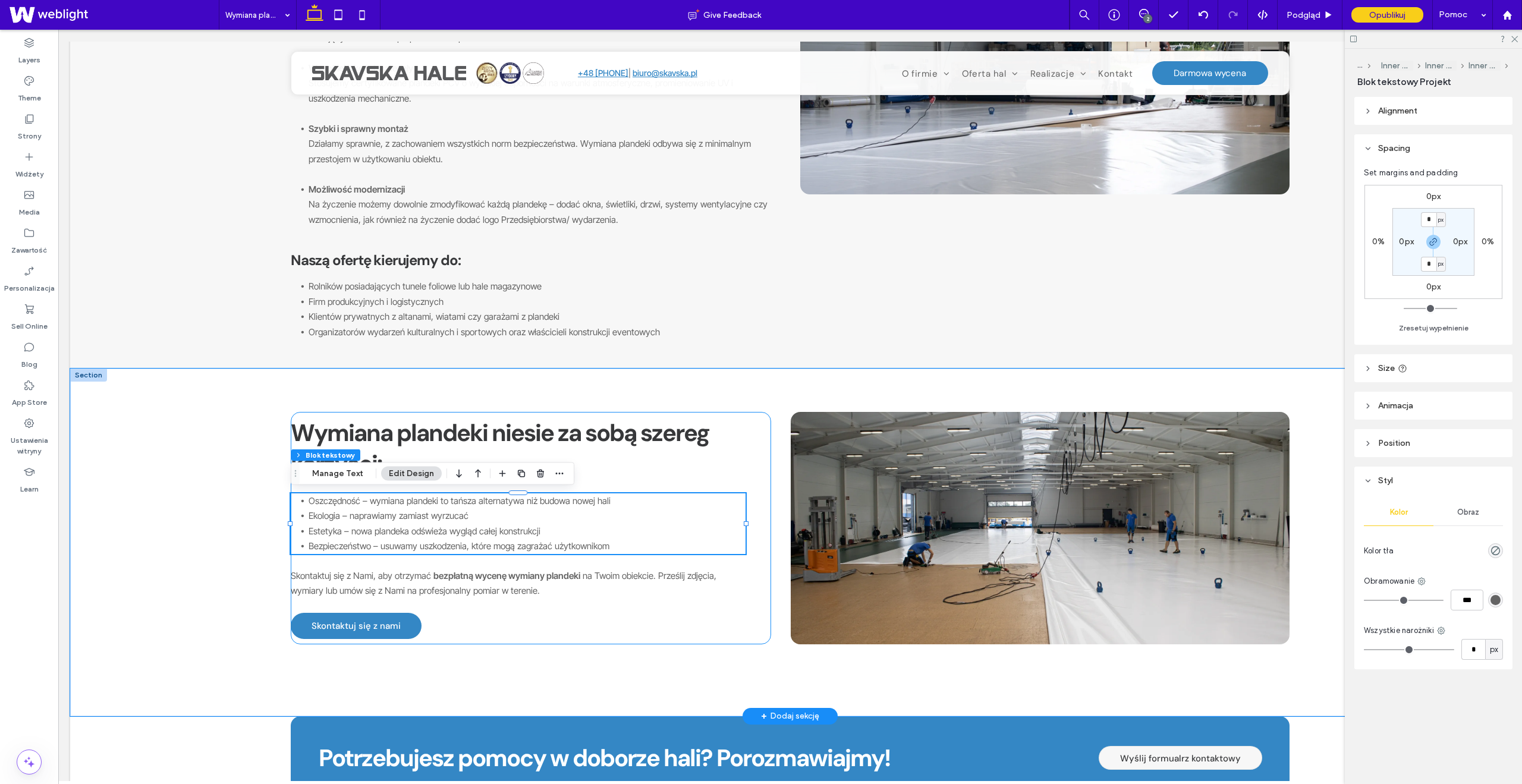 click on "Wymiana plandeki niesie za sobą szereg korzyści:
Oszczędność – wymiana plandeki to tańsza alternatywa niż budowa nowej hali Ekologia – naprawiamy zamiast wyrzucać Estetyka – nowa plandeka odświeża wygląd całej konstrukcji Bezpieczeństwo – usuwamy uszkodzenia, które mogą zagrażać użytkownikom
Skontaktuj się z Nami, aby otrzymać
bezpłatną wycenę wymiany plandeki
na Twoim obiekcie. Prześlij zdjęcia, wymiary lub umów się z Nami na profesjonalny pomiar w terenie.
Skontaktuj się z nami" at bounding box center [531, 528] 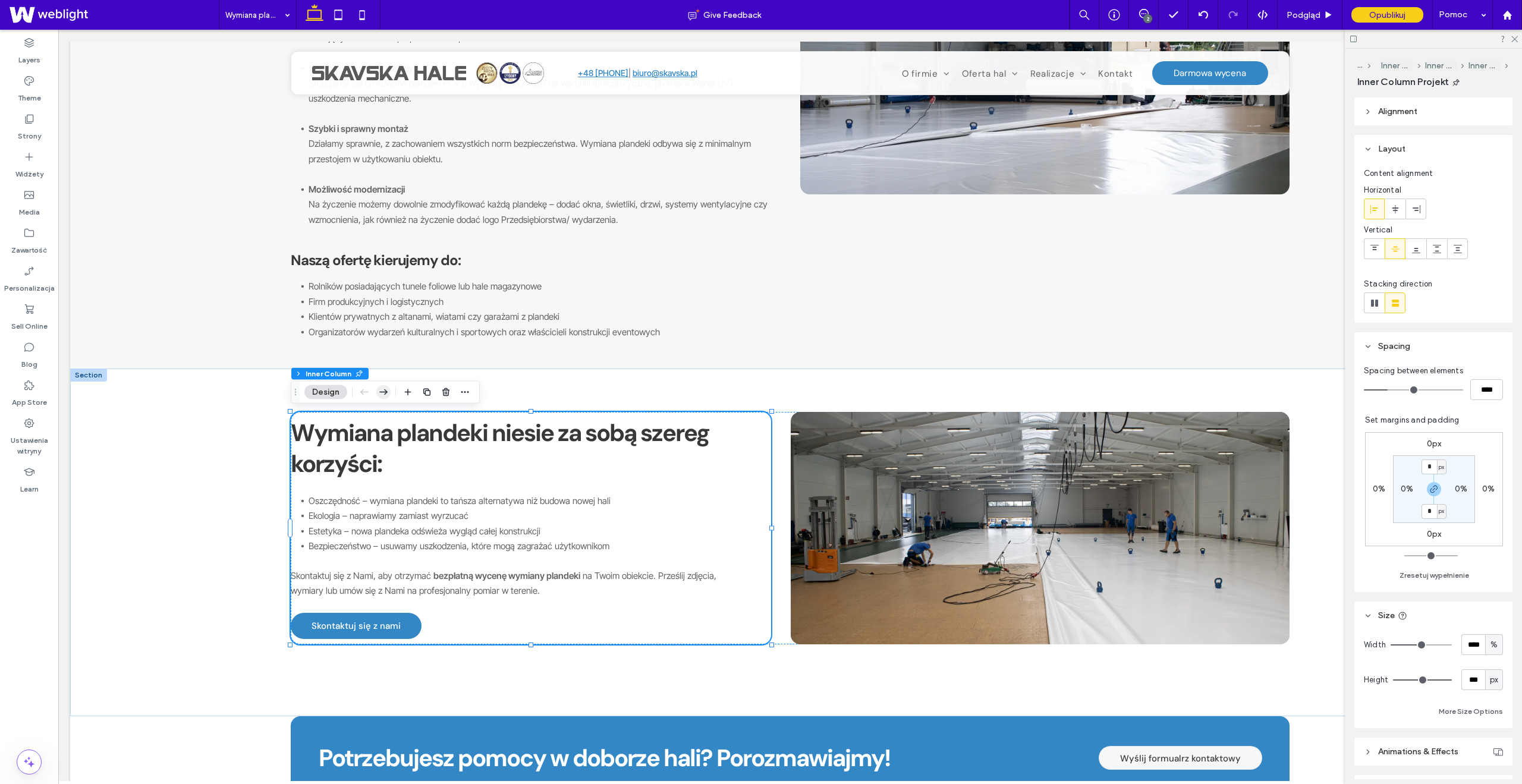 click 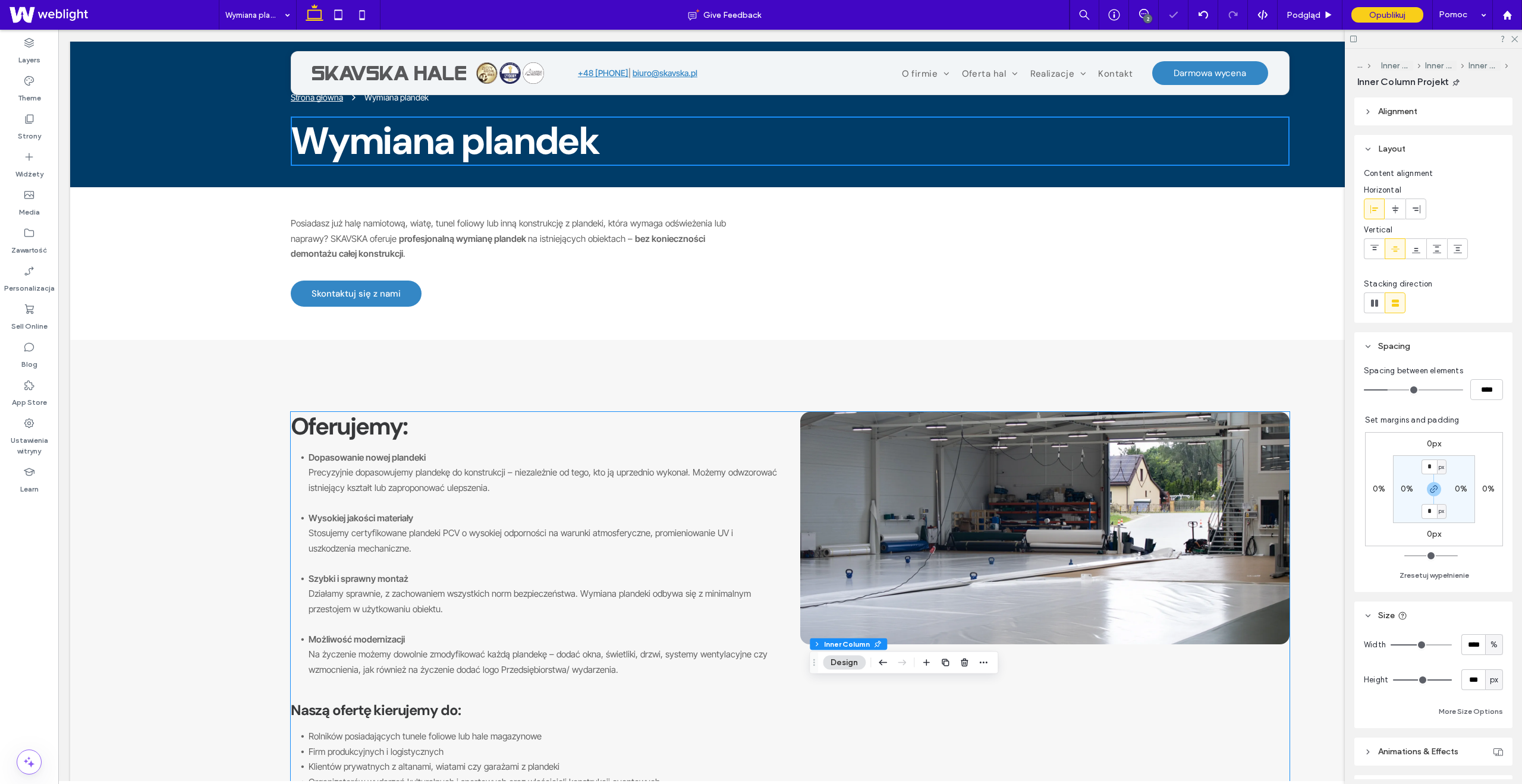 scroll, scrollTop: 0, scrollLeft: 0, axis: both 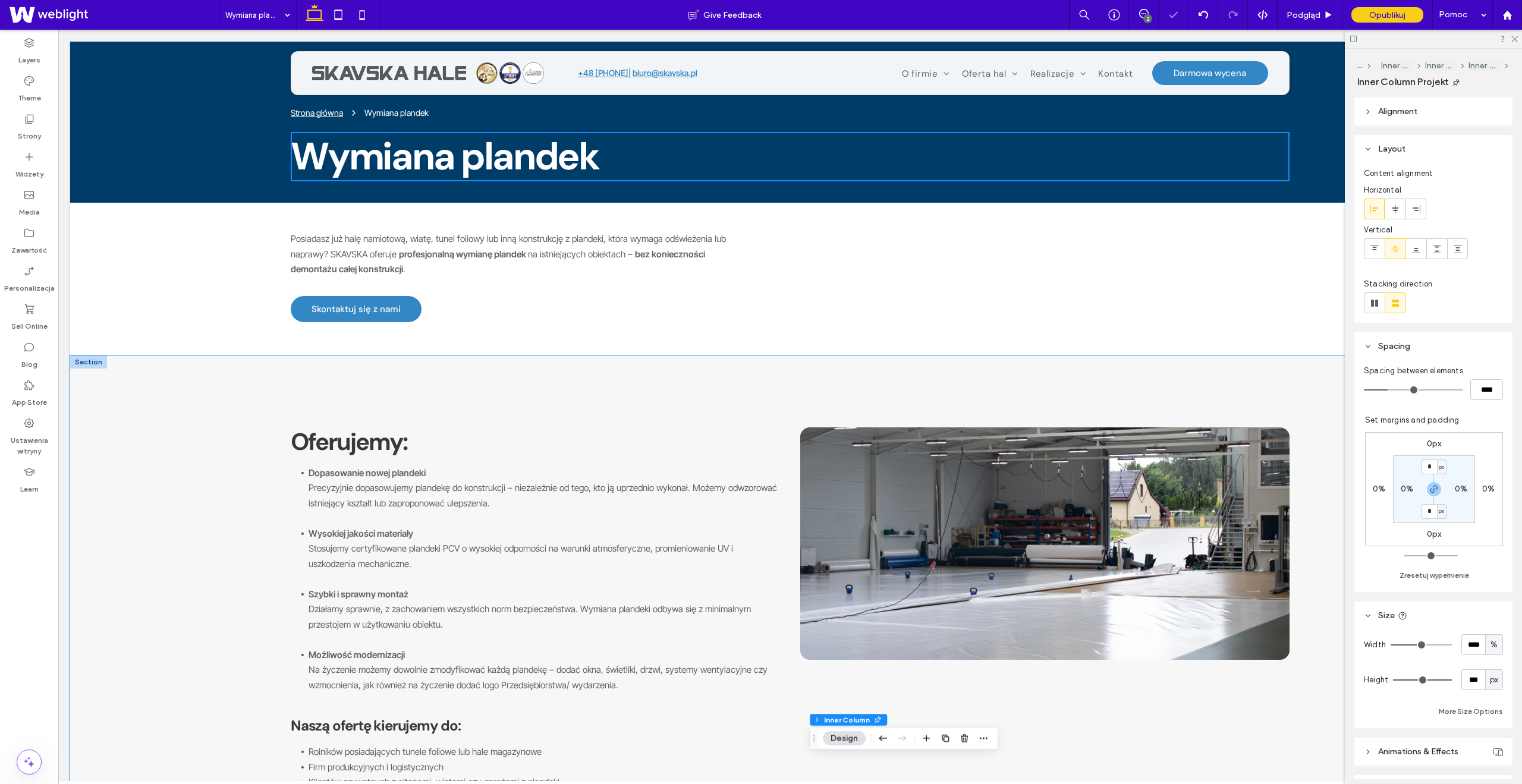 click on "Oferujemy:
Dopasowanie nowej plandeki Precyzyjnie dopasowujemy plandekę do konstrukcji – niezależnie od tego, kto ją uprzednio wykonał. Możemy odwzorować istniejący kształt lub zaproponować ulepszenia. Wysokiej jakości materiały Stosujemy certyfikowane plandeki PCV o wysokiej odporności na warunki atmosferyczne, promieniowanie UV i uszkodzenia mechaniczne. Szybki i sprawny montaż Działamy sprawnie, z zachowaniem wszystkich norm bezpieczeństwa. Wymiana plandeki odbywa się z minimalnym przestojem w użytkowaniu obiektu. Możliwość modernizacji Na życzenie możemy dowolnie zmodyfikować każdą plandekę – dodać okna, świetliki, drzwi, systemy wentylacyjne czy wzmocnienia, jak również na życzenie dodać logo Przedsiębiorstwa/ wydarzenia.
Naszą ofertę kierujemy do:
Rolników posiadających tunele foliowe lub hale magazynowe Firm produkcyjnych i logistycznych Klientów prywatnych z altanami, wiatami czy garażami z plandeki" at bounding box center (790, 594) 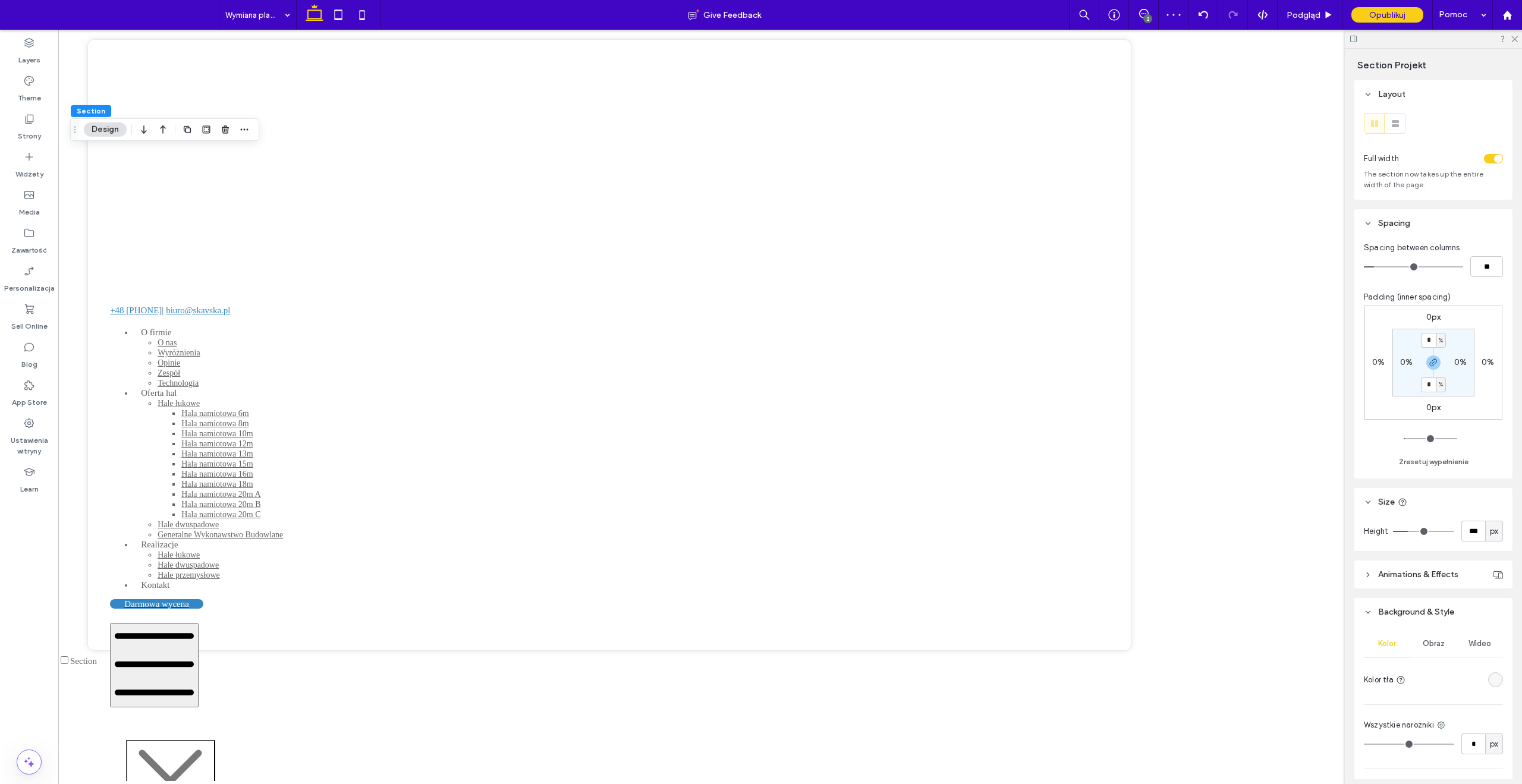 scroll, scrollTop: 206, scrollLeft: 0, axis: vertical 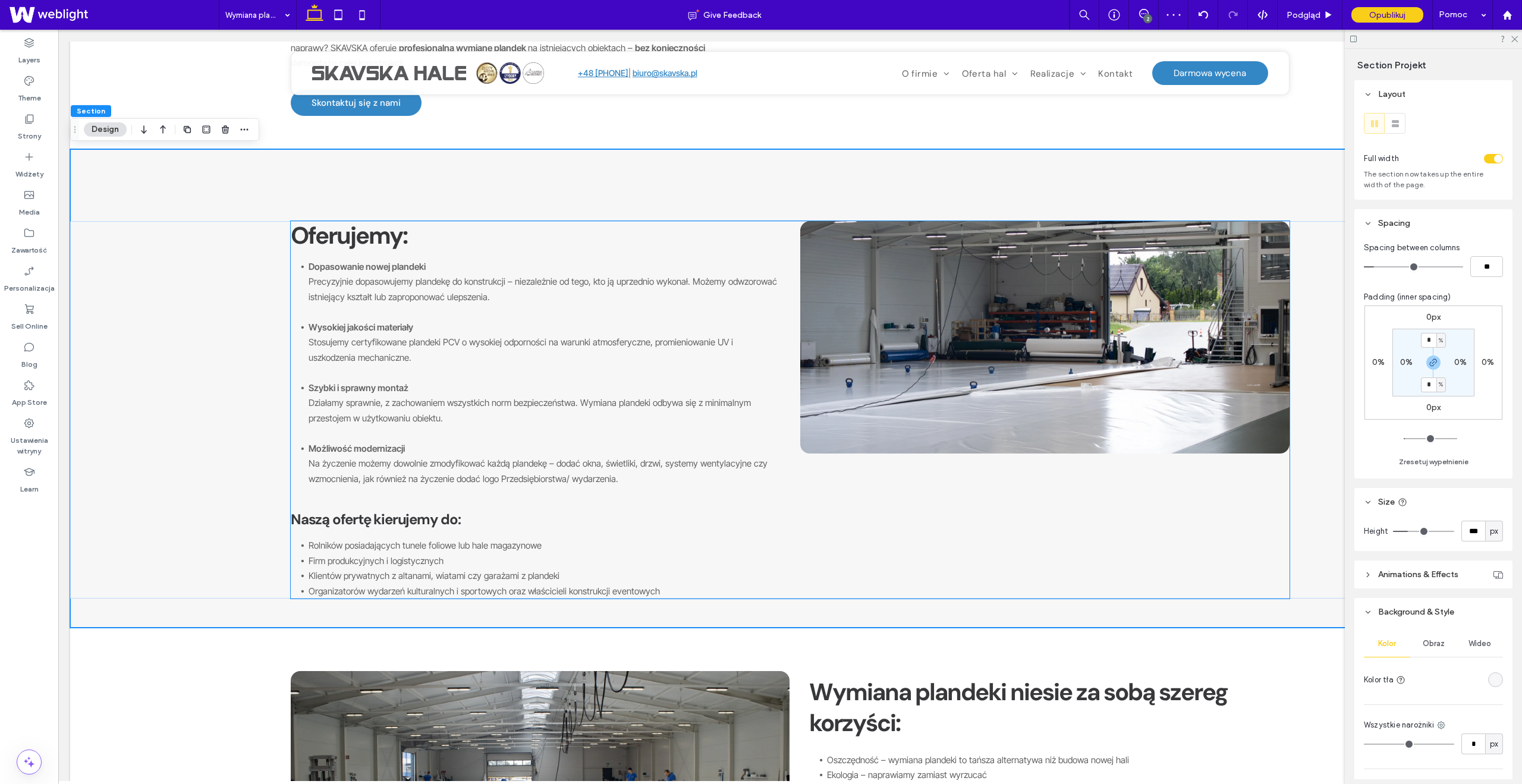 click on "Szybki i sprawny montaż Działamy sprawnie, z zachowaniem wszystkich norm bezpieczeństwa. Wymiana plandeki odbywa się z minimalnym przestojem w użytkowaniu obiektu." at bounding box center [543, 411] 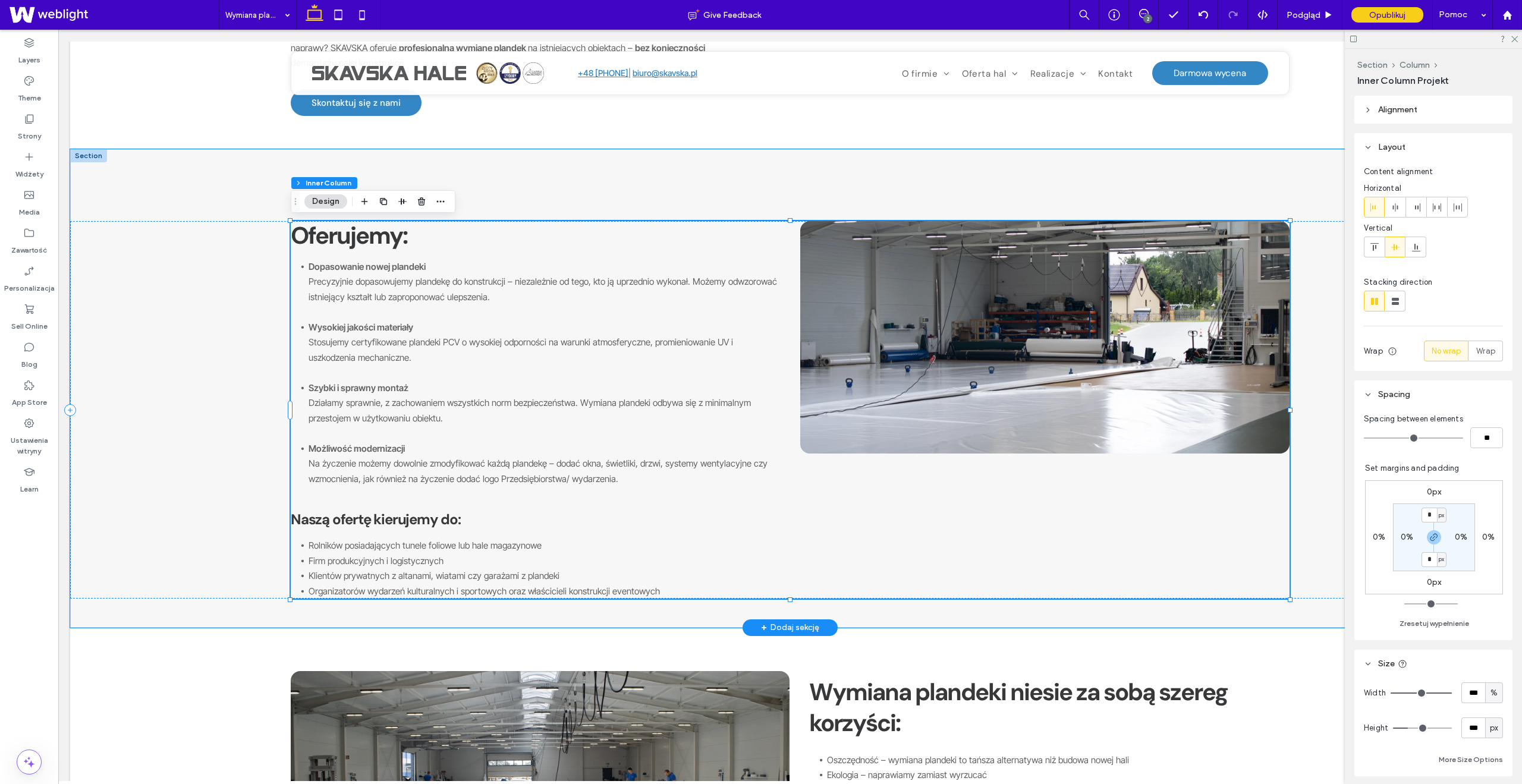 click on "Oferujemy:
Dopasowanie nowej plandeki Precyzyjnie dopasowujemy plandekę do konstrukcji – niezależnie od tego, kto ją uprzednio wykonał. Możemy odwzorować istniejący kształt lub zaproponować ulepszenia. Wysokiej jakości materiały Stosujemy certyfikowane plandeki PCV o wysokiej odporności na warunki atmosferyczne, promieniowanie UV i uszkodzenia mechaniczne. Szybki i sprawny montaż Działamy sprawnie, z zachowaniem wszystkich norm bezpieczeństwa. Wymiana plandeki odbywa się z minimalnym przestojem w użytkowaniu obiektu. Możliwość modernizacji Na życzenie możemy dowolnie zmodyfikować każdą plandekę – dodać okna, świetliki, drzwi, systemy wentylacyjne czy wzmocnienia, jak również na życzenie dodać logo Przedsiębiorstwa/ wydarzenia.
Naszą ofertę kierujemy do:
Rolników posiadających tunele foliowe lub hale magazynowe Firm produkcyjnych i logistycznych Klientów prywatnych z altanami, wiatami czy garażami z plandeki" at bounding box center [790, 388] 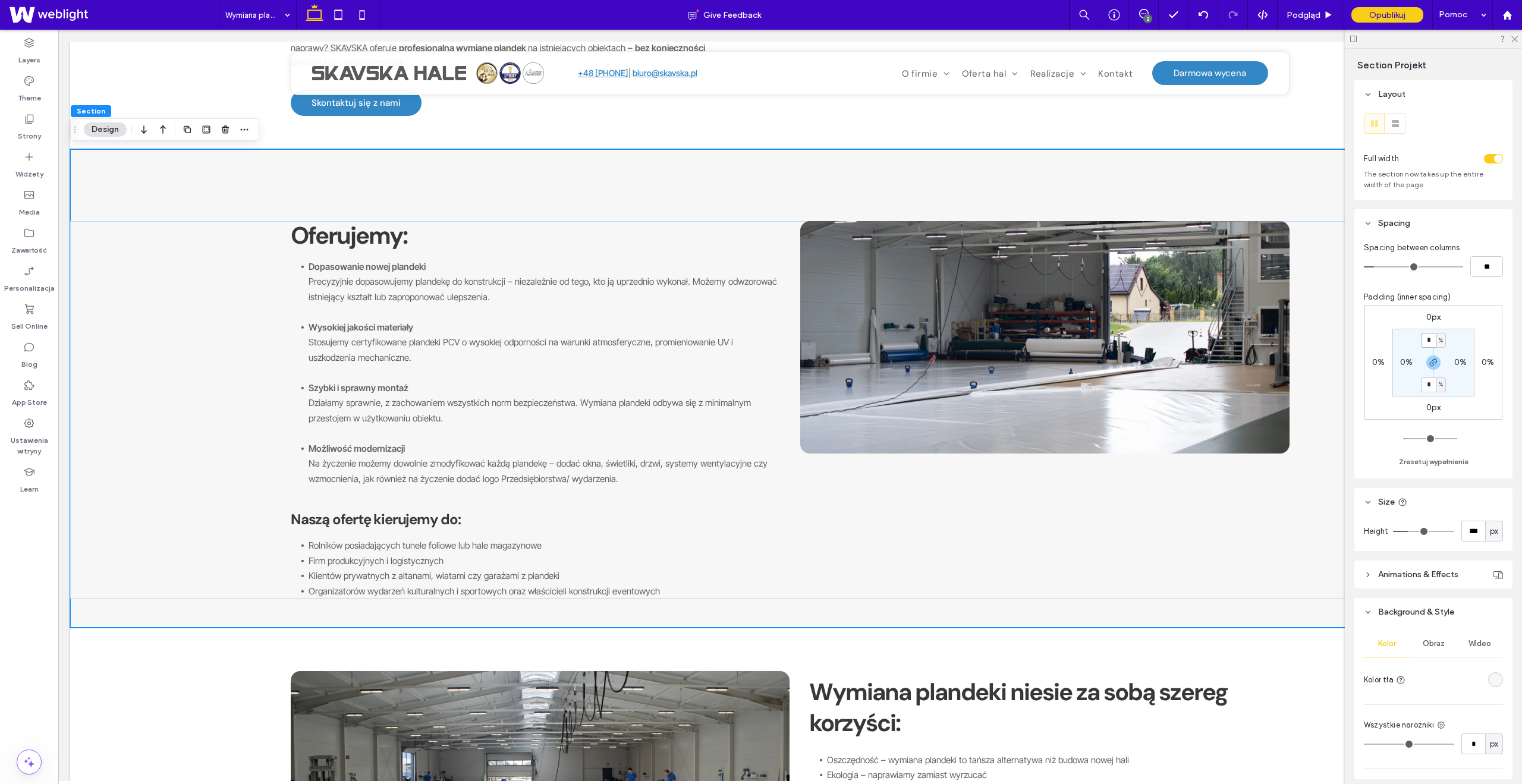 click on "*" at bounding box center [1429, 340] 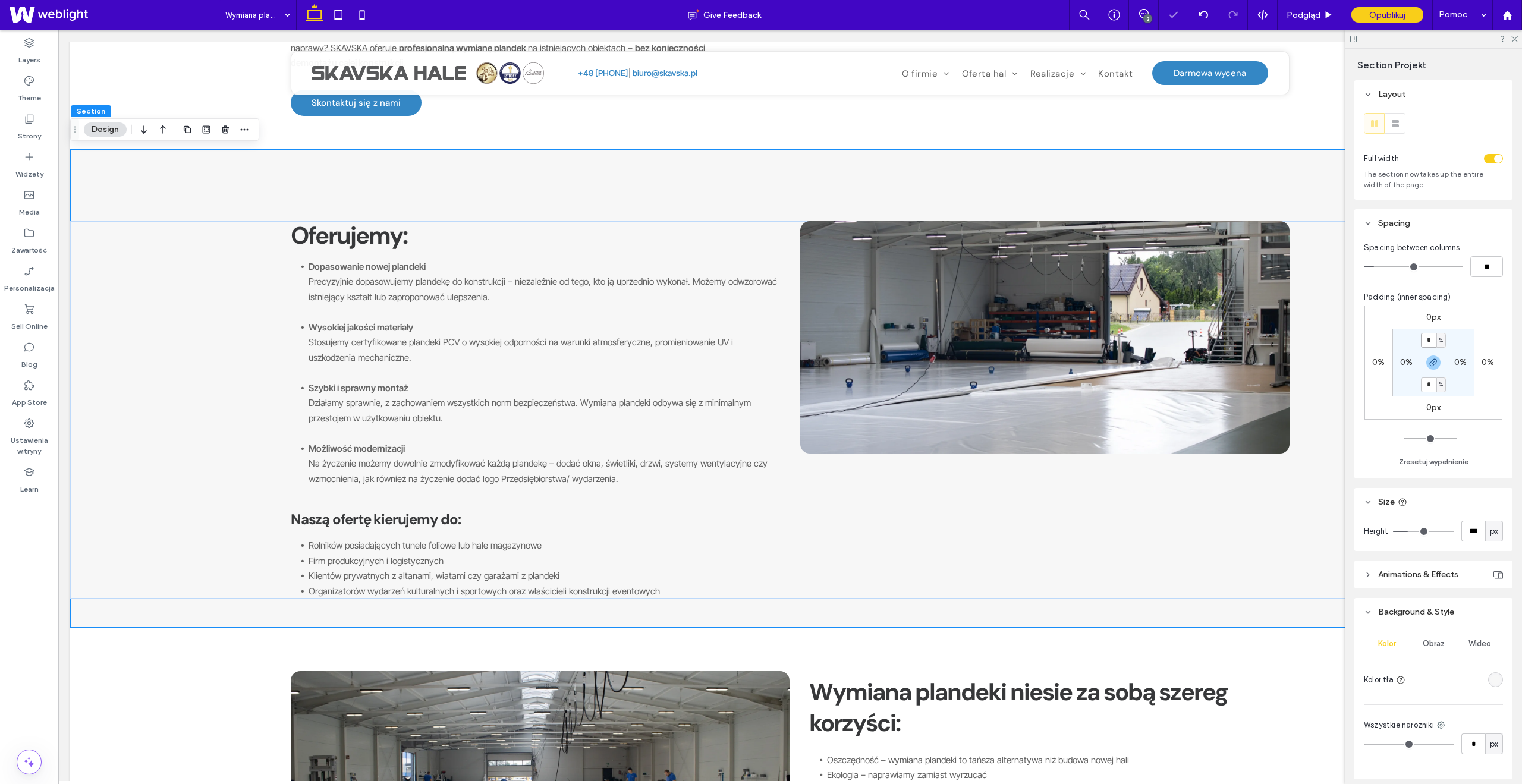 type on "*" 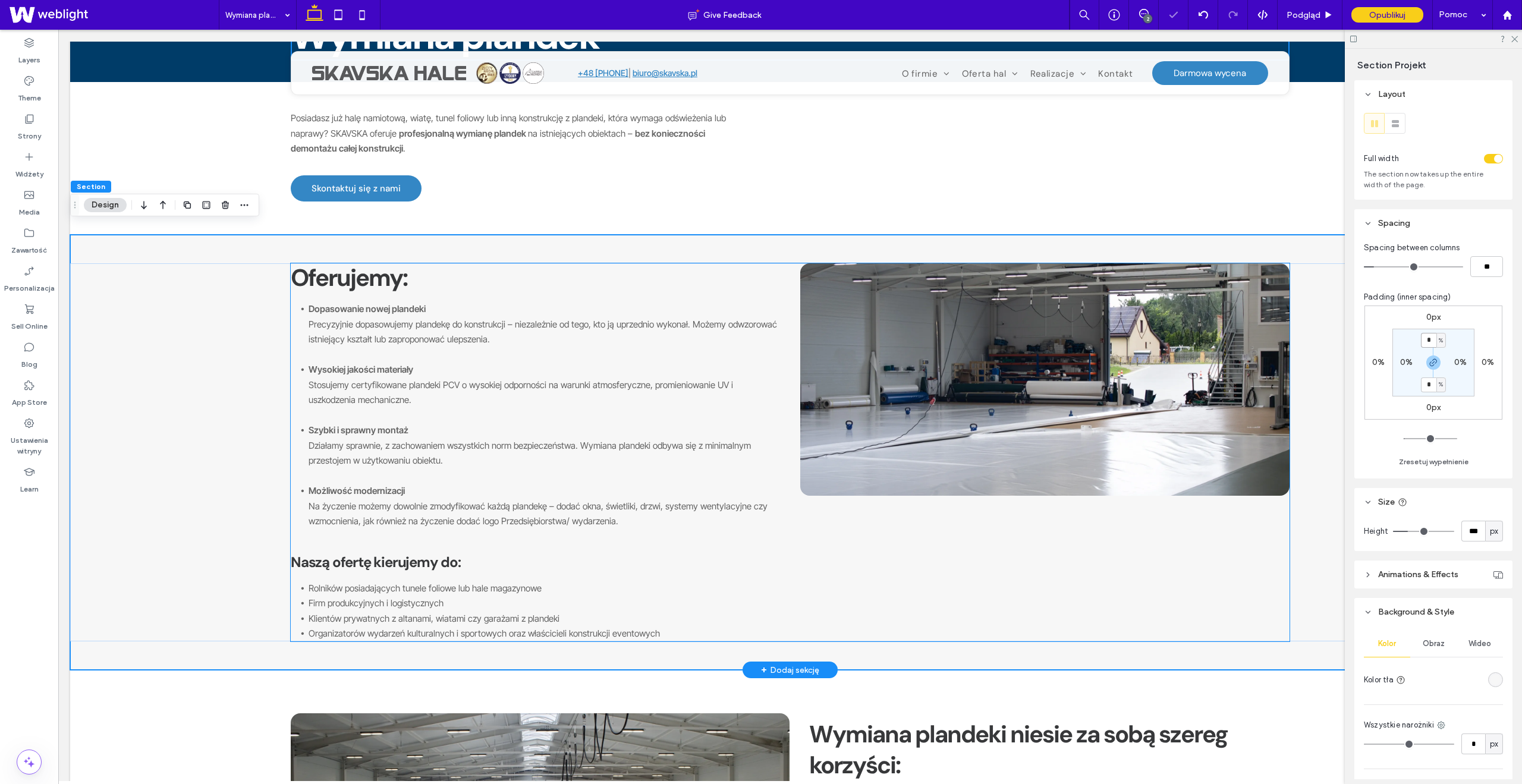 scroll, scrollTop: 116, scrollLeft: 0, axis: vertical 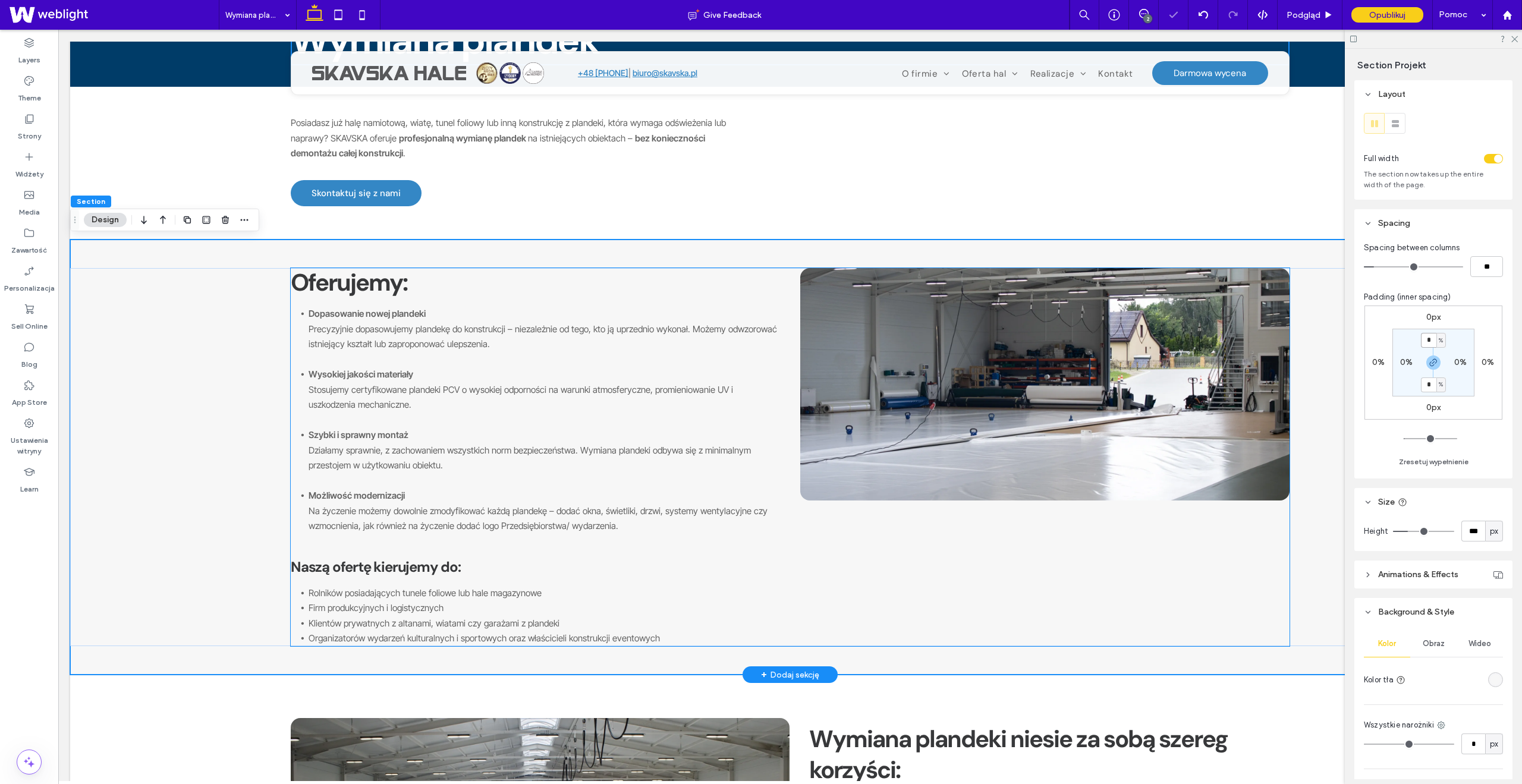 click at bounding box center [1045, 384] 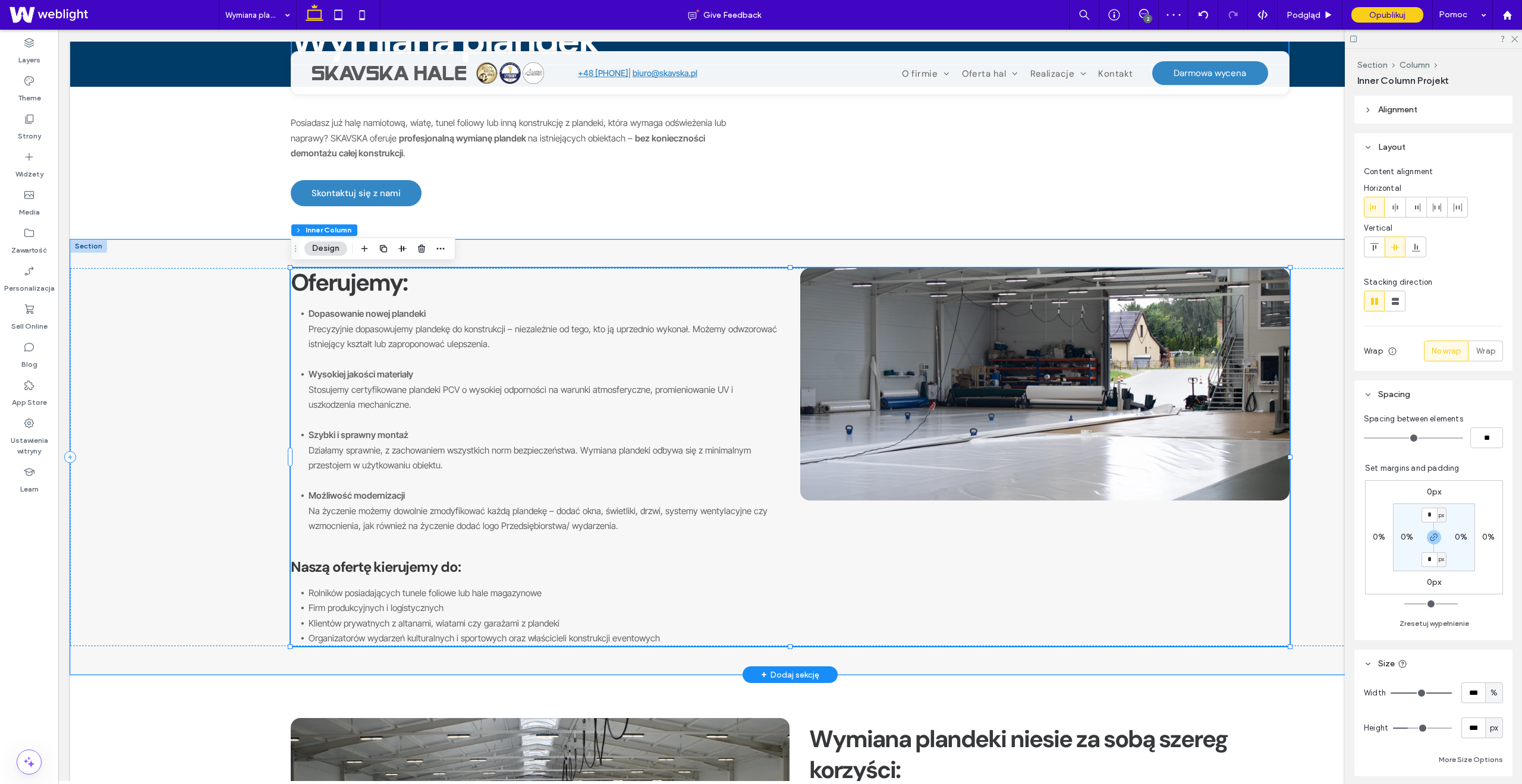 click on "Oferujemy:
Dopasowanie nowej plandeki Precyzyjnie dopasowujemy plandekę do konstrukcji – niezależnie od tego, kto ją uprzednio wykonał. Możemy odwzorować istniejący kształt lub zaproponować ulepszenia. Wysokiej jakości materiały Stosujemy certyfikowane plandeki PCV o wysokiej odporności na warunki atmosferyczne, promieniowanie UV i uszkodzenia mechaniczne. Szybki i sprawny montaż Działamy sprawnie, z zachowaniem wszystkich norm bezpieczeństwa. Wymiana plandeki odbywa się z minimalnym przestojem w użytkowaniu obiektu. Możliwość modernizacji Na życzenie możemy dowolnie zmodyfikować każdą plandekę – dodać okna, świetliki, drzwi, systemy wentylacyjne czy wzmocnienia, jak również na życzenie dodać logo Przedsiębiorstwa/ wydarzenia.
Naszą ofertę kierujemy do:
Rolników posiadających tunele foliowe lub hale magazynowe Firm produkcyjnych i logistycznych Klientów prywatnych z altanami, wiatami czy garażami z plandeki" at bounding box center (790, 457) 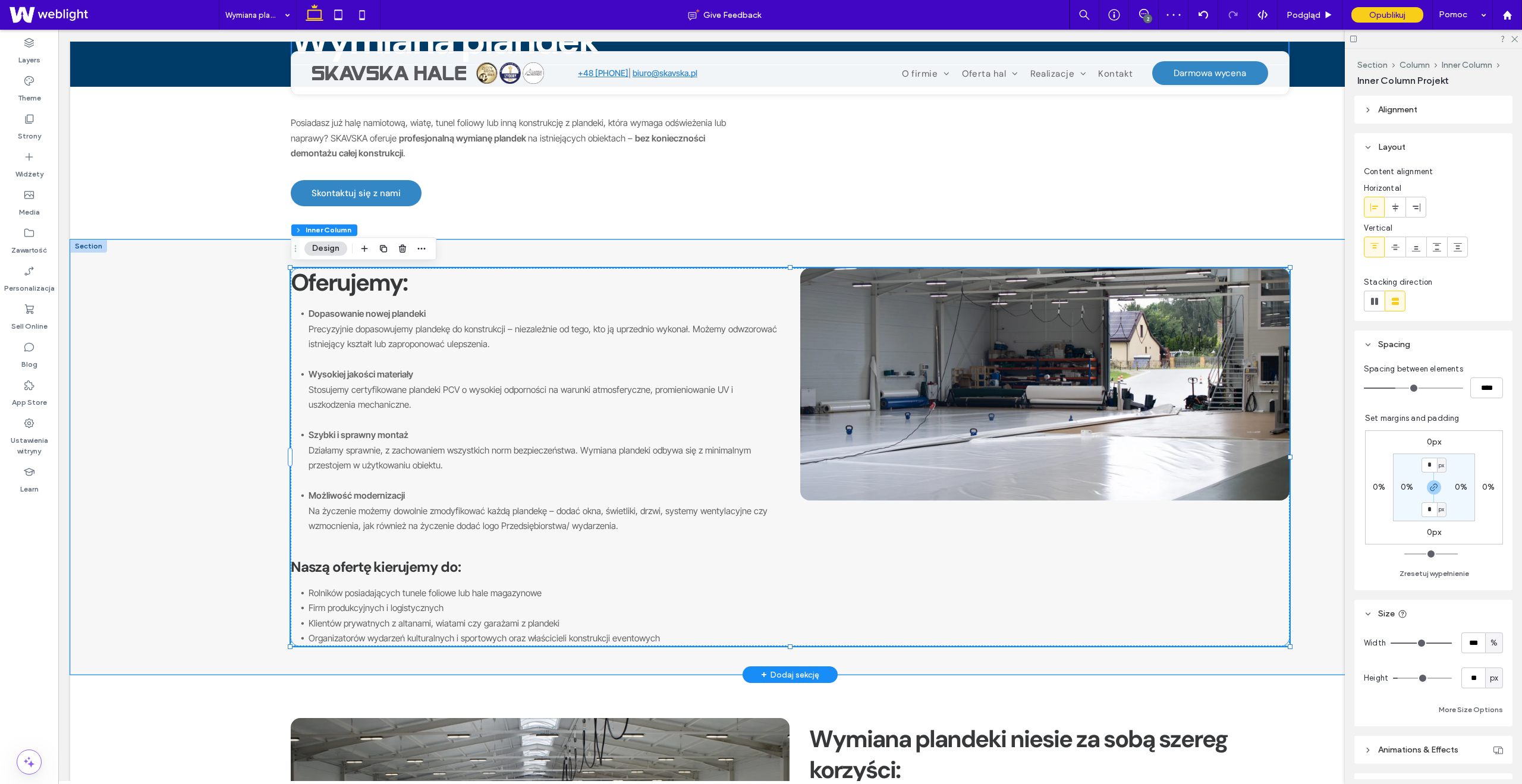 click at bounding box center (1045, 384) 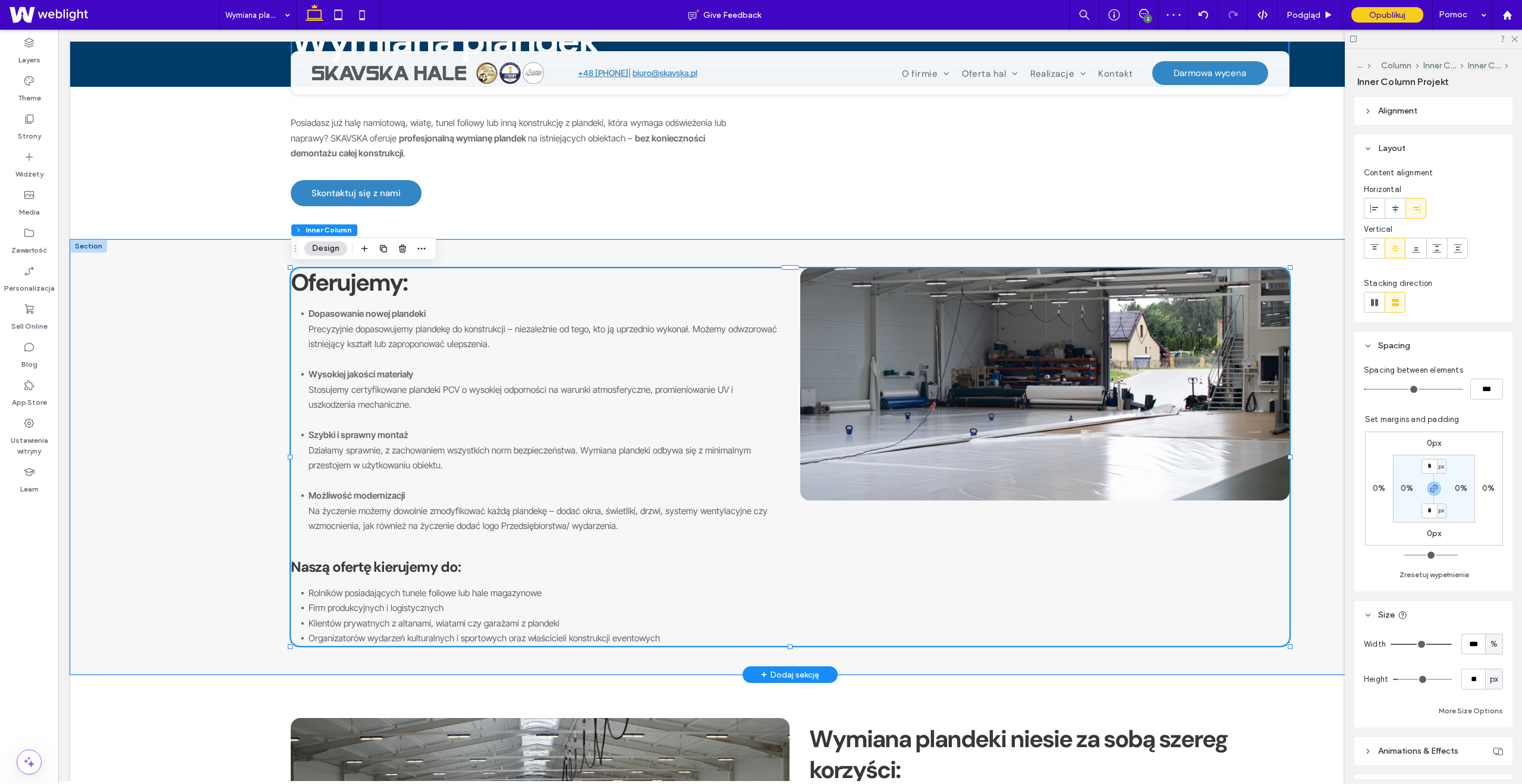 click at bounding box center [1045, 384] 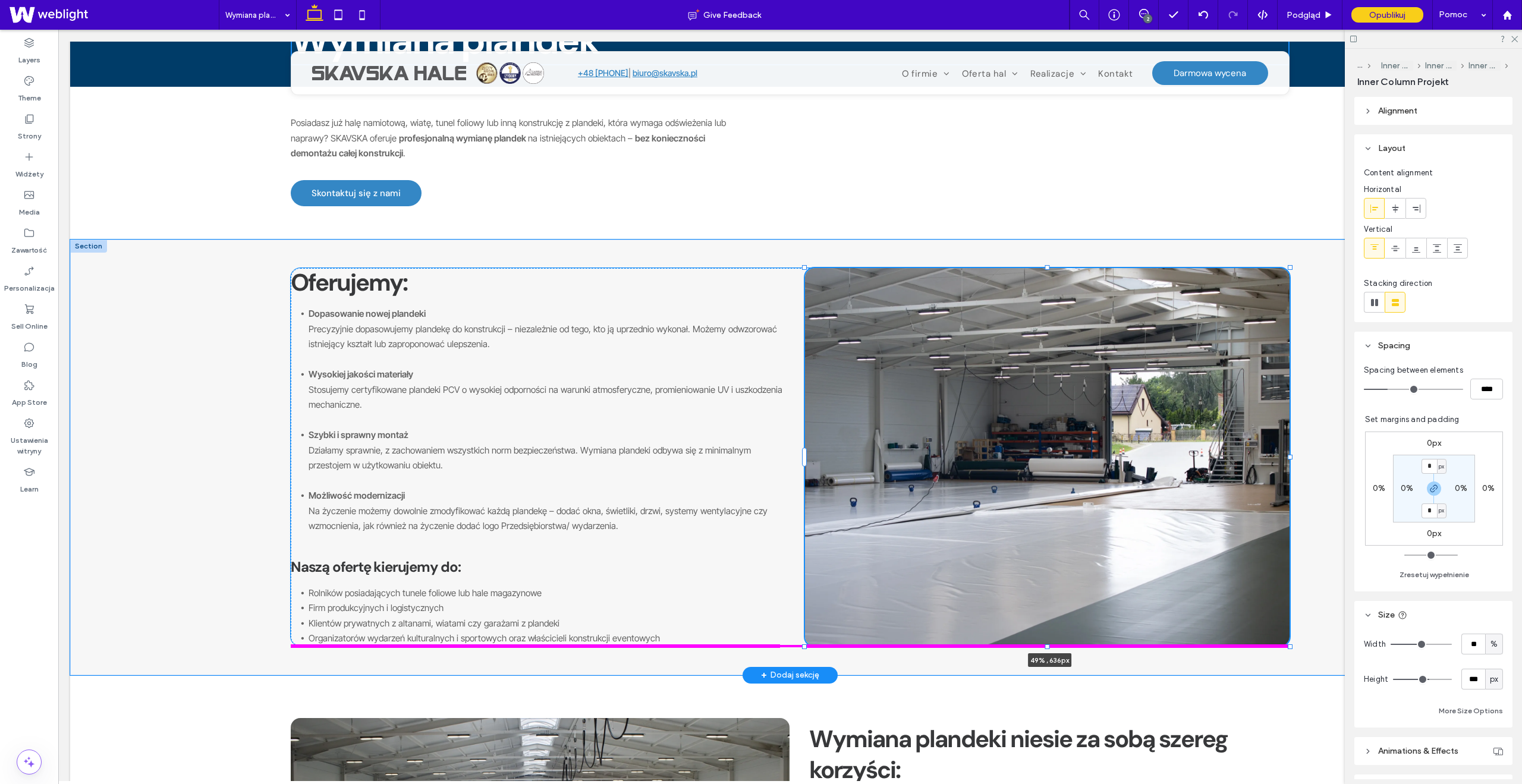 drag, startPoint x: 1046, startPoint y: 502, endPoint x: 1052, endPoint y: 646, distance: 144.12495 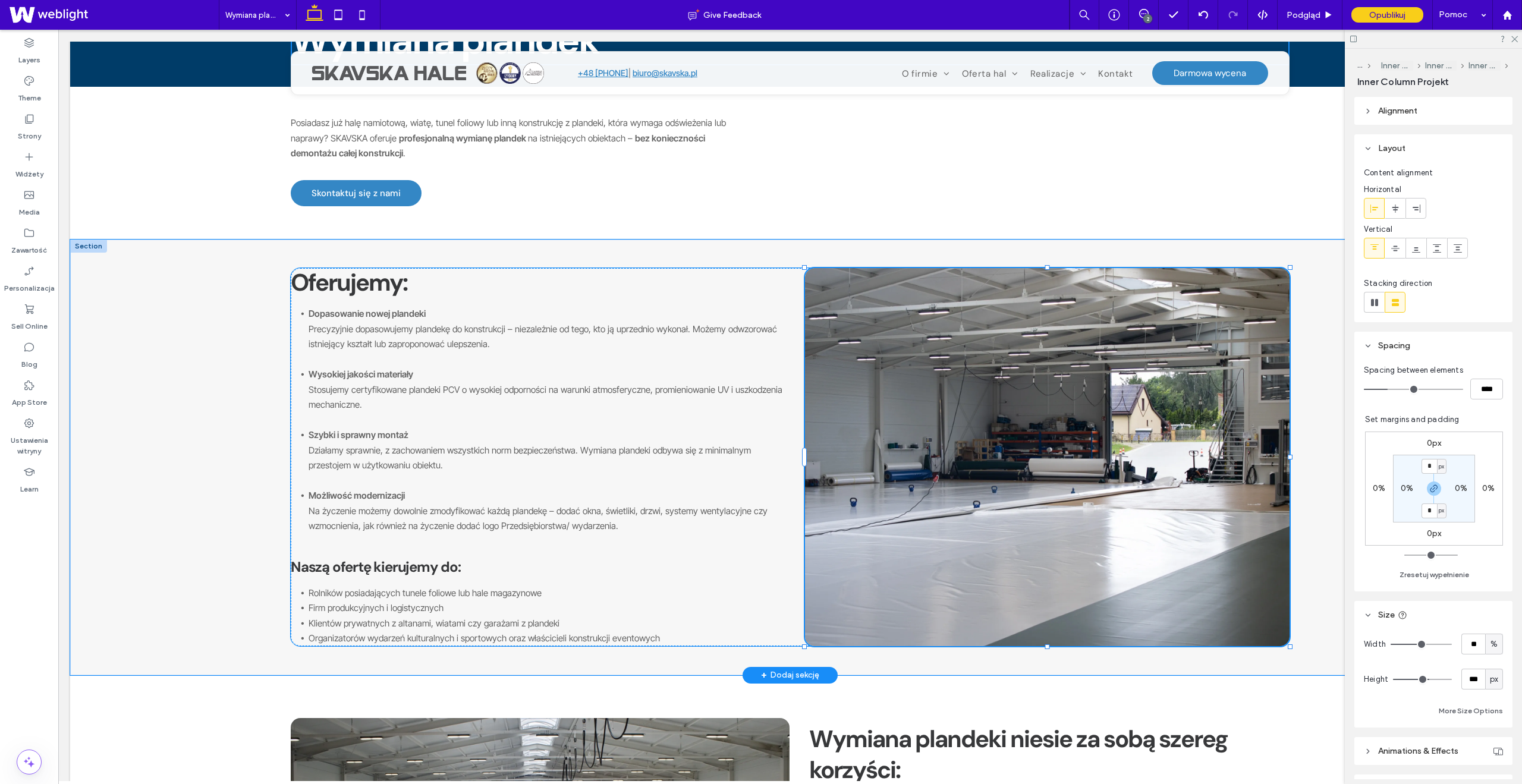 type on "***" 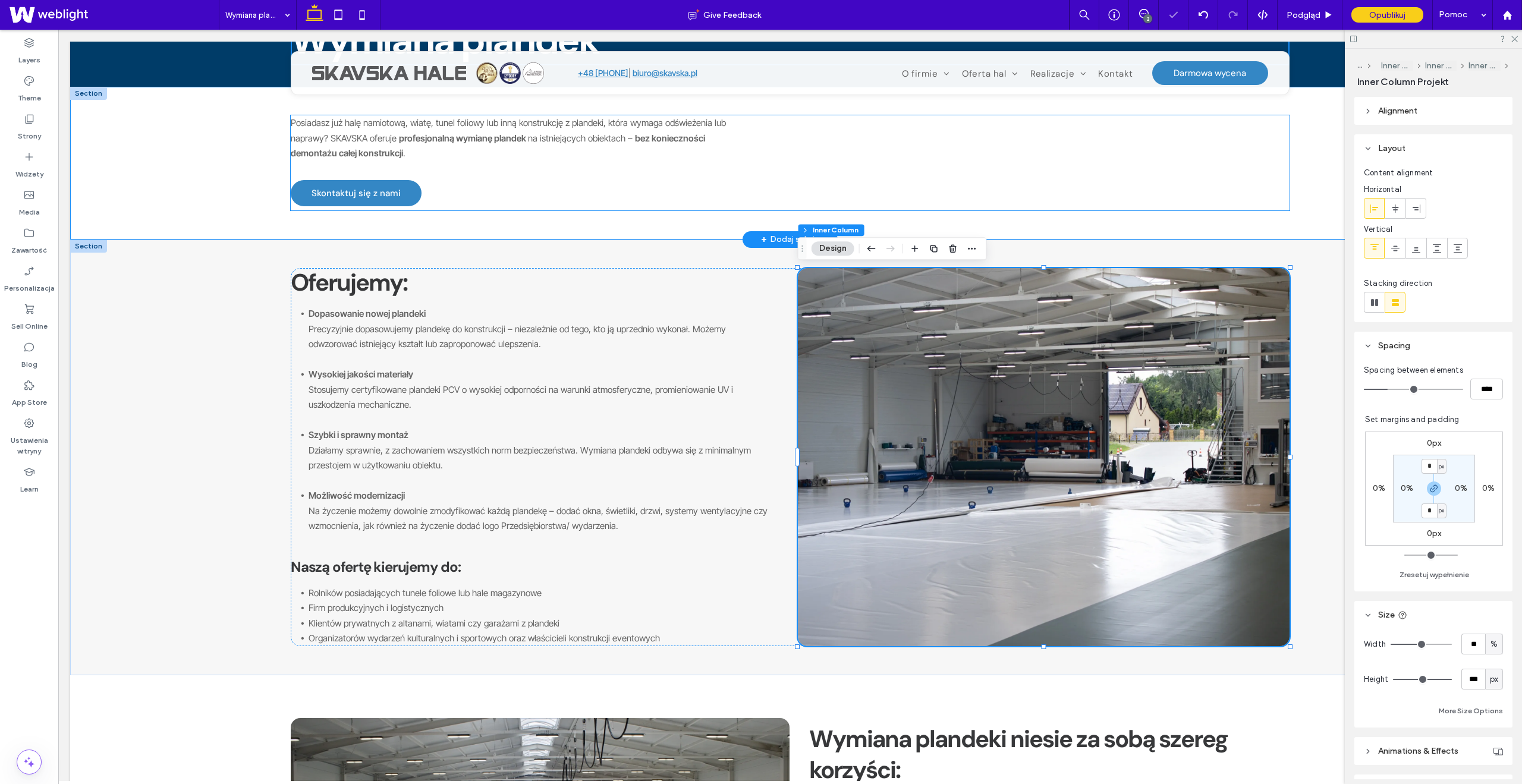 click on "Posiadasz już halę namiotową, wiatę, tunel foliowy lub inną konstrukcję z plandeki, która wymaga odświeżenia lub naprawy? SKAVSKA oferuje profesjonalną wymianę plandek na istniejących obiektach – bez konieczności demontażu całej konstrukcji. Zastosowania Skontaktuj się z nami" at bounding box center (790, 163) 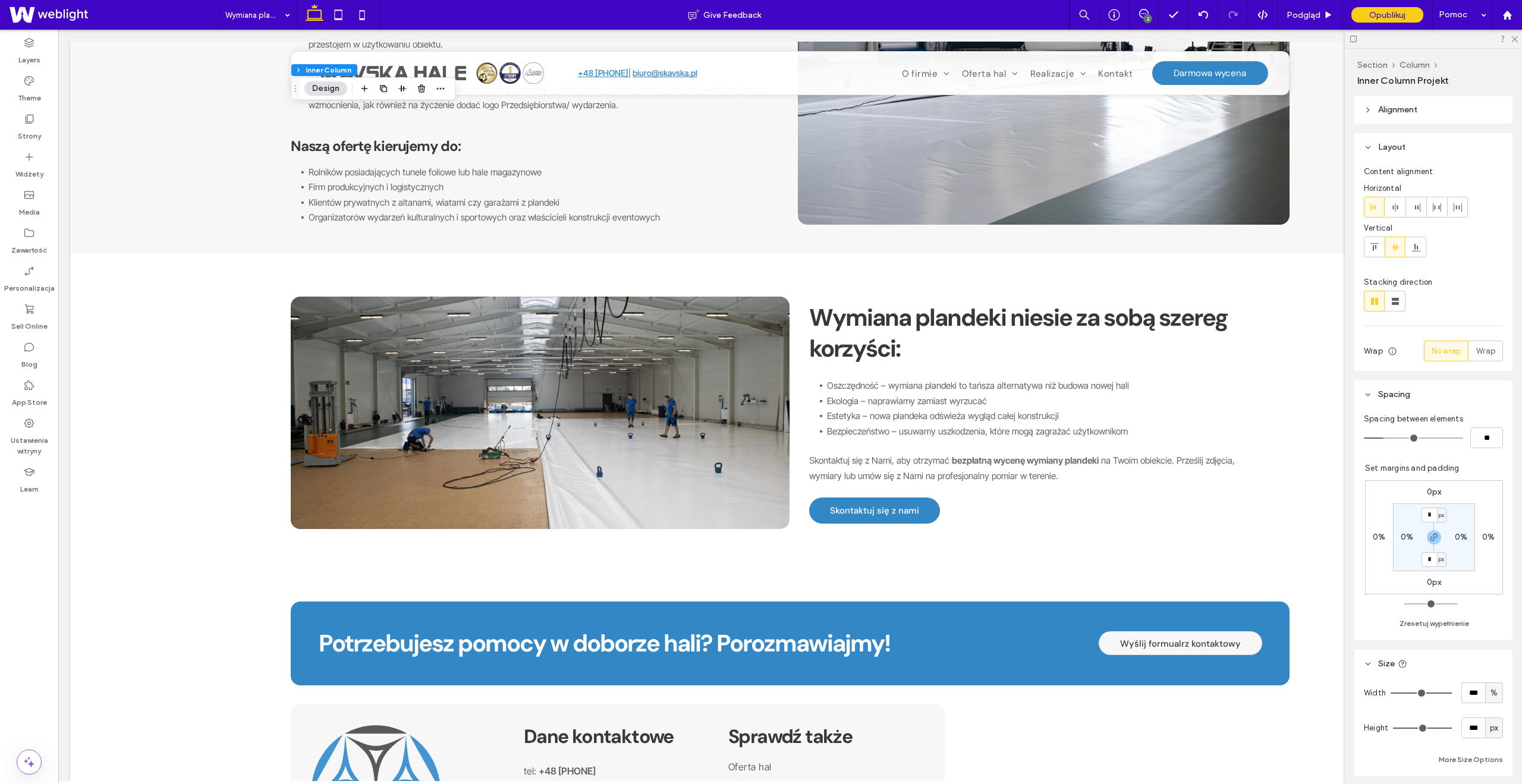scroll, scrollTop: 506, scrollLeft: 0, axis: vertical 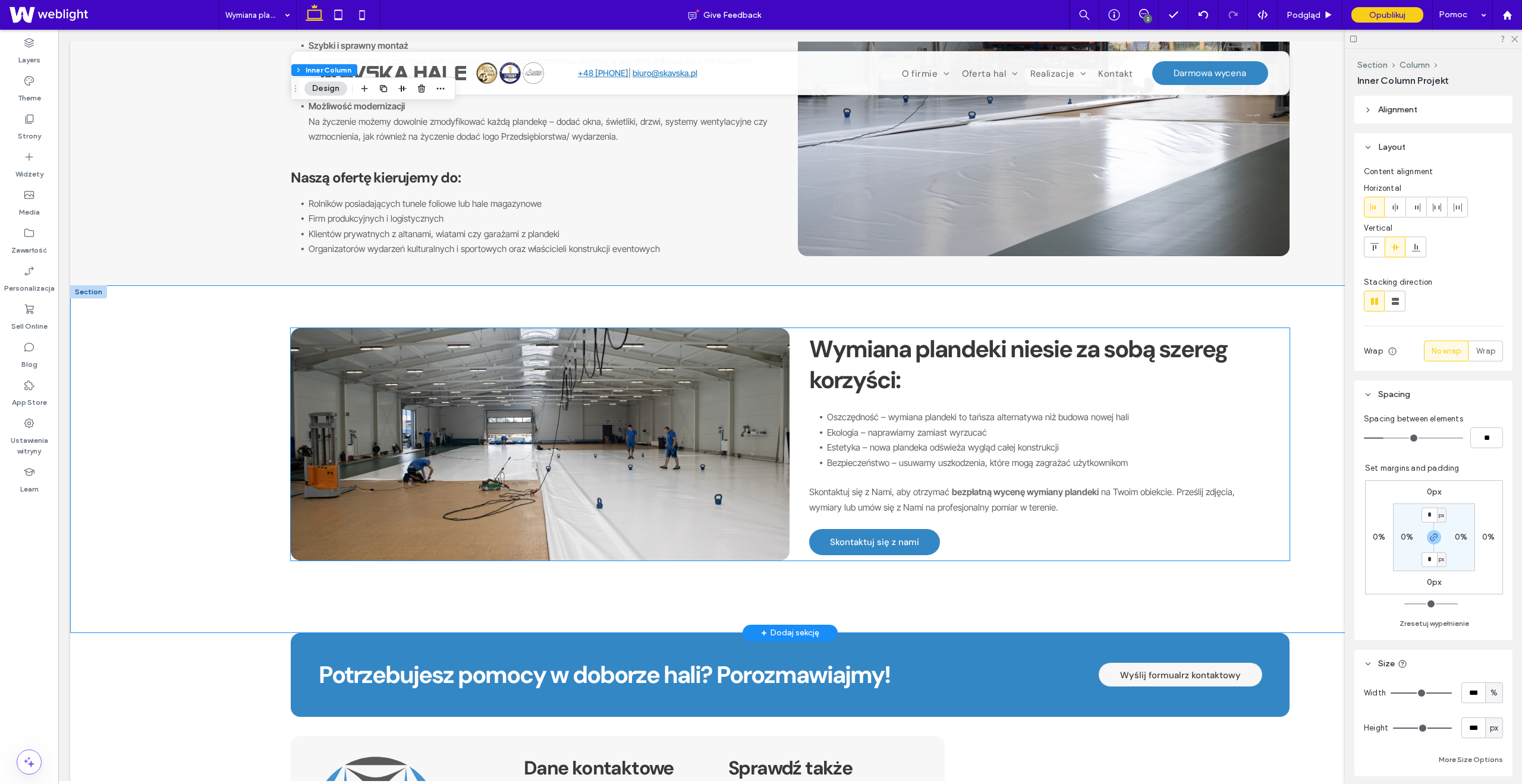 click on "Wymiana plandeki niesie za sobą szereg korzyści:" at bounding box center (1018, 364) 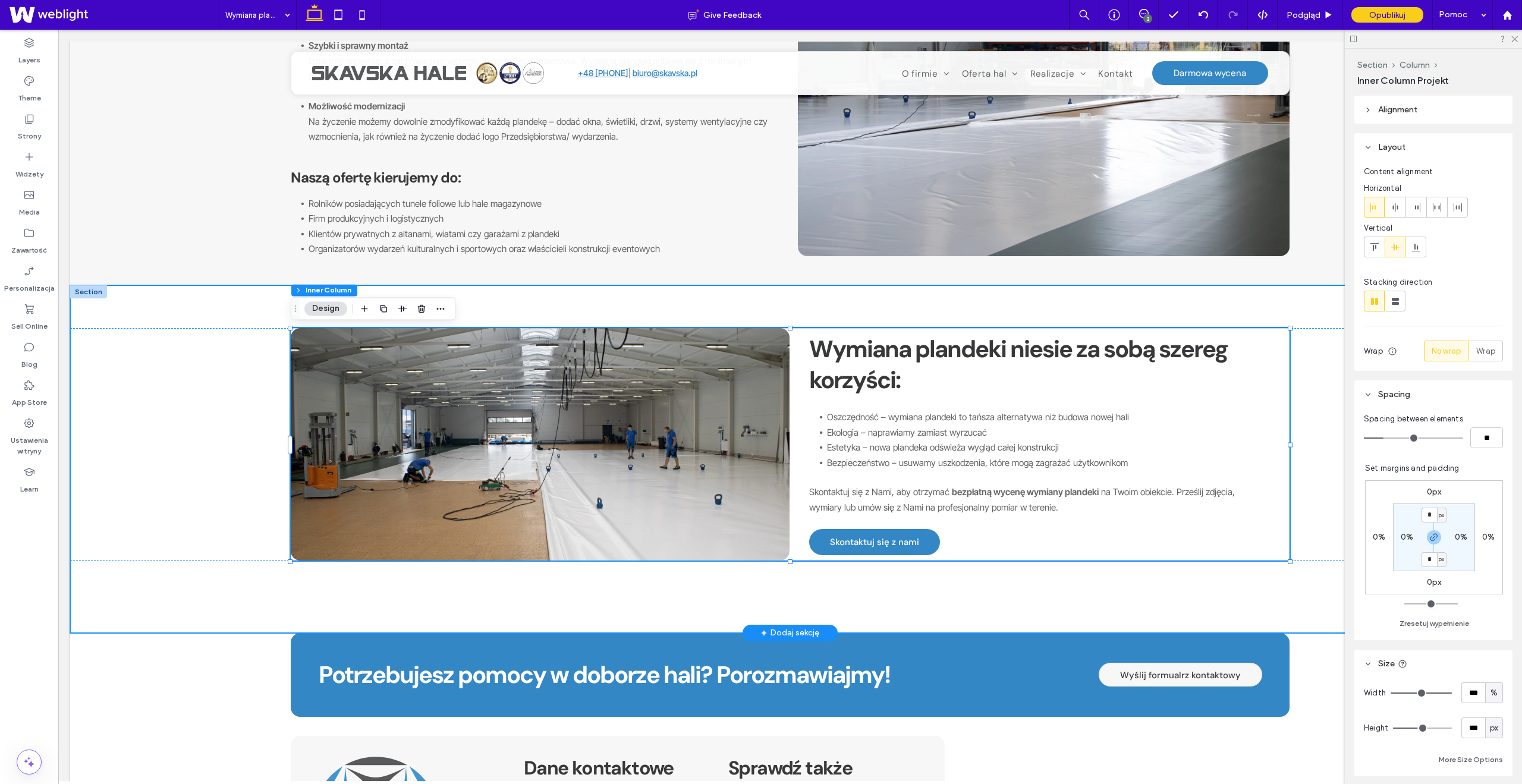 click on "Wymiana plandeki niesie za sobą szereg korzyści: Oszczędność – wymiana plandeki to tańsza alternatywa niż budowa nowej hali Ekologia – naprawiamy zamiast wyrzucać Estetyka – nowa plandeka odświeża wygląd całej konstrukcji Bezpieczeństwo – usuwamy uszkodzenia, które mogą zagrażać użytkownikom Skontaktuj się z Nami, aby otrzymać bezpłatną wycenę wymiany plandeki na Twoim obiekcie. Prześlij zdjęcia, wymiary lub umów się z Nami na profesjonalny pomiar w terenie. Skontaktuj się z nami" at bounding box center (790, 459) 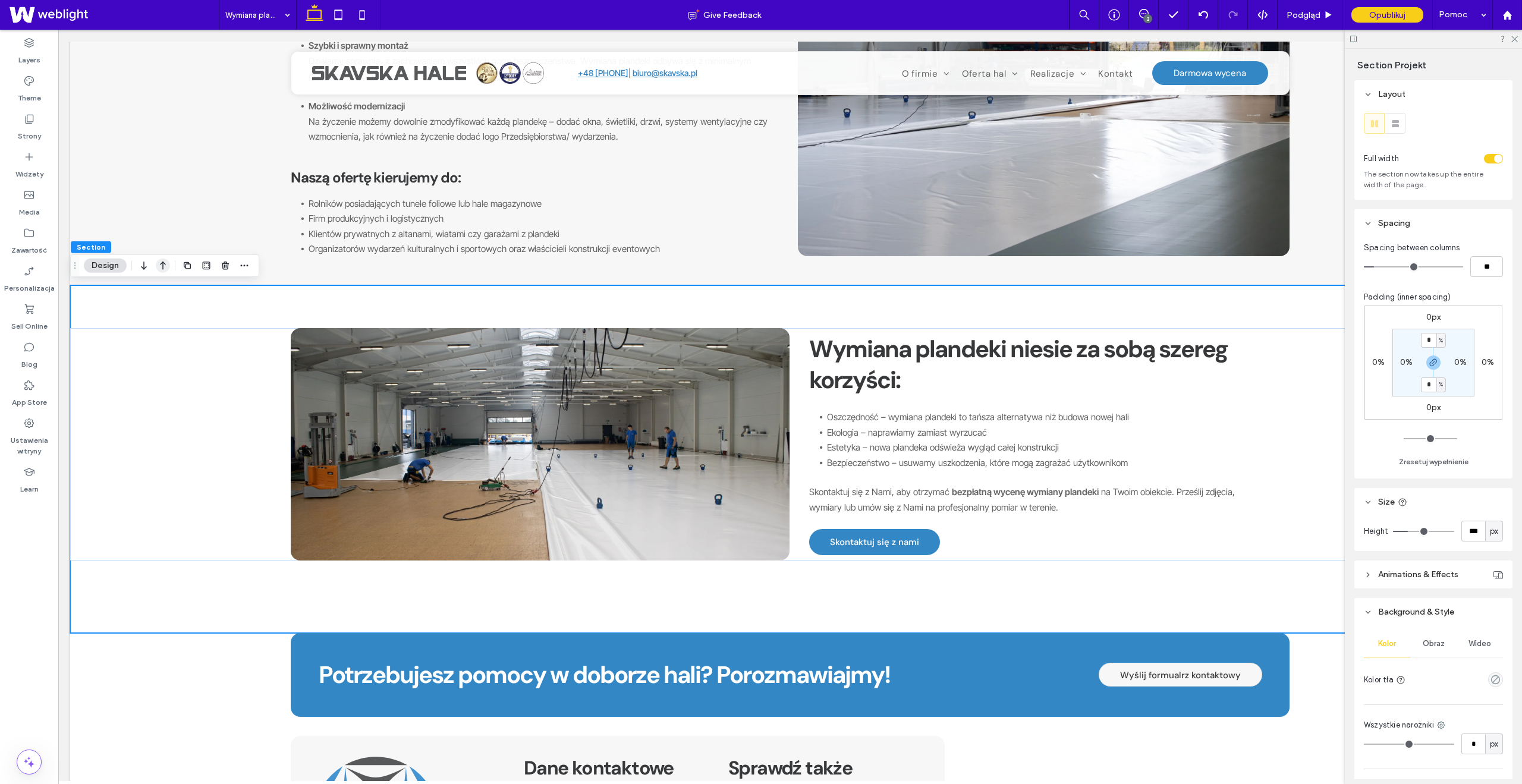 click 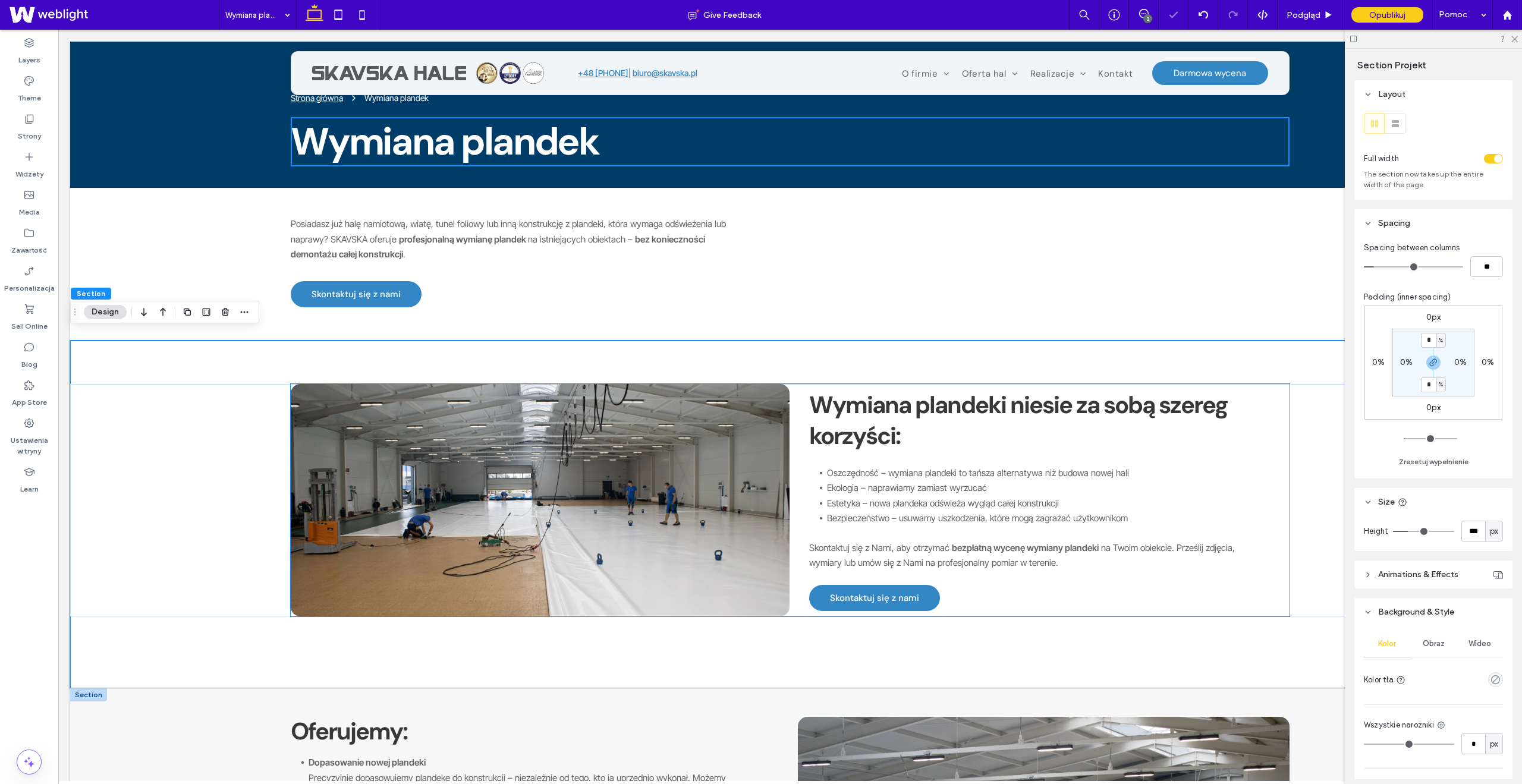 scroll, scrollTop: 0, scrollLeft: 0, axis: both 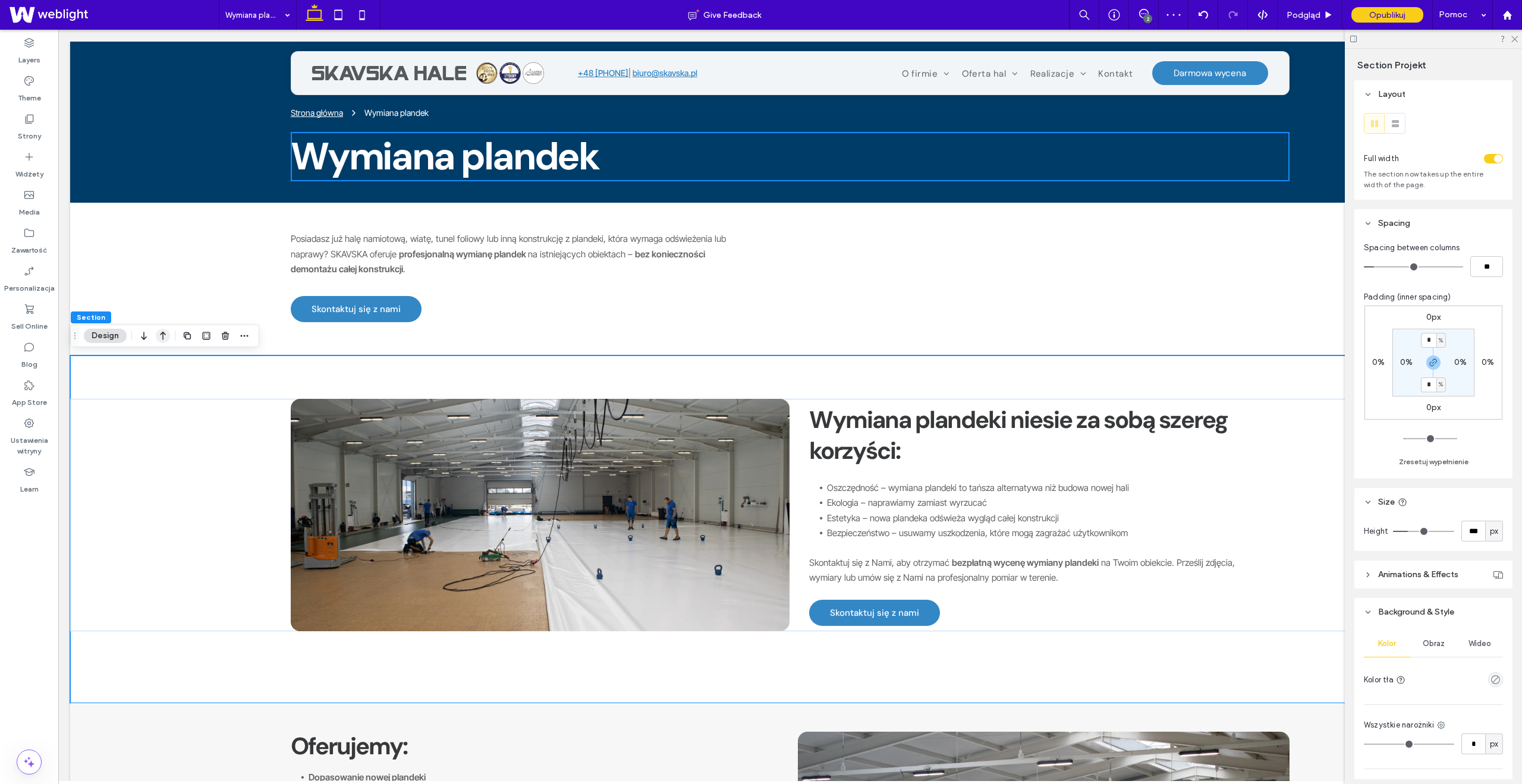 click 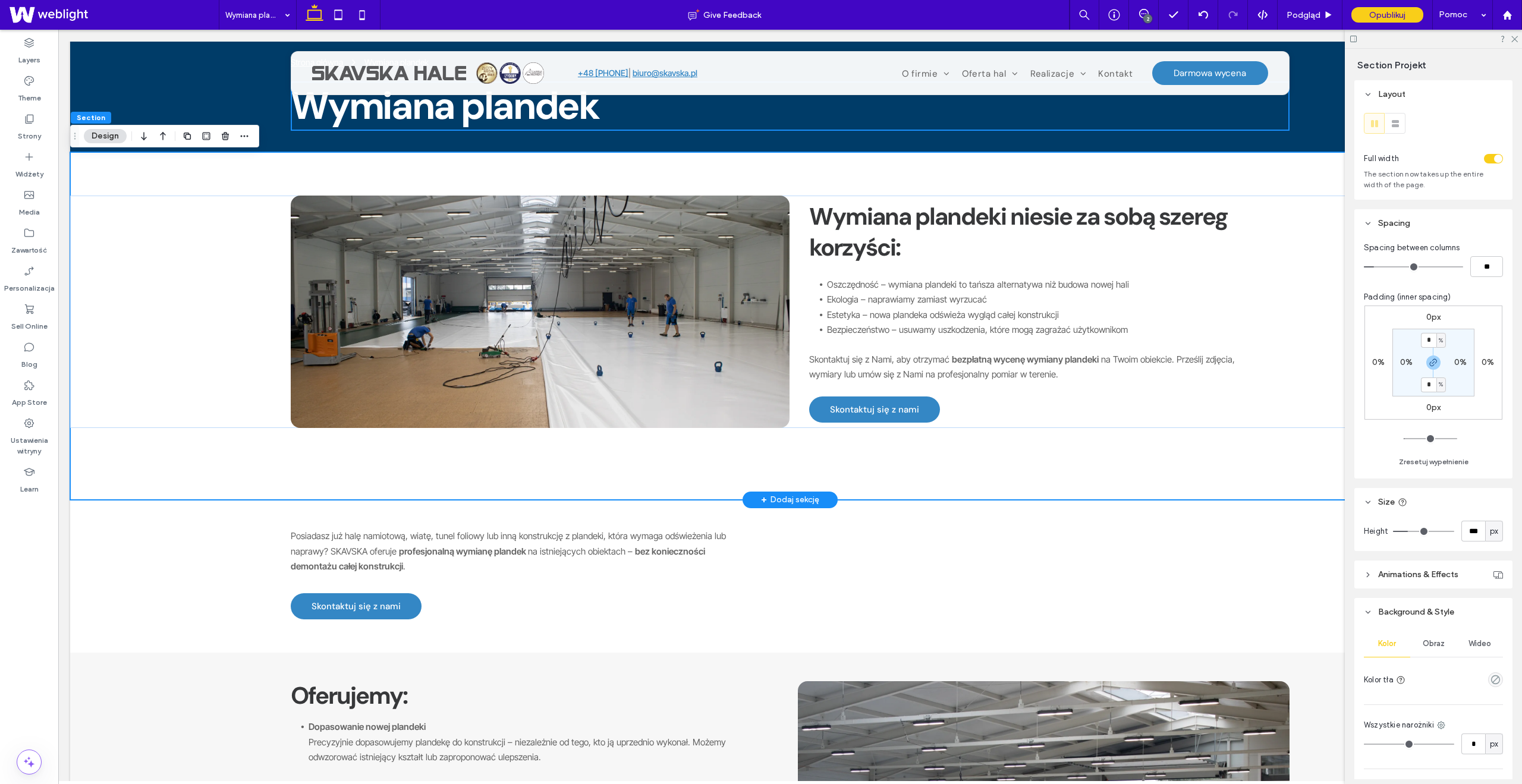 scroll, scrollTop: 47, scrollLeft: 0, axis: vertical 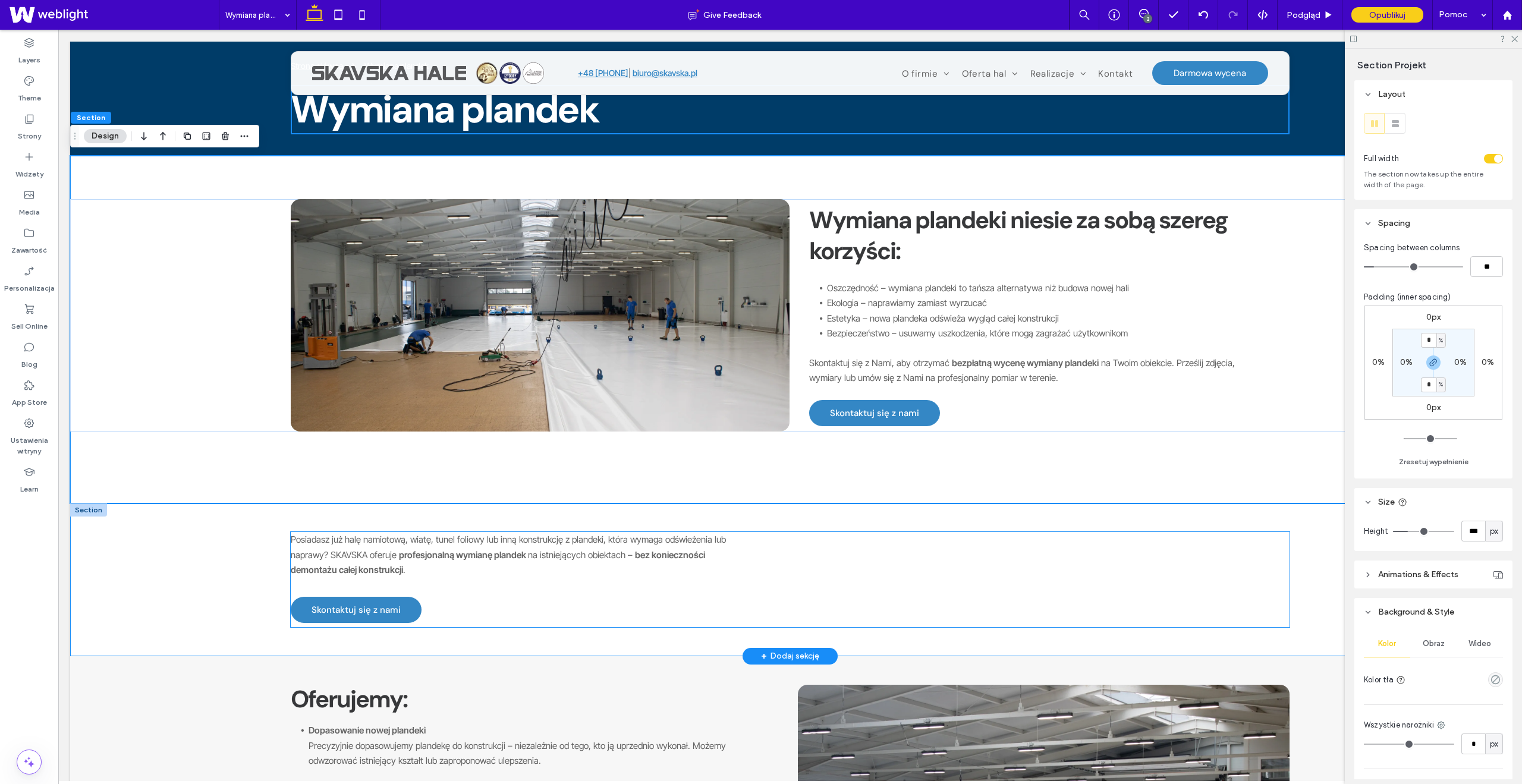 click on "profesjonalną wymianę plandek" at bounding box center (463, 555) 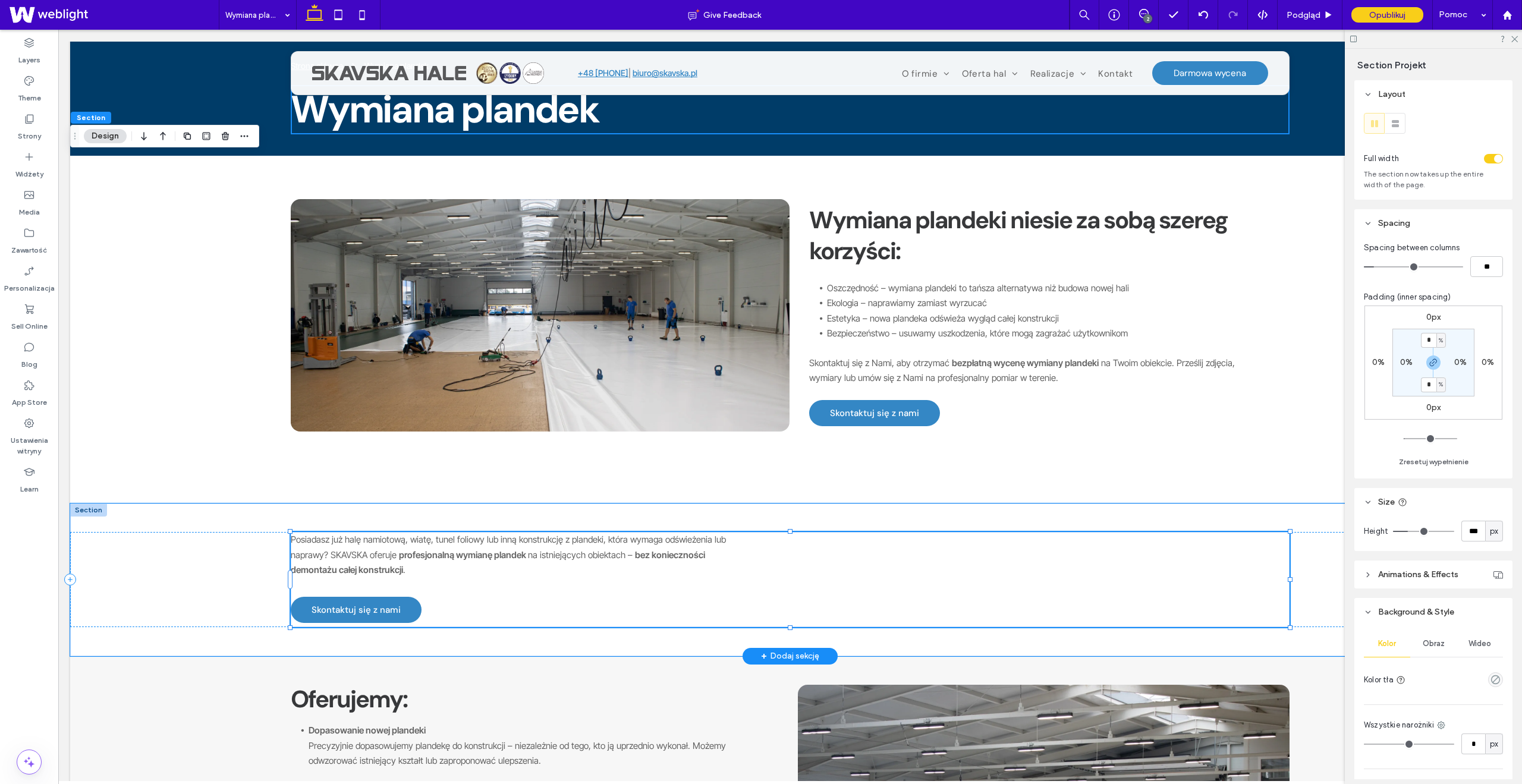 click on "profesjonalną wymianę plandek" at bounding box center (463, 555) 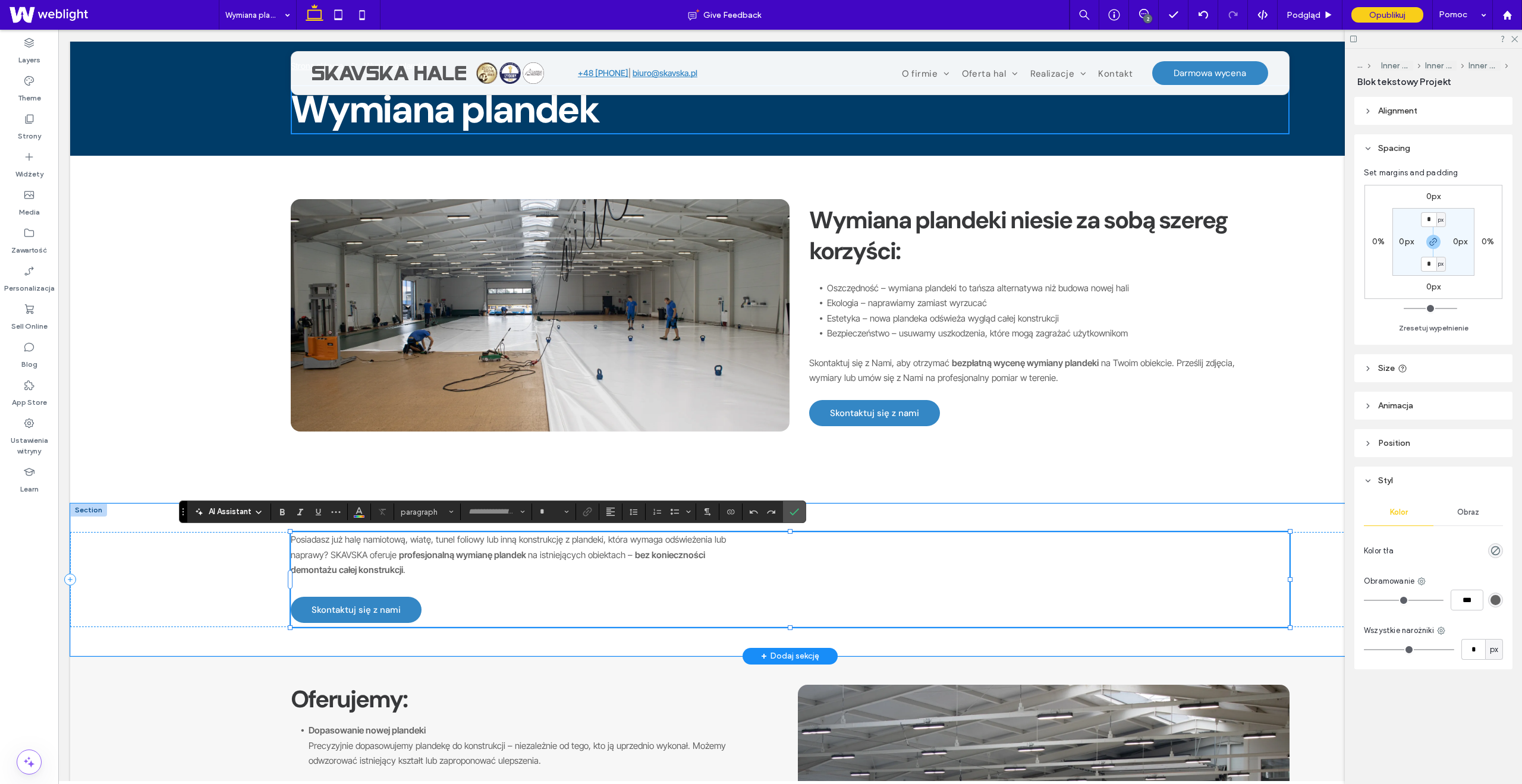 type on "**********" 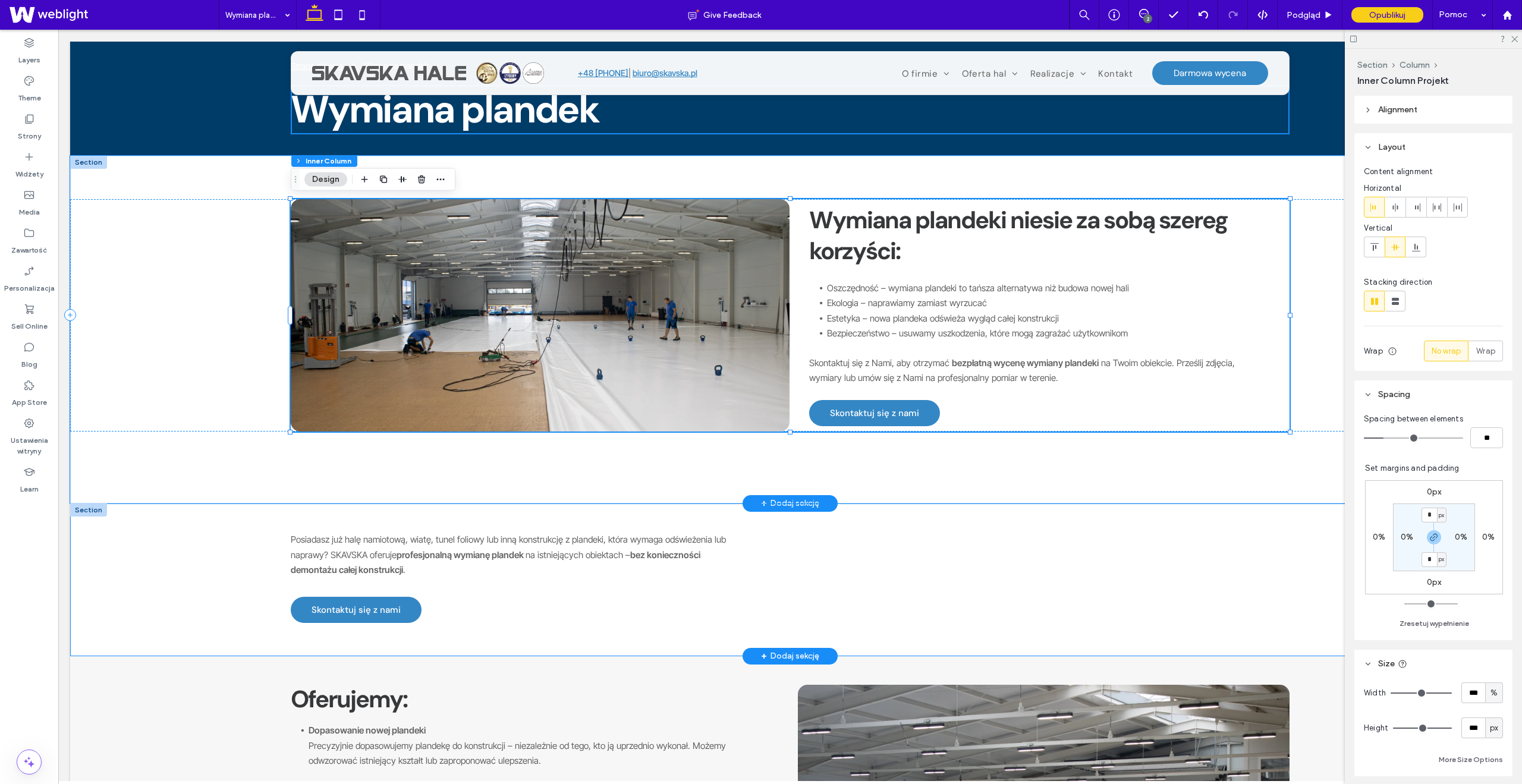 click on "Wymiana plandeki niesie za sobą szereg korzyści:" at bounding box center (1018, 235) 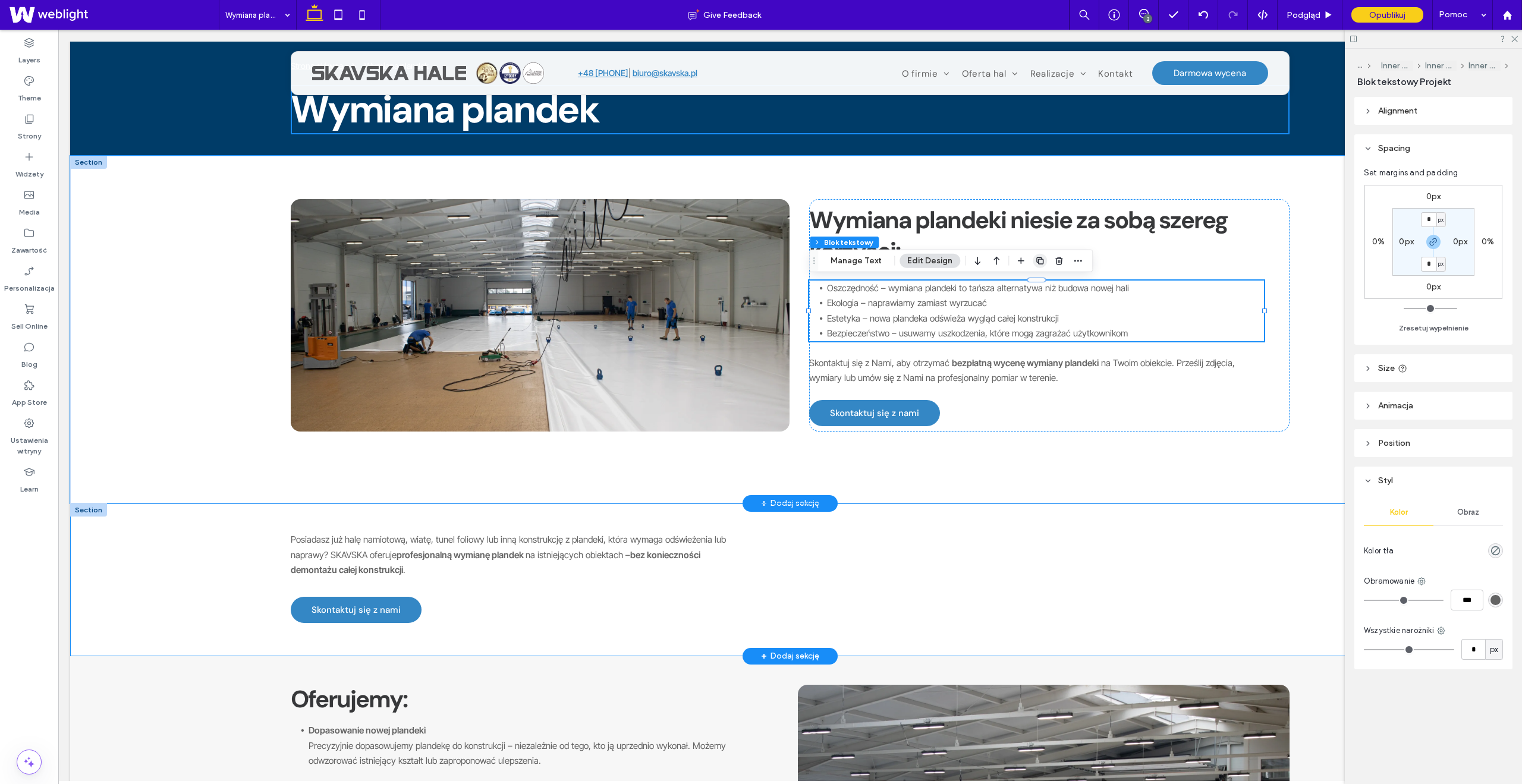 click 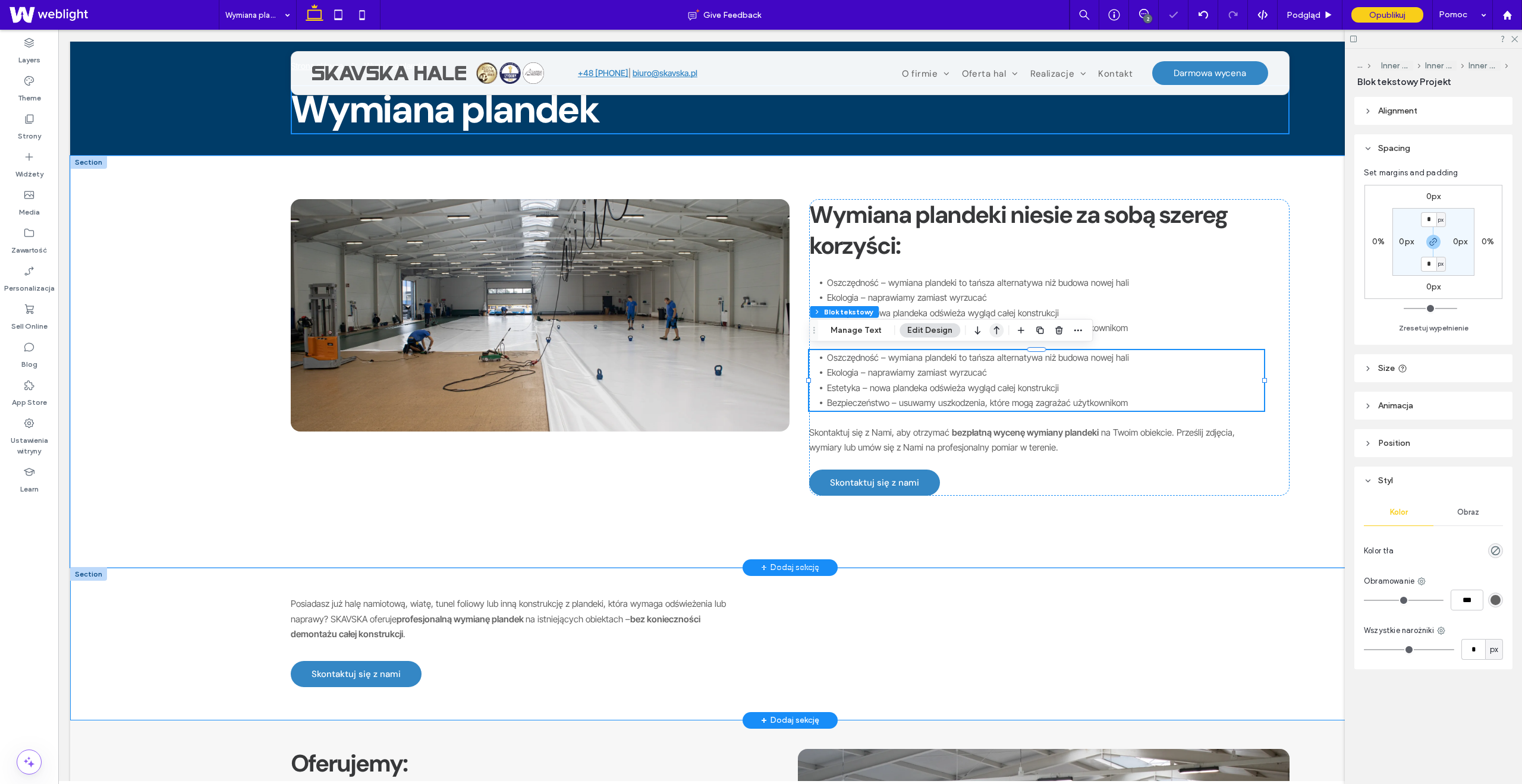 click 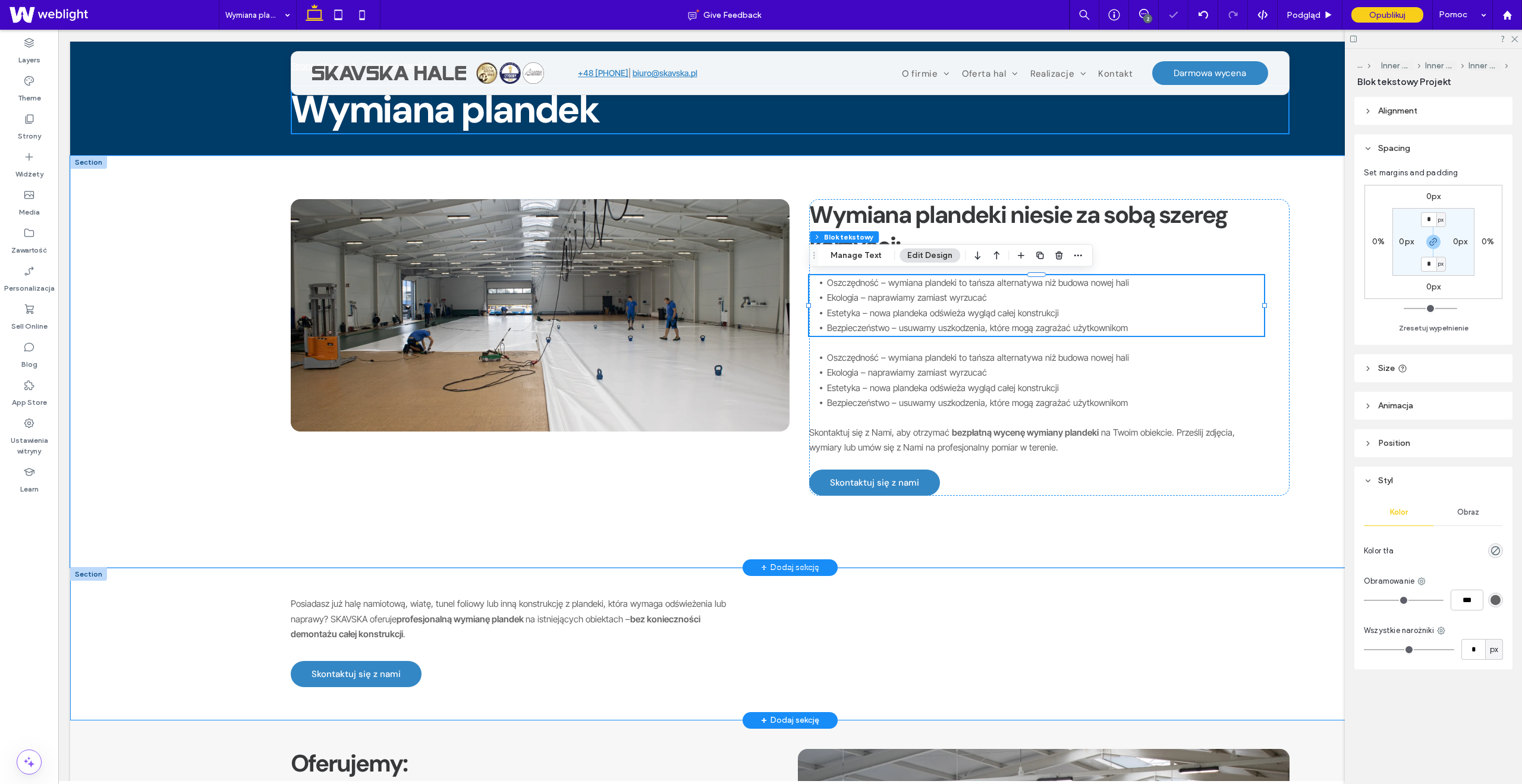 click 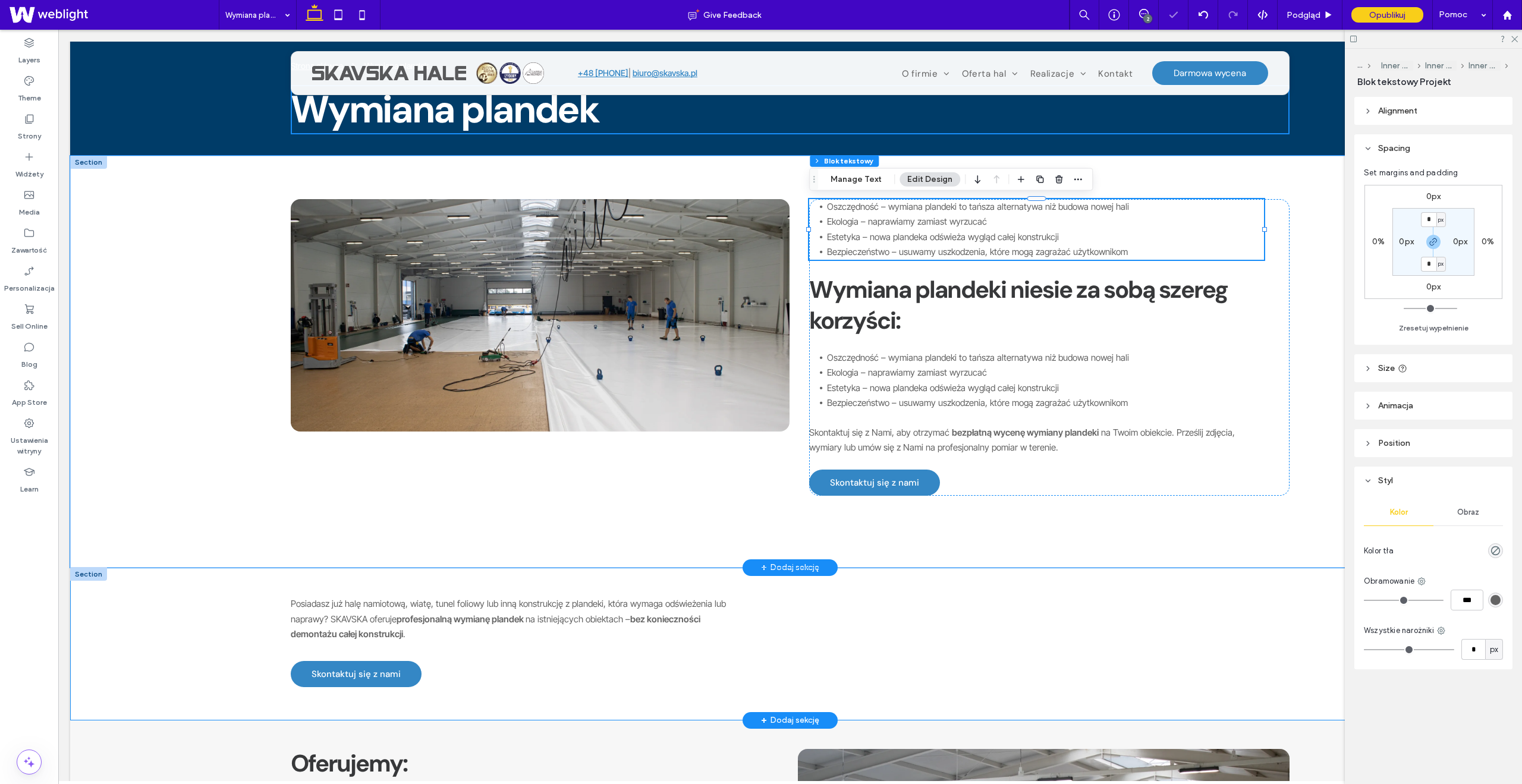 click on "Bezpieczeństwo – usuwamy uszkodzenia, które mogą zagrażać użytkownikom" at bounding box center [977, 251] 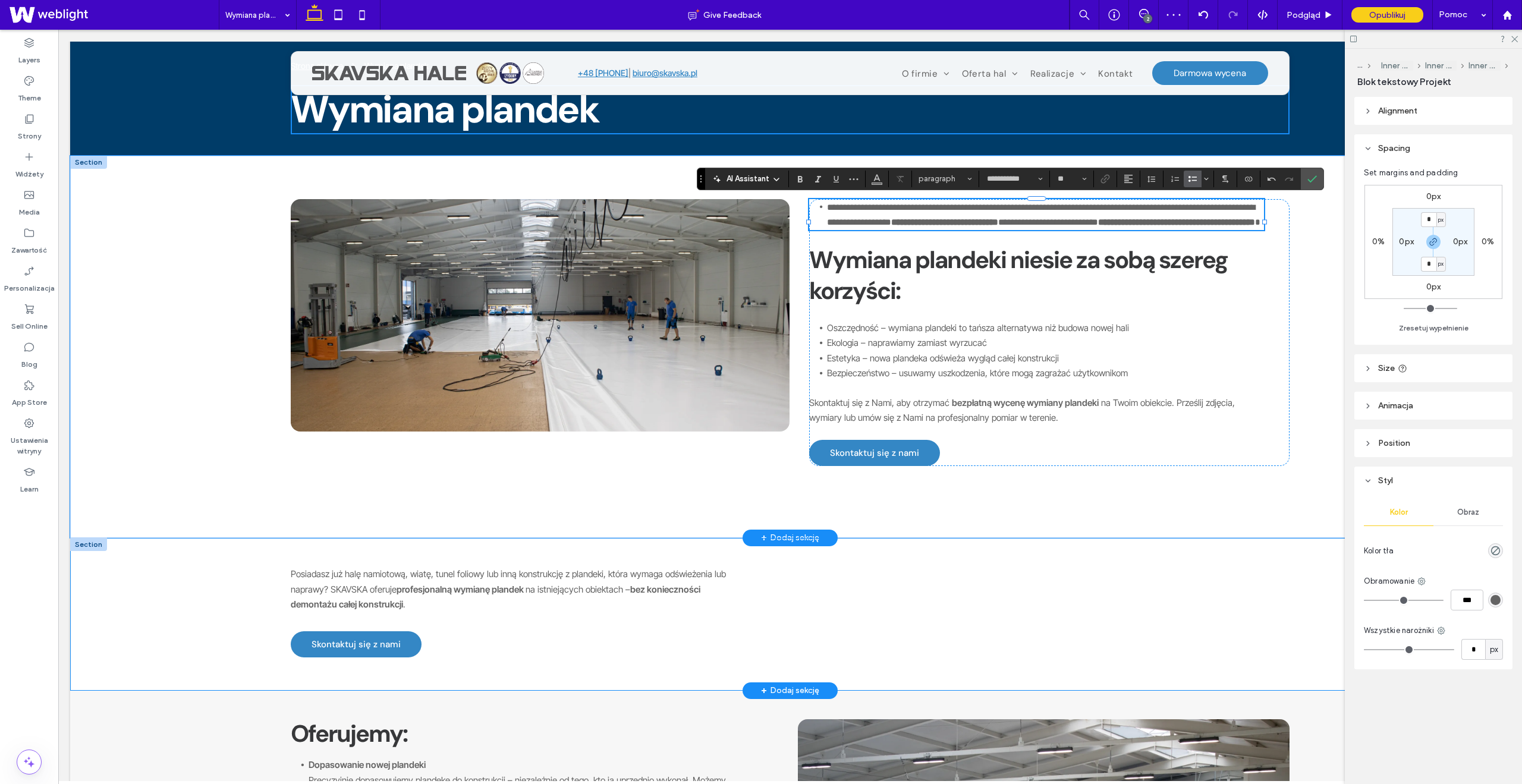 click on "**********" at bounding box center (1041, 215) 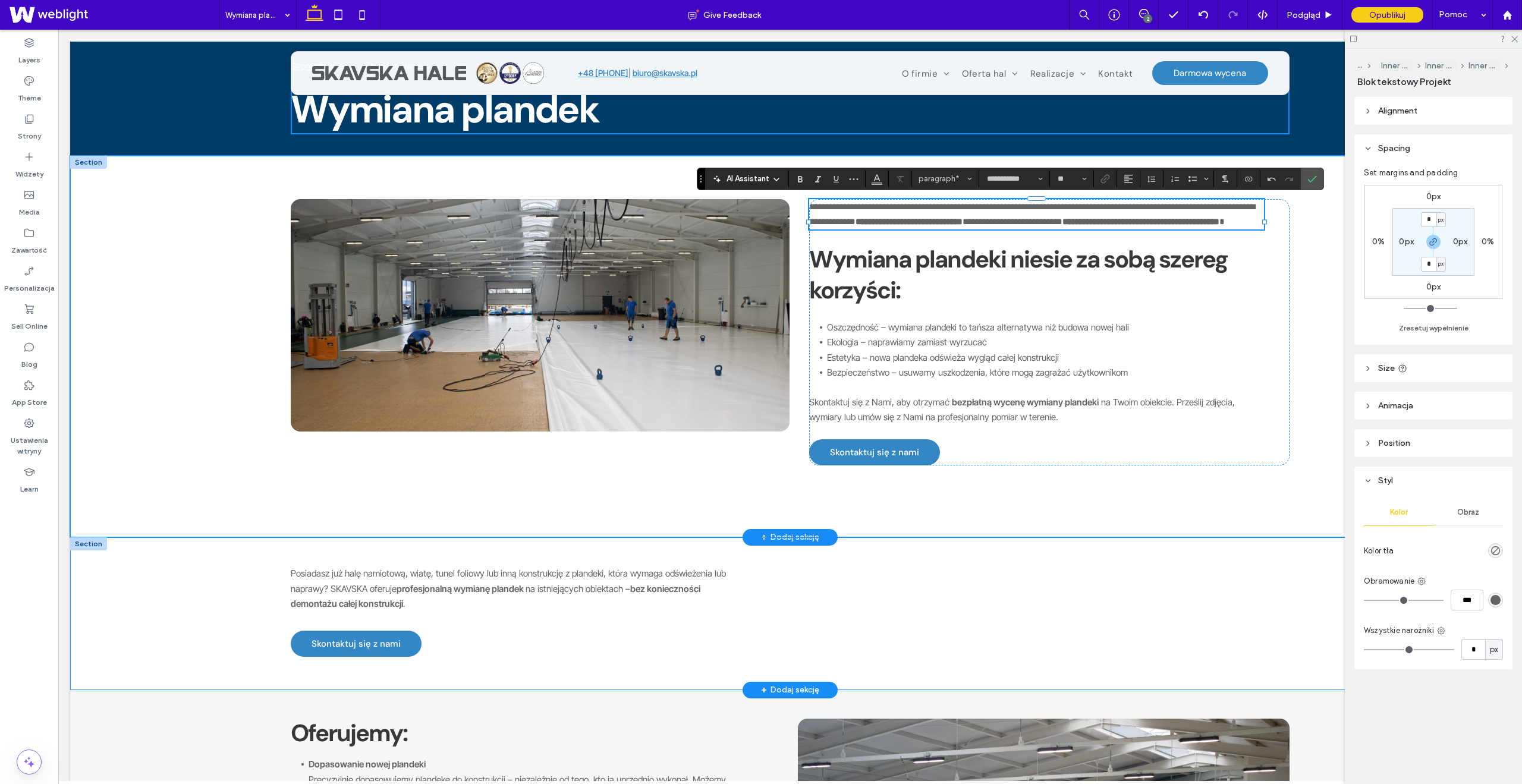 click on "Posiadasz już halę namiotową, wiatę, tunel foliowy lub inną konstrukcję z plandeki, która wymaga odświeżenia lub naprawy? SKAVSKA oferuje profesjonalną wymianę plandek na istniejących obiektach – bez konieczności demontażu całej konstrukcji." at bounding box center (518, 588) 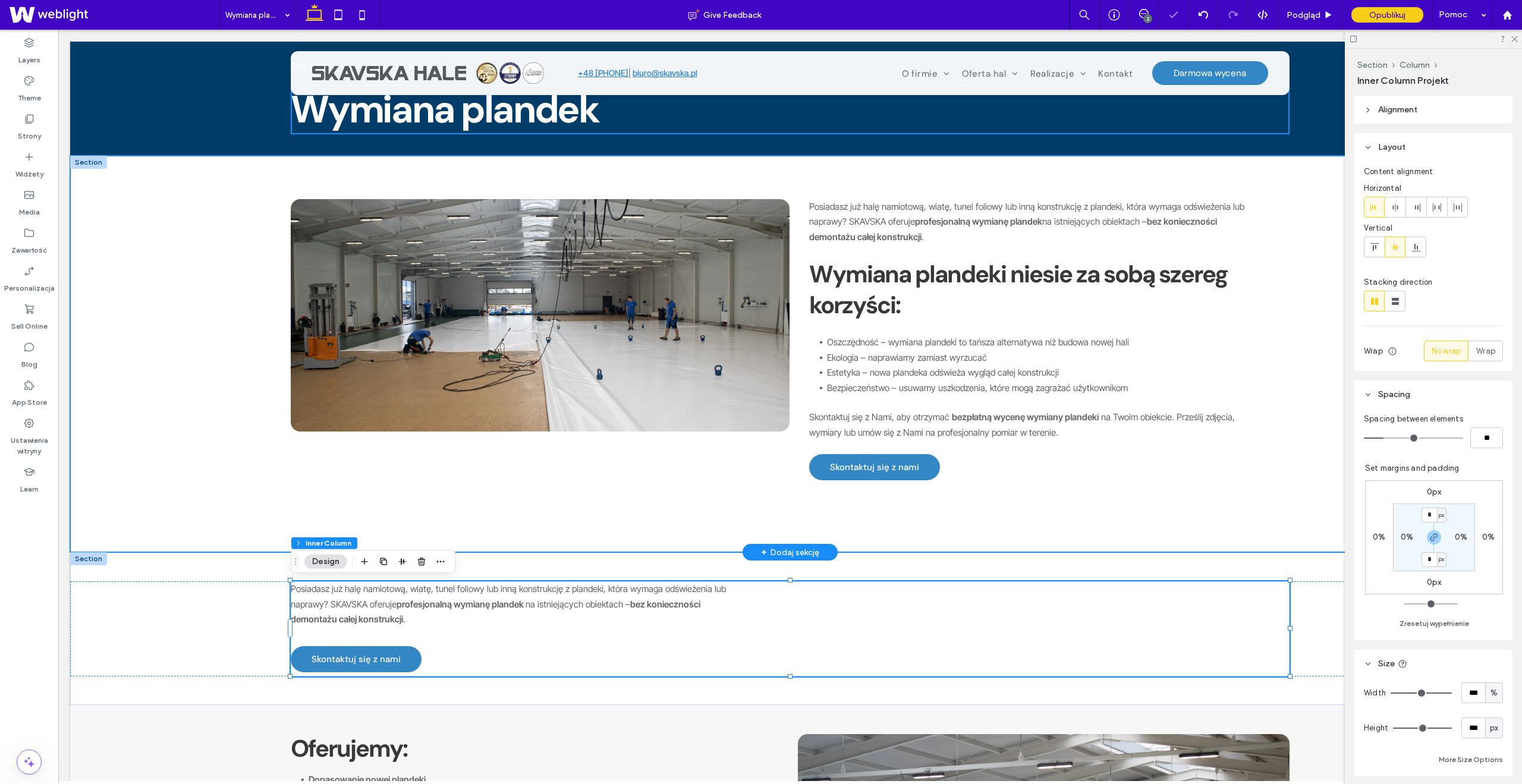 click on "Posiadasz już halę namiotową, wiatę, tunel foliowy lub inną konstrukcję z plandeki, która wymaga odświeżenia lub naprawy? SKAVSKA oferuje profesjonalną wymianę plandek na istniejących obiektach – bez konieczności demontażu całej konstrukcji. Wymiana plandeki niesie za sobą szereg korzyści: Oszczędność – wymiana plandeki to tańsza alternatywa niż budowa nowej hali Ekologia – naprawiamy zamiast wyrzucać Estetyka – nowa plandeka odświeża wygląd całej konstrukcji Bezpieczeństwo – usuwamy uszkodzenia, które mogą zagrażać użytkownikom Skontaktuj się z Nami, aby otrzymać bezpłatną wycenę wymiany plandeki na Twoim obiekcie. Prześlij zdjęcia, wymiary lub umów się z Nami na profesjonalny pomiar w terenie. Skontaktuj się z nami" at bounding box center (790, 354) 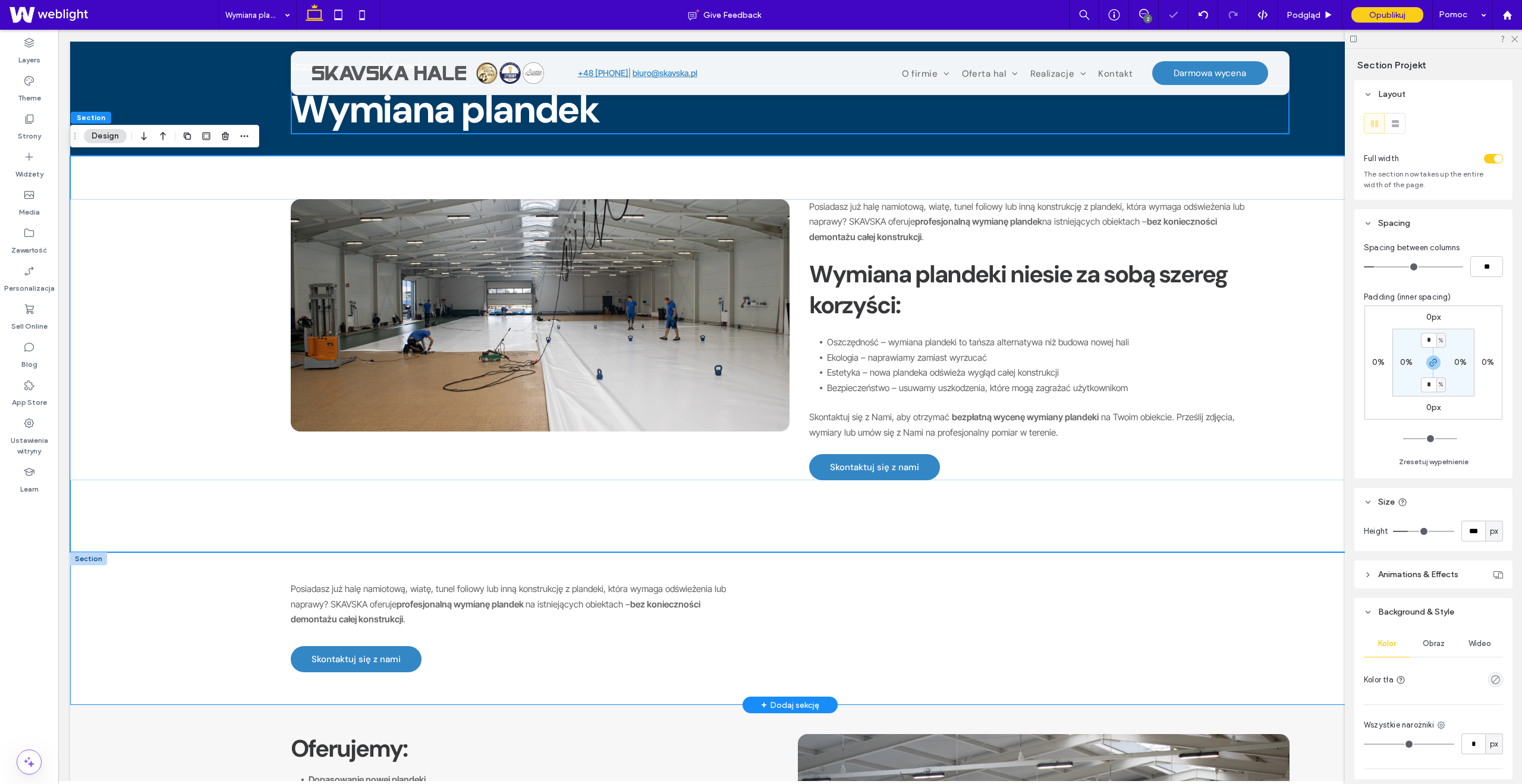 click on "Posiadasz już halę namiotową, wiatę, tunel foliowy lub inną konstrukcję z plandeki, która wymaga odświeżenia lub naprawy? SKAVSKA oferuje profesjonalną wymianę plandek na istniejących obiektach – bez konieczności demontażu całej konstrukcji. Zastosowania Skontaktuj się z nami" at bounding box center (790, 628) 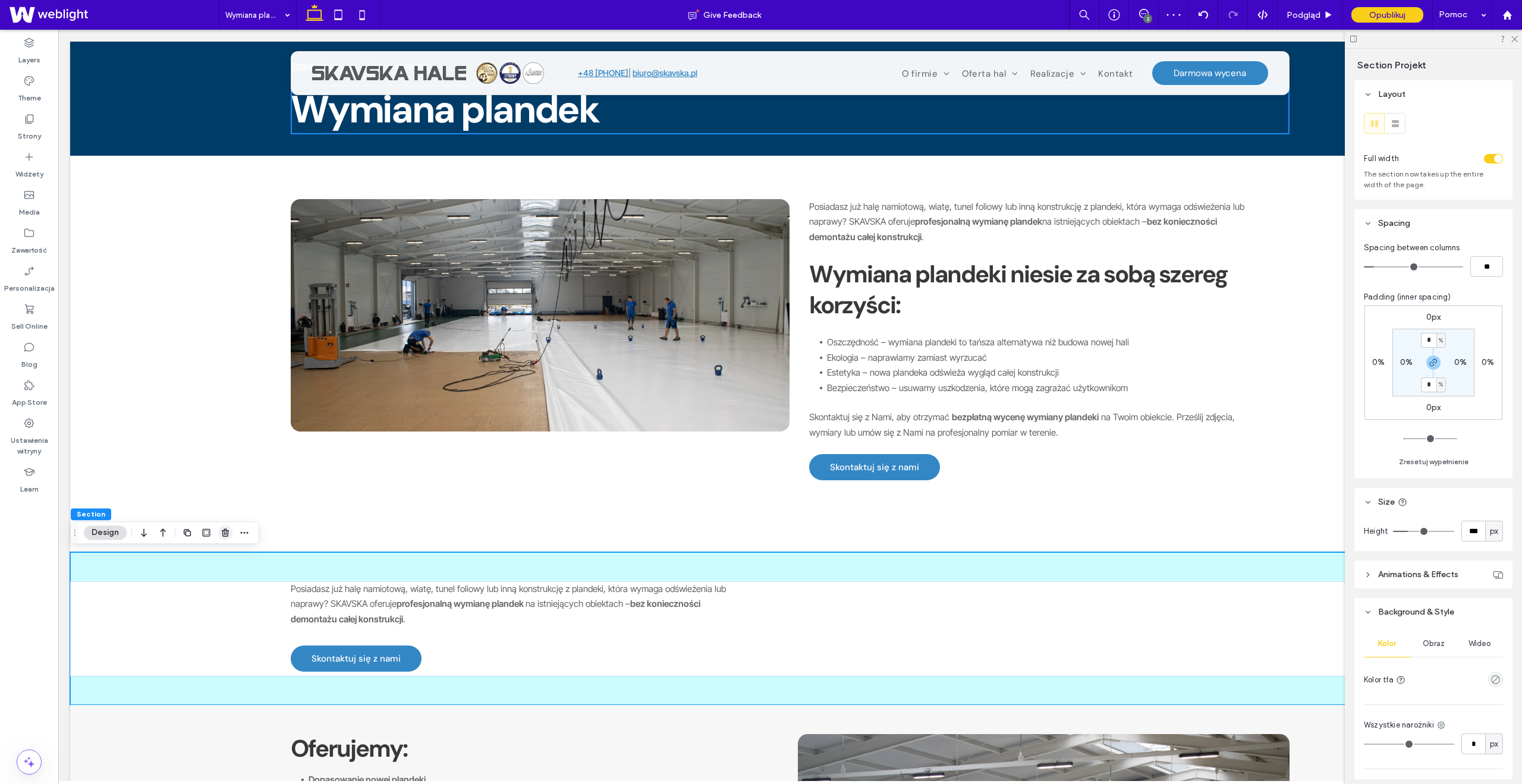 click at bounding box center [225, 533] 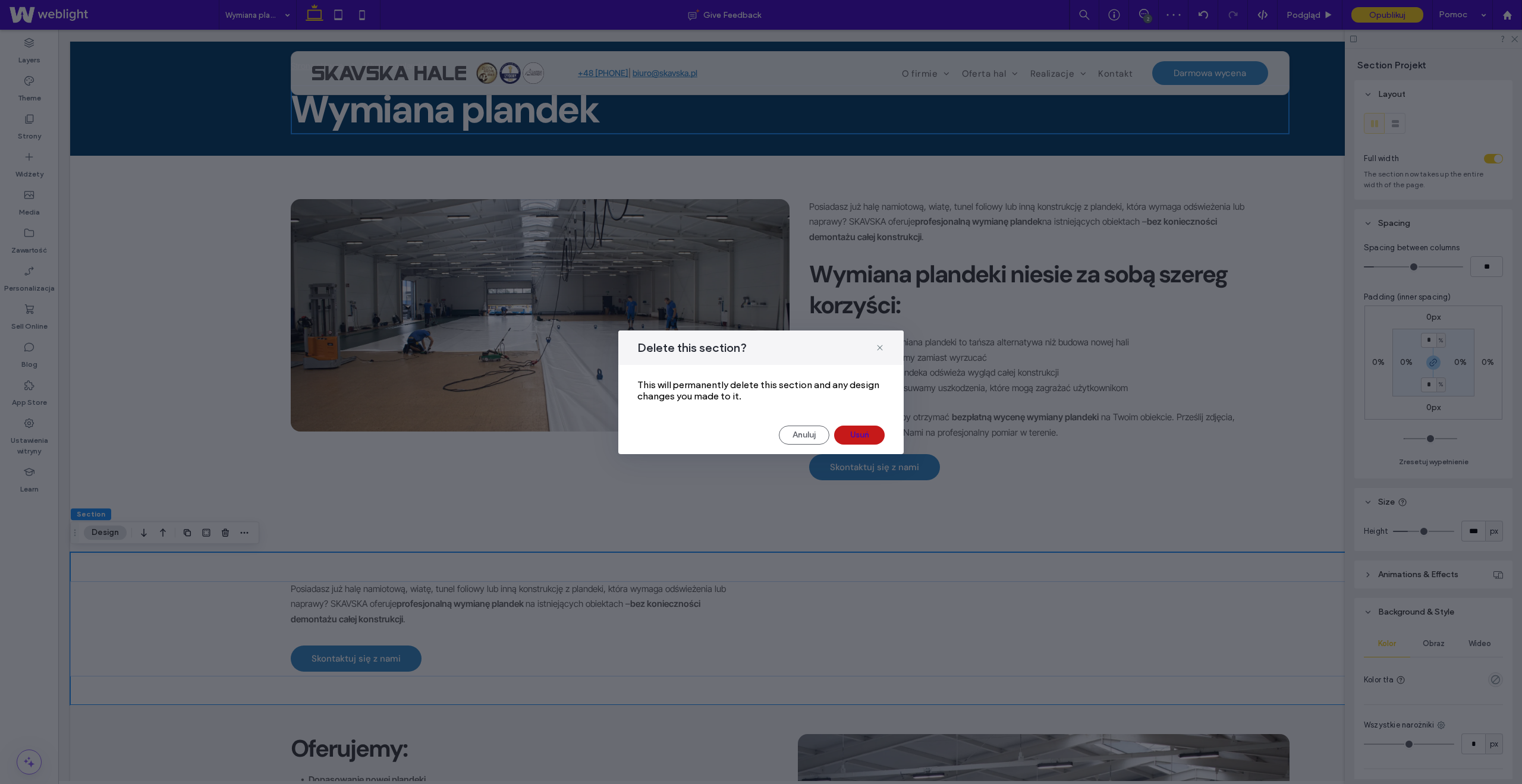 click on "Usuń" at bounding box center (859, 435) 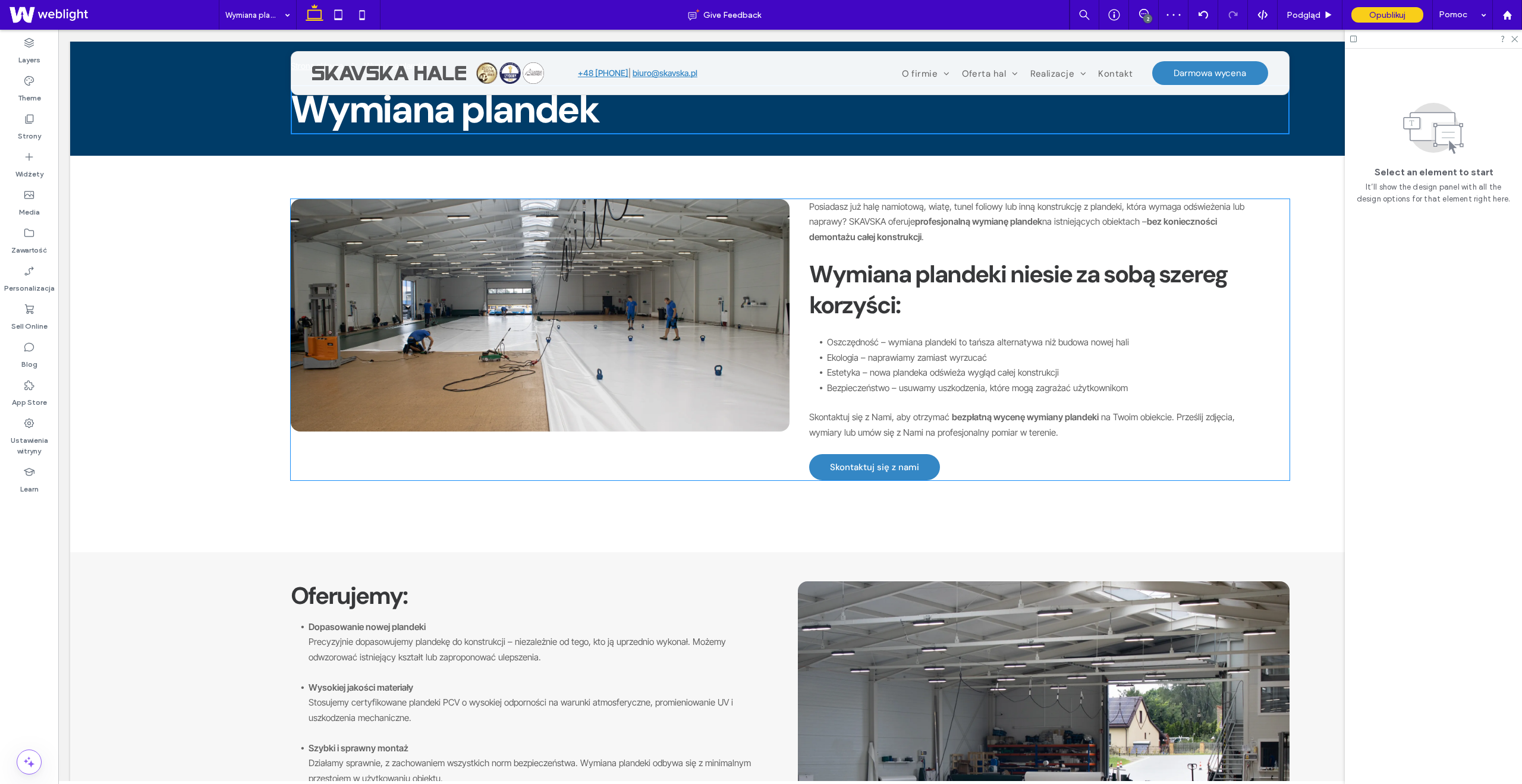 click on "Skontaktuj się z Nami, aby otrzymać" at bounding box center (879, 417) 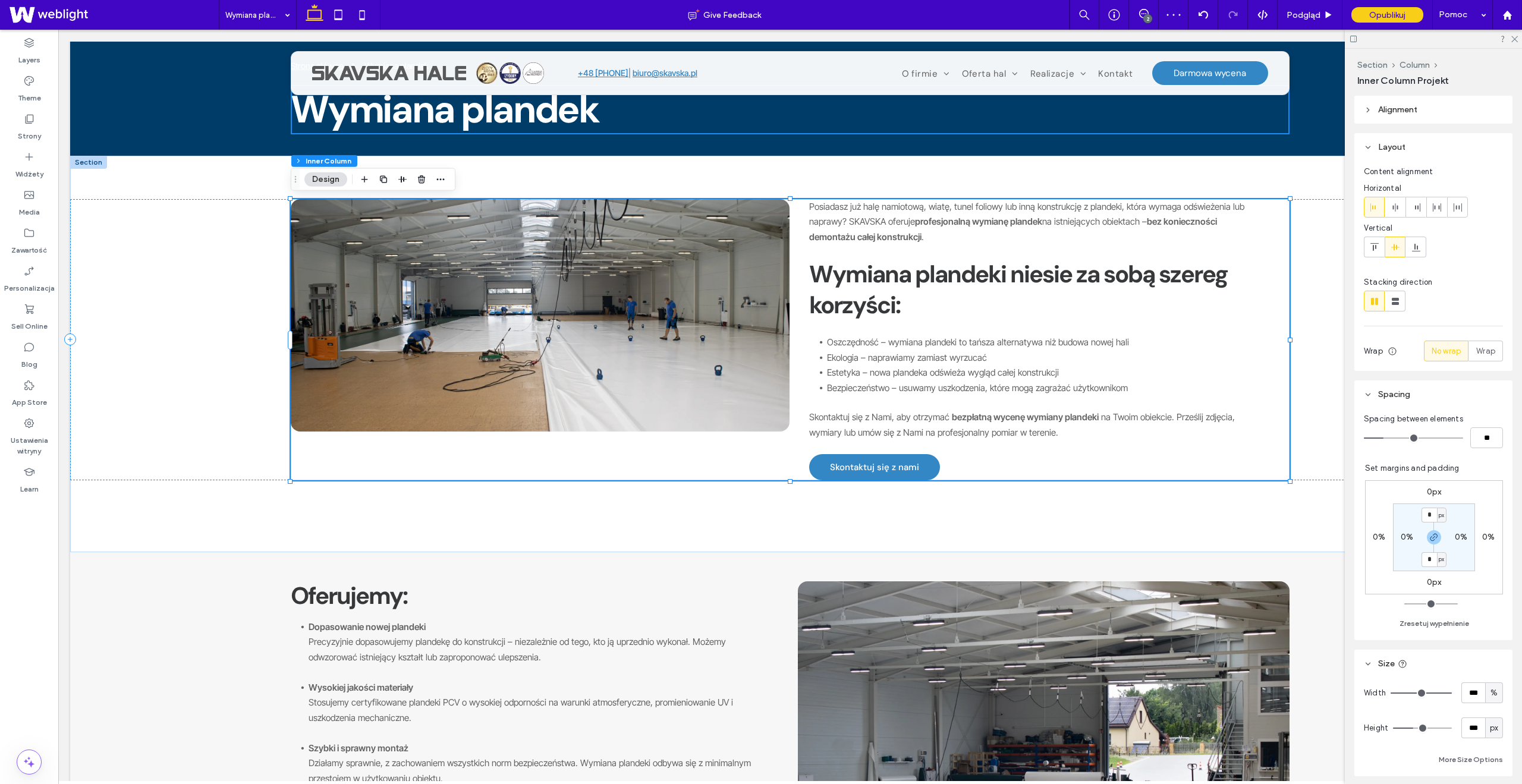 click on "Skontaktuj się z Nami, aby otrzymać
bezpłatną wycenę wymiany plandeki
na Twoim obiekcie. Prześlij zdjęcia, wymiary lub umów się z Nami na profesjonalny pomiar w terenie." at bounding box center (1036, 424) 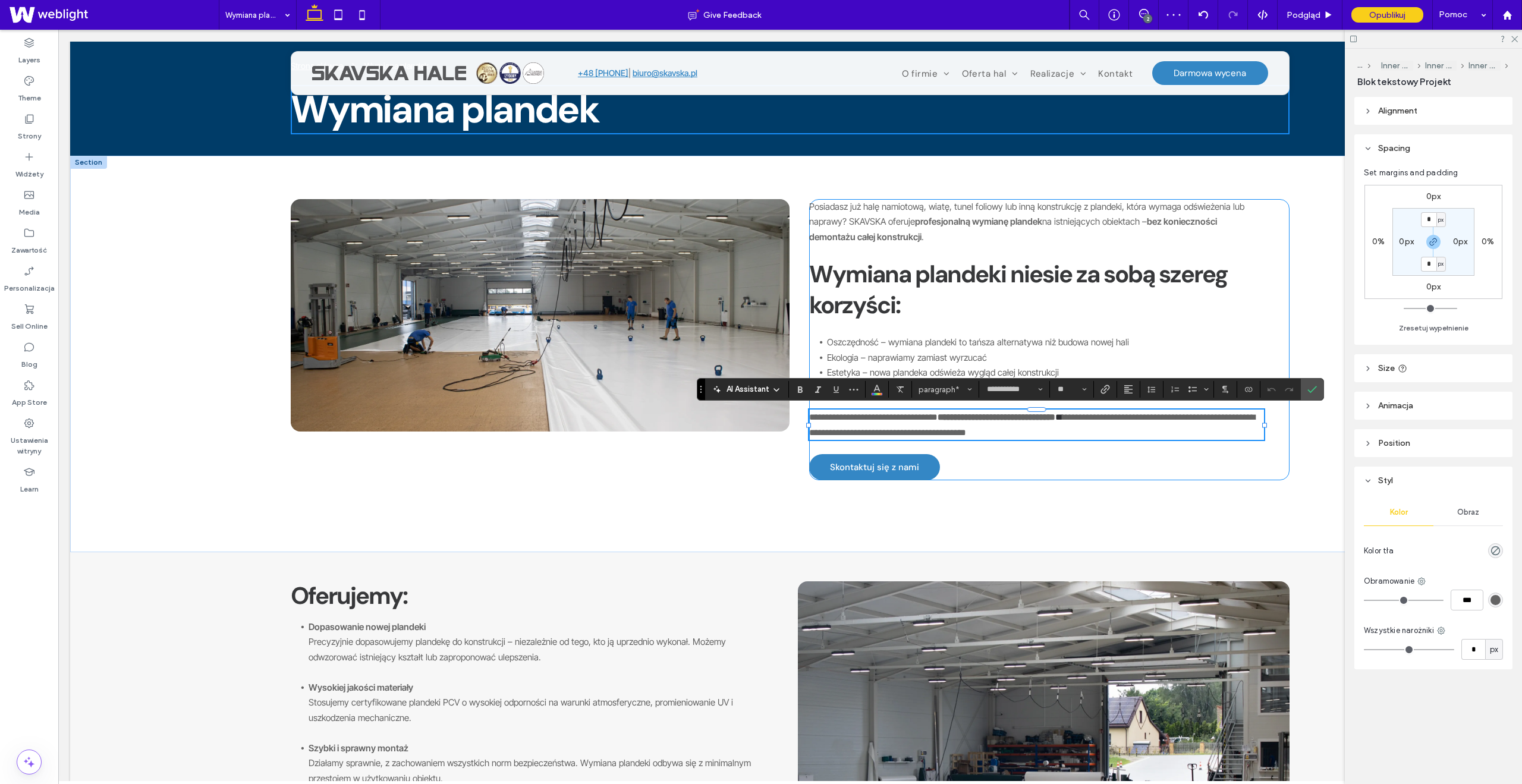 click on "**********" at bounding box center [1049, 340] 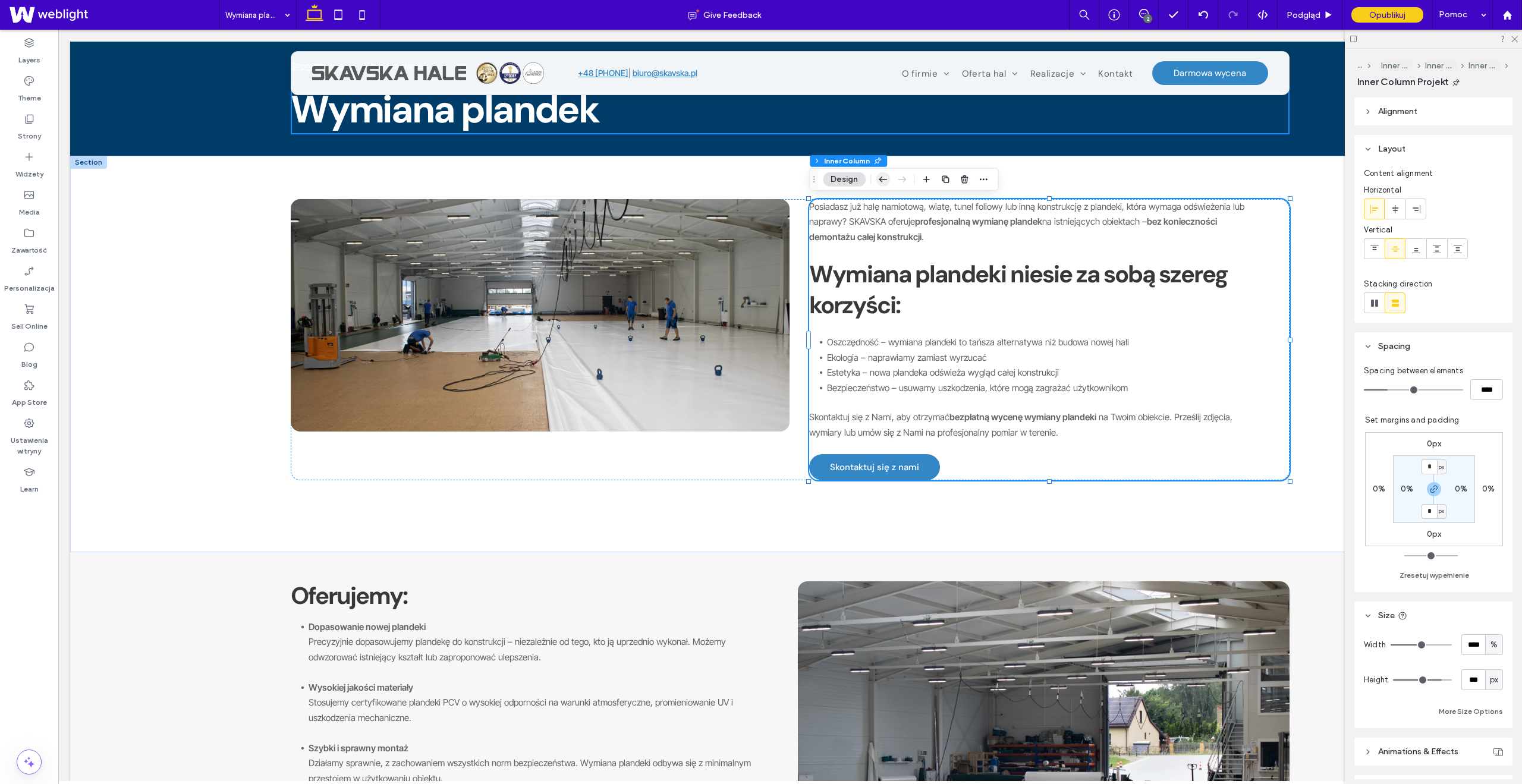 click 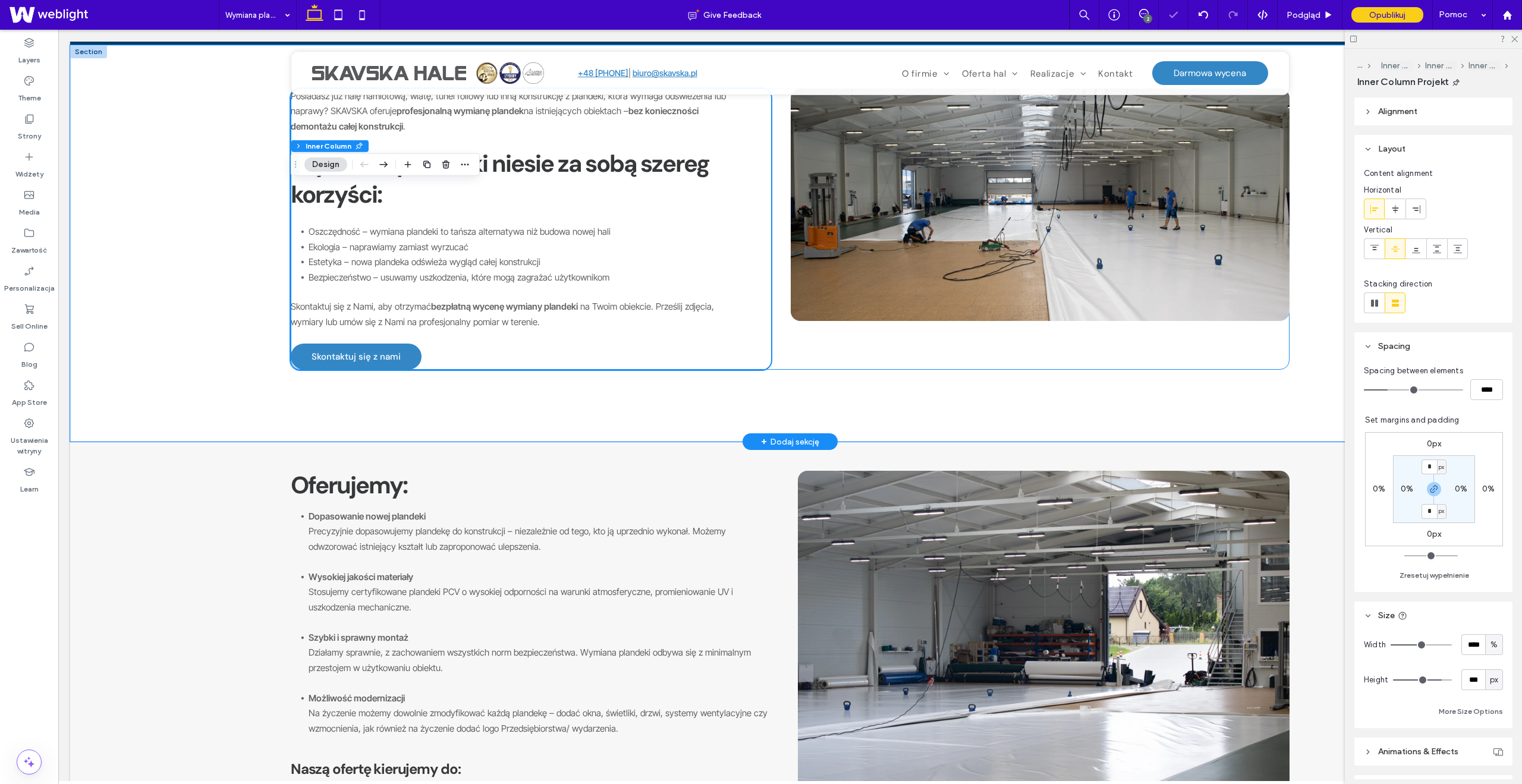 scroll, scrollTop: 171, scrollLeft: 0, axis: vertical 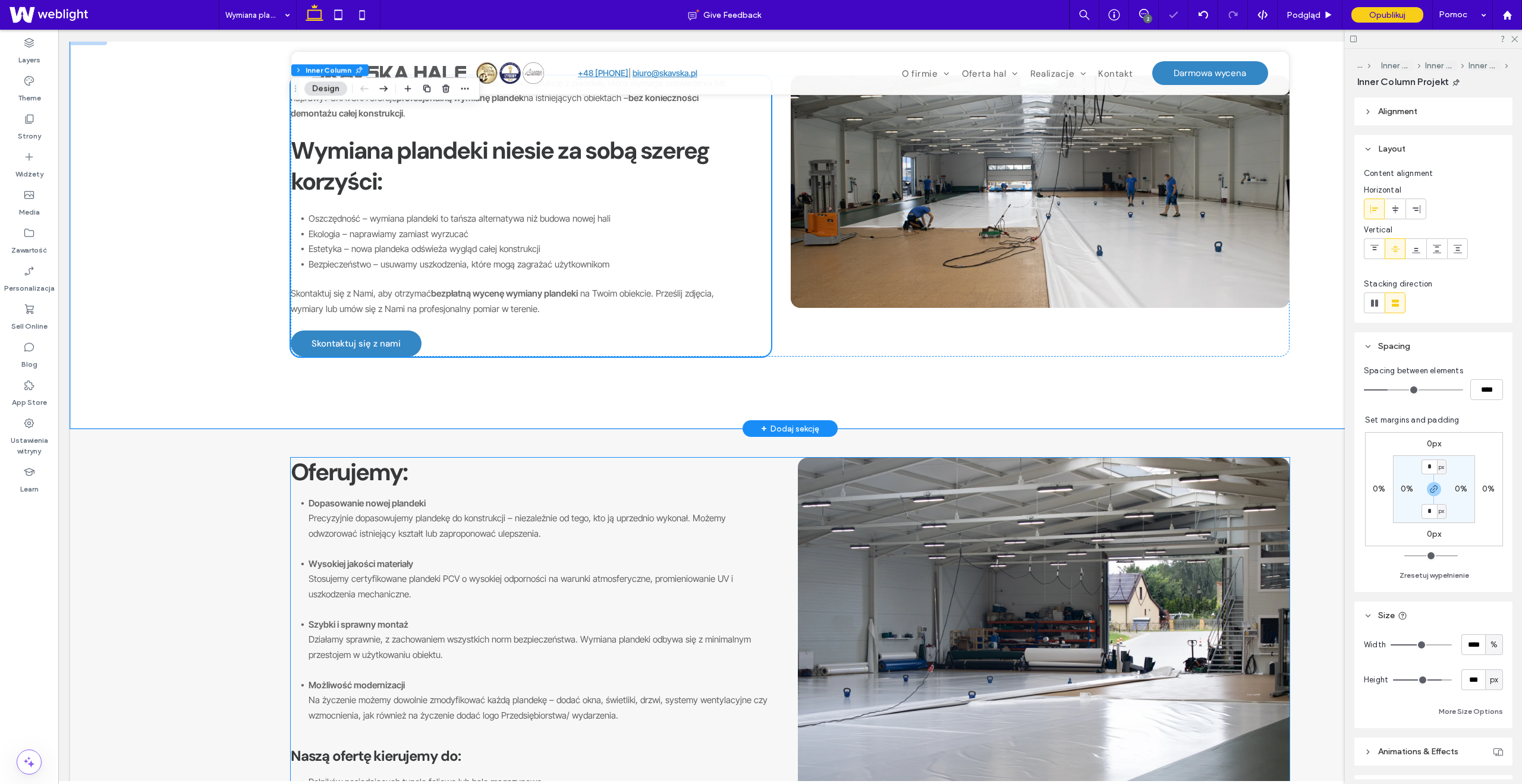 click on "Oferujemy:
Dopasowanie nowej plandeki Precyzyjnie dopasowujemy plandekę do konstrukcji – niezależnie od tego, kto ją uprzednio wykonał. Możemy odwzorować istniejący kształt lub zaproponować ulepszenia. Wysokiej jakości materiały Stosujemy certyfikowane plandeki PCV o wysokiej odporności na warunki atmosferyczne, promieniowanie UV i uszkodzenia mechaniczne. Szybki i sprawny montaż Działamy sprawnie, z zachowaniem wszystkich norm bezpieczeństwa. Wymiana plandeki odbywa się z minimalnym przestojem w użytkowaniu obiektu. Możliwość modernizacji Na życzenie możemy dowolnie zmodyfikować każdą plandekę – dodać okna, świetliki, drzwi, systemy wentylacyjne czy wzmocnienia, jak również na życzenie dodać logo Przedsiębiorstwa/ wydarzenia.
Naszą ofertę kierujemy do:
Rolników posiadających tunele foliowe lub hale magazynowe Firm produkcyjnych i logistycznych Klientów prywatnych z altanami, wiatami czy garażami z plandeki" at bounding box center [790, 647] 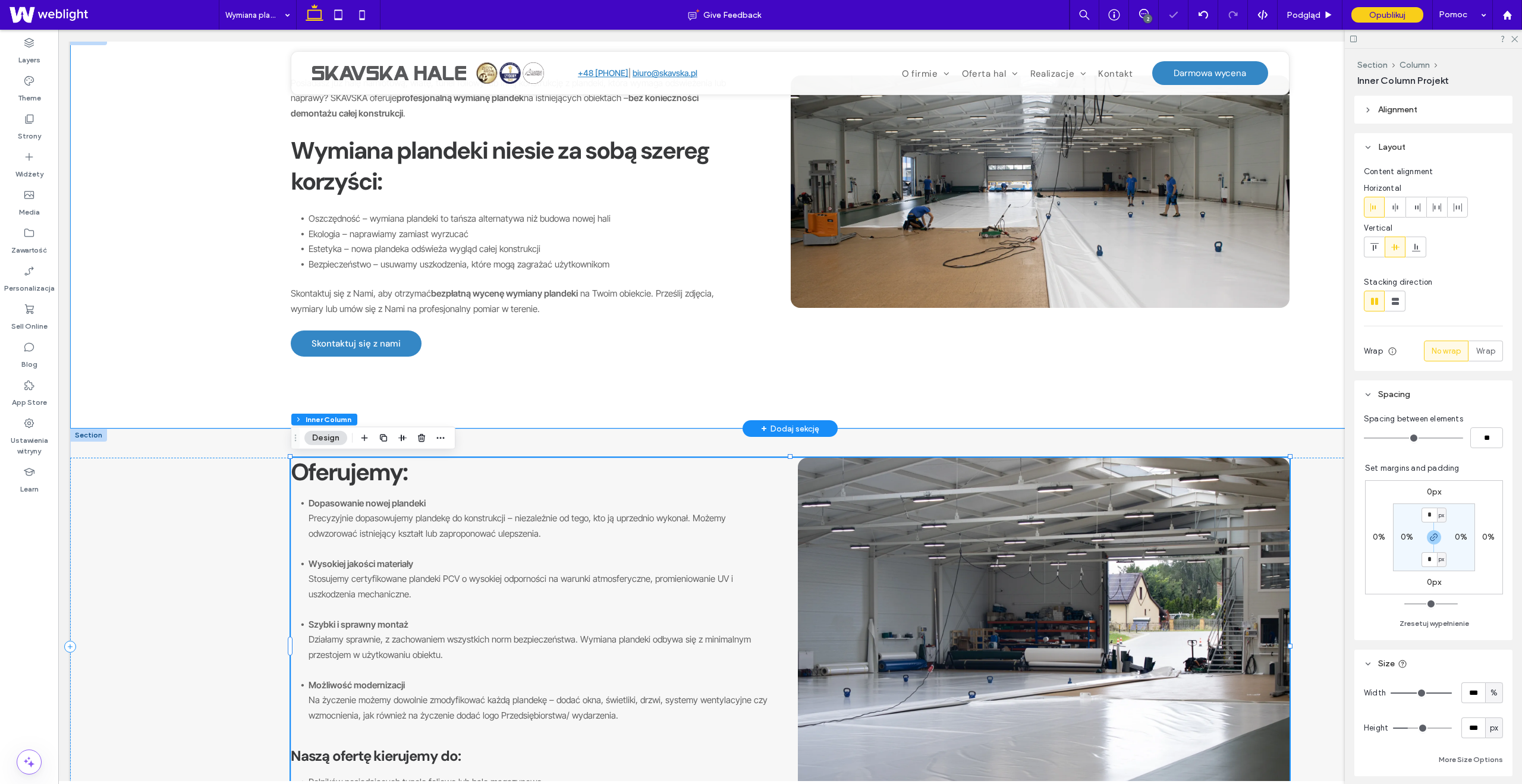 click on "Oferujemy:
Dopasowanie nowej plandeki Precyzyjnie dopasowujemy plandekę do konstrukcji – niezależnie od tego, kto ją uprzednio wykonał. Możemy odwzorować istniejący kształt lub zaproponować ulepszenia. Wysokiej jakości materiały Stosujemy certyfikowane plandeki PCV o wysokiej odporności na warunki atmosferyczne, promieniowanie UV i uszkodzenia mechaniczne. Szybki i sprawny montaż Działamy sprawnie, z zachowaniem wszystkich norm bezpieczeństwa. Wymiana plandeki odbywa się z minimalnym przestojem w użytkowaniu obiektu. Możliwość modernizacji Na życzenie możemy dowolnie zmodyfikować każdą plandekę – dodać okna, świetliki, drzwi, systemy wentylacyjne czy wzmocnienia, jak również na życzenie dodać logo Przedsiębiorstwa/ wydarzenia.
Naszą ofertę kierujemy do:
Rolników posiadających tunele foliowe lub hale magazynowe Firm produkcyjnych i logistycznych Klientów prywatnych z altanami, wiatami czy garażami z plandeki" at bounding box center (790, 647) 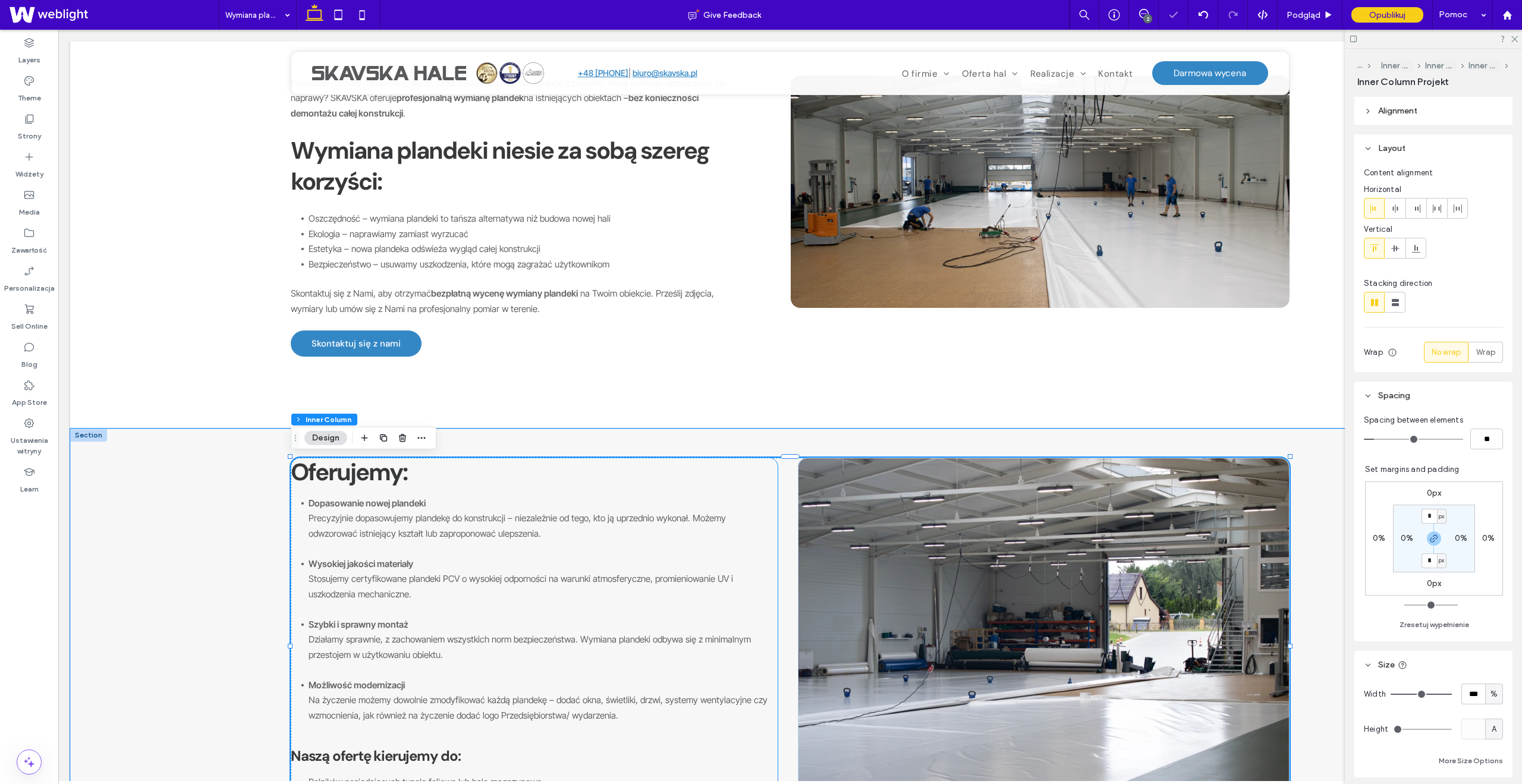click on "Oferujemy:
Dopasowanie nowej plandeki Precyzyjnie dopasowujemy plandekę do konstrukcji – niezależnie od tego, kto ją uprzednio wykonał. Możemy odwzorować istniejący kształt lub zaproponować ulepszenia. Wysokiej jakości materiały Stosujemy certyfikowane plandeki PCV o wysokiej odporności na warunki atmosferyczne, promieniowanie UV i uszkodzenia mechaniczne. Szybki i sprawny montaż Działamy sprawnie, z zachowaniem wszystkich norm bezpieczeństwa. Wymiana plandeki odbywa się z minimalnym przestojem w użytkowaniu obiektu. Możliwość modernizacji Na życzenie możemy dowolnie zmodyfikować każdą plandekę – dodać okna, świetliki, drzwi, systemy wentylacyjne czy wzmocnienia, jak również na życzenie dodać logo Przedsiębiorstwa/ wydarzenia.
Naszą ofertę kierujemy do:
Rolników posiadających tunele foliowe lub hale magazynowe Firm produkcyjnych i logistycznych Klientów prywatnych z altanami, wiatami czy garażami z plandeki" at bounding box center (534, 647) 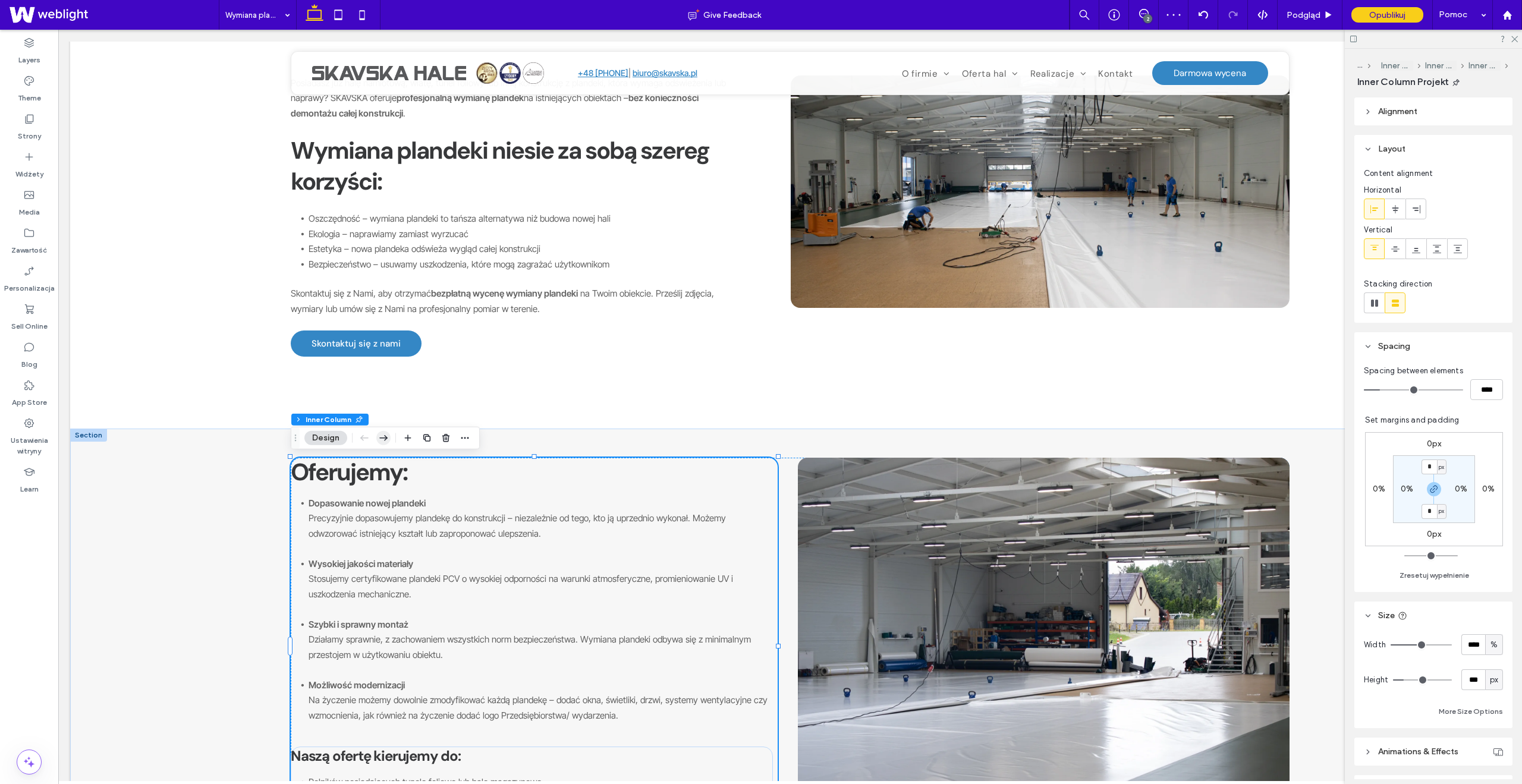 click 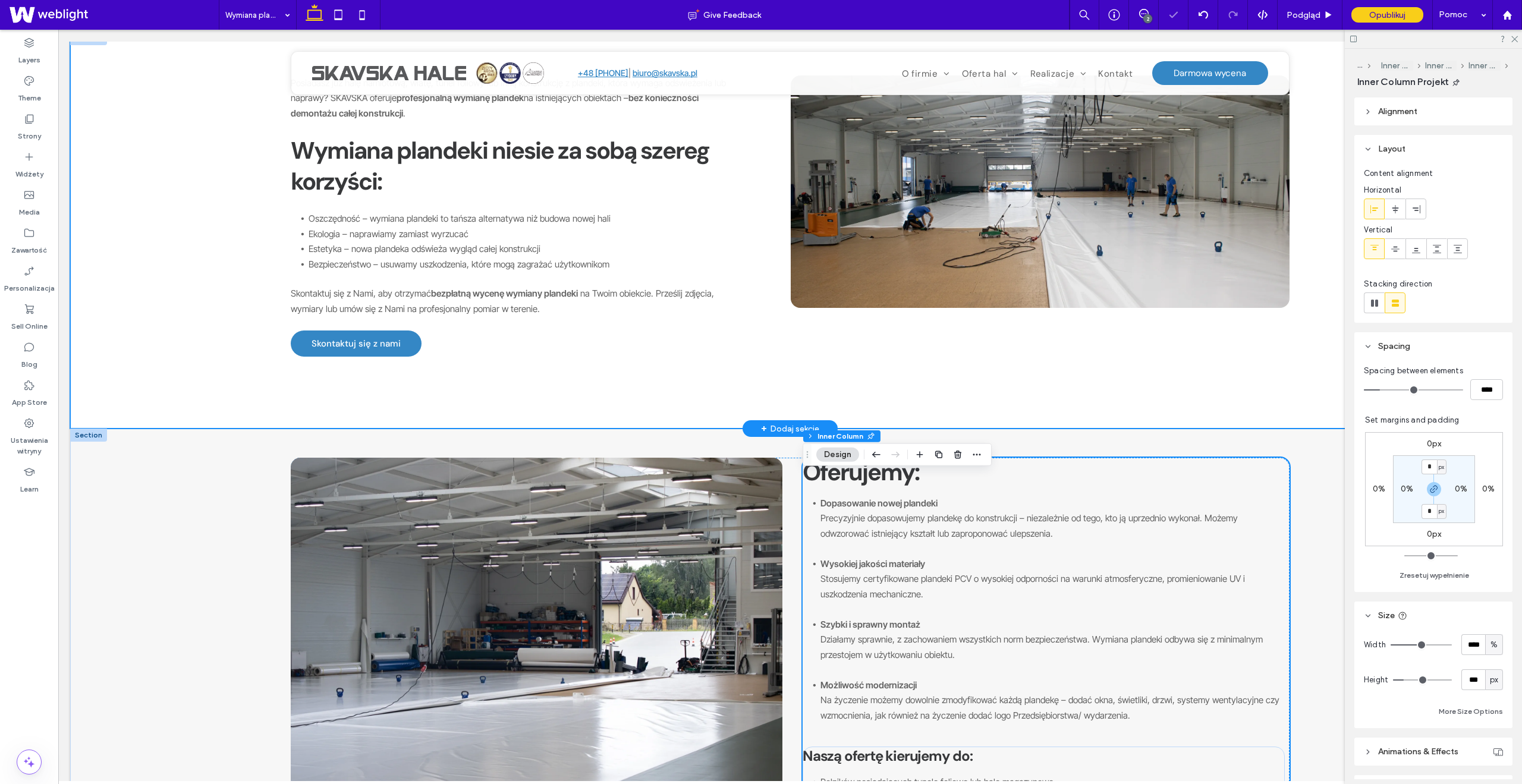 scroll, scrollTop: 0, scrollLeft: 0, axis: both 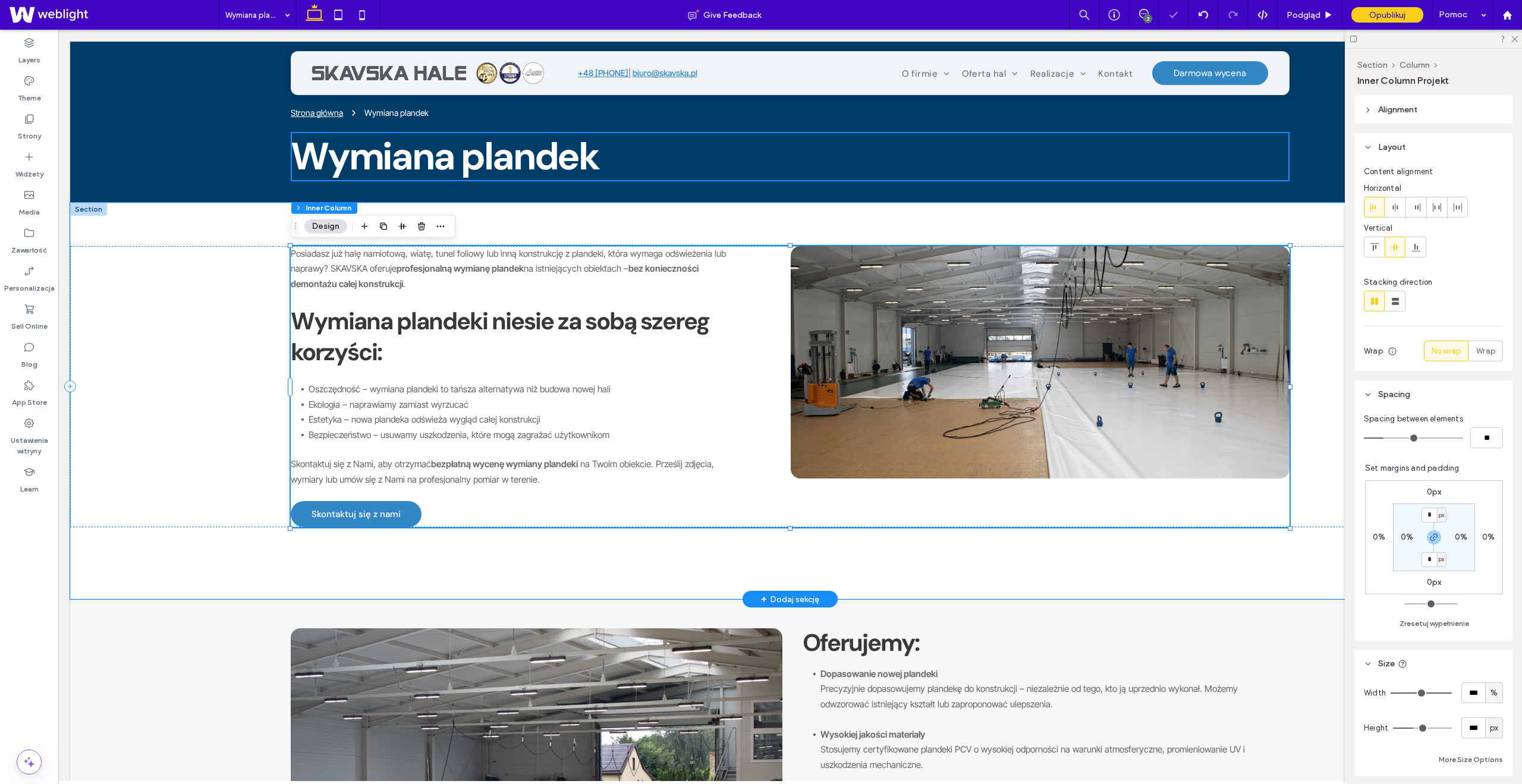 click at bounding box center [1040, 362] 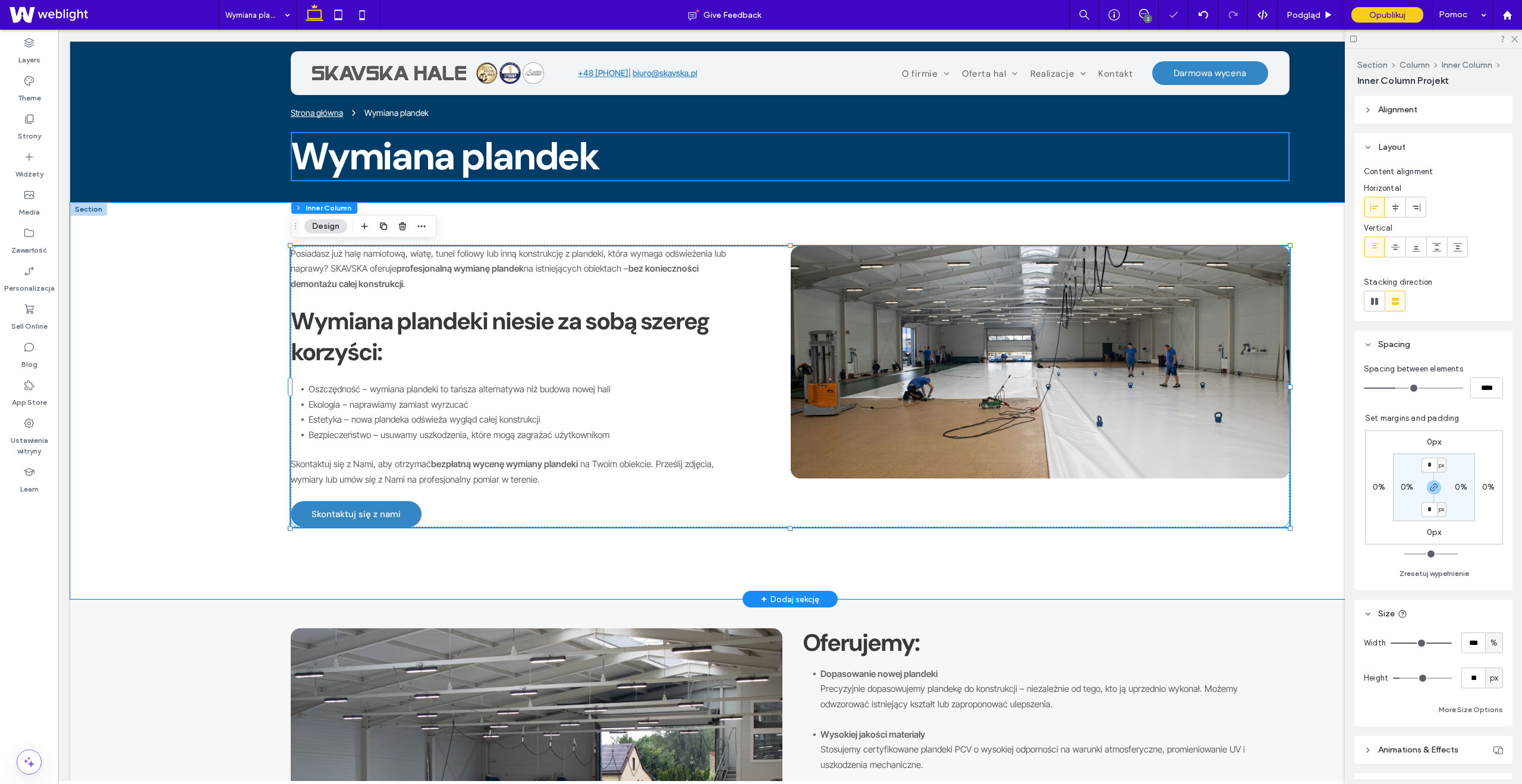 click on "Posiadasz już halę namiotową, wiatę, tunel foliowy lub inną konstrukcję z plandeki, która wymaga odświeżenia lub naprawy? SKAVSKA oferuje  profesjonalną wymianę plandek  na istniejących obiektach –  bez konieczności demontażu całej konstrukcji .   Wymiana plandeki niesie za sobą szereg korzyści:
Oszczędność – wymiana plandeki to tańsza alternatywa niż budowa nowej hali Ekologia – naprawiamy zamiast wyrzucać Estetyka – nowa plandeka odświeża wygląd całej konstrukcji Bezpieczeństwo – usuwamy uszkodzenia, które mogą zagrażać użytkownikom
Skontaktuj się z Nami, aby otrzymać  bezpłatną wycenę wymiany plandeki   na Twoim obiekcie. Prześlij zdjęcia, wymiary lub umów się z Nami na profesjonalny pomiar w terenie.
Skontaktuj się z nami" at bounding box center (790, 387) 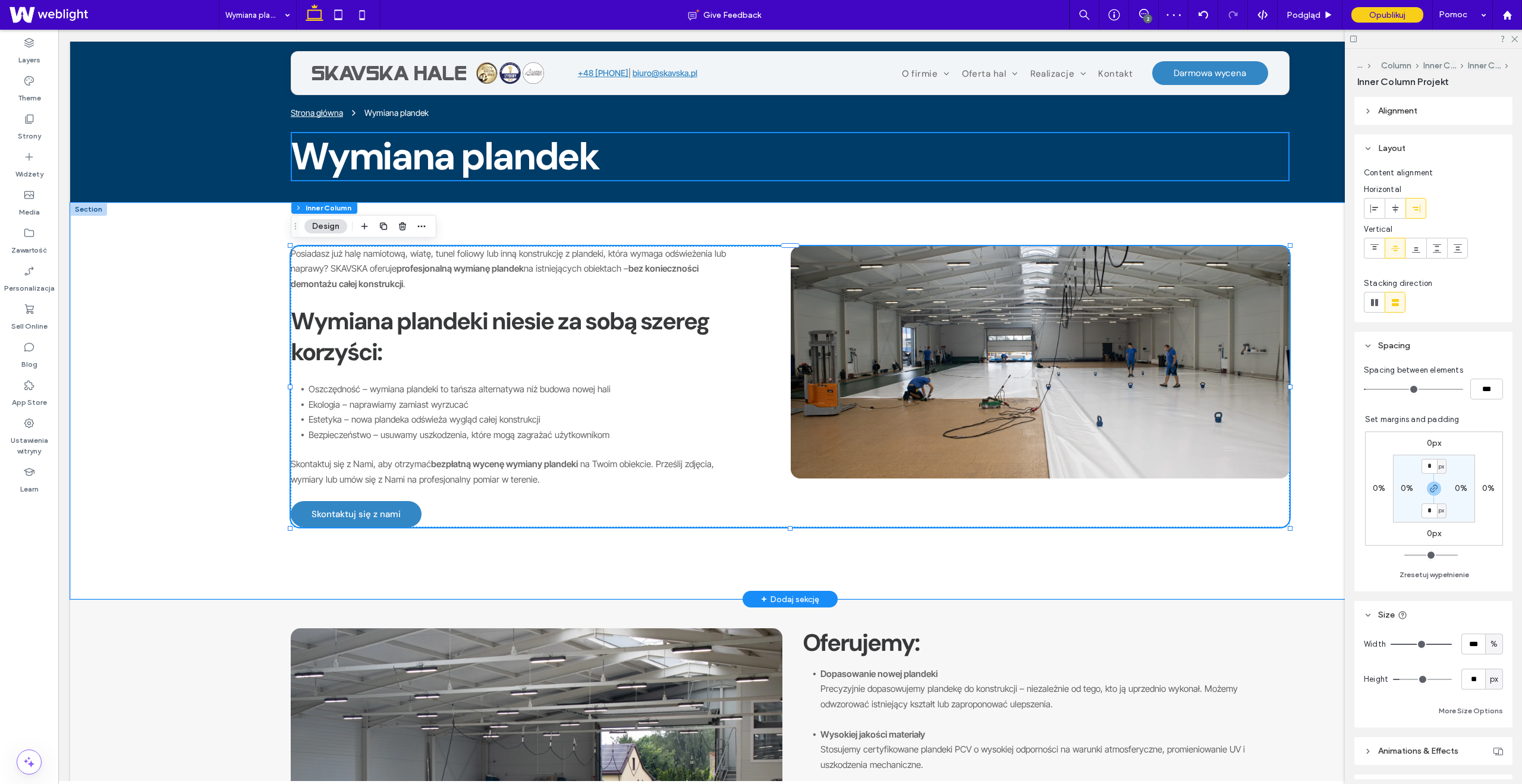 click at bounding box center (1040, 362) 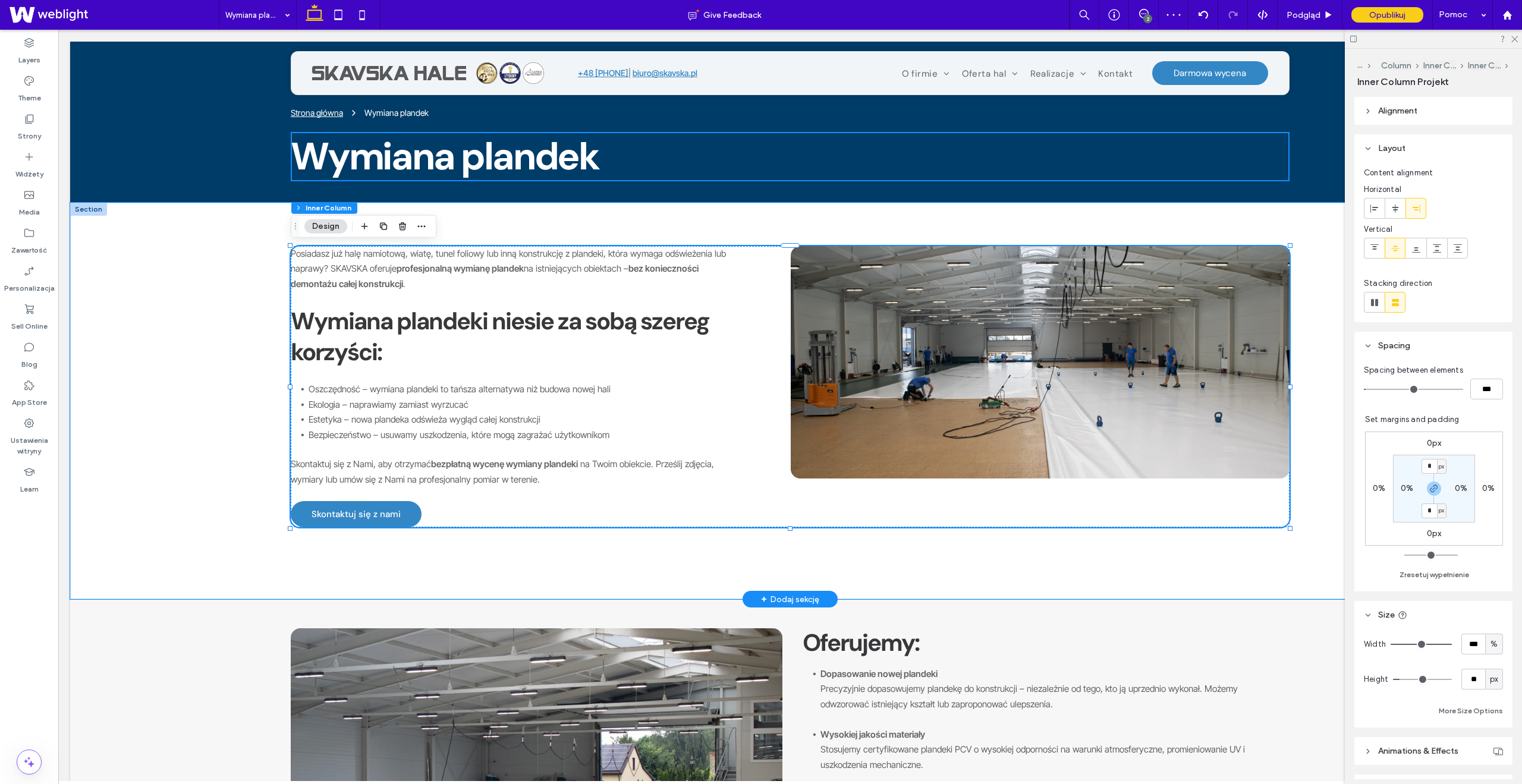 click at bounding box center (1040, 362) 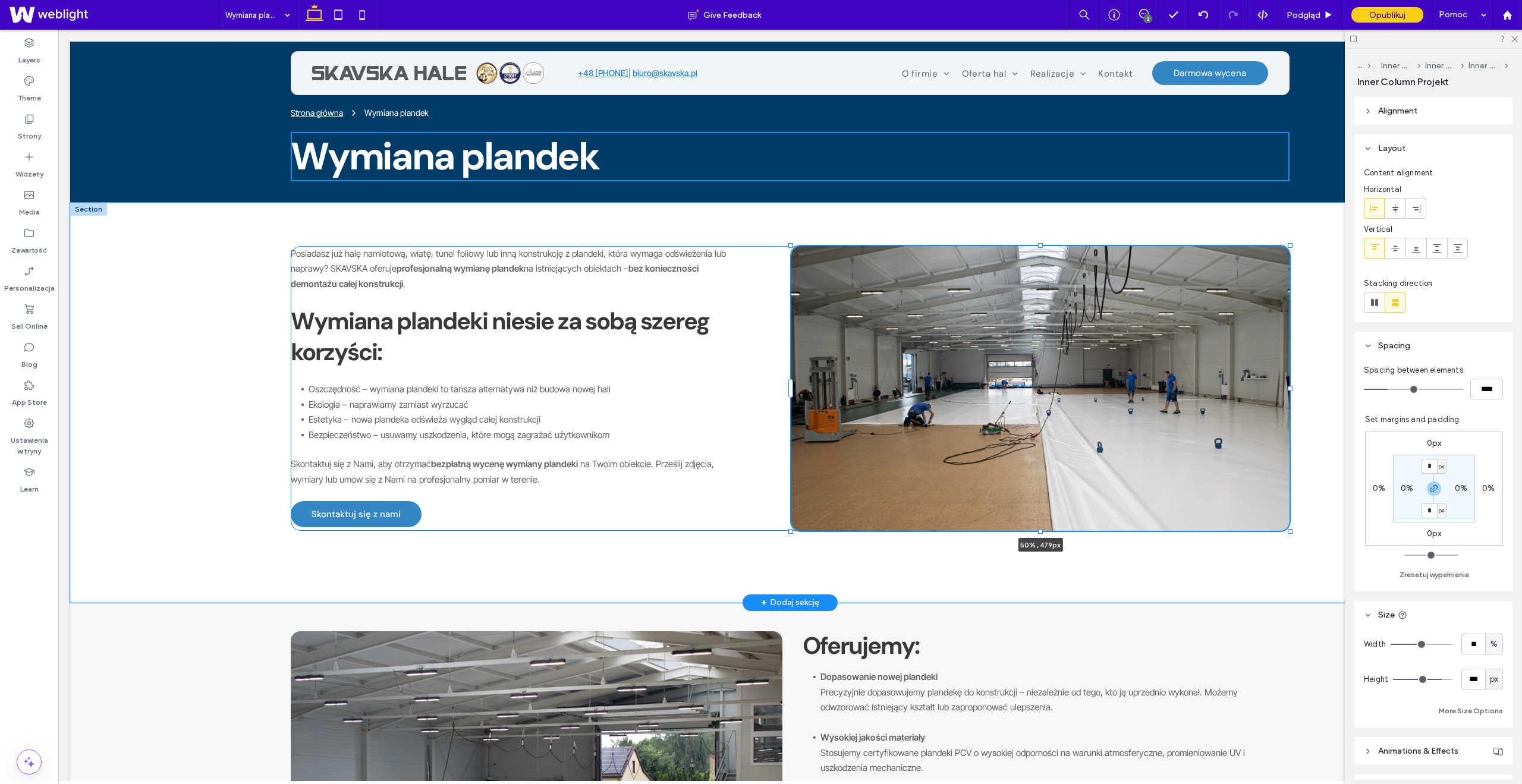 drag, startPoint x: 1041, startPoint y: 480, endPoint x: 1044, endPoint y: 532, distance: 52.08647 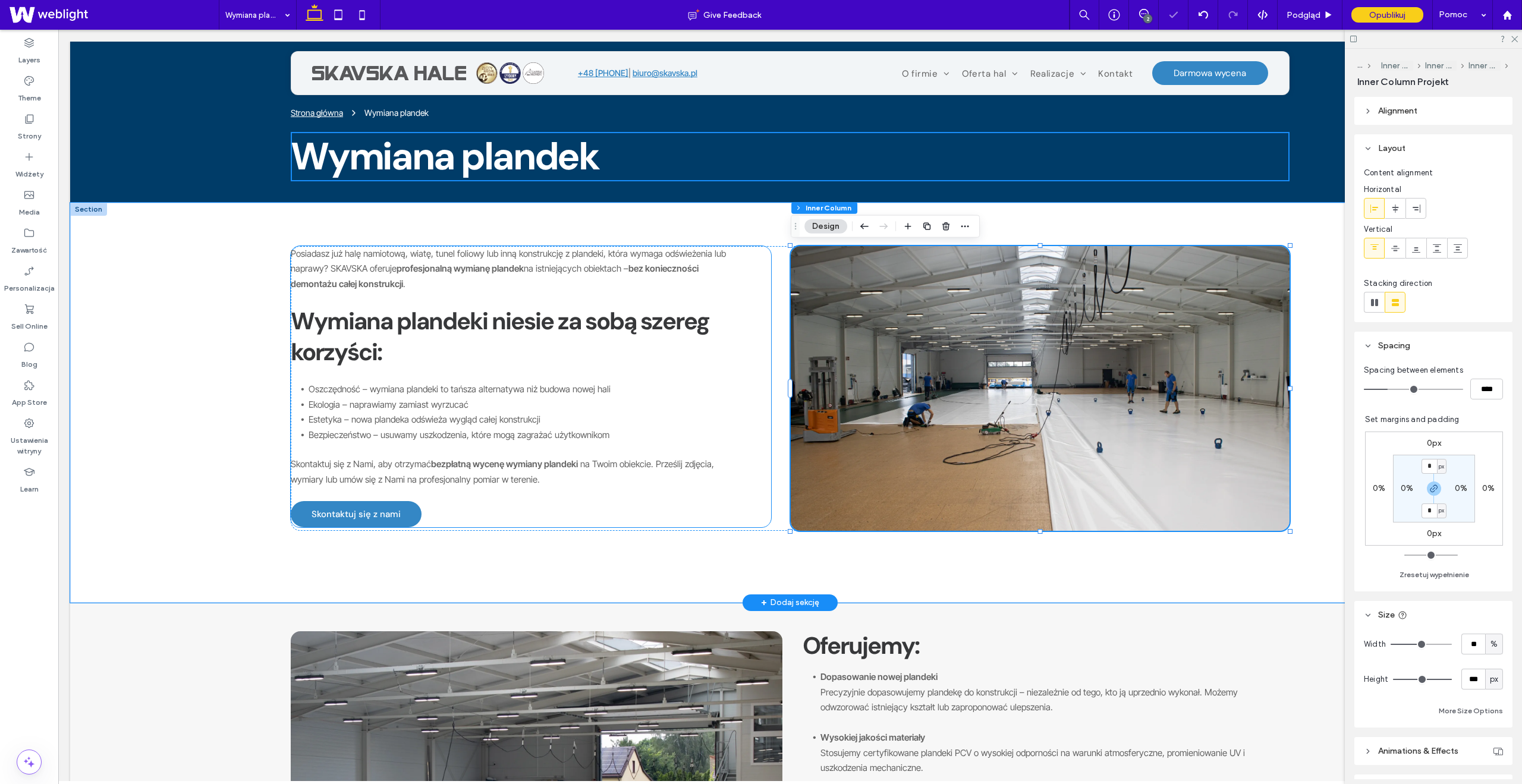 click on "Wymiana plandeki niesie za sobą szereg korzyści:" at bounding box center [500, 336] 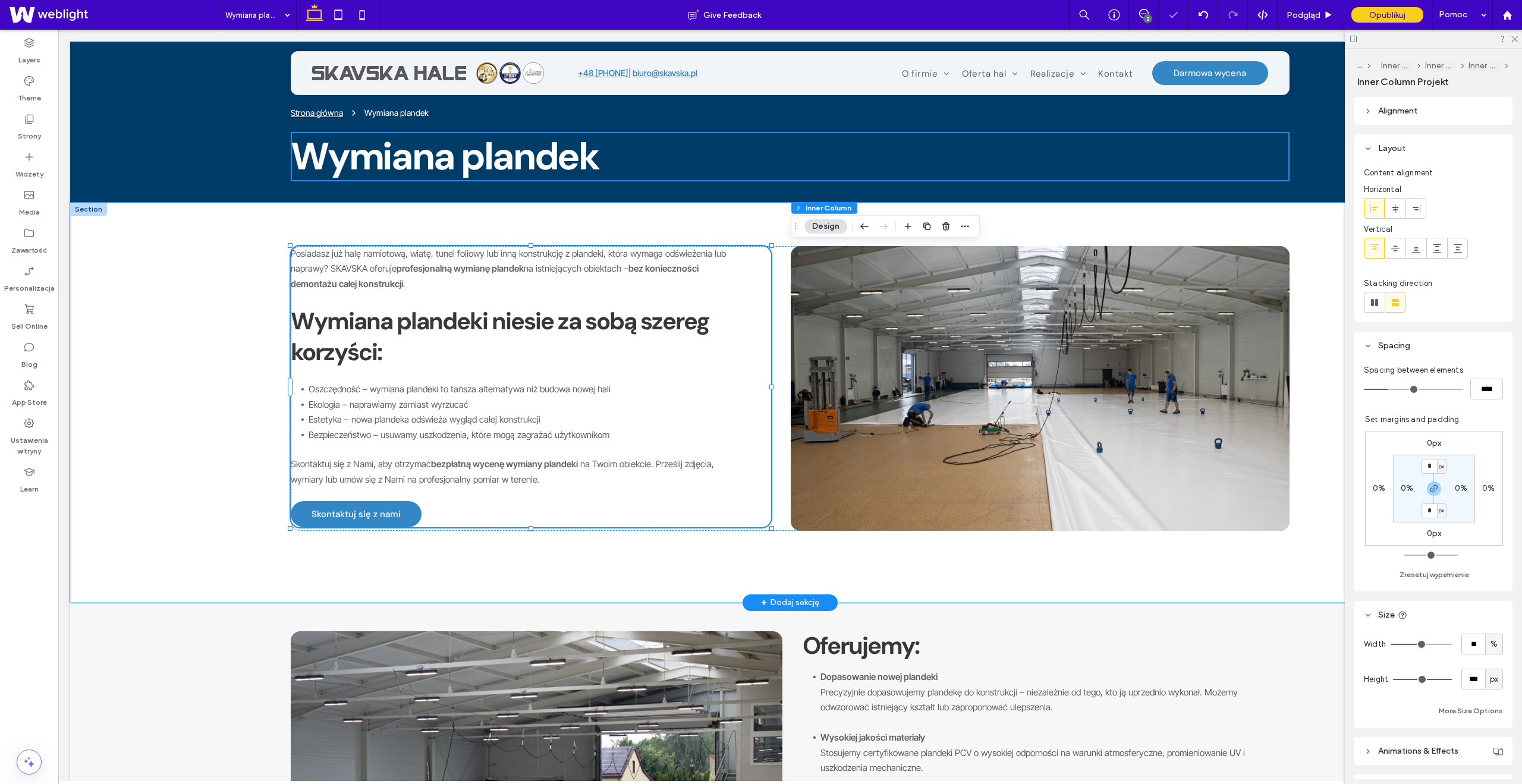 click on "Wymiana plandeki niesie za sobą szereg korzyści:" at bounding box center [500, 336] 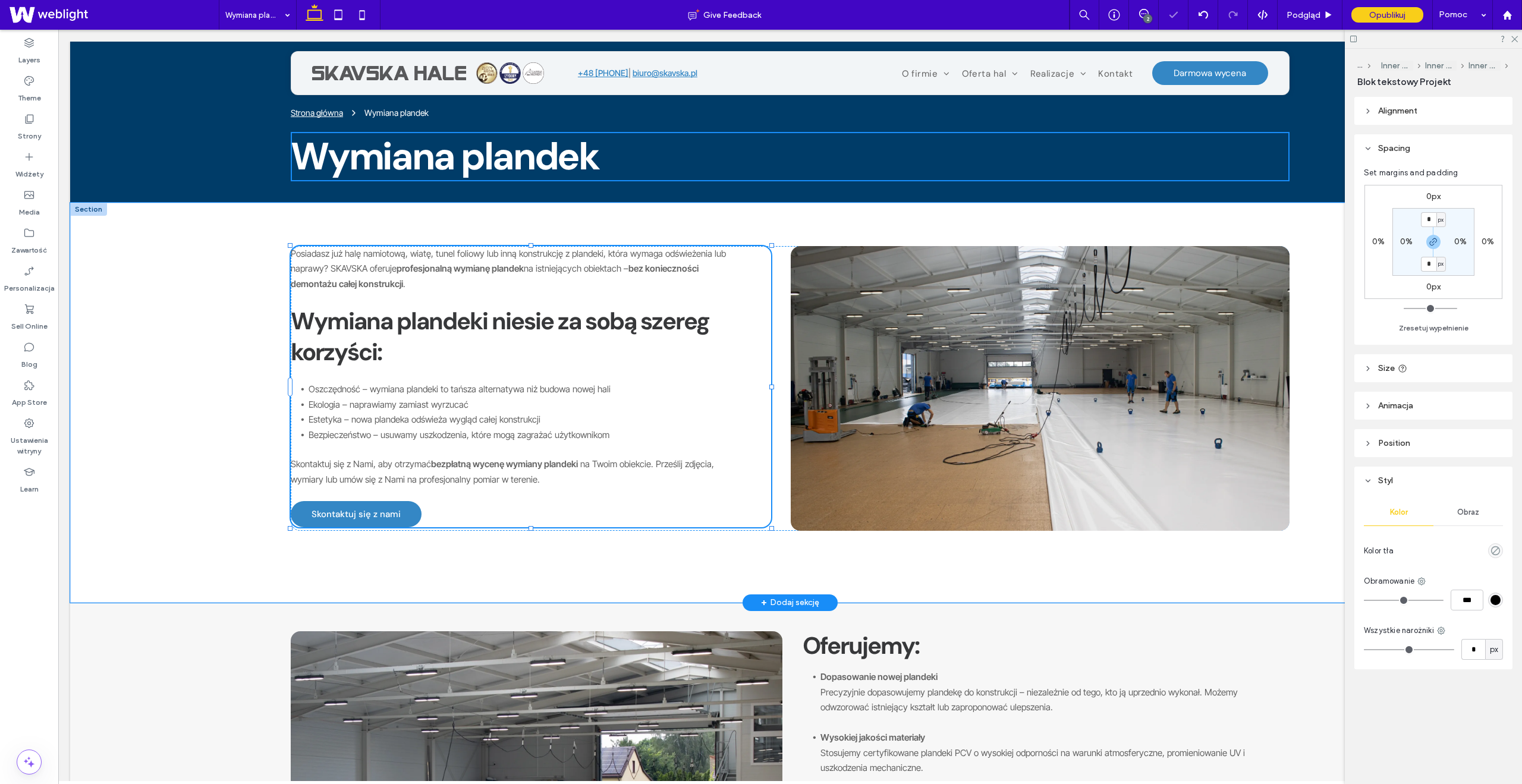 type on "*******" 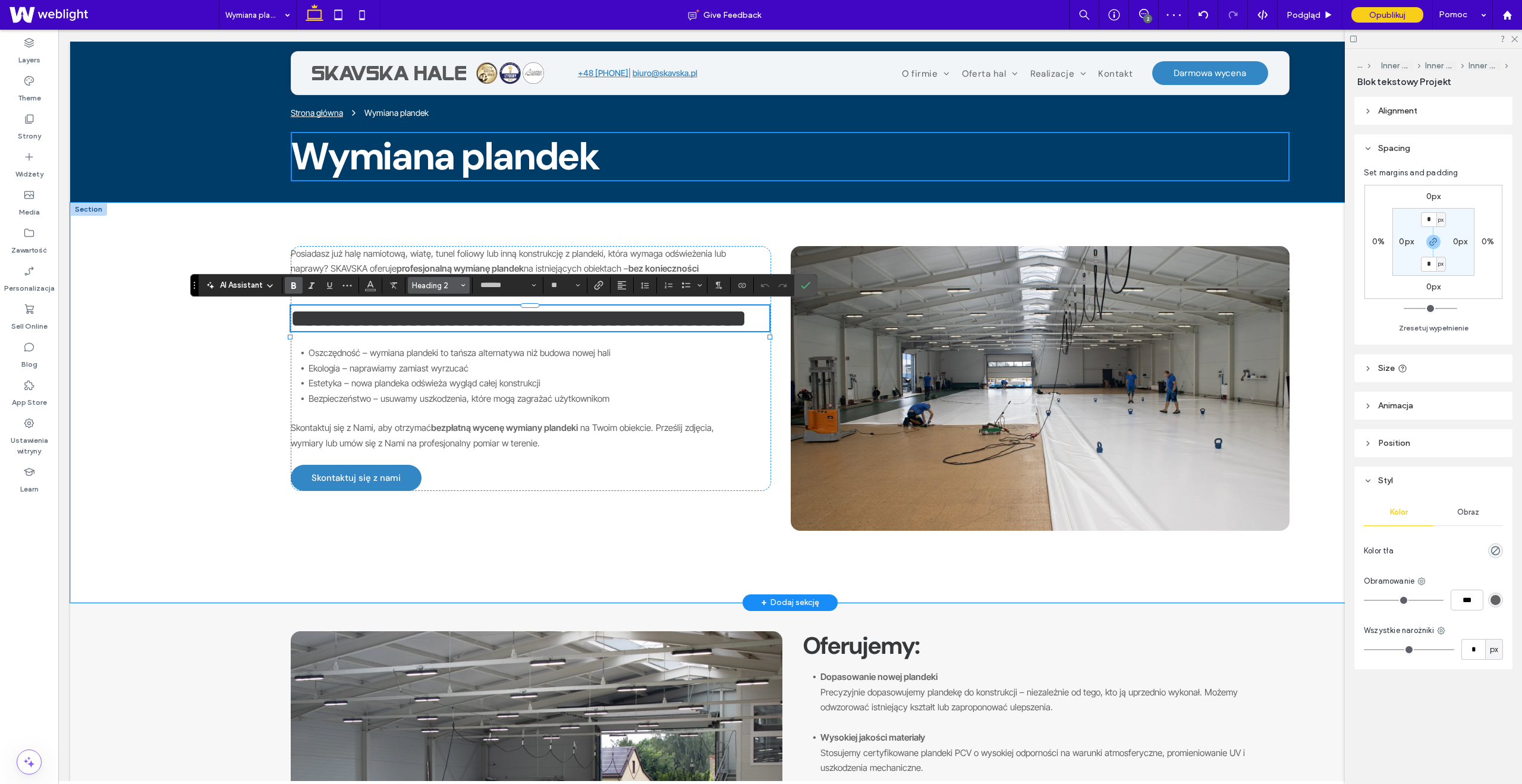 click on "Heading 2" at bounding box center [439, 285] 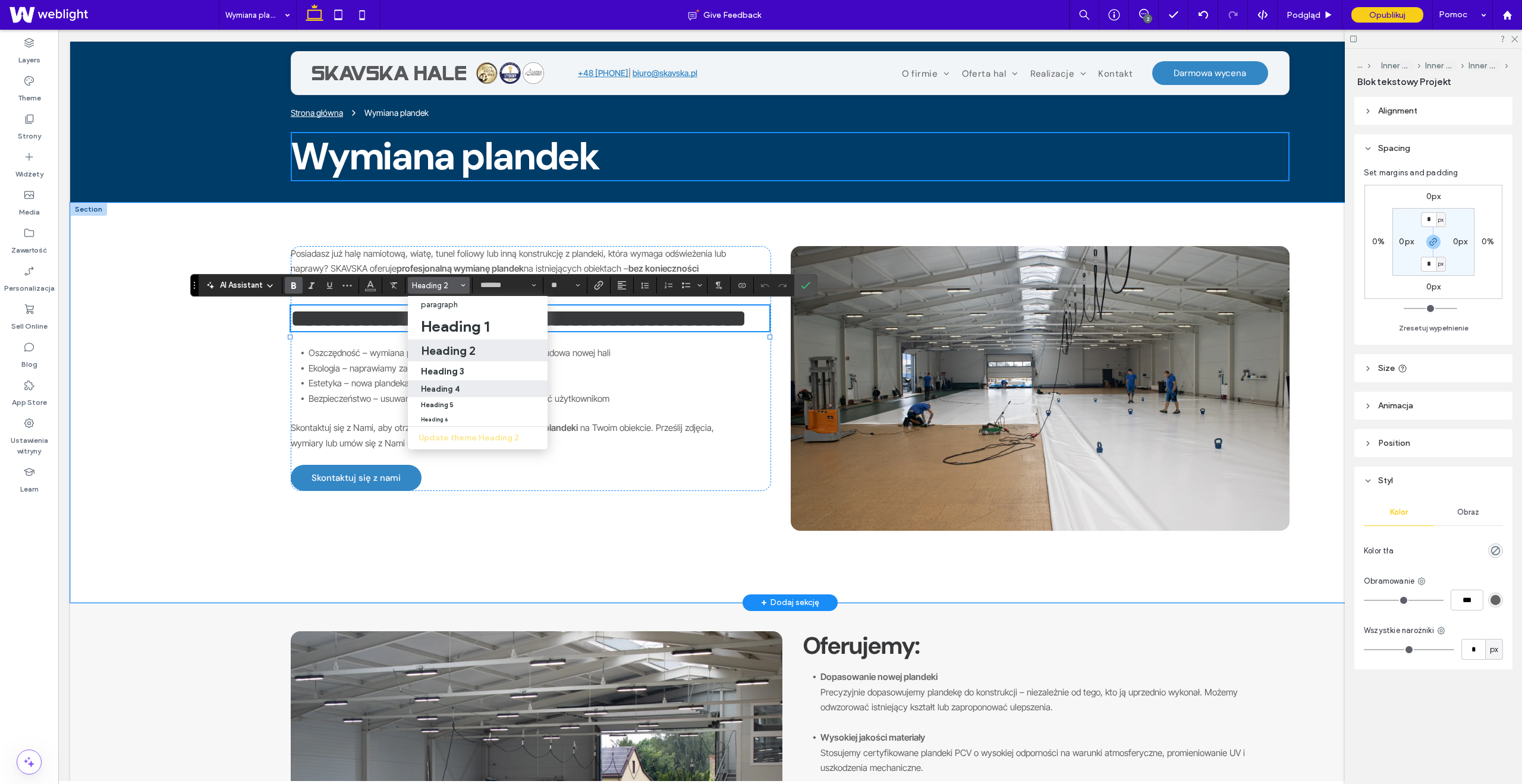 click on "Heading 4" at bounding box center [477, 389] 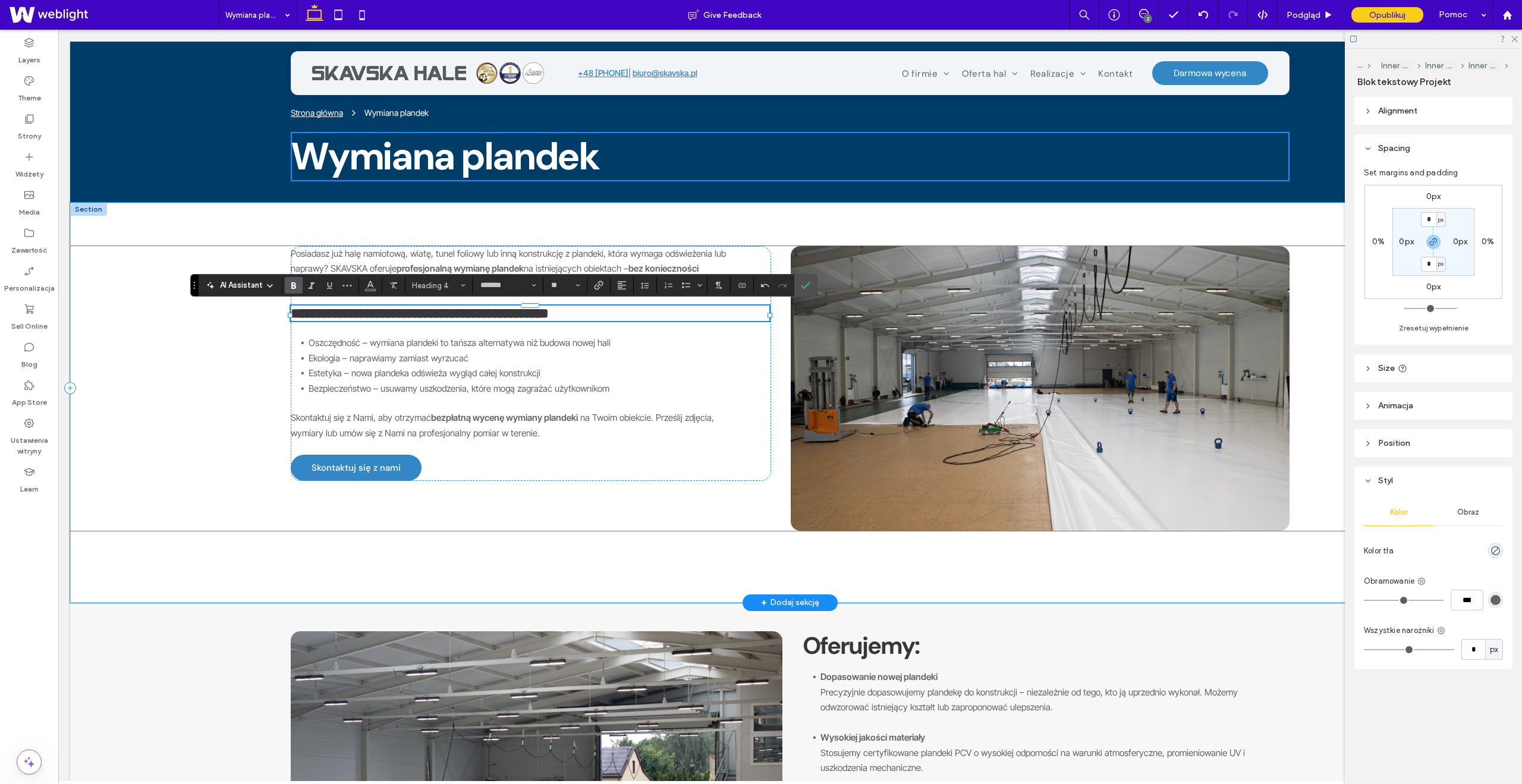 click on "**********" at bounding box center (790, 388) 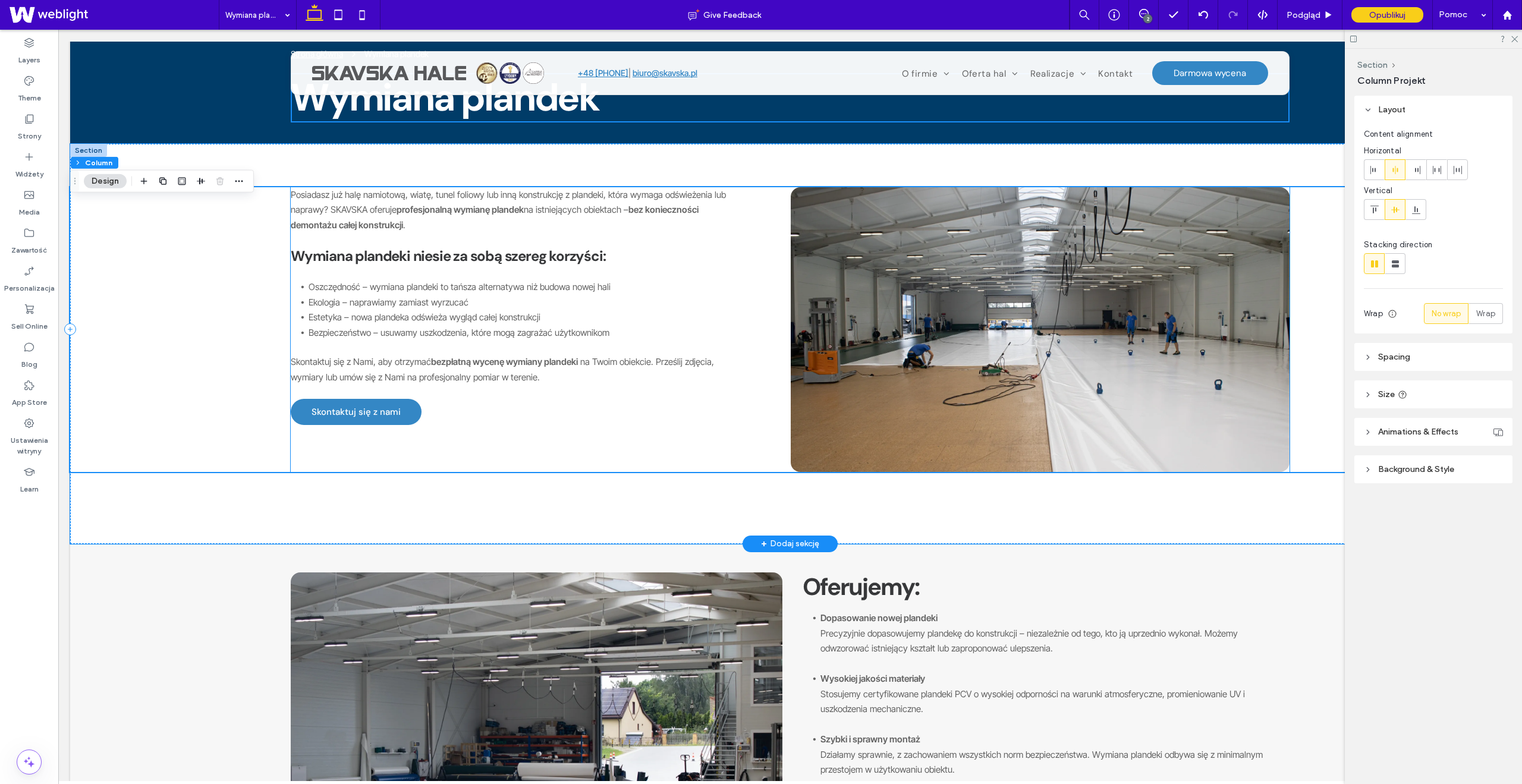scroll, scrollTop: 0, scrollLeft: 0, axis: both 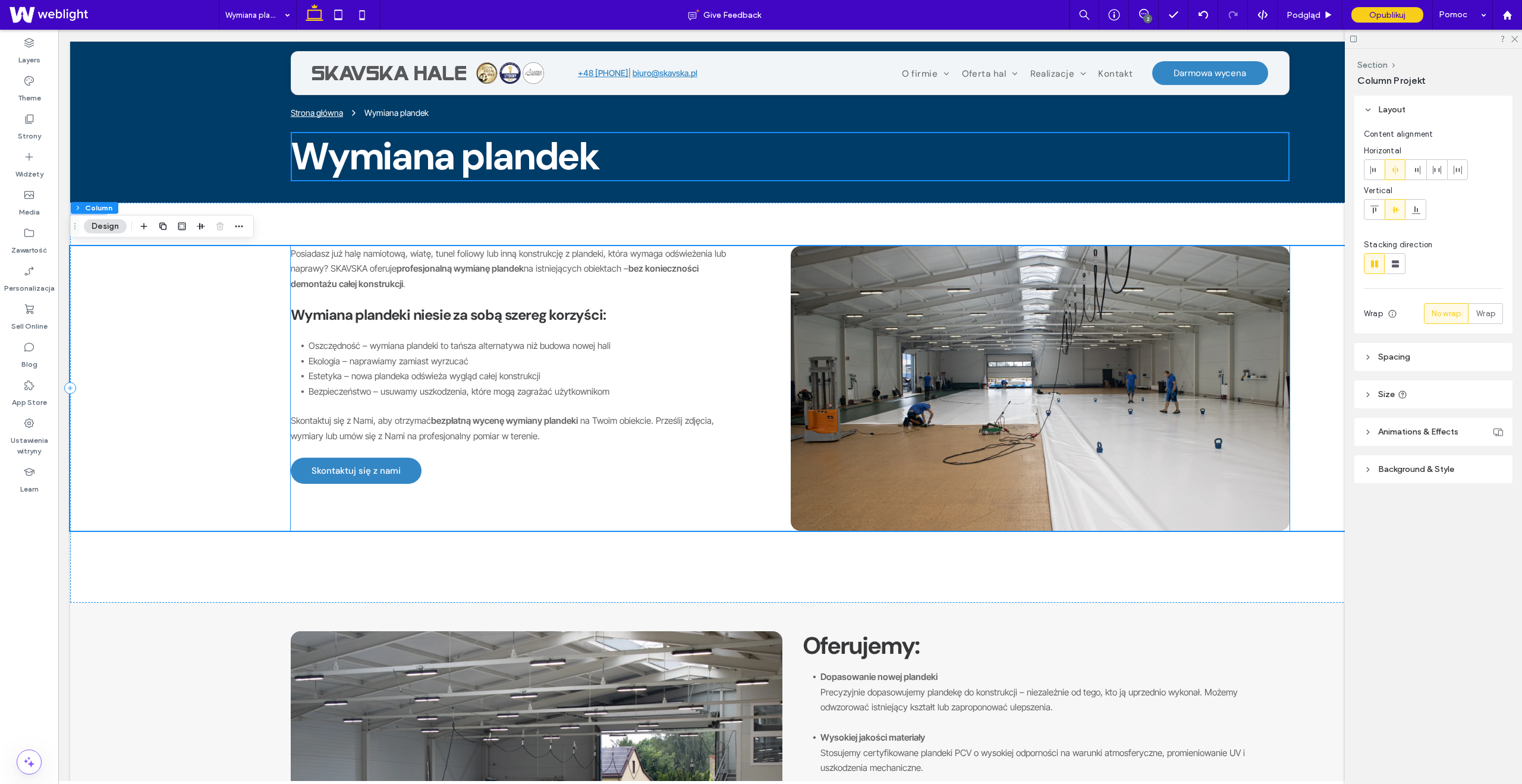 click at bounding box center [1040, 388] 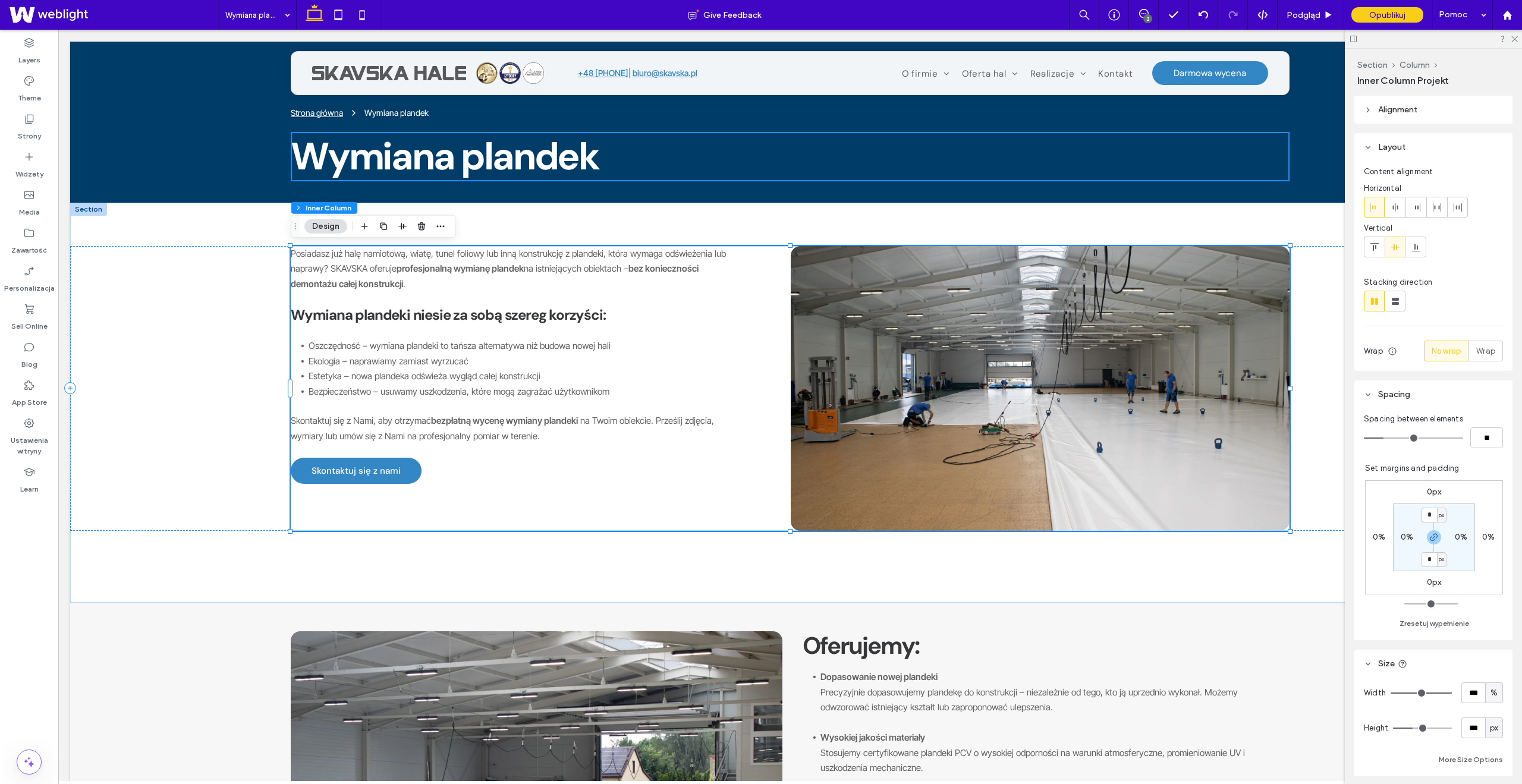 click at bounding box center (1040, 388) 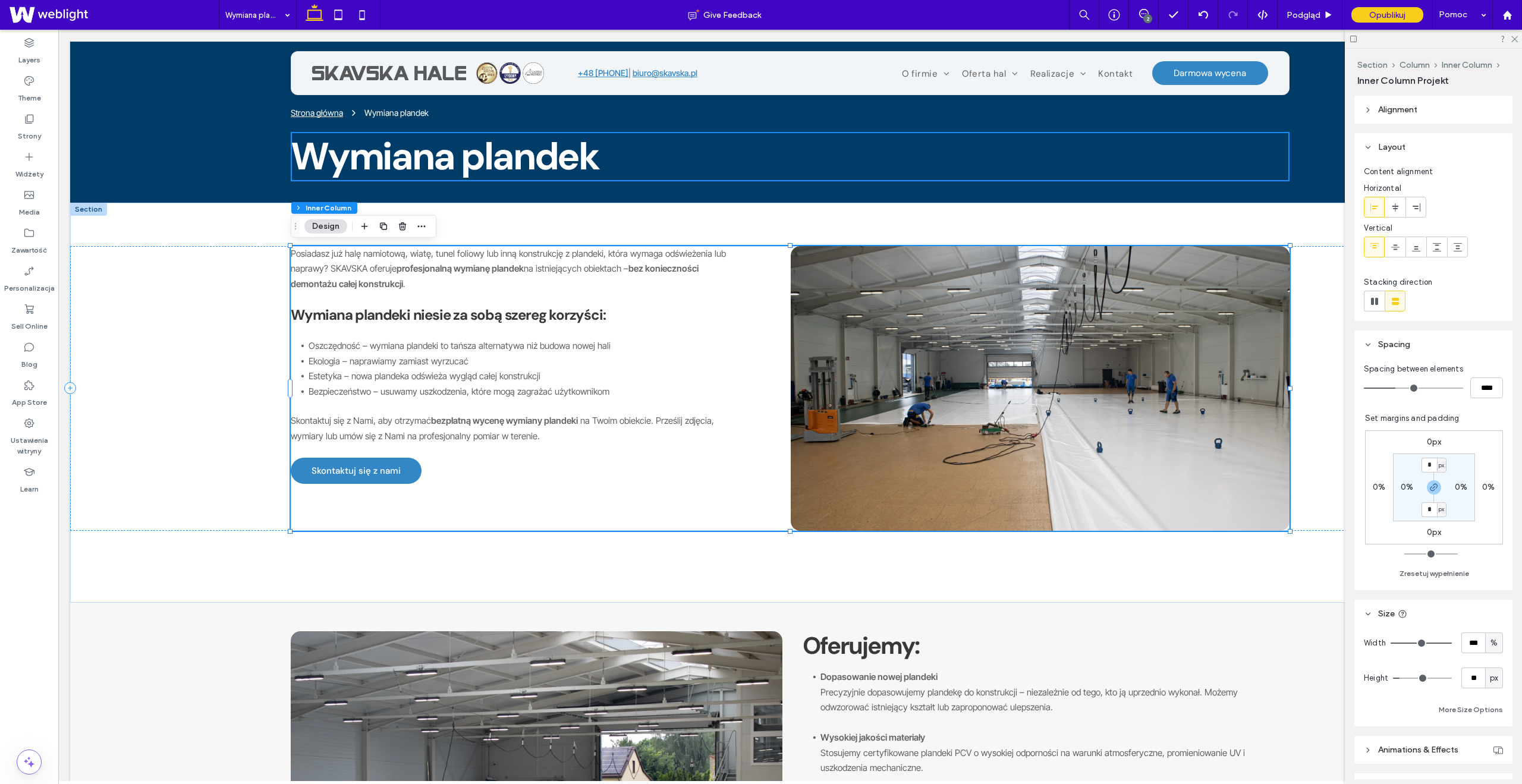 click at bounding box center [1040, 388] 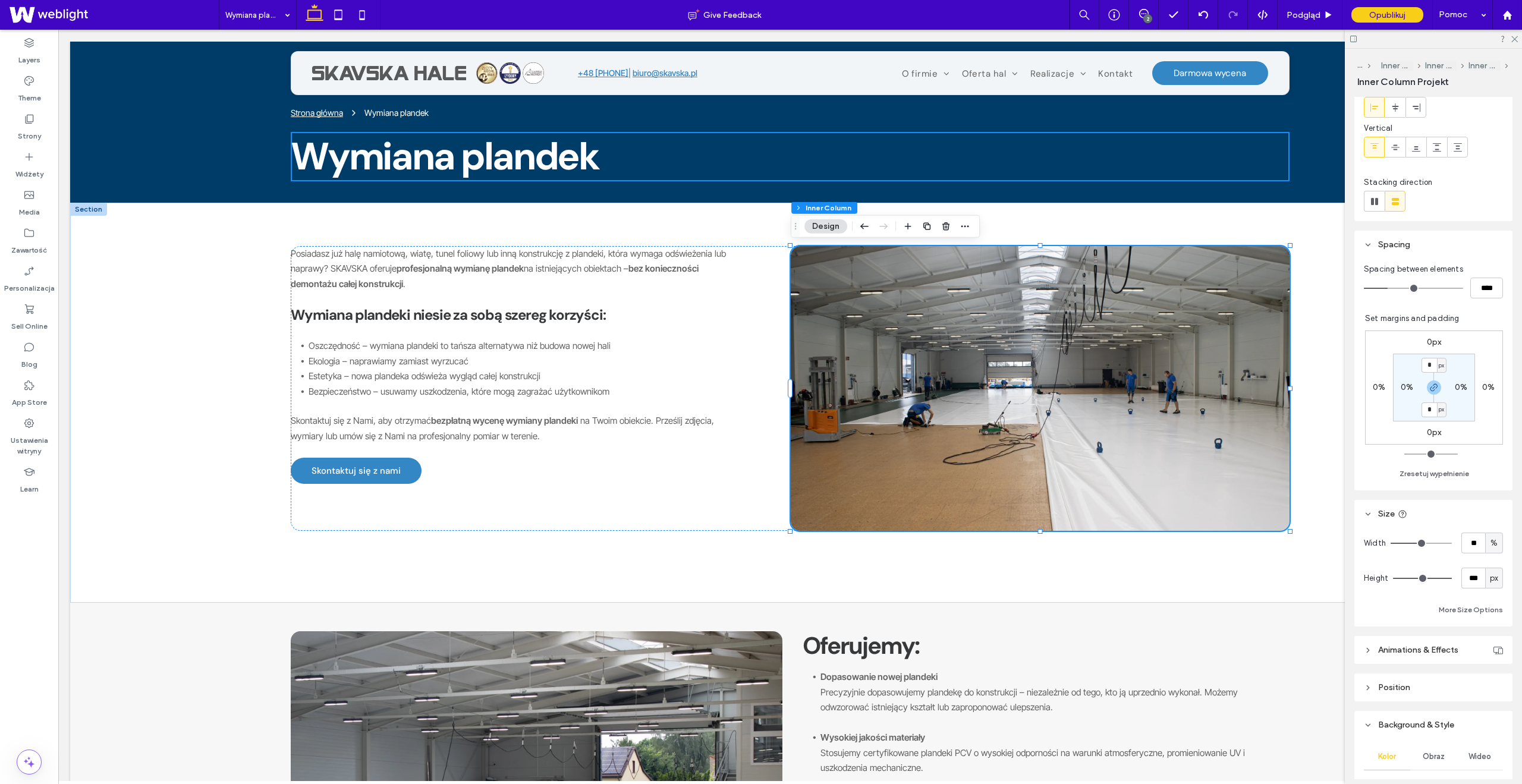 scroll, scrollTop: 102, scrollLeft: 0, axis: vertical 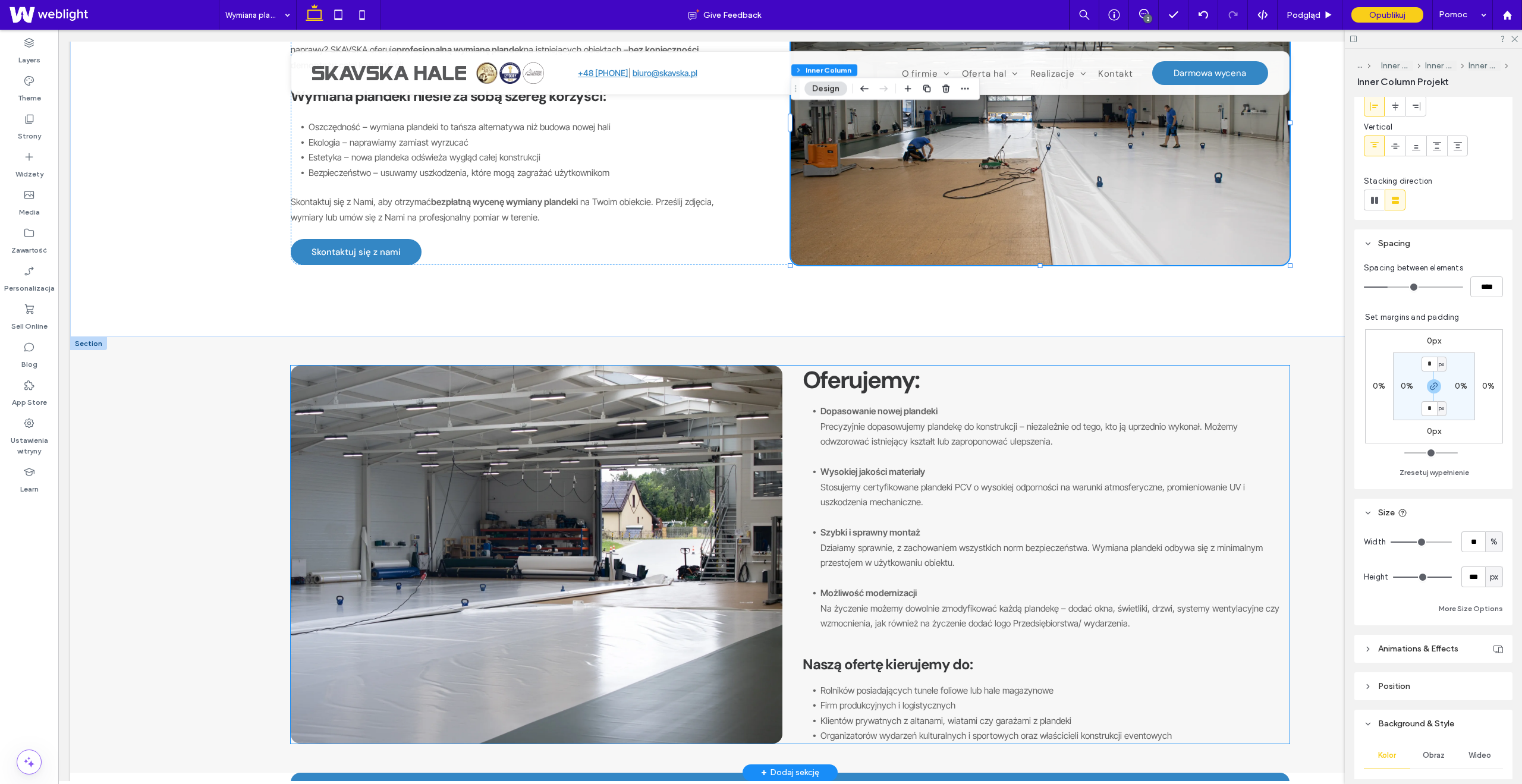 click at bounding box center (536, 555) 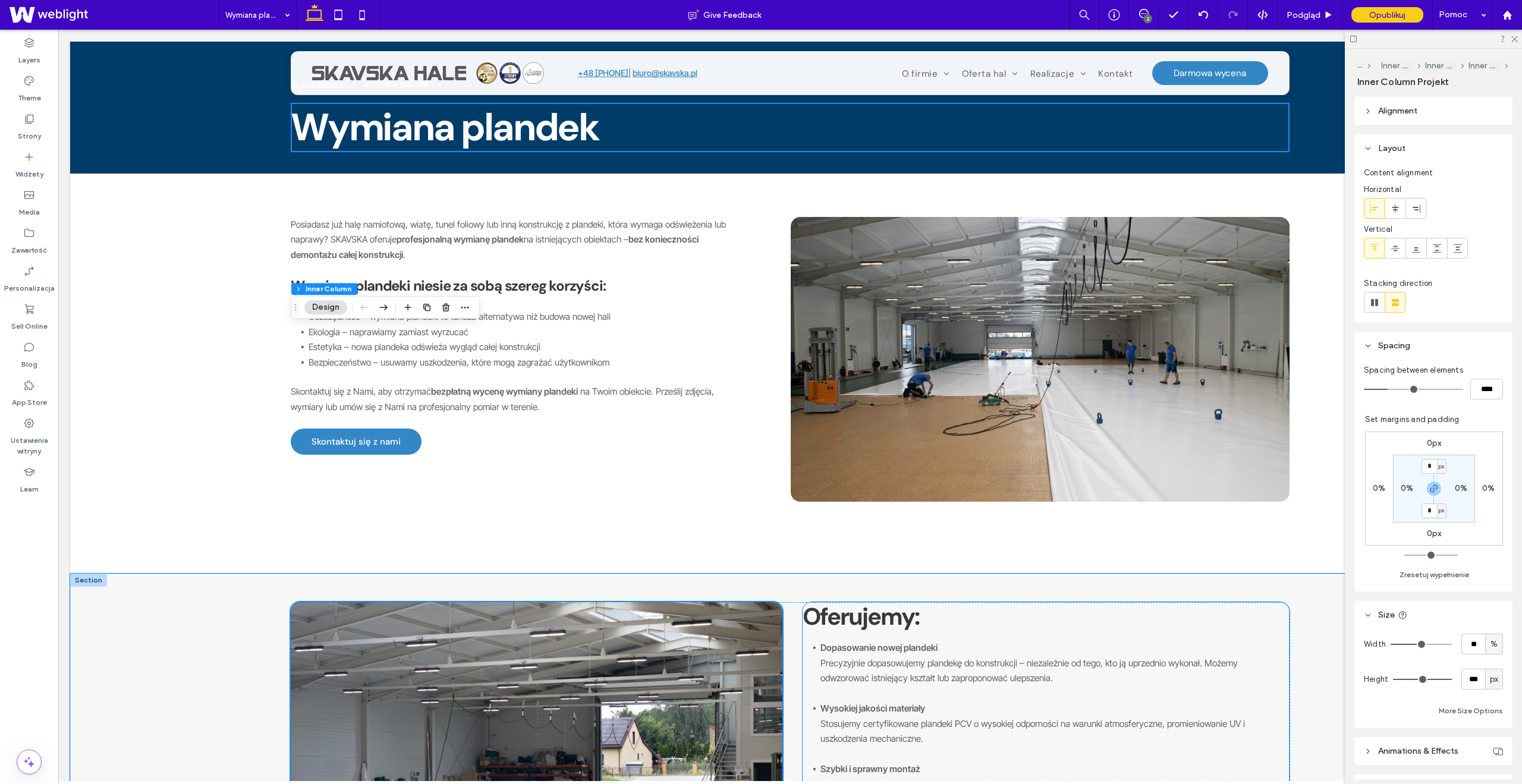 scroll, scrollTop: 0, scrollLeft: 0, axis: both 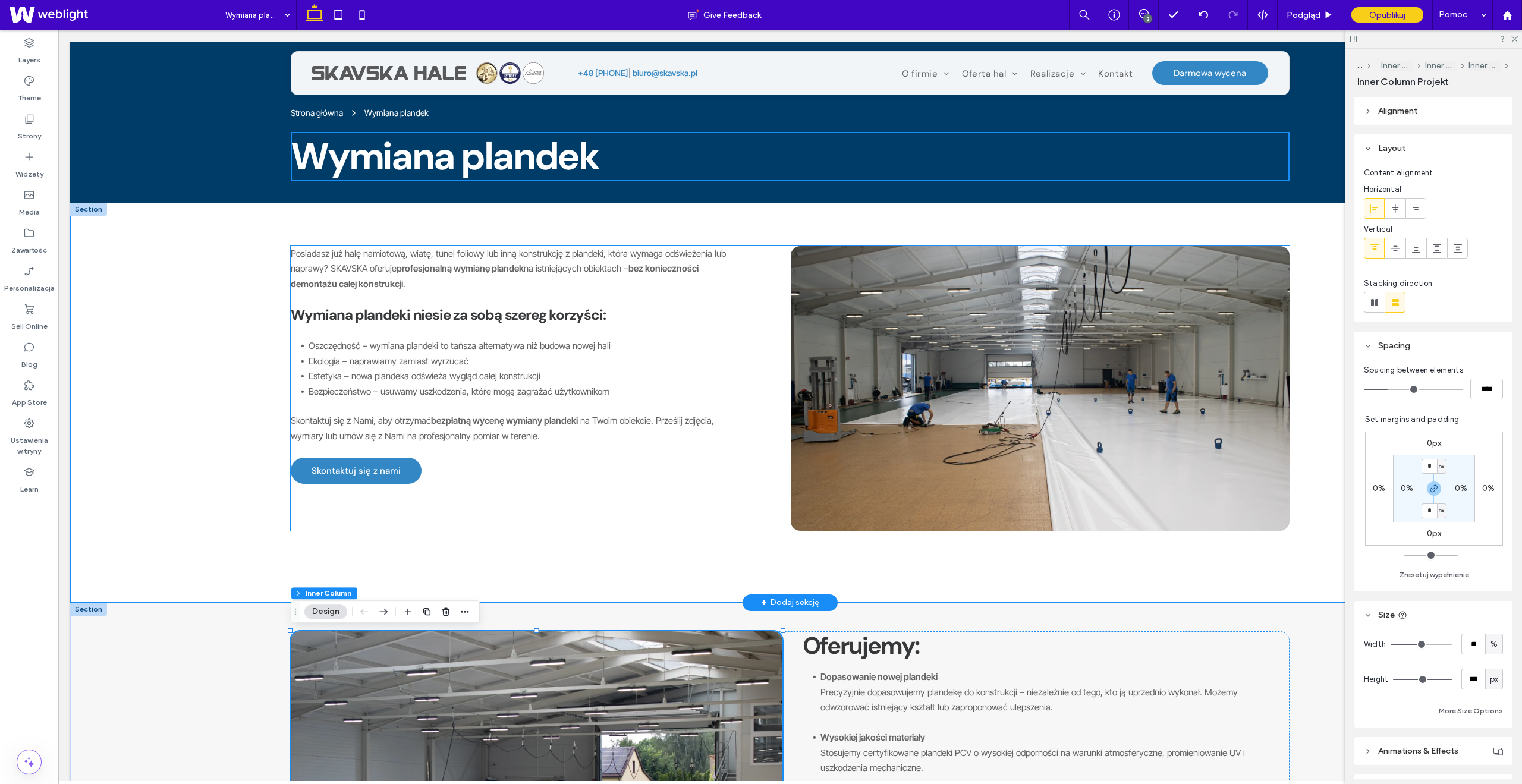 click at bounding box center (1040, 388) 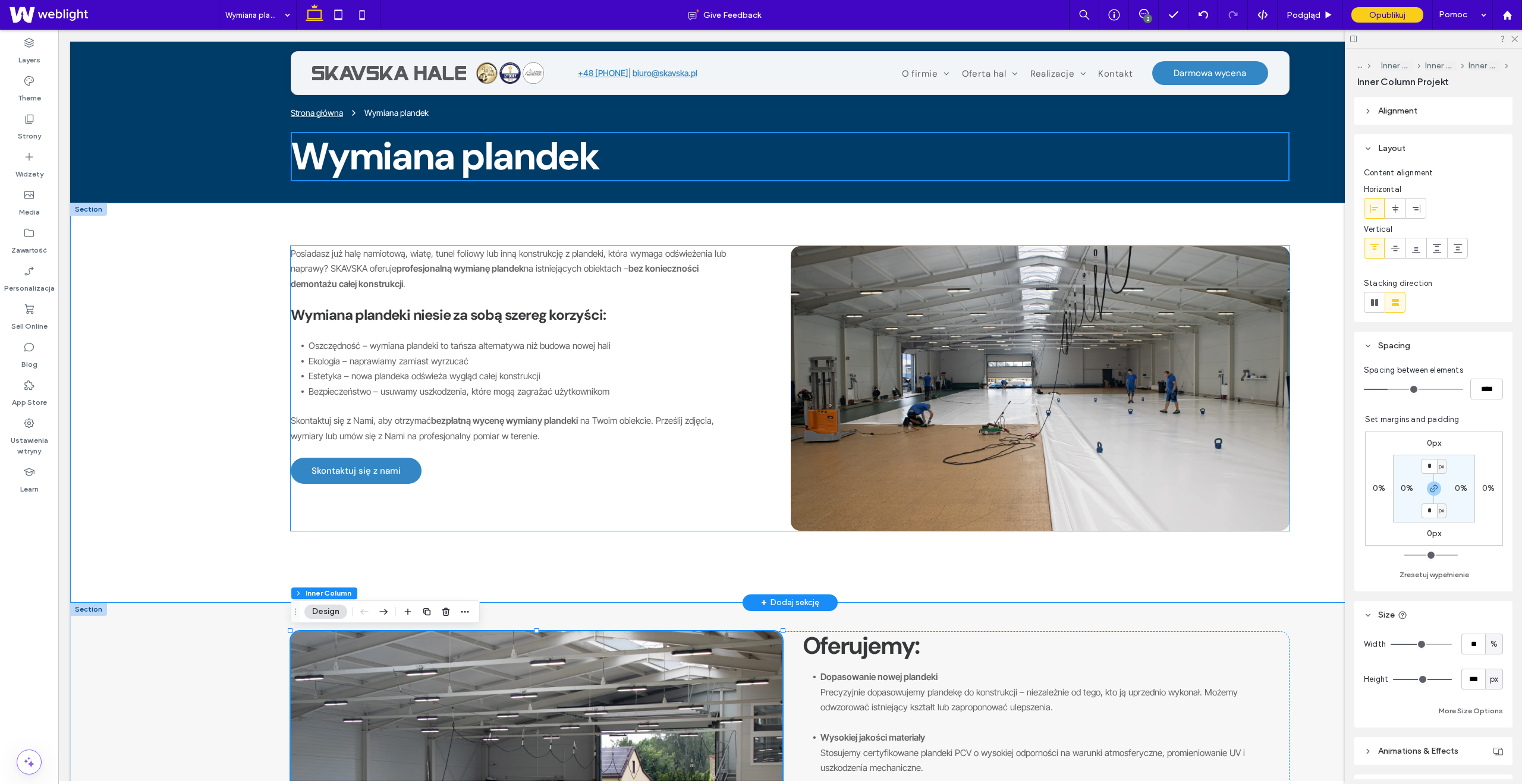 click at bounding box center [1040, 388] 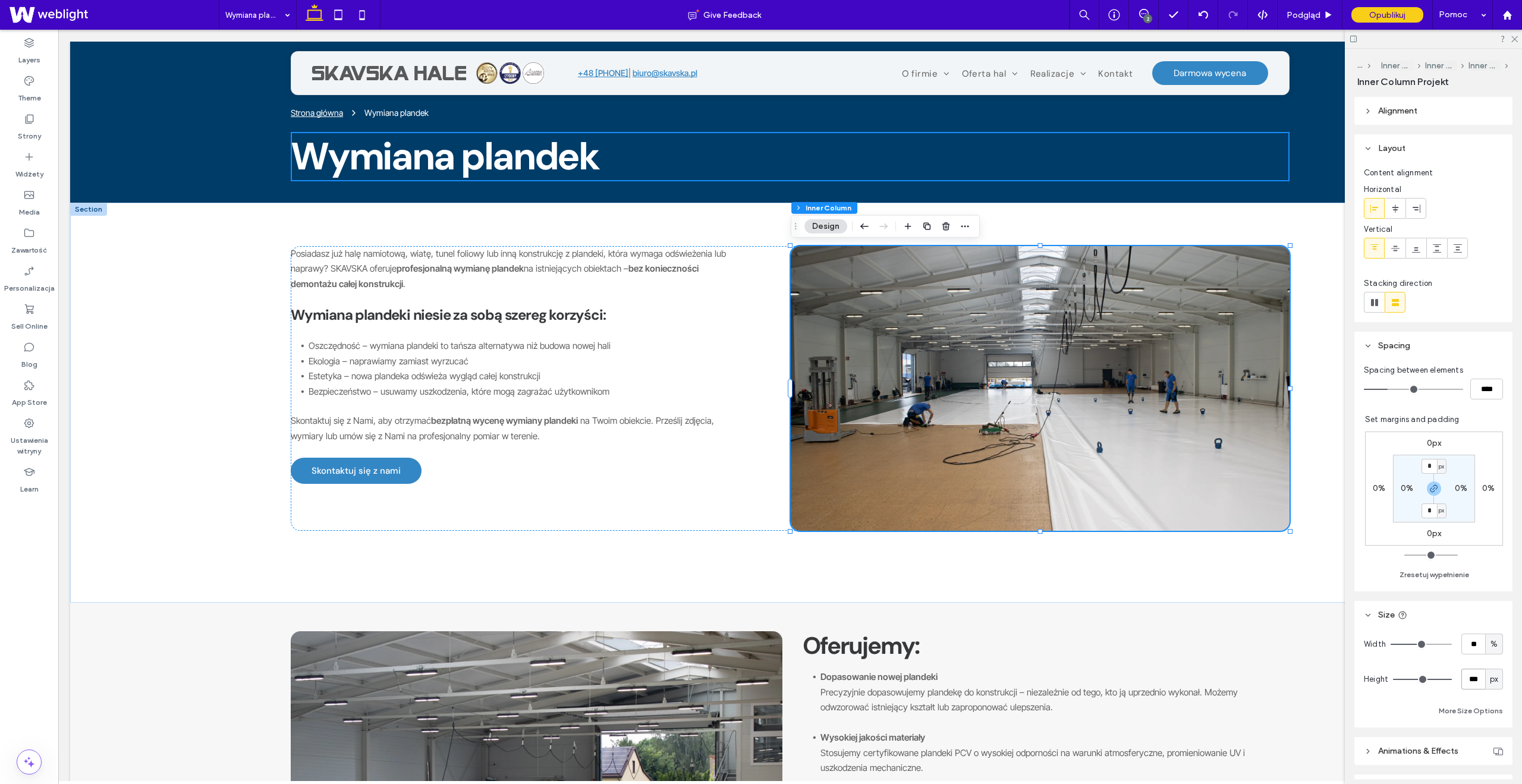 click on "***" at bounding box center (1473, 679) 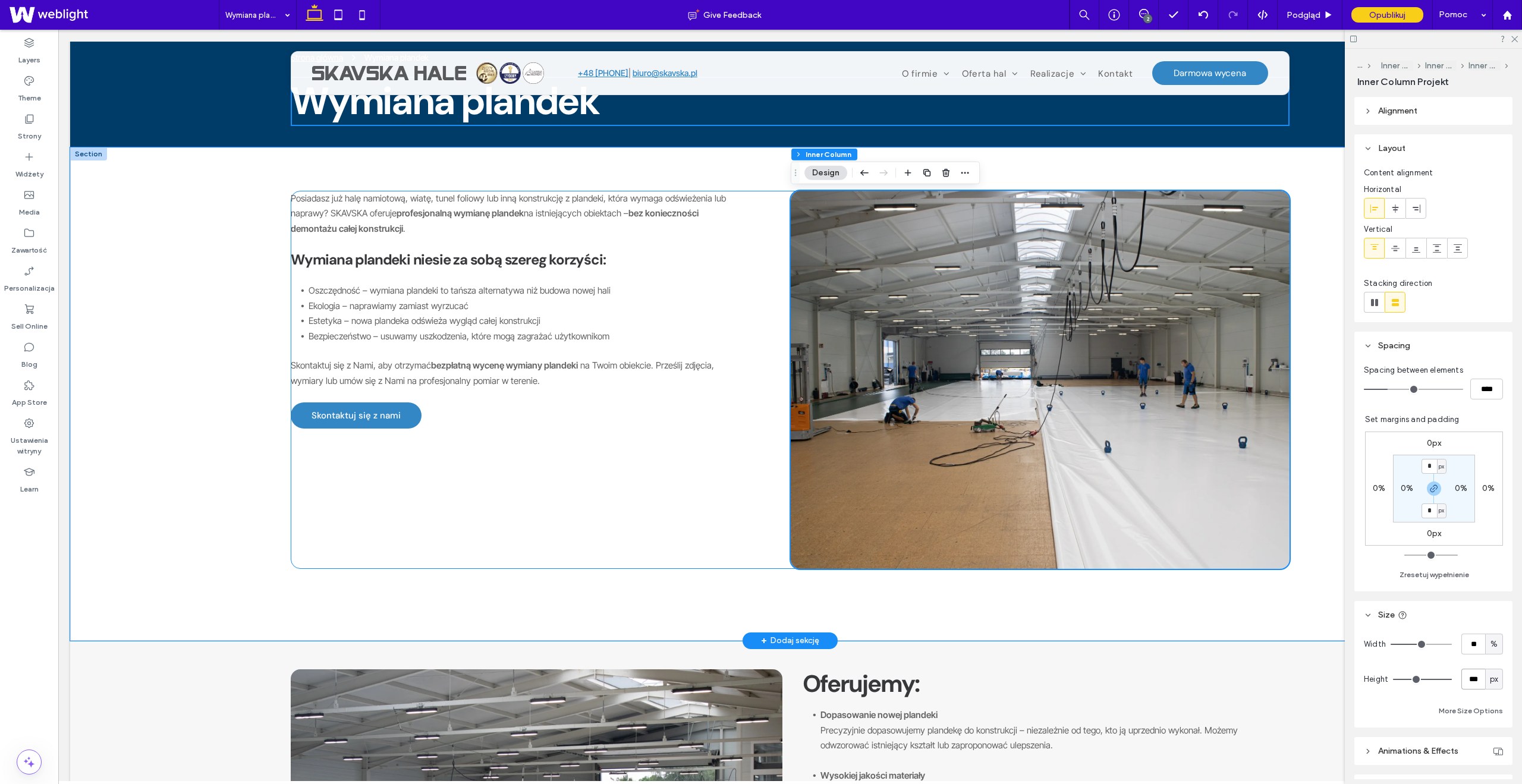 scroll, scrollTop: 56, scrollLeft: 0, axis: vertical 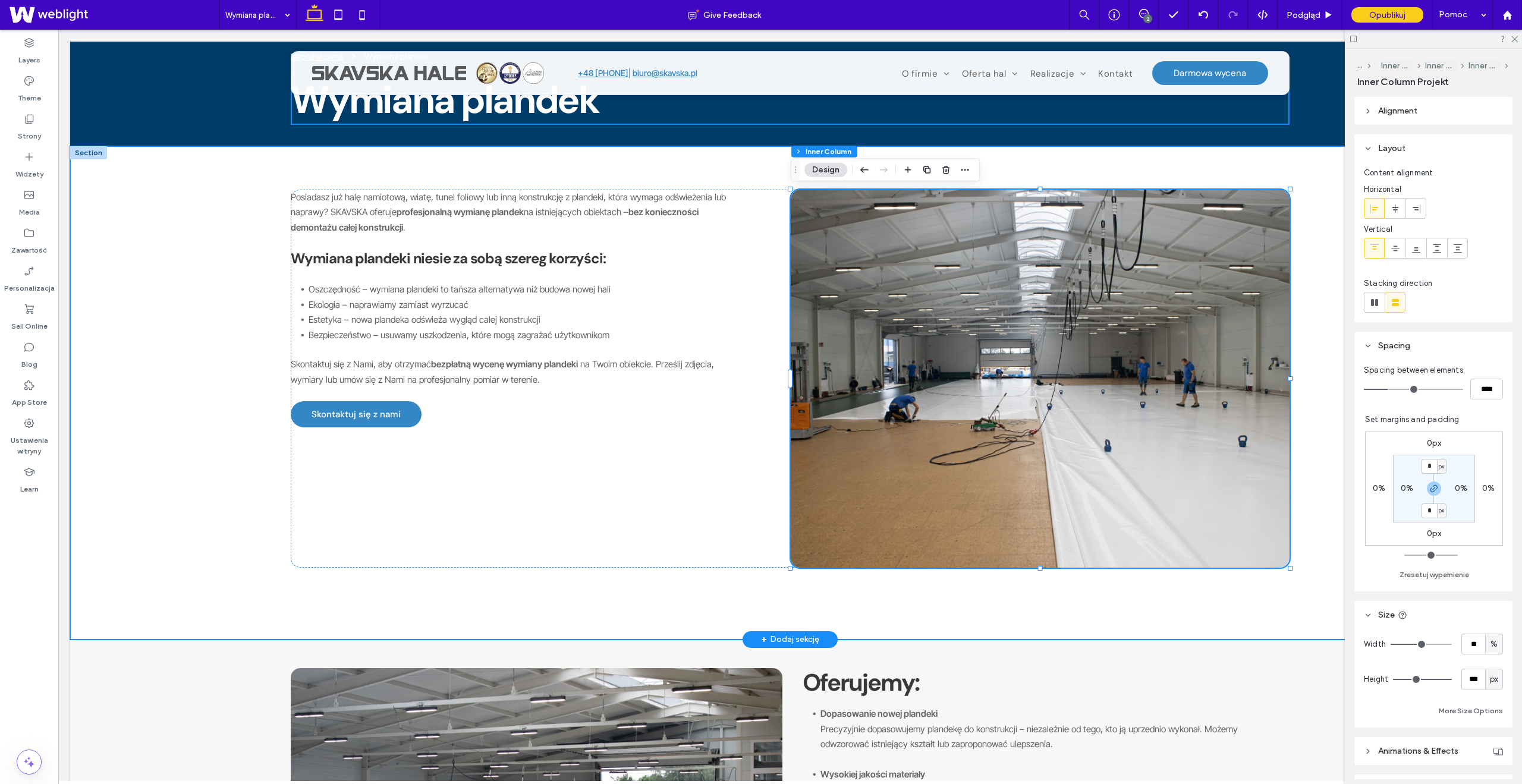 click on "Posiadasz już halę namiotową, wiatę, tunel foliowy lub inną konstrukcję z plandeki, która wymaga odświeżenia lub naprawy? SKAVSKA oferuje  profesjonalną wymianę plandek  na istniejących obiektach –  bez konieczności demontażu całej konstrukcji .   Wymiana plandeki niesie za sobą szereg korzyści:
Oszczędność – wymiana plandeki to tańsza alternatywa niż budowa nowej hali Ekologia – naprawiamy zamiast wyrzucać Estetyka – nowa plandeka odświeża wygląd całej konstrukcji Bezpieczeństwo – usuwamy uszkodzenia, które mogą zagrażać użytkownikom
Skontaktuj się z Nami, aby otrzymać  bezpłatną wycenę wymiany plandeki   na Twoim obiekcie. Prześlij zdjęcia, wymiary lub umów się z Nami na profesjonalny pomiar w terenie.
Skontaktuj się z nami" at bounding box center [790, 393] 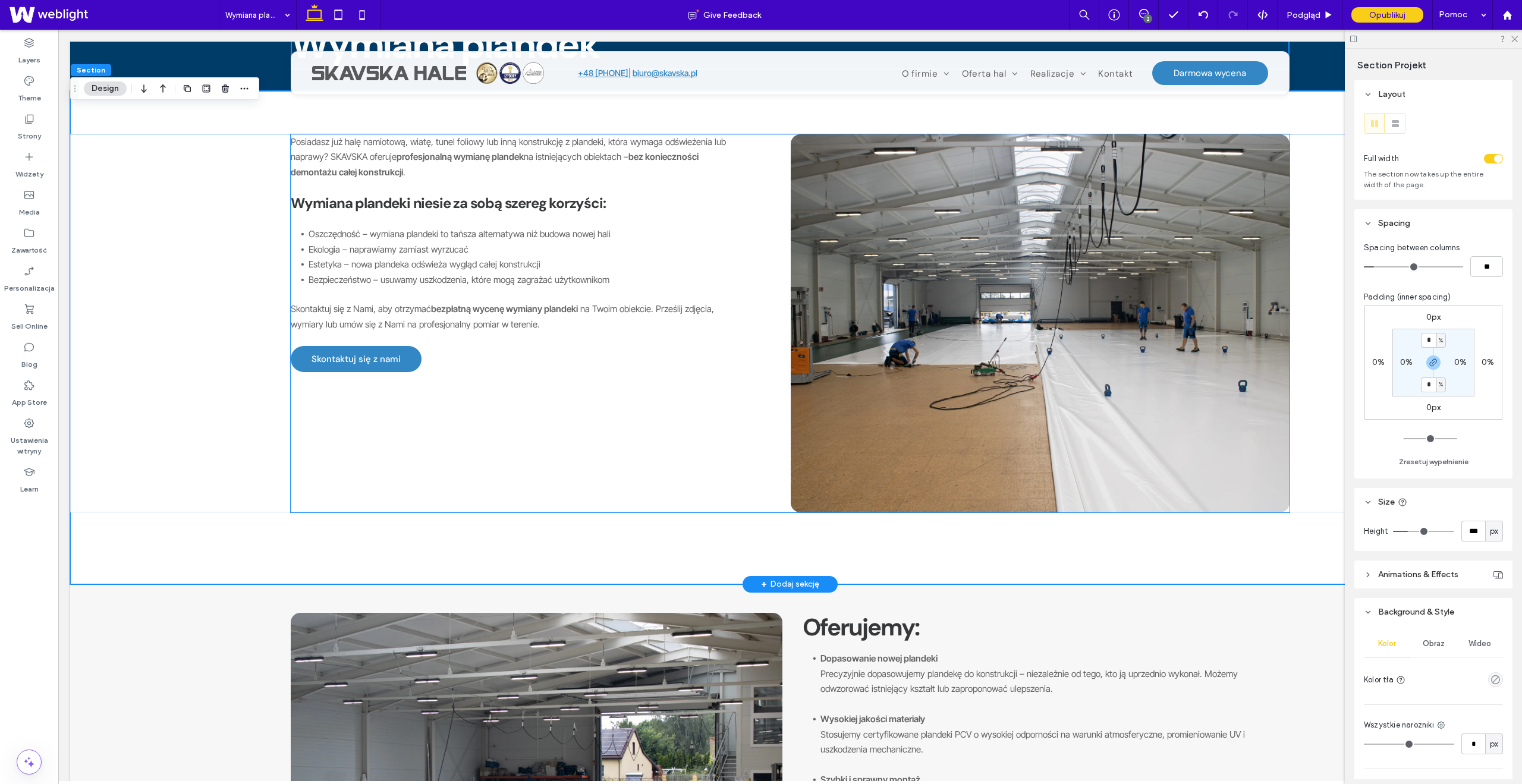 scroll, scrollTop: 103, scrollLeft: 0, axis: vertical 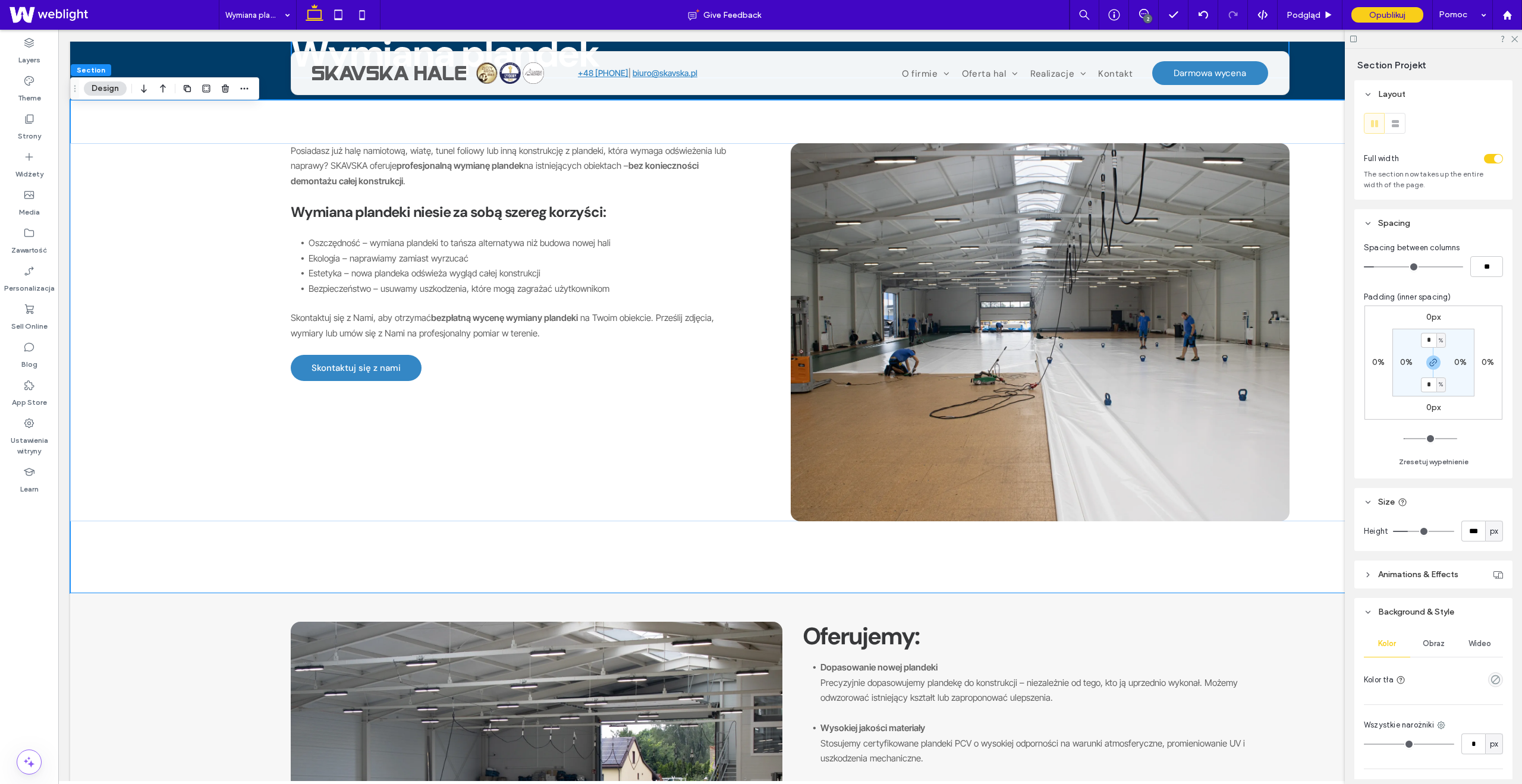 type on "*" 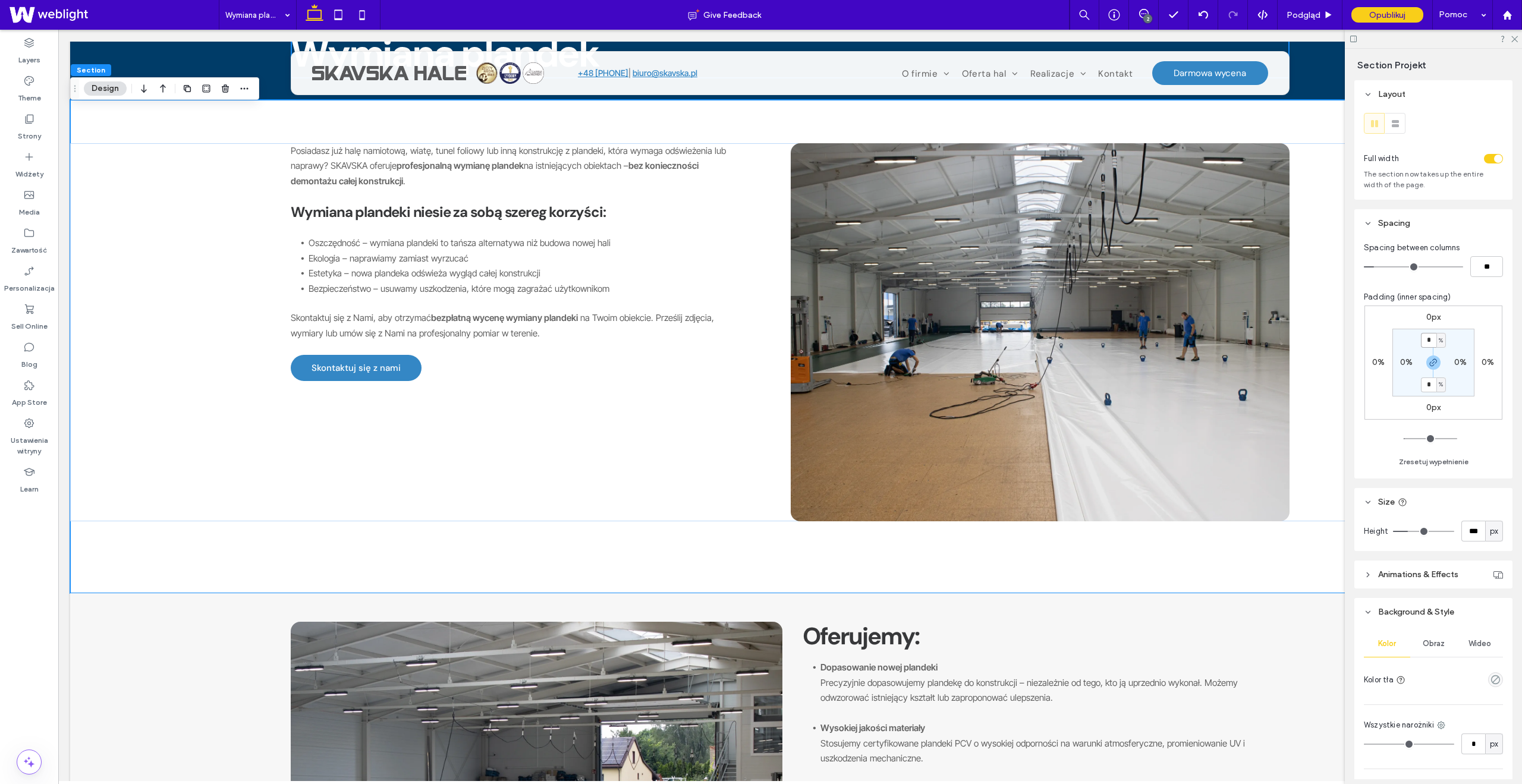 type on "*" 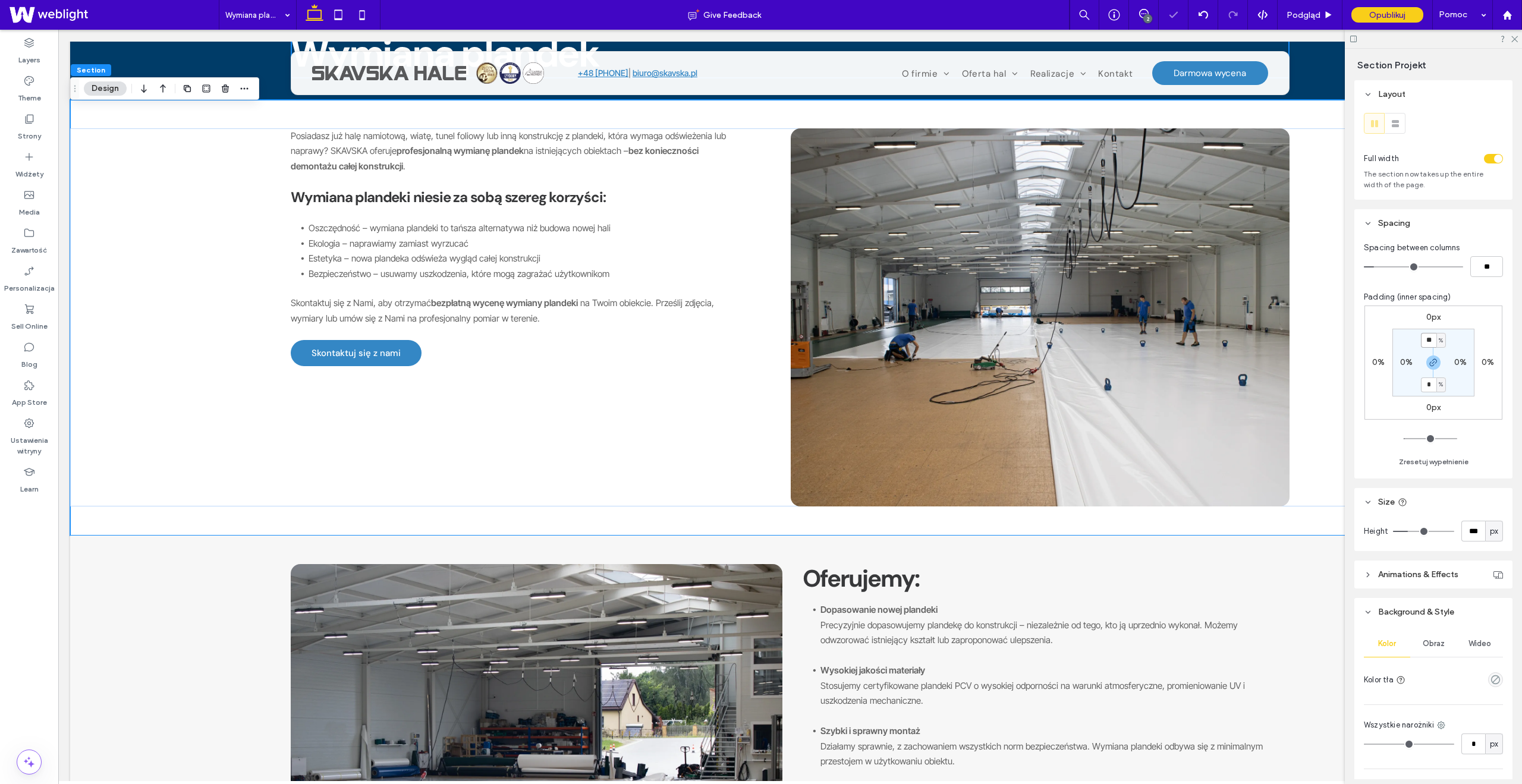 type on "**" 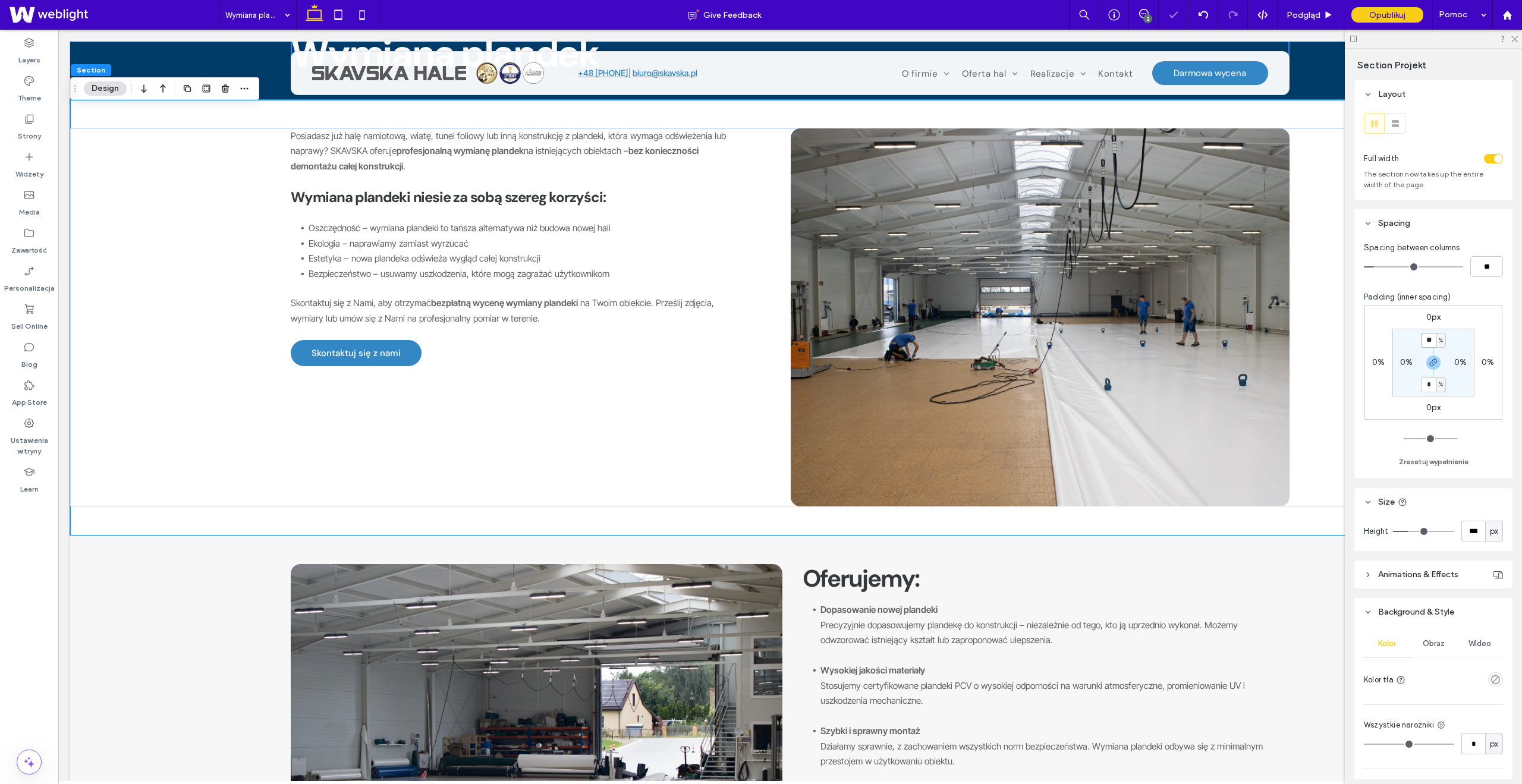type on "**" 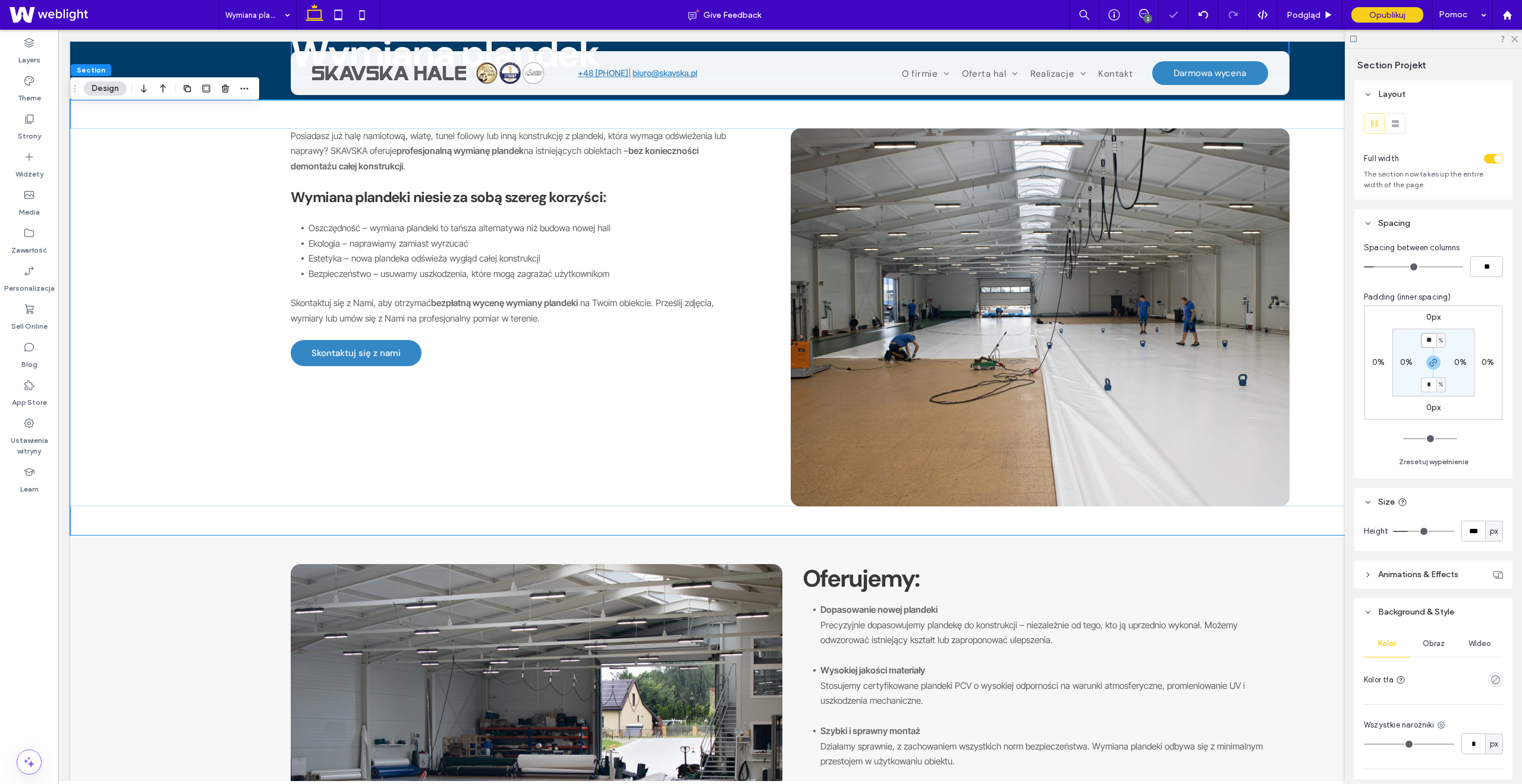 type on "**" 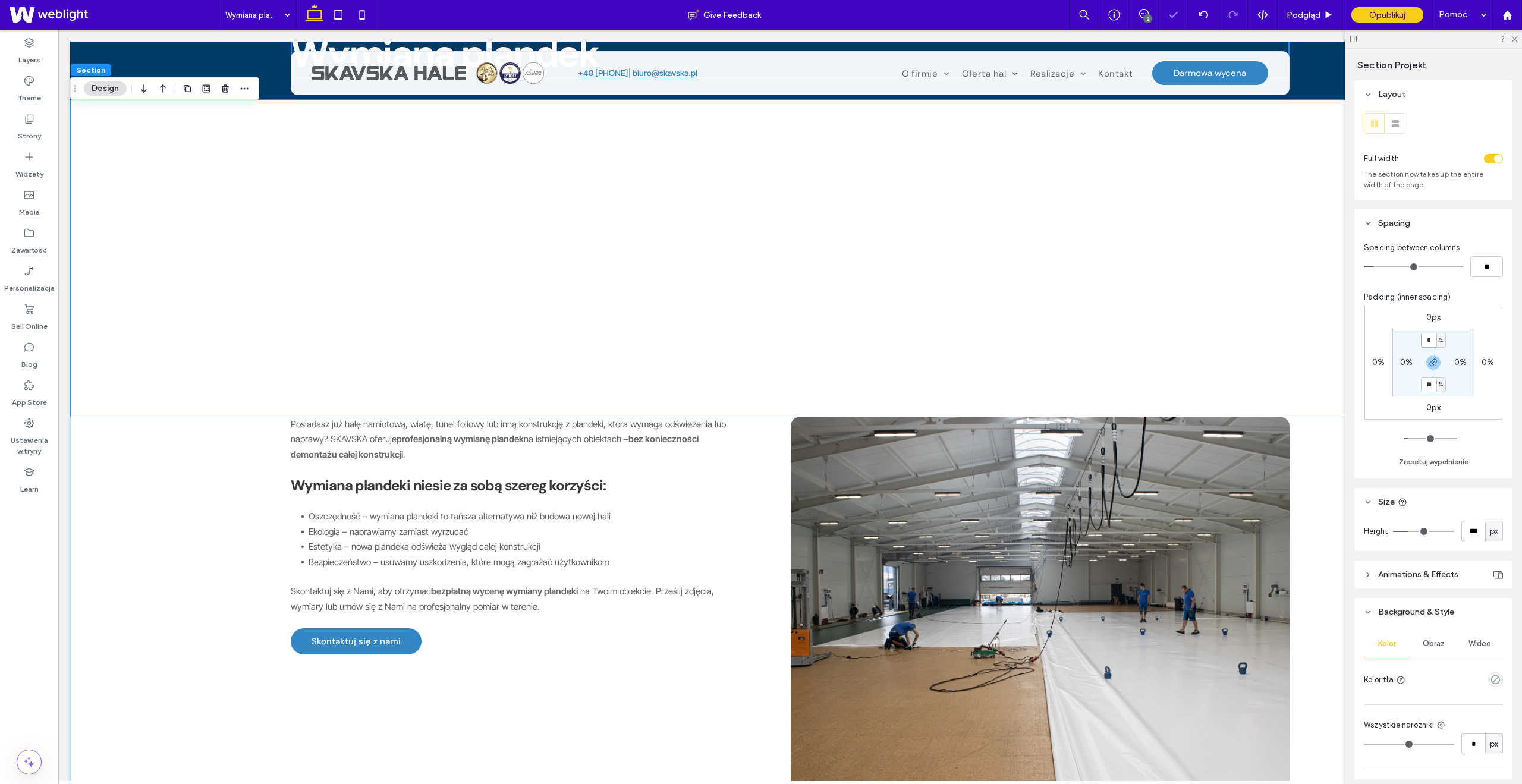 type on "*" 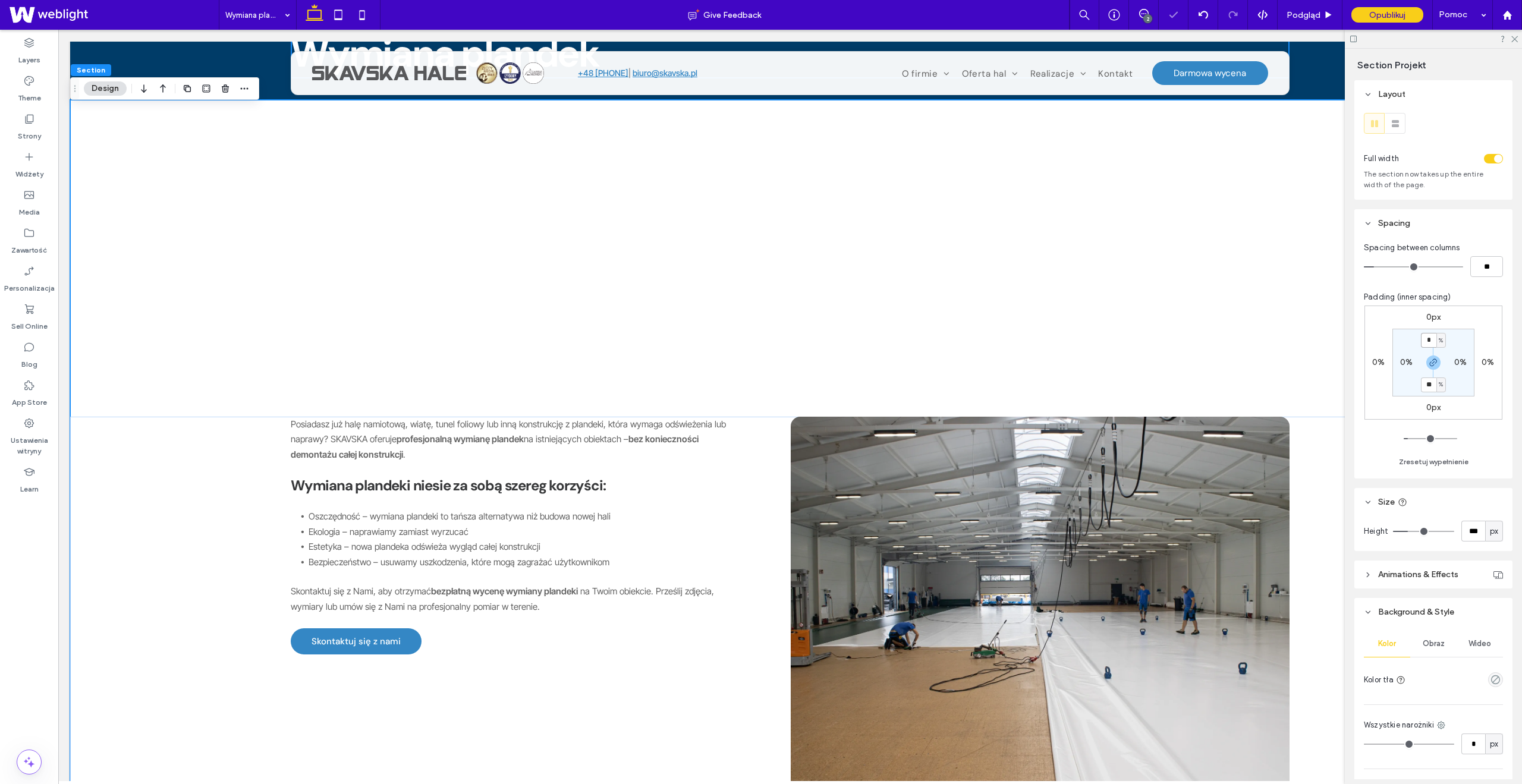 type on "*" 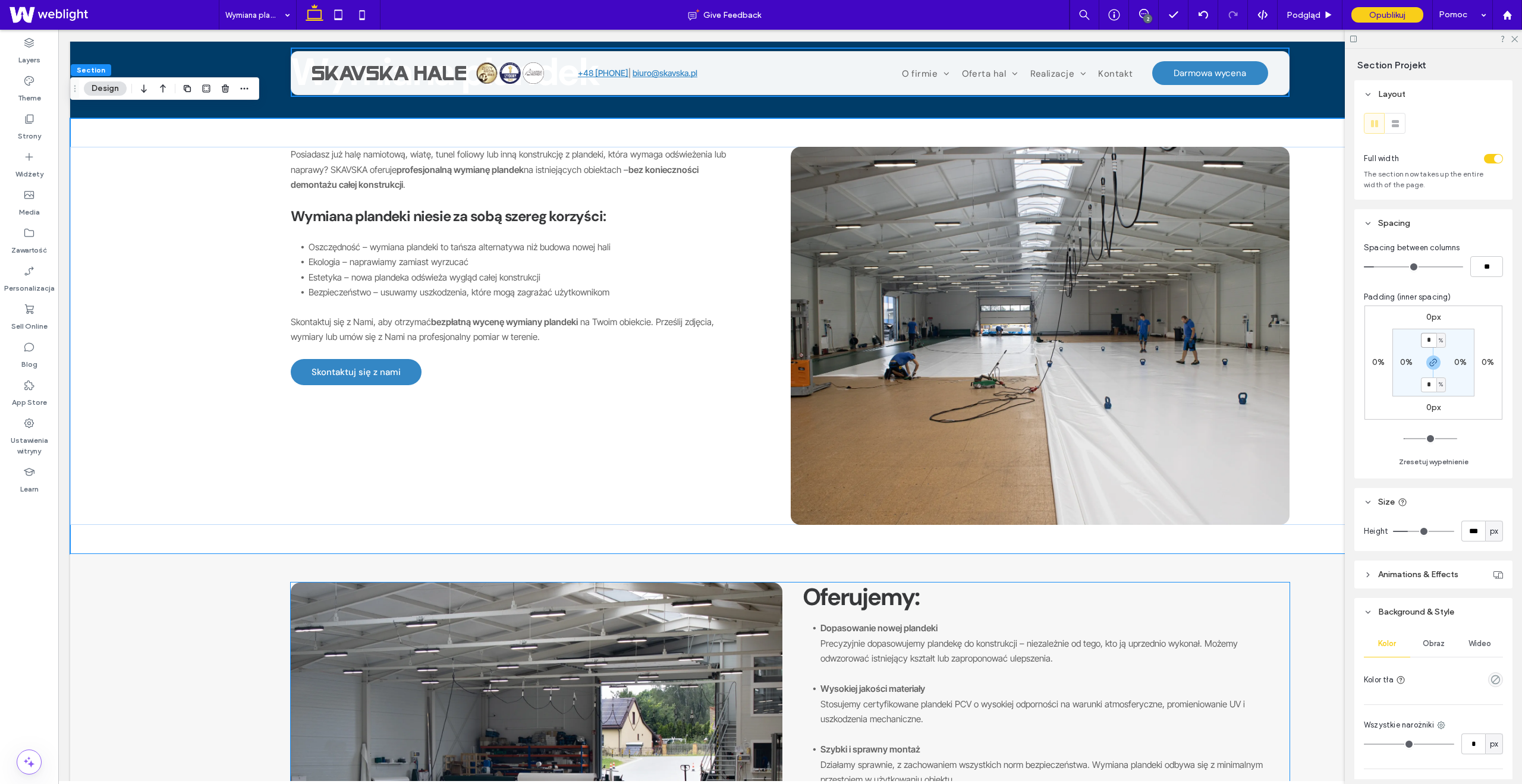 scroll, scrollTop: 0, scrollLeft: 0, axis: both 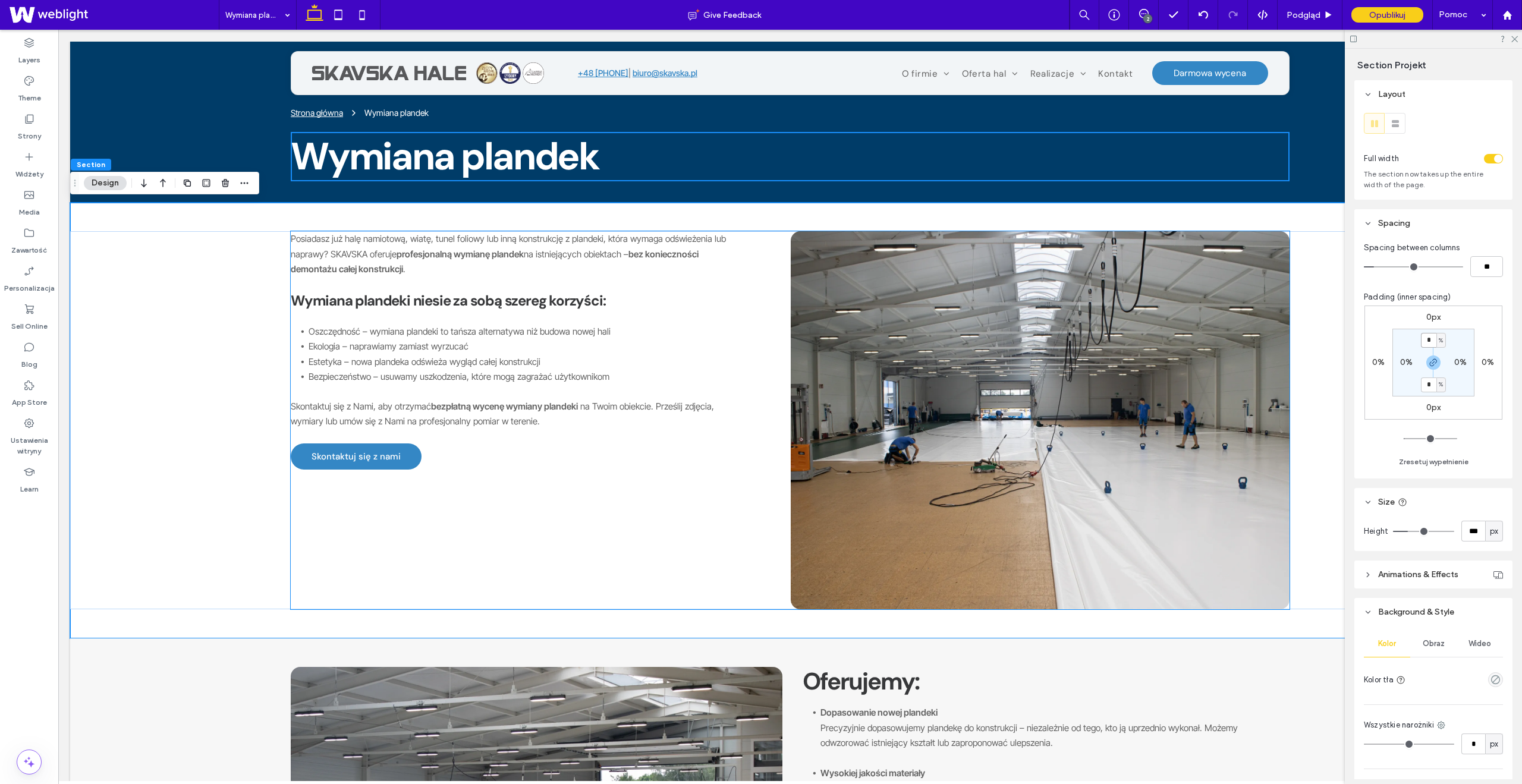 click at bounding box center [1040, 420] 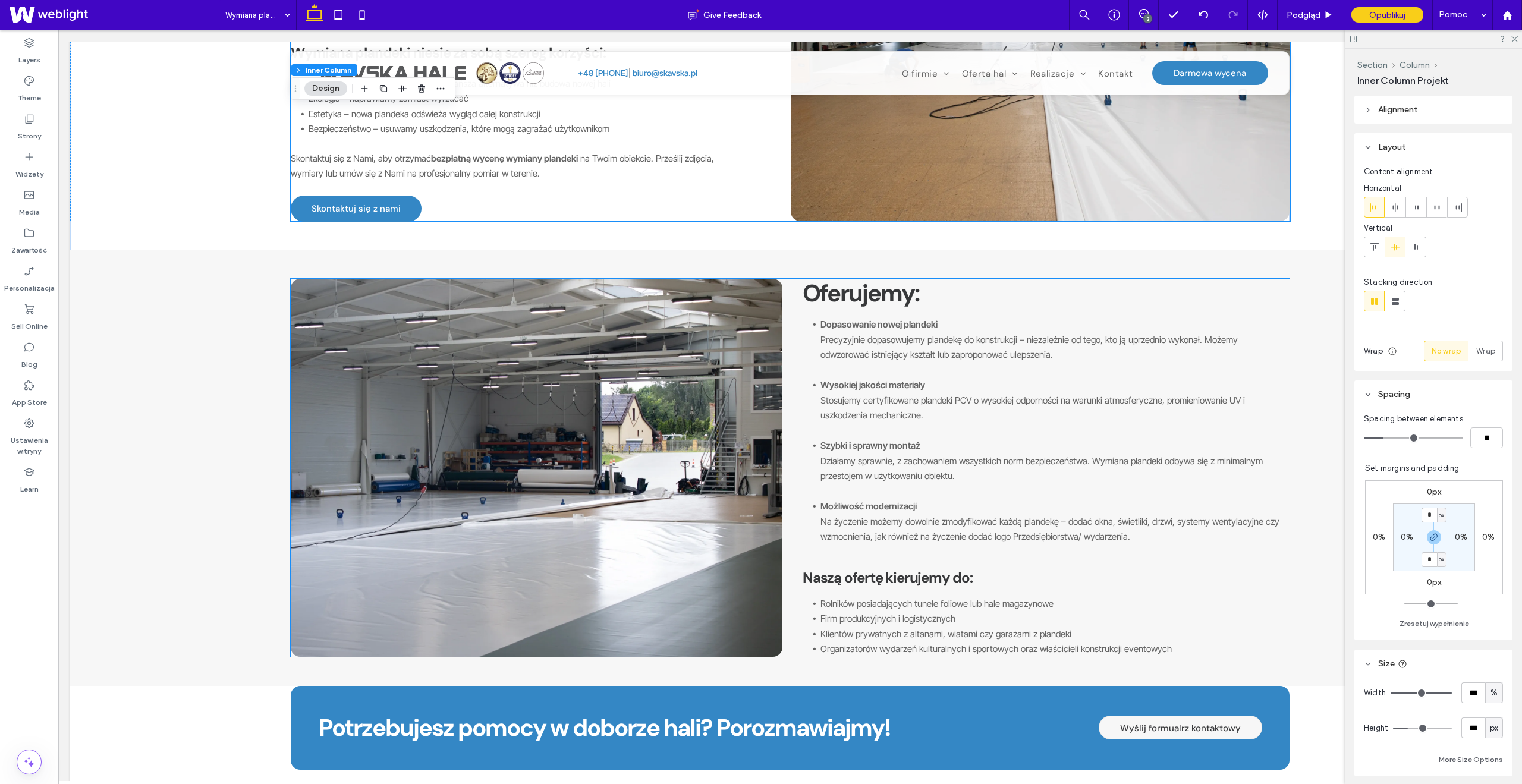 scroll, scrollTop: 389, scrollLeft: 0, axis: vertical 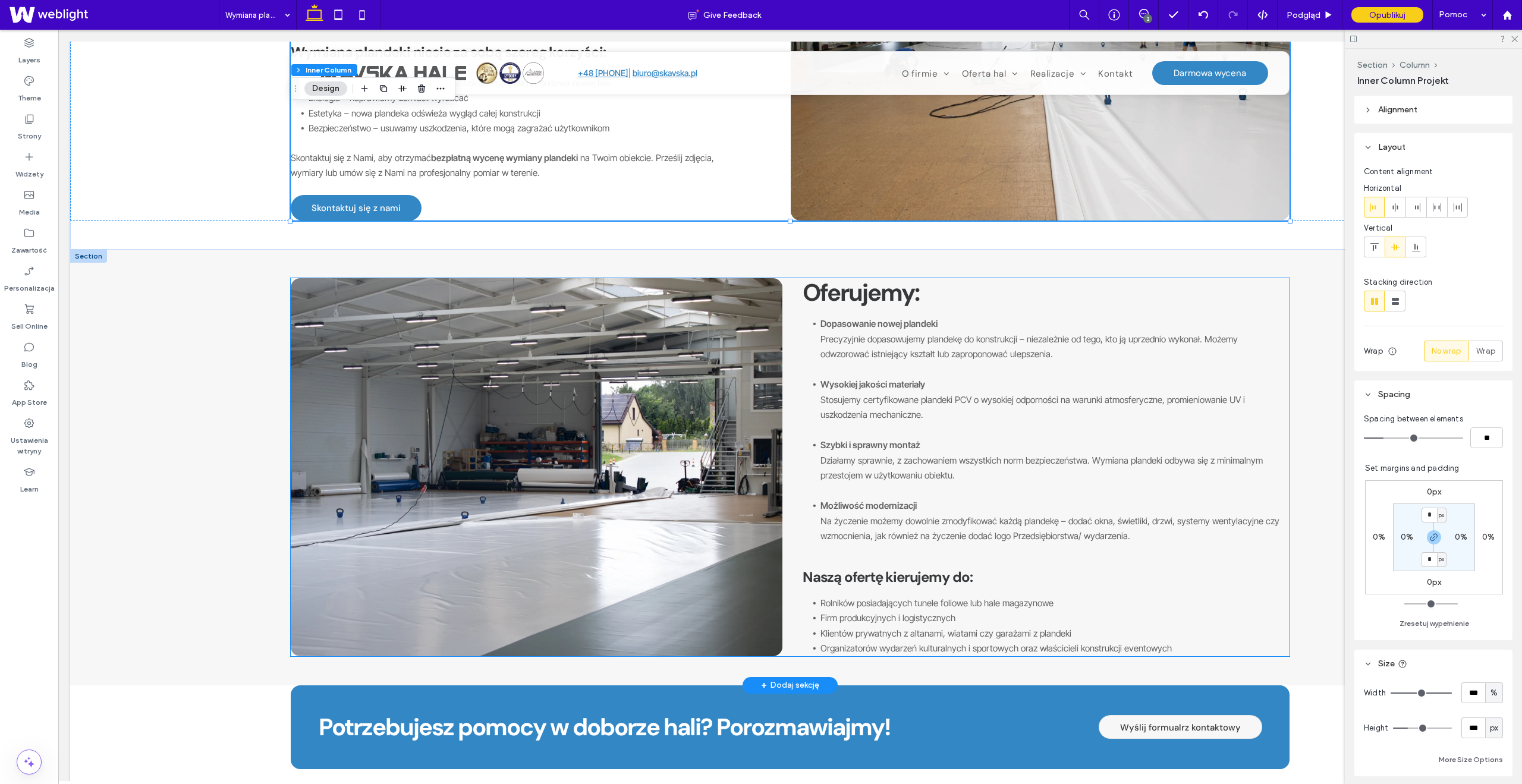 click on "Oferujemy:
Dopasowanie nowej plandeki Precyzyjnie dopasowujemy plandekę do konstrukcji – niezależnie od tego, kto ją uprzednio wykonał. Możemy odwzorować istniejący kształt lub zaproponować ulepszenia. Wysokiej jakości materiały Stosujemy certyfikowane plandeki PCV o wysokiej odporności na warunki atmosferyczne, promieniowanie UV i uszkodzenia mechaniczne. Szybki i sprawny montaż Działamy sprawnie, z zachowaniem wszystkich norm bezpieczeństwa. Wymiana plandeki odbywa się z minimalnym przestojem w użytkowaniu obiektu. Możliwość modernizacji Na życzenie możemy dowolnie zmodyfikować każdą plandekę – dodać okna, świetliki, drzwi, systemy wentylacyjne czy wzmocnienia, jak również na życzenie dodać logo Przedsiębiorstwa/ wydarzenia.
Naszą ofertę kierujemy do:
Rolników posiadających tunele foliowe lub hale magazynowe Firm produkcyjnych i logistycznych Klientów prywatnych z altanami, wiatami czy garażami z plandeki" at bounding box center (1046, 467) 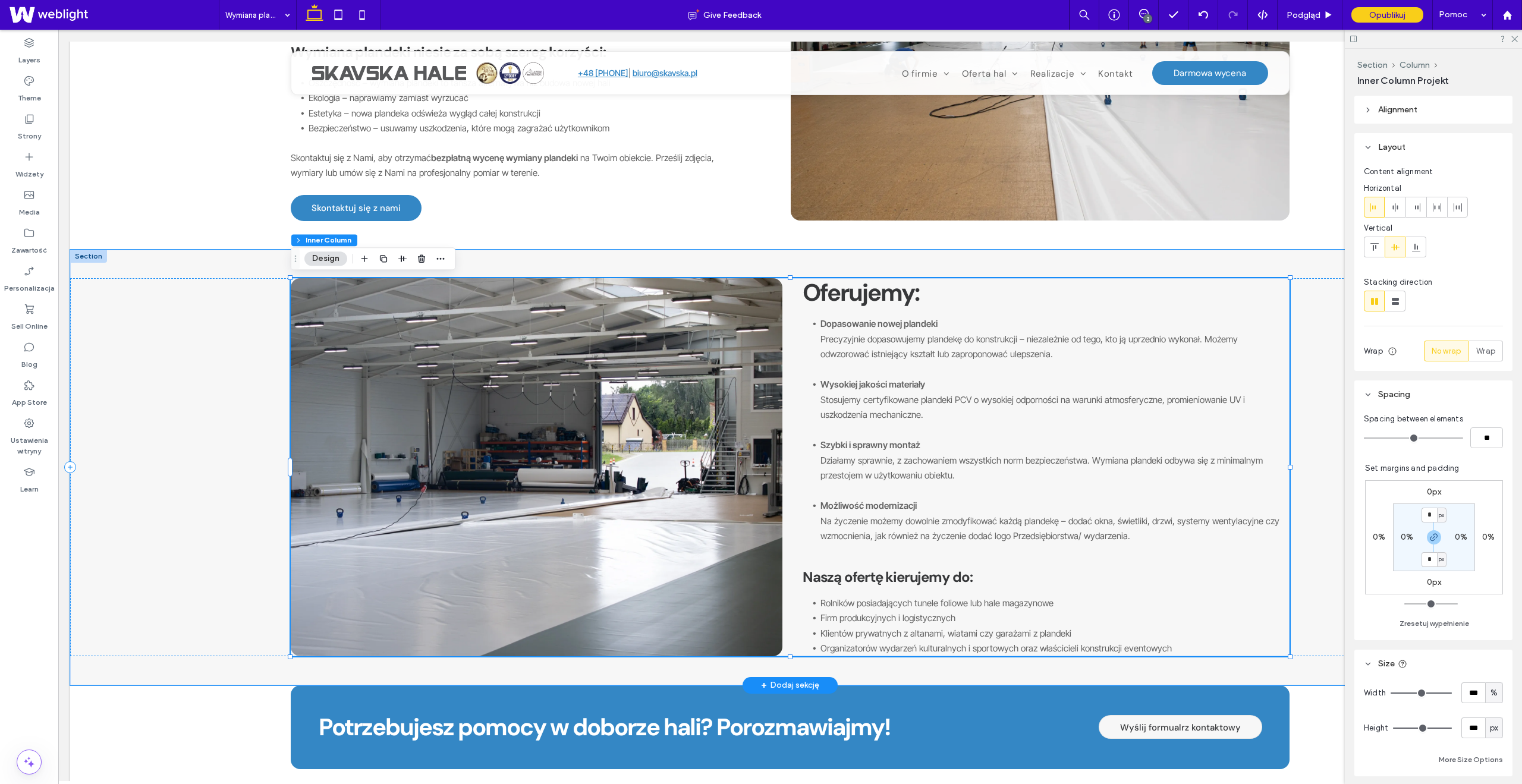 click on "Oferujemy:
Dopasowanie nowej plandeki Precyzyjnie dopasowujemy plandekę do konstrukcji – niezależnie od tego, kto ją uprzednio wykonał. Możemy odwzorować istniejący kształt lub zaproponować ulepszenia. Wysokiej jakości materiały Stosujemy certyfikowane plandeki PCV o wysokiej odporności na warunki atmosferyczne, promieniowanie UV i uszkodzenia mechaniczne. Szybki i sprawny montaż Działamy sprawnie, z zachowaniem wszystkich norm bezpieczeństwa. Wymiana plandeki odbywa się z minimalnym przestojem w użytkowaniu obiektu. Możliwość modernizacji Na życzenie możemy dowolnie zmodyfikować każdą plandekę – dodać okna, świetliki, drzwi, systemy wentylacyjne czy wzmocnienia, jak również na życzenie dodać logo Przedsiębiorstwa/ wydarzenia.
Naszą ofertę kierujemy do:
Rolników posiadających tunele foliowe lub hale magazynowe Firm produkcyjnych i logistycznych Klientów prywatnych z altanami, wiatami czy garażami z plandeki" at bounding box center [1046, 467] 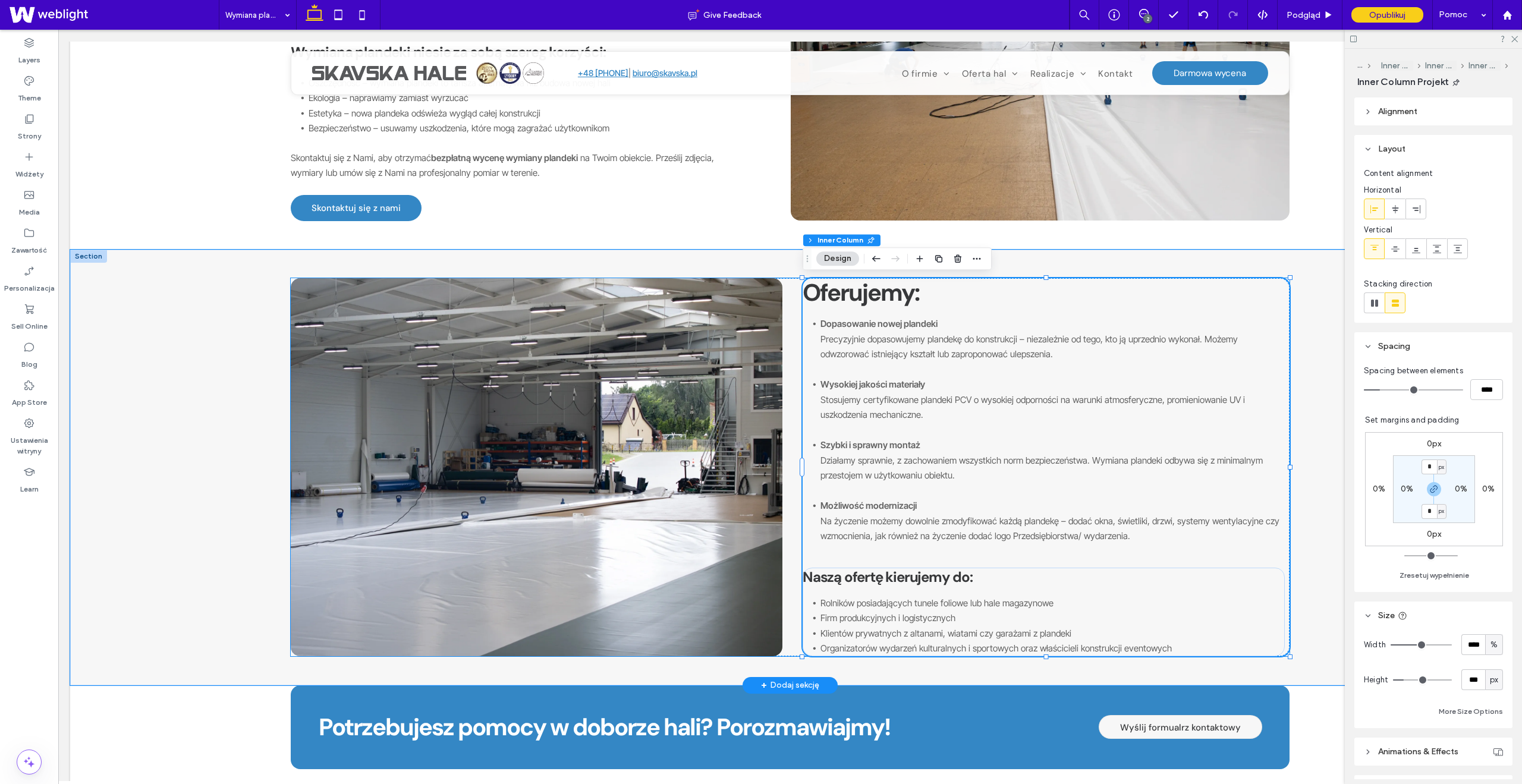 click on "Oferujemy:
Dopasowanie nowej plandeki Precyzyjnie dopasowujemy plandekę do konstrukcji – niezależnie od tego, kto ją uprzednio wykonał. Możemy odwzorować istniejący kształt lub zaproponować ulepszenia. Wysokiej jakości materiały Stosujemy certyfikowane plandeki PCV o wysokiej odporności na warunki atmosferyczne, promieniowanie UV i uszkodzenia mechaniczne. Szybki i sprawny montaż Działamy sprawnie, z zachowaniem wszystkich norm bezpieczeństwa. Wymiana plandeki odbywa się z minimalnym przestojem w użytkowaniu obiektu. Możliwość modernizacji Na życzenie możemy dowolnie zmodyfikować każdą plandekę – dodać okna, świetliki, drzwi, systemy wentylacyjne czy wzmocnienia, jak również na życzenie dodać logo Przedsiębiorstwa/ wydarzenia.
Naszą ofertę kierujemy do:
Rolników posiadających tunele foliowe lub hale magazynowe Firm produkcyjnych i logistycznych Klientów prywatnych z altanami, wiatami czy garażami z plandeki" at bounding box center (1046, 467) 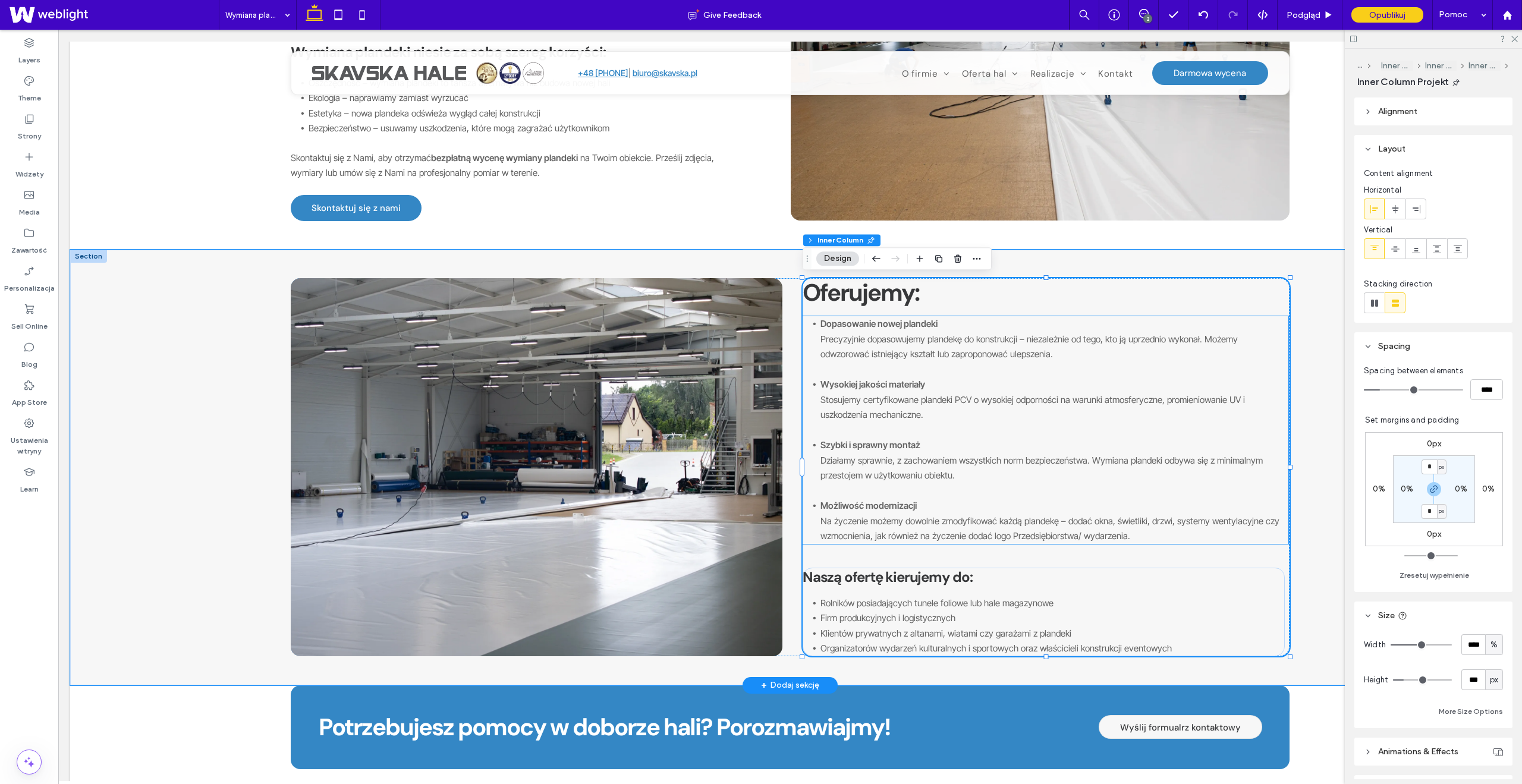 click on "Możliwość modernizacji Na życzenie możemy dowolnie zmodyfikować każdą plandekę – dodać okna, świetliki, drzwi, systemy wentylacyjne czy wzmocnienia, jak również na życzenie dodać logo Przedsiębiorstwa/ wydarzenia." at bounding box center [1054, 521] 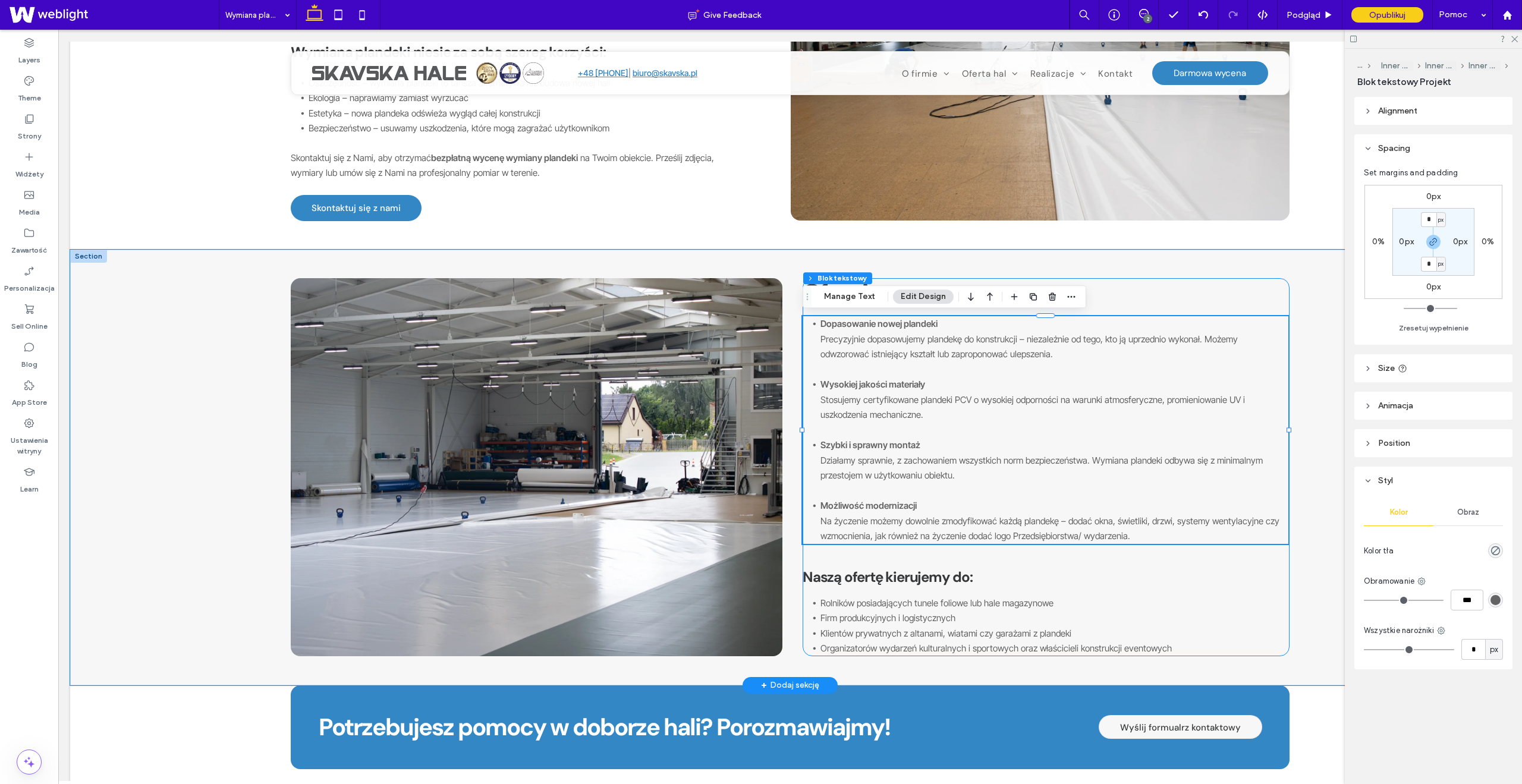 click on "Oferujemy:
Dopasowanie nowej plandeki Precyzyjnie dopasowujemy plandekę do konstrukcji – niezależnie od tego, kto ją uprzednio wykonał. Możemy odwzorować istniejący kształt lub zaproponować ulepszenia. Wysokiej jakości materiały Stosujemy certyfikowane plandeki PCV o wysokiej odporności na warunki atmosferyczne, promieniowanie UV i uszkodzenia mechaniczne. Szybki i sprawny montaż Działamy sprawnie, z zachowaniem wszystkich norm bezpieczeństwa. Wymiana plandeki odbywa się z minimalnym przestojem w użytkowaniu obiektu. Możliwość modernizacji Na życzenie możemy dowolnie zmodyfikować każdą plandekę – dodać okna, świetliki, drzwi, systemy wentylacyjne czy wzmocnienia, jak również na życzenie dodać logo Przedsiębiorstwa/ wydarzenia.
Naszą ofertę kierujemy do:
Rolników posiadających tunele foliowe lub hale magazynowe Firm produkcyjnych i logistycznych Klientów prywatnych z altanami, wiatami czy garażami z plandeki" at bounding box center [1046, 467] 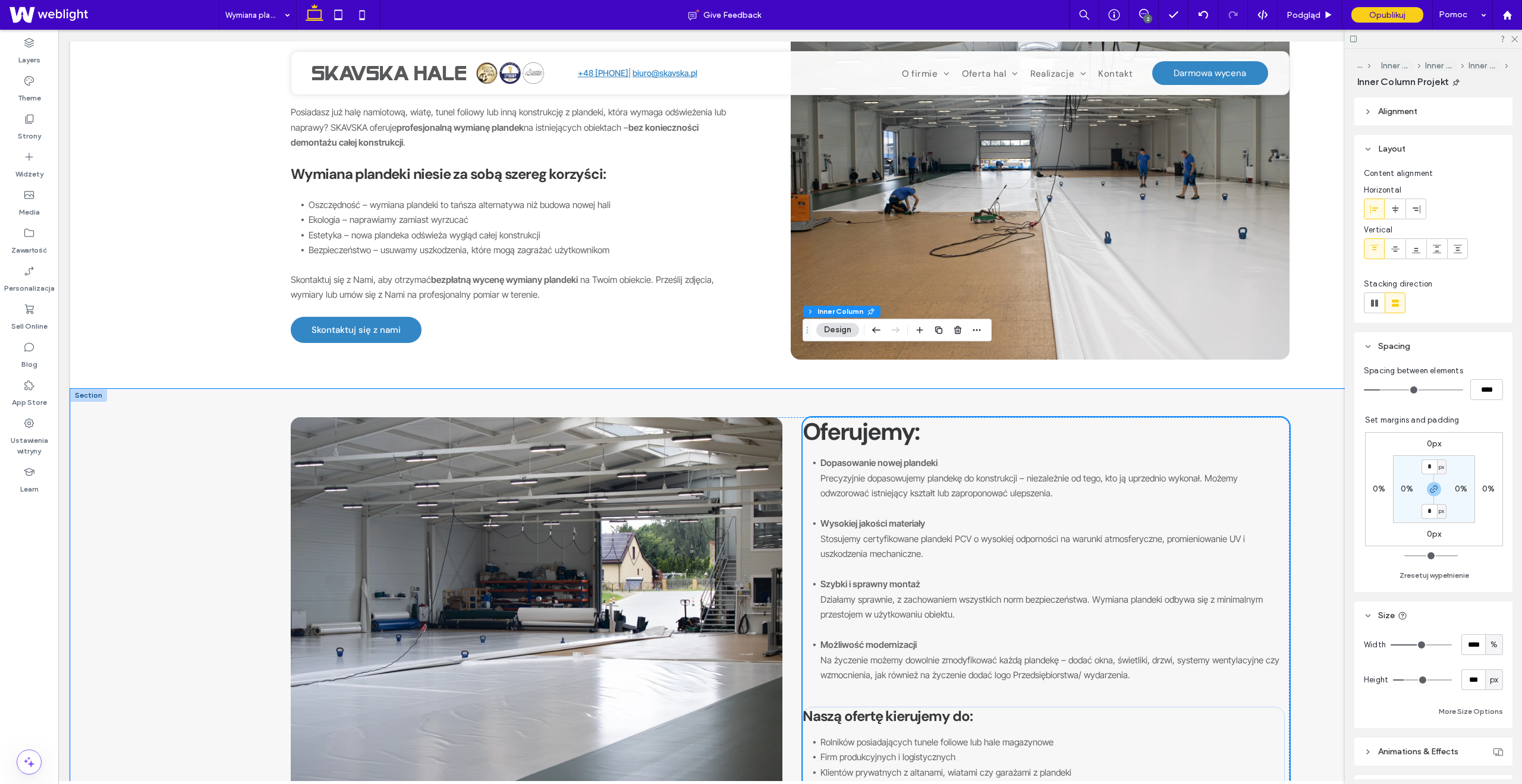 scroll, scrollTop: 0, scrollLeft: 0, axis: both 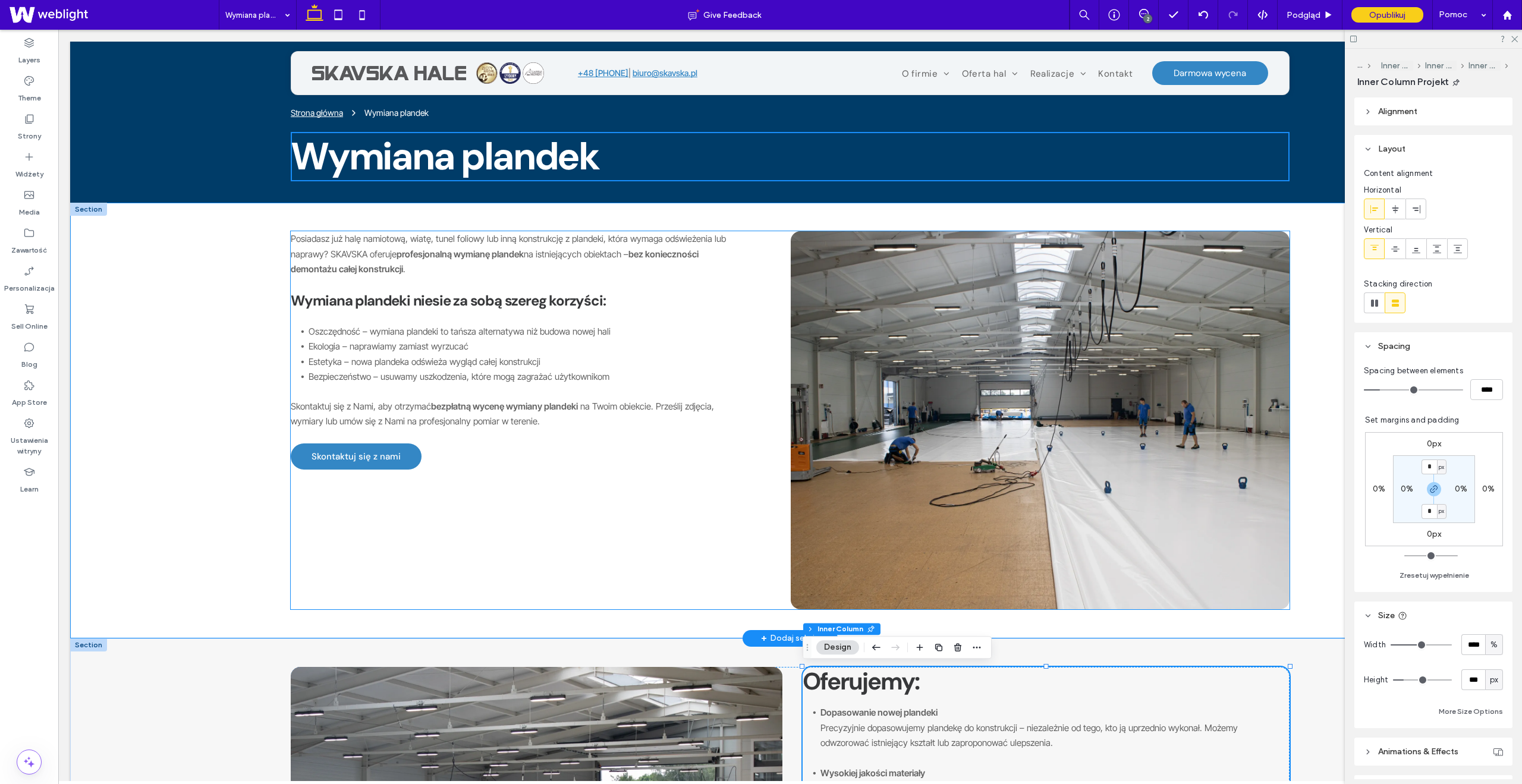 click on "Posiadasz już halę namiotową, wiatę, tunel foliowy lub inną konstrukcję z plandeki, która wymaga odświeżenia lub naprawy? SKAVSKA oferuje  profesjonalną wymianę plandek  na istniejących obiektach –  bez konieczności demontażu całej konstrukcji .   Wymiana plandeki niesie za sobą szereg korzyści:
Oszczędność – wymiana plandeki to tańsza alternatywa niż budowa nowej hali Ekologia – naprawiamy zamiast wyrzucać Estetyka – nowa plandeka odświeża wygląd całej konstrukcji Bezpieczeństwo – usuwamy uszkodzenia, które mogą zagrażać użytkownikom
Skontaktuj się z Nami, aby otrzymać  bezpłatną wycenę wymiany plandeki   na Twoim obiekcie. Prześlij zdjęcia, wymiary lub umów się z Nami na profesjonalny pomiar w terenie.
Skontaktuj się z nami" at bounding box center [531, 350] 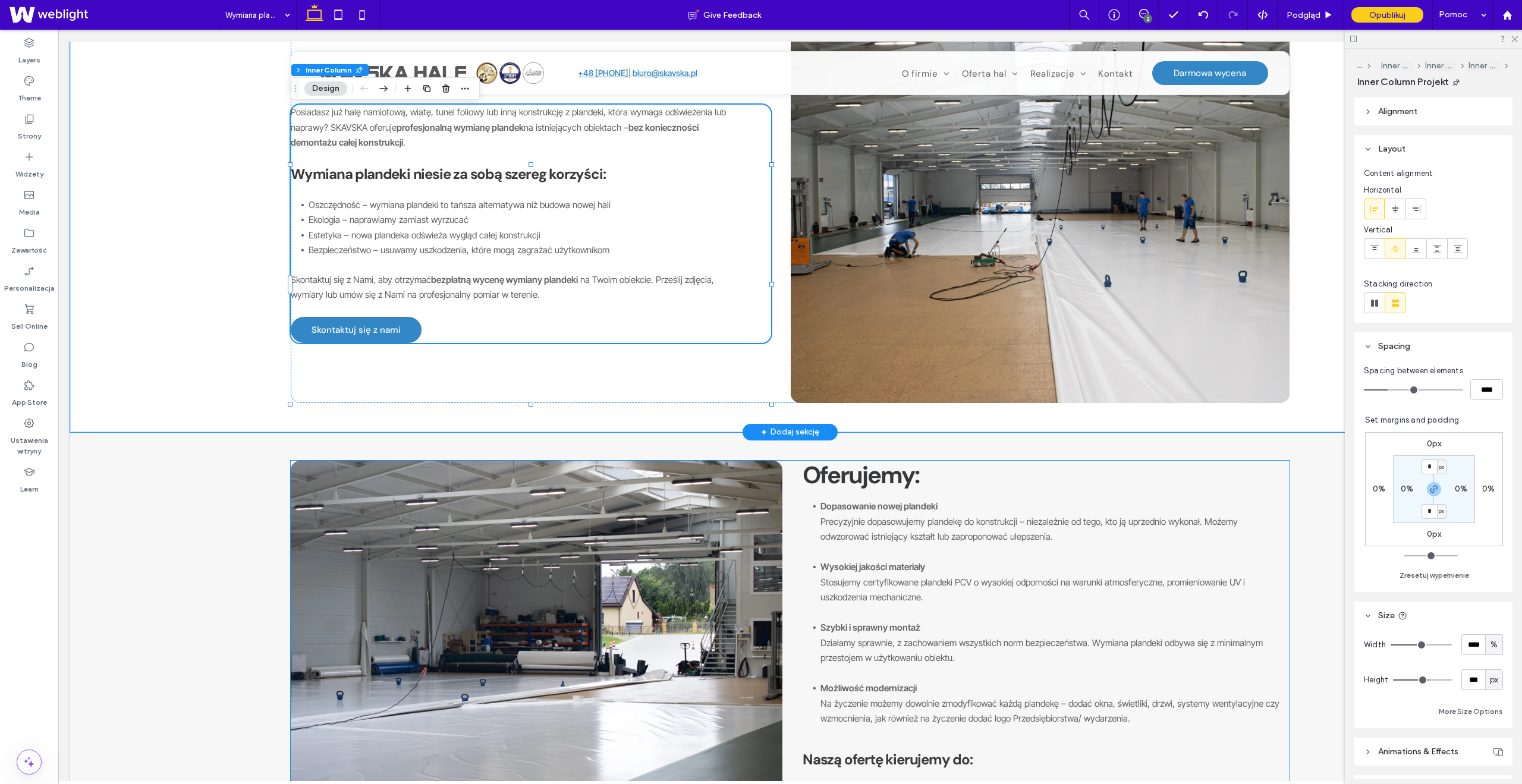 scroll, scrollTop: 0, scrollLeft: 0, axis: both 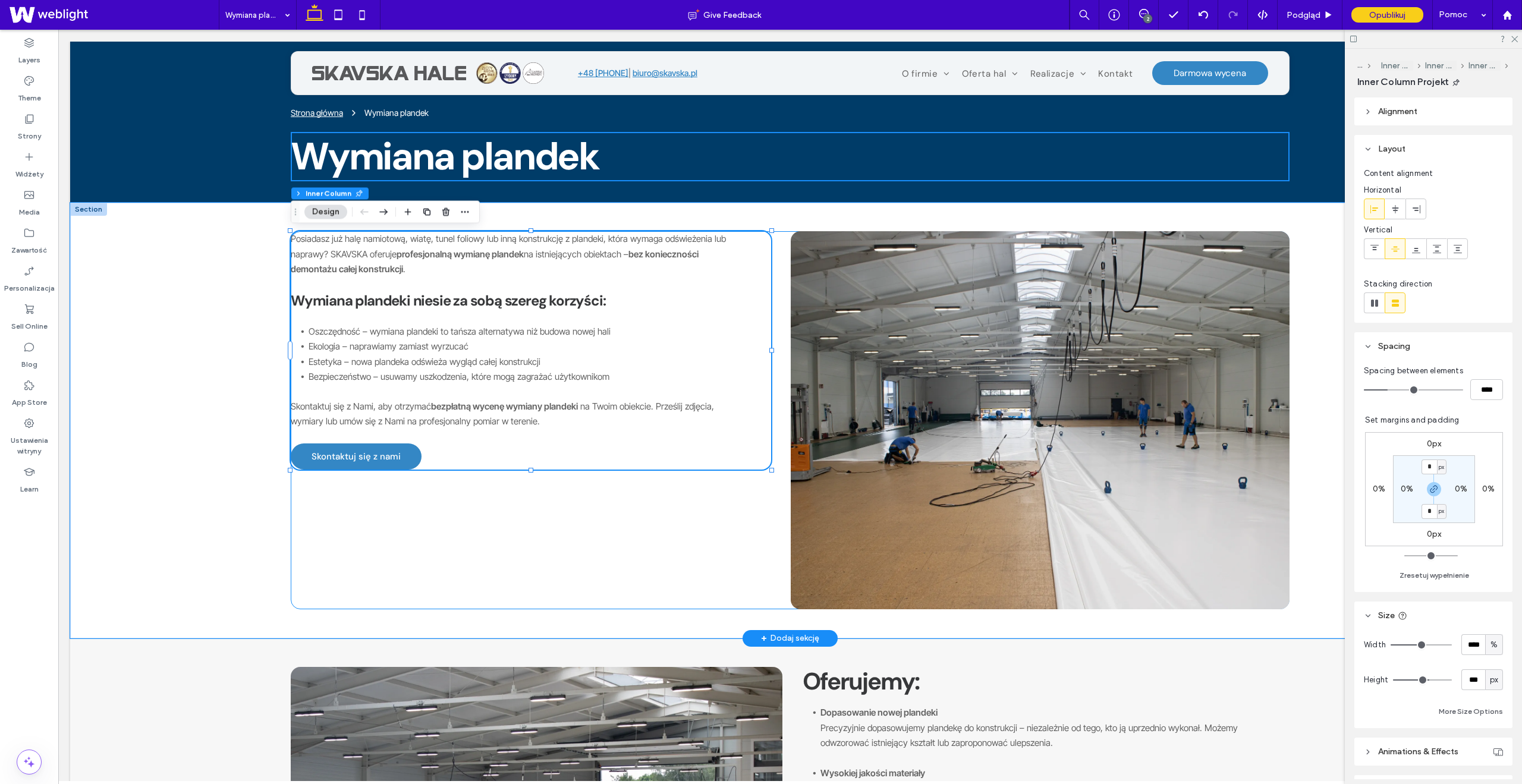 click on "Posiadasz już halę namiotową, wiatę, tunel foliowy lub inną konstrukcję z plandeki, która wymaga odświeżenia lub naprawy? SKAVSKA oferuje  profesjonalną wymianę plandek  na istniejących obiektach –  bez konieczności demontażu całej konstrukcji .   Wymiana plandeki niesie za sobą szereg korzyści:
Oszczędność – wymiana plandeki to tańsza alternatywa niż budowa nowej hali Ekologia – naprawiamy zamiast wyrzucać Estetyka – nowa plandeka odświeża wygląd całej konstrukcji Bezpieczeństwo – usuwamy uszkodzenia, które mogą zagrażać użytkownikom
Skontaktuj się z Nami, aby otrzymać  bezpłatną wycenę wymiany plandeki   na Twoim obiekcie. Prześlij zdjęcia, wymiary lub umów się z Nami na profesjonalny pomiar w terenie.
Skontaktuj się z nami" at bounding box center [790, 420] 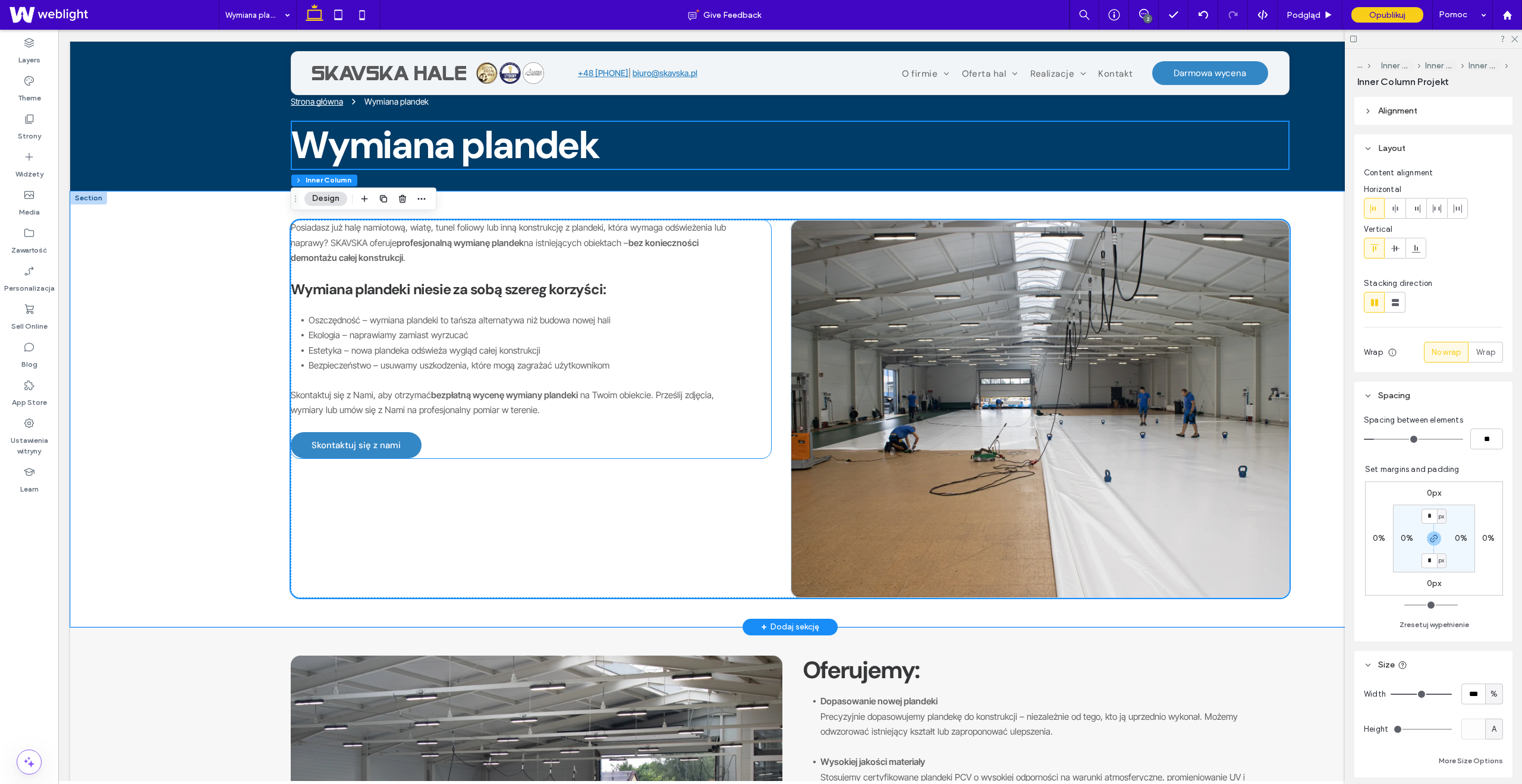 scroll, scrollTop: 14, scrollLeft: 0, axis: vertical 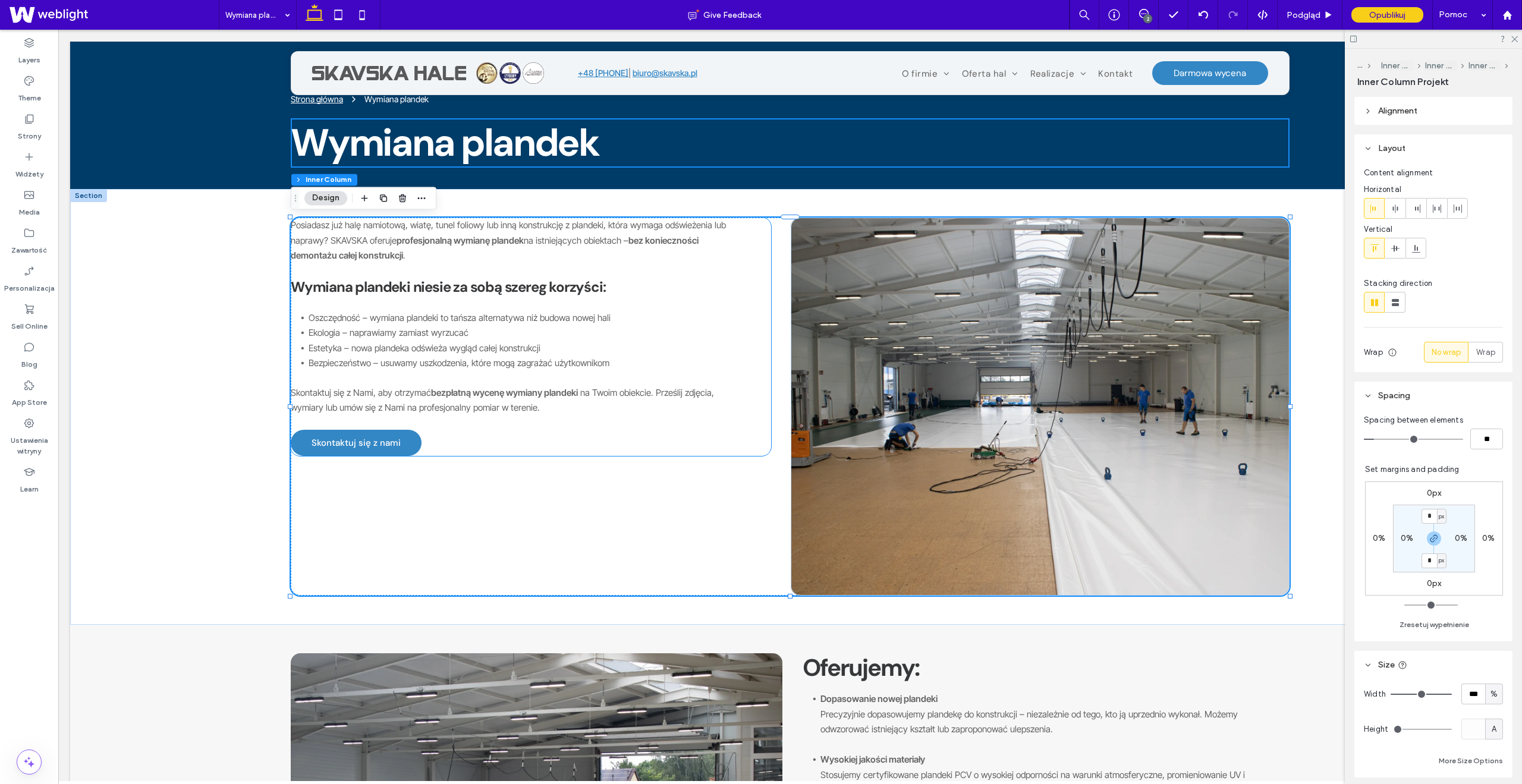 click on "Wymiana plandeki niesie za sobą szereg korzyści:" at bounding box center [448, 286] 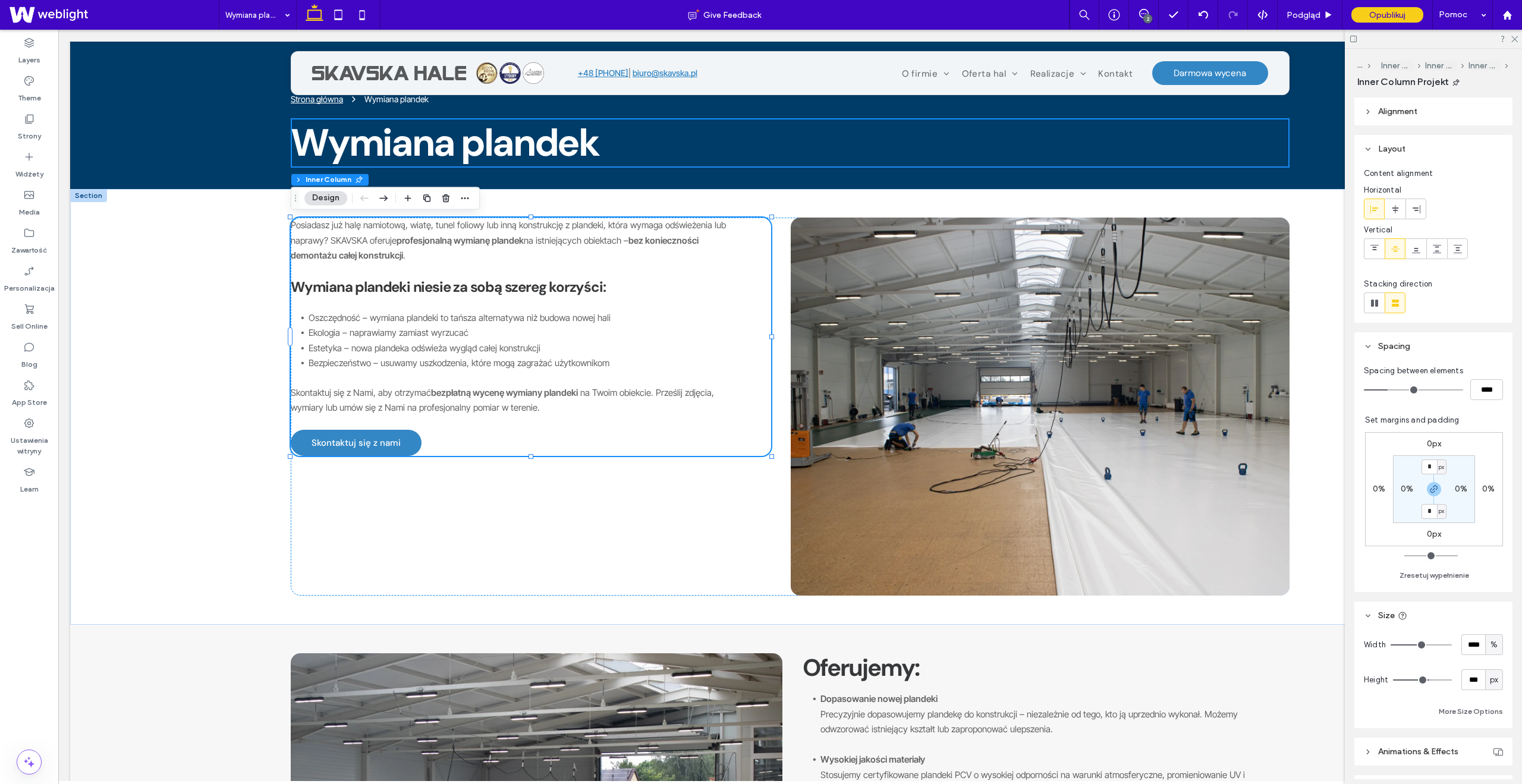 click on "Wymiana plandeki niesie za sobą szereg korzyści:" at bounding box center [448, 286] 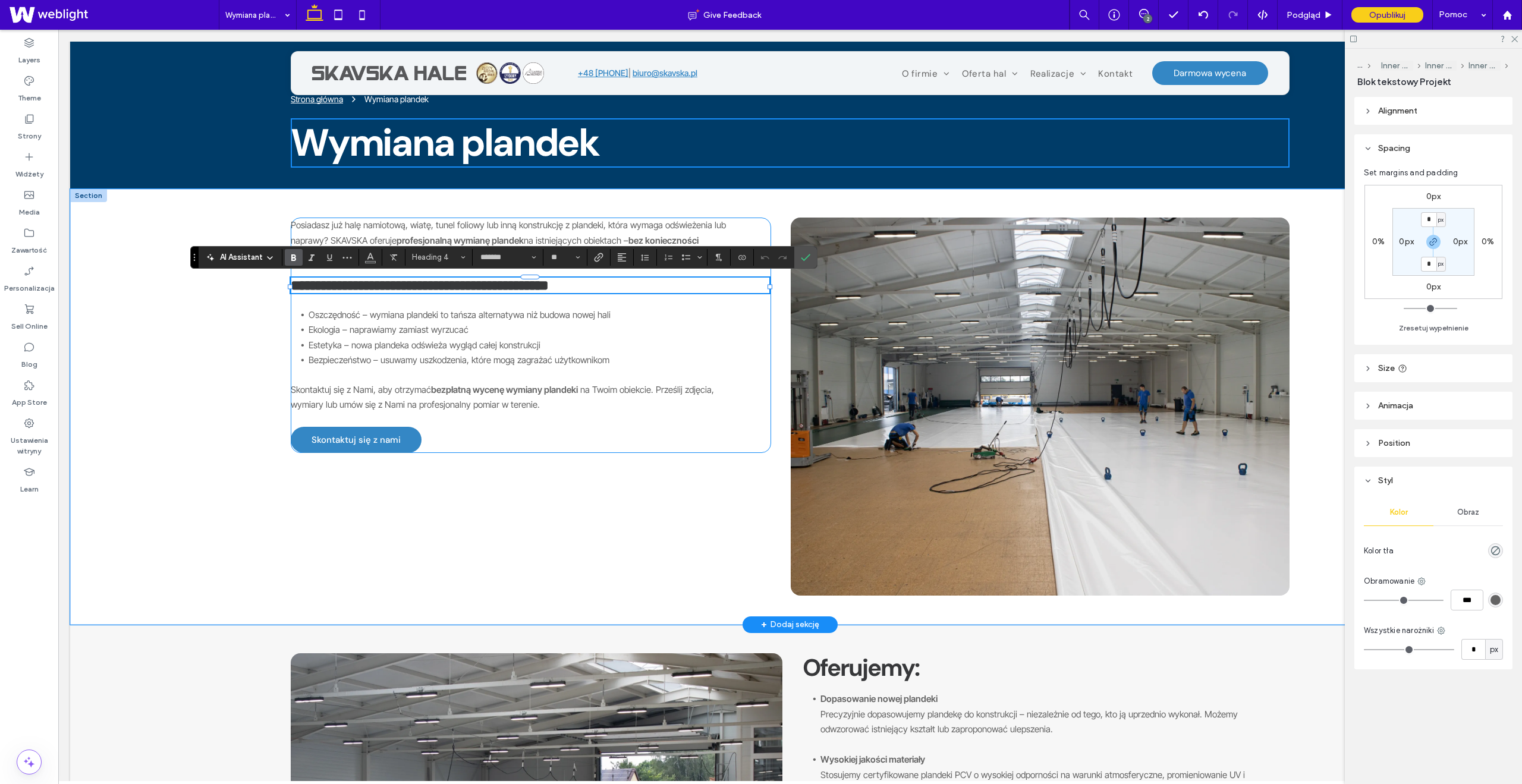click on "**********" at bounding box center [531, 335] 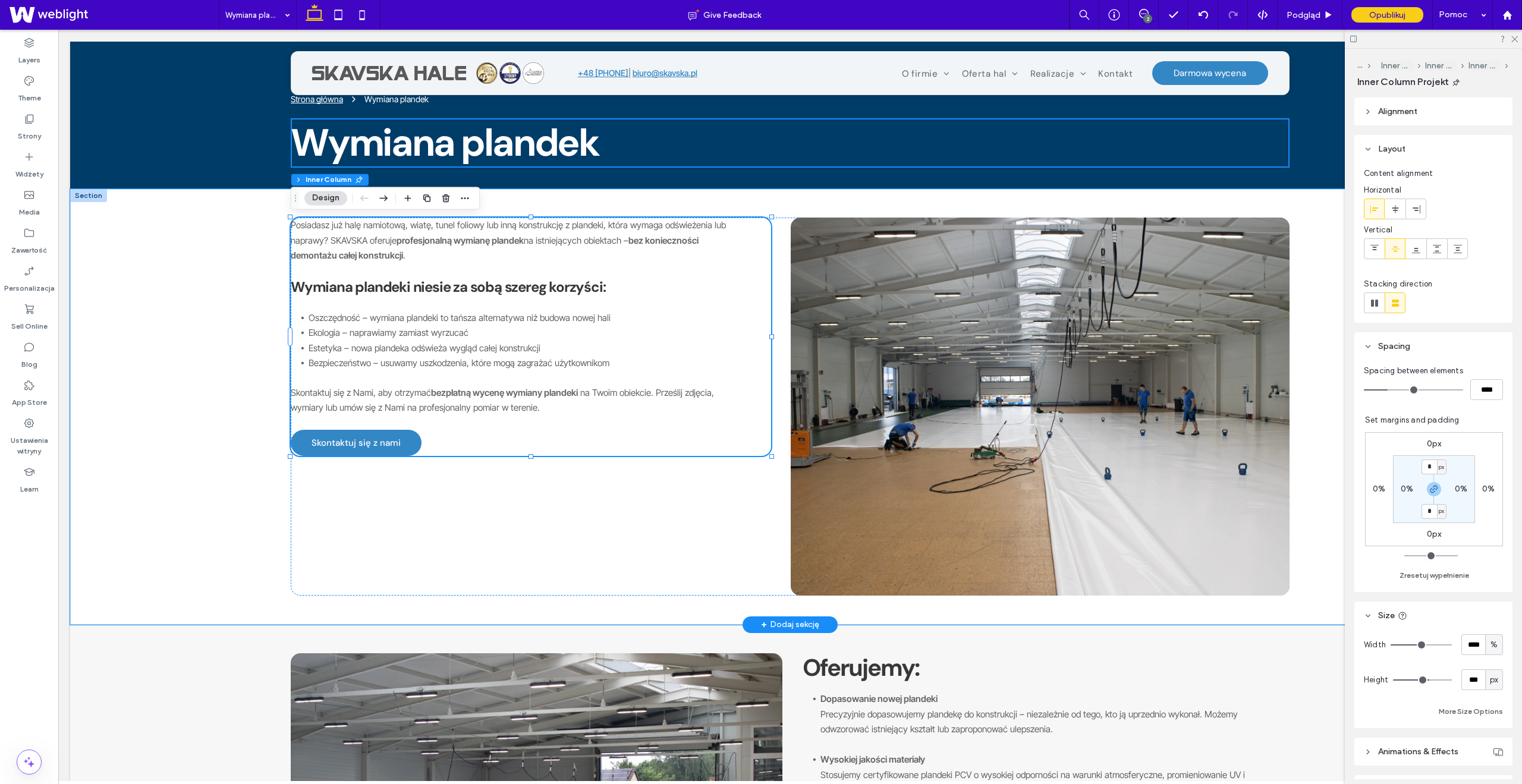 click on "Posiadasz już halę namiotową, wiatę, tunel foliowy lub inną konstrukcję z plandeki, która wymaga odświeżenia lub naprawy? SKAVSKA oferuje  profesjonalną wymianę plandek  na istniejących obiektach –  bez konieczności demontażu całej konstrukcji .   Wymiana plandeki niesie za sobą szereg korzyści:
Oszczędność – wymiana plandeki to tańsza alternatywa niż budowa nowej hali Ekologia – naprawiamy zamiast wyrzucać Estetyka – nowa plandeka odświeża wygląd całej konstrukcji Bezpieczeństwo – usuwamy uszkodzenia, które mogą zagrażać użytkownikom
Skontaktuj się z Nami, aby otrzymać  bezpłatną wycenę wymiany plandeki   na Twoim obiekcie. Prześlij zdjęcia, wymiary lub umów się z Nami na profesjonalny pomiar w terenie.
Skontaktuj się z nami" at bounding box center (531, 336) 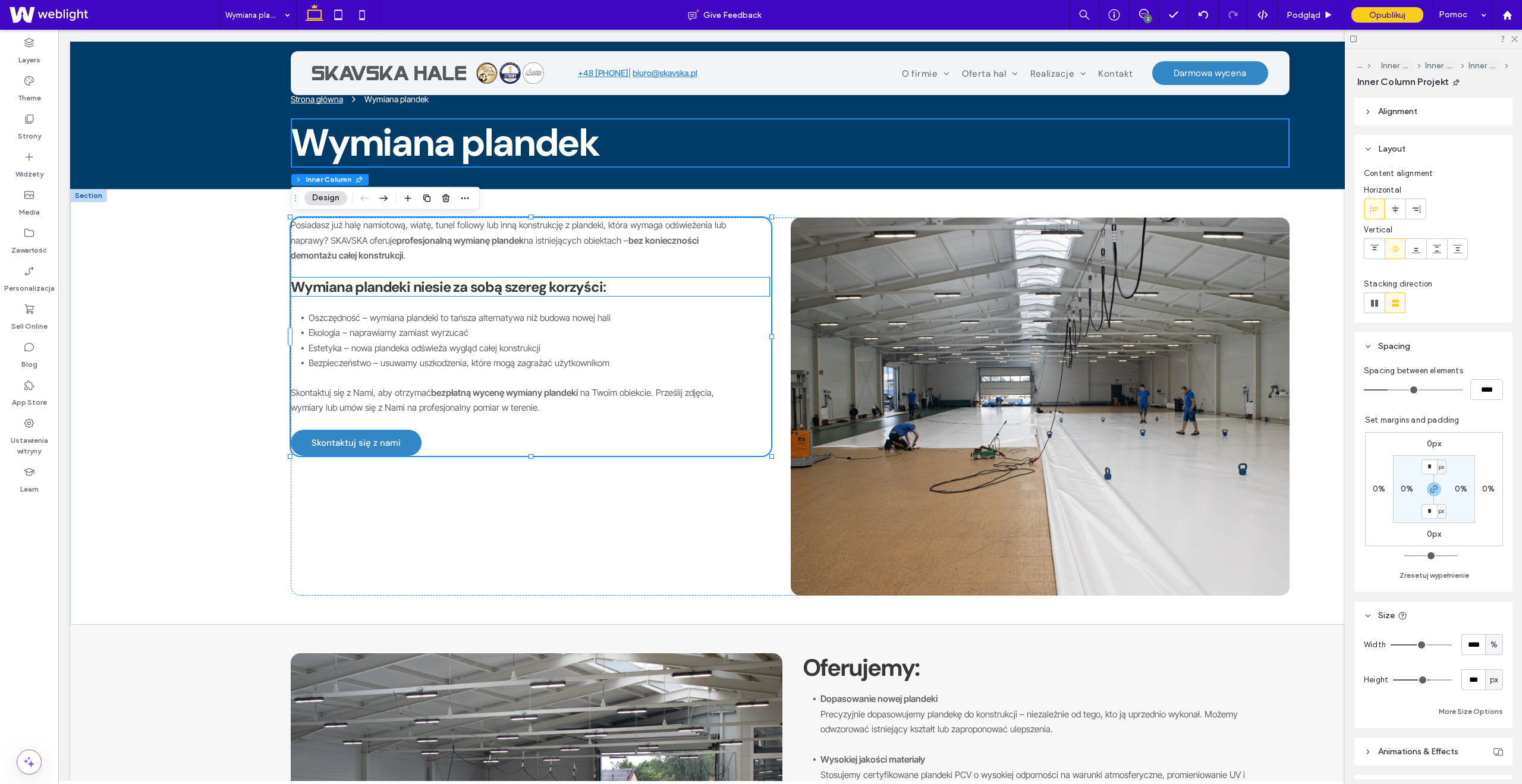 click on "Wymiana plandeki niesie za sobą szereg korzyści:" at bounding box center [448, 286] 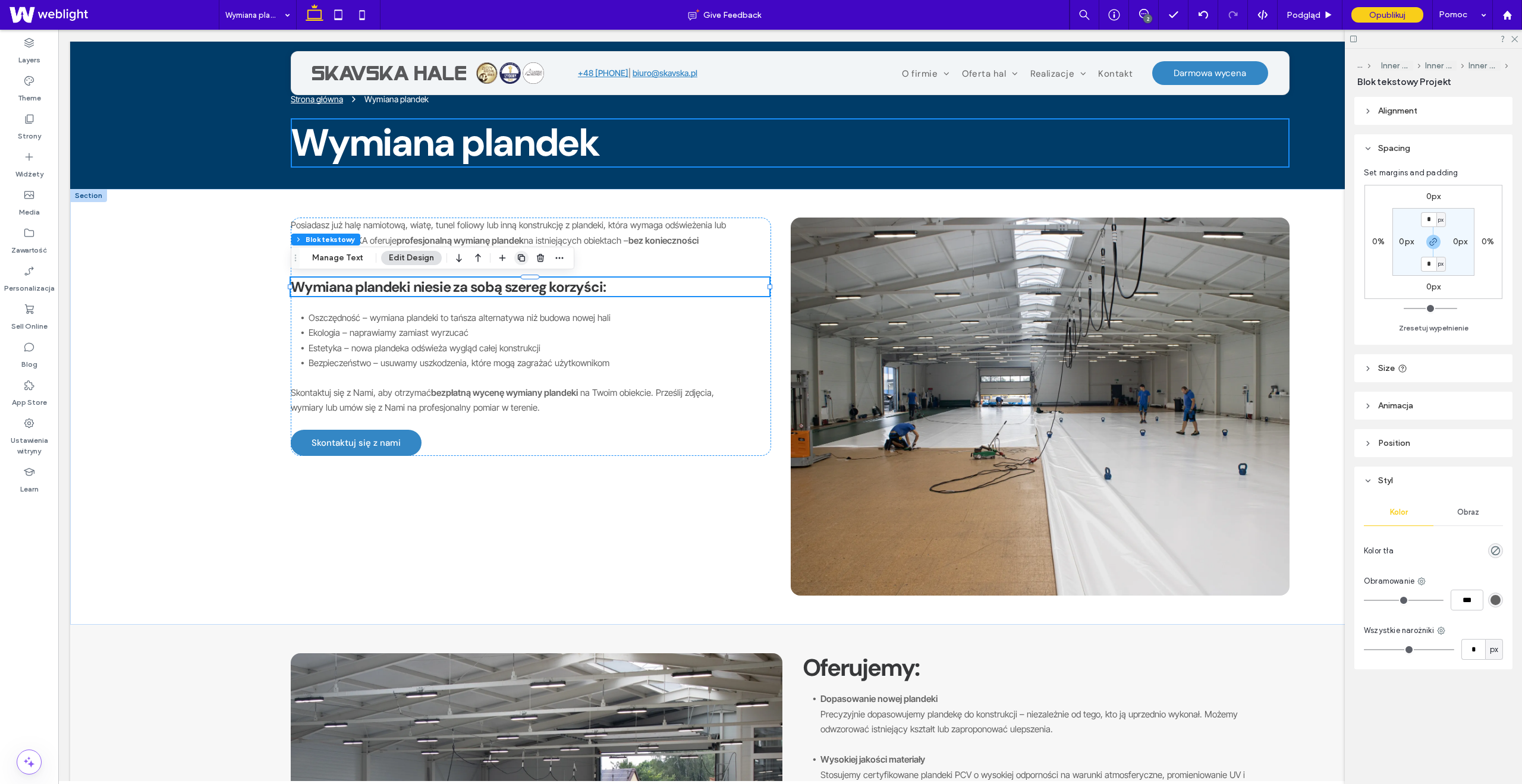 click 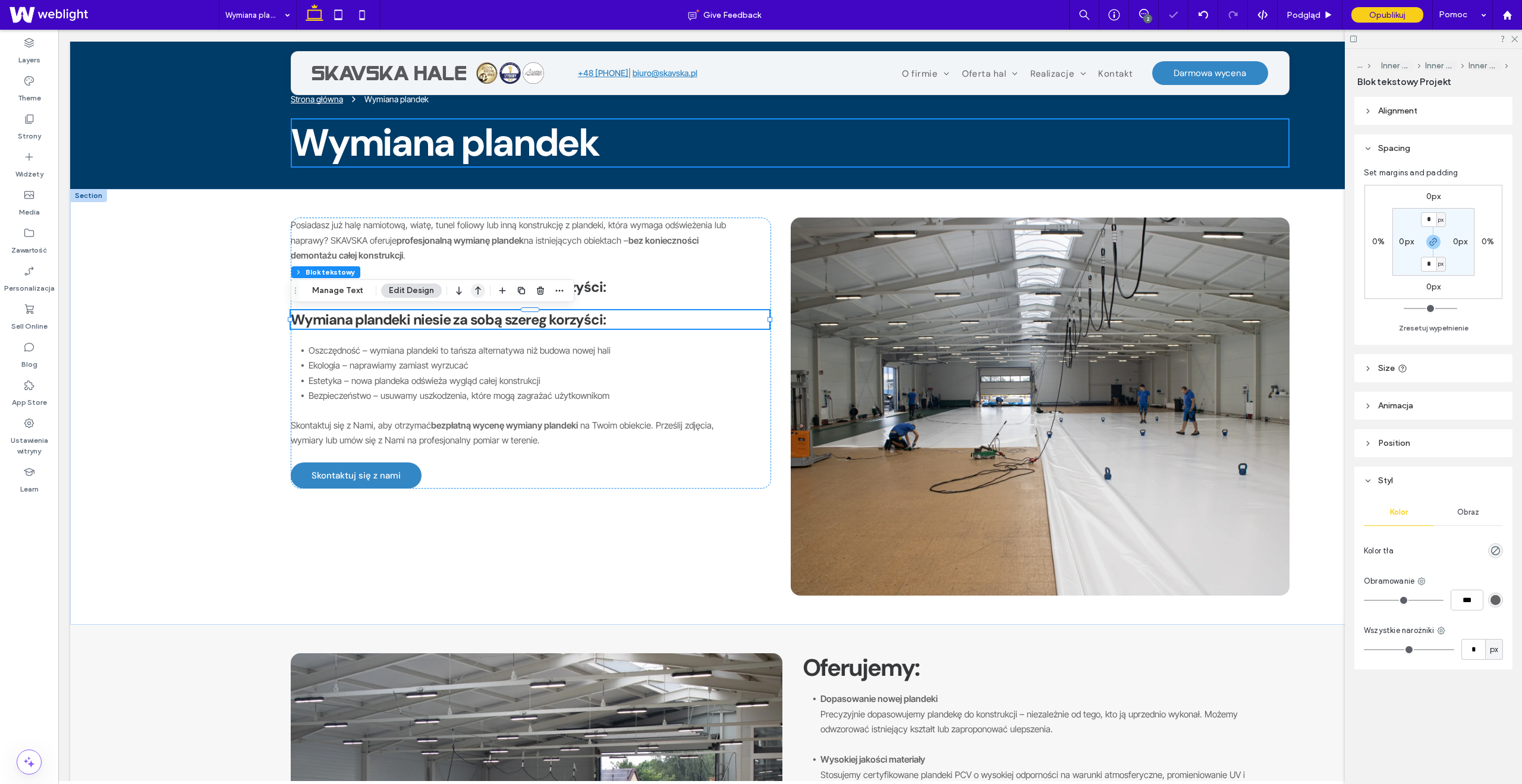 click 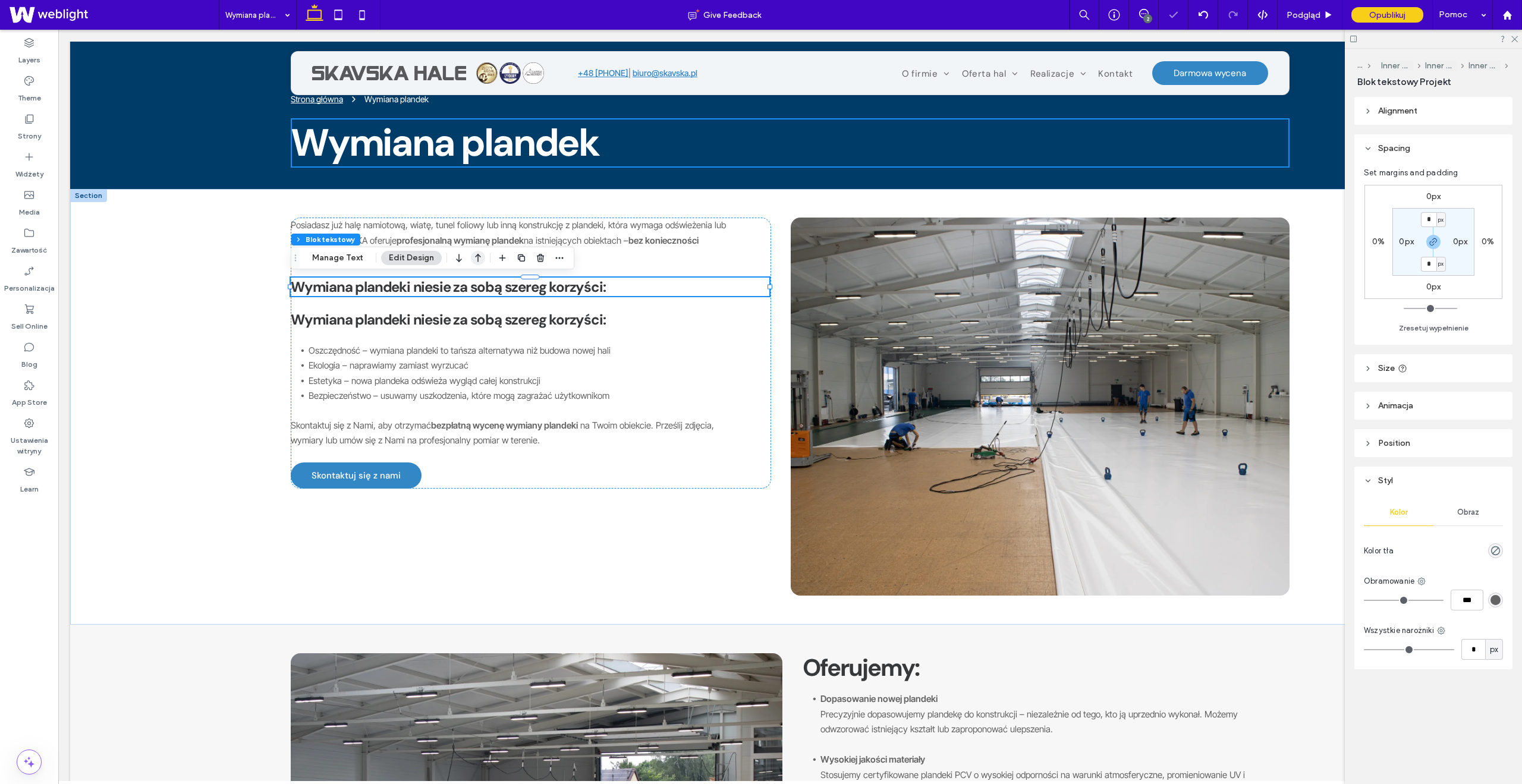 click 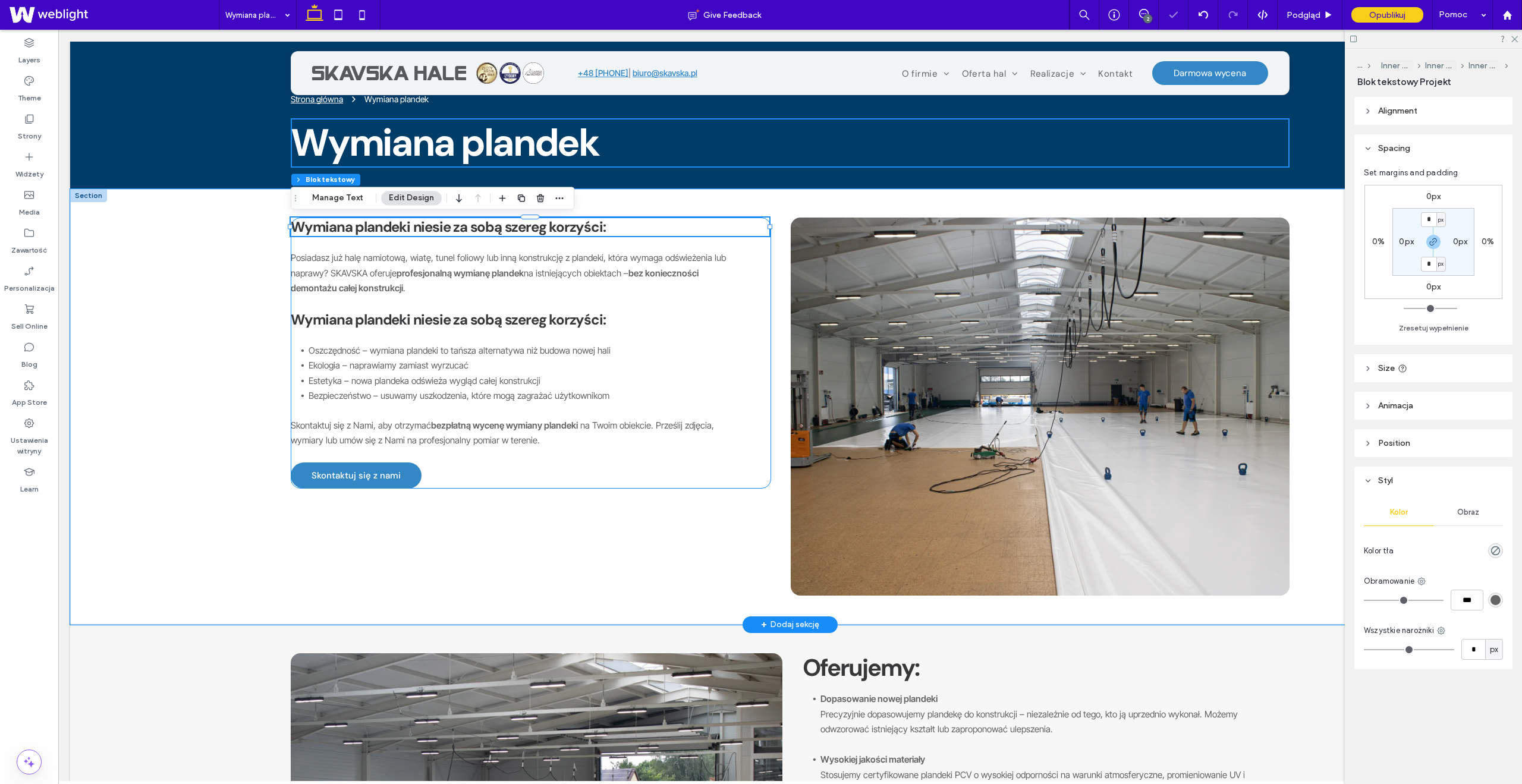 click at bounding box center (530, 236) 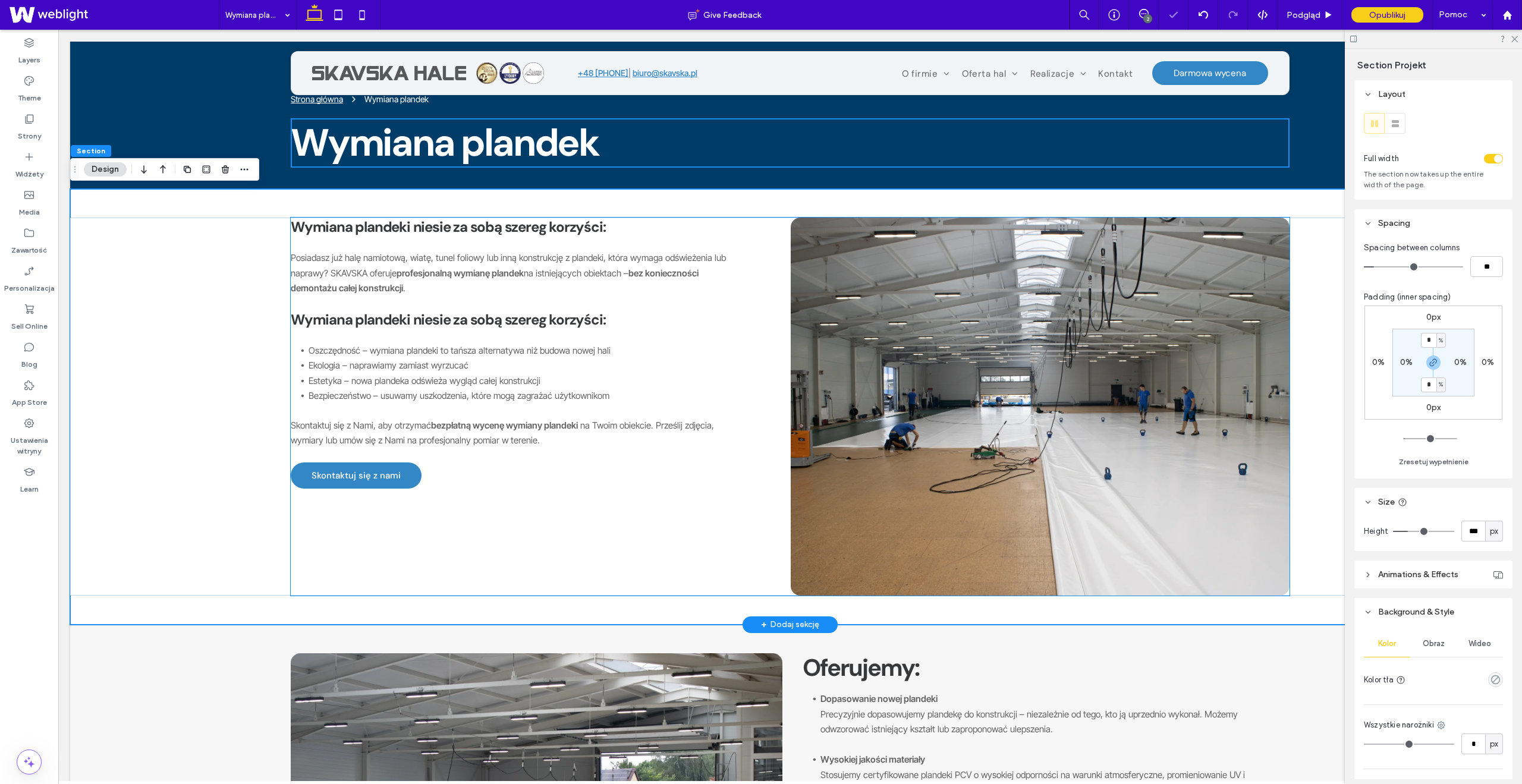 click on "Wymiana plandeki niesie za sobą szereg korzyści:" at bounding box center [448, 226] 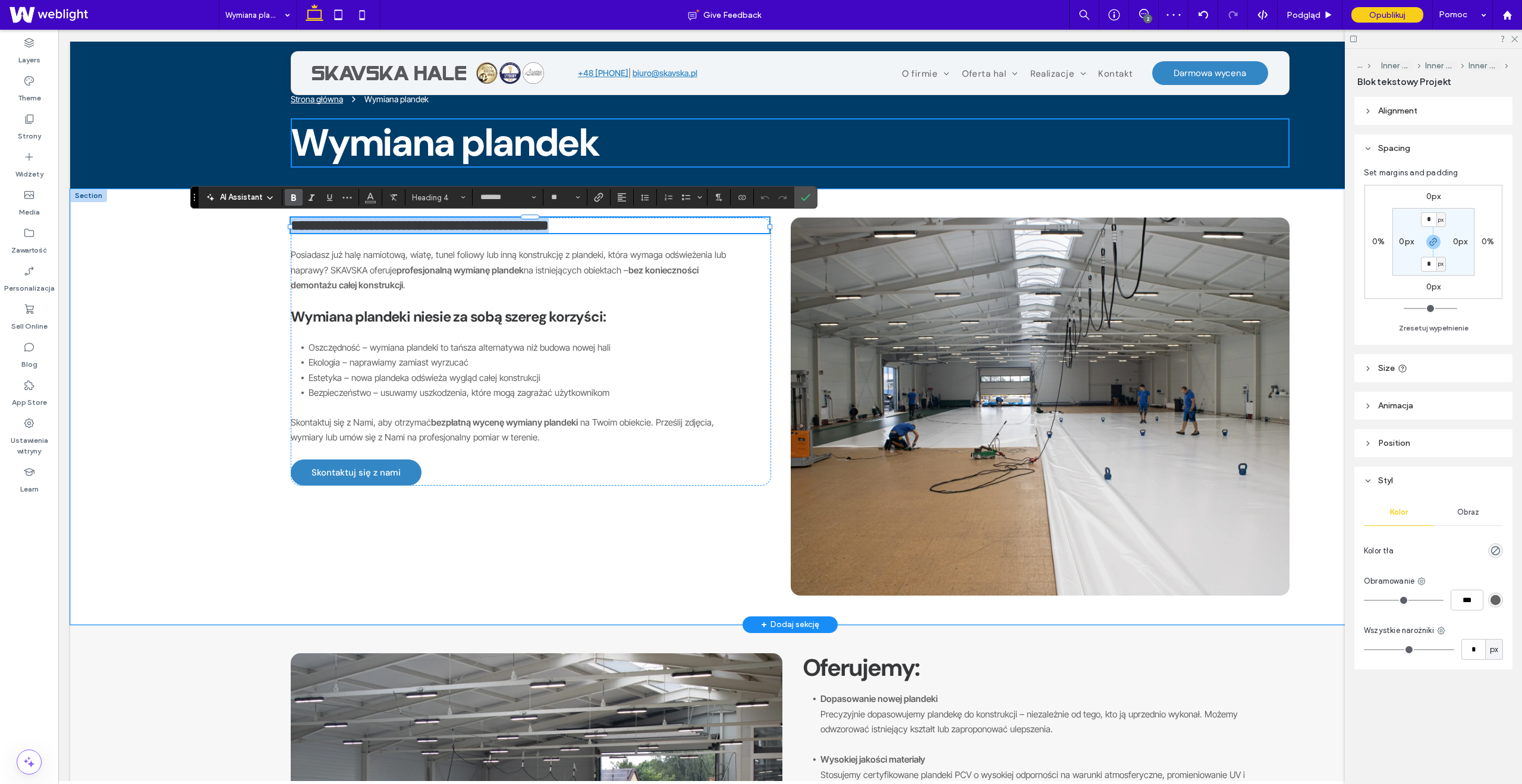 type 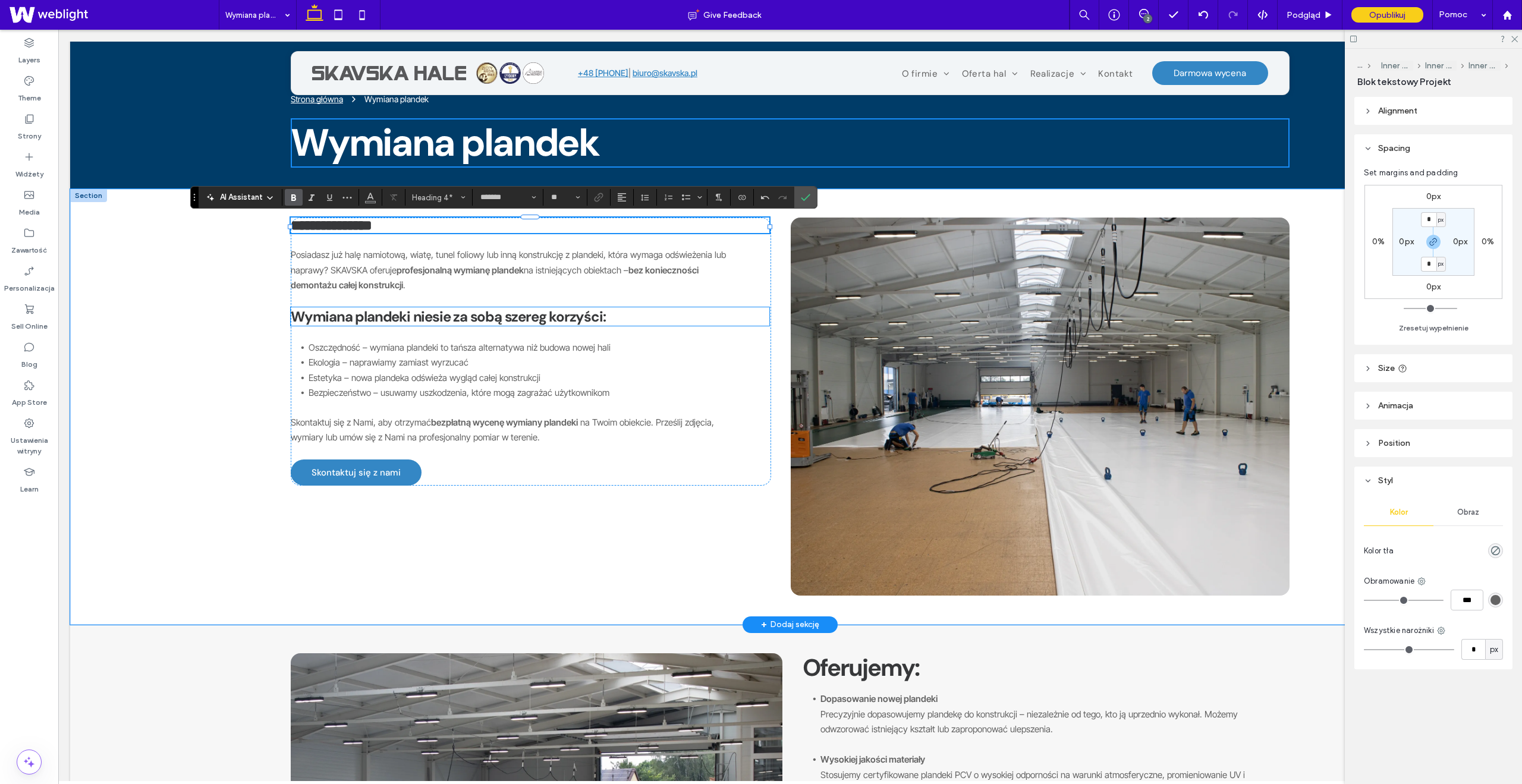 click on "Wymiana plandeki niesie za sobą szereg korzyści:" at bounding box center [448, 316] 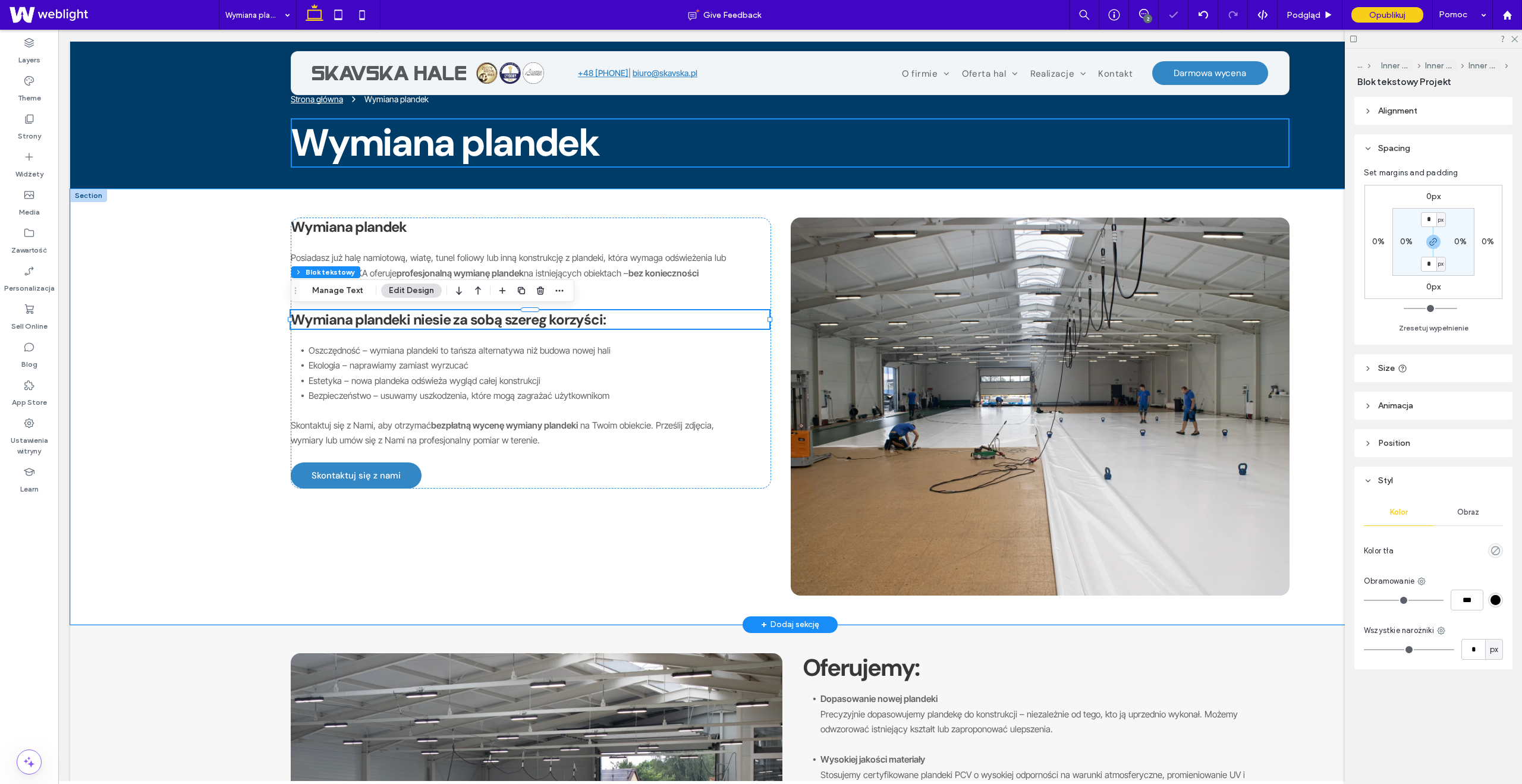 click on "Wymiana plandeki niesie za sobą szereg korzyści:" at bounding box center [530, 319] 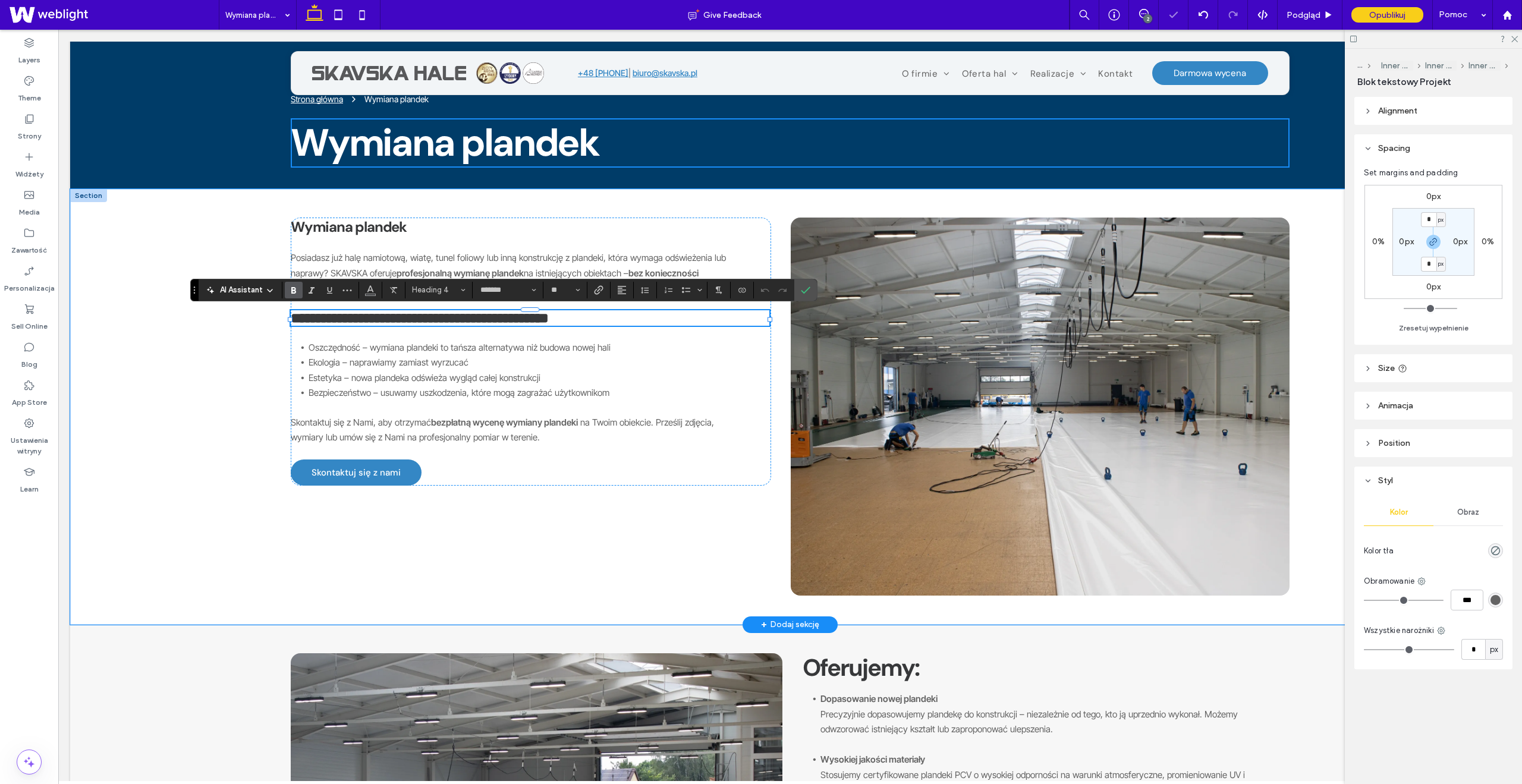 click on "**********" at bounding box center [420, 318] 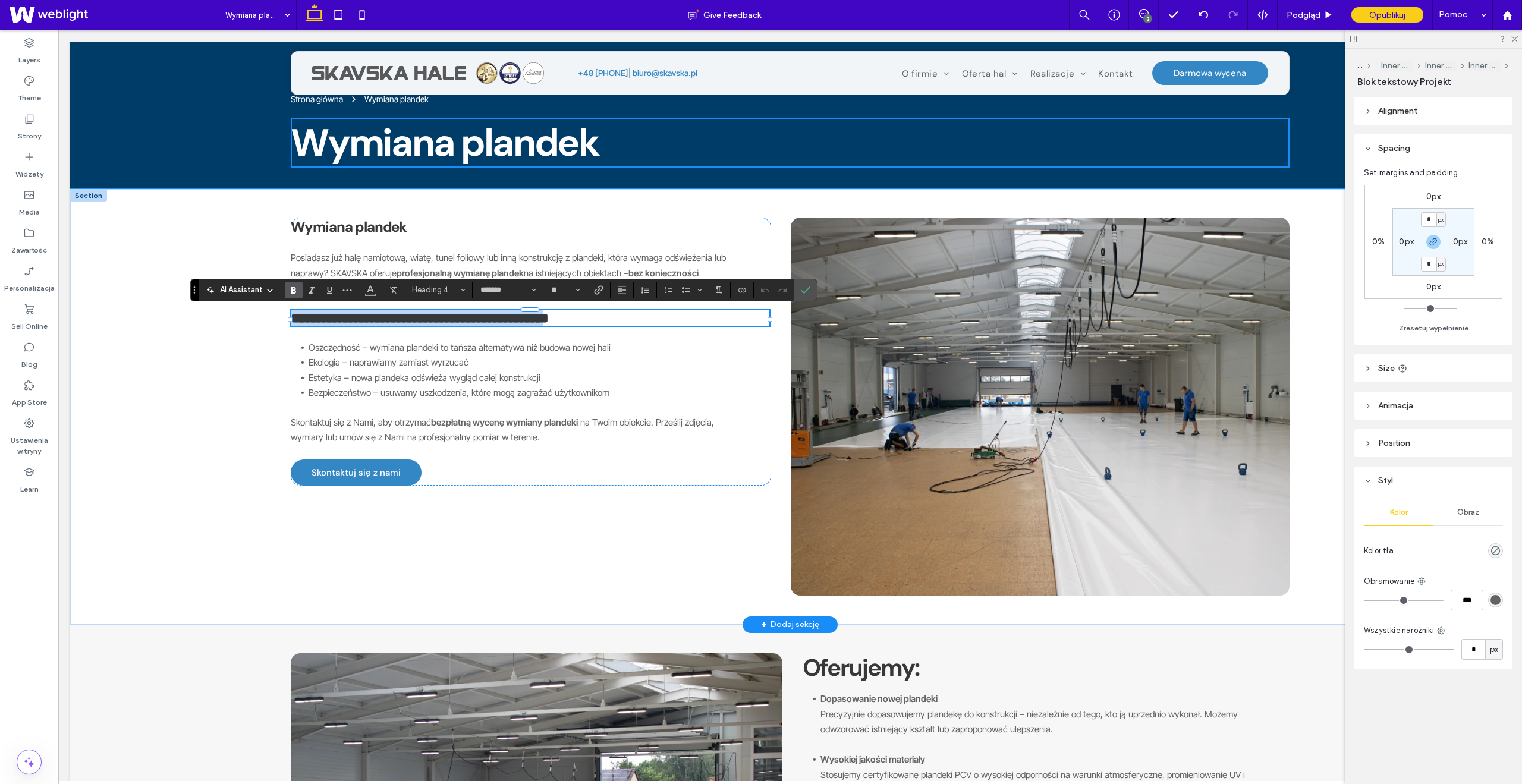 drag, startPoint x: 294, startPoint y: 321, endPoint x: 598, endPoint y: 324, distance: 304.0148 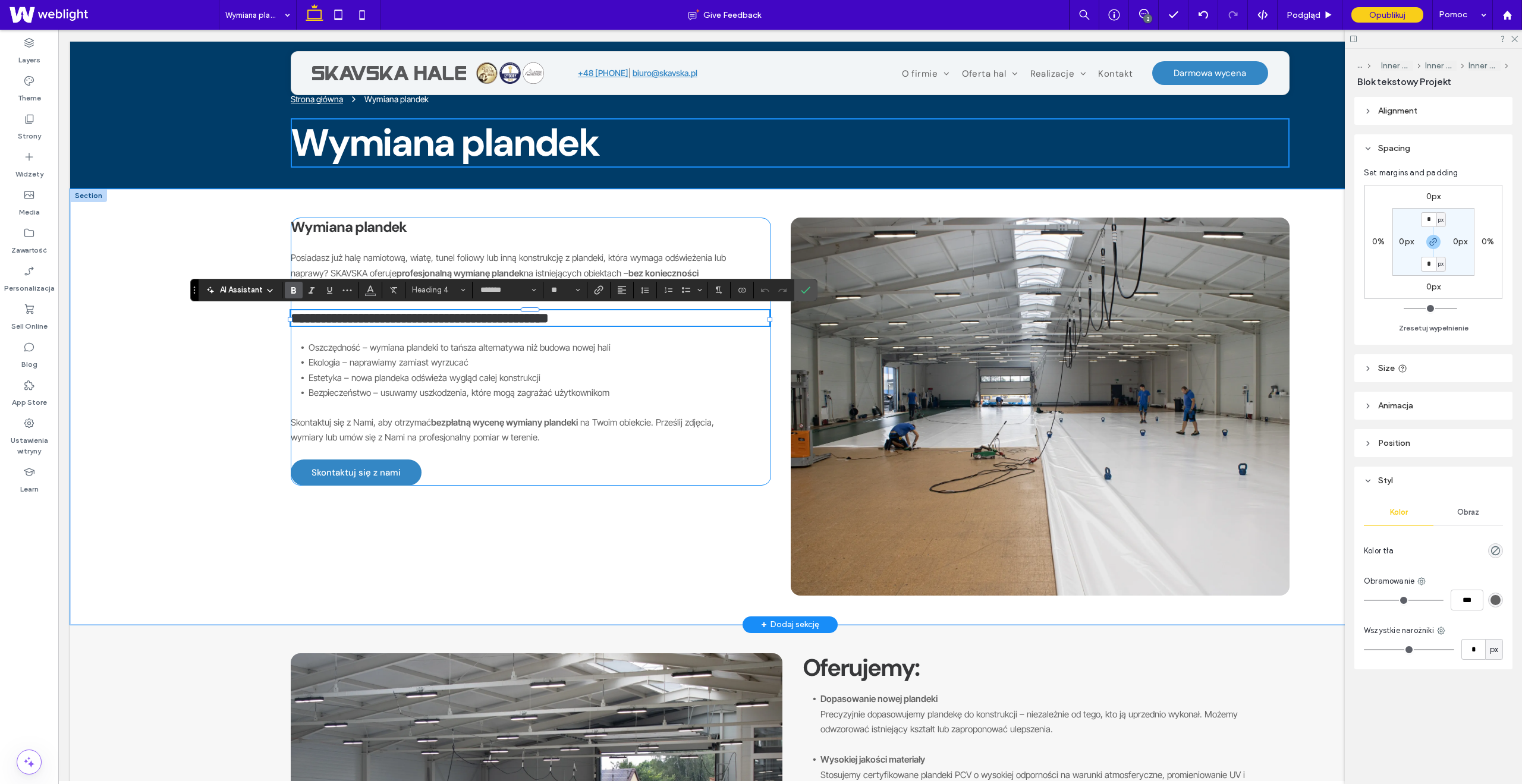 click on "**********" at bounding box center (531, 351) 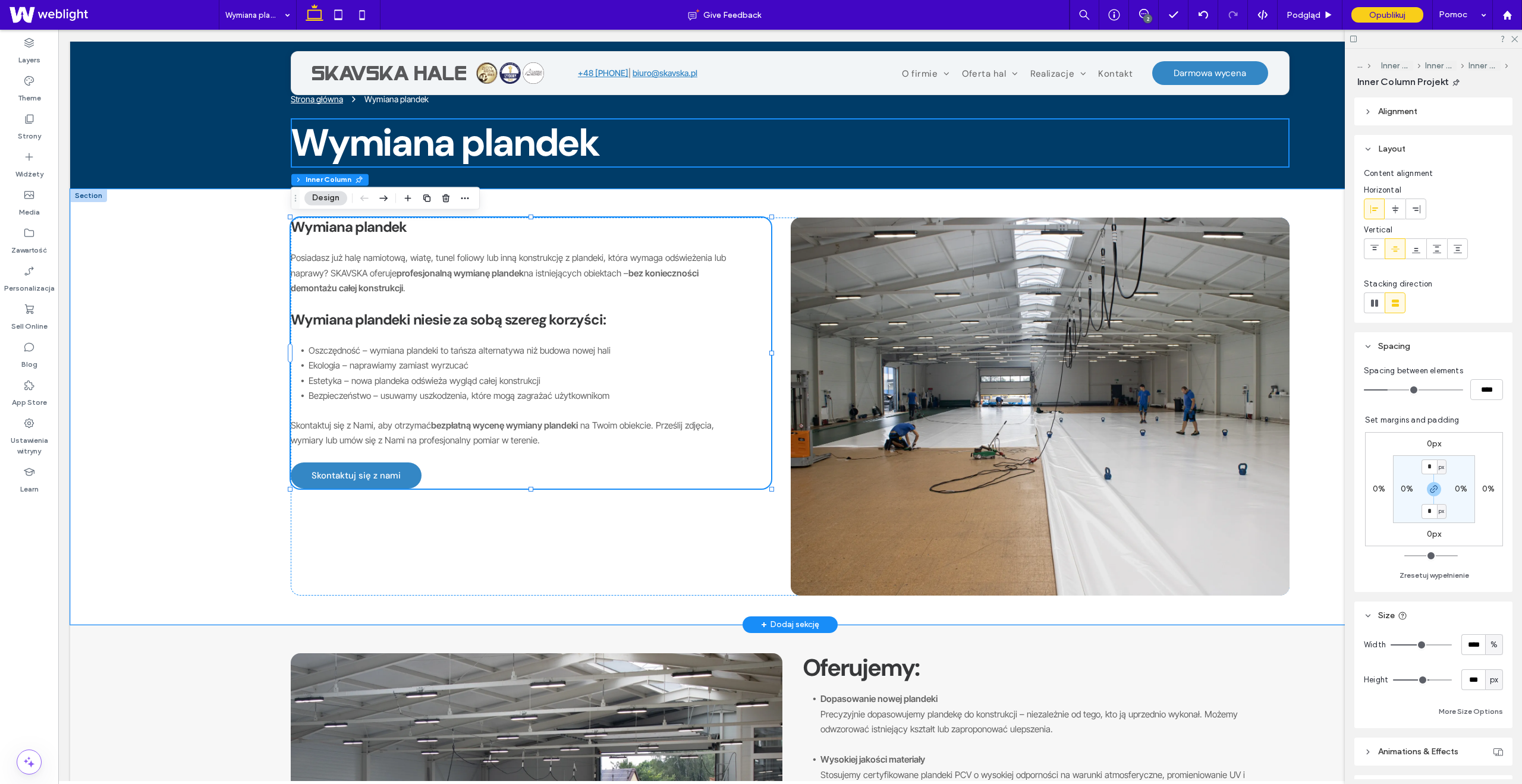 click on "Wymiana plandek Posiadasz już halę namiotową, wiatę, tunel foliowy lub inną konstrukcję z plandeki, która wymaga odświeżenia lub naprawy? SKAVSKA oferuje profesjonalną wymianę plandek na istniejących obiektach – bez konieczności demontażu całej konstrukcji. Wymiana plandeki niesie za sobą szereg korzyści: Oszczędność – wymiana plandeki to tańsza alternatywa niż budowa nowej hali Ekologia – naprawiamy zamiast wyrzucać Estetyka – nowa plandeka odświeża wygląd całej konstrukcji Bezpieczeństwo – usuwamy uszkodzenia, które mogą zagrażać użytkownikom Skontaktuj się z Nami, aby otrzymać bezpłatną wycenę wymiany plandeki na Twoim obiekcie. Prześlij zdjęcia, wymiary lub umów się z Nami na profesjonalny pomiar w terenie. Skontaktuj się z nami" at bounding box center (531, 353) 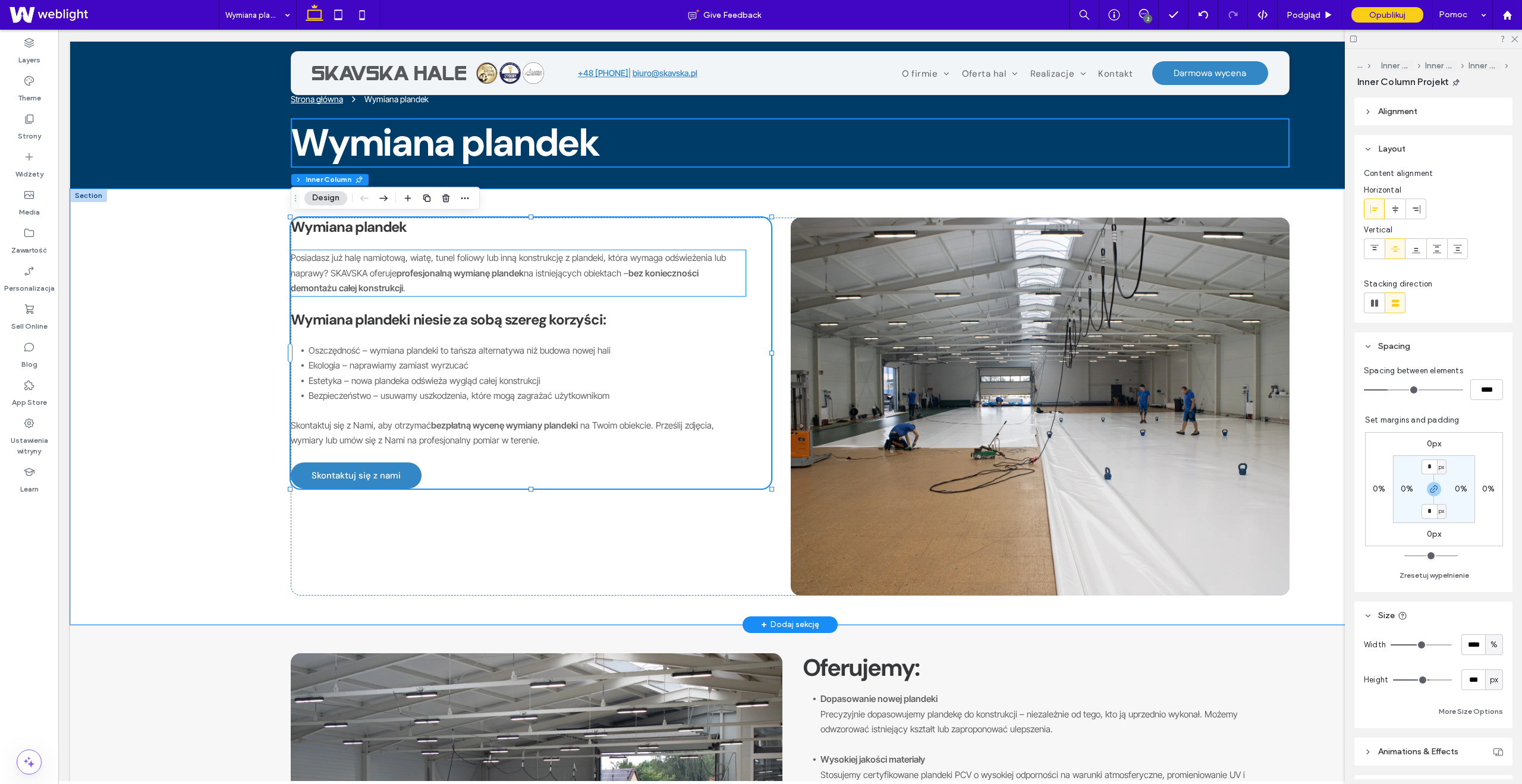 click on "Posiadasz już halę namiotową, wiatę, tunel foliowy lub inną konstrukcję z plandeki, która wymaga odświeżenia lub naprawy? SKAVSKA oferuje" at bounding box center [508, 265] 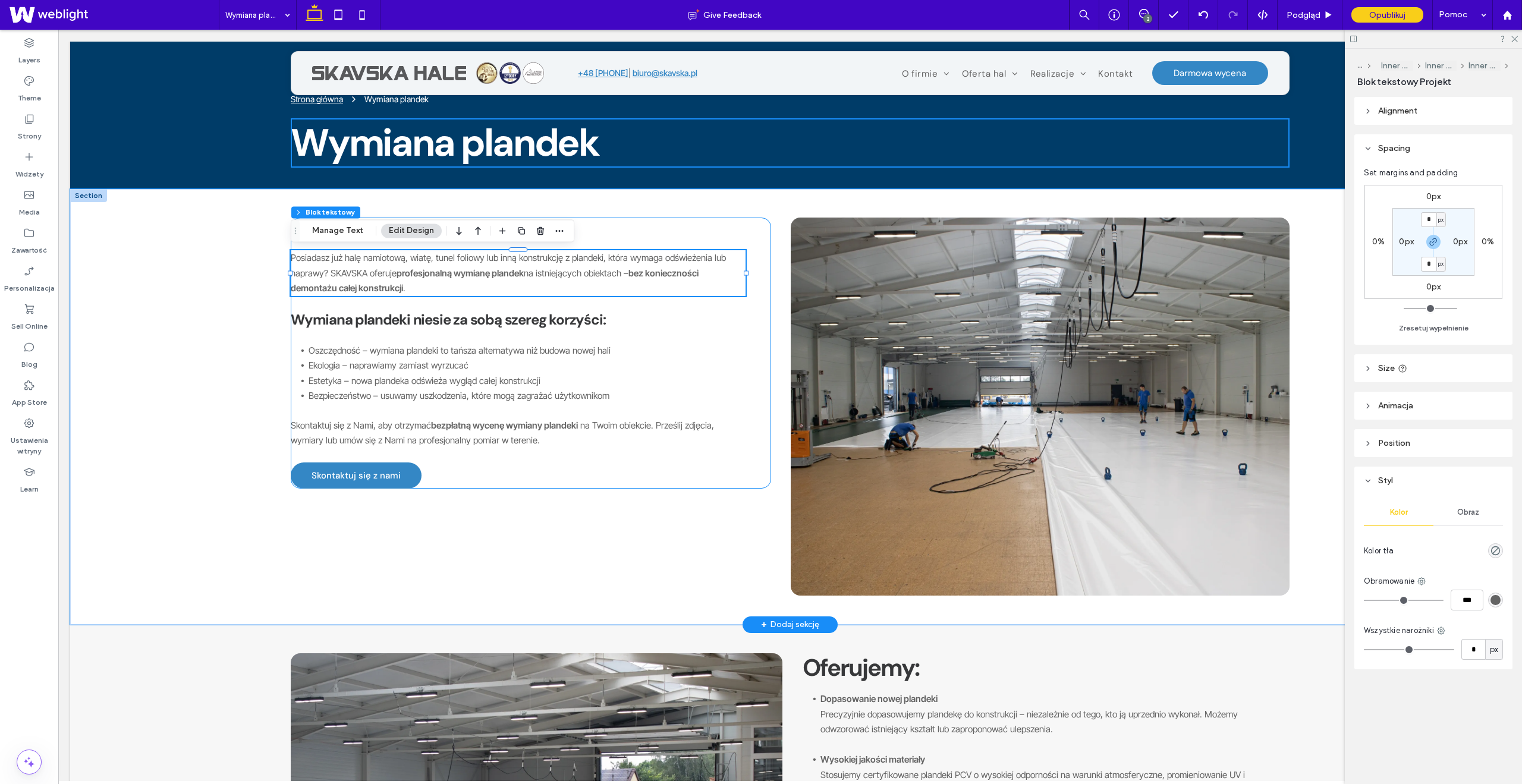 click on "Wymiana plandek Posiadasz już halę namiotową, wiatę, tunel foliowy lub inną konstrukcję z plandeki, która wymaga odświeżenia lub naprawy? SKAVSKA oferuje  profesjonalną wymianę plandek  na istniejących obiektach –  bez konieczności demontażu całej konstrukcji .
Wymiana plandeki niesie za sobą szereg korzyści:
Oszczędność – wymiana plandeki to tańsza alternatywa niż budowa nowej hali Ekologia – naprawiamy zamiast wyrzucać Estetyka – nowa plandeka odświeża wygląd całej konstrukcji Bezpieczeństwo – usuwamy uszkodzenia, które mogą zagrażać użytkownikom
Skontaktuj się z Nami, aby otrzymać  bezpłatną wycenę wymiany plandeki   na Twoim obiekcie. Prześlij zdjęcia, wymiary lub umów się z Nami na profesjonalny pomiar w terenie.
Skontaktuj się z nami" at bounding box center [531, 353] 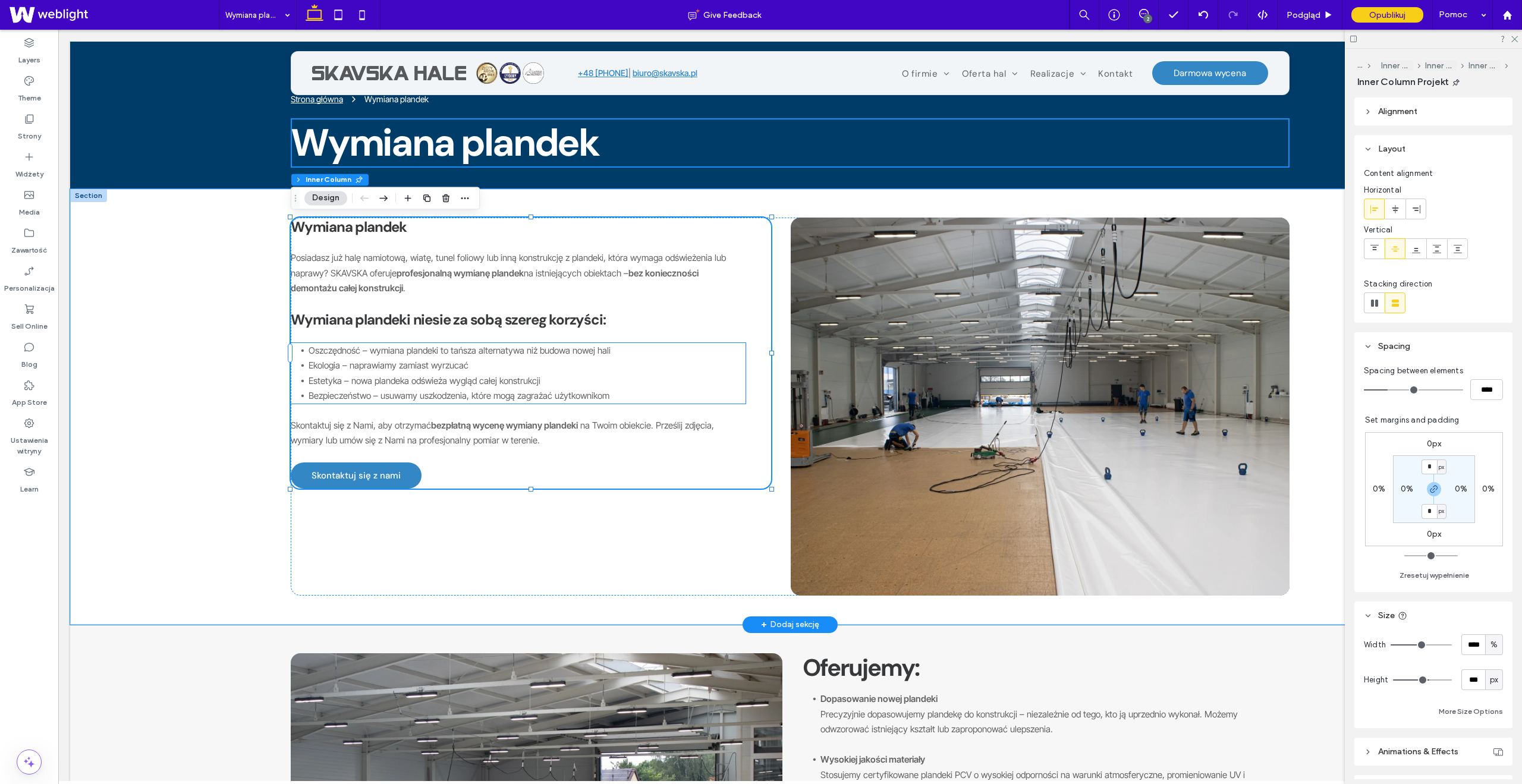 click on "Oszczędność – wymiana plandeki to tańsza alternatywa niż budowa nowej hali" at bounding box center [460, 350] 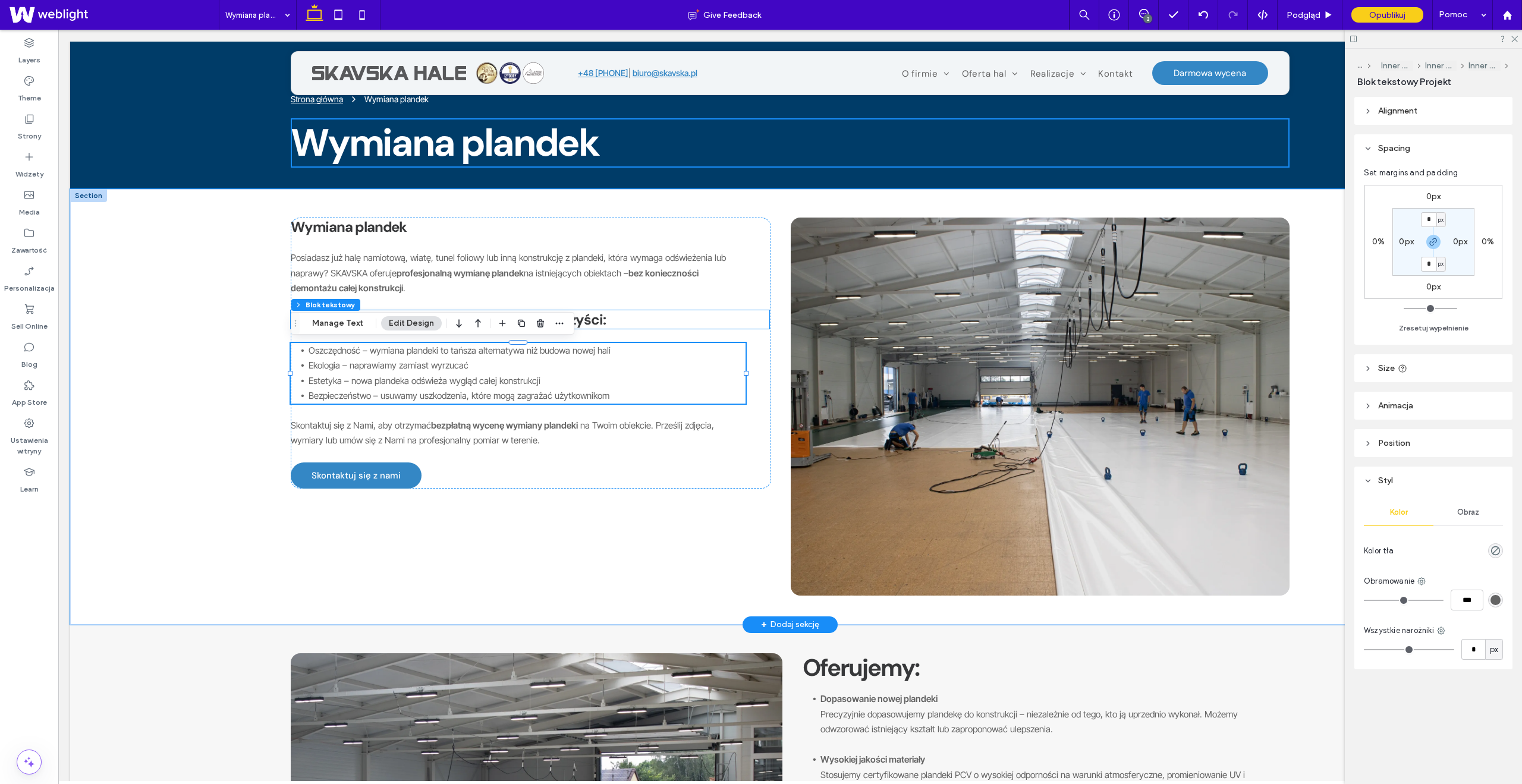 click on "Wymiana plandeki niesie za sobą szereg korzyści:" at bounding box center (530, 319) 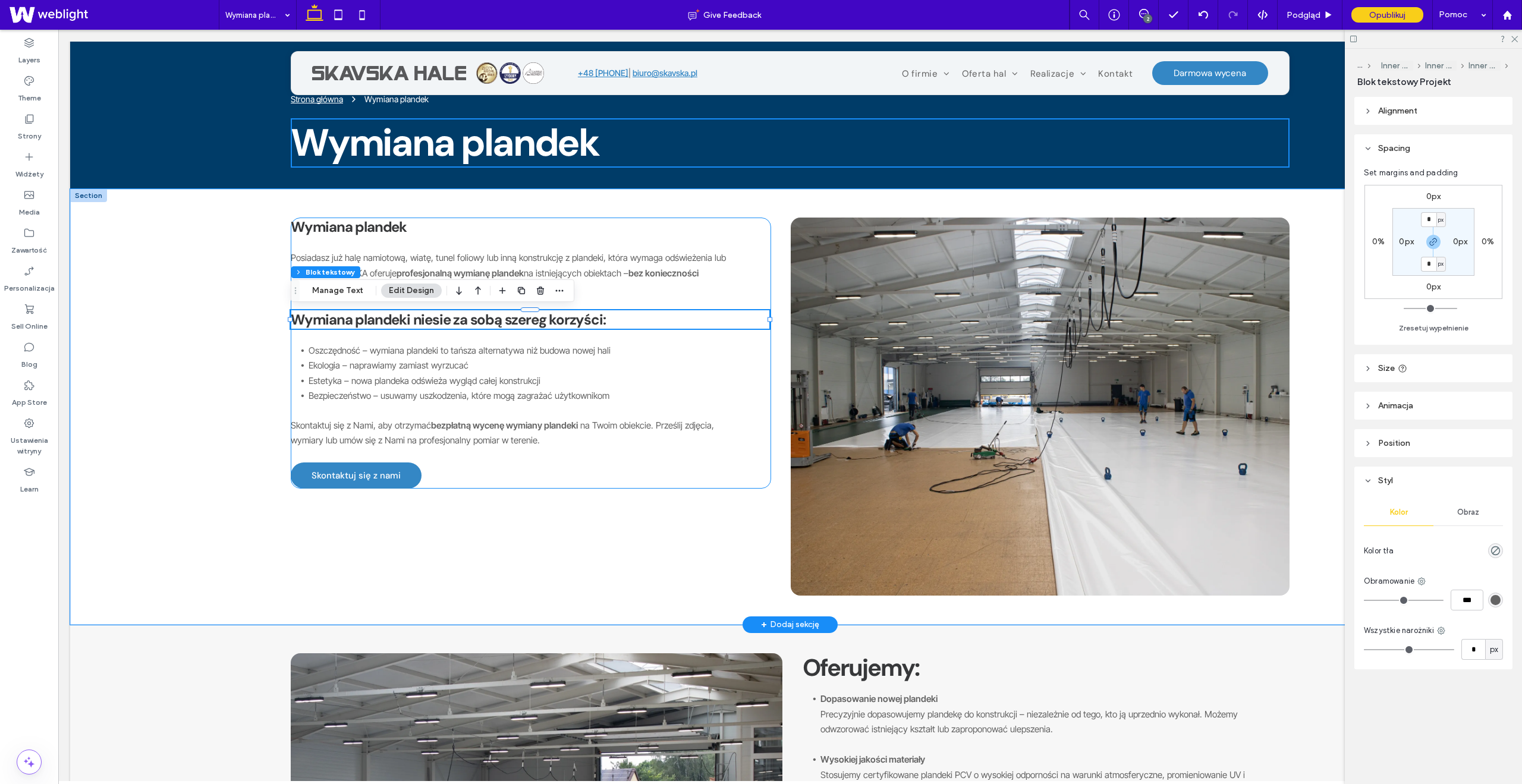 click on "Wymiana plandek Posiadasz już halę namiotową, wiatę, tunel foliowy lub inną konstrukcję z plandeki, która wymaga odświeżenia lub naprawy? SKAVSKA oferuje  profesjonalną wymianę plandek  na istniejących obiektach –  bez konieczności demontażu całej konstrukcji .   Wymiana plandeki niesie za sobą szereg korzyści:
Oszczędność – wymiana plandeki to tańsza alternatywa niż budowa nowej hali Ekologia – naprawiamy zamiast wyrzucać Estetyka – nowa plandeka odświeża wygląd całej konstrukcji Bezpieczeństwo – usuwamy uszkodzenia, które mogą zagrażać użytkownikom
Skontaktuj się z Nami, aby otrzymać  bezpłatną wycenę wymiany plandeki   na Twoim obiekcie. Prześlij zdjęcia, wymiary lub umów się z Nami na profesjonalny pomiar w terenie.
Skontaktuj się z nami" at bounding box center (531, 353) 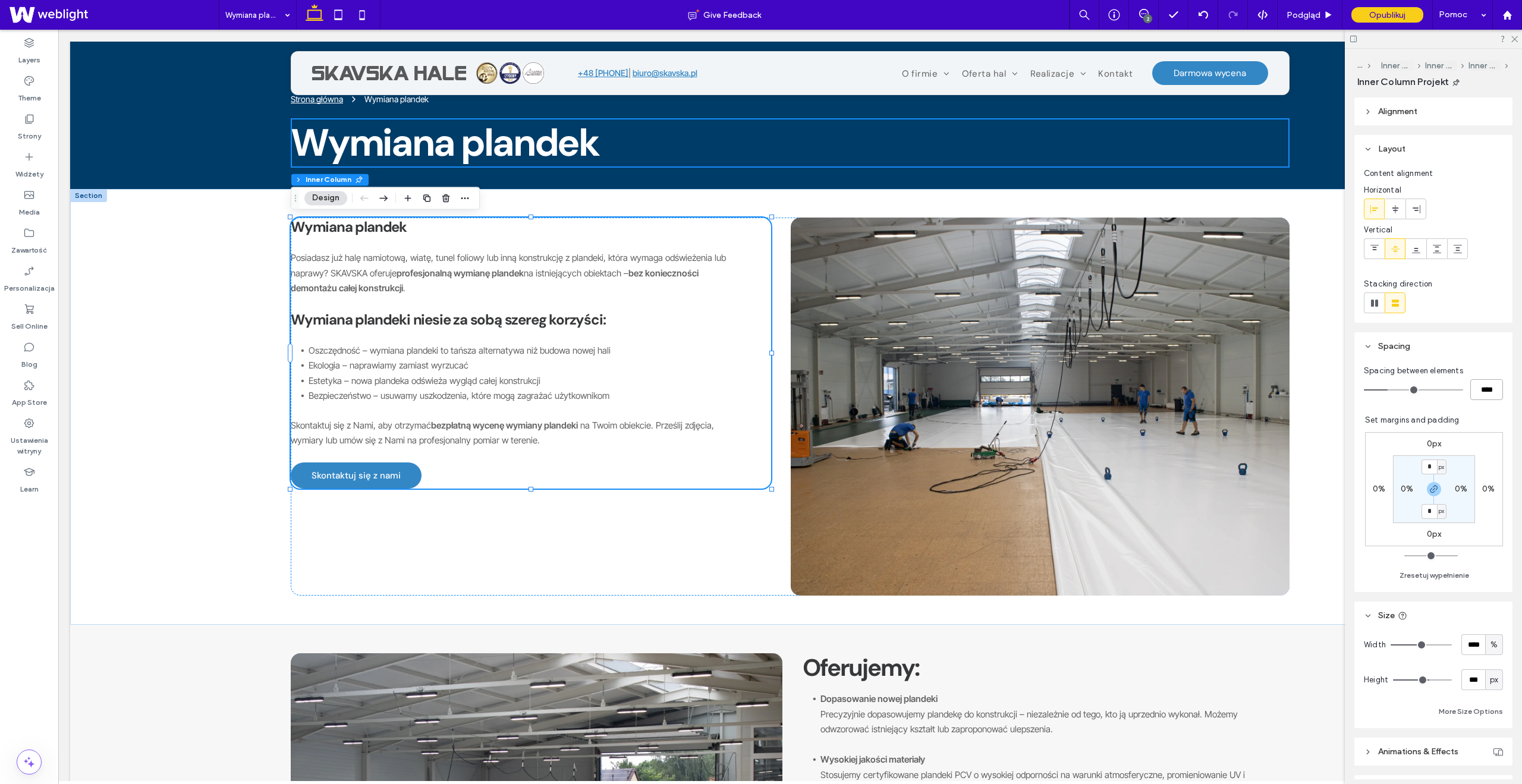 click on "****" at bounding box center (1486, 389) 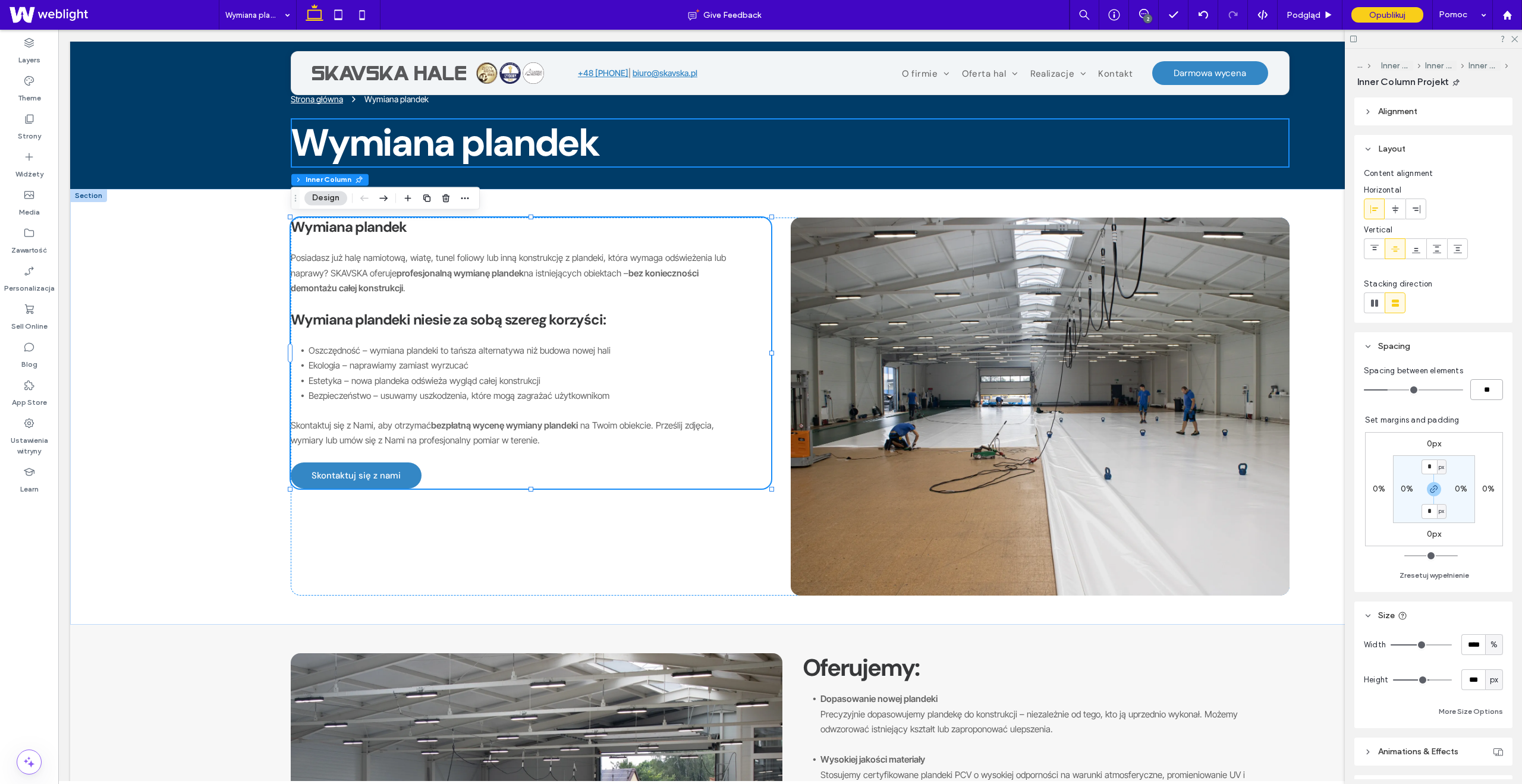 type on "**" 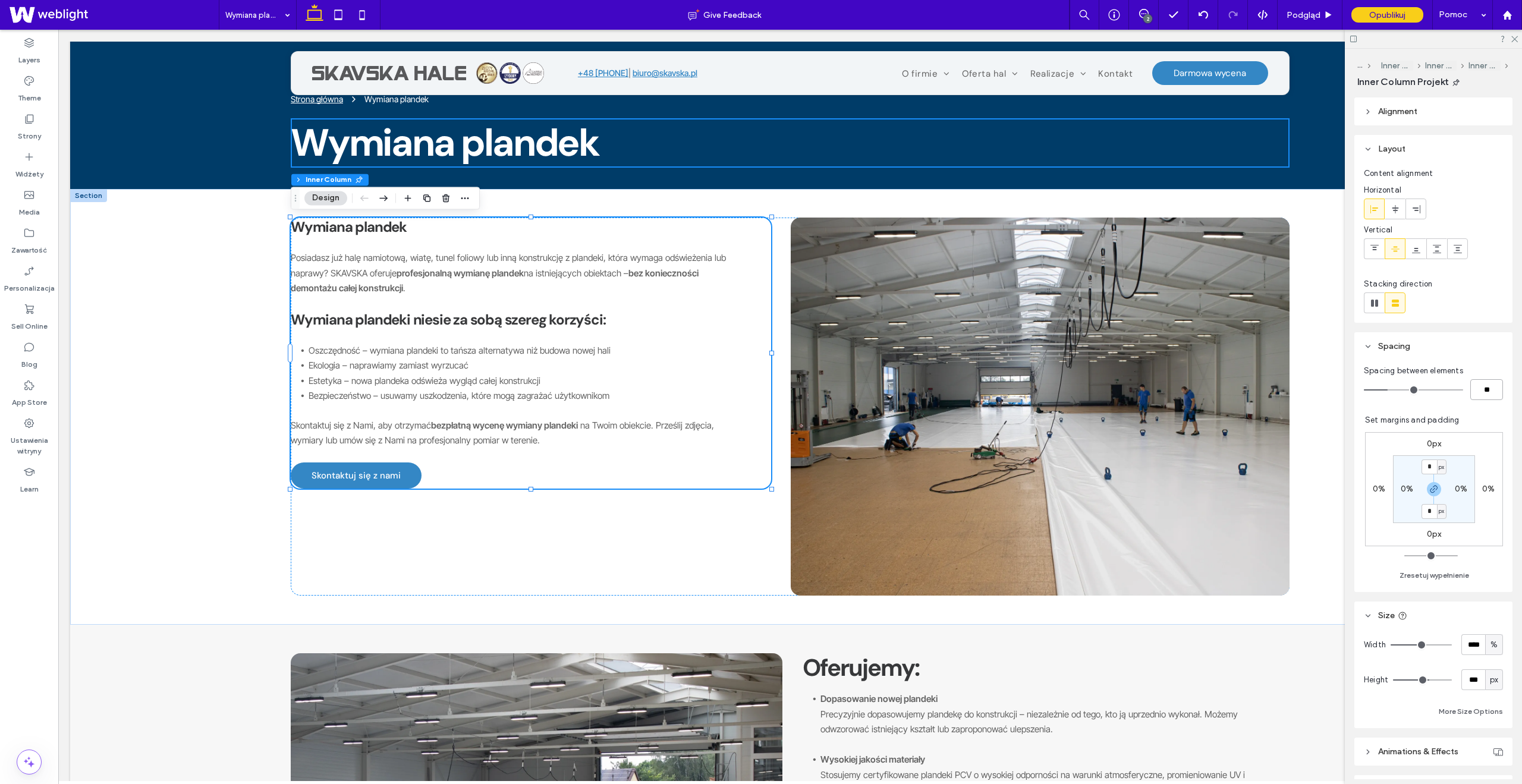 type on "**" 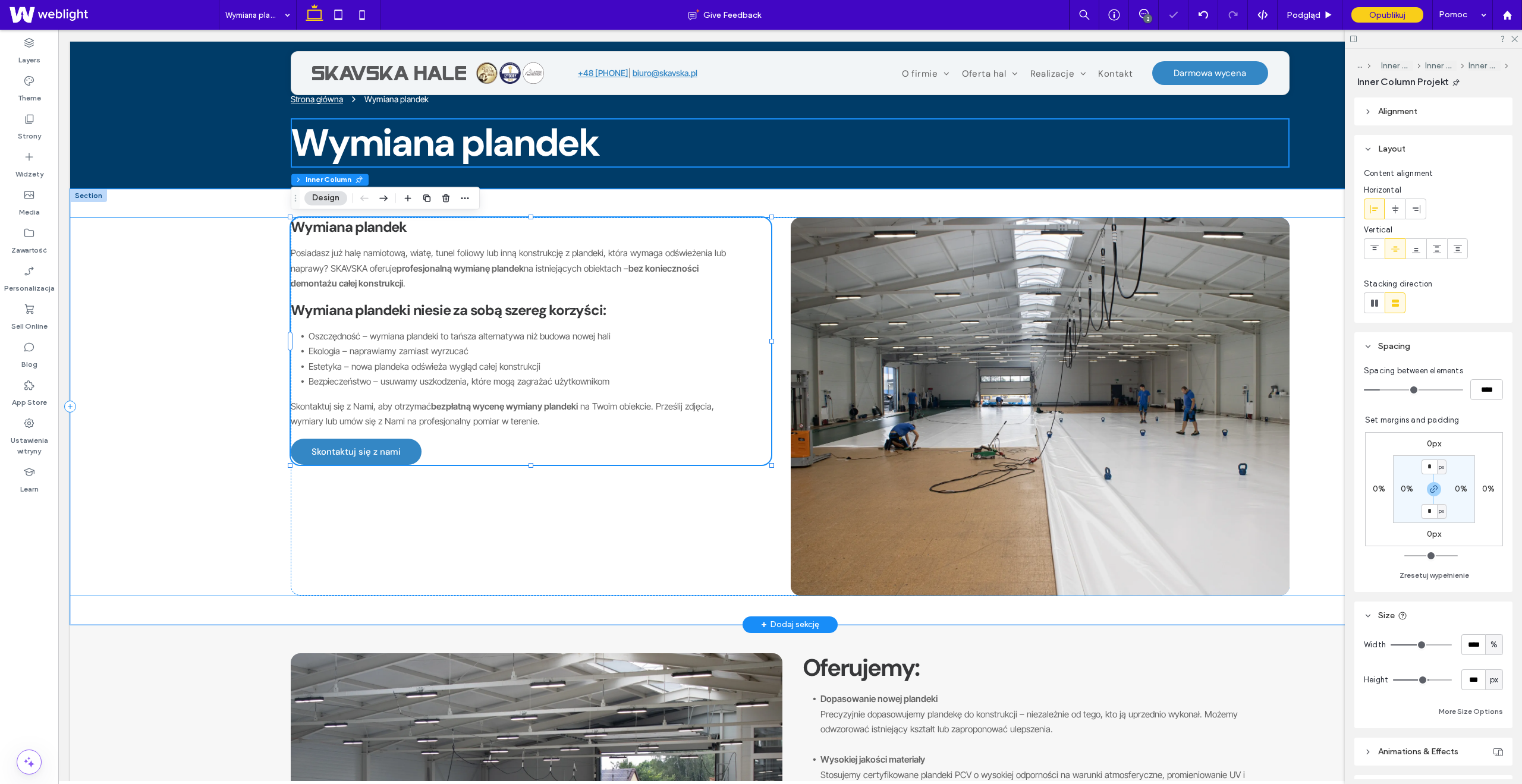 click on "Wymiana plandek Posiadasz już halę namiotową, wiatę, tunel foliowy lub inną konstrukcję z plandeki, która wymaga odświeżenia lub naprawy? SKAVSKA oferuje profesjonalną wymianę plandek na istniejących obiektach – bez konieczności demontażu całej konstrukcji. Wymiana plandeki niesie za sobą szereg korzyści: Oszczędność – wymiana plandeki to tańsza alternatywa niż budowa nowej hali Ekologia – naprawiamy zamiast wyrzucać Estetyka – nowa plandeka odświeża wygląd całej konstrukcji Bezpieczeństwo – usuwamy uszkodzenia, które mogą zagrażać użytkownikom Skontaktuj się z Nami, aby otrzymać bezpłatną wycenę wymiany plandeki na Twoim obiekcie. Prześlij zdjęcia, wymiary lub umów się z Nami na profesjonalny pomiar w terenie. Skontaktuj się z nami" at bounding box center [790, 407] 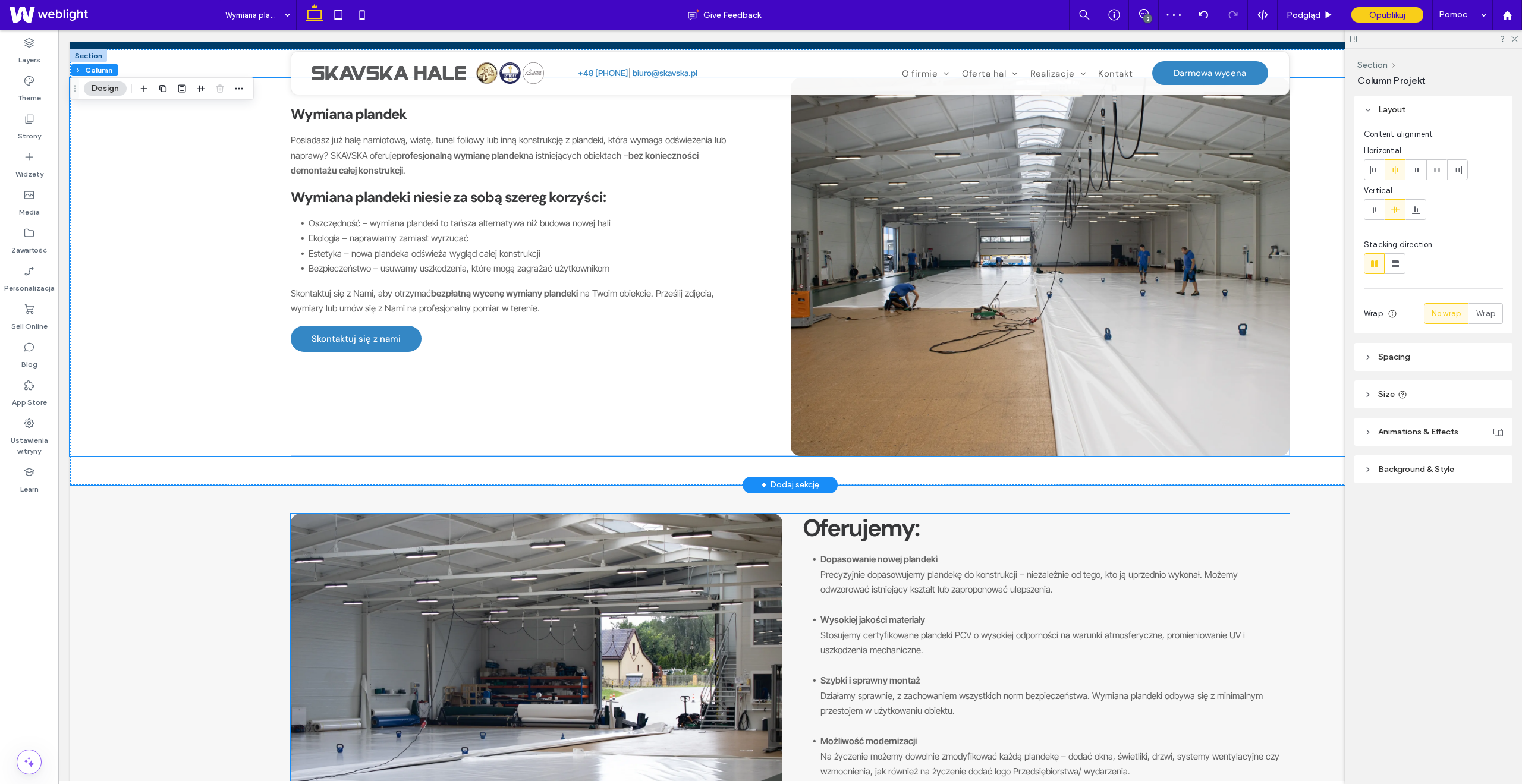 scroll, scrollTop: 0, scrollLeft: 0, axis: both 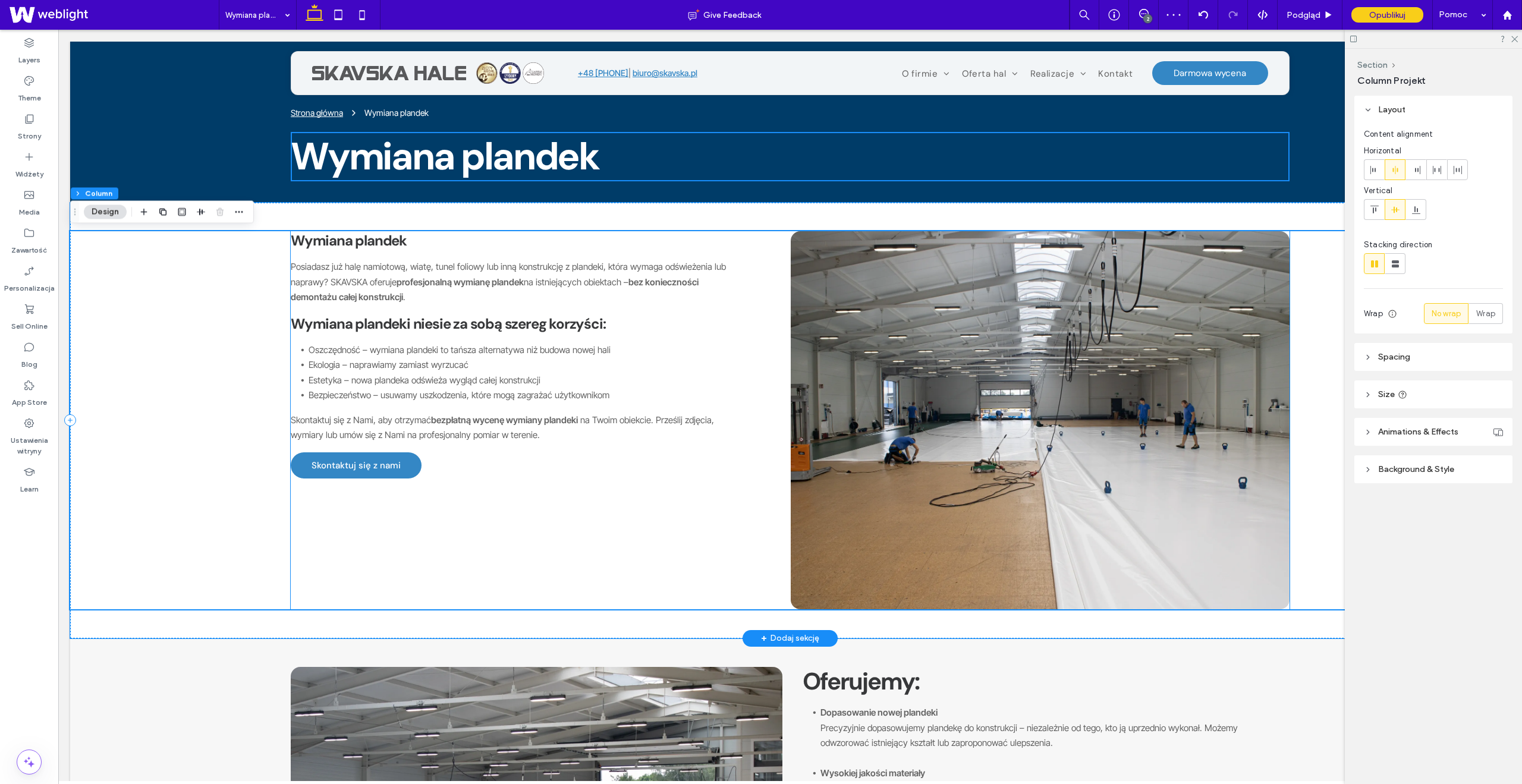 click on "Wymiana plandek Posiadasz już halę namiotową, wiatę, tunel foliowy lub inną konstrukcję z plandeki, która wymaga odświeżenia lub naprawy? SKAVSKA oferuje profesjonalną wymianę plandek na istniejących obiektach – bez konieczności demontażu całej konstrukcji. Wymiana plandeki niesie za sobą szereg korzyści: Oszczędność – wymiana plandeki to tańsza alternatywa niż budowa nowej hali Ekologia – naprawiamy zamiast wyrzucać Estetyka – nowa plandeka odświeża wygląd całej konstrukcji Bezpieczeństwo – usuwamy uszkodzenia, które mogą zagrażać użytkownikom Skontaktuj się z Nami, aby otrzymać bezpłatną wycenę wymiany plandeki na Twoim obiekcie. Prześlij zdjęcia, wymiary lub umów się z Nami na profesjonalny pomiar w terenie. Skontaktuj się z nami" at bounding box center [531, 355] 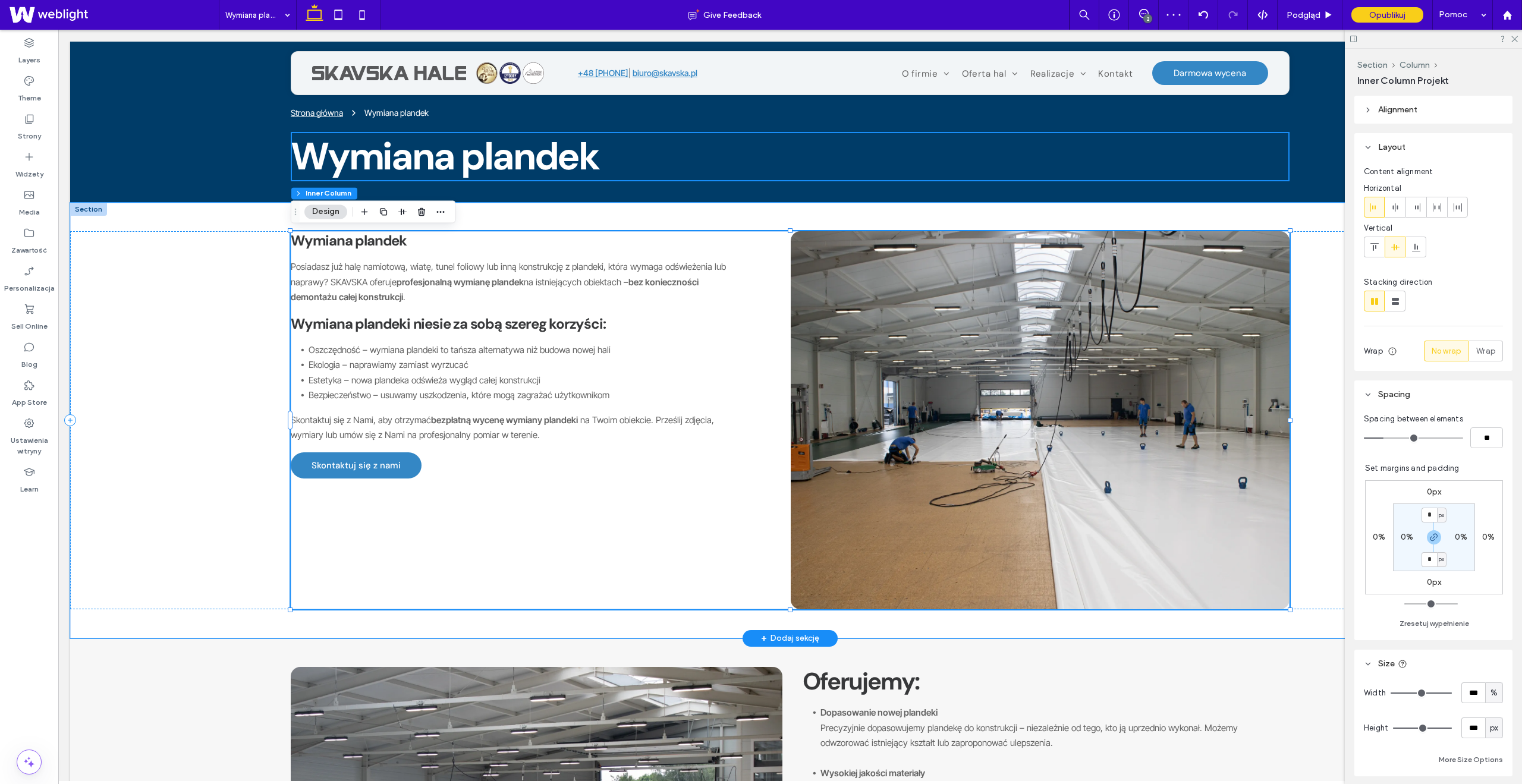 click on "Wymiana plandek Posiadasz już halę namiotową, wiatę, tunel foliowy lub inną konstrukcję z plandeki, która wymaga odświeżenia lub naprawy? SKAVSKA oferuje profesjonalną wymianę plandek na istniejących obiektach – bez konieczności demontażu całej konstrukcji. Wymiana plandeki niesie za sobą szereg korzyści: Oszczędność – wymiana plandeki to tańsza alternatywa niż budowa nowej hali Ekologia – naprawiamy zamiast wyrzucać Estetyka – nowa plandeka odświeża wygląd całej konstrukcji Bezpieczeństwo – usuwamy uszkodzenia, które mogą zagrażać użytkownikom Skontaktuj się z Nami, aby otrzymać bezpłatną wycenę wymiany plandeki na Twoim obiekcie. Prześlij zdjęcia, wymiary lub umów się z Nami na profesjonalny pomiar w terenie. Skontaktuj się z nami" at bounding box center (531, 355) 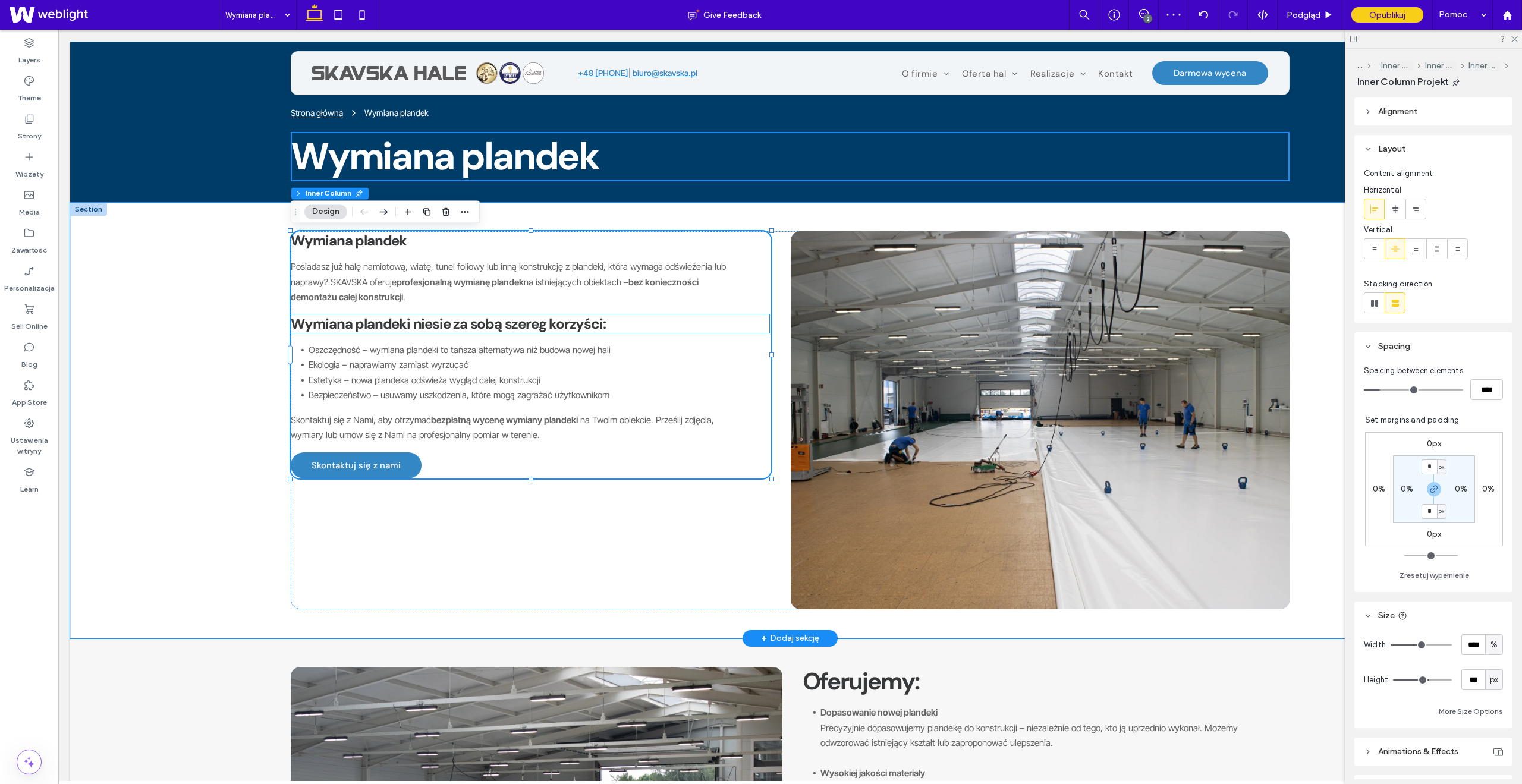 click on "Wymiana plandeki niesie za sobą szereg korzyści:" at bounding box center [448, 323] 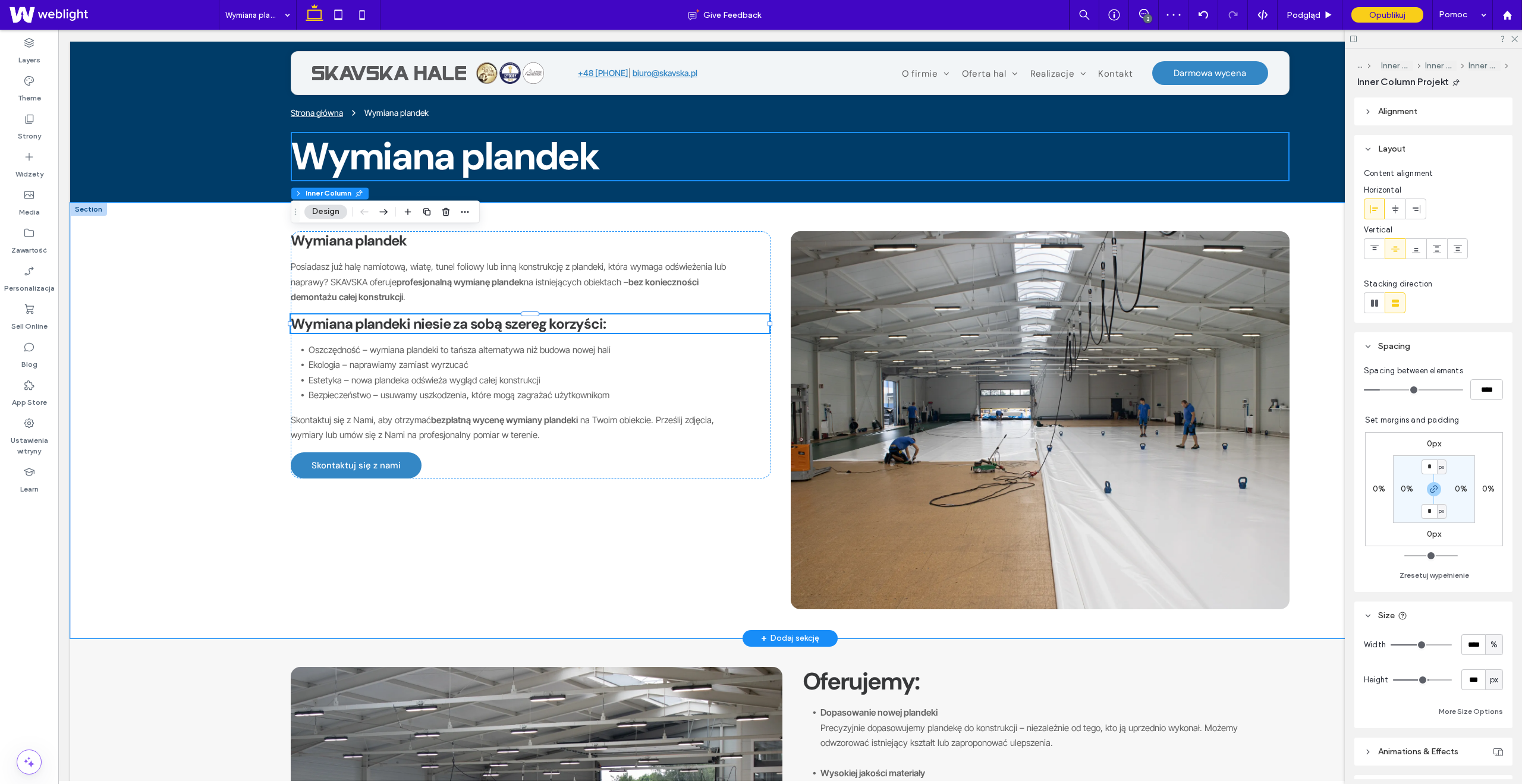 click on "Wymiana plandeki niesie za sobą szereg korzyści:" at bounding box center (530, 323) 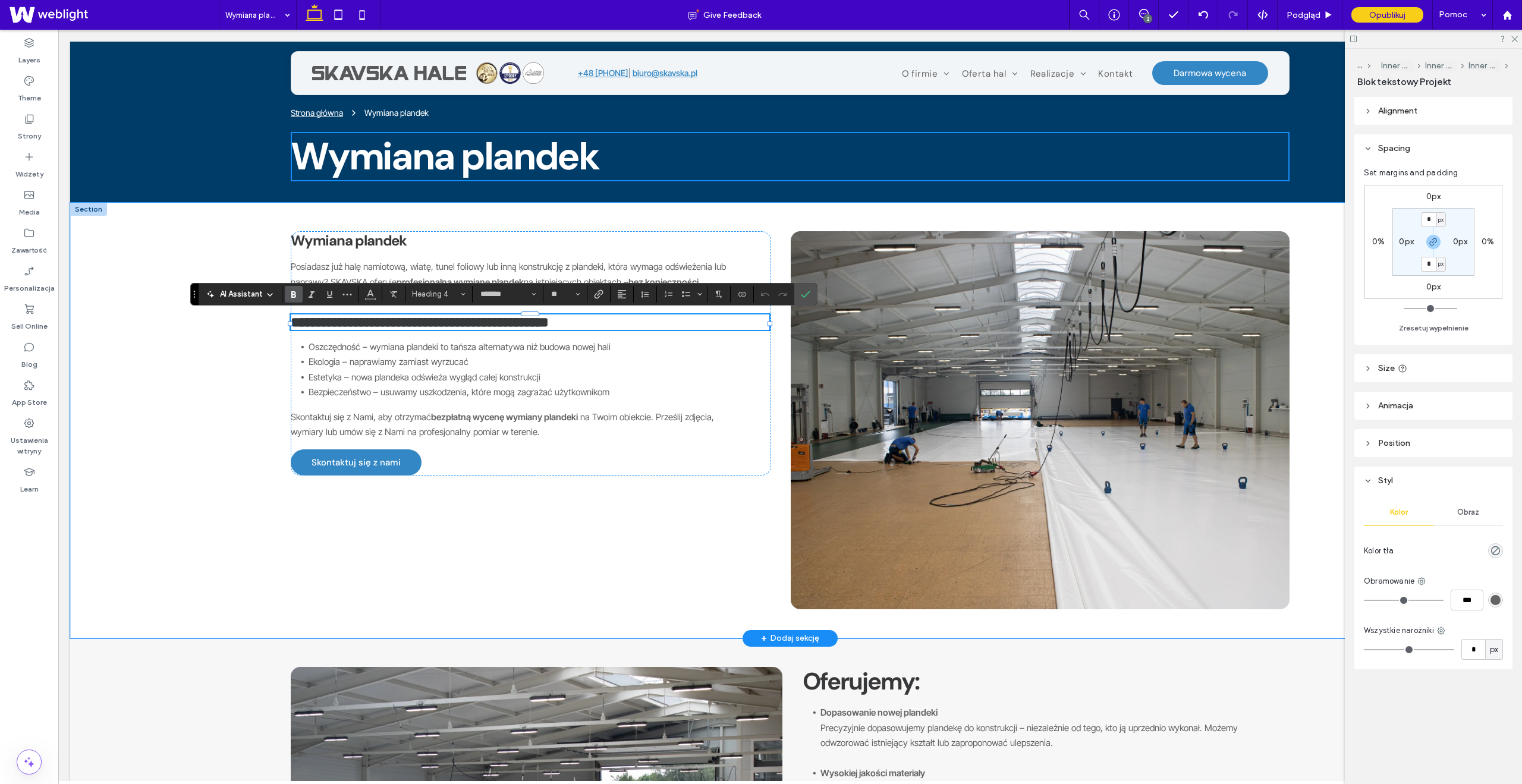 click on "**********" at bounding box center [531, 353] 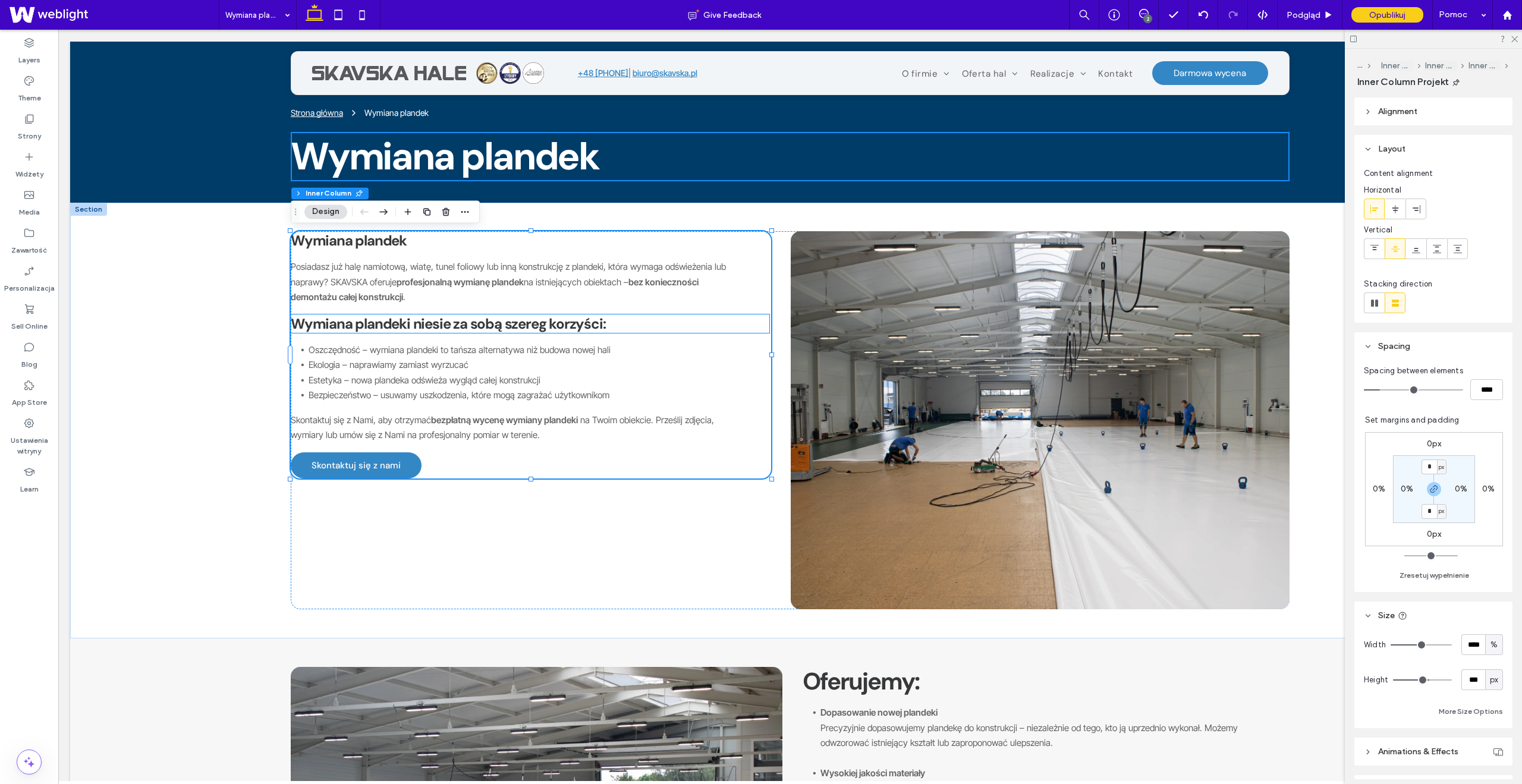 click on "Wymiana plandeki niesie za sobą szereg korzyści:" at bounding box center (448, 323) 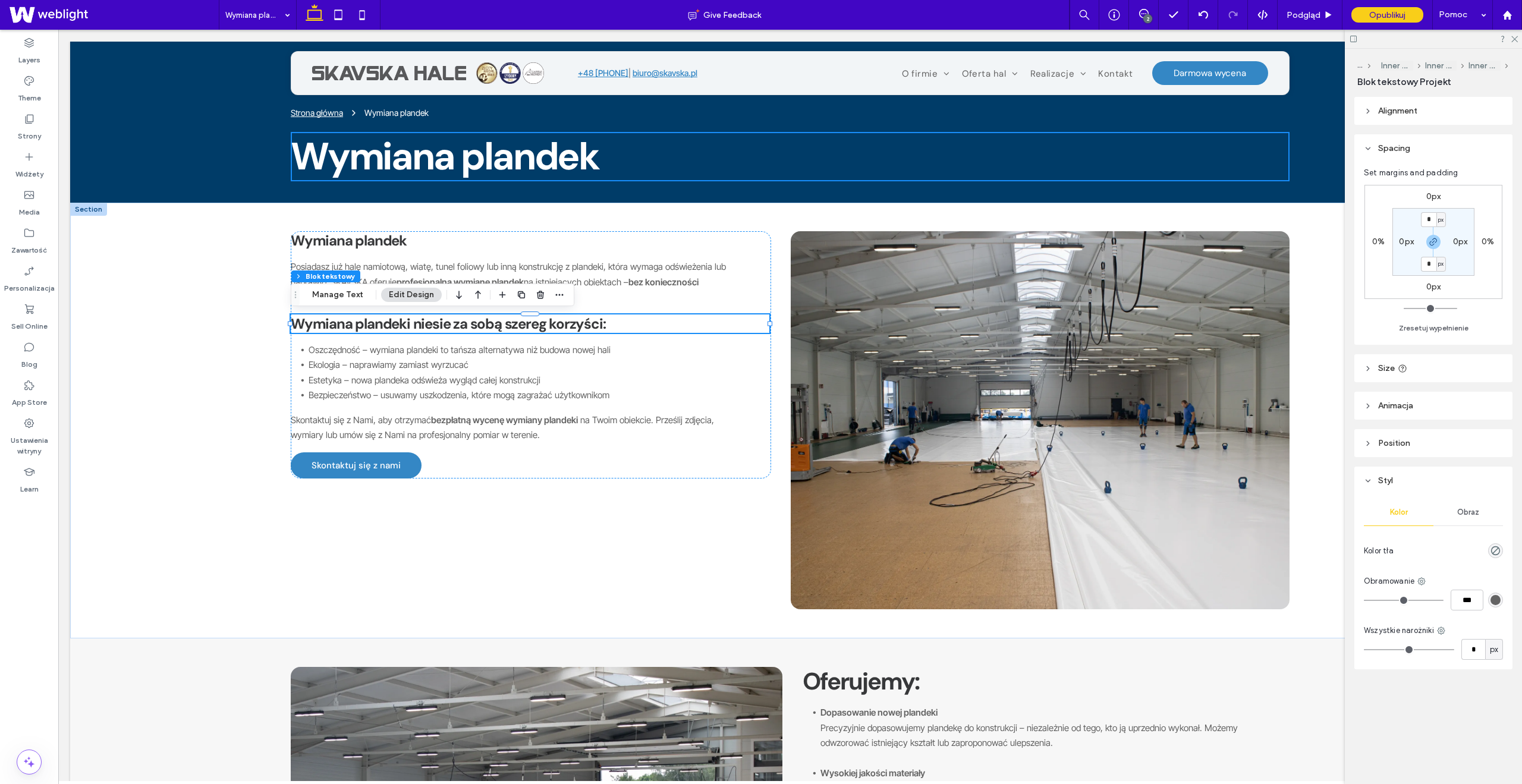 click on "0px" at bounding box center (1433, 196) 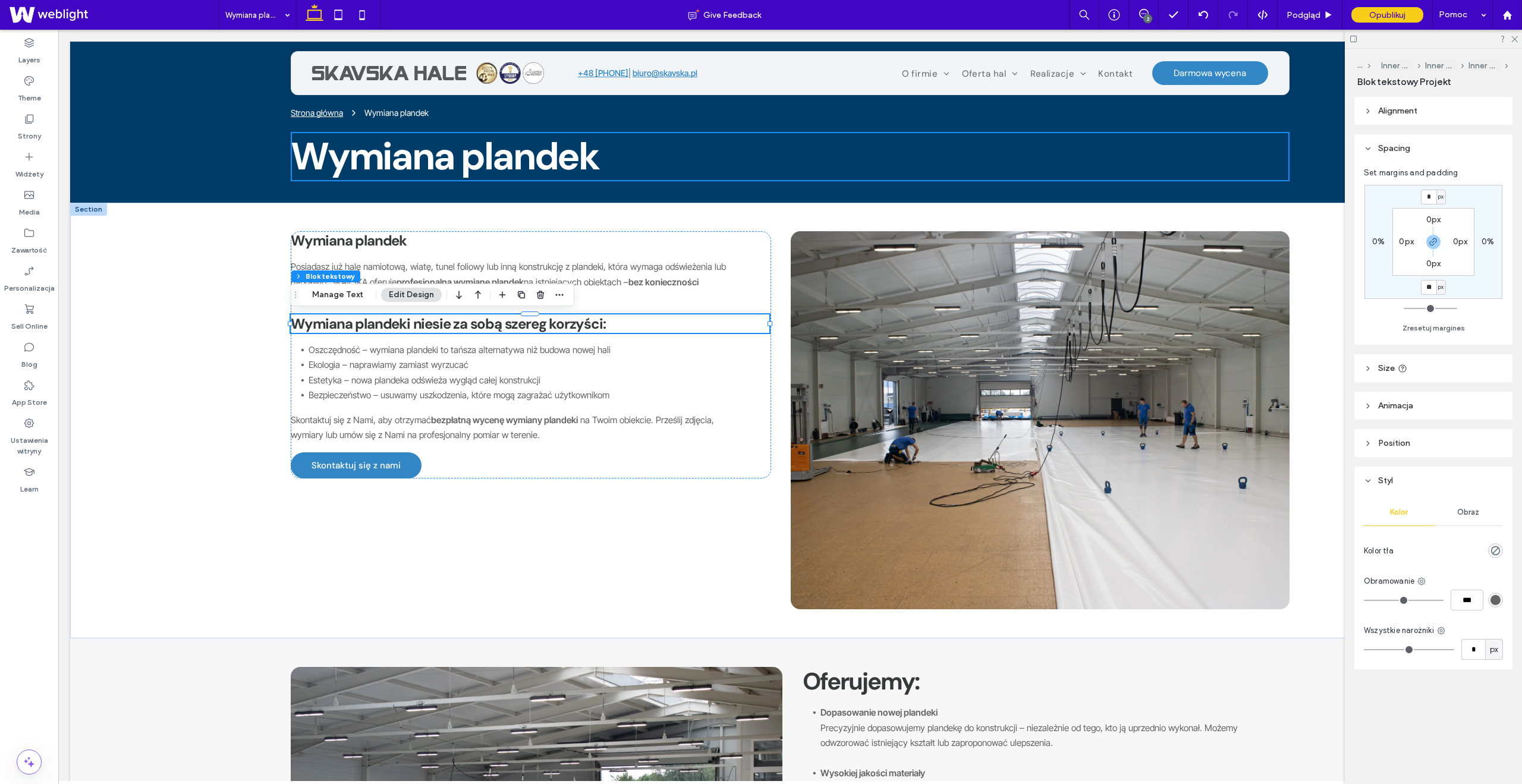 type on "*" 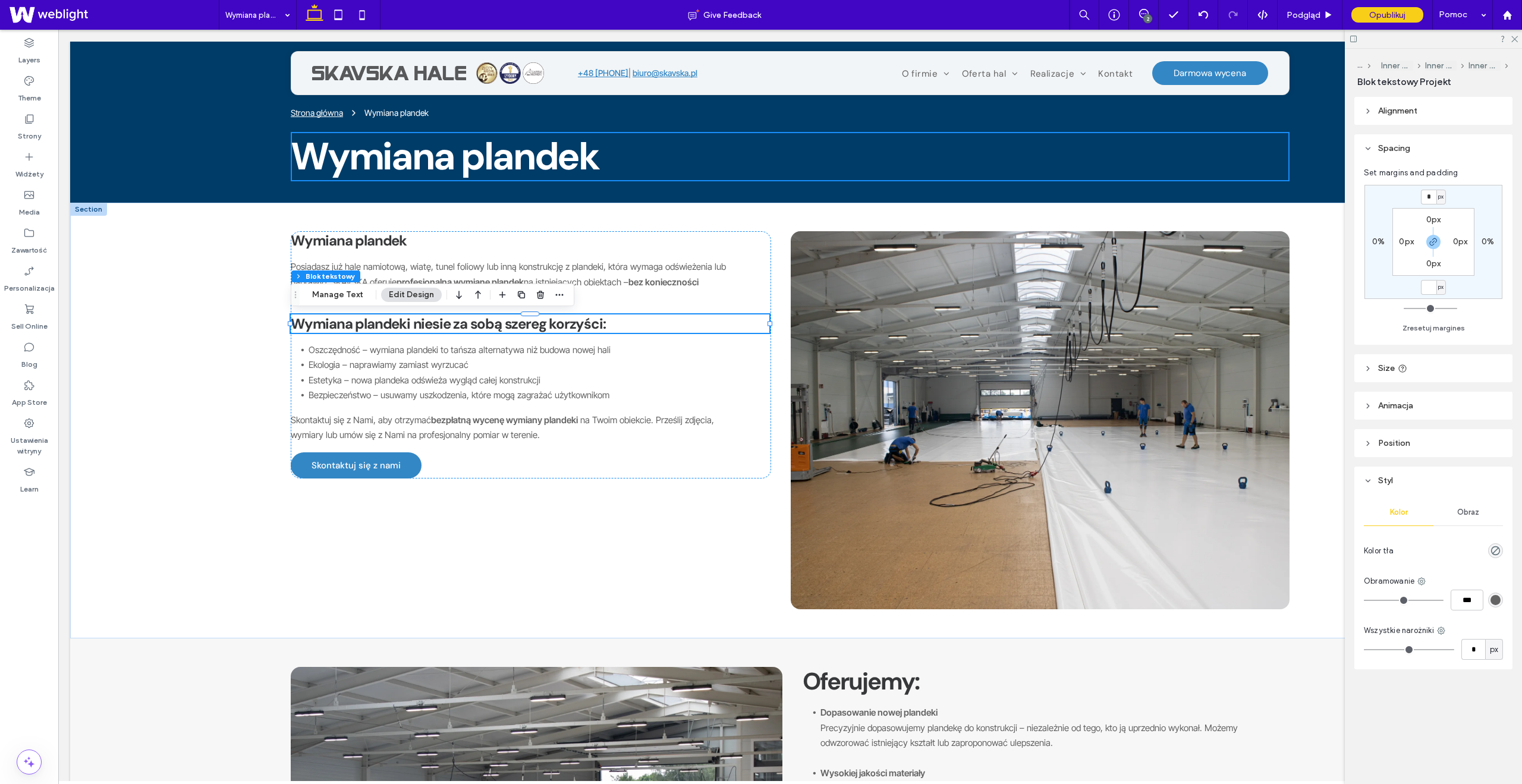 type 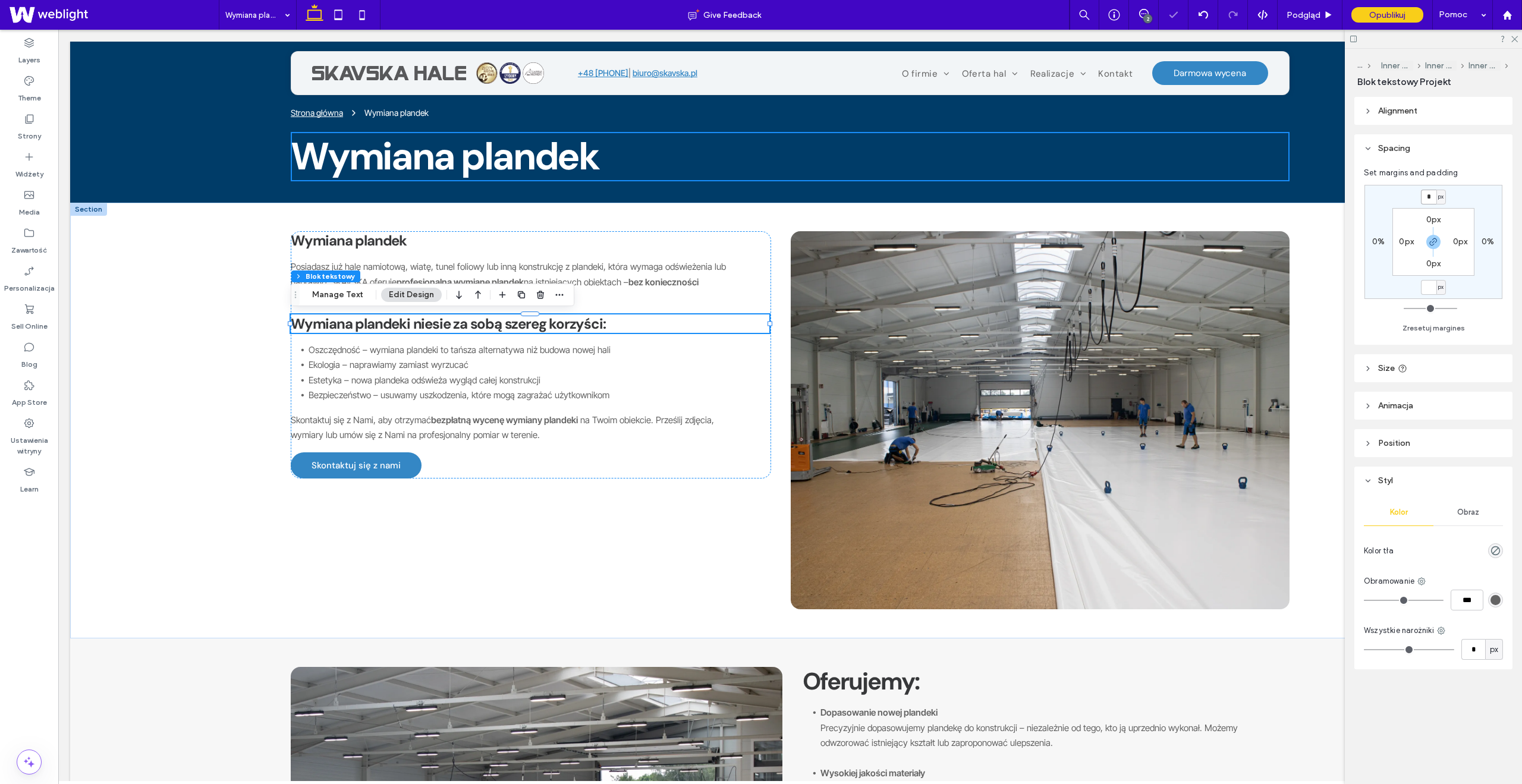 click on "*" at bounding box center [1429, 197] 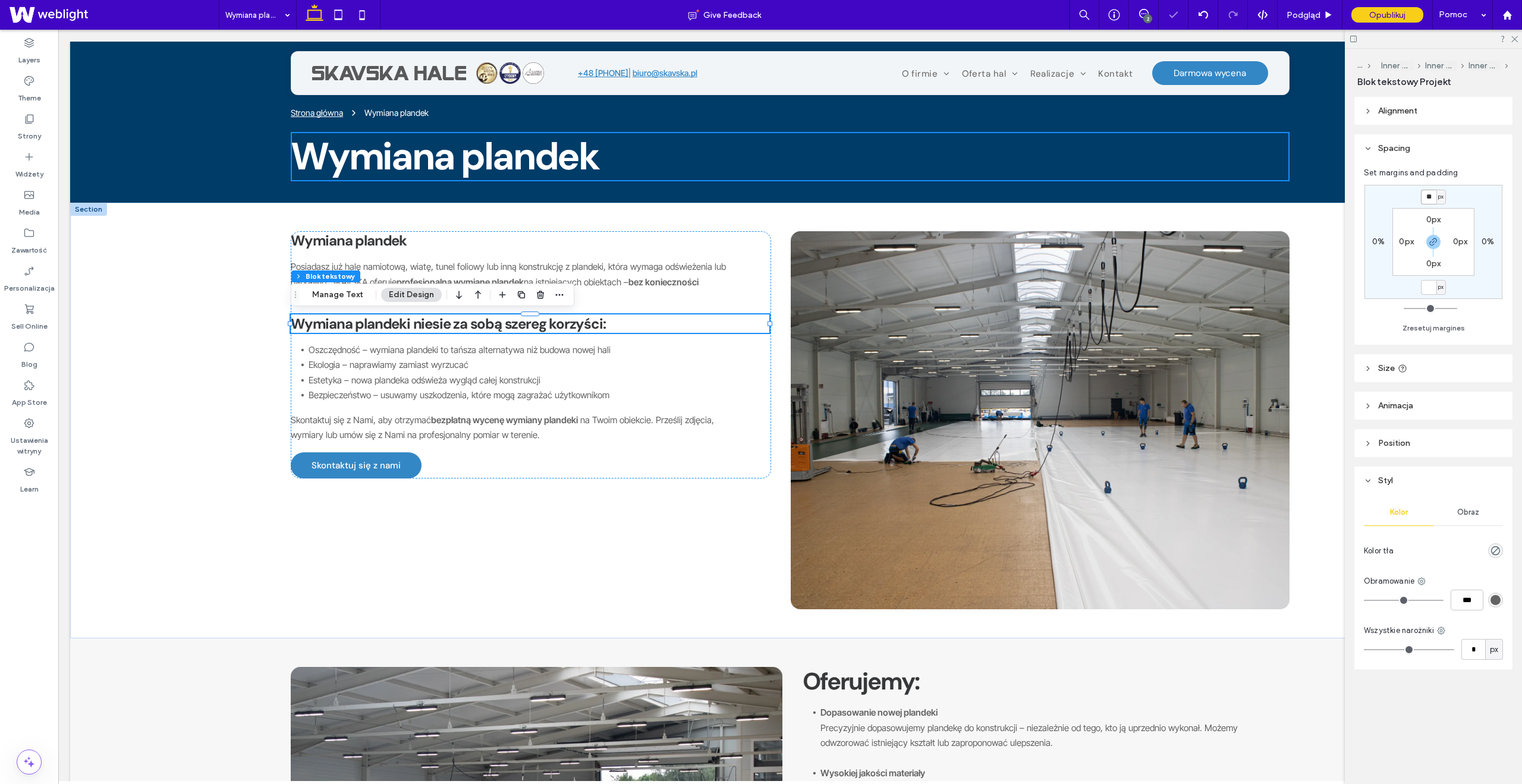 type on "**" 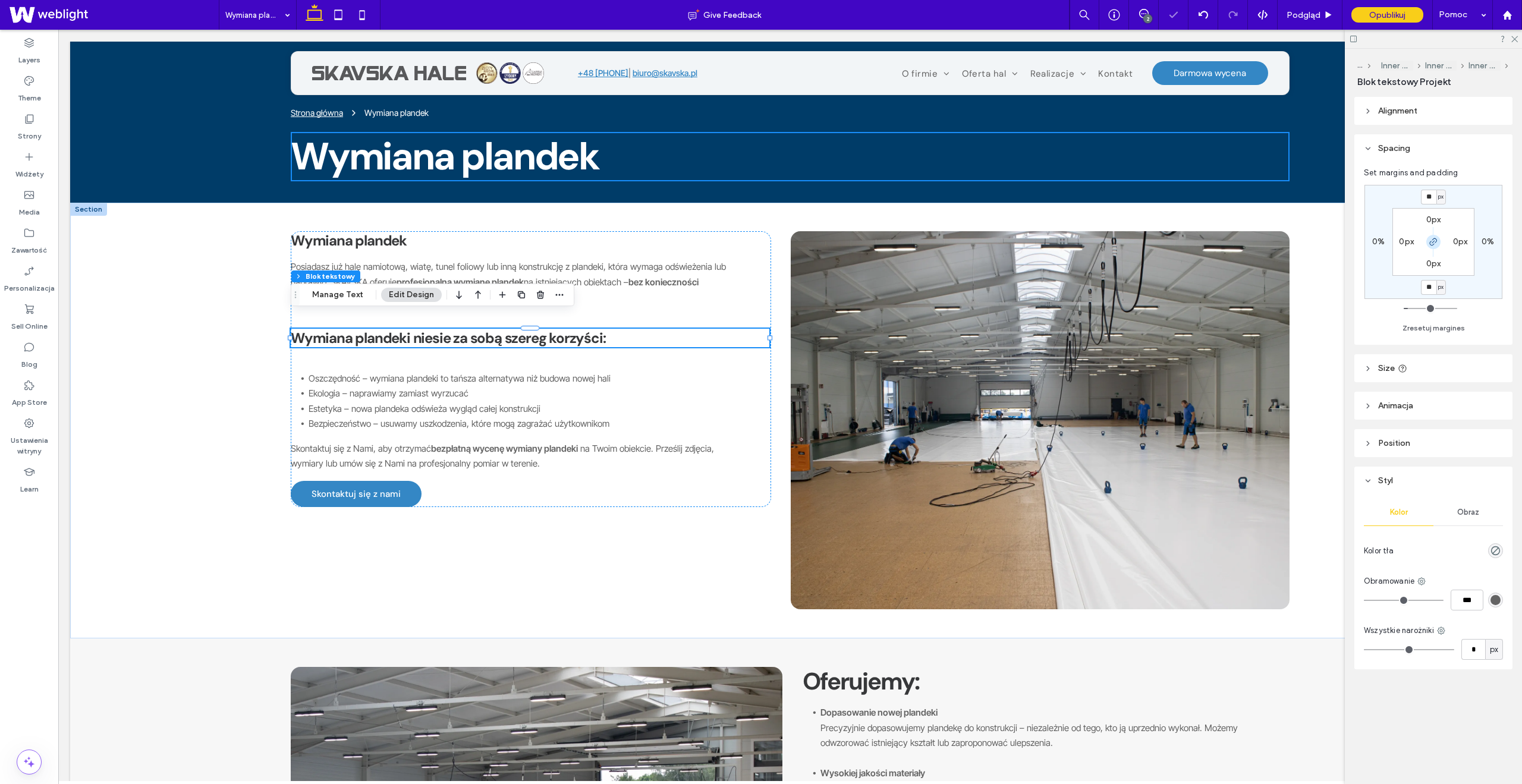 click 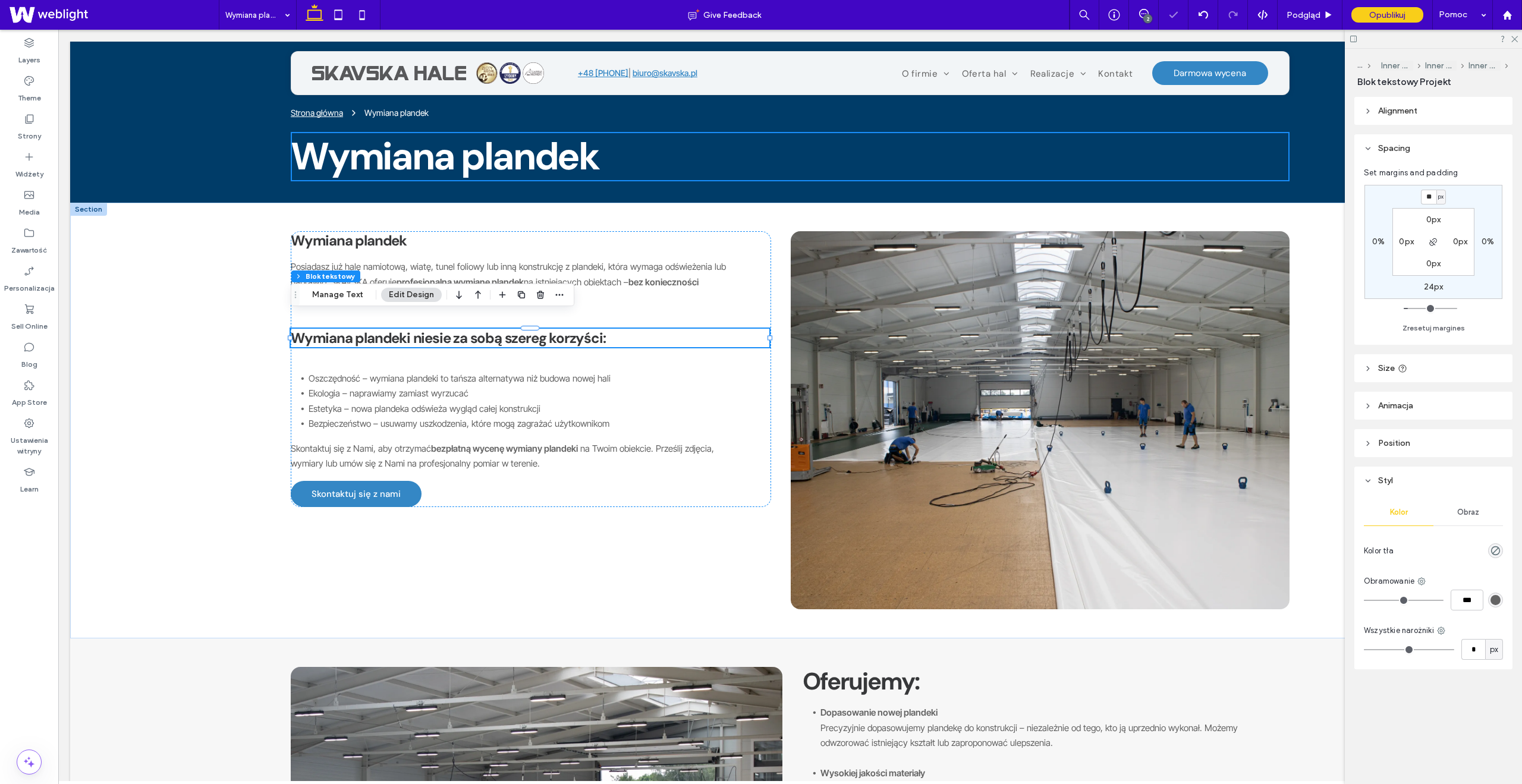 click on "24px" at bounding box center [1433, 286] 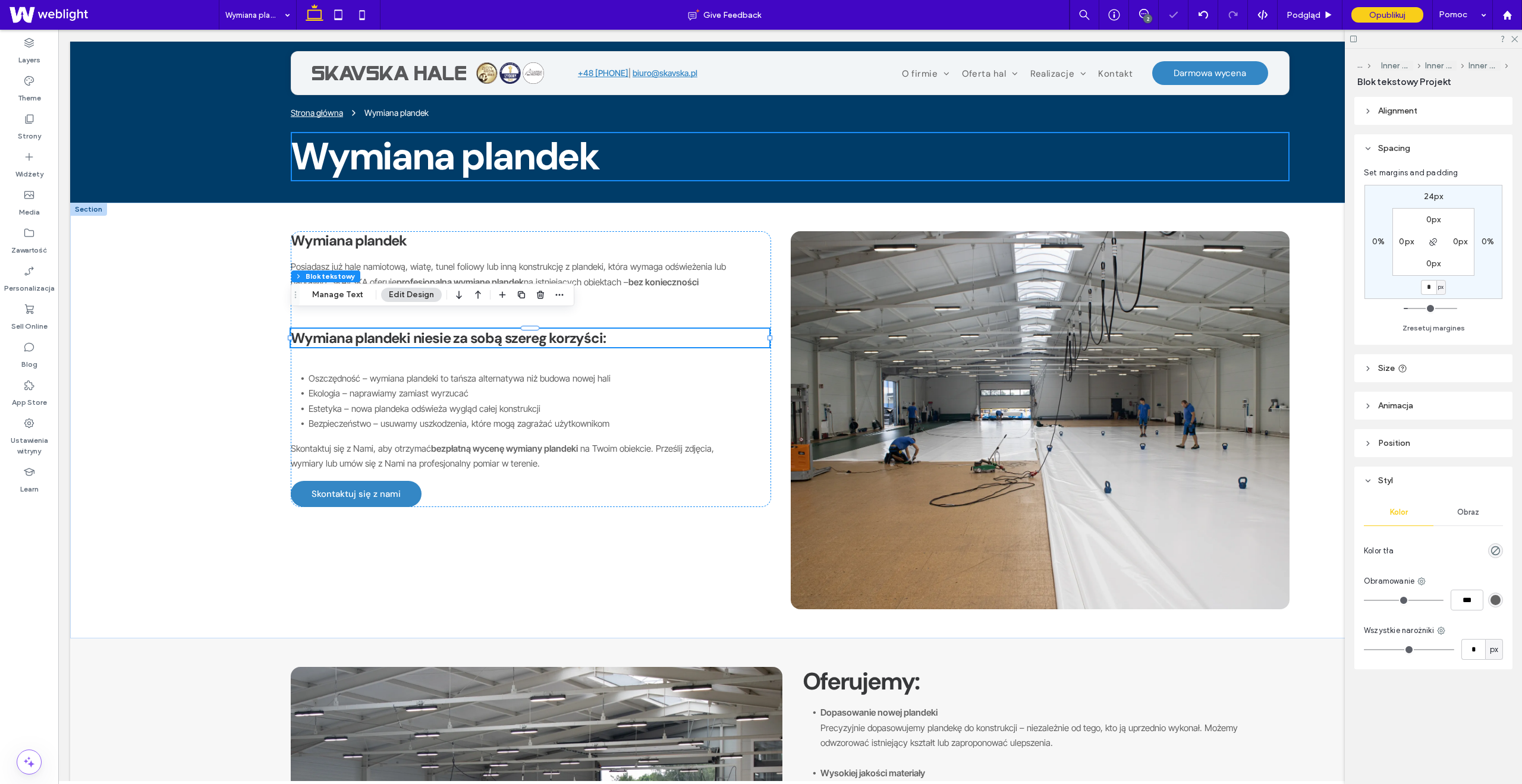type on "*" 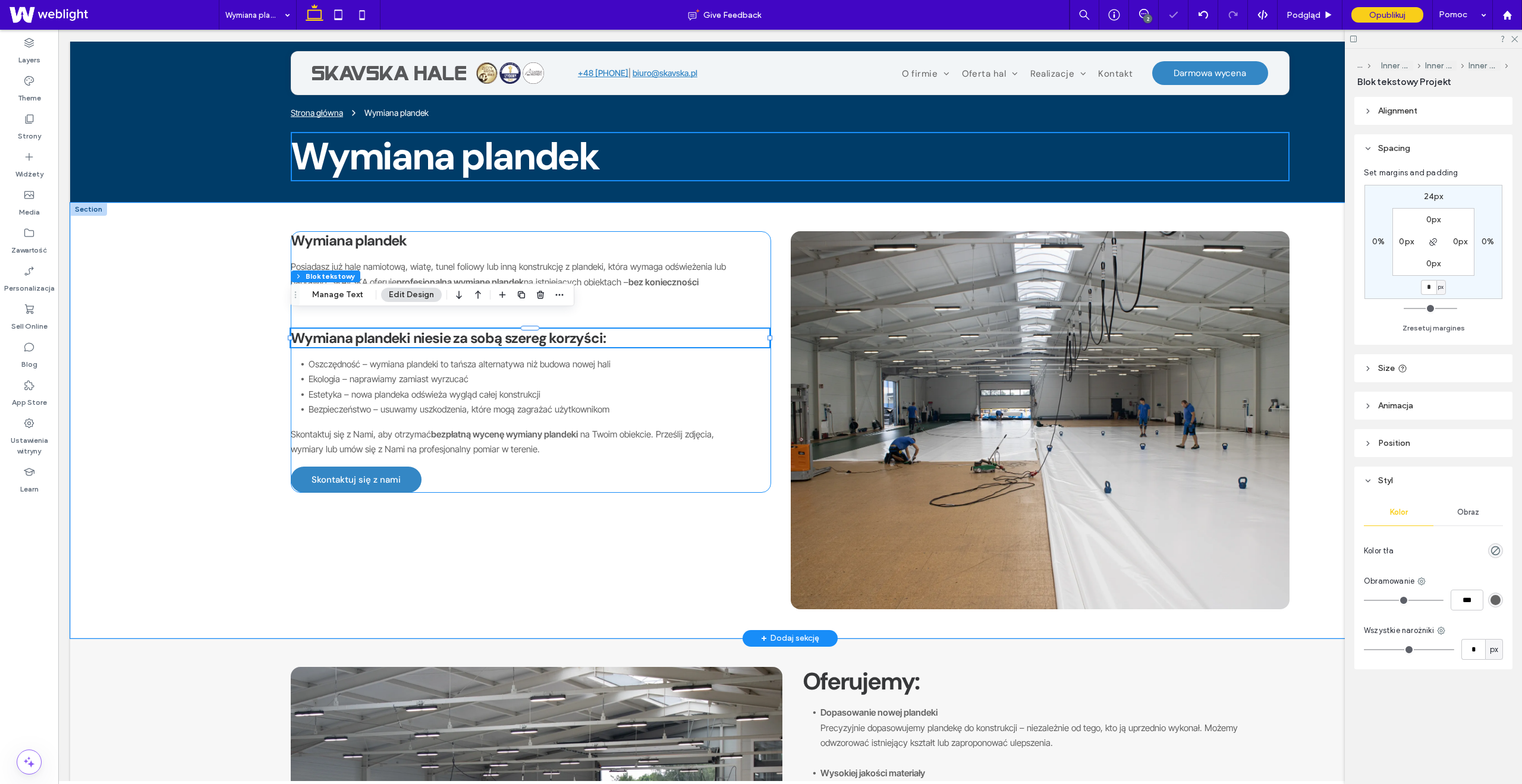 click on "Wymiana plandek" at bounding box center (530, 240) 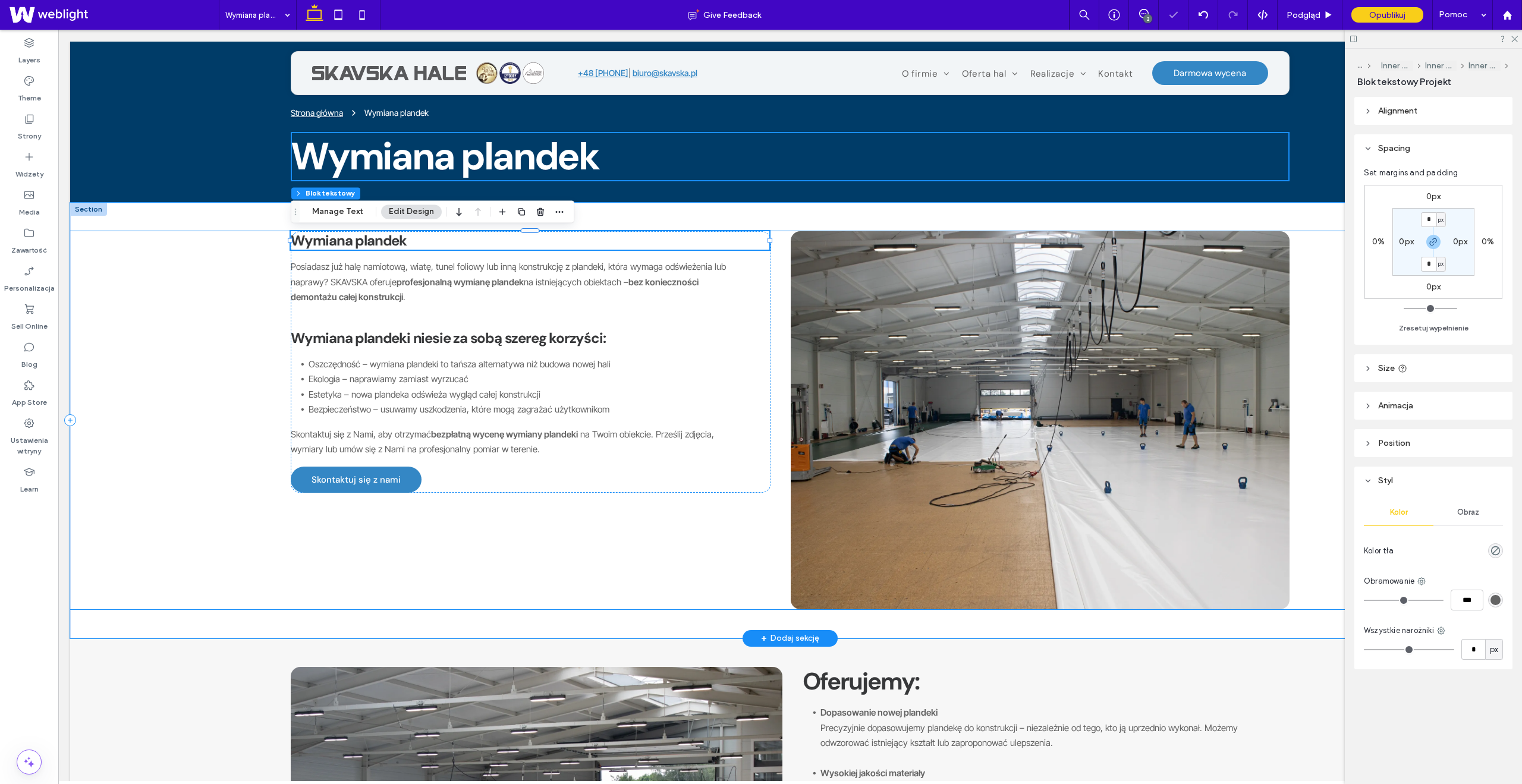click on "Wymiana plandek Posiadasz już halę namiotową, wiatę, tunel foliowy lub inną konstrukcję z plandeki, która wymaga odświeżenia lub naprawy? SKAVSKA oferuje profesjonalną wymianę plandek na istniejących obiektach – bez konieczności demontażu całej konstrukcji. Wymiana plandeki niesie za sobą szereg korzyści: Oszczędność – wymiana plandeki to tańsza alternatywa niż budowa nowej hali Ekologia – naprawiamy zamiast wyrzucać Estetyka – nowa plandeka odświeża wygląd całej konstrukcji Bezpieczeństwo – usuwamy uszkodzenia, które mogą zagrażać użytkownikom Skontaktuj się z Nami, aby otrzymać bezpłatną wycenę wymiany plandeki na Twoim obiekcie. Prześlij zdjęcia, wymiary lub umów się z Nami na profesjonalny pomiar w terenie. Skontaktuj się z nami" at bounding box center (790, 420) 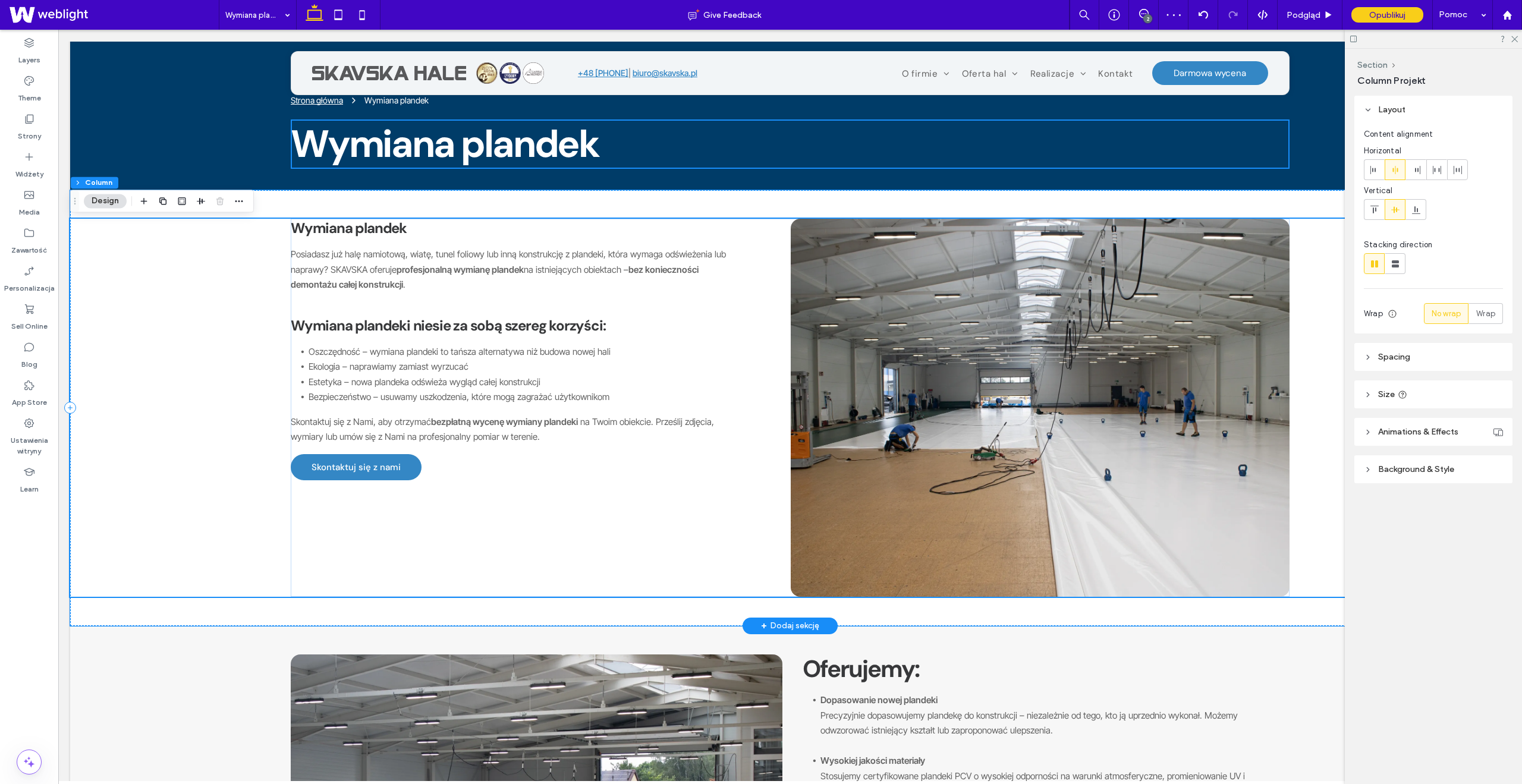 scroll, scrollTop: 12, scrollLeft: 0, axis: vertical 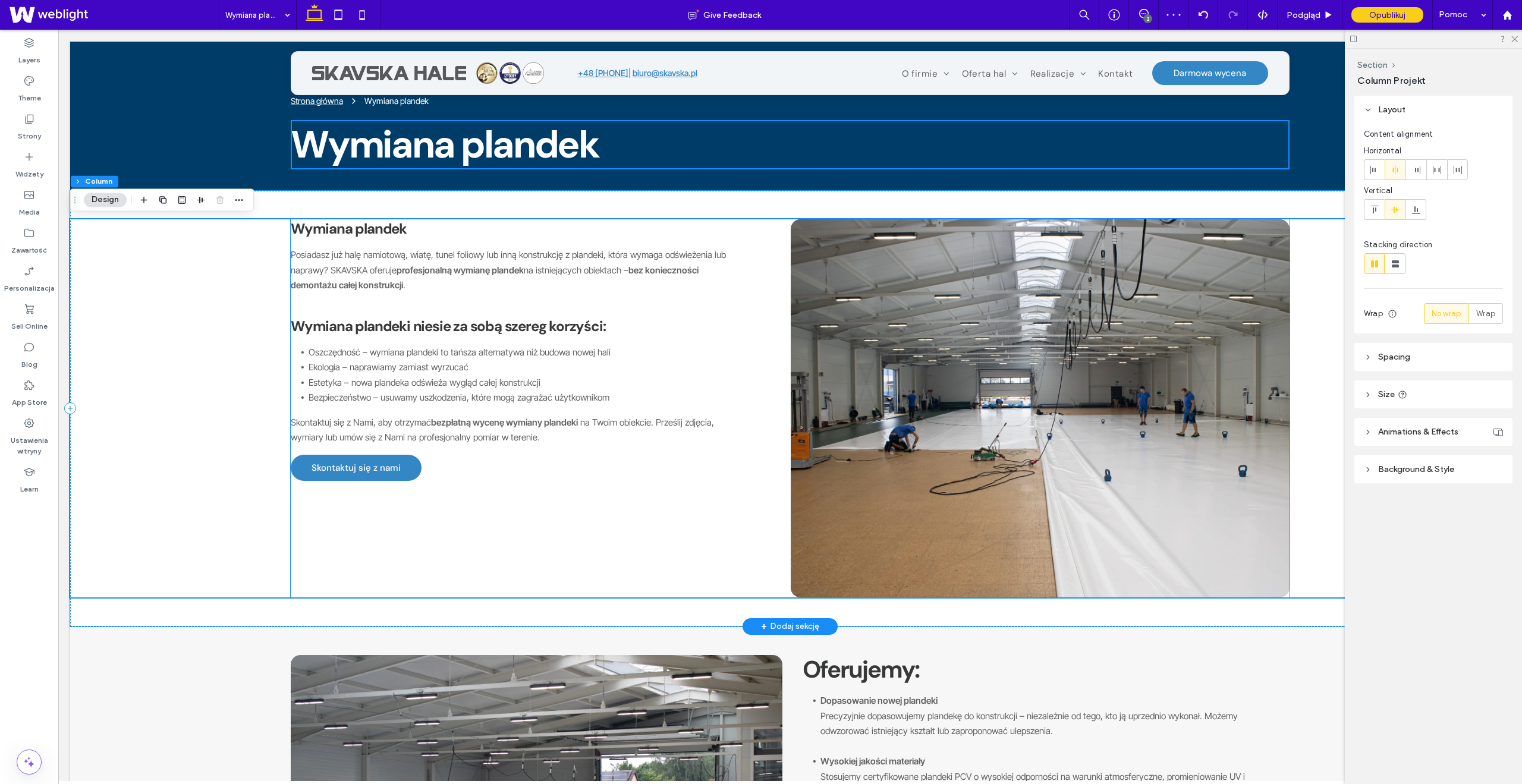 click on "Wymiana plandek" at bounding box center (348, 228) 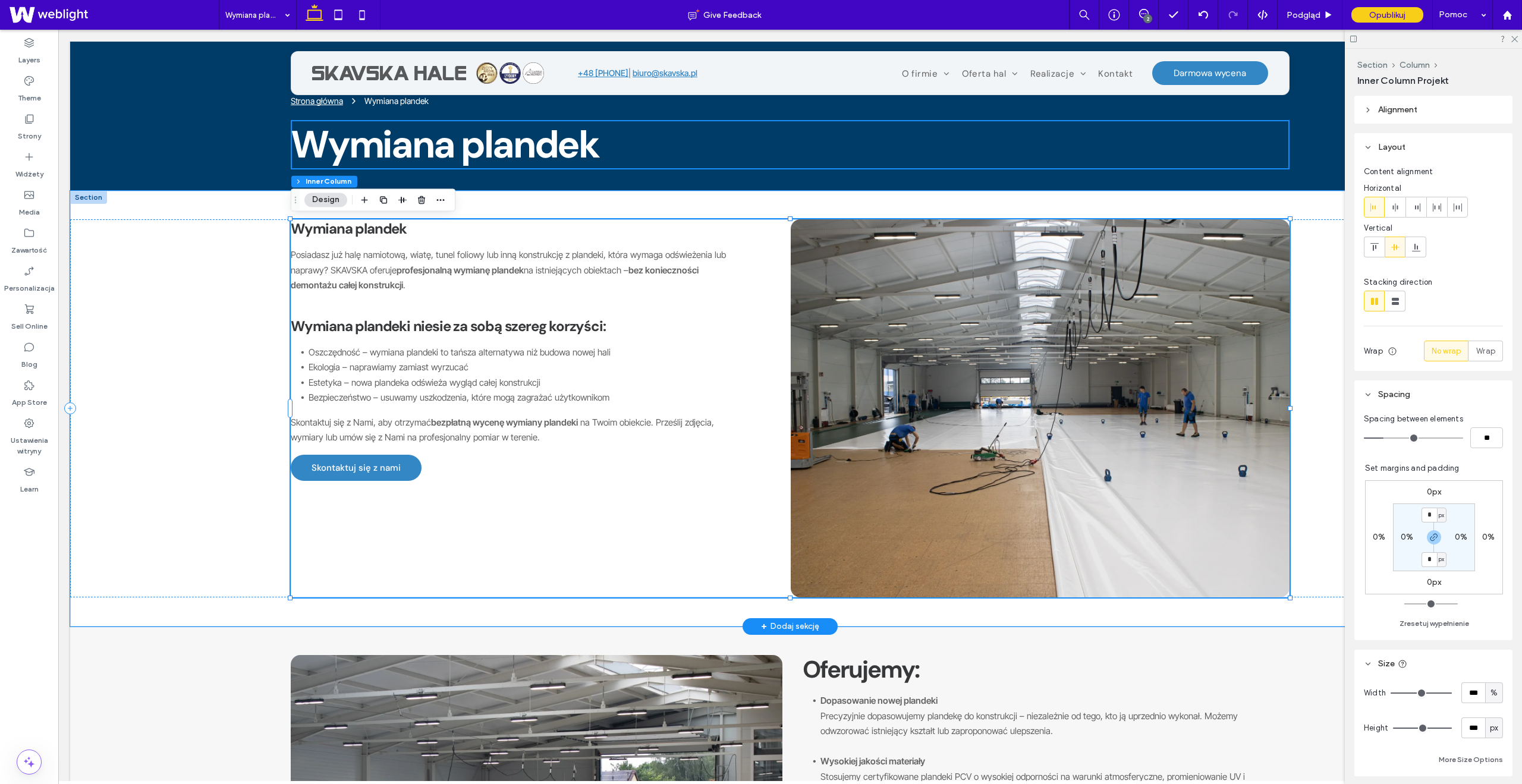 click on "Wymiana plandek" at bounding box center (348, 228) 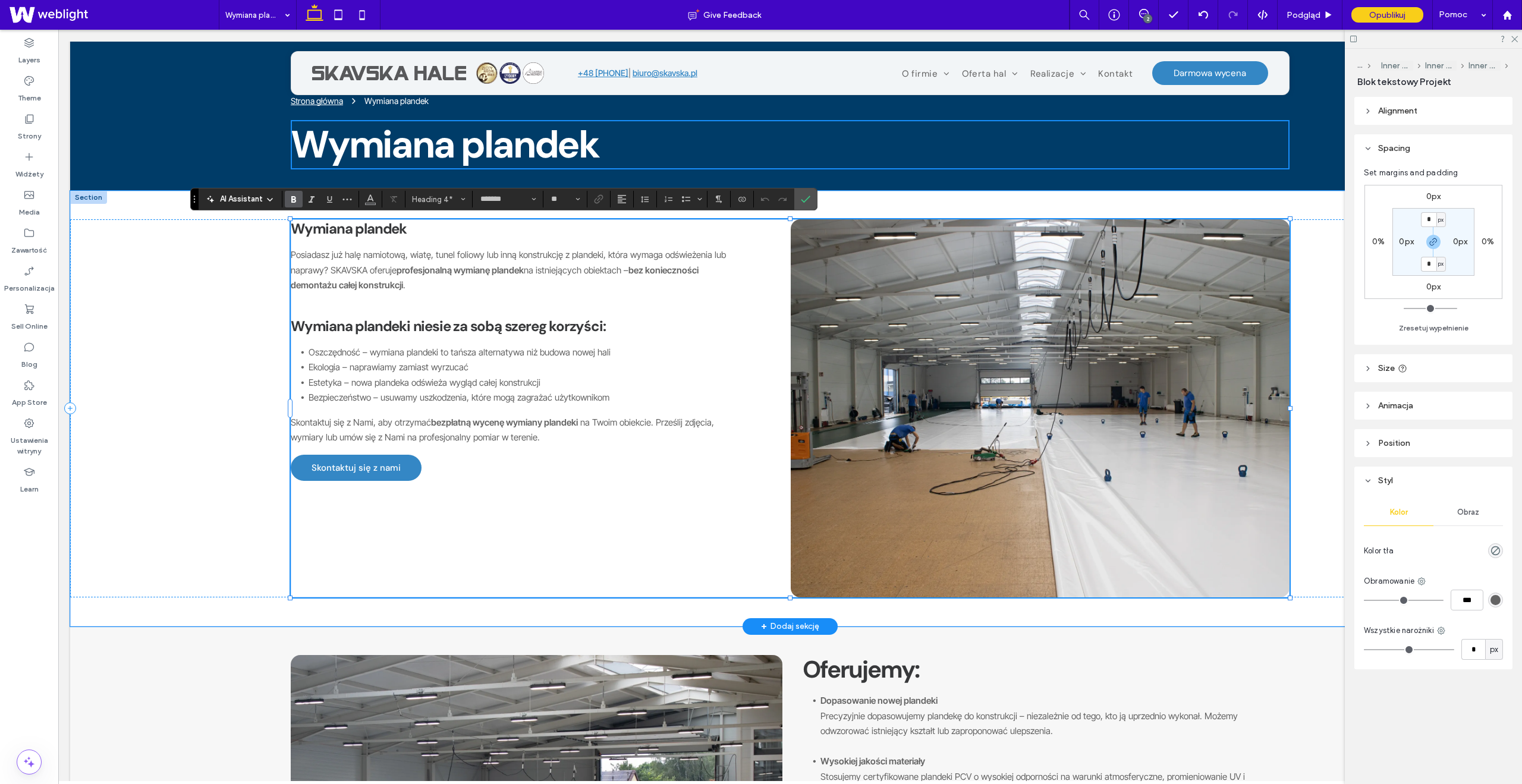 click on "Wymiana plandek" at bounding box center (530, 228) 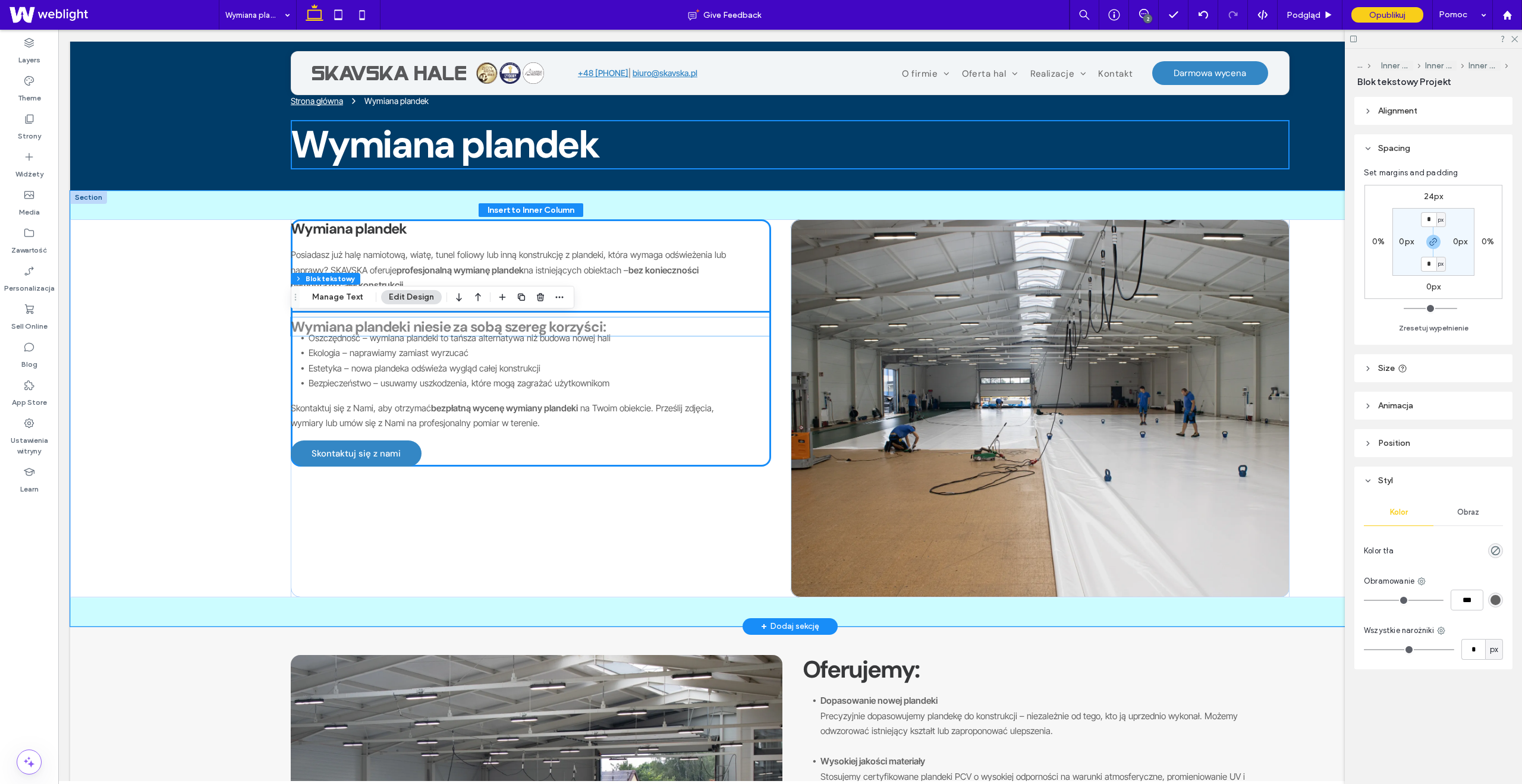 click on "Wymiana plandeki niesie za sobą szereg korzyści:" at bounding box center [448, 326] 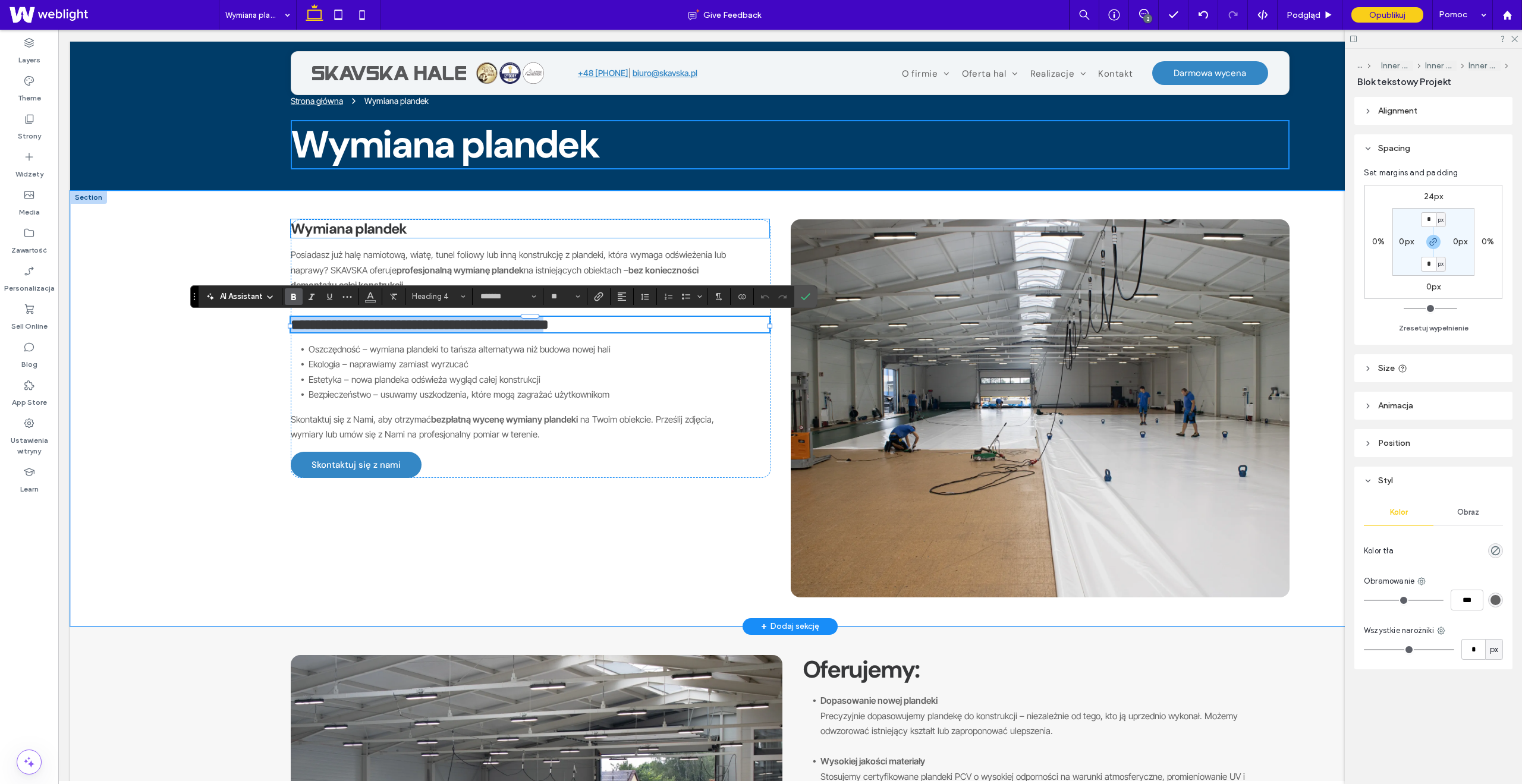click on "Wymiana plandek" at bounding box center [348, 228] 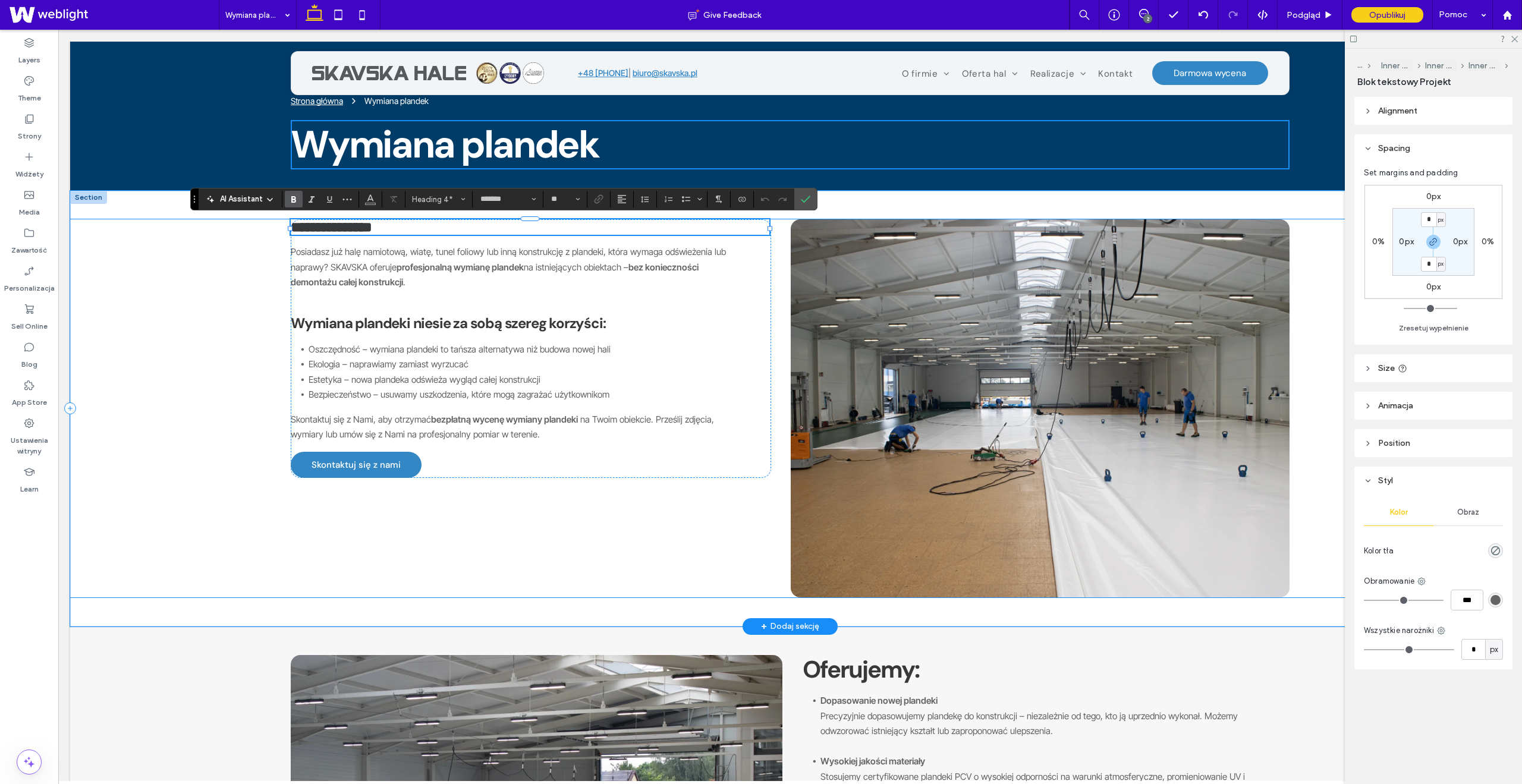 click on "**********" at bounding box center (790, 408) 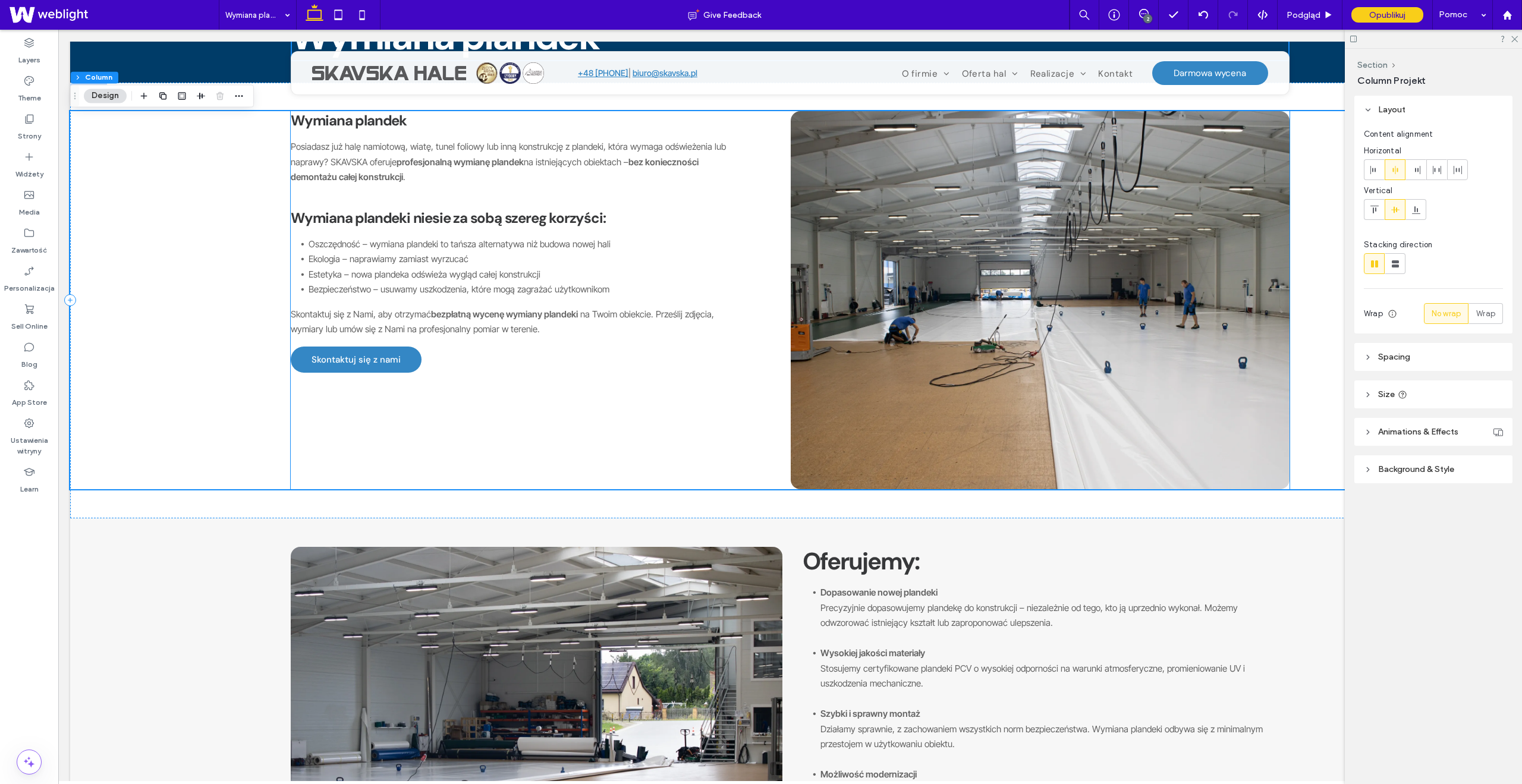scroll, scrollTop: 121, scrollLeft: 0, axis: vertical 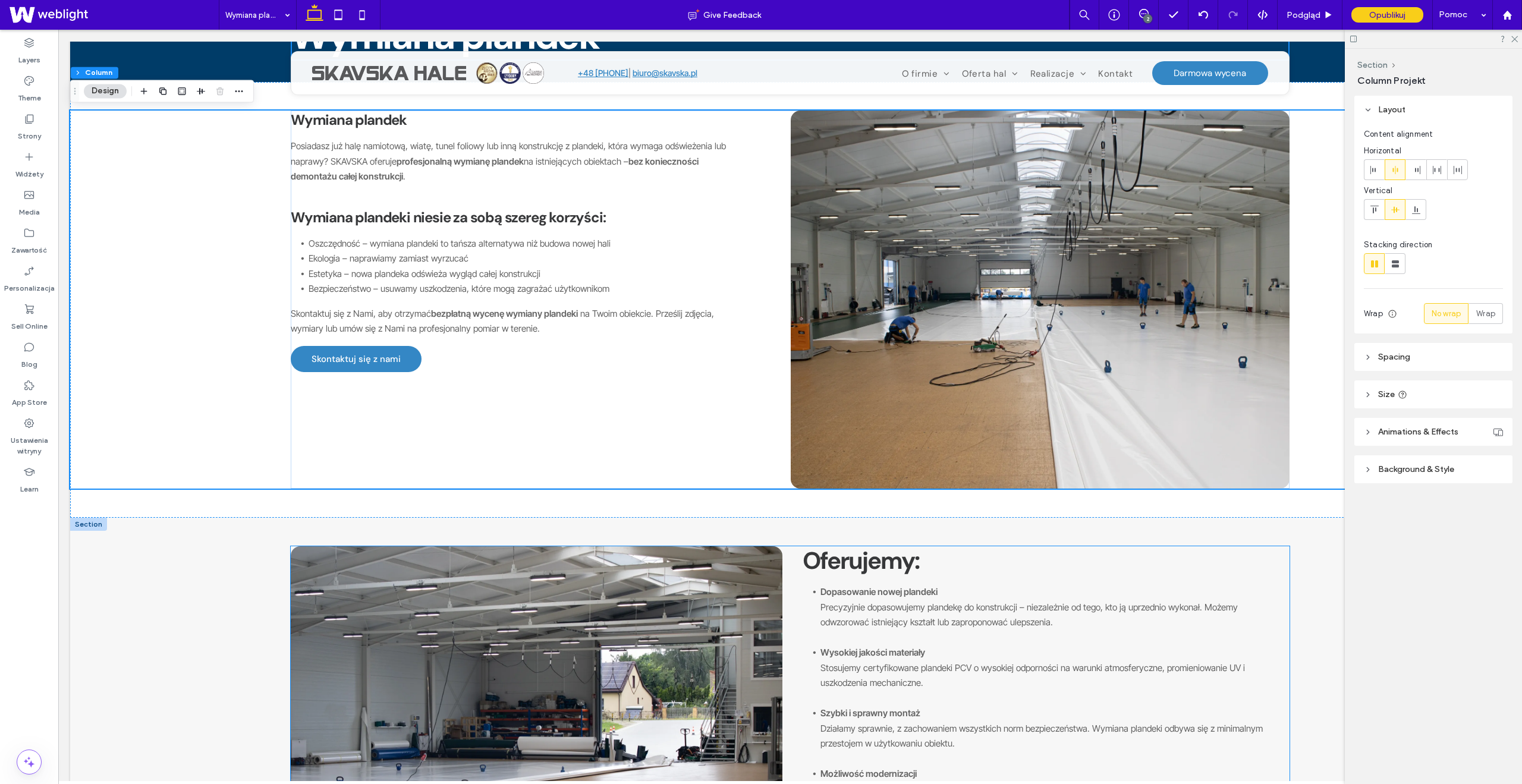 click on "Oferujemy:" at bounding box center (861, 561) 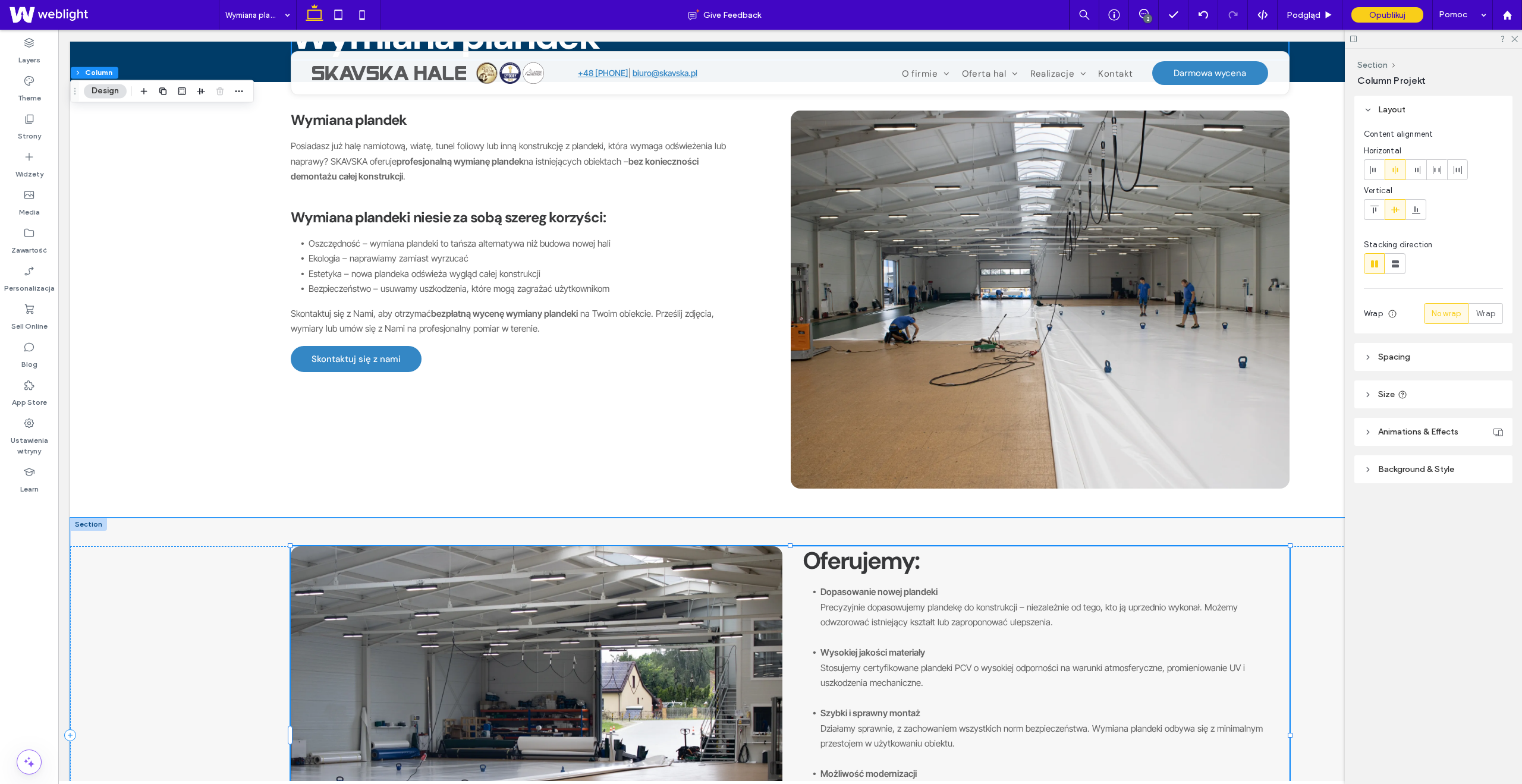 click on "Oferujemy:" at bounding box center [861, 561] 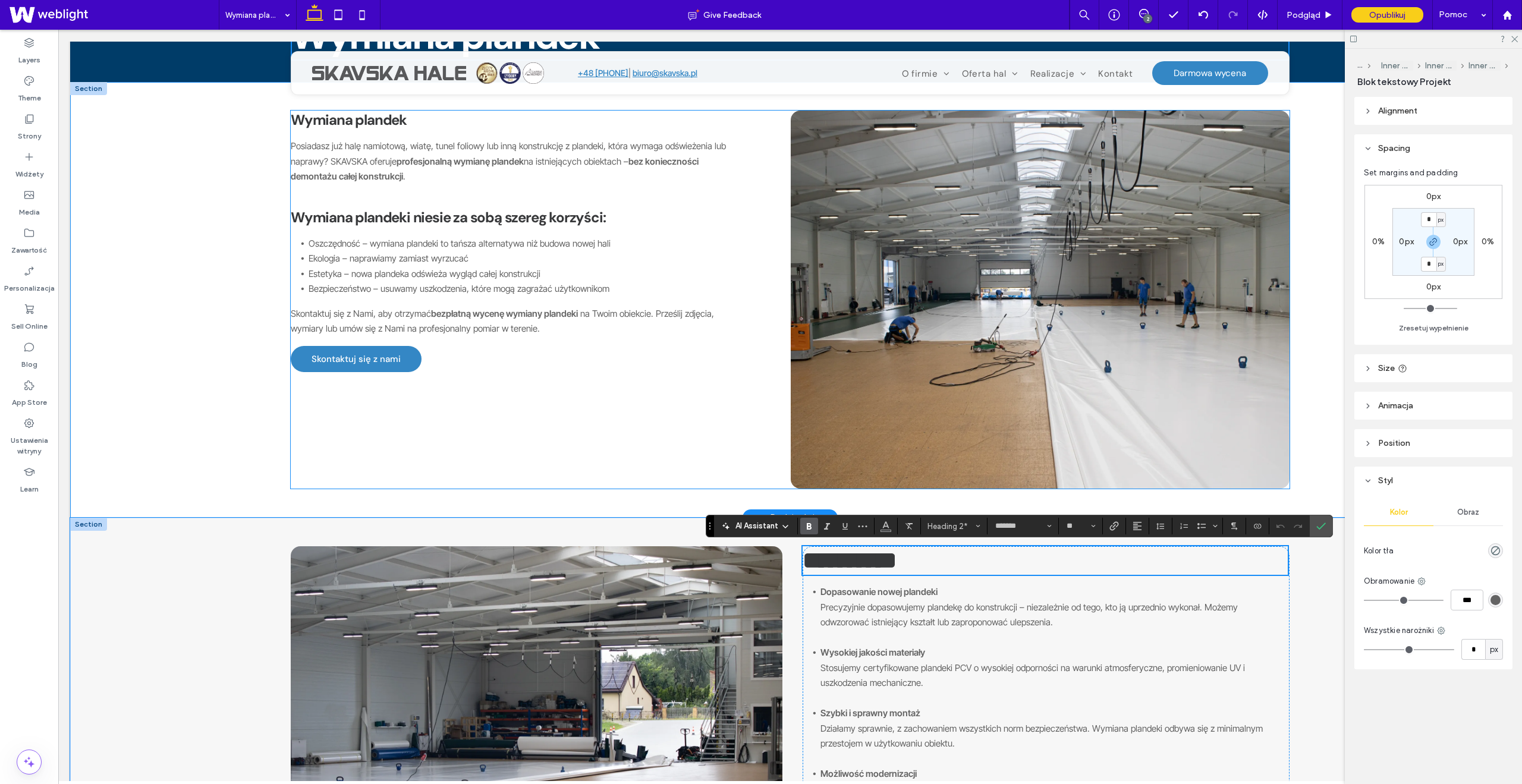 scroll, scrollTop: 0, scrollLeft: 0, axis: both 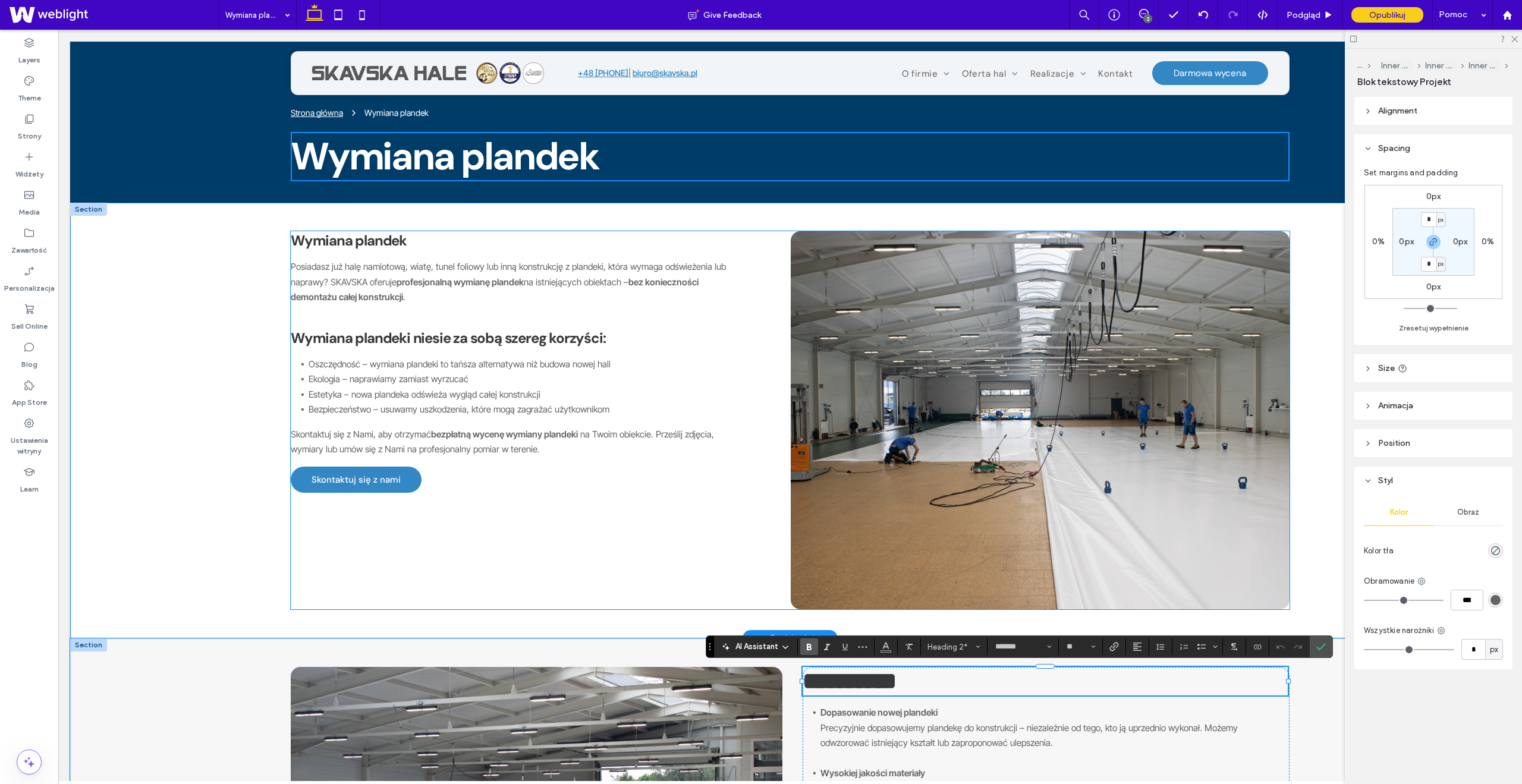 click on "Wymiana plandek" at bounding box center [348, 240] 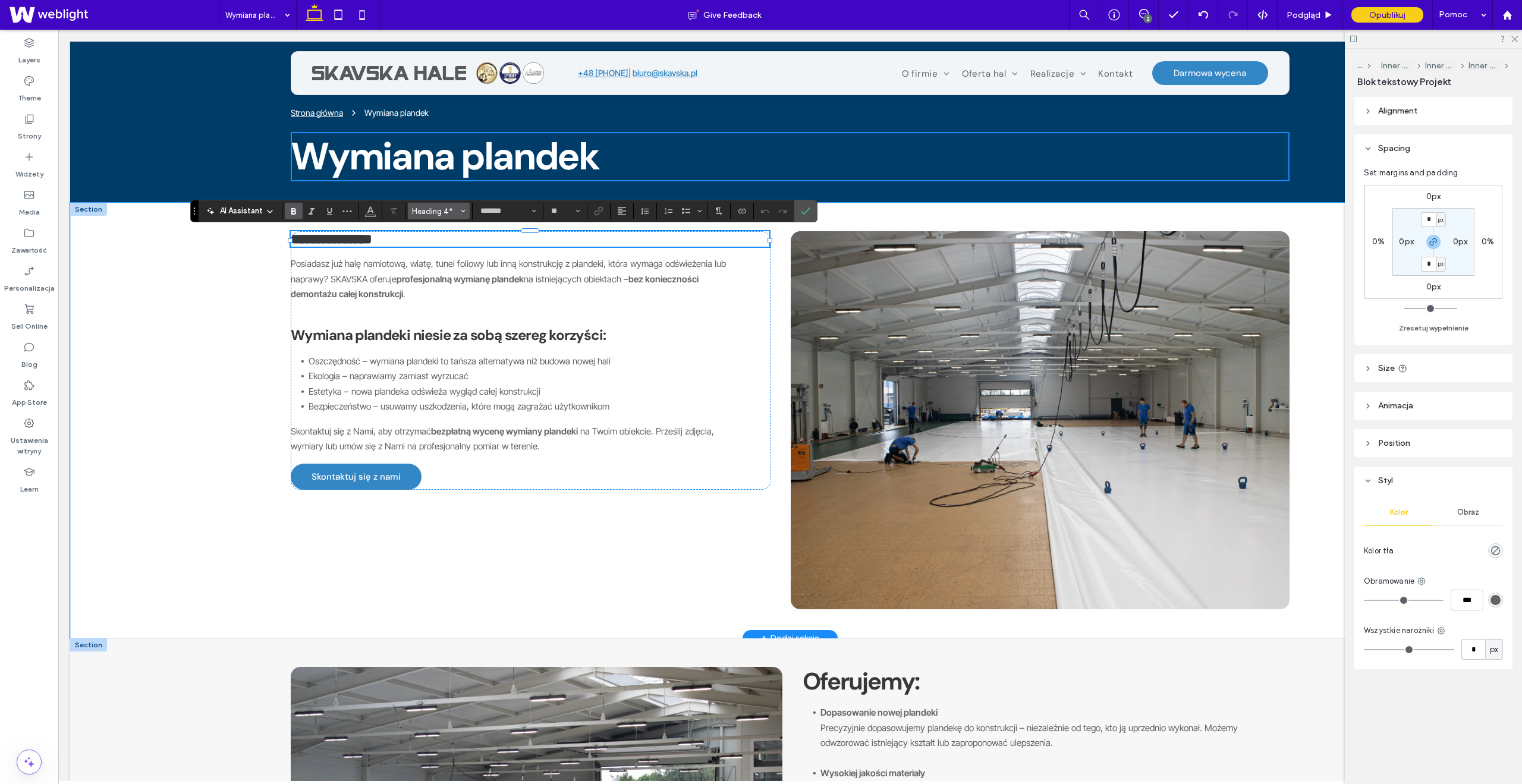 click on "Heading 4*" at bounding box center [435, 211] 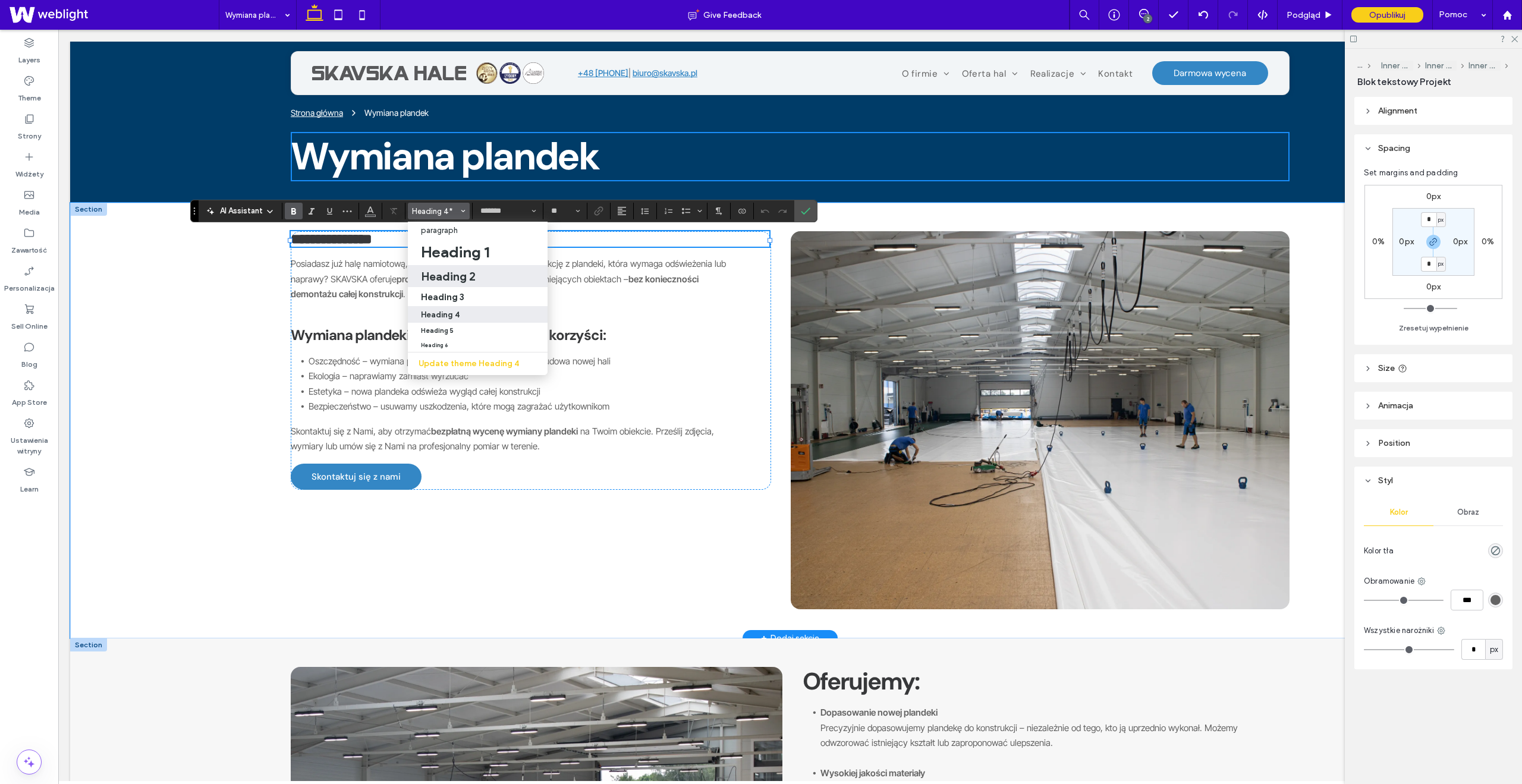 drag, startPoint x: 456, startPoint y: 275, endPoint x: 397, endPoint y: 246, distance: 65.74192 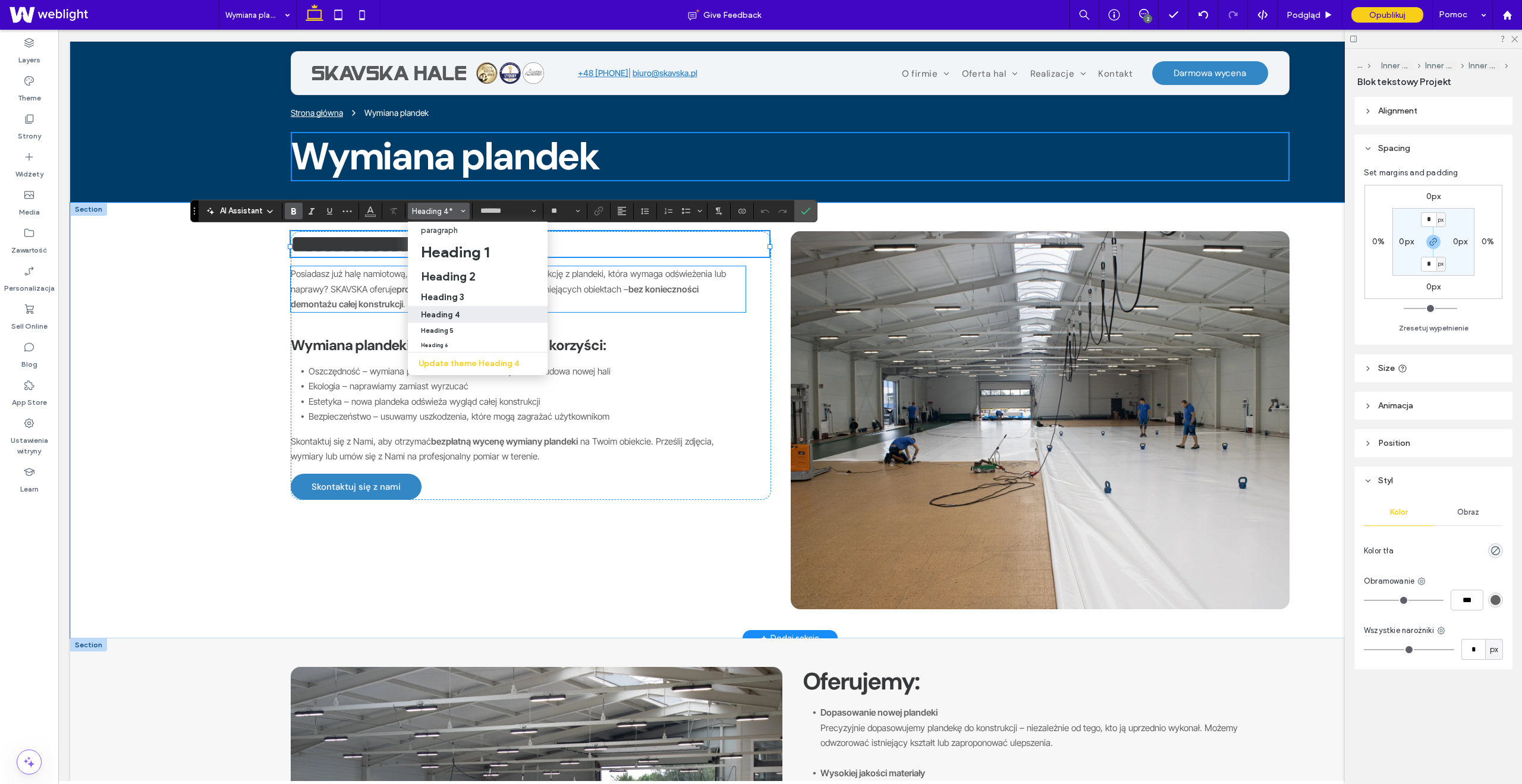 type on "**" 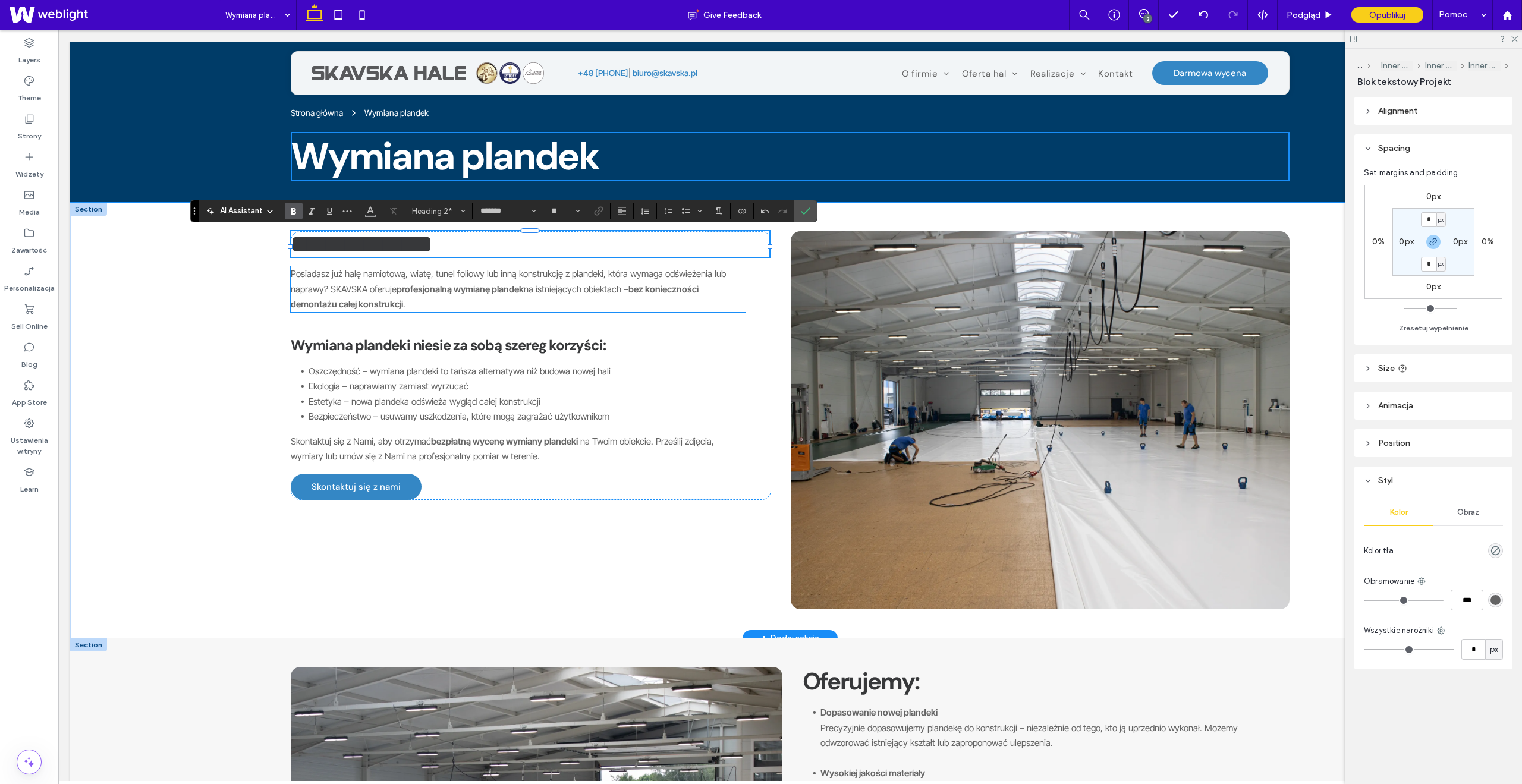 click on "**********" at bounding box center [790, 420] 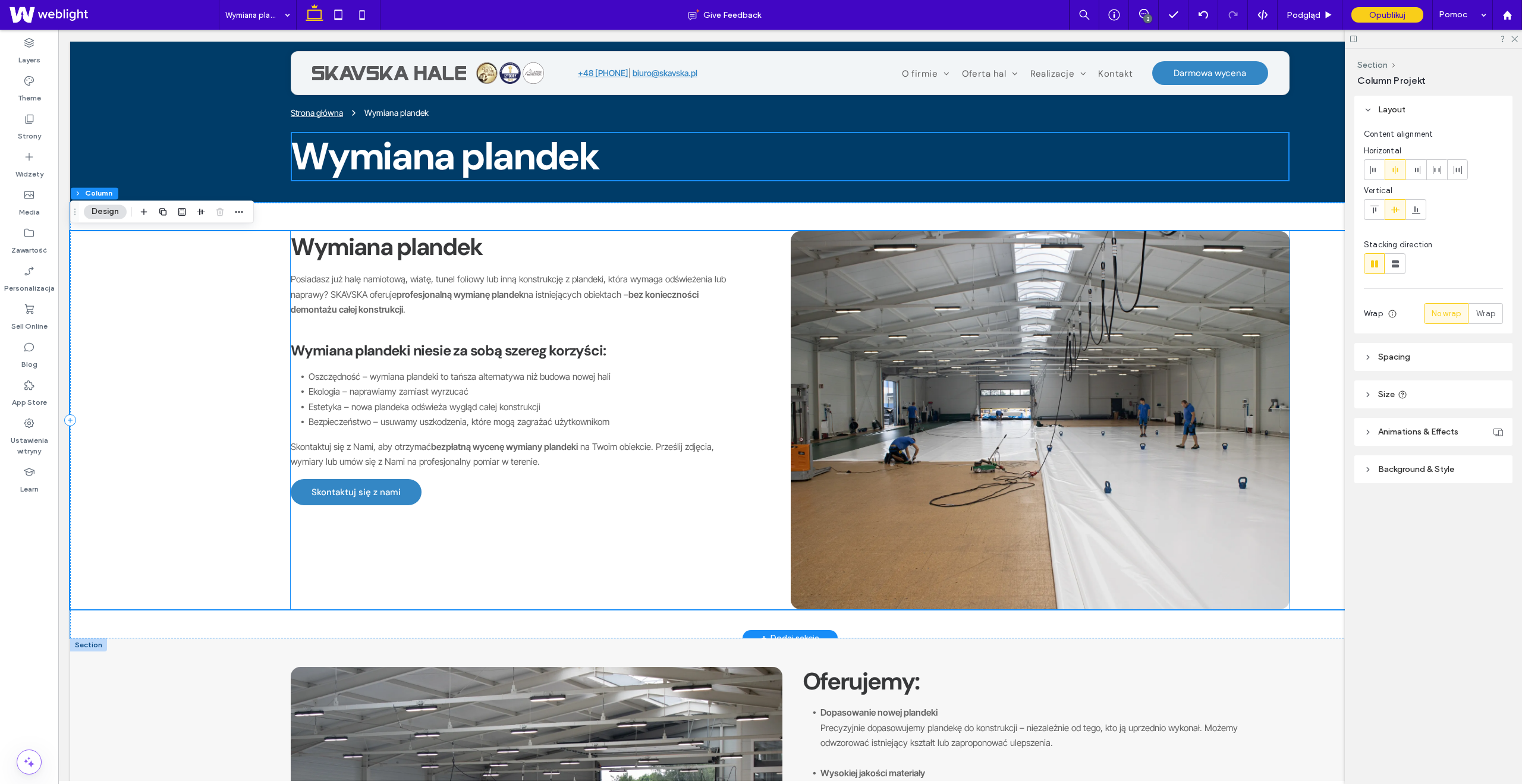 click on "Posiadasz już halę namiotową, wiatę, tunel foliowy lub inną konstrukcję z plandeki, która wymaga odświeżenia lub naprawy? SKAVSKA oferuje" at bounding box center [508, 286] 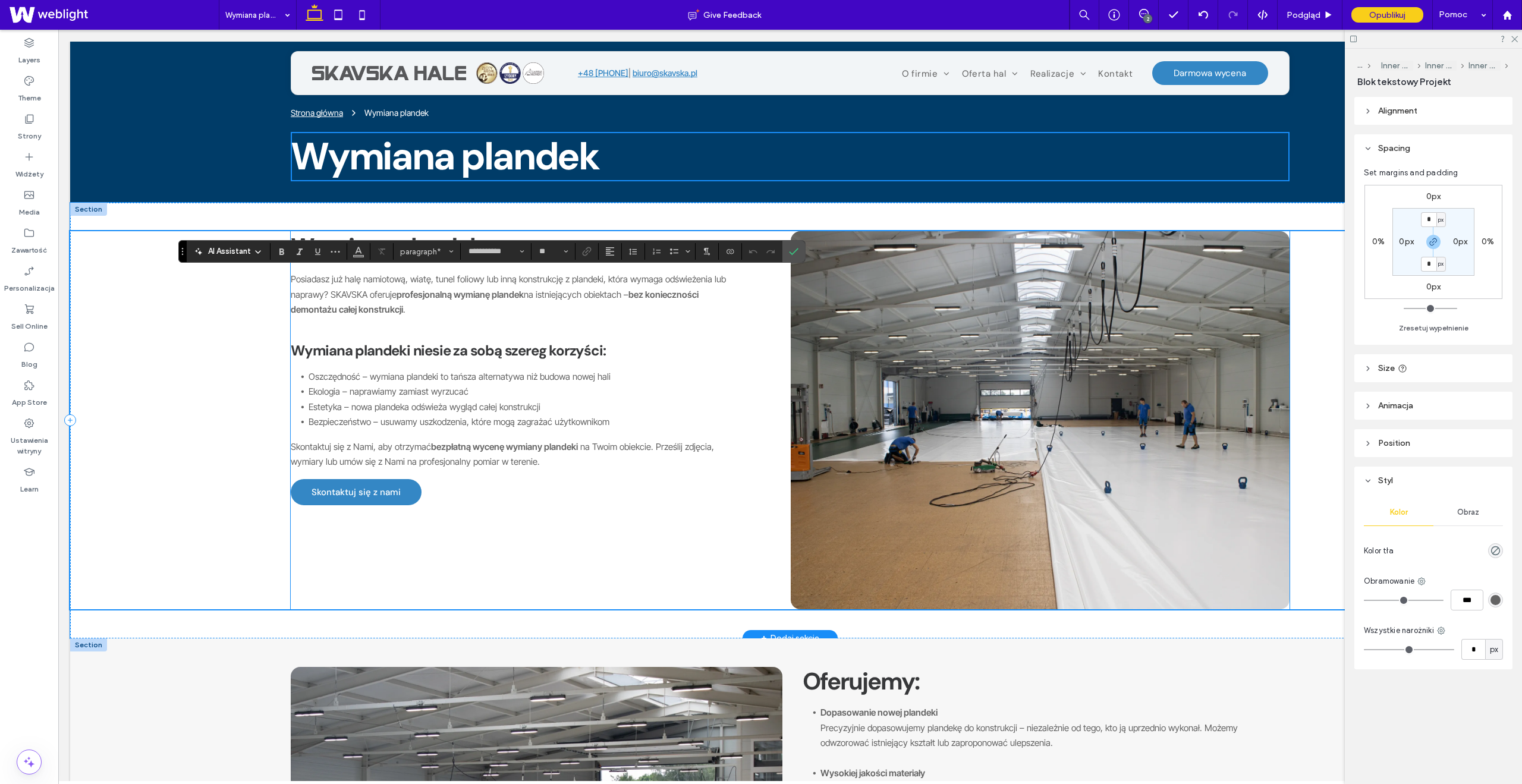 click on "Posiadasz już halę namiotową, wiatę, tunel foliowy lub inną konstrukcję z plandeki, która wymaga odświeżenia lub naprawy? SKAVSKA oferuje profesjonalną wymianę plandek na istniejących obiektach – bez konieczności demontażu całej konstrukcji." at bounding box center (518, 294) 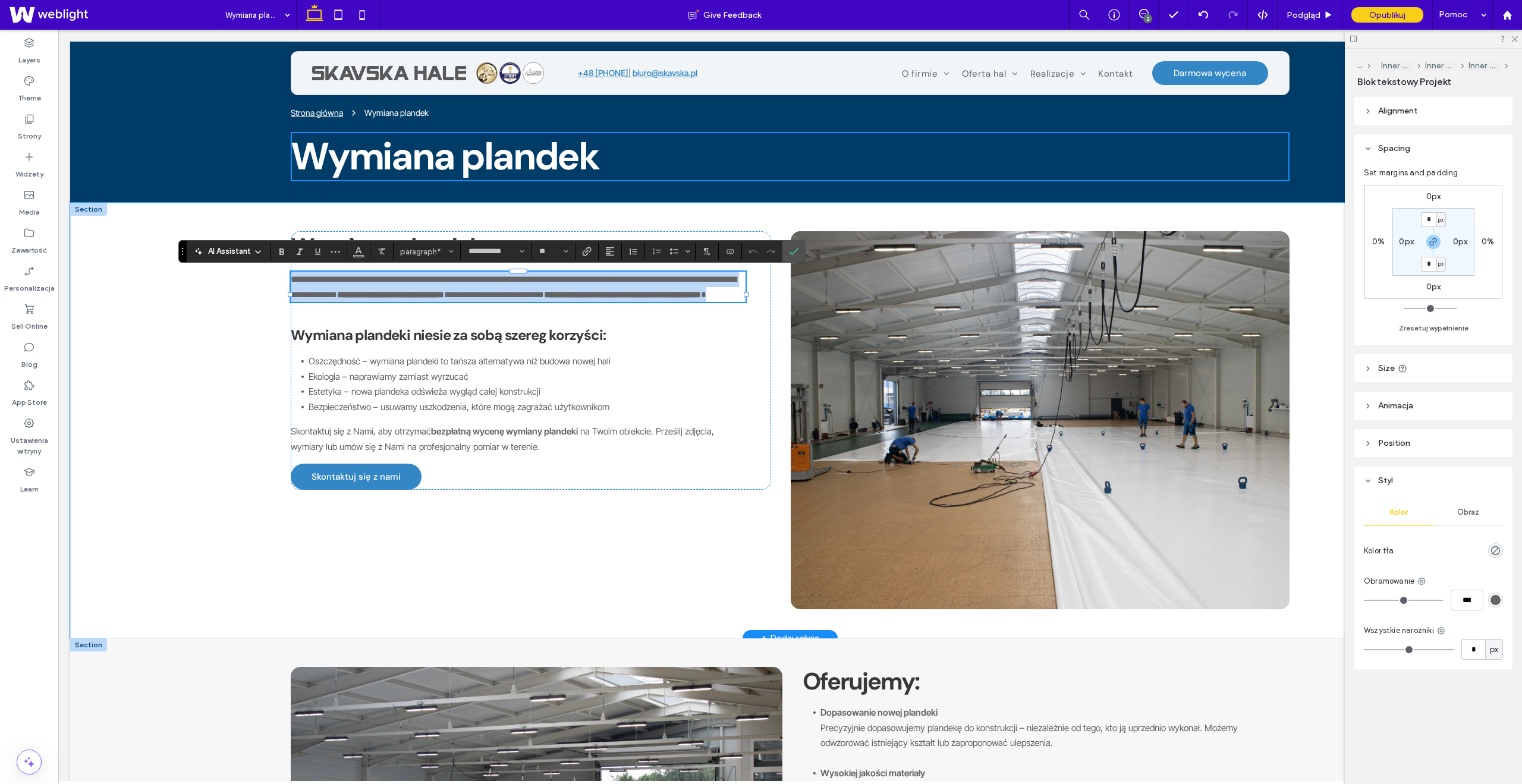 click on "**********" at bounding box center (514, 286) 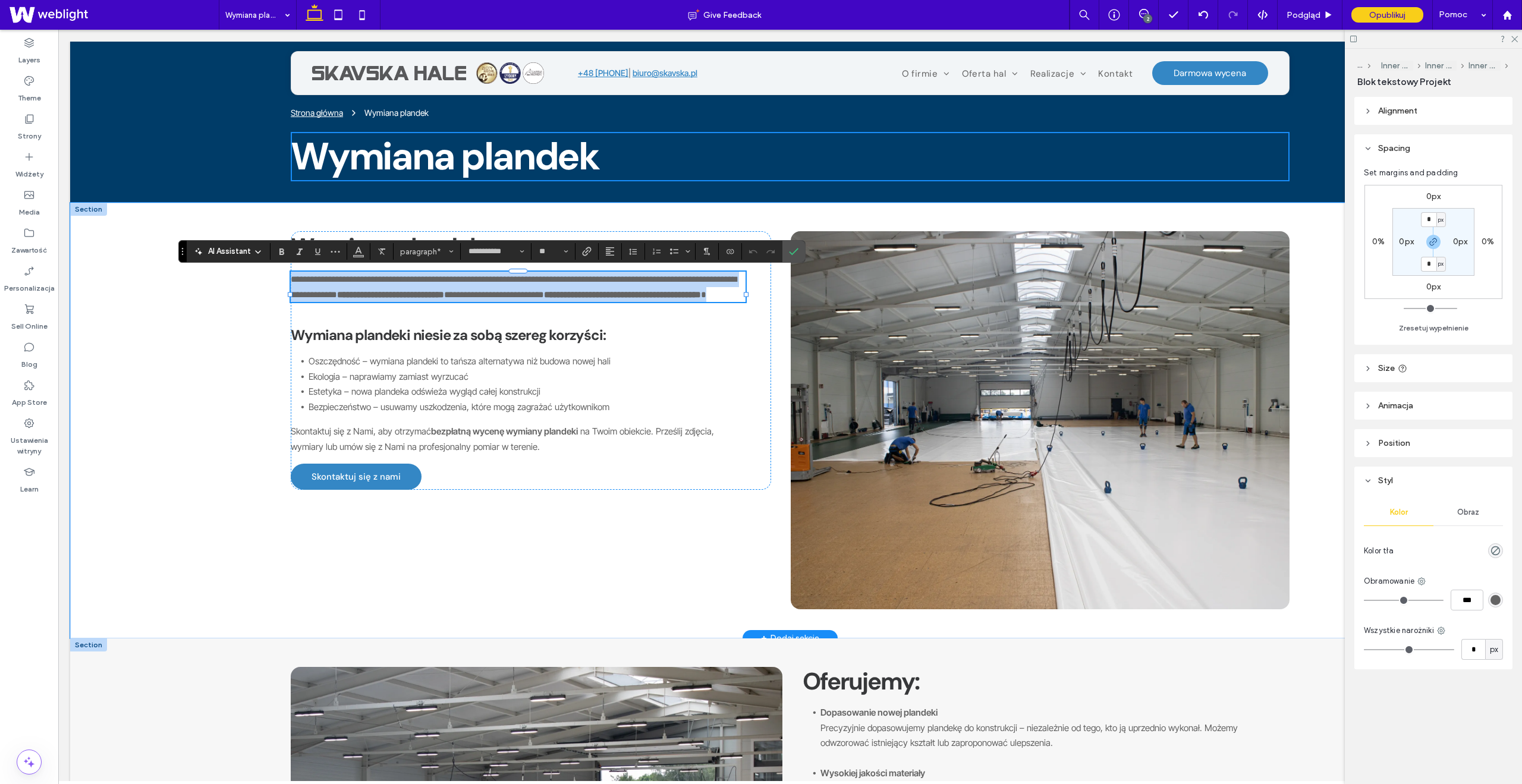 click on "**********" at bounding box center (514, 286) 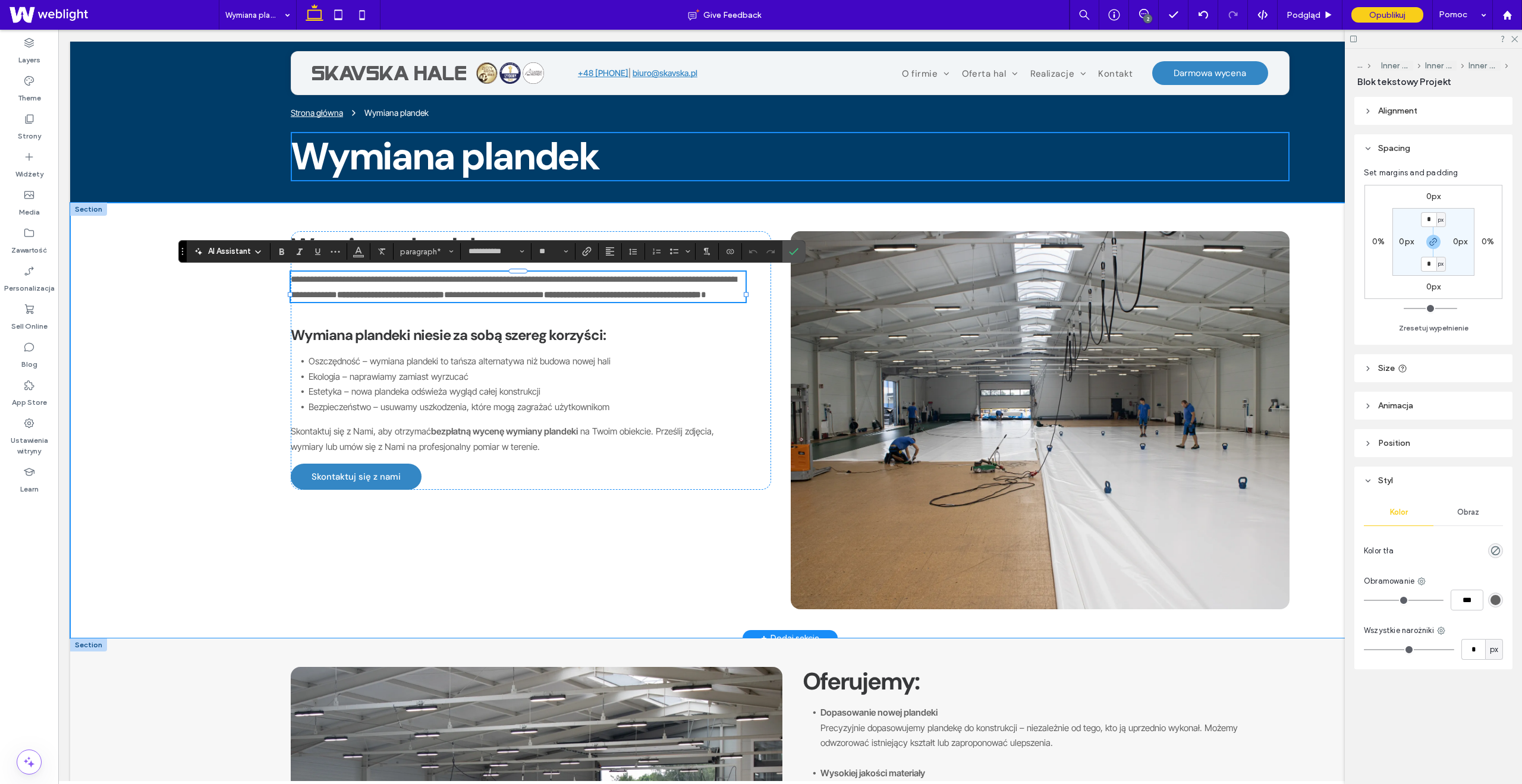 click on "**********" at bounding box center [790, 420] 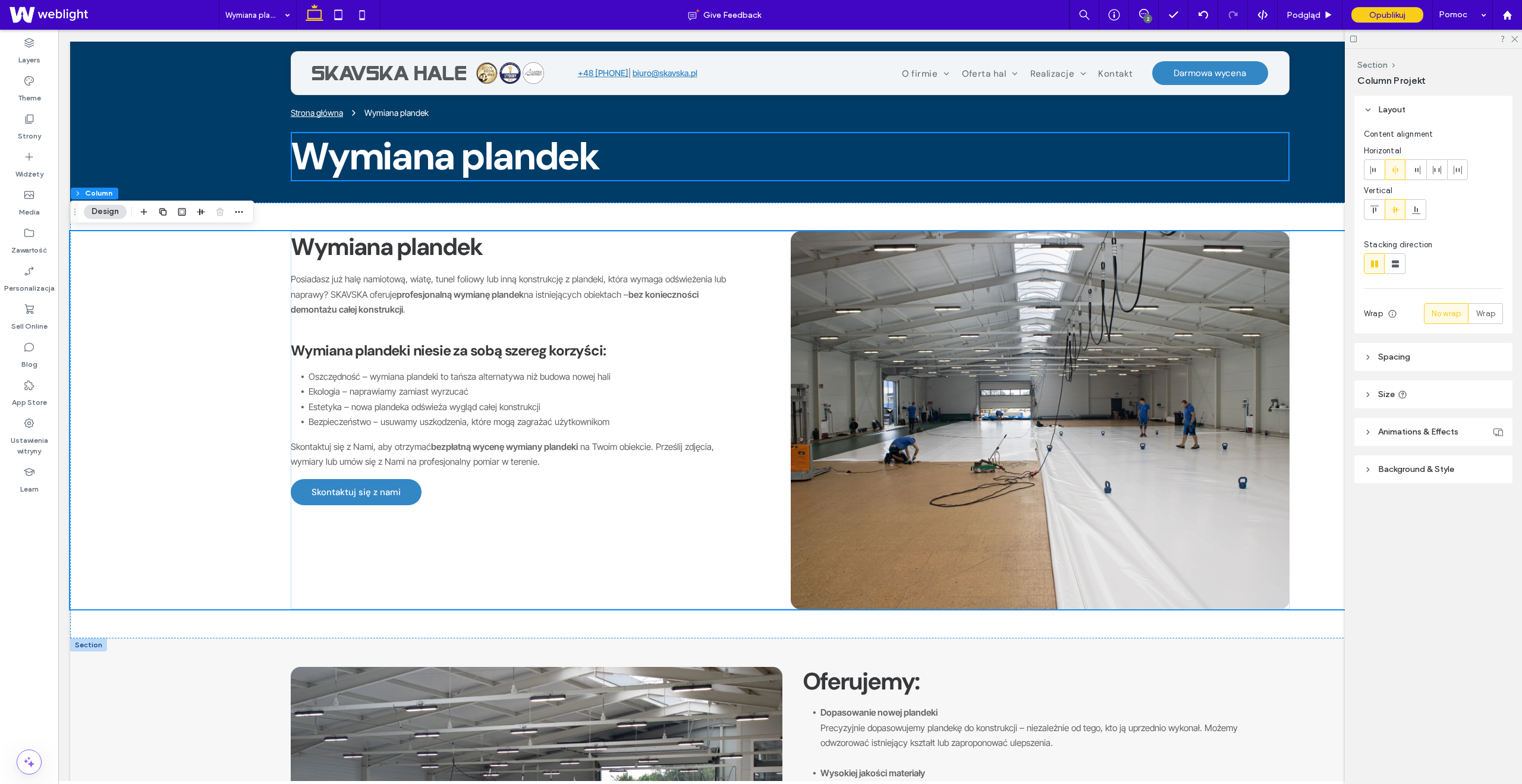 click on "Wymiana plandek" at bounding box center (386, 247) 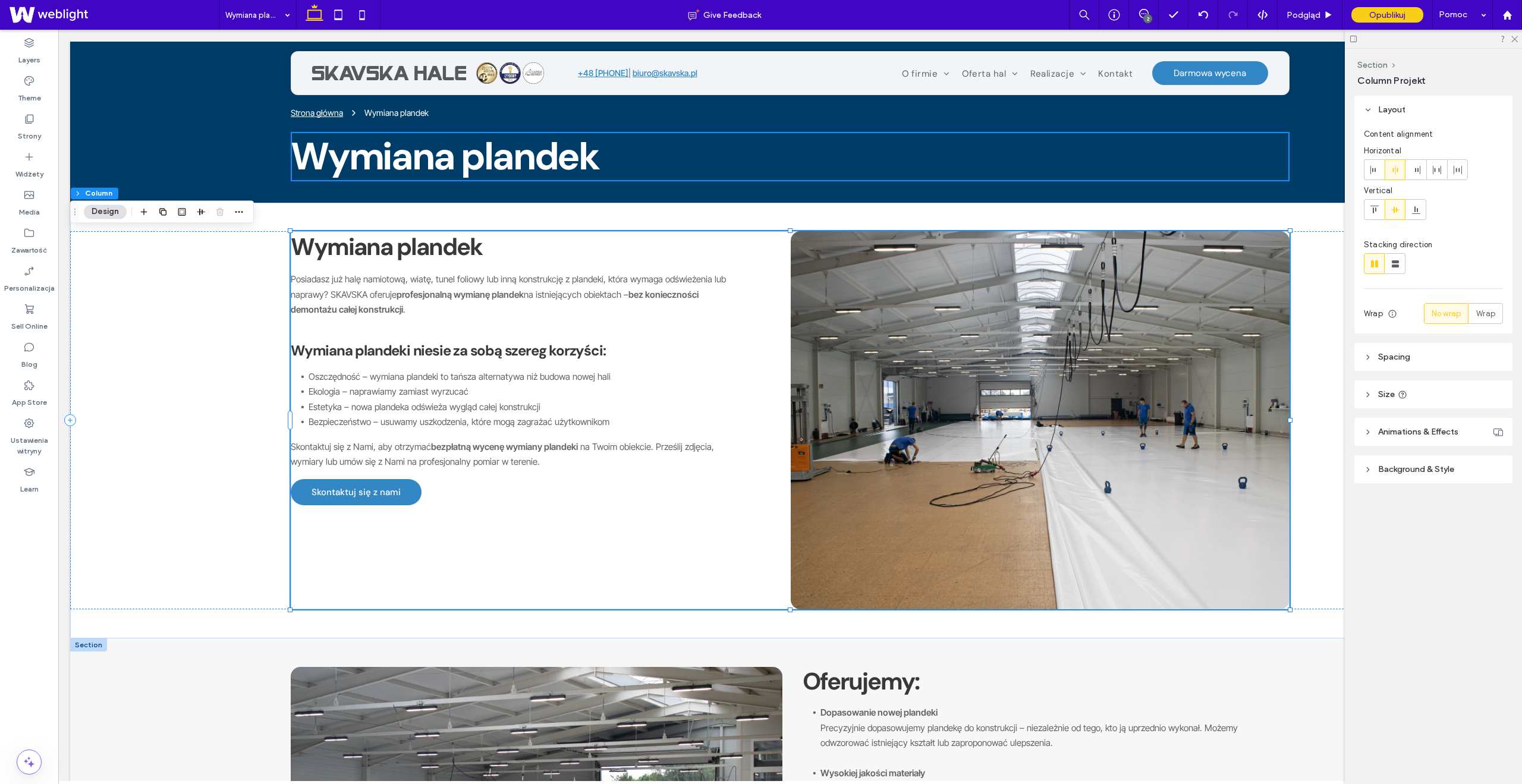 click on "Wymiana plandek" at bounding box center [386, 247] 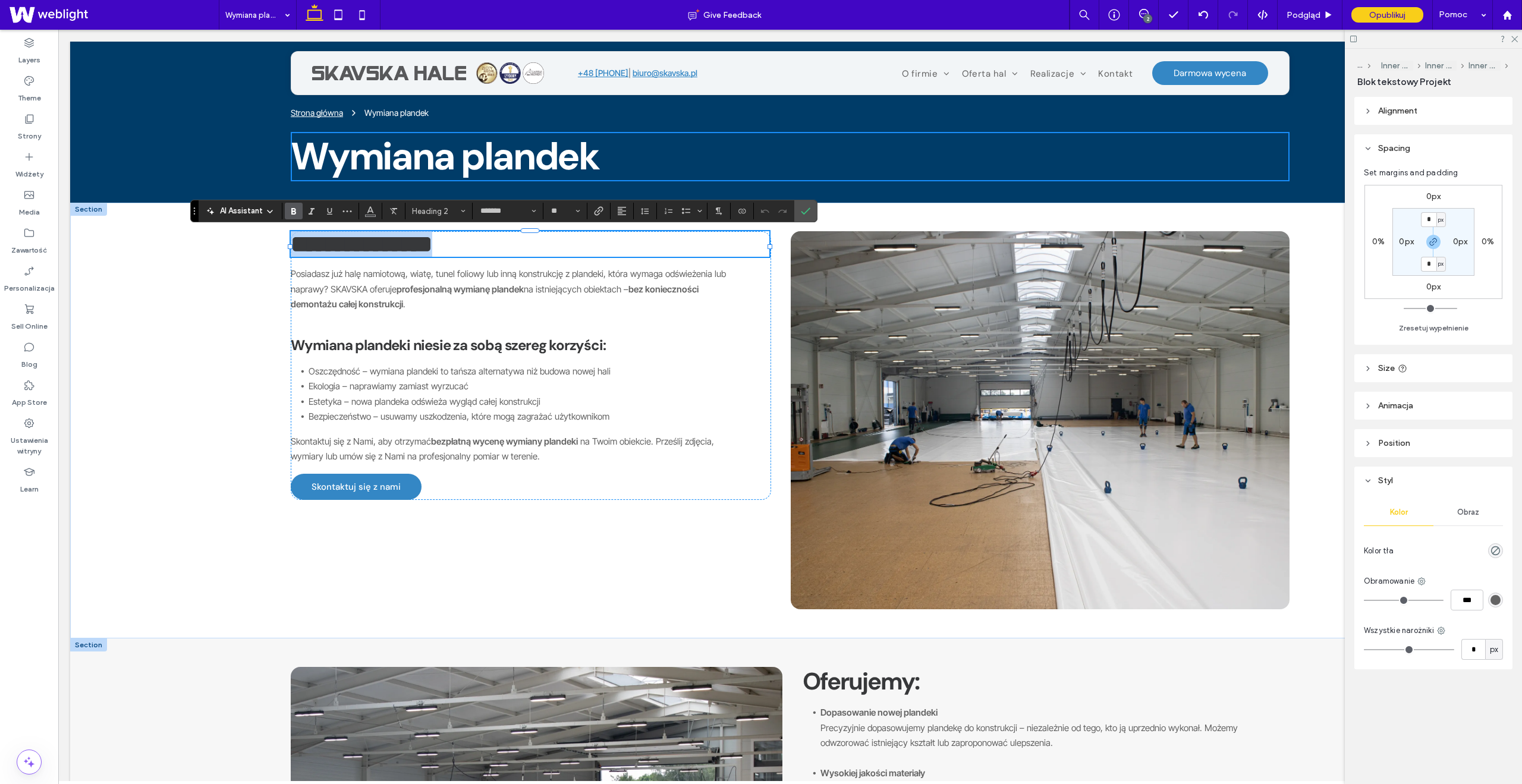 click on "**********" at bounding box center (361, 244) 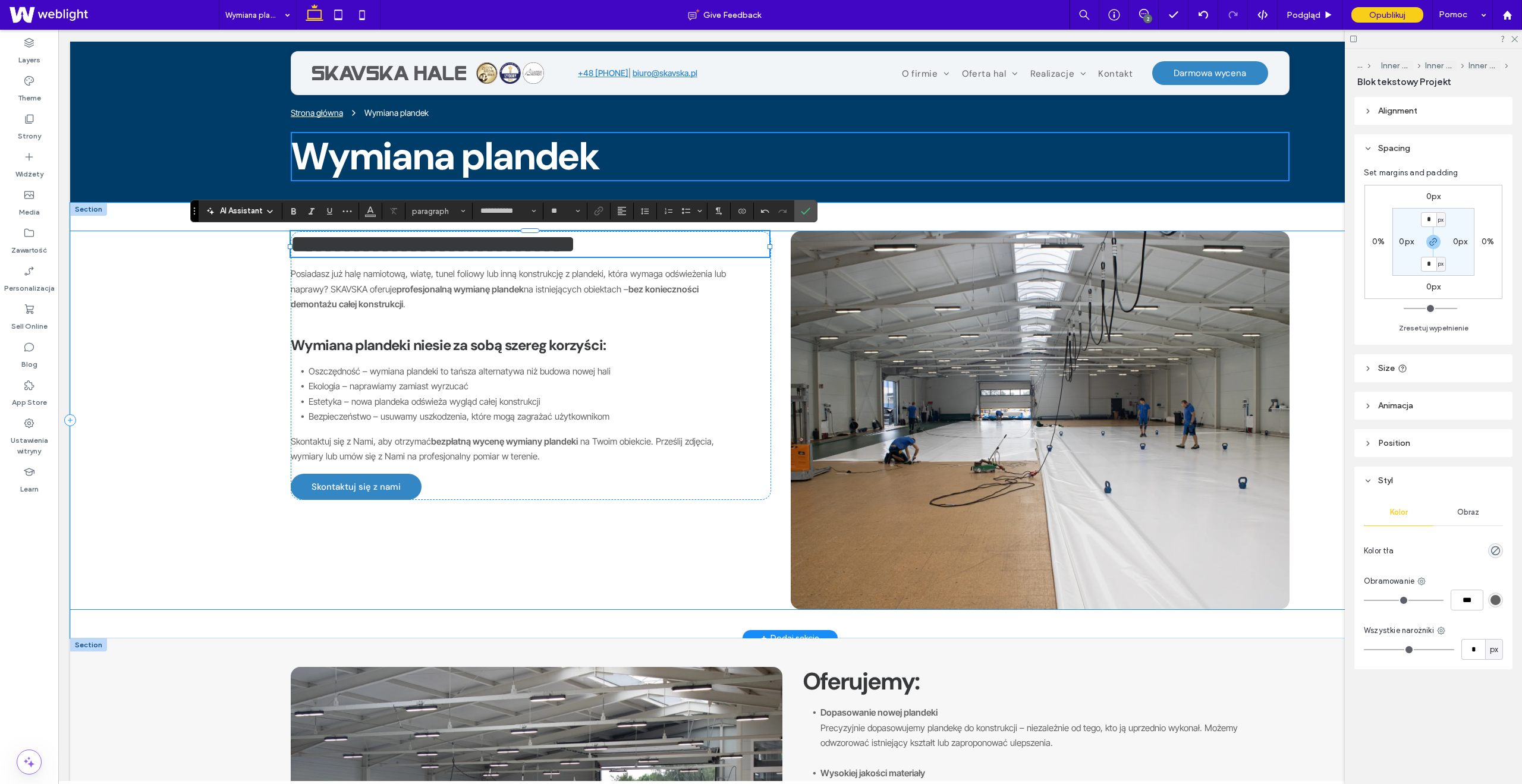 click on "**********" at bounding box center (790, 420) 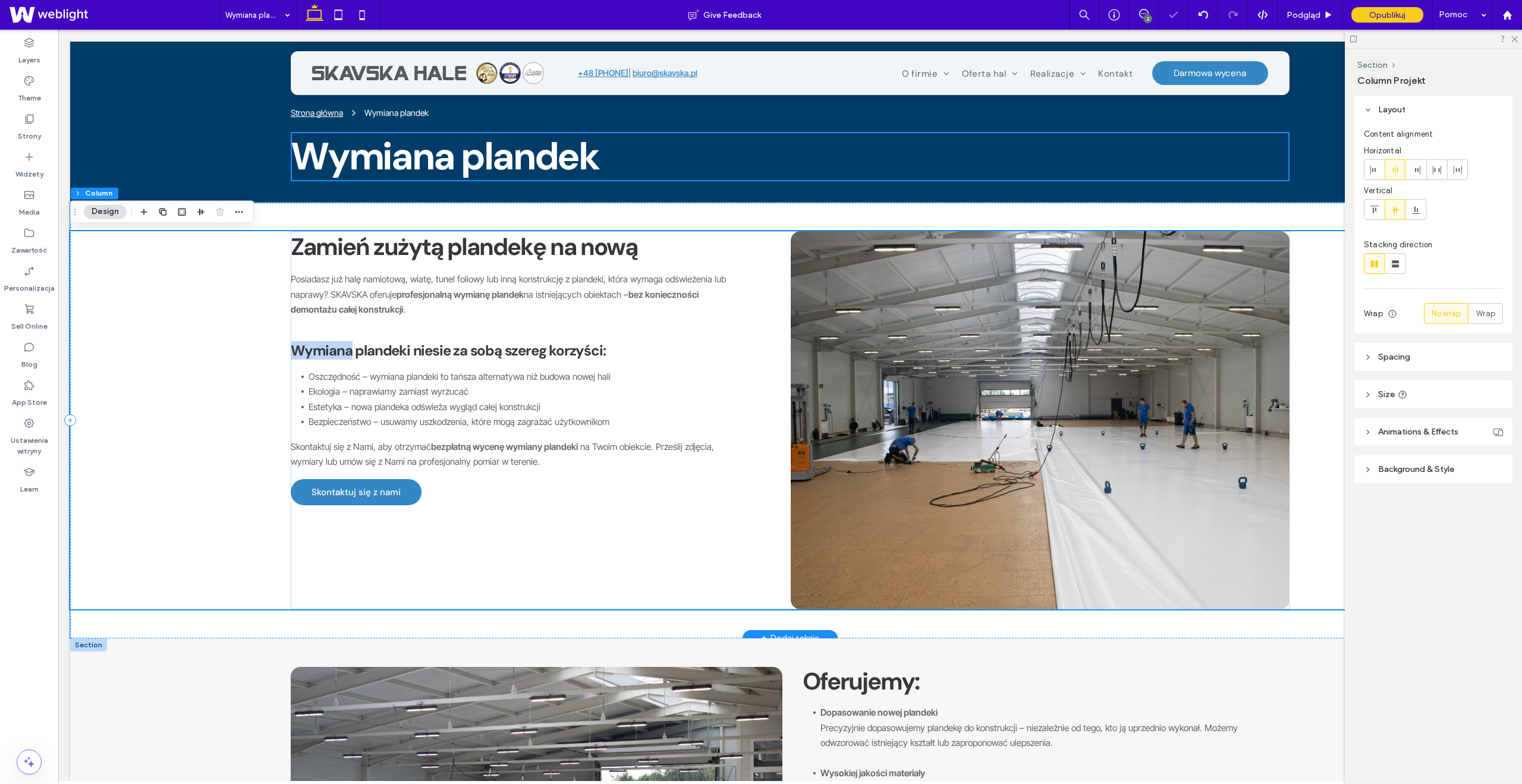 click on "Zamień zużytą plandekę na nową Posiadasz już halę namiotową, wiatę, tunel foliowy lub inną konstrukcję z plandeki, która wymaga odświeżenia lub naprawy? SKAVSKA oferuje profesjonalną wymianę plandek na istniejących obiektach – bez konieczności demontażu całej konstrukcji. Wymiana plandeki niesie za sobą szereg korzyści: Oszczędność – wymiana plandeki to tańsza alternatywa niż budowa nowej hali Ekologia – naprawiamy zamiast wyrzucać Estetyka – nowa plandeka odświeża wygląd całej konstrukcji Bezpieczeństwo – usuwamy uszkodzenia, które mogą zagrażać użytkownikom Skontaktuj się z Nami, aby otrzymać bezpłatną wycenę wymiany plandeki na Twoim obiekcie. Prześlij zdjęcia, wymiary lub umów się z Nami na profesjonalny pomiar w terenie. Skontaktuj się z nami" at bounding box center (790, 420) 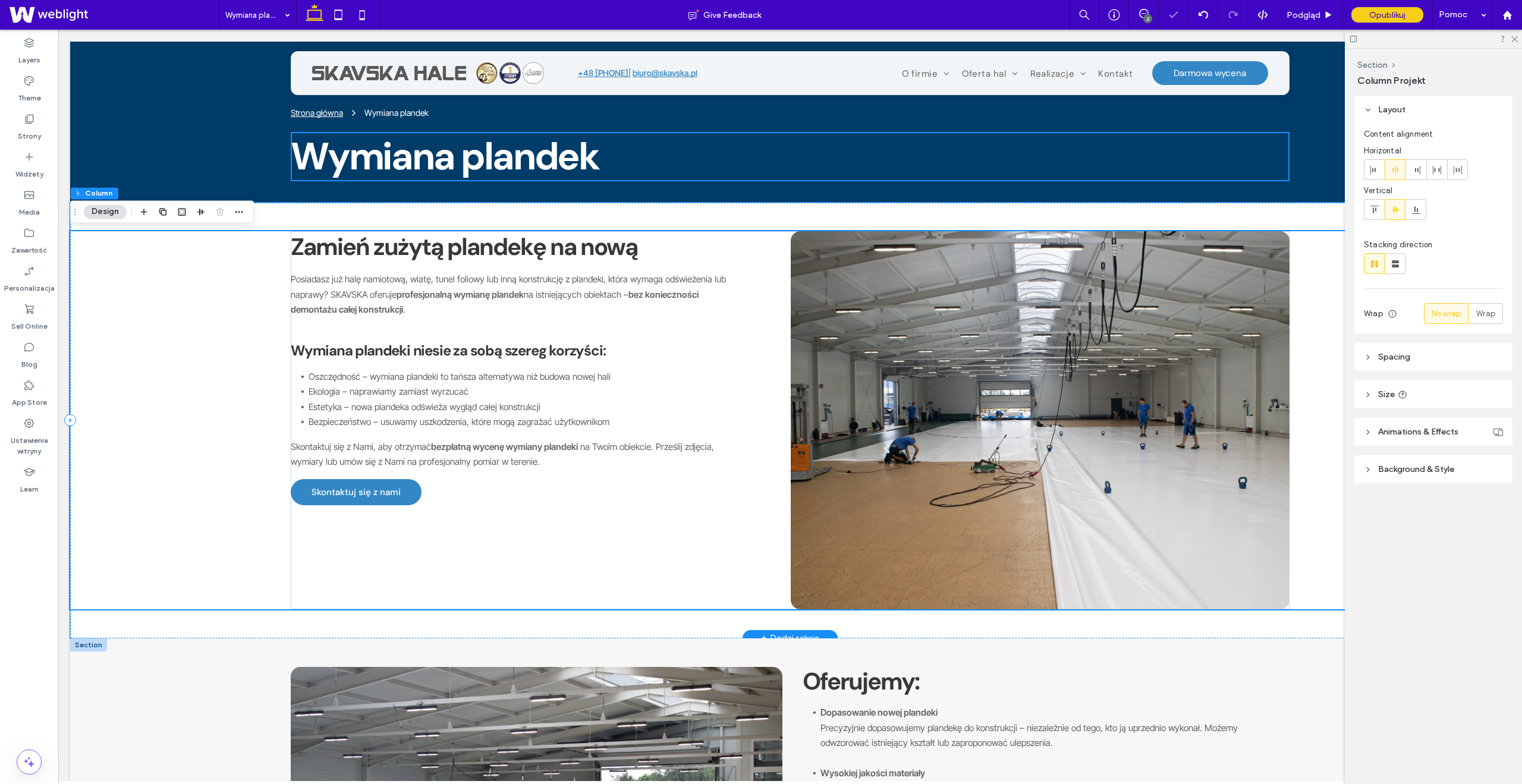 click on "Zamień zużytą plandekę na nową Posiadasz już halę namiotową, wiatę, tunel foliowy lub inną konstrukcję z plandeki, która wymaga odświeżenia lub naprawy? SKAVSKA oferuje profesjonalną wymianę plandek na istniejących obiektach – bez konieczności demontażu całej konstrukcji. Wymiana plandeki niesie za sobą szereg korzyści: Oszczędność – wymiana plandeki to tańsza alternatywa niż budowa nowej hali Ekologia – naprawiamy zamiast wyrzucać Estetyka – nowa plandeka odświeża wygląd całej konstrukcji Bezpieczeństwo – usuwamy uszkodzenia, które mogą zagrażać użytkownikom Skontaktuj się z Nami, aby otrzymać bezpłatną wycenę wymiany plandeki na Twoim obiekcie. Prześlij zdjęcia, wymiary lub umów się z Nami na profesjonalny pomiar w terenie. Skontaktuj się z nami" at bounding box center (790, 420) 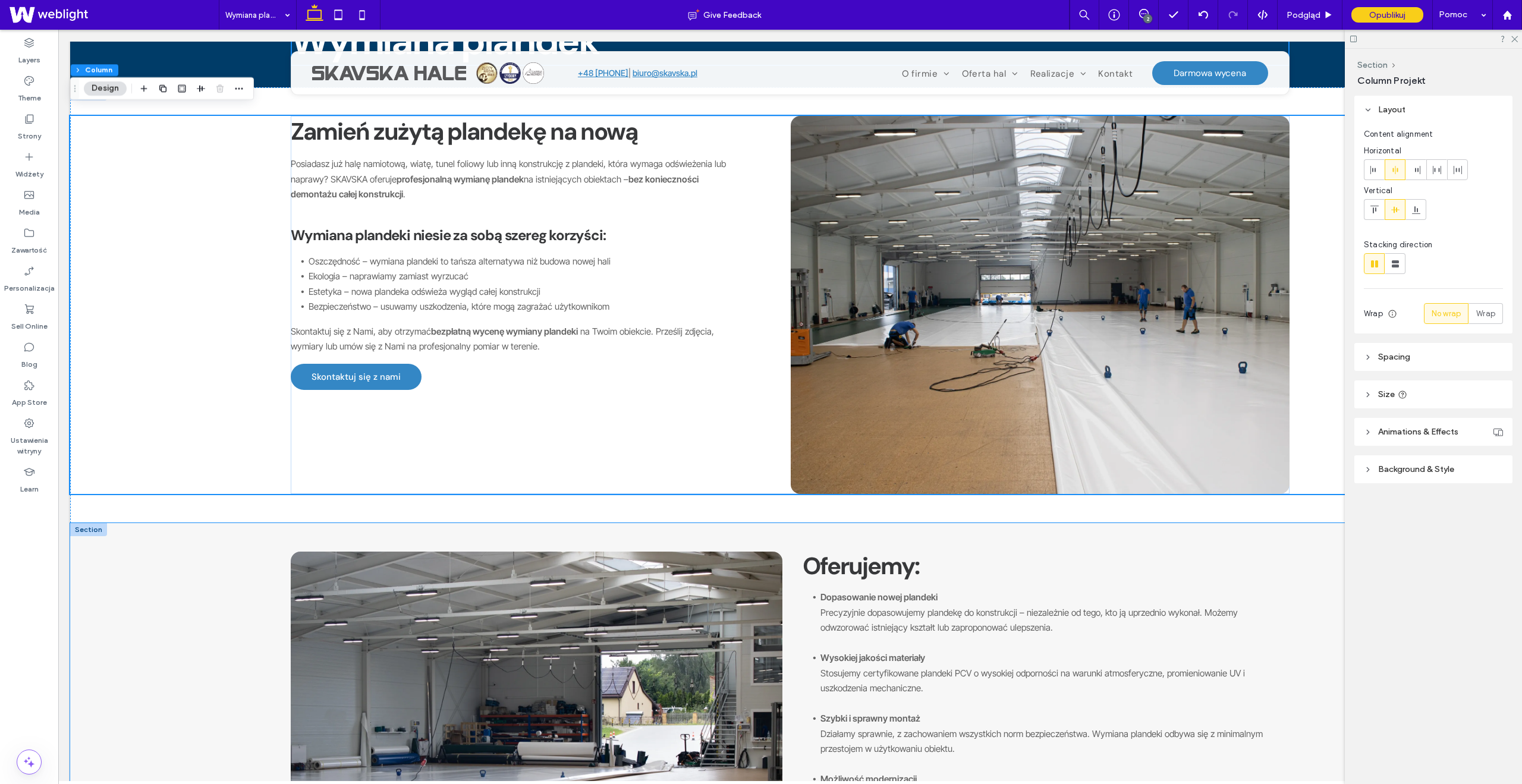 scroll, scrollTop: 0, scrollLeft: 0, axis: both 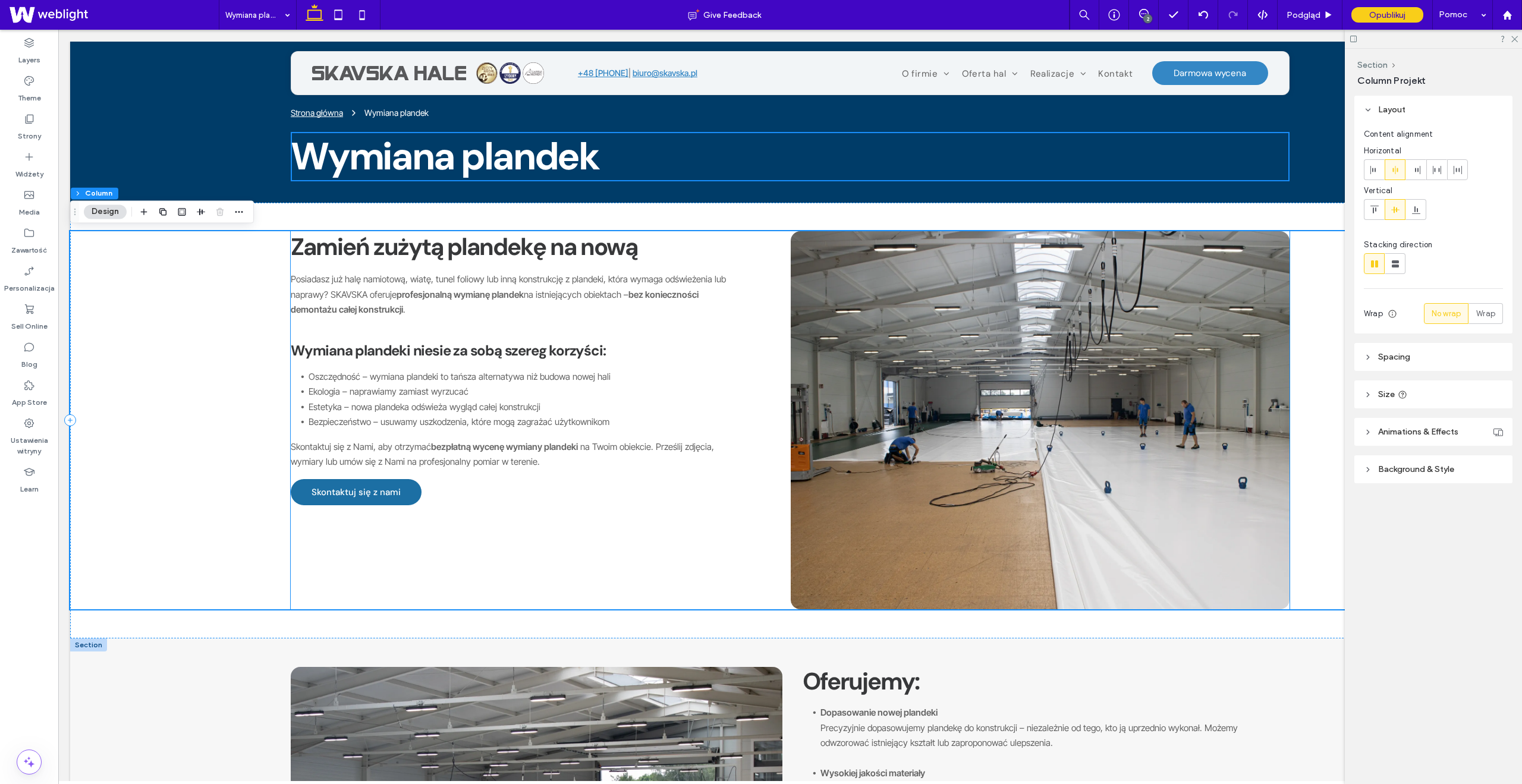 click on "Skontaktuj się z nami" at bounding box center [356, 492] 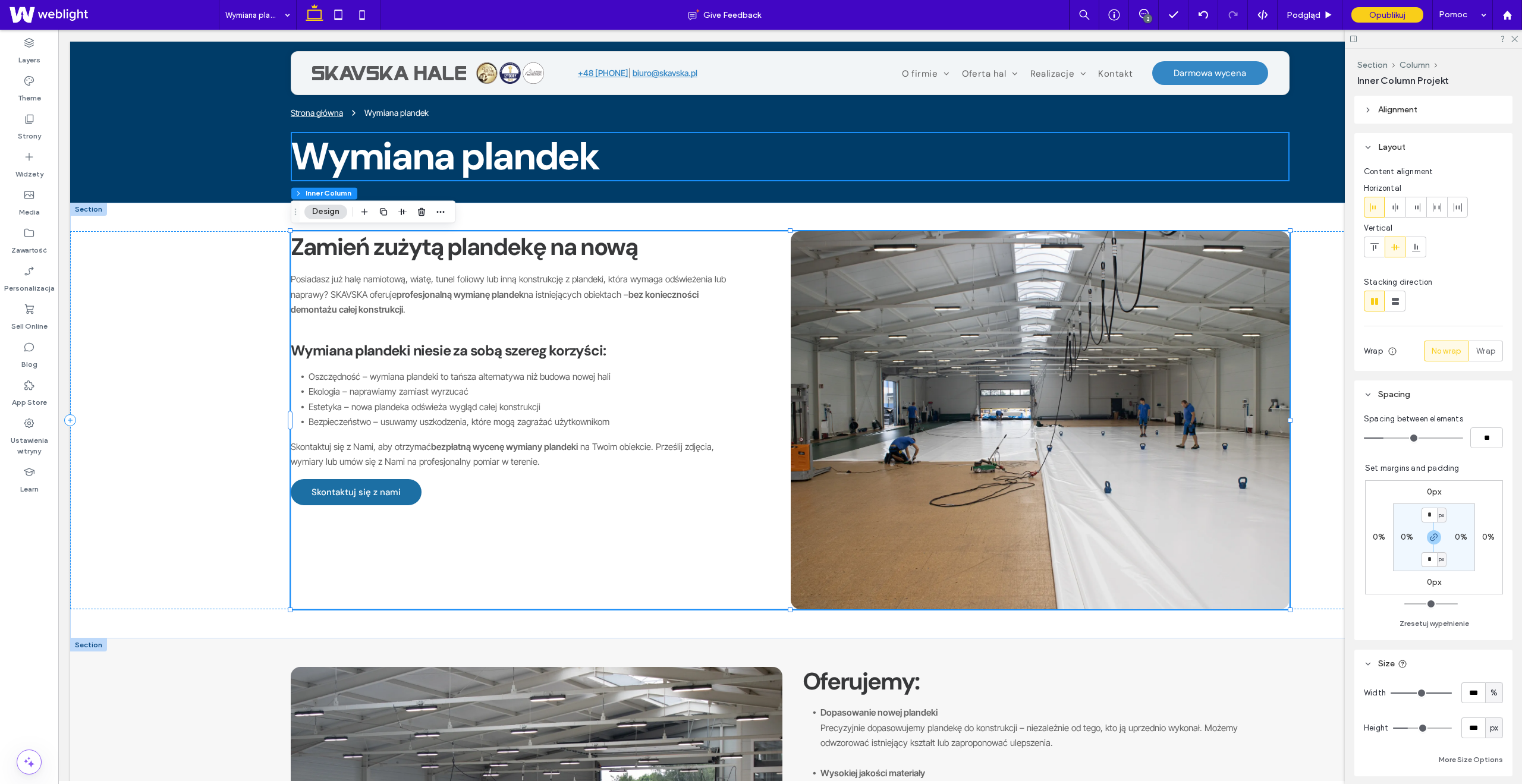 click on "Skontaktuj się z nami" at bounding box center [356, 492] 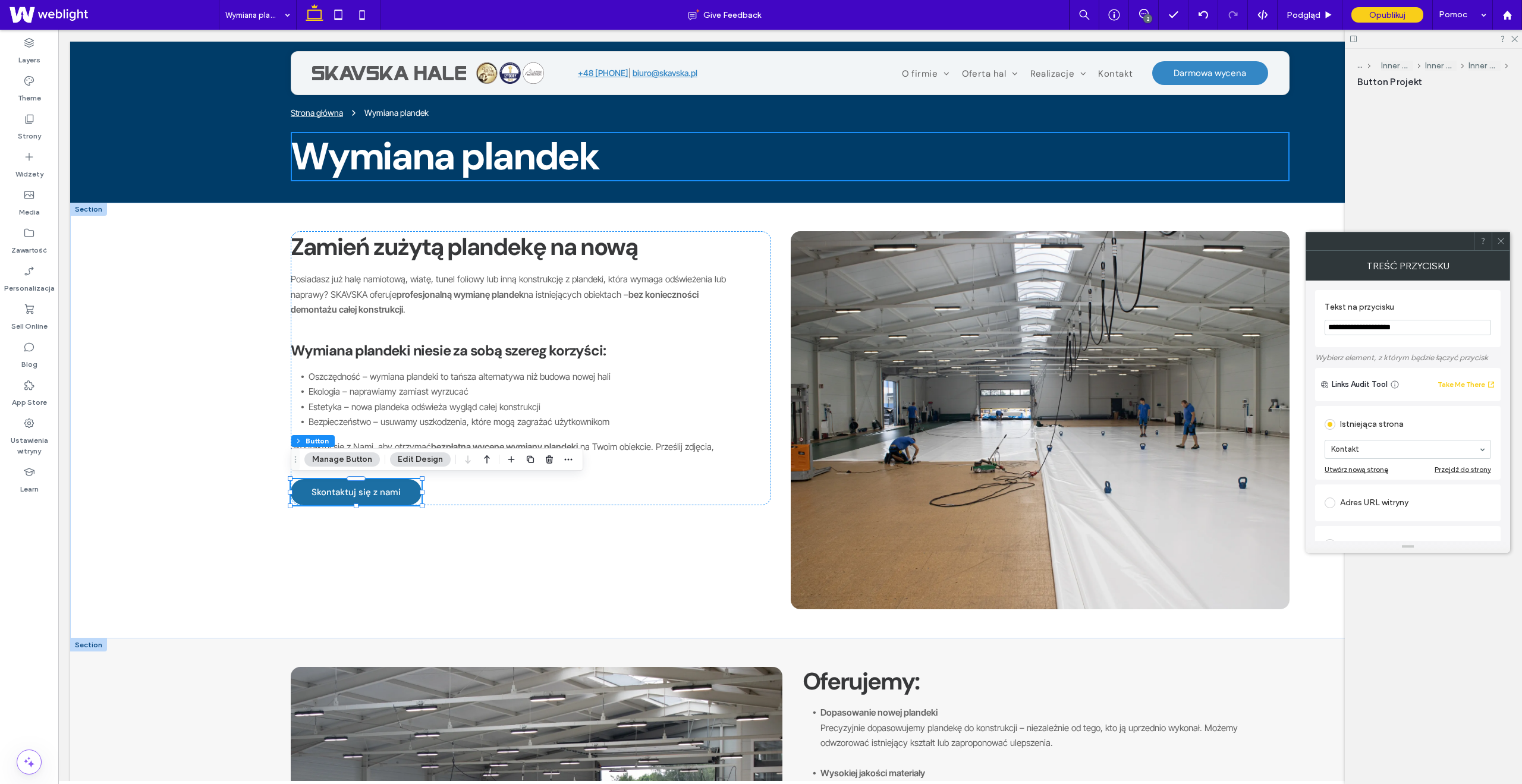 click on "Skontaktuj się z nami" at bounding box center (356, 492) 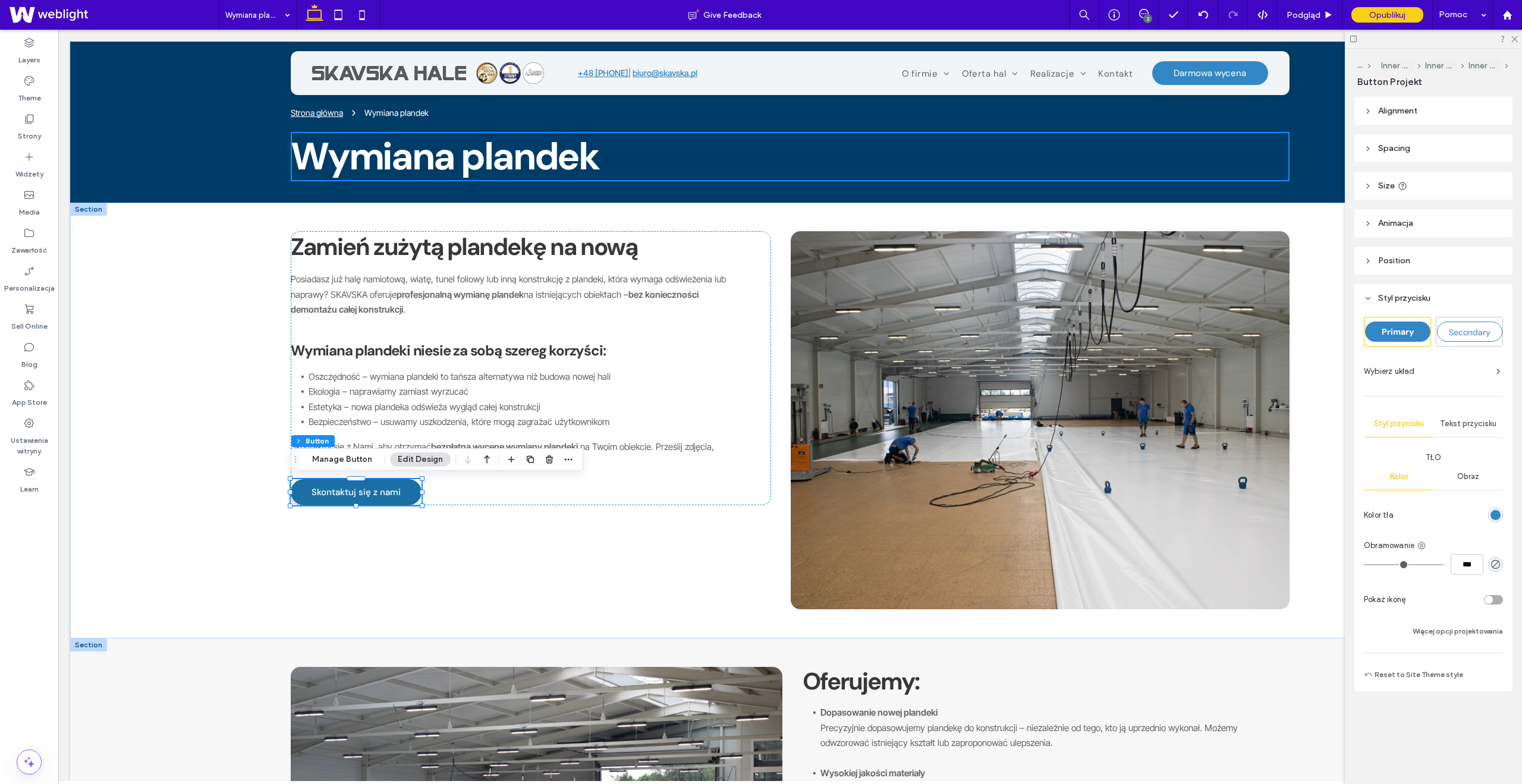 click on "Skontaktuj się z nami" at bounding box center [356, 492] 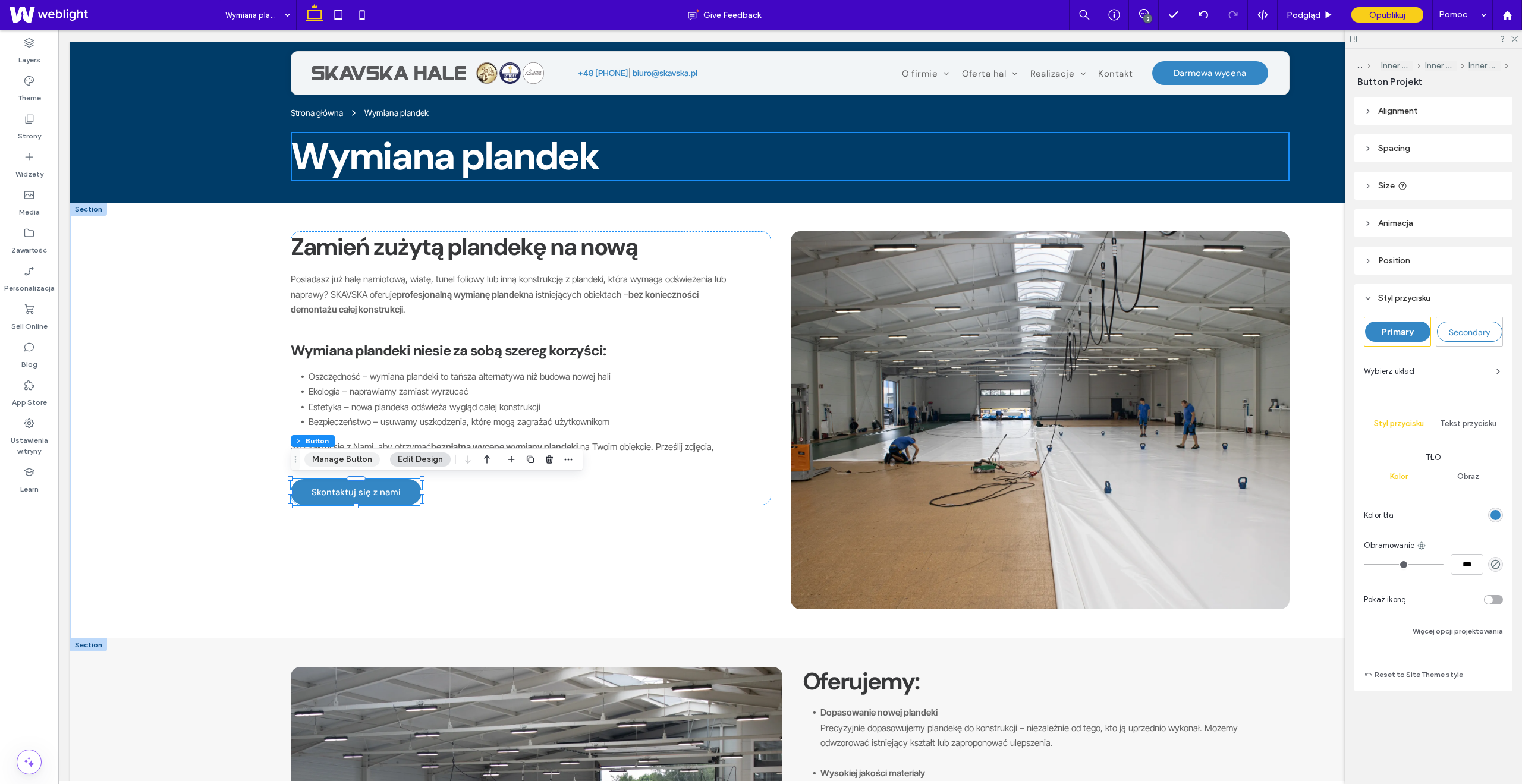 click on "Manage Button" at bounding box center (342, 459) 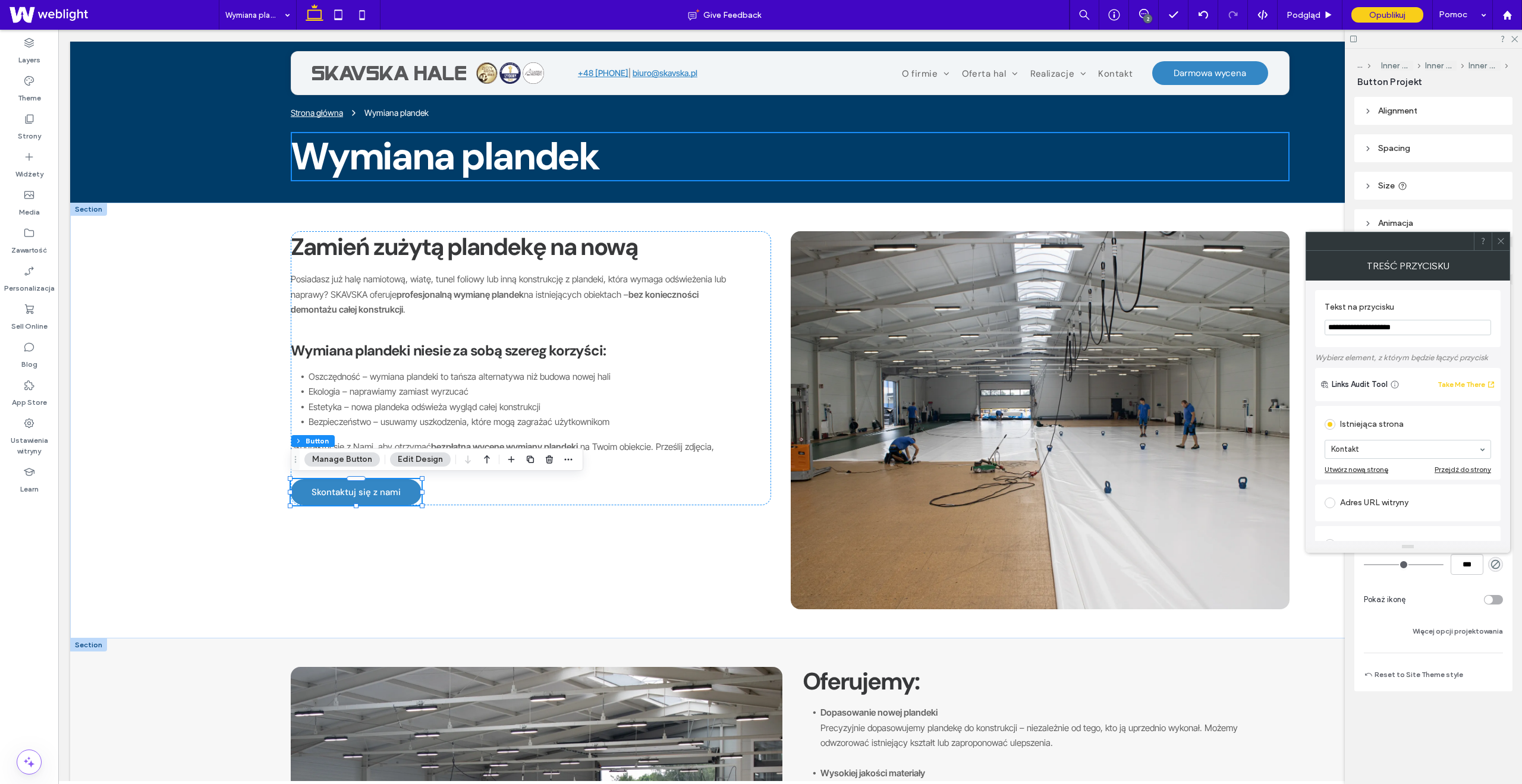click on "**********" at bounding box center (1408, 328) 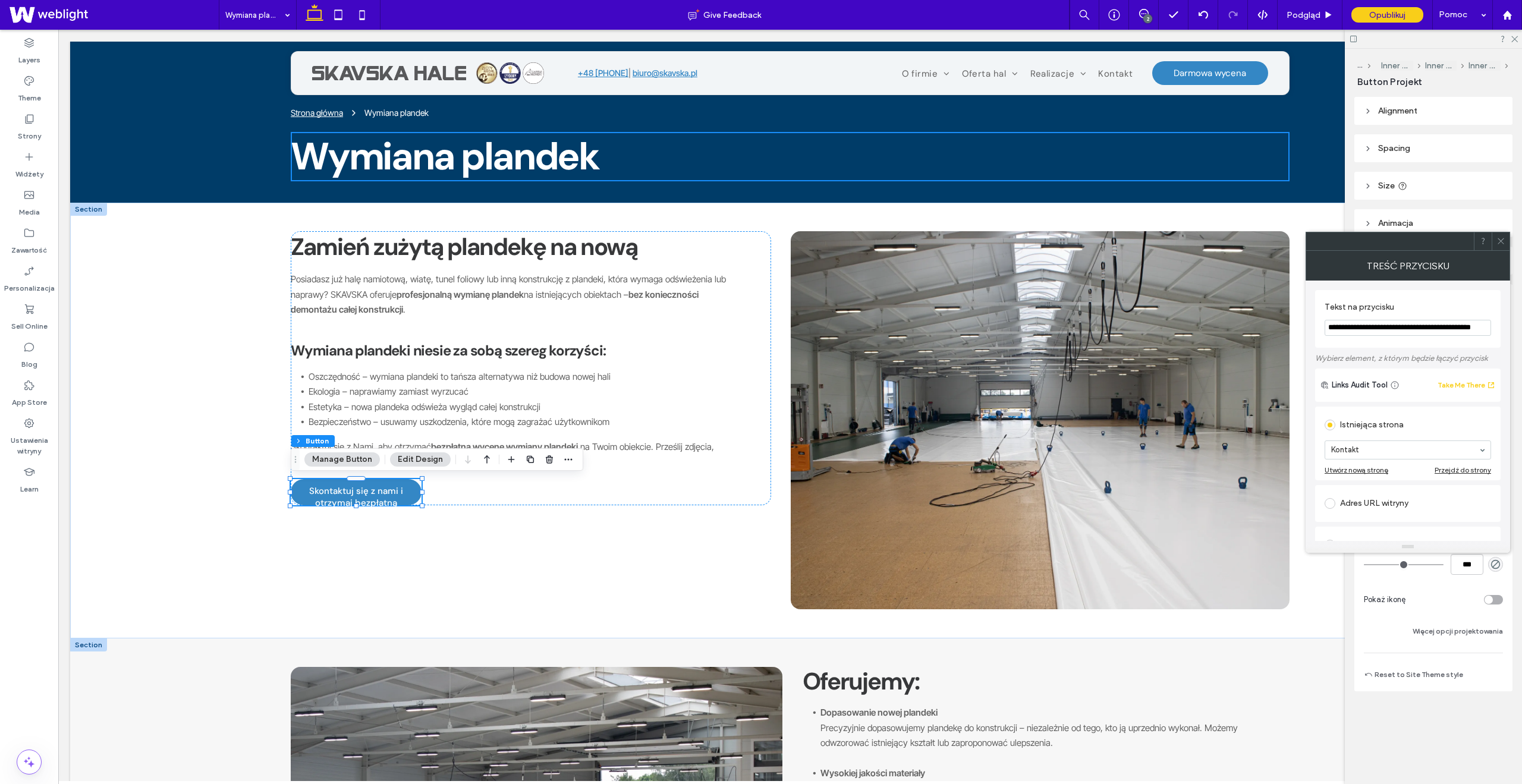 type on "**********" 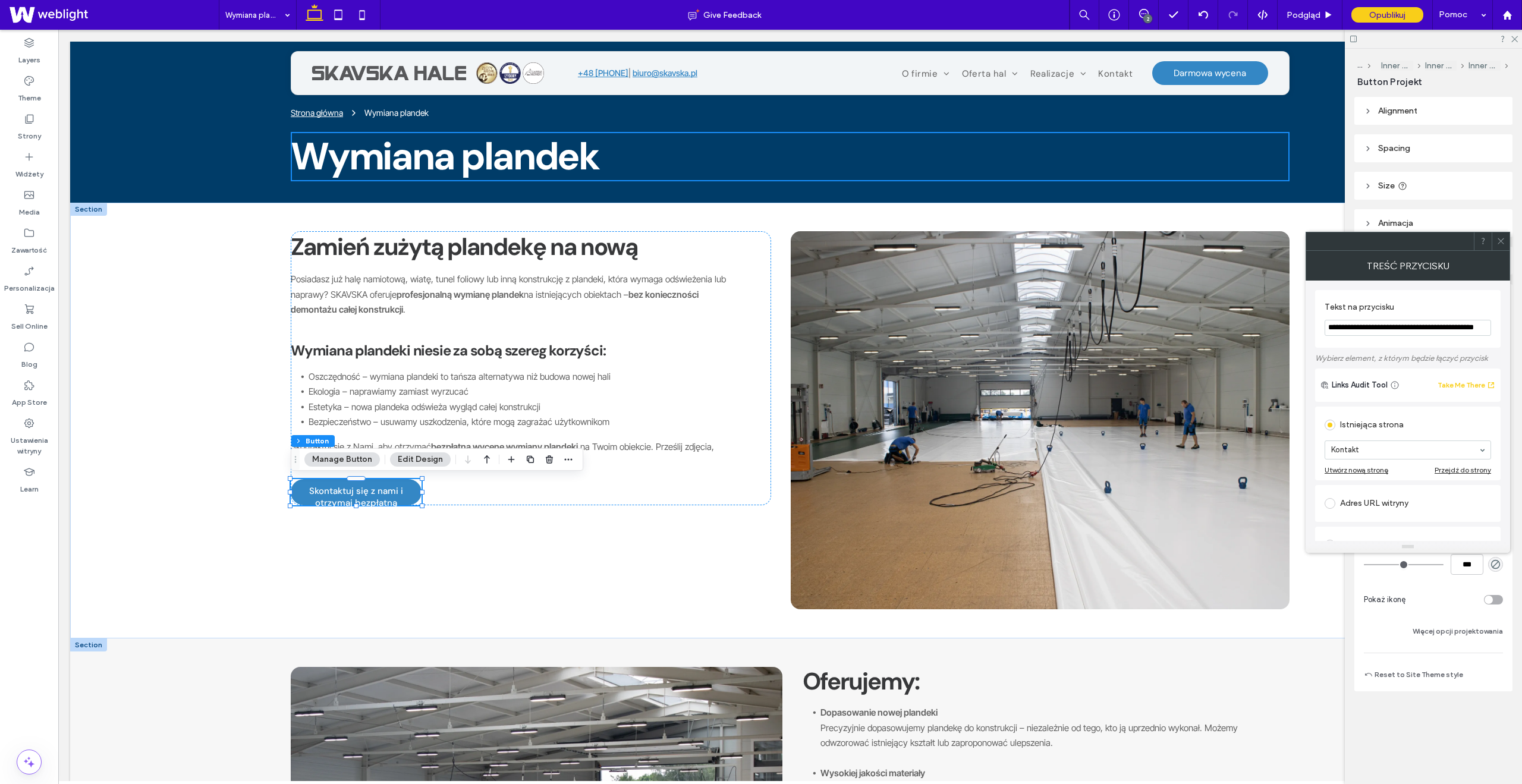 scroll, scrollTop: 0, scrollLeft: 17, axis: horizontal 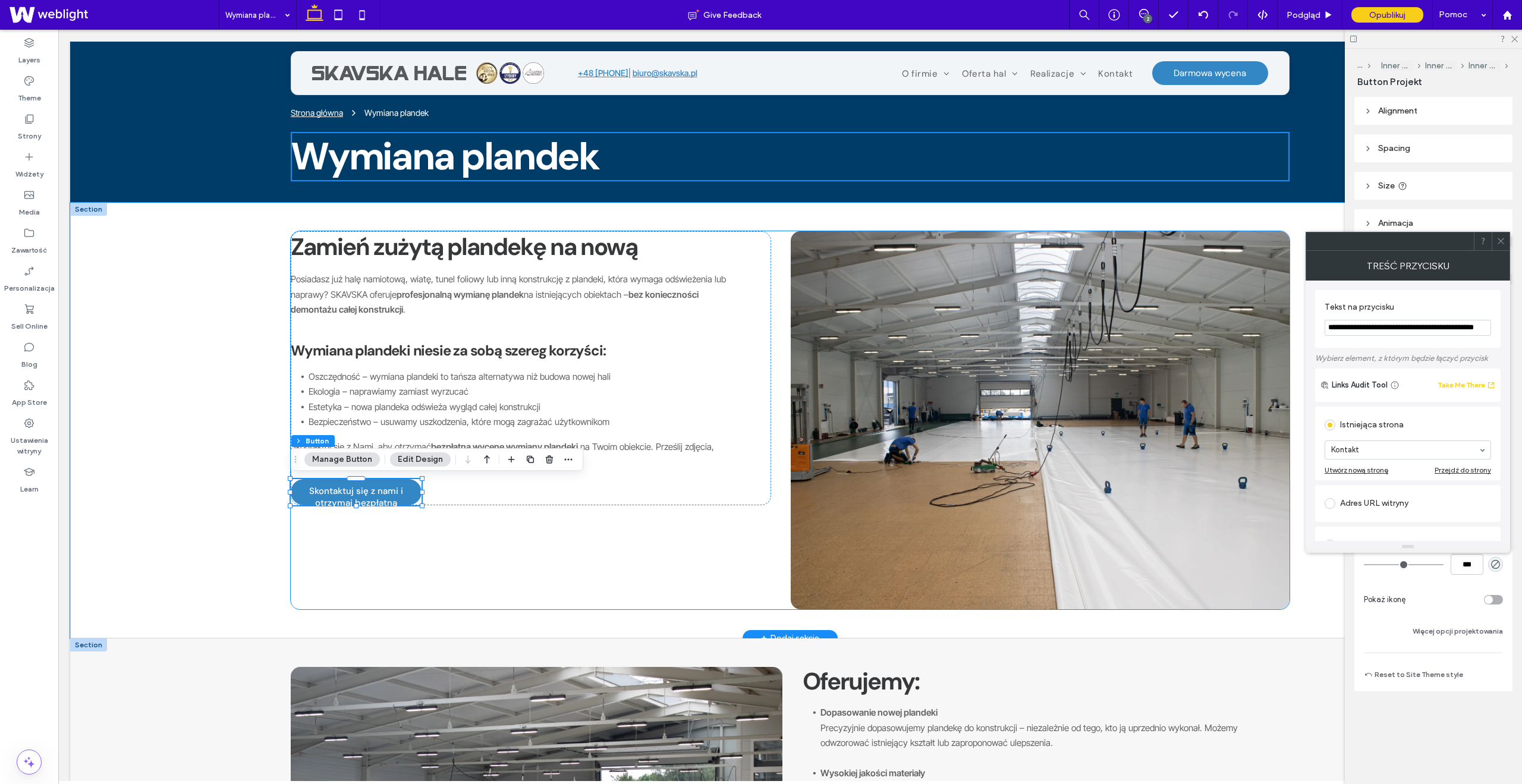 click on "Zamień zużytą plandekę na nową Posiadasz już halę namiotową, wiatę, tunel foliowy lub inną konstrukcję z plandeki, która wymaga odświeżenia lub naprawy? SKAVSKA oferuje  profesjonalną wymianę plandek  na istniejących obiektach –  bez konieczności demontażu całej konstrukcji .   Wymiana plandeki niesie za sobą szereg korzyści:
Oszczędność – wymiana plandeki to tańsza alternatywa niż budowa nowej hali Ekologia – naprawiamy zamiast wyrzucać Estetyka – nowa plandeka odświeża wygląd całej konstrukcji Bezpieczeństwo – usuwamy uszkodzenia, które mogą zagrażać użytkownikom
Skontaktuj się z Nami, aby otrzymać  bezpłatną wycenę wymiany plandeki   na Twoim obiekcie. Prześlij zdjęcia, wymiary lub umów się z Nami na profesjonalny pomiar w terenie.
Skontaktuj się z nami i otrzymaj bezpłatną wycenę" at bounding box center [790, 420] 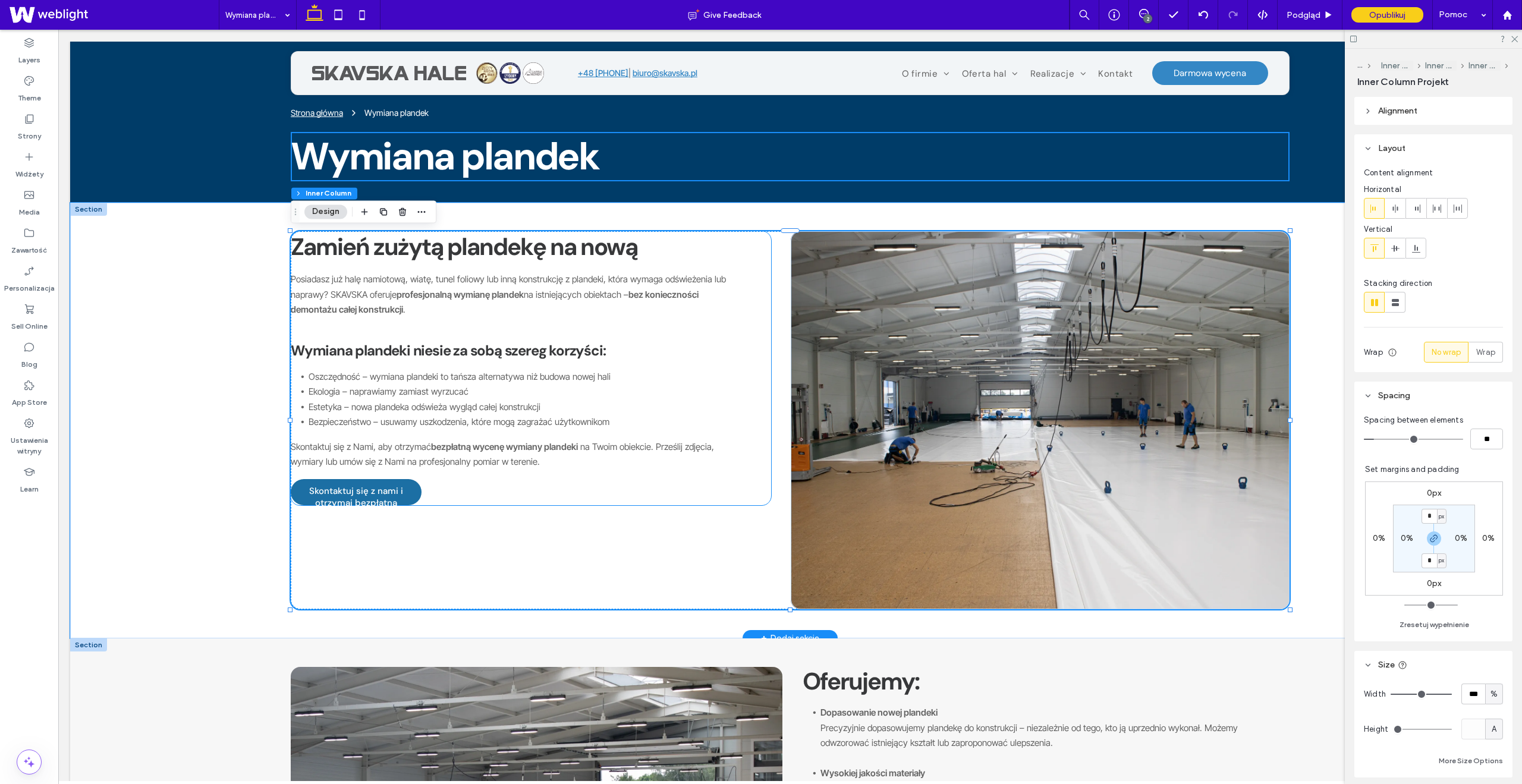 click on "Skontaktuj się z nami i otrzymaj bezpłatną wycenę" at bounding box center (356, 492) 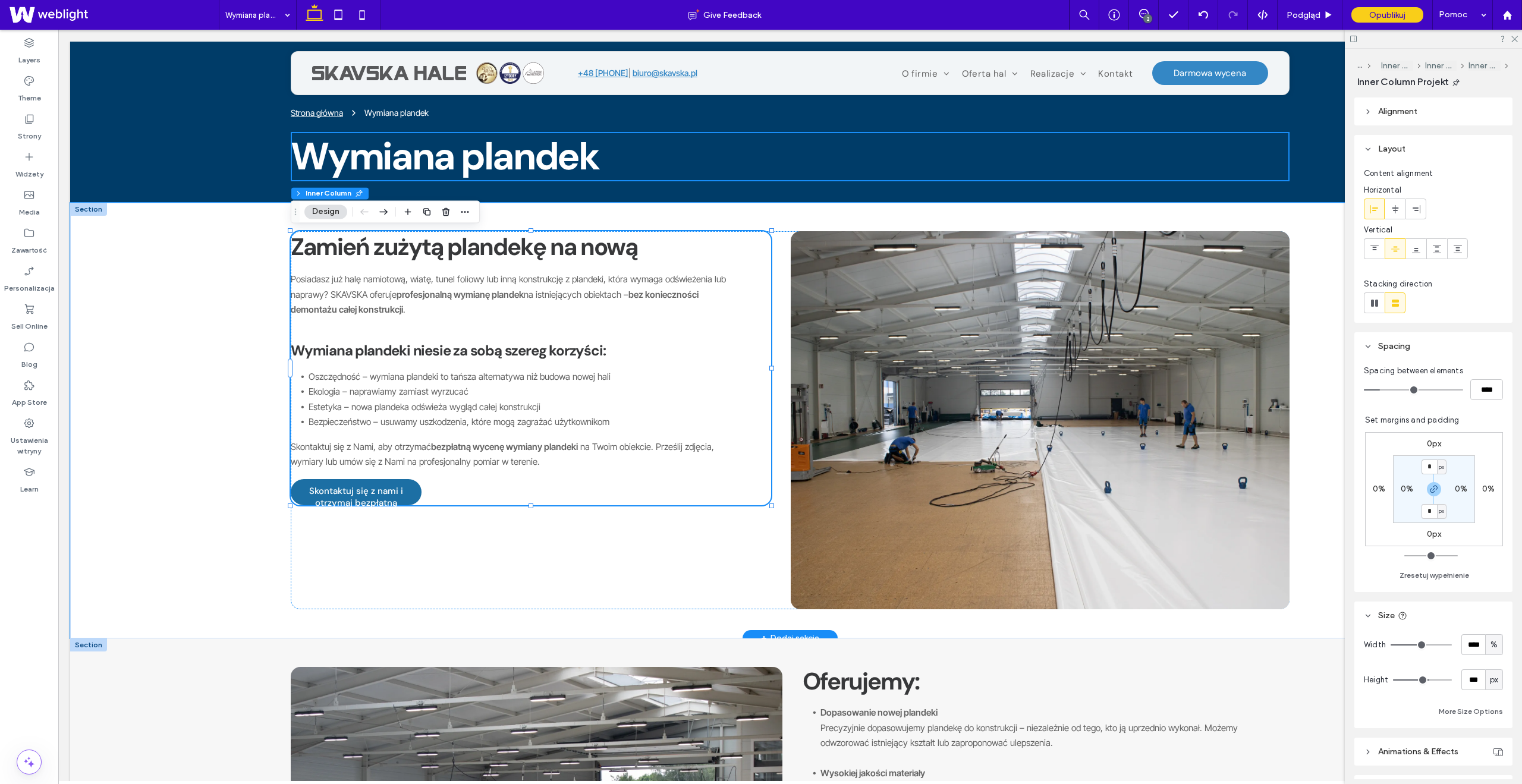 click on "Skontaktuj się z nami i otrzymaj bezpłatną wycenę" at bounding box center [356, 492] 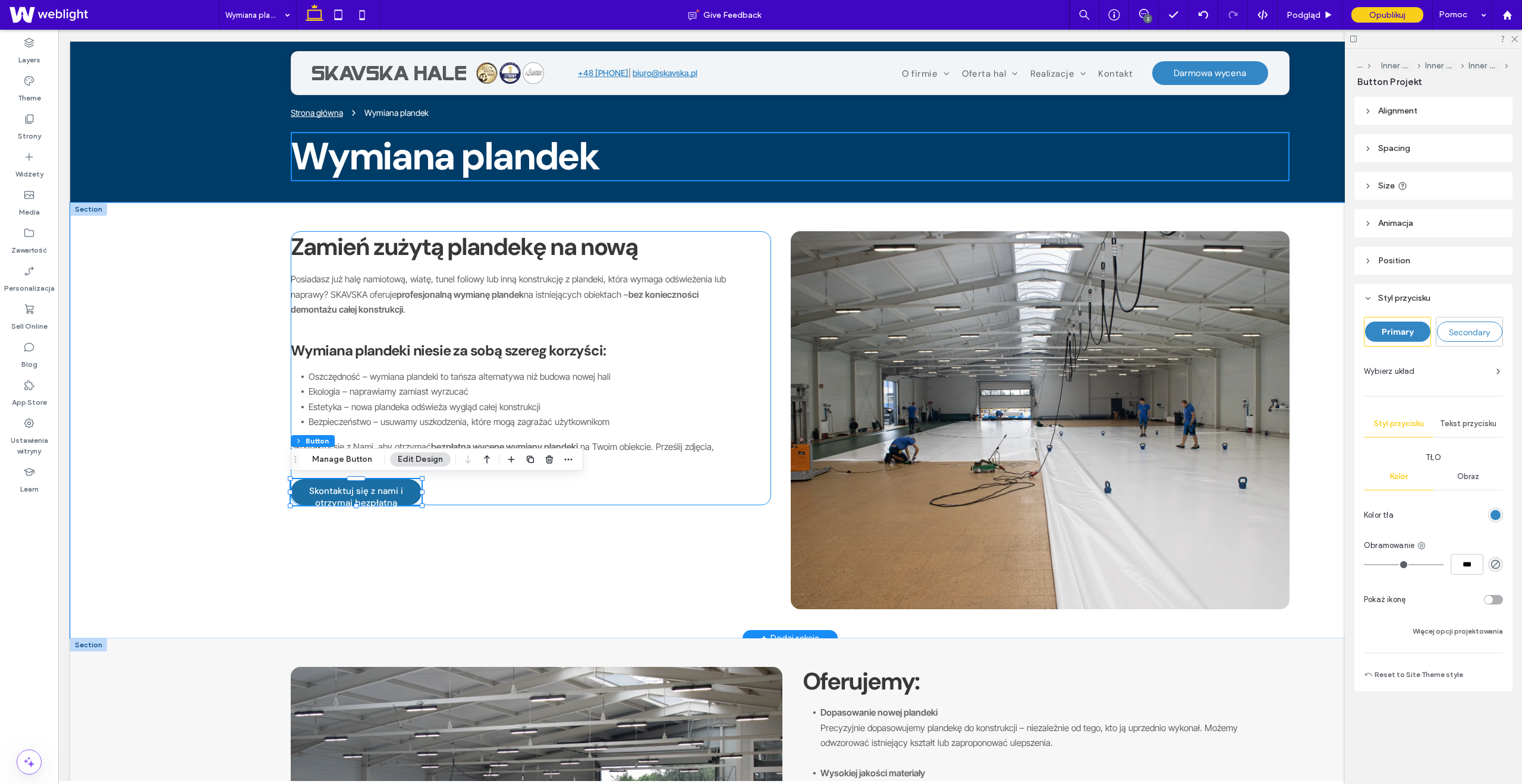 click on "Skontaktuj się z nami i otrzymaj bezpłatną wycenę" at bounding box center [356, 492] 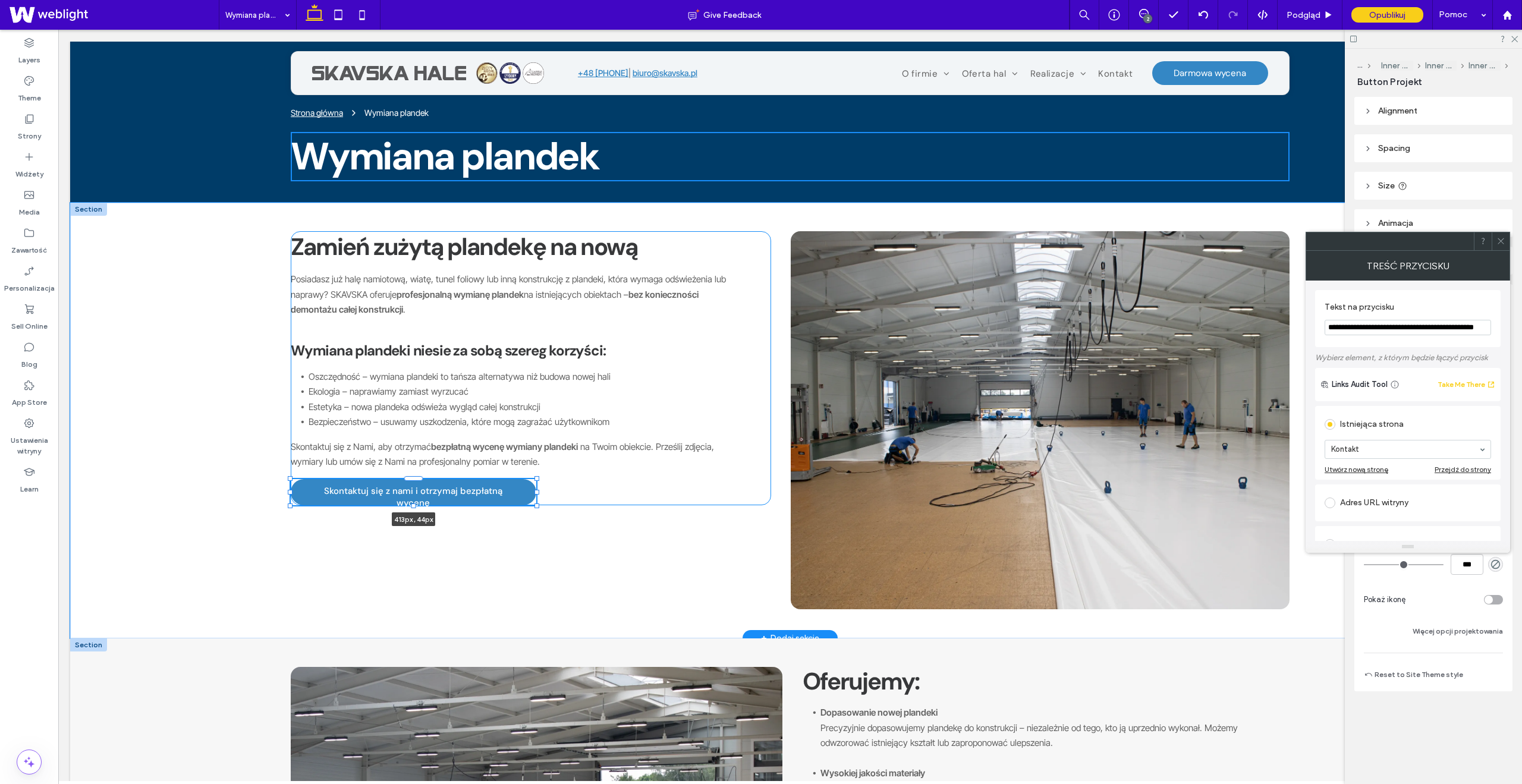 drag, startPoint x: 422, startPoint y: 490, endPoint x: 537, endPoint y: 494, distance: 115.0695 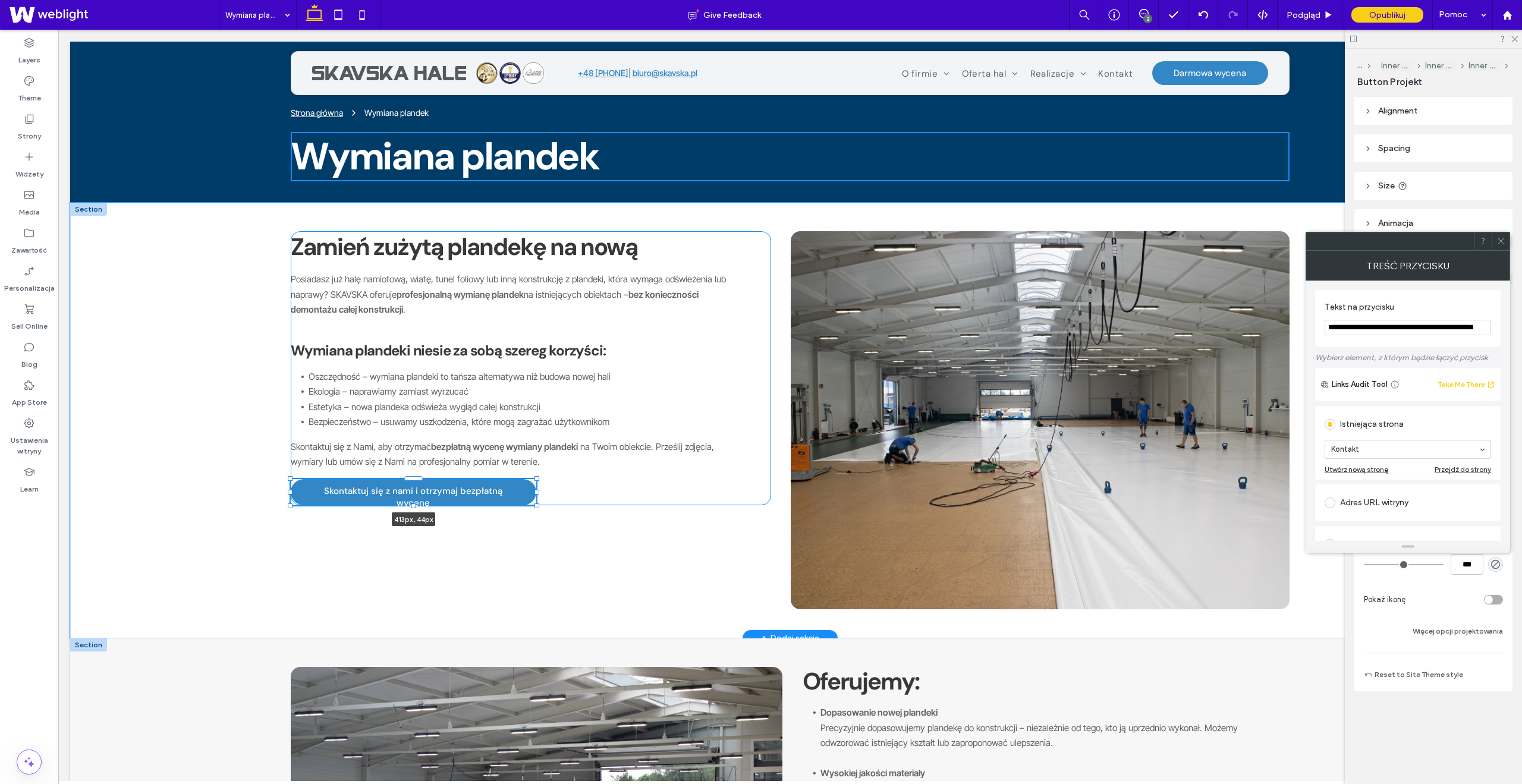 click at bounding box center (537, 492) 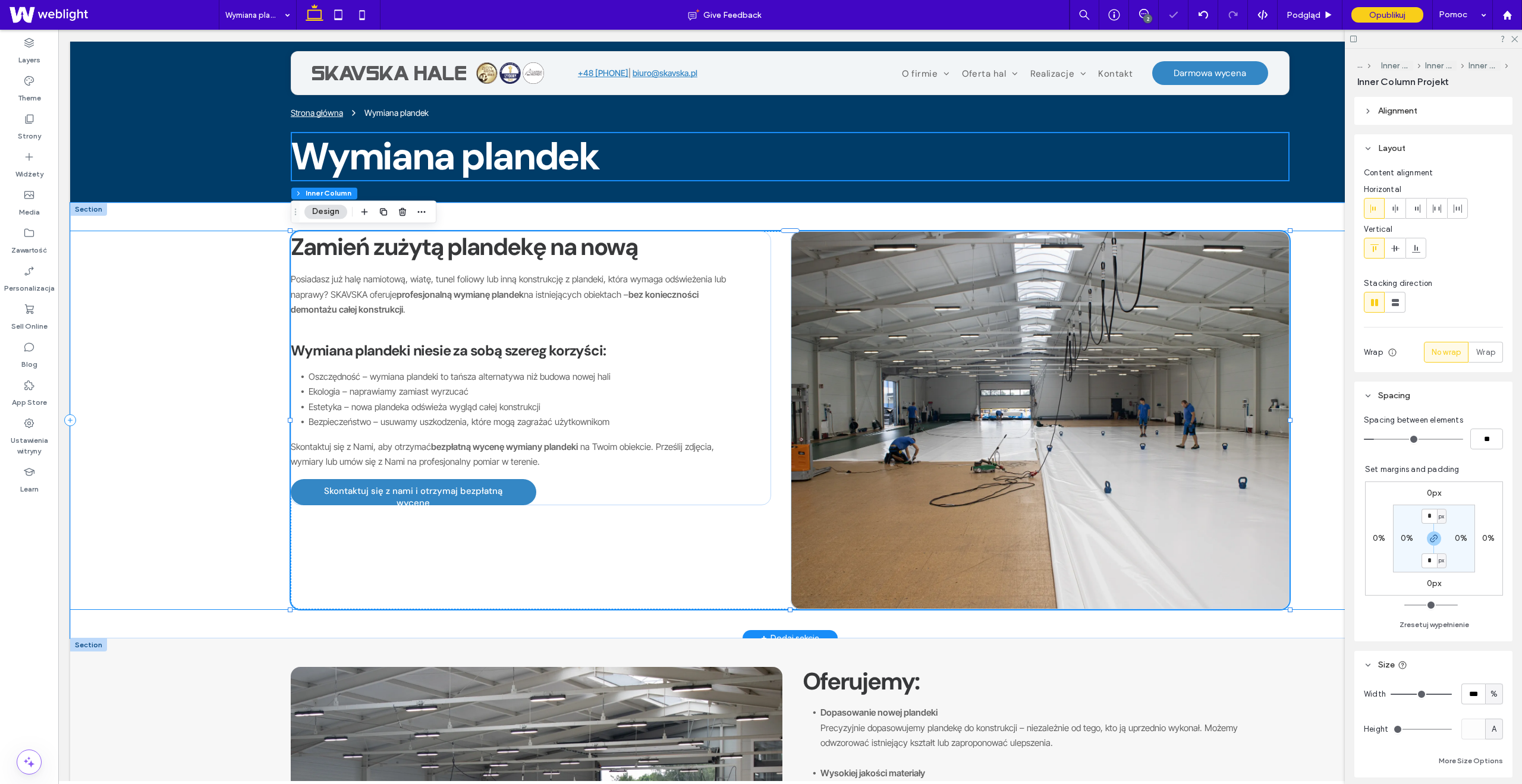 click on "Zamień zużytą plandekę na nową Posiadasz już halę namiotową, wiatę, tunel foliowy lub inną konstrukcję z plandeki, która wymaga odświeżenia lub naprawy? SKAVSKA oferuje  profesjonalną wymianę plandek  na istniejących obiektach –  bez konieczności demontażu całej konstrukcji .   Wymiana plandeki niesie za sobą szereg korzyści:
Oszczędność – wymiana plandeki to tańsza alternatywa niż budowa nowej hali Ekologia – naprawiamy zamiast wyrzucać Estetyka – nowa plandeka odświeża wygląd całej konstrukcji Bezpieczeństwo – usuwamy uszkodzenia, które mogą zagrażać użytkownikom
Skontaktuj się z Nami, aby otrzymać  bezpłatną wycenę wymiany plandeki   na Twoim obiekcie. Prześlij zdjęcia, wymiary lub umów się z Nami na profesjonalny pomiar w terenie.
Skontaktuj się z nami i otrzymaj bezpłatną wycenę" at bounding box center [790, 420] 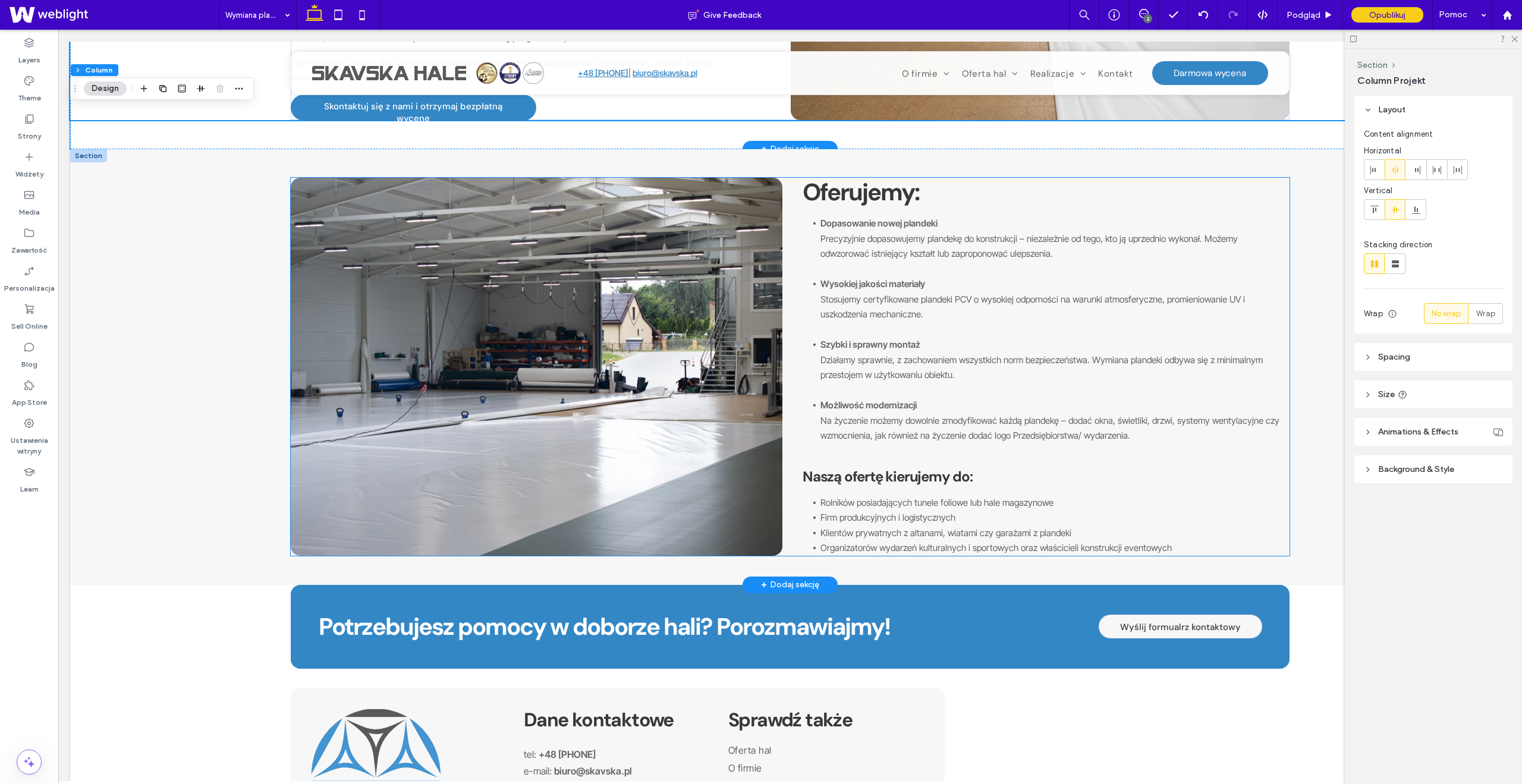 scroll, scrollTop: 492, scrollLeft: 0, axis: vertical 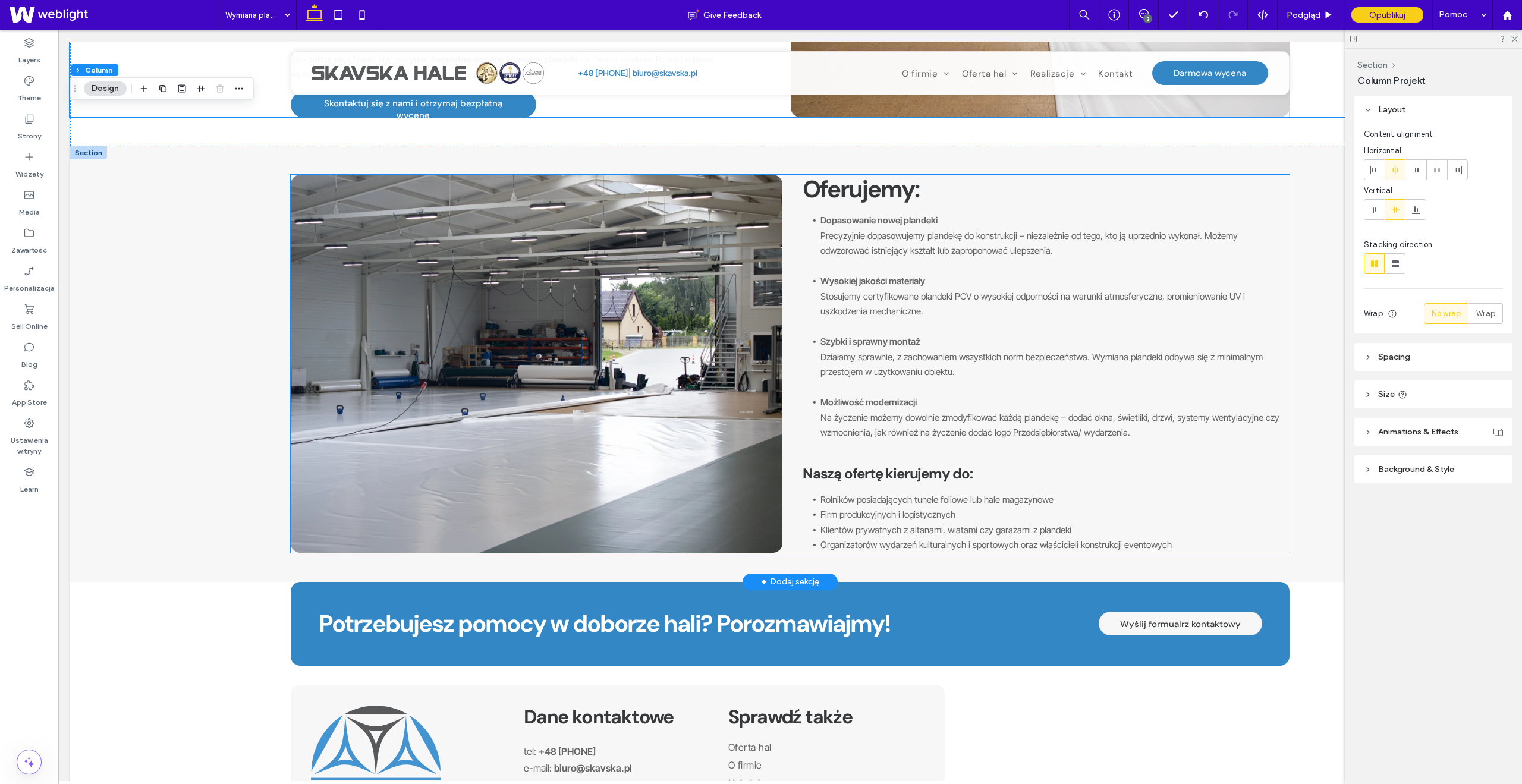 click on "Naszą ofertę kierujemy do:" at bounding box center [888, 473] 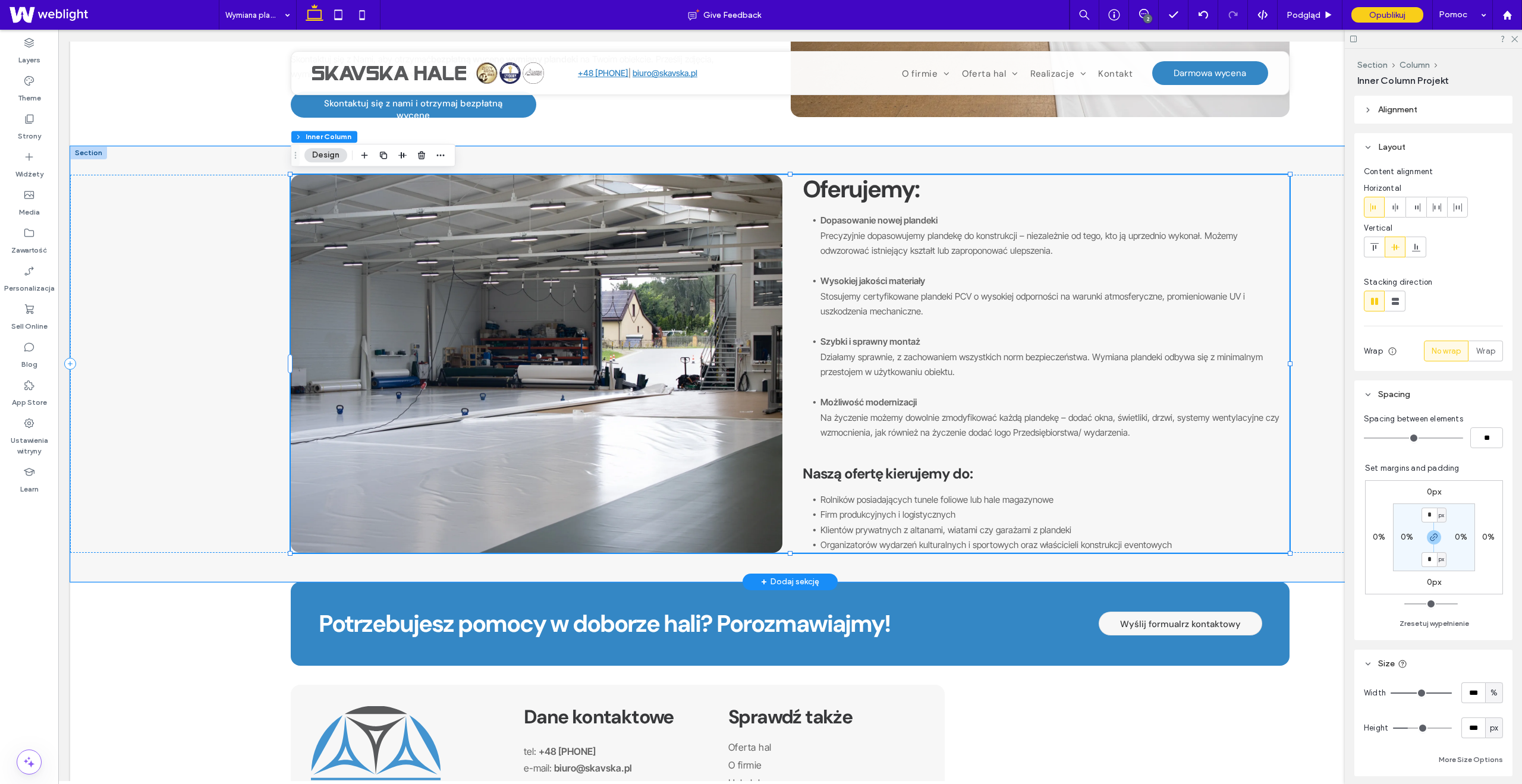 click on "Naszą ofertę kierujemy do:" at bounding box center (888, 473) 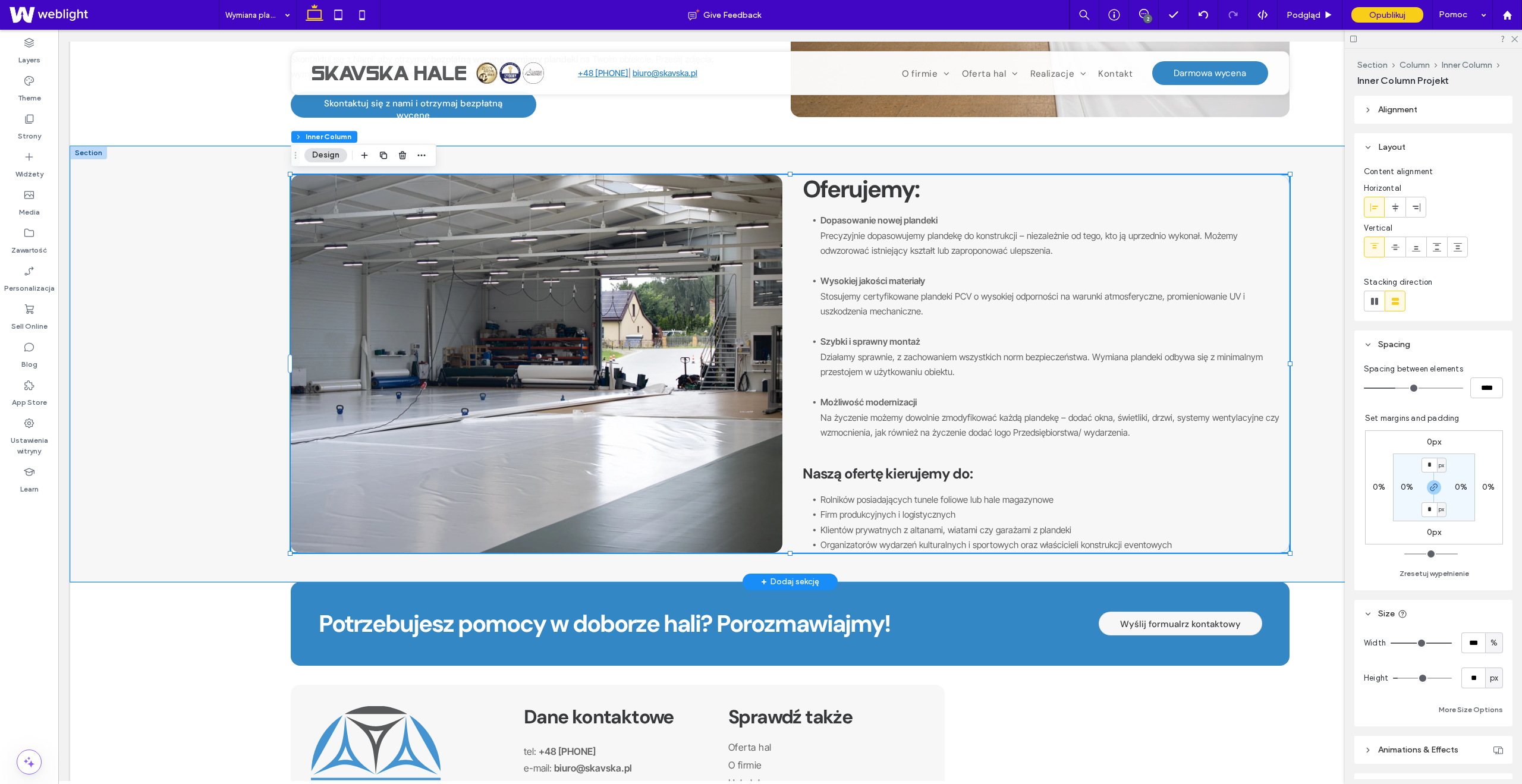 click on "Naszą ofertę kierujemy do:" at bounding box center (888, 473) 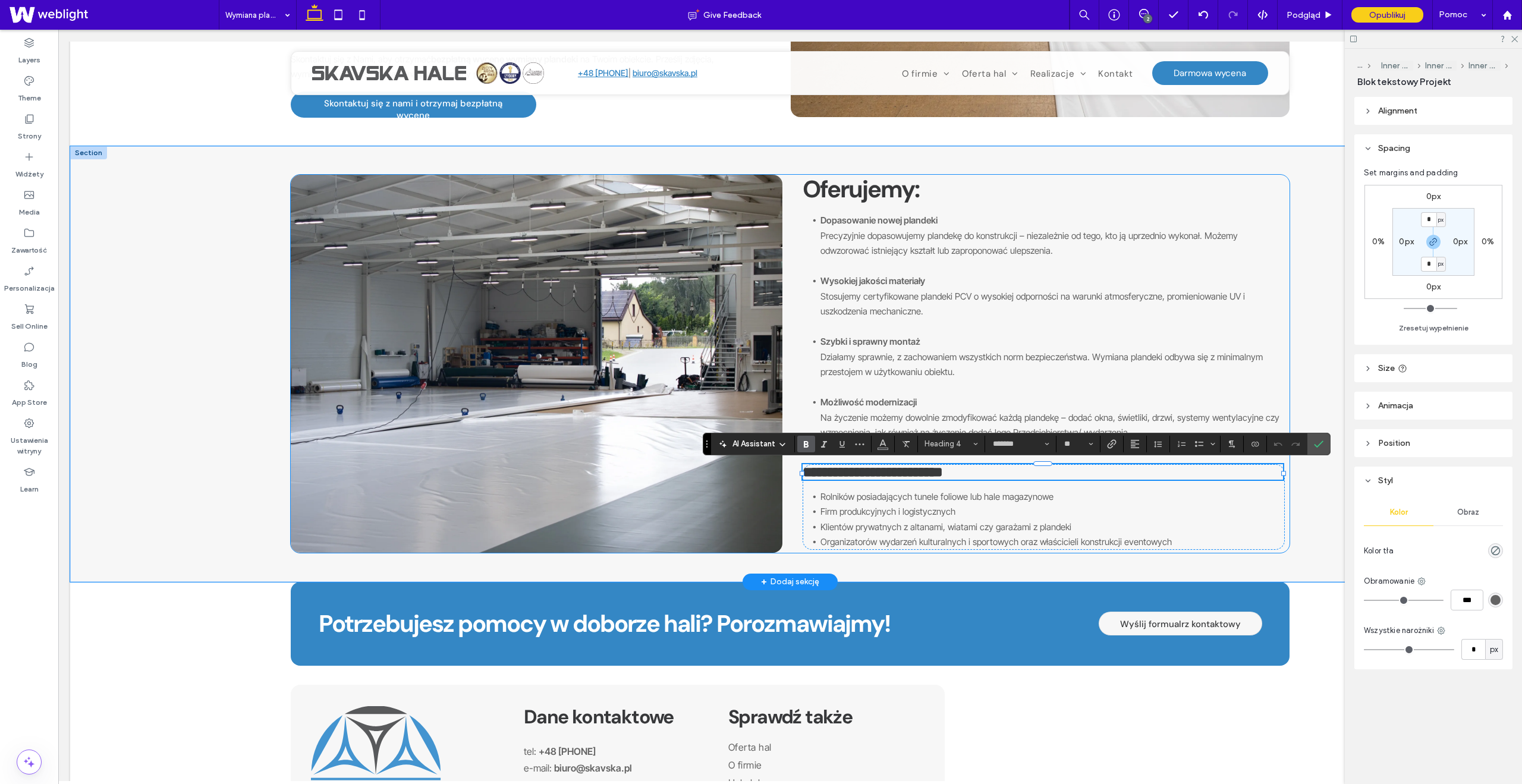 click on "**********" at bounding box center [790, 364] 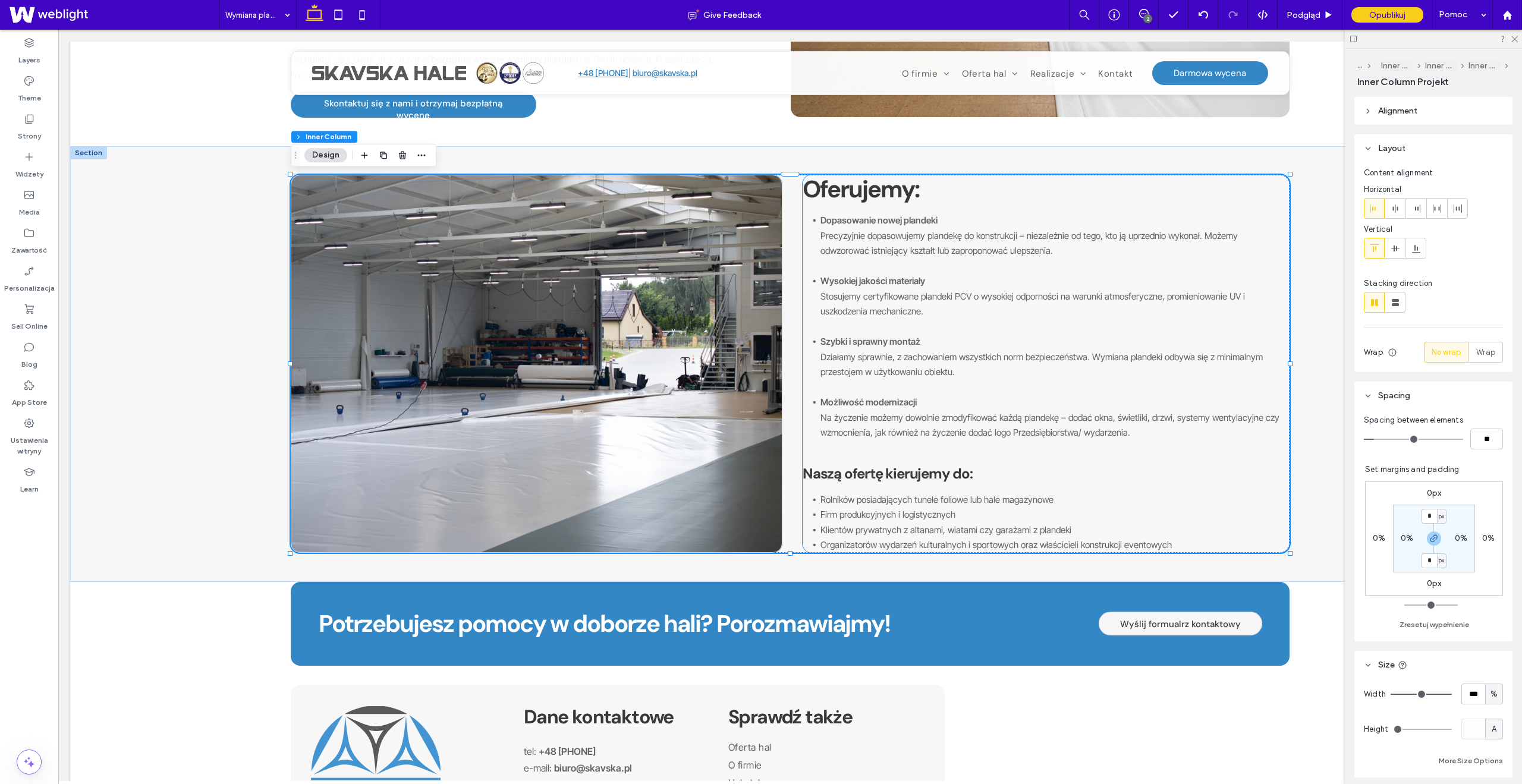 click on "Oferujemy: Dopasowanie nowej plandeki Precyzyjnie dopasowujemy plandekę do konstrukcji – niezależnie od tego, kto ją uprzednio wykonał. Możemy odwzorować istniejący kształt lub zaproponować ulepszenia. Wysokiej jakości materiały Stosujemy certyfikowane plandeki PCV o wysokiej odporności na warunki atmosferyczne, promieniowanie UV i uszkodzenia mechaniczne. Szybki i sprawny montaż Działamy sprawnie, z zachowaniem wszystkich norm bezpieczeństwa. Wymiana plandeki odbywa się z minimalnym przestojem w użytkowaniu obiektu. Możliwość modernizacji Na życzenie możemy dowolnie zmodyfikować każdą plandekę – dodać okna, świetliki, drzwi, systemy wentylacyjne czy wzmocnienia, jak również na życzenie dodać logo Przedsiębiorstwa/ wydarzenia. Naszą ofertę kierujemy do: Rolników posiadających tunele foliowe lub hale magazynowe Firm produkcyjnych i logistycznych Klientów prywatnych z altanami, wiatami czy garażami z plandeki" at bounding box center (1046, 364) 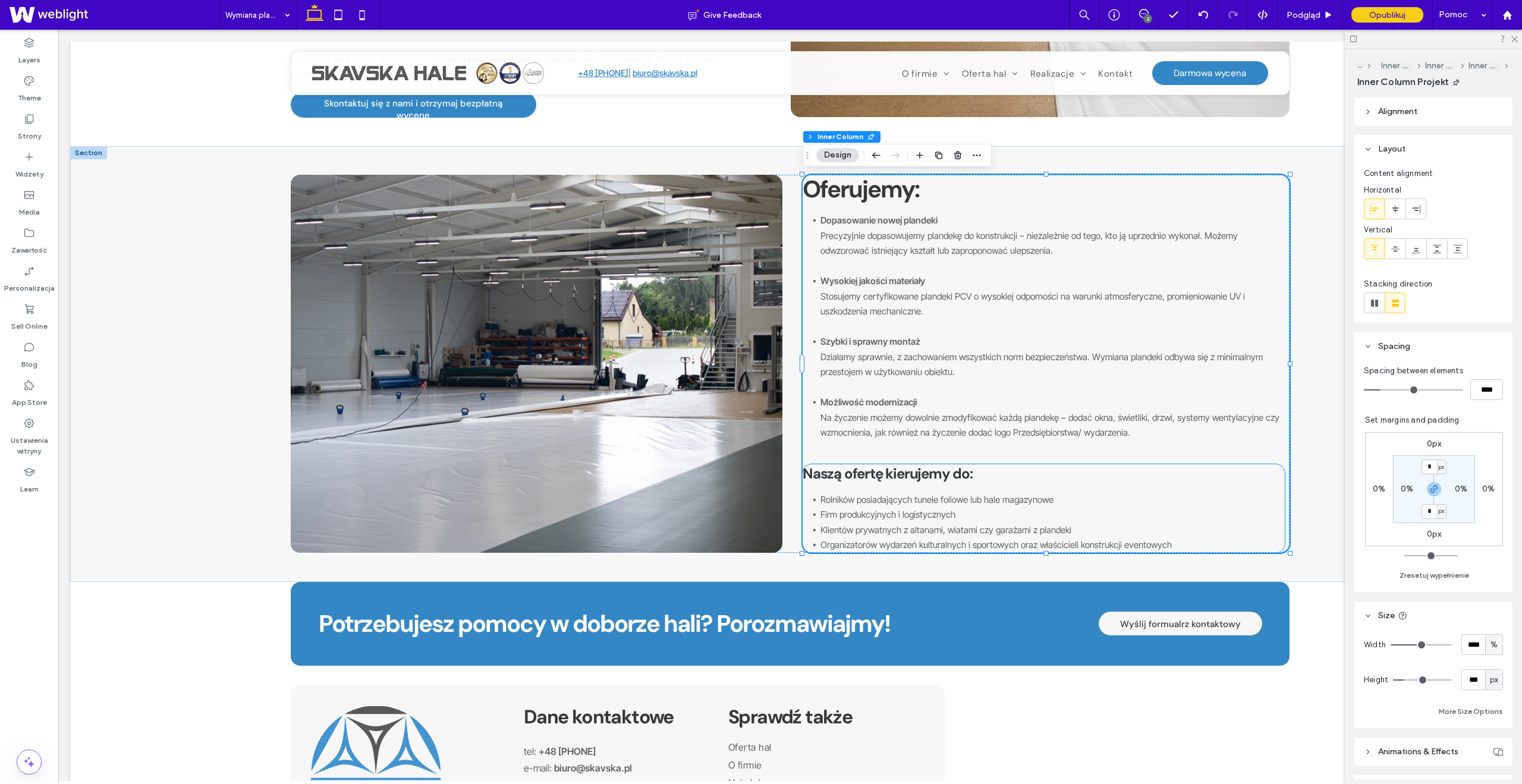 click on "Naszą ofertę kierujemy do:" at bounding box center (888, 473) 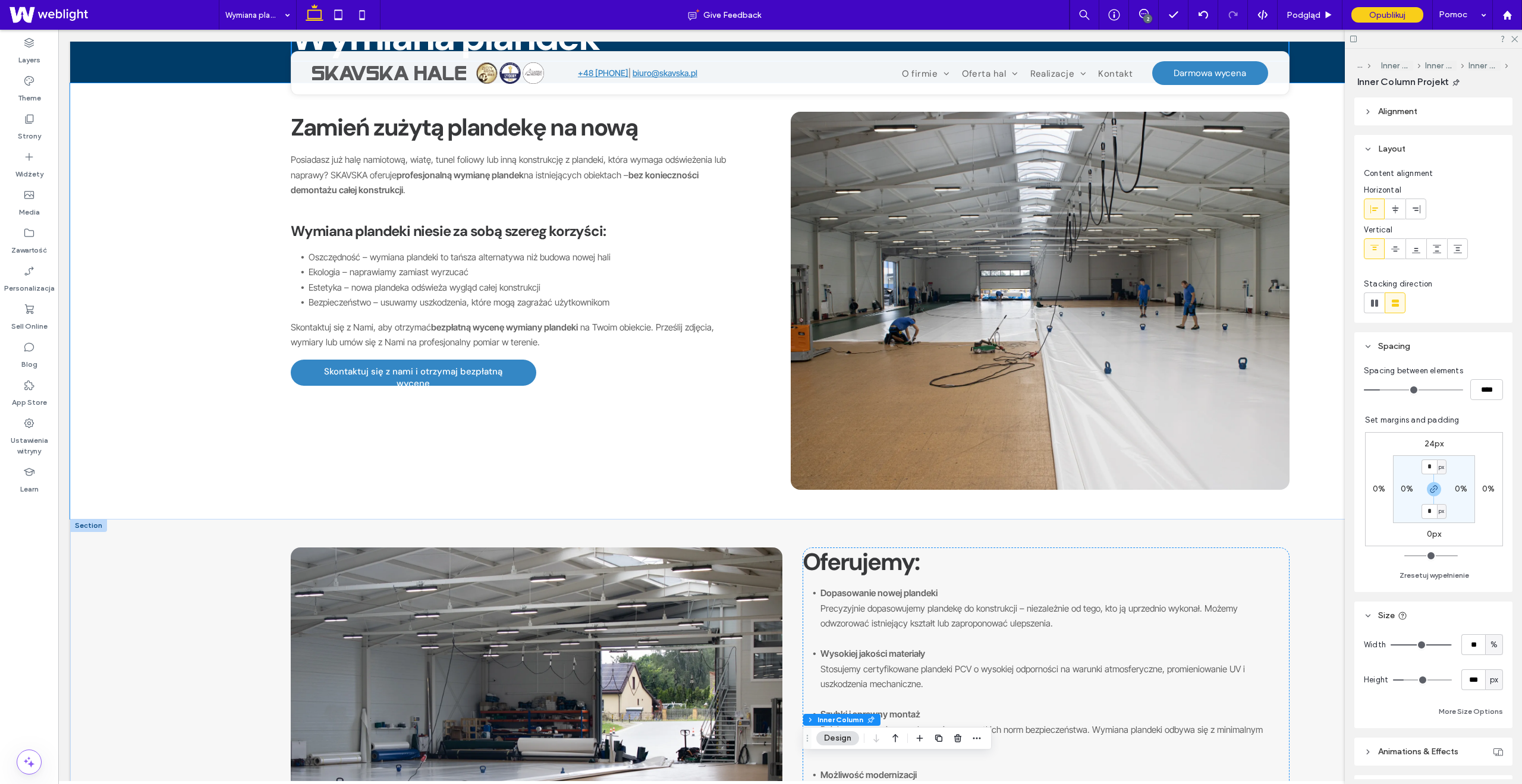 scroll, scrollTop: 87, scrollLeft: 0, axis: vertical 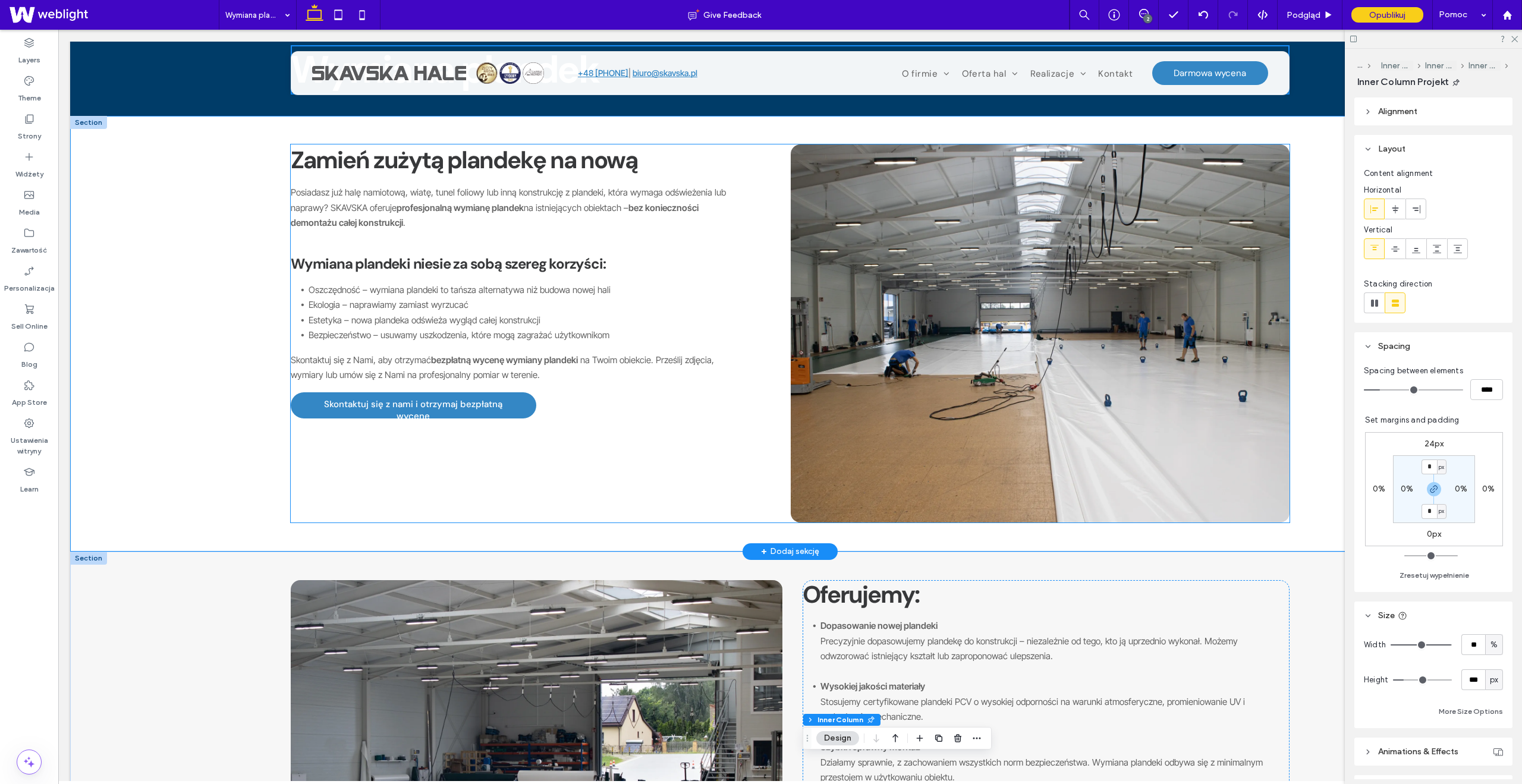 click on "Zamień zużytą plandekę na nową Posiadasz już halę namiotową, wiatę, tunel foliowy lub inną konstrukcję z plandeki, która wymaga odświeżenia lub naprawy? SKAVSKA oferuje  profesjonalną wymianę plandek  na istniejących obiektach –  bez konieczności demontażu całej konstrukcji .   Wymiana plandeki niesie za sobą szereg korzyści:
Oszczędność – wymiana plandeki to tańsza alternatywa niż budowa nowej hali Ekologia – naprawiamy zamiast wyrzucać Estetyka – nowa plandeka odświeża wygląd całej konstrukcji Bezpieczeństwo – usuwamy uszkodzenia, które mogą zagrażać użytkownikom
Skontaktuj się z Nami, aby otrzymać  bezpłatną wycenę wymiany plandeki   na Twoim obiekcie. Prześlij zdjęcia, wymiary lub umów się z Nami na profesjonalny pomiar w terenie.
Skontaktuj się z nami i otrzymaj bezpłatną wycenę" at bounding box center [531, 281] 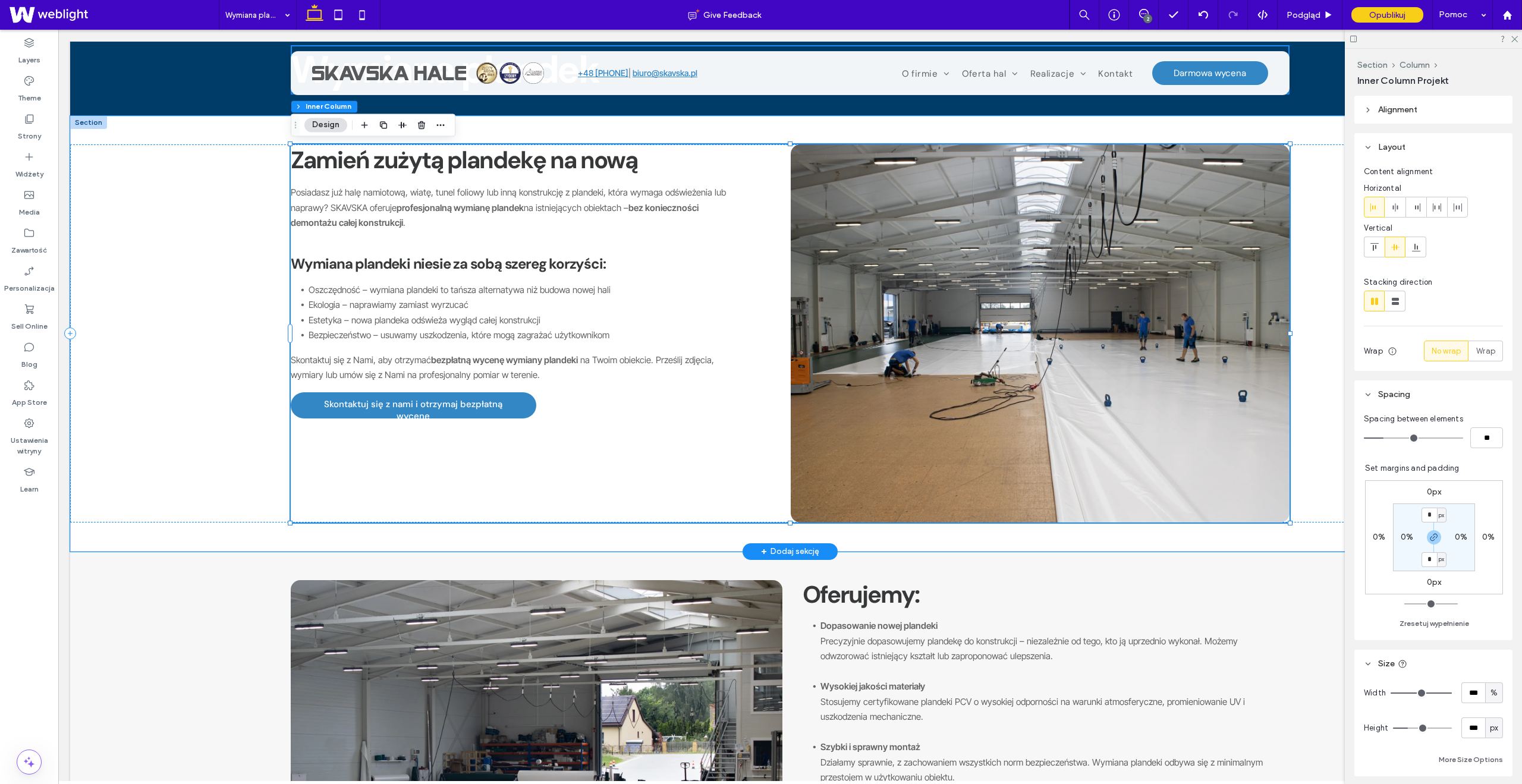 click on "Wymiana plandeki niesie za sobą szereg korzyści:" at bounding box center [448, 263] 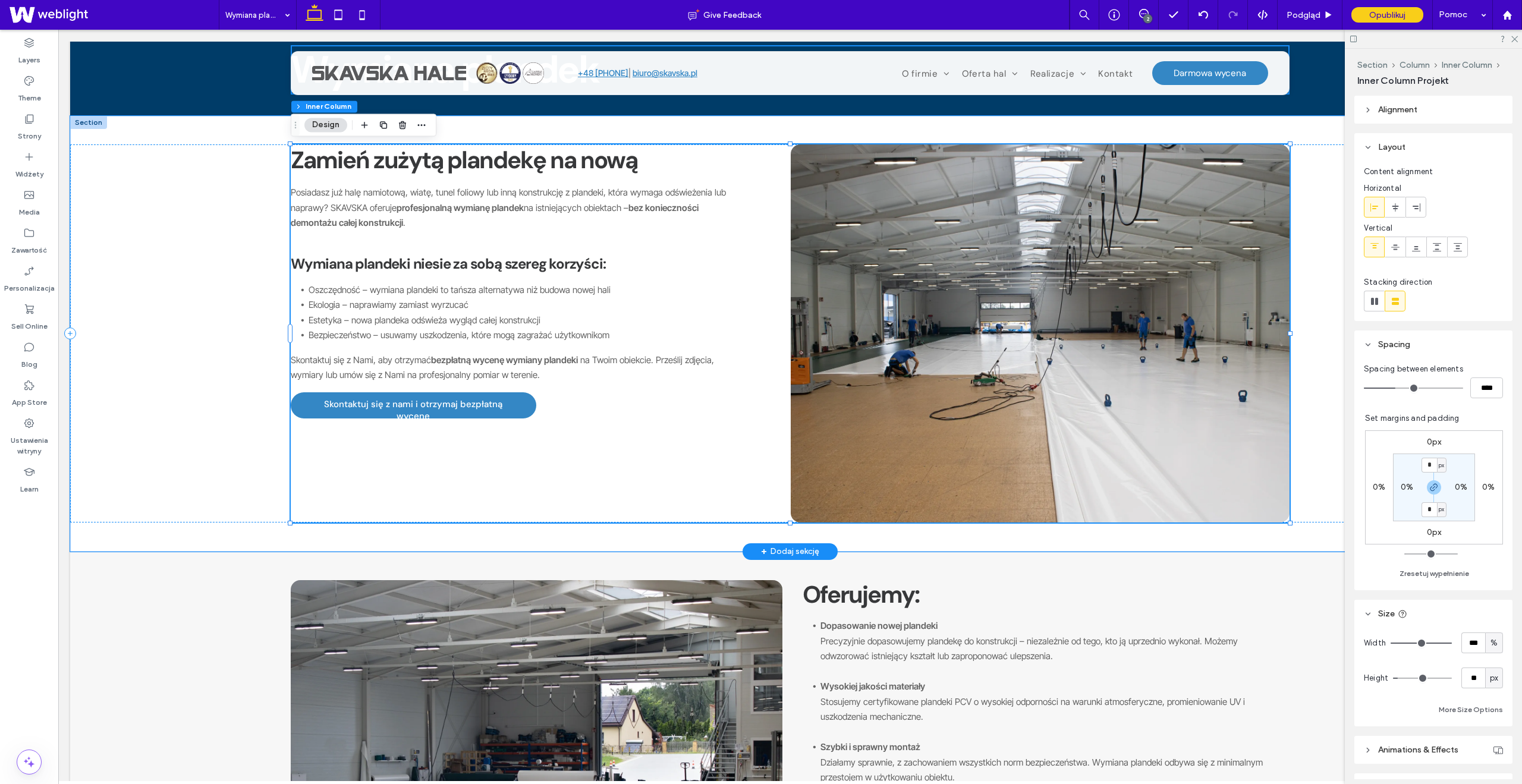 click on "Wymiana plandeki niesie za sobą szereg korzyści:" at bounding box center [448, 263] 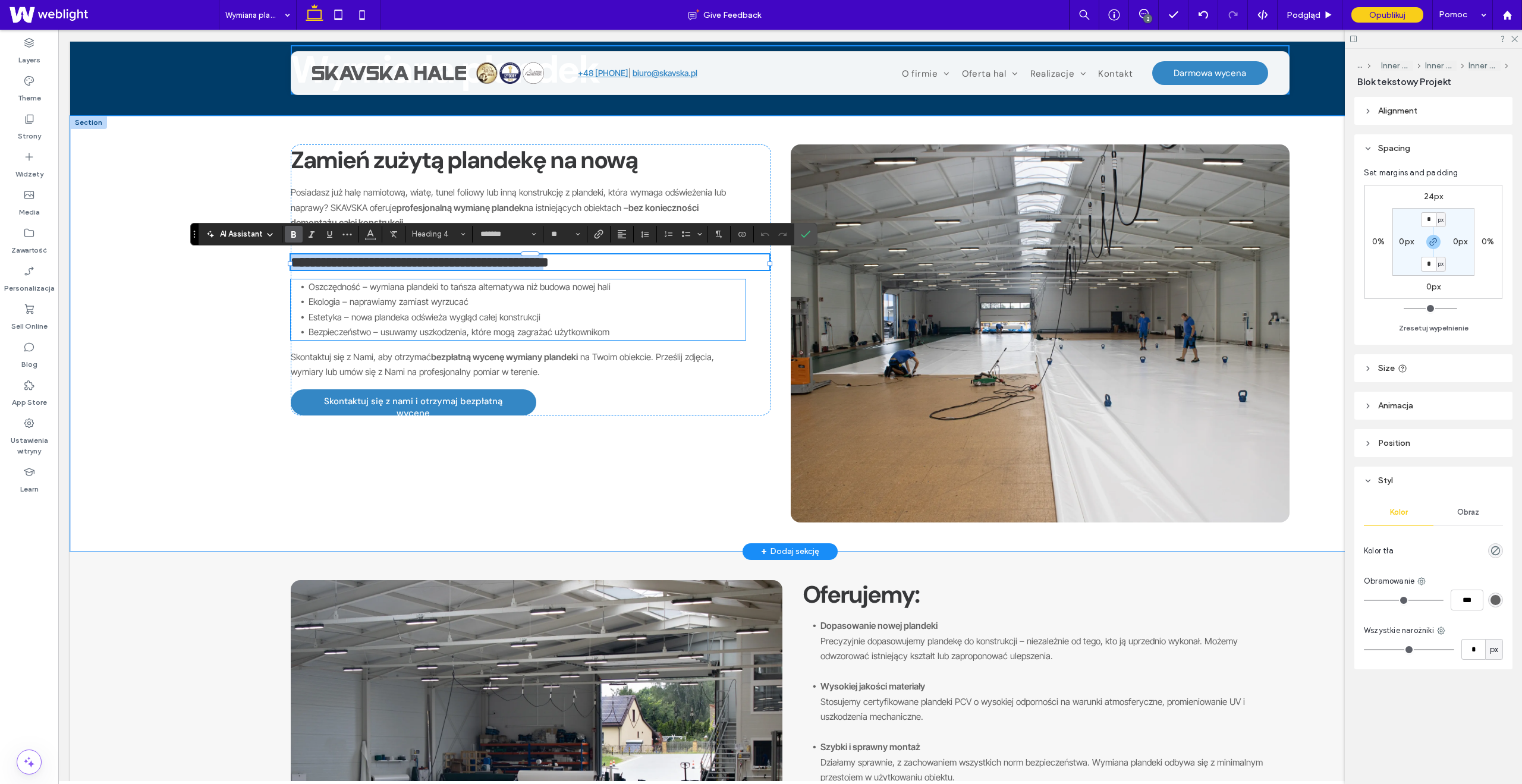 click on "Oszczędność – wymiana plandeki to tańsza alternatywa niż budowa nowej hali" at bounding box center (460, 286) 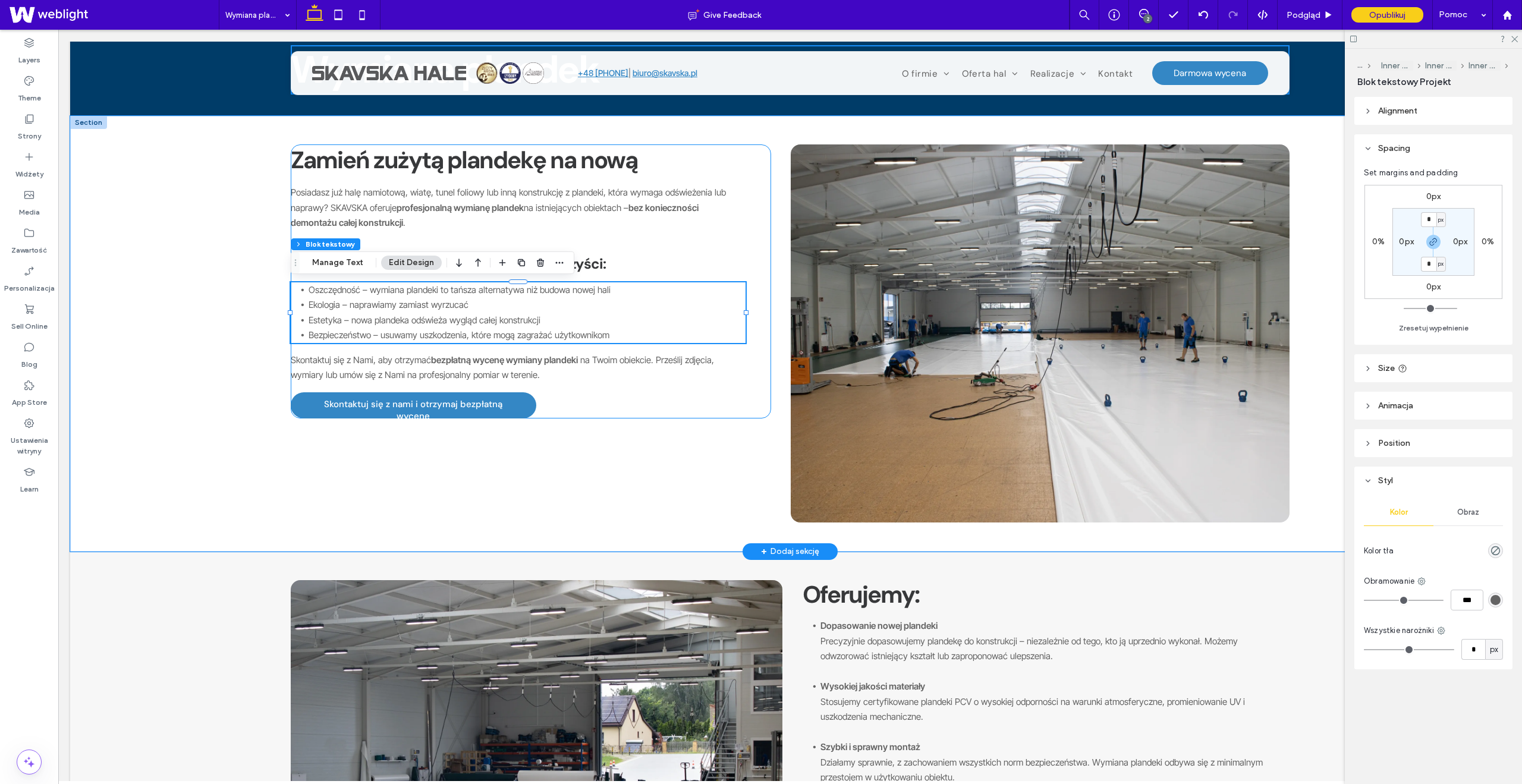 click on "Zamień zużytą plandekę na nową Posiadasz już halę namiotową, wiatę, tunel foliowy lub inną konstrukcję z plandeki, która wymaga odświeżenia lub naprawy? SKAVSKA oferuje  profesjonalną wymianę plandek  na istniejących obiektach –  bez konieczności demontażu całej konstrukcji .   Wymiana plandeki niesie za sobą szereg korzyści:
Oszczędność – wymiana plandeki to tańsza alternatywa niż budowa nowej hali Ekologia – naprawiamy zamiast wyrzucać Estetyka – nowa plandeka odświeża wygląd całej konstrukcji Bezpieczeństwo – usuwamy uszkodzenia, które mogą zagrażać użytkownikom
Skontaktuj się z Nami, aby otrzymać  bezpłatną wycenę wymiany plandeki   na Twoim obiekcie. Prześlij zdjęcia, wymiary lub umów się z Nami na profesjonalny pomiar w terenie.
Skontaktuj się z nami i otrzymaj bezpłatną wycenę" at bounding box center [531, 281] 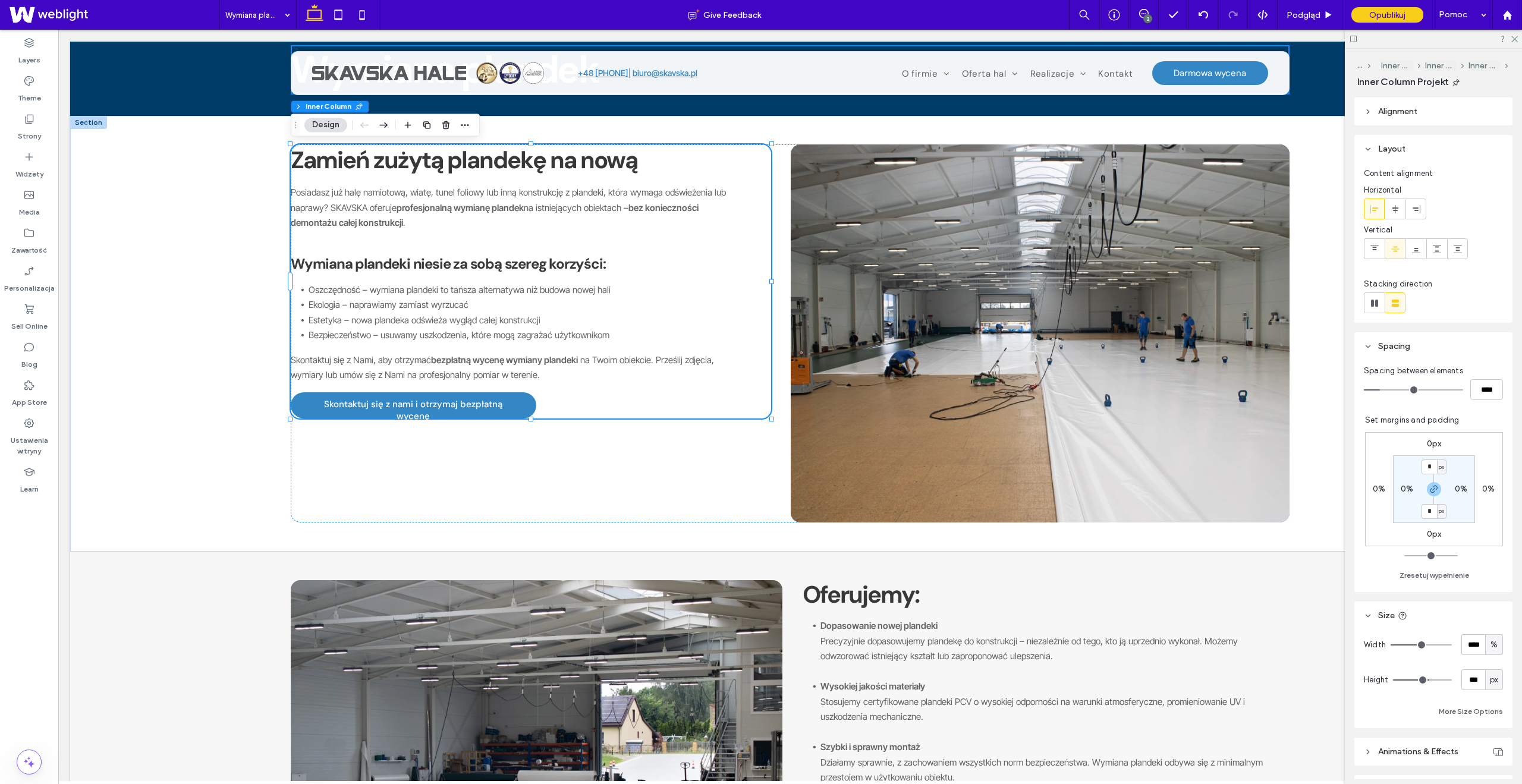 click on "Wymiana plandeki niesie za sobą szereg korzyści:" at bounding box center (448, 263) 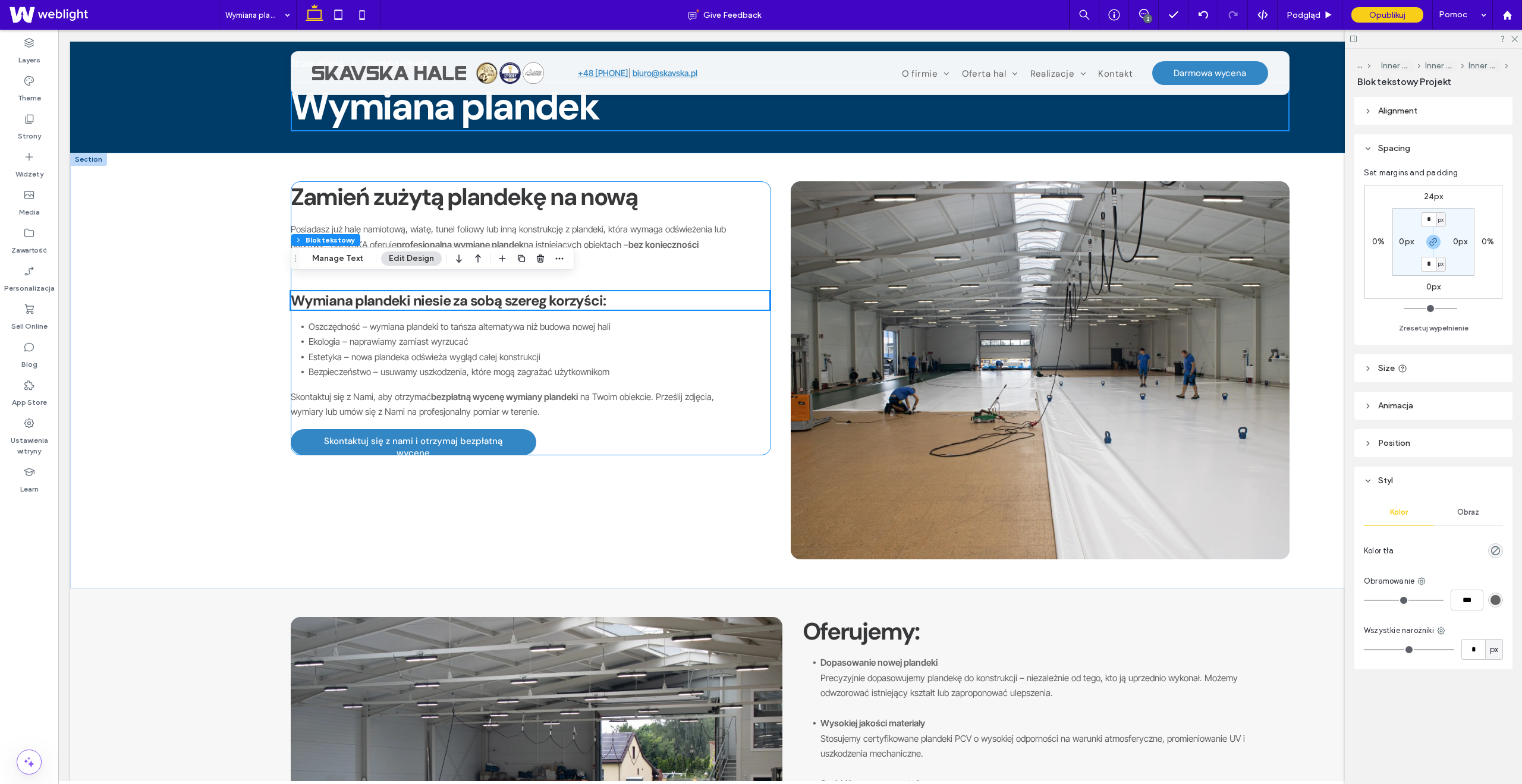 scroll, scrollTop: 37, scrollLeft: 0, axis: vertical 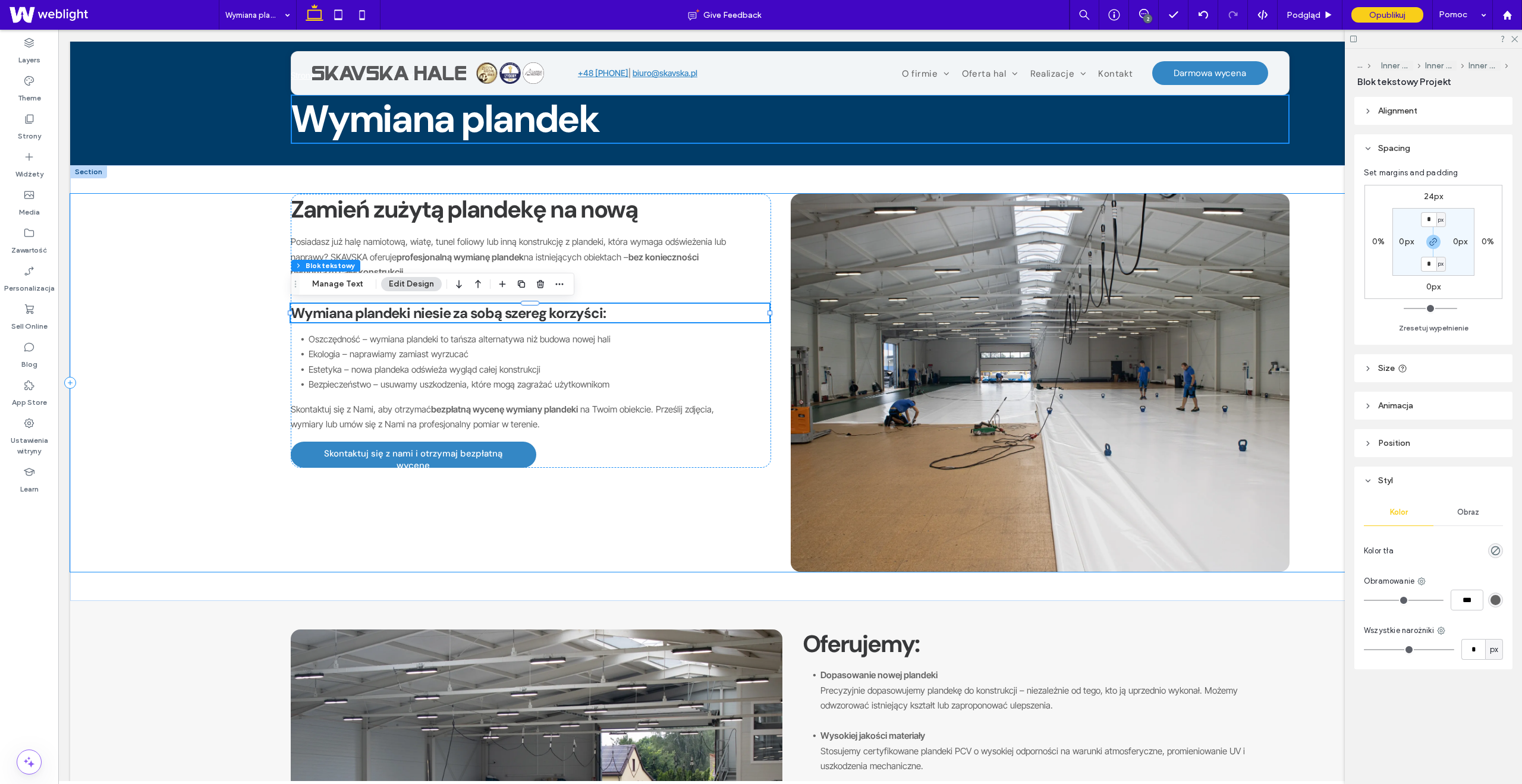 click on "Zamień zużytą plandekę na nową Posiadasz już halę namiotową, wiatę, tunel foliowy lub inną konstrukcję z plandeki, która wymaga odświeżenia lub naprawy? SKAVSKA oferuje profesjonalną wymianę plandek na istniejących obiektach – bez konieczności demontażu całej konstrukcji. Wymiana plandeki niesie za sobą szereg korzyści: Oszczędność – wymiana plandeki to tańsza alternatywa niż budowa nowej hali Ekologia – naprawiamy zamiast wyrzucać Estetyka – nowa plandeka odświeża wygląd całej konstrukcji Bezpieczeństwo – usuwamy uszkodzenia, które mogą zagrażać użytkownikom Skontaktuj się z Nami, aby otrzymać bezpłatną wycenę wymiany plandeki na Twoim obiekcie. Prześlij zdjęcia, wymiary lub umów się z Nami na profesjonalny pomiar w terenie. Skontaktuj się z nami i otrzymaj bezpłatną wycenę" at bounding box center [790, 383] 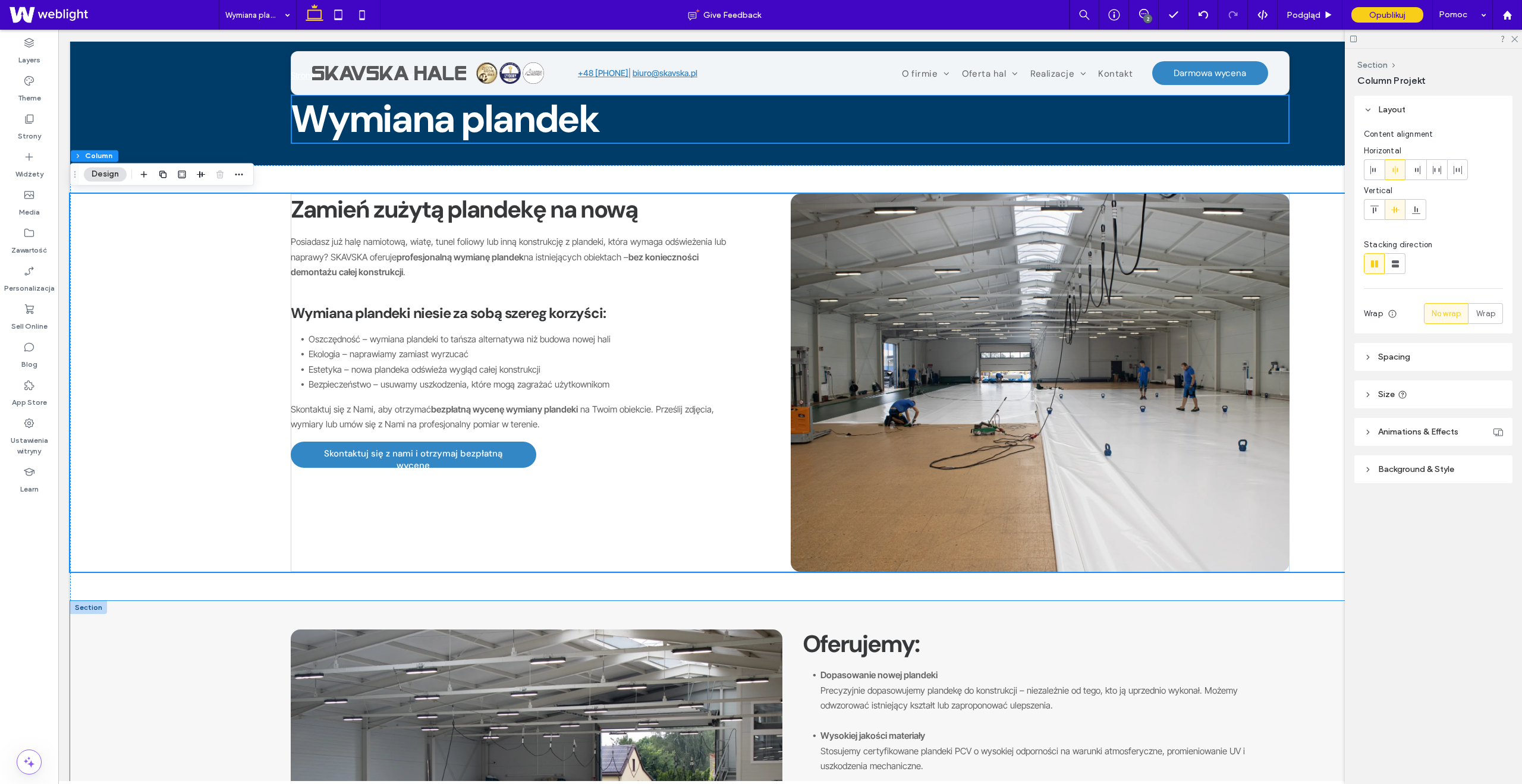 click on "Oferujemy: Dopasowanie nowej plandeki Precyzyjnie dopasowujemy plandekę do konstrukcji – niezależnie od tego, kto ją uprzednio wykonał. Możemy odwzorować istniejący kształt lub zaproponować ulepszenia. Wysokiej jakości materiały Stosujemy certyfikowane plandeki PCV o wysokiej odporności na warunki atmosferyczne, promieniowanie UV i uszkodzenia mechaniczne. Szybki i sprawny montaż Działamy sprawnie, z zachowaniem wszystkich norm bezpieczeństwa. Wymiana plandeki odbywa się z minimalnym przestojem w użytkowaniu obiektu. Możliwość modernizacji Na życzenie możemy dowolnie zmodyfikować każdą plandekę – dodać okna, świetliki, drzwi, systemy wentylacyjne czy wzmocnienia, jak również na życzenie dodać logo Przedsiębiorstwa/ wydarzenia. Naszą ofertę kierujemy do: Rolników posiadających tunele foliowe lub hale magazynowe Firm produkcyjnych i logistycznych Klientów prywatnych z altanami, wiatami czy garażami z plandeki" at bounding box center (790, 818) 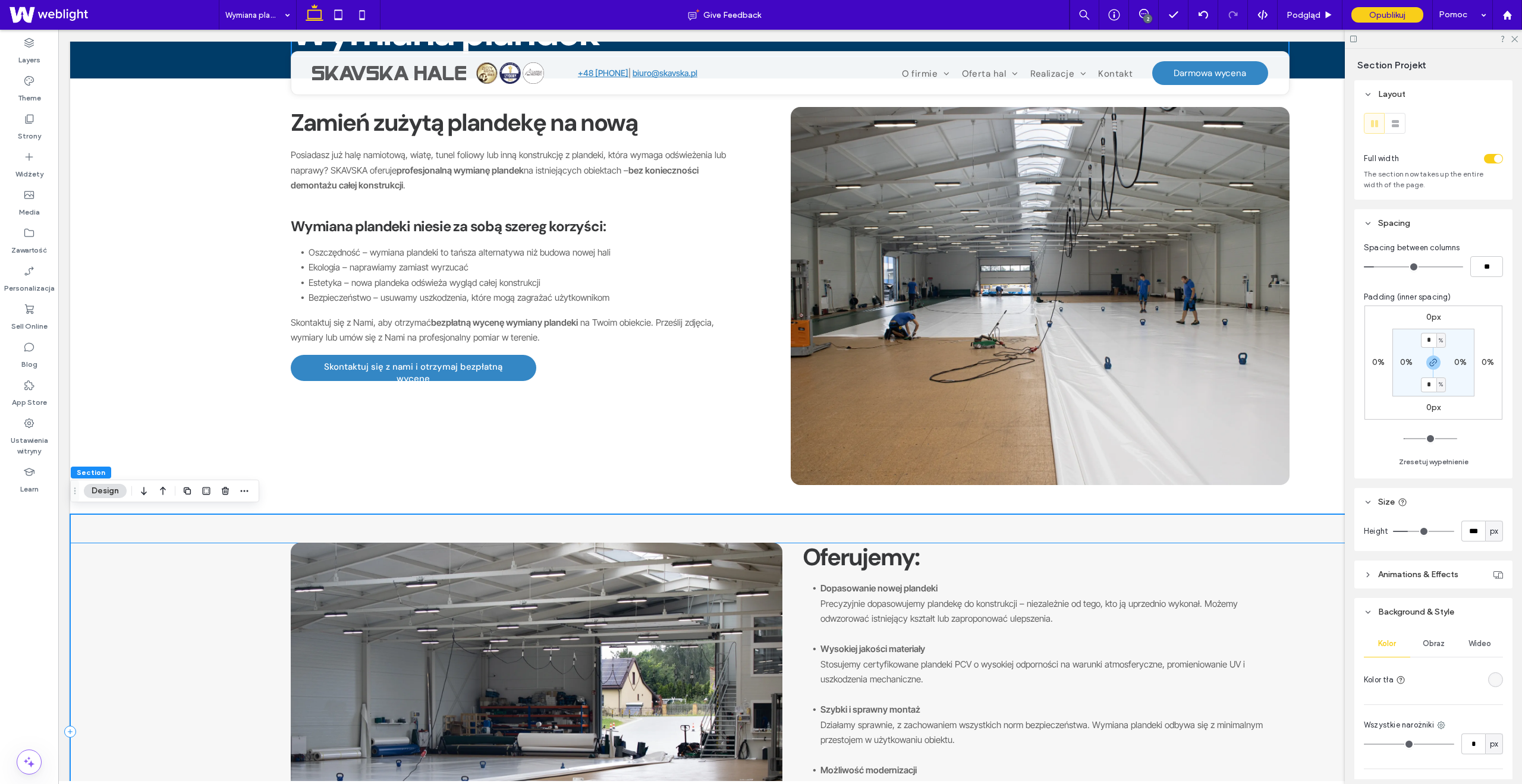 scroll, scrollTop: 122, scrollLeft: 0, axis: vertical 